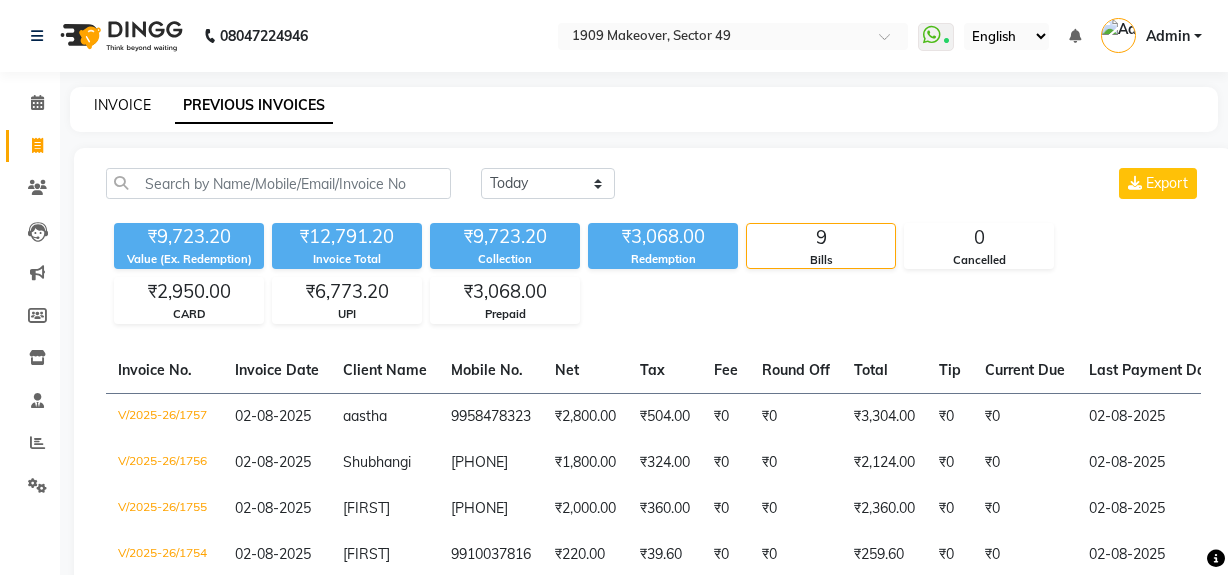 scroll, scrollTop: 0, scrollLeft: 0, axis: both 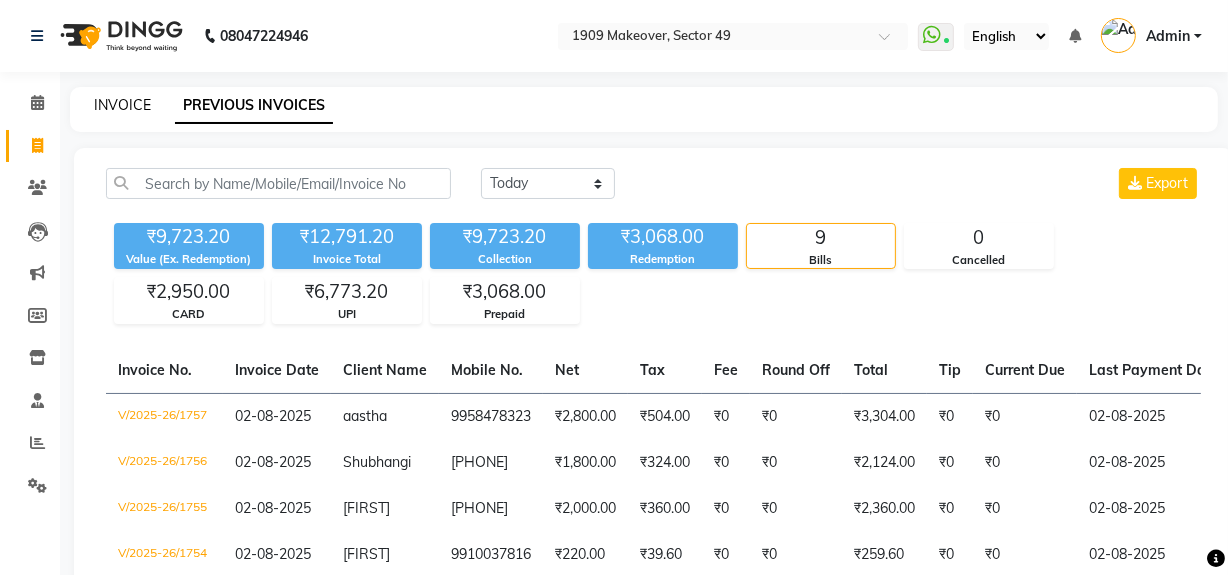 click on "INVOICE" 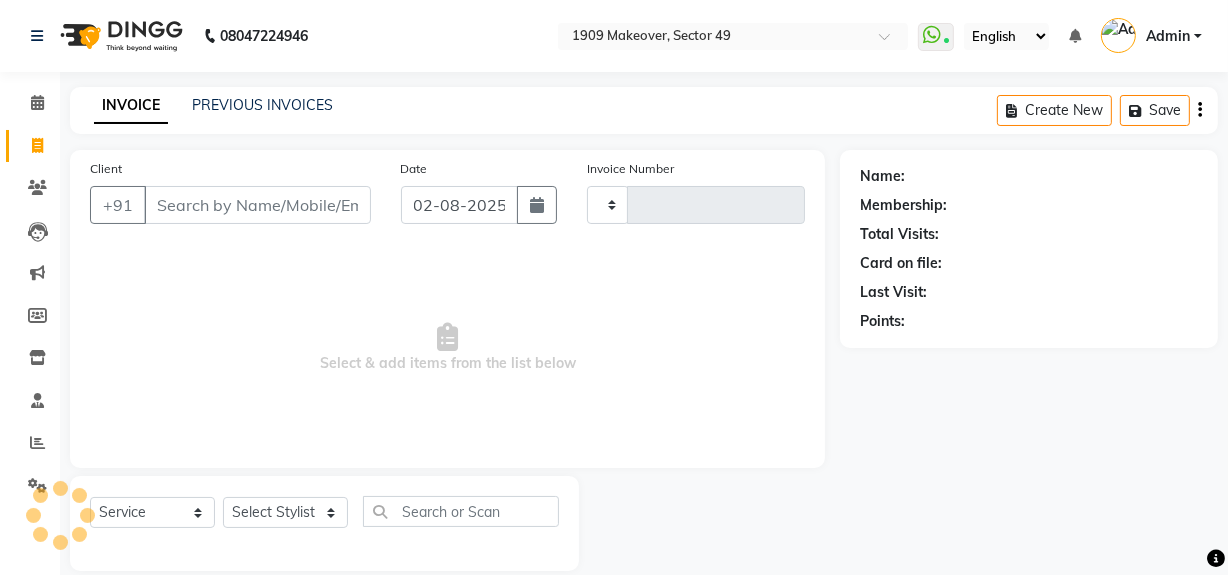 scroll, scrollTop: 26, scrollLeft: 0, axis: vertical 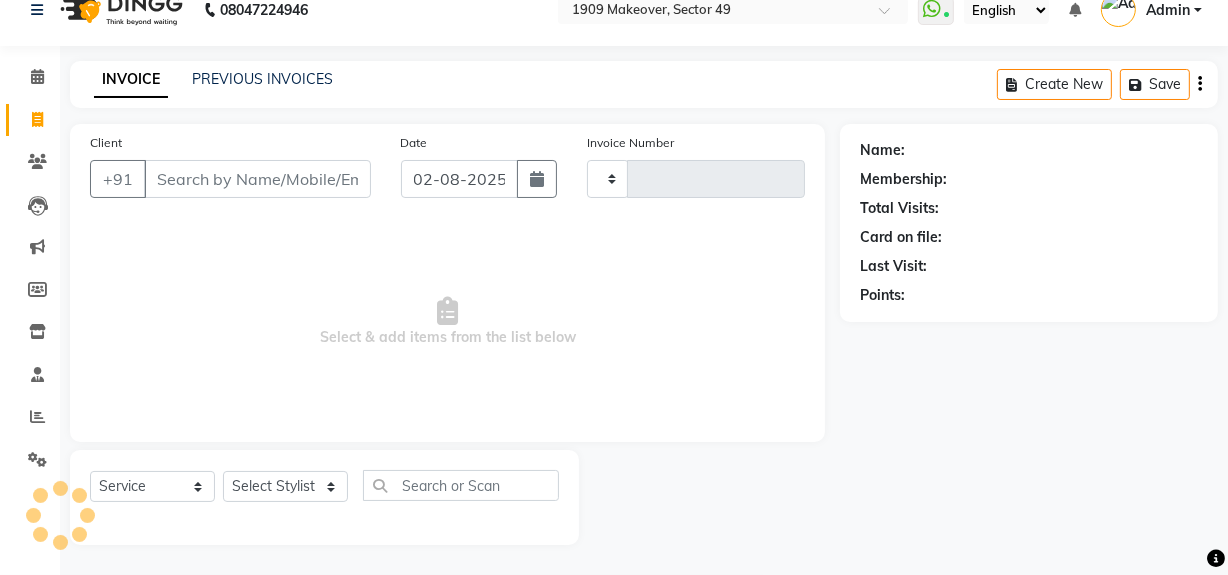 type on "1758" 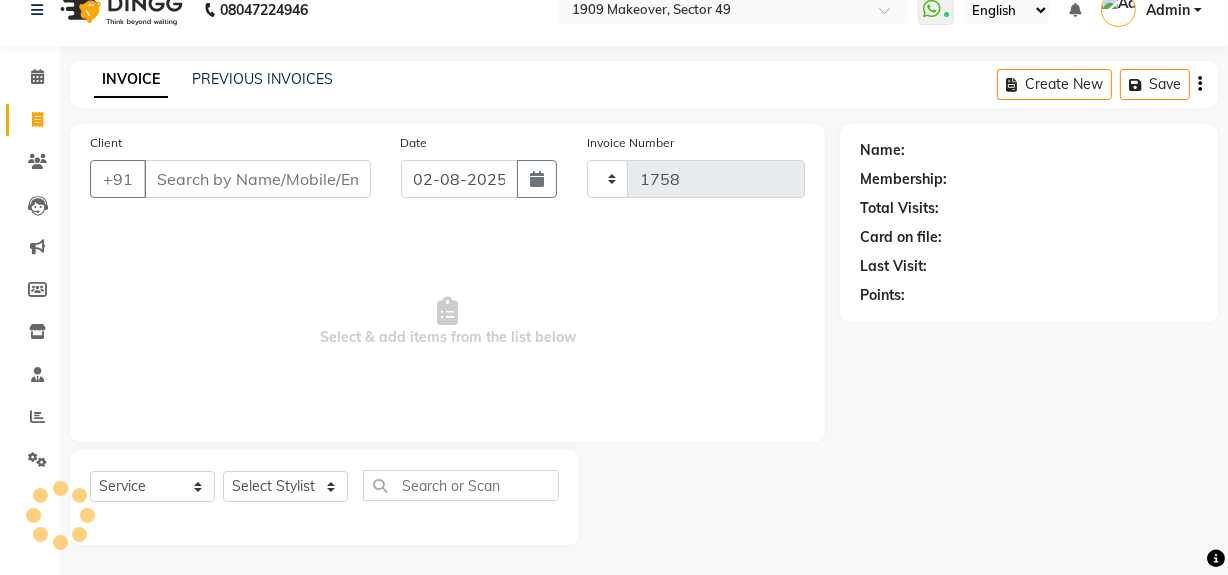 select on "6923" 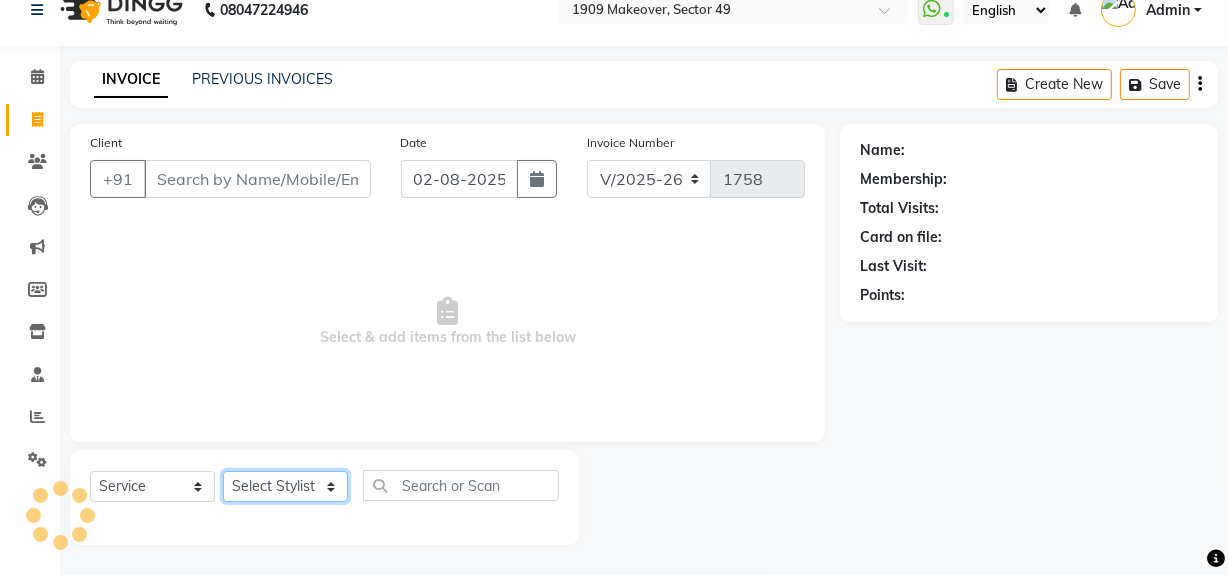 click on "Select Stylist" 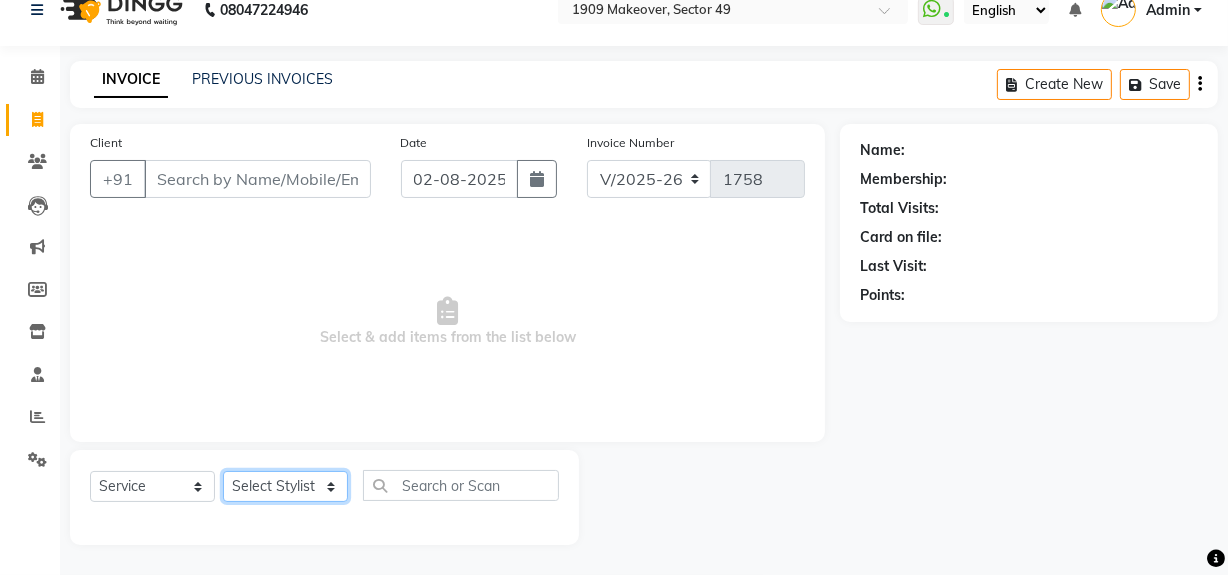select on "57114" 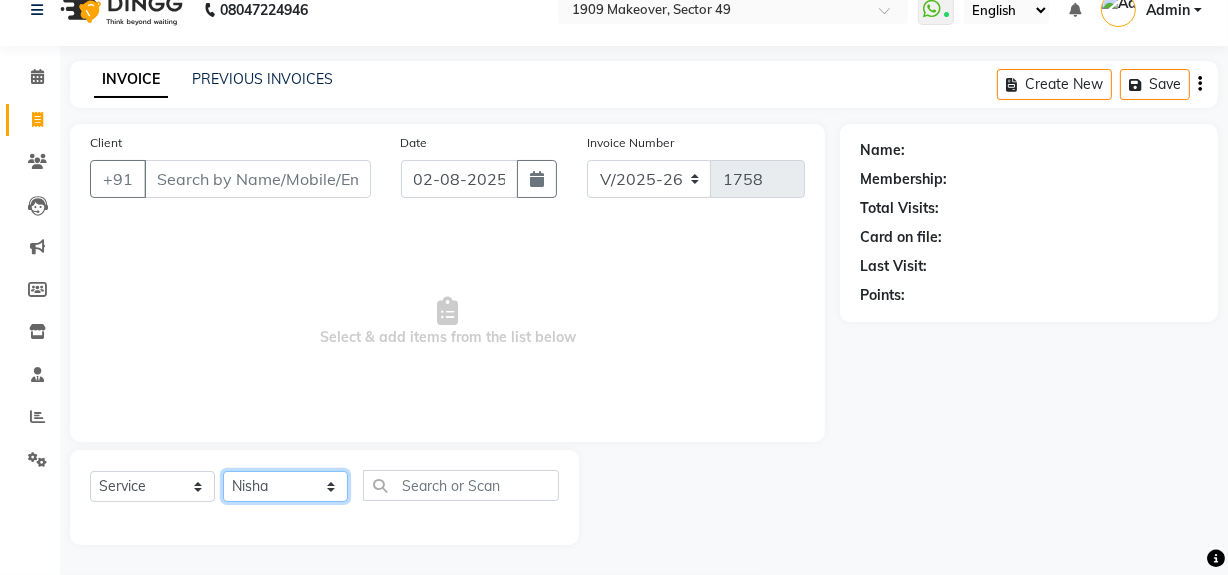 click on "Select Stylist Abdul Ahmed Arif Harun House Sale Jyoti Nisha Rehaan Ujjwal Umesh Veer vikram mehta Vishal" 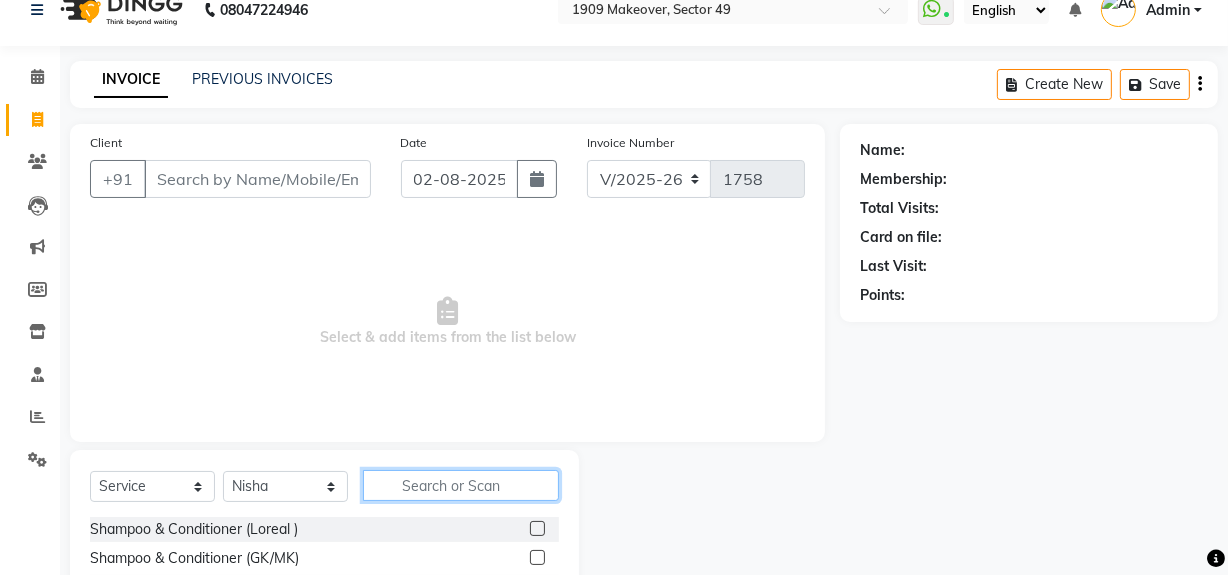 click 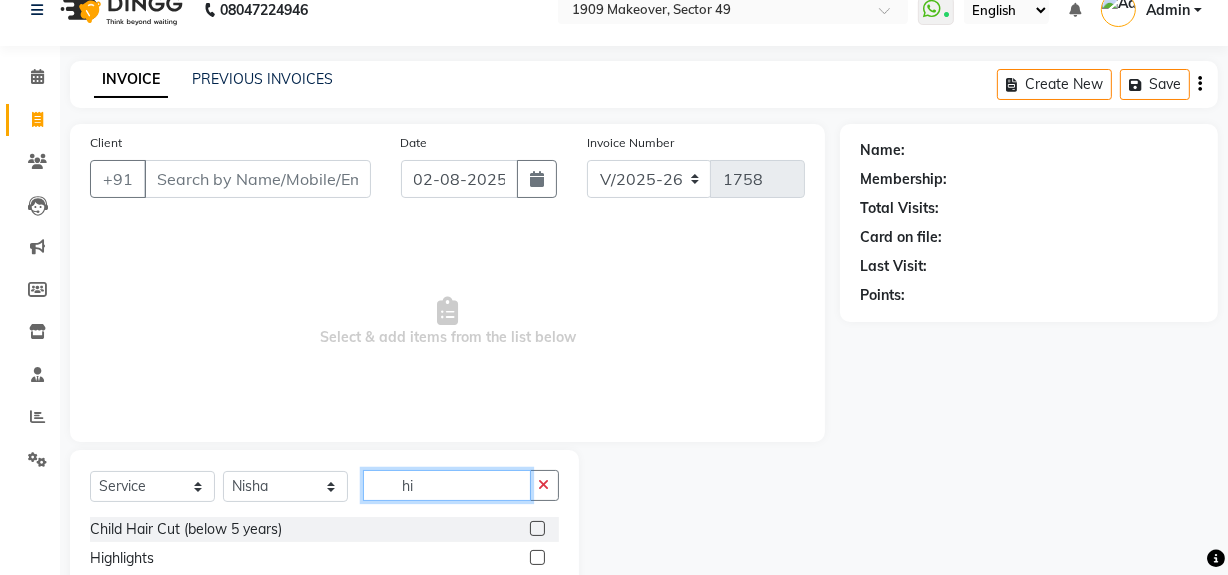 type on "h" 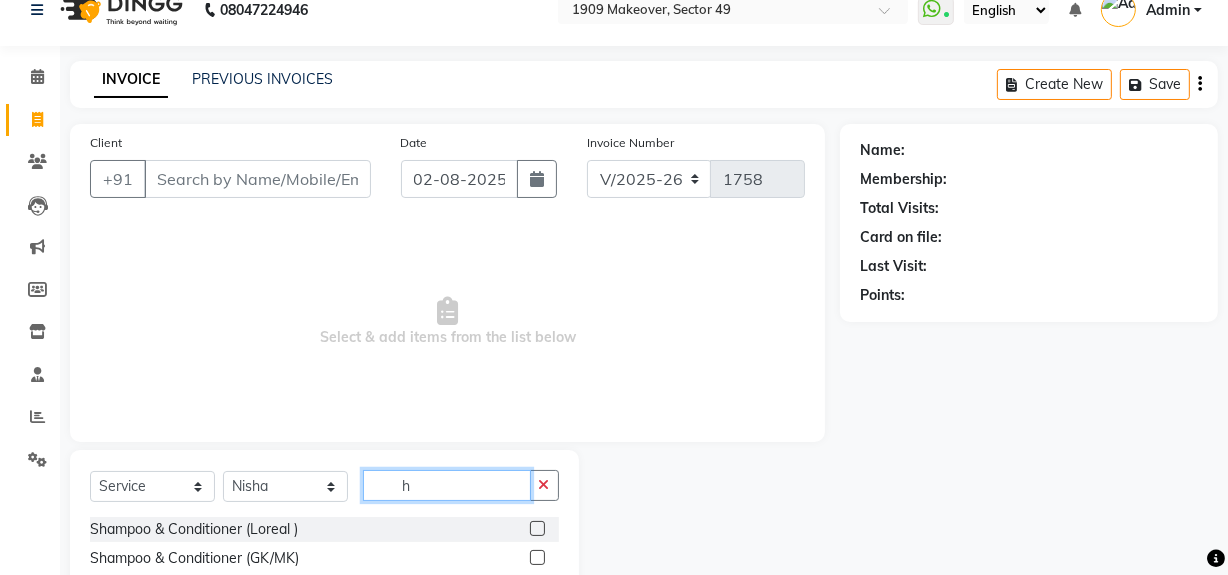 type 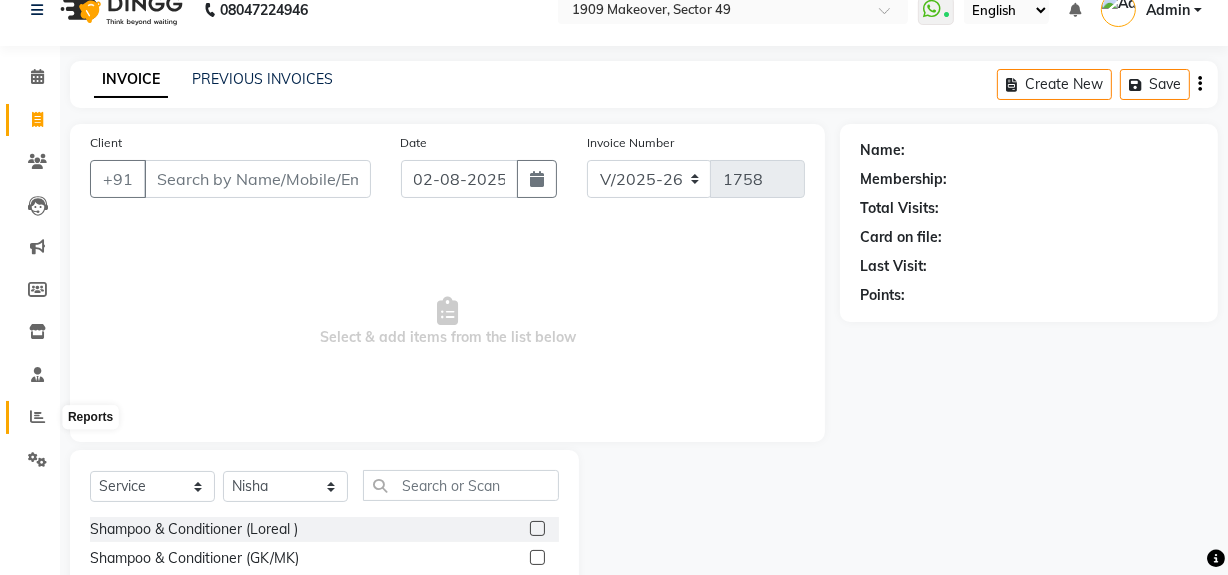 click 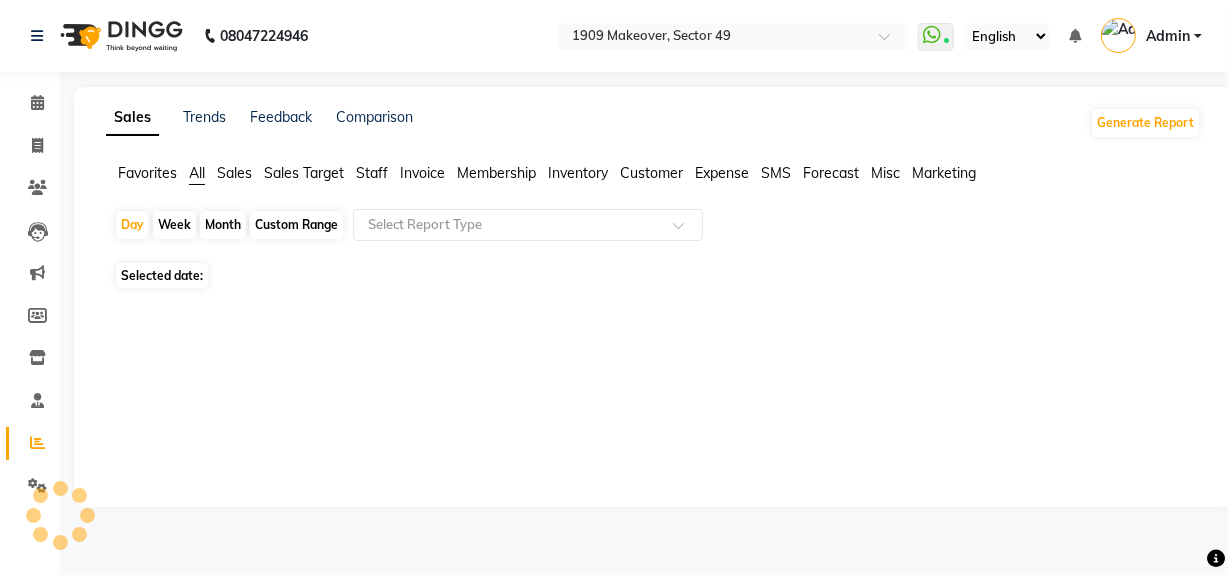 scroll, scrollTop: 0, scrollLeft: 0, axis: both 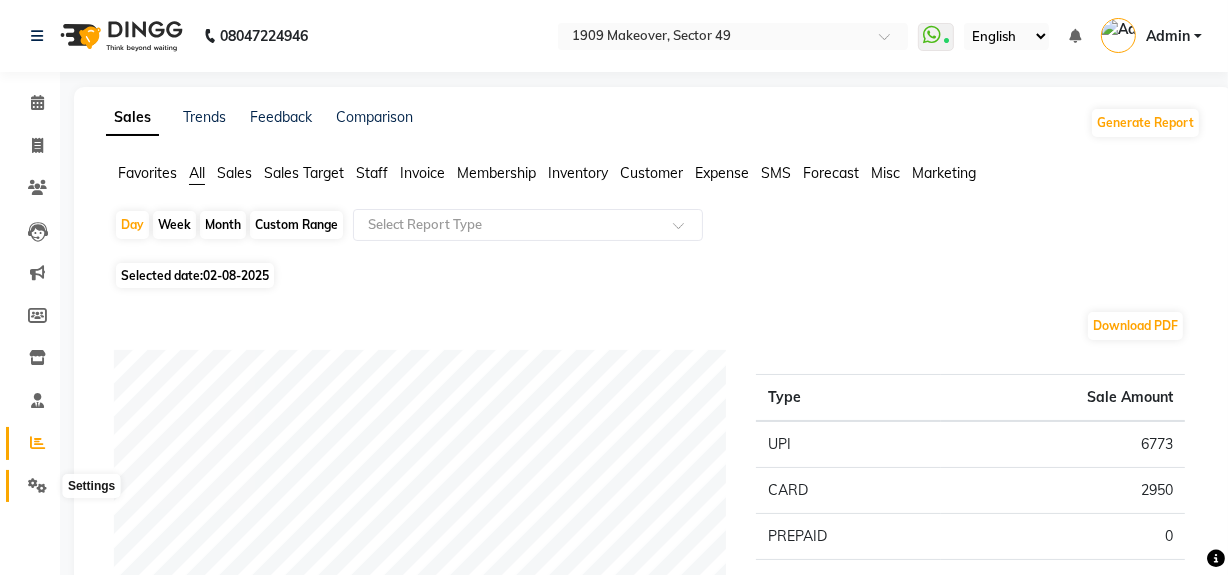 click 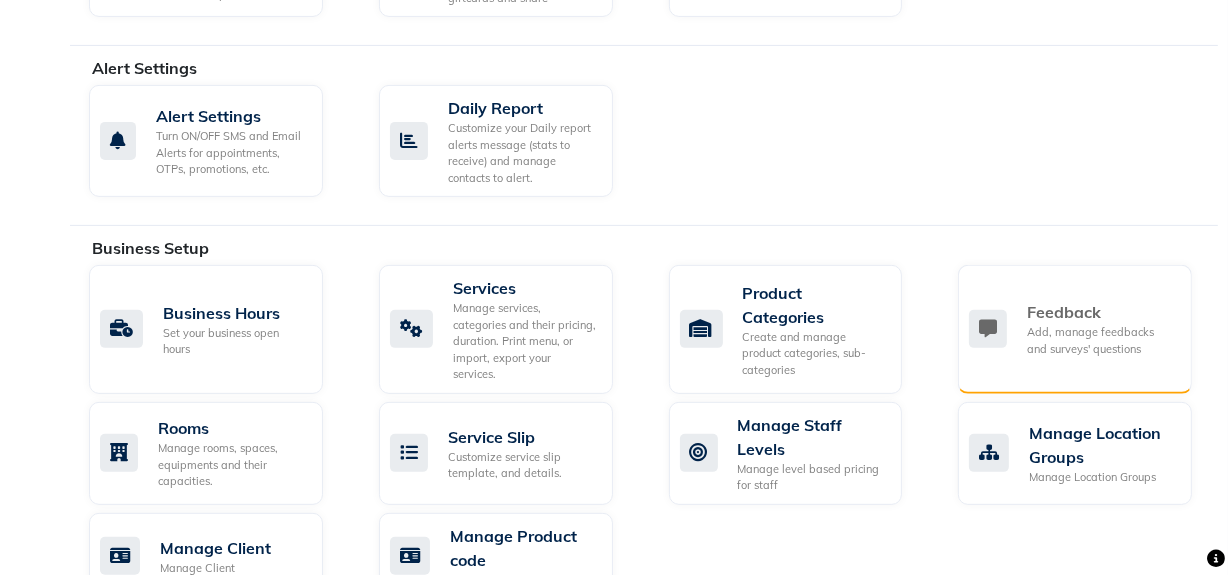 scroll, scrollTop: 597, scrollLeft: 0, axis: vertical 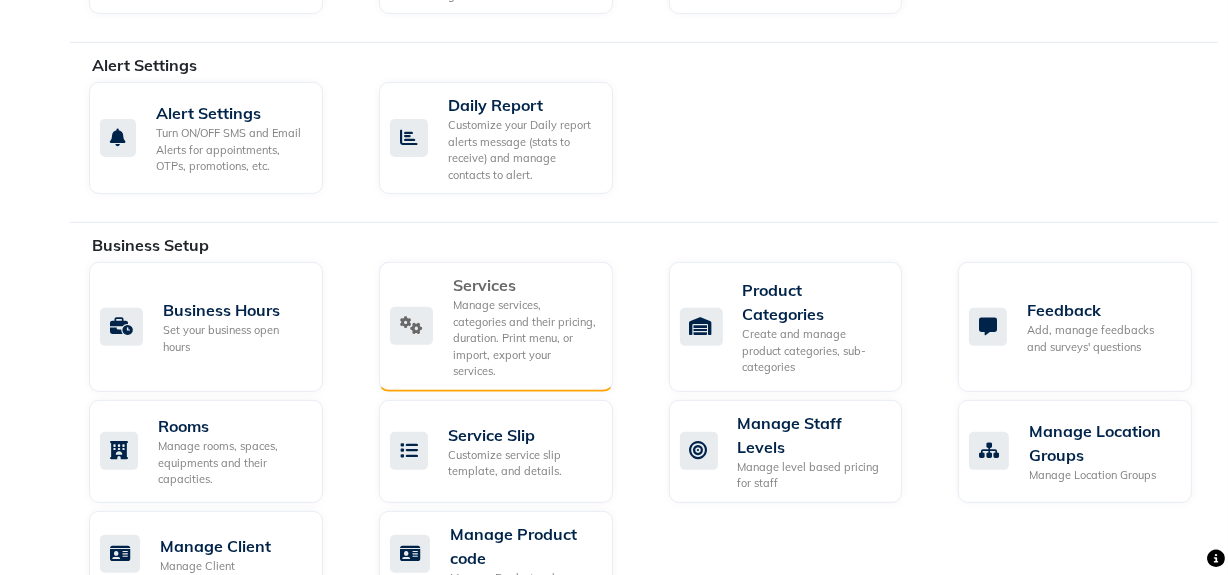 click on "Manage services, categories and their pricing, duration. Print menu, or import, export your services." 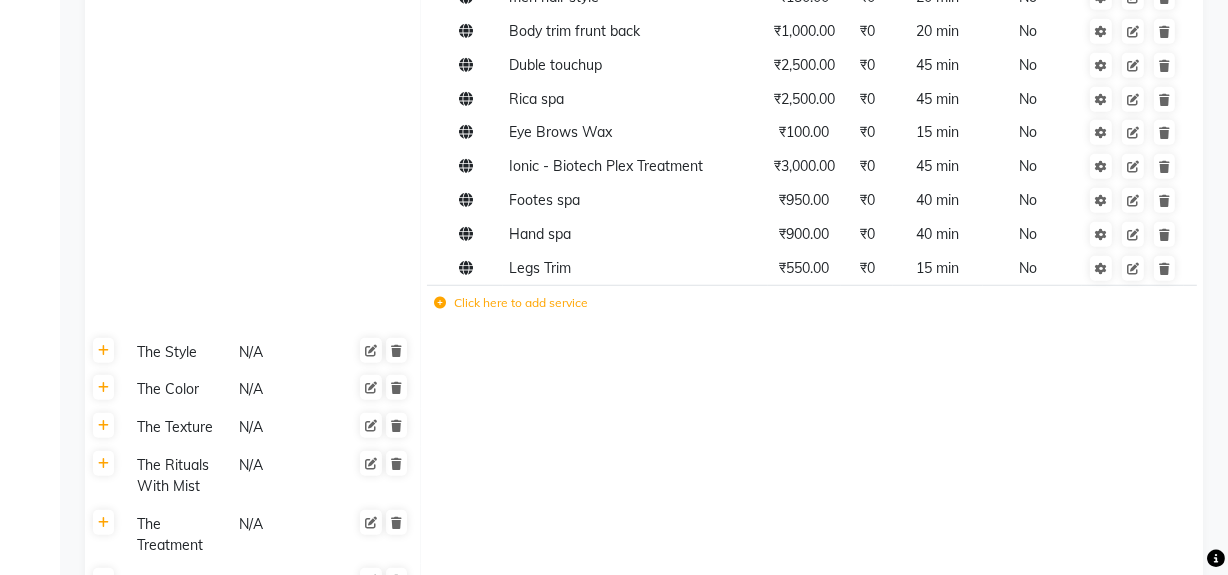 scroll, scrollTop: 1452, scrollLeft: 0, axis: vertical 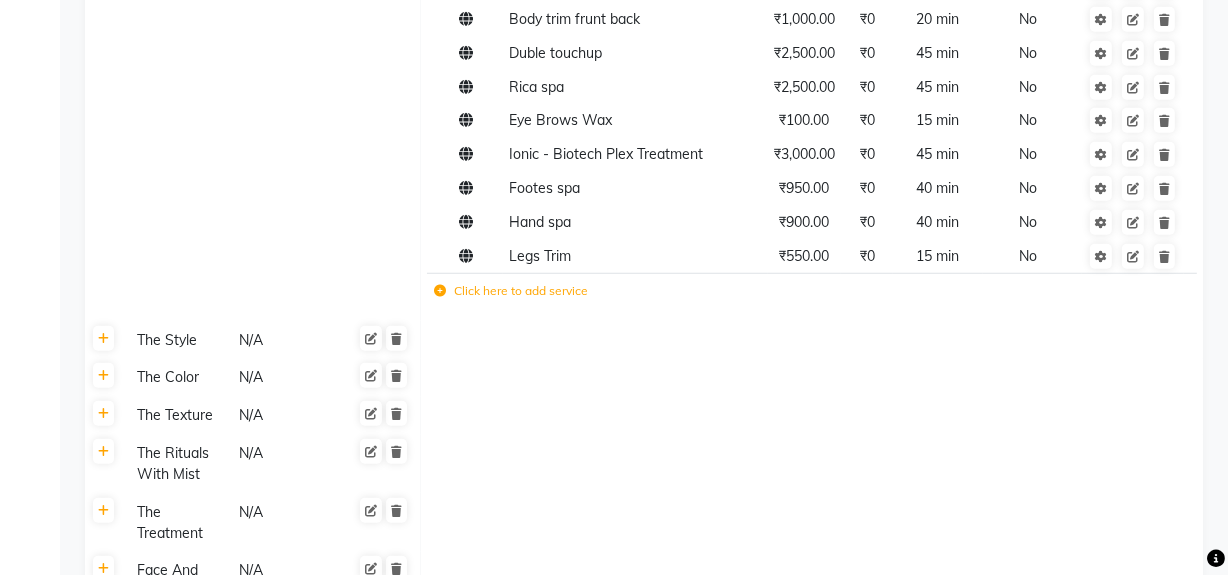 click on "Click here to add service" 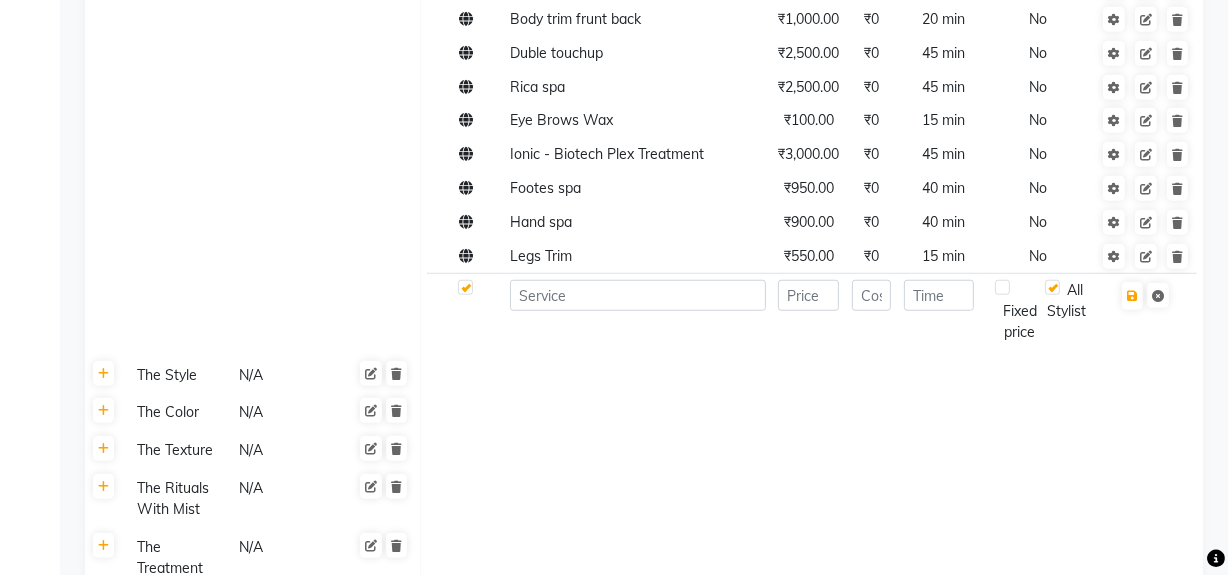 scroll, scrollTop: 1955, scrollLeft: 0, axis: vertical 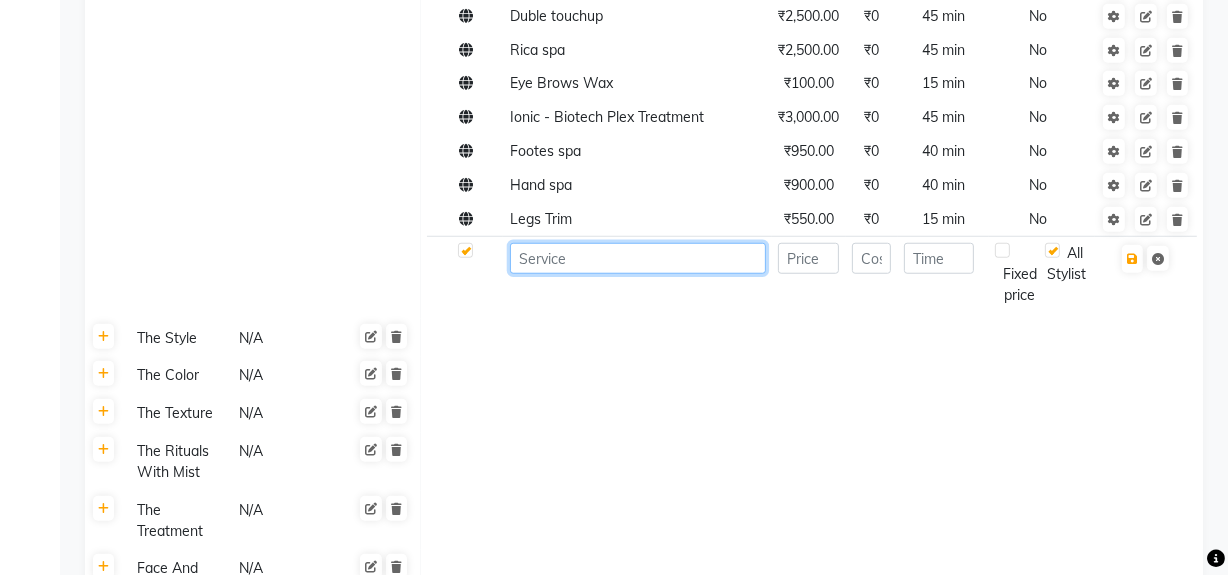 click 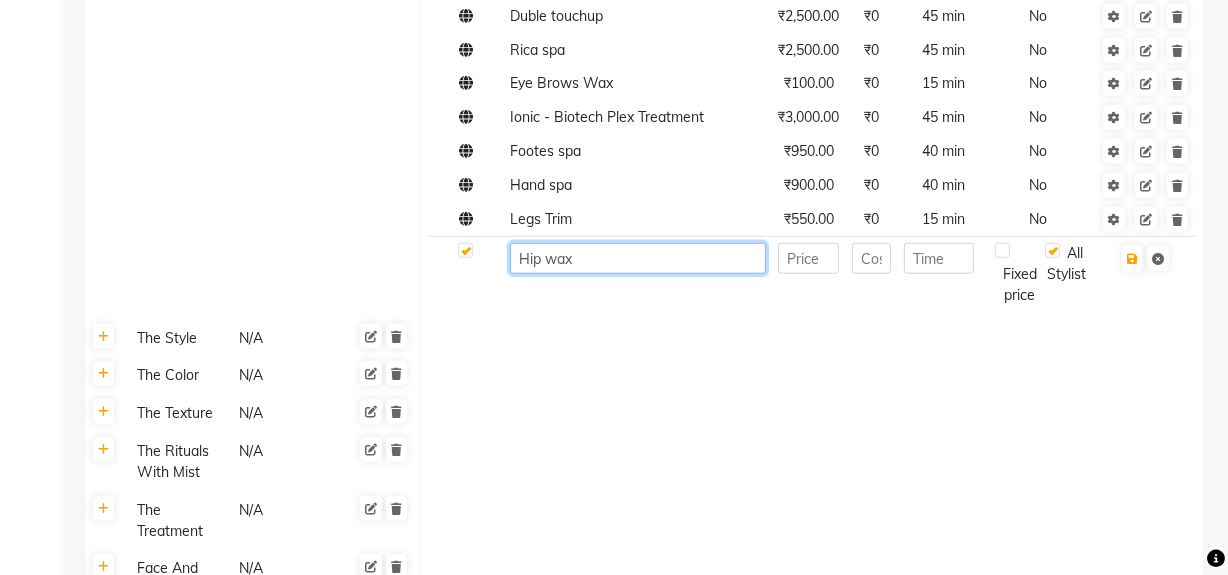 type on "Hip wax" 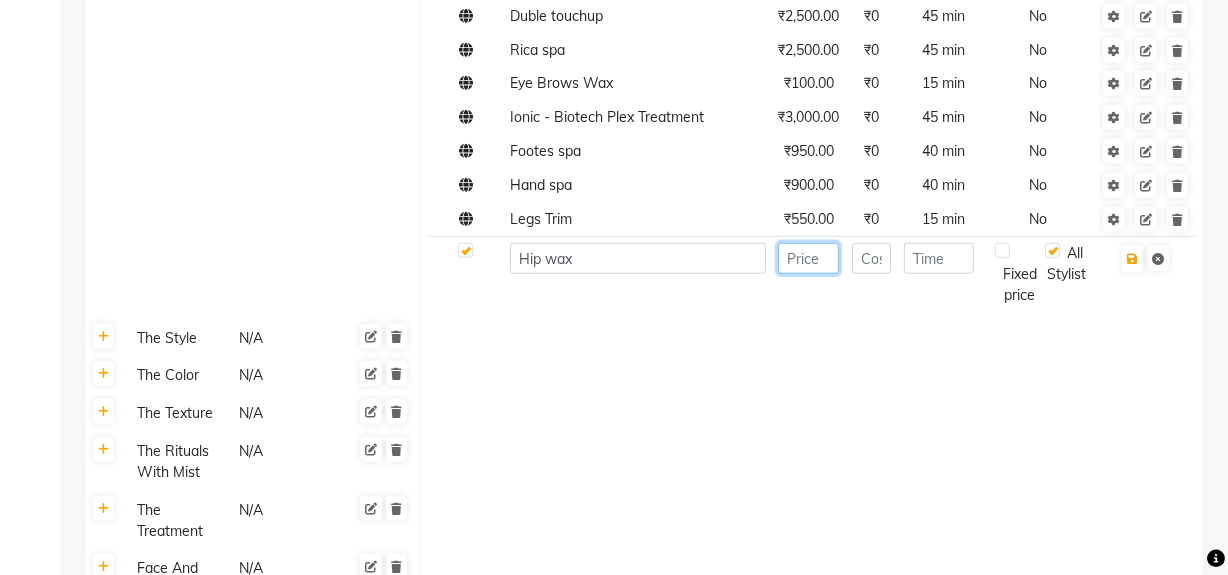click 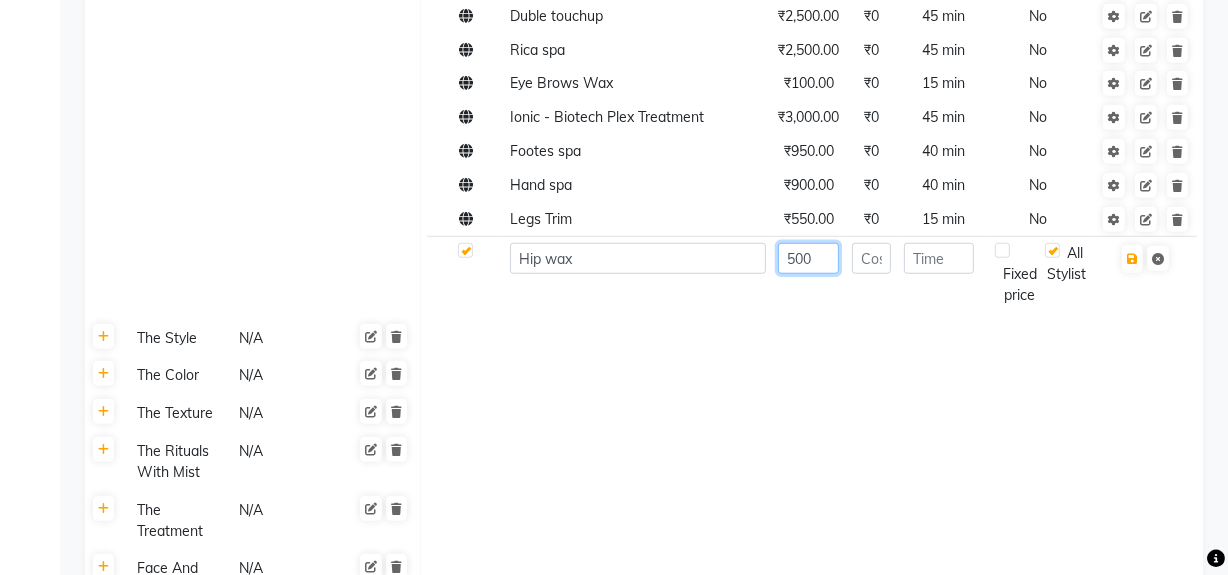 type on "500" 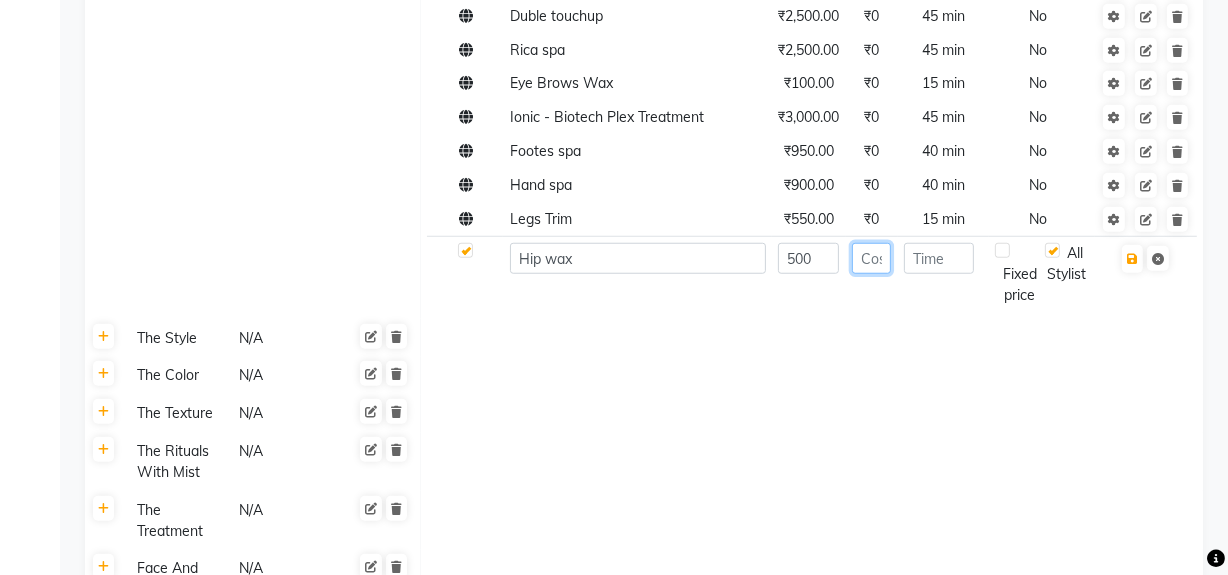 click 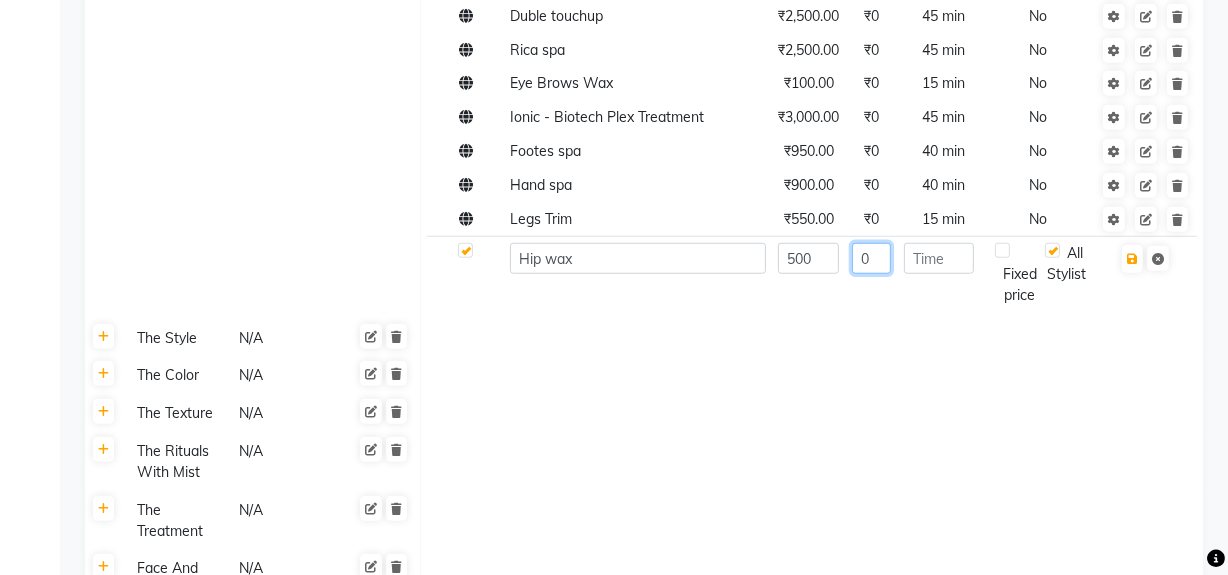 type on "0" 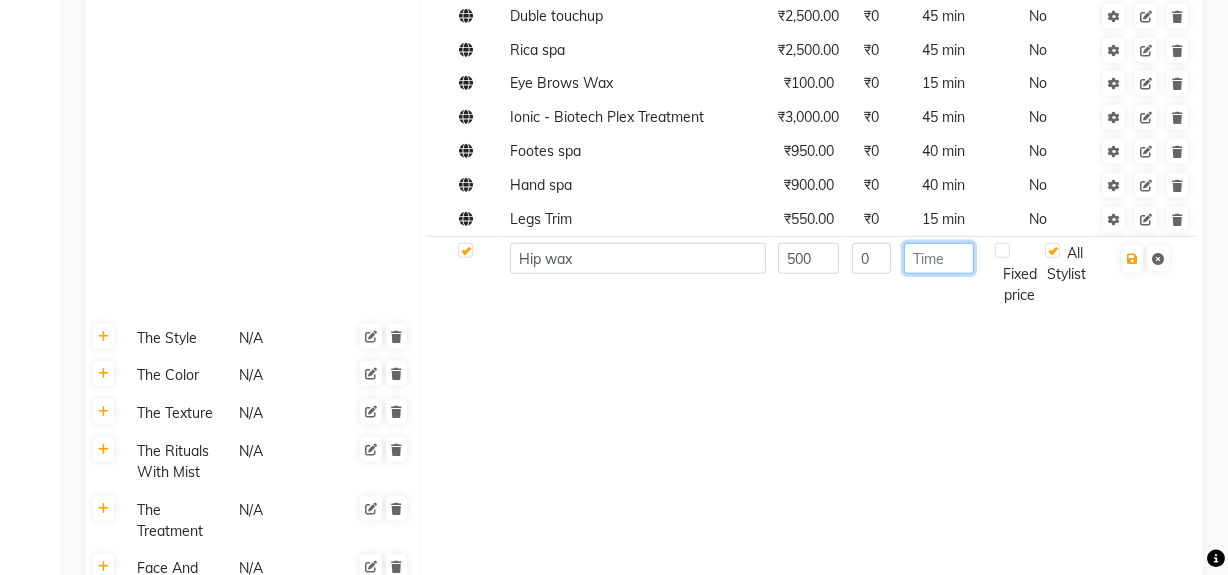 click 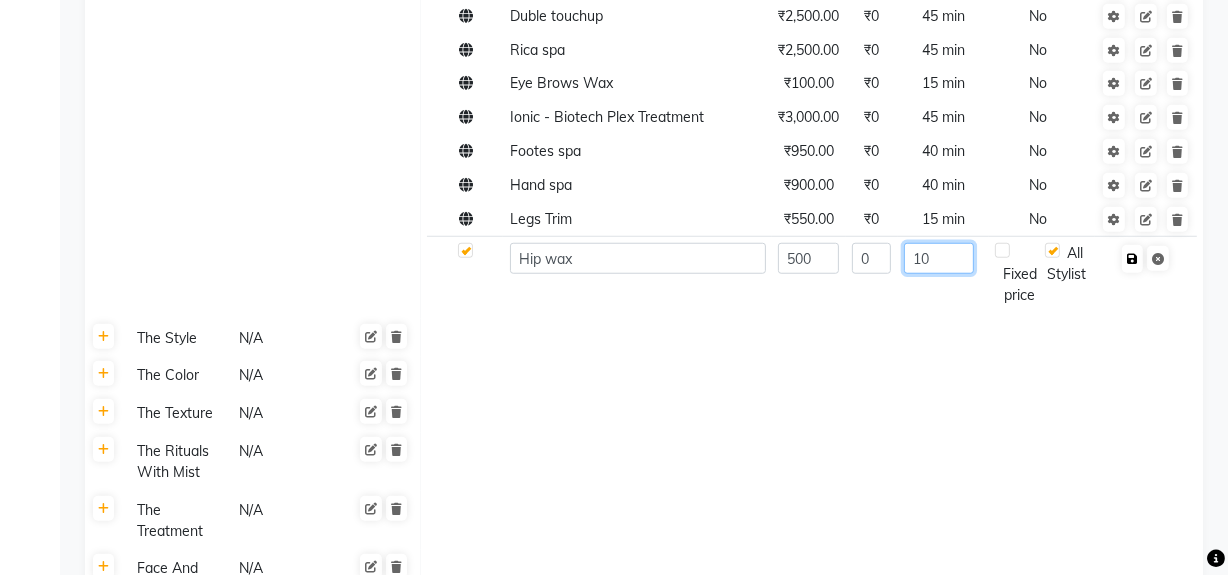 type on "10" 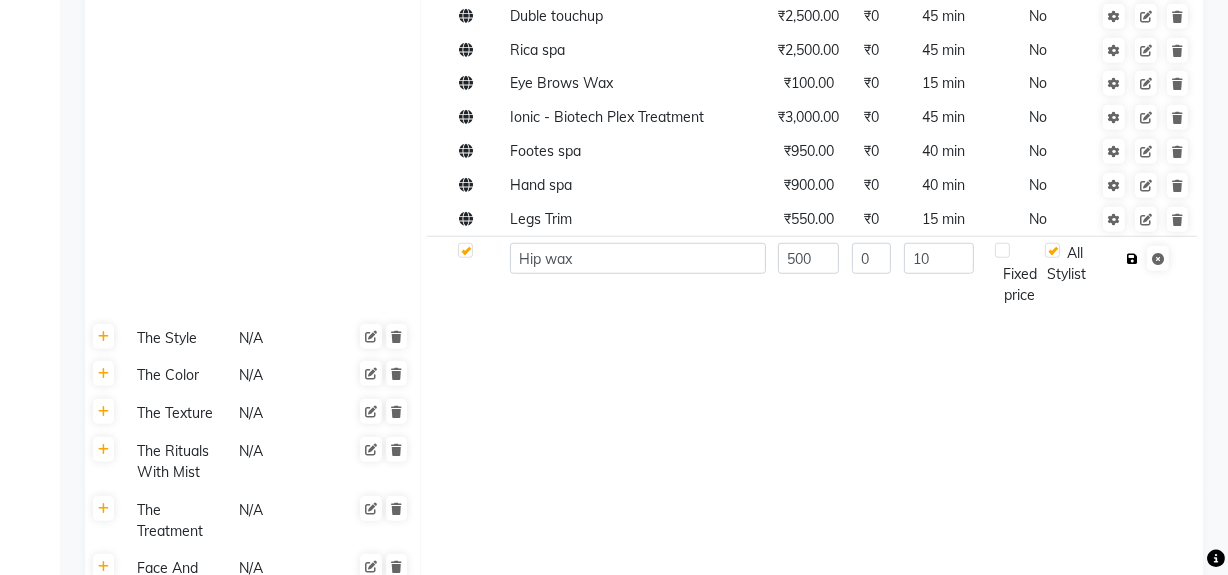 click at bounding box center [1132, 259] 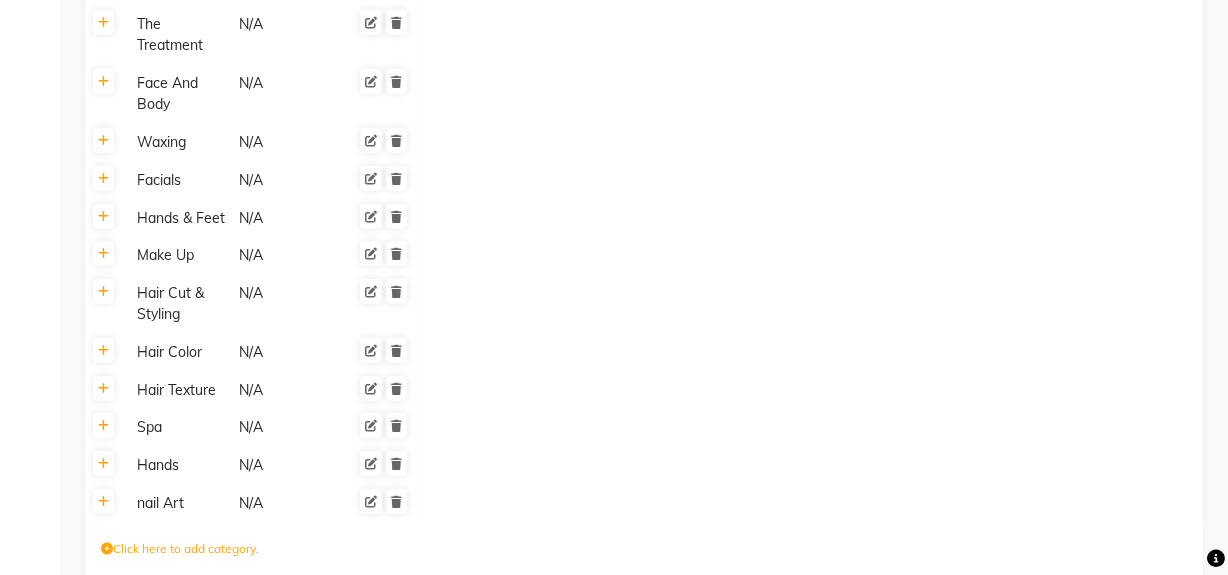 scroll, scrollTop: 1977, scrollLeft: 0, axis: vertical 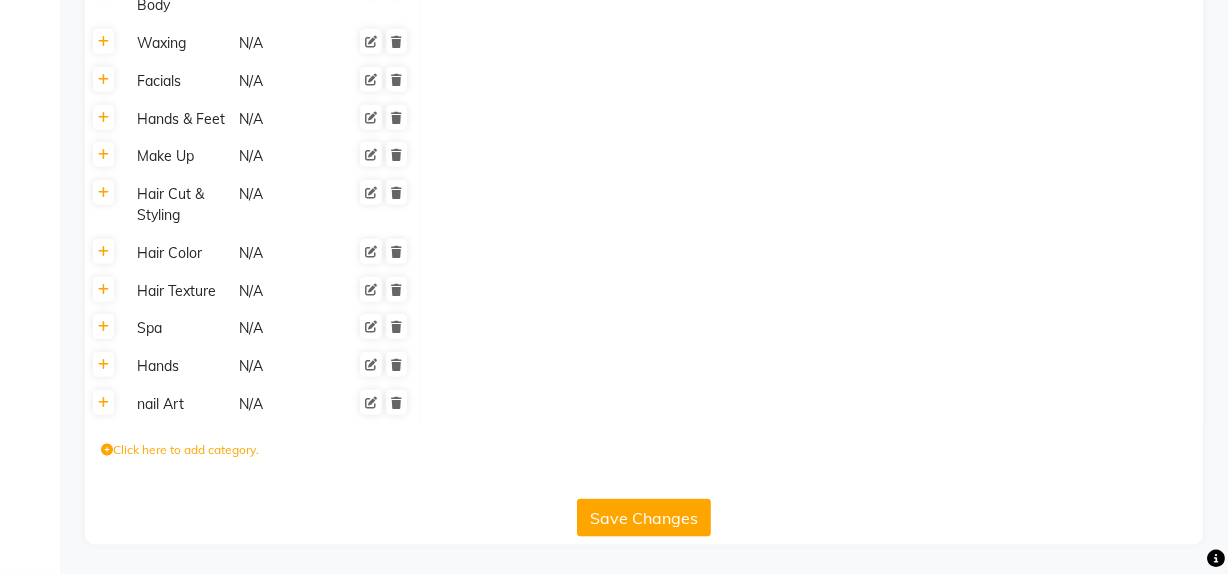 click on "Save Changes" 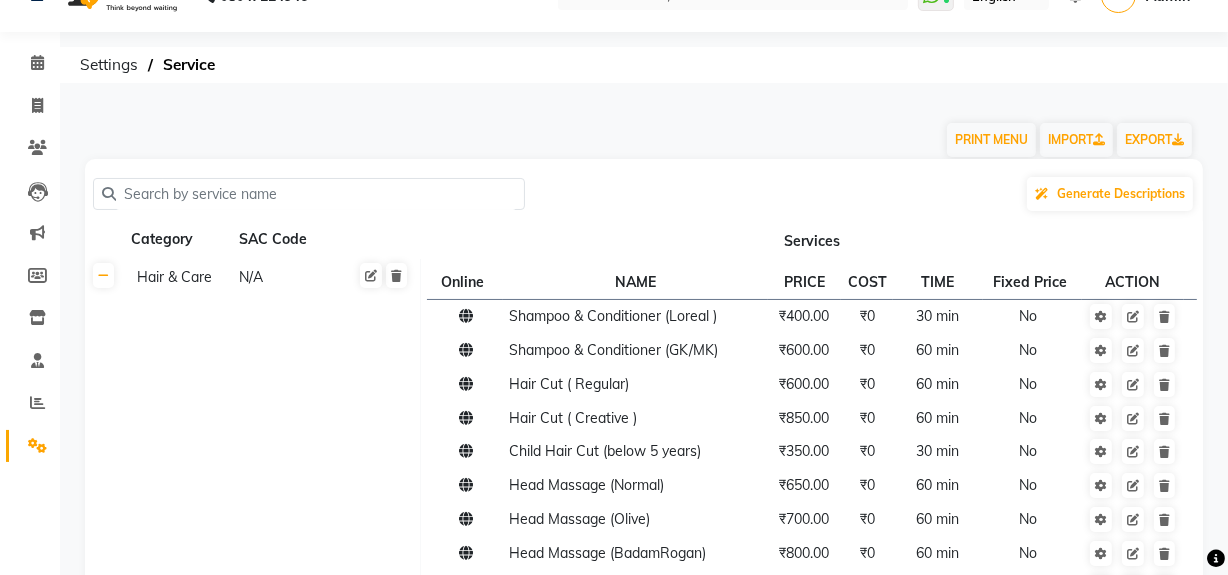 scroll, scrollTop: 0, scrollLeft: 0, axis: both 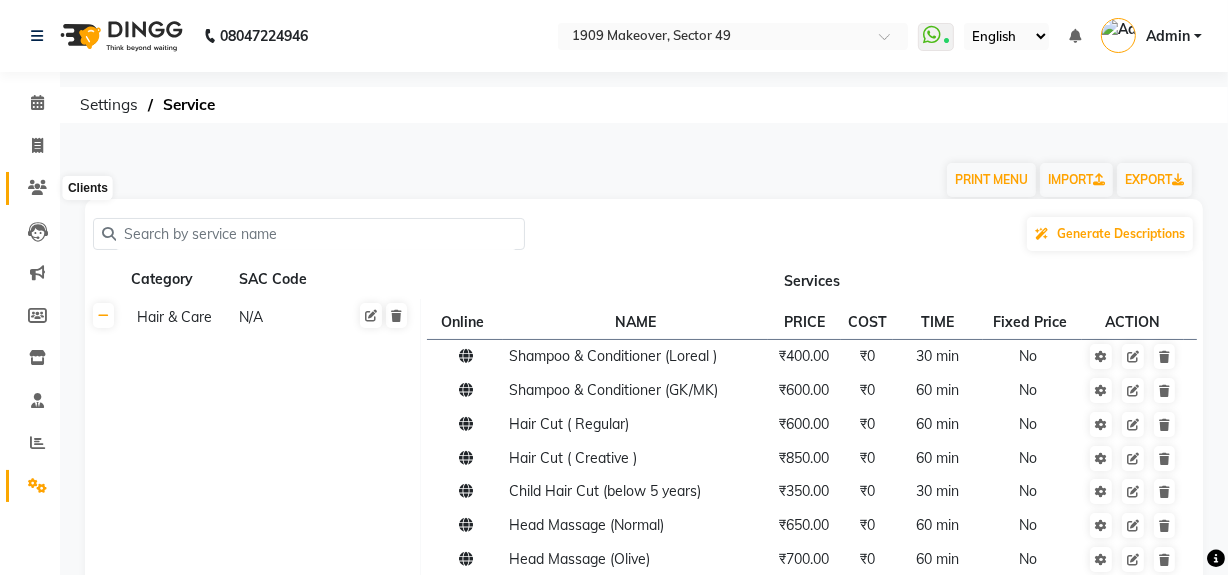 click 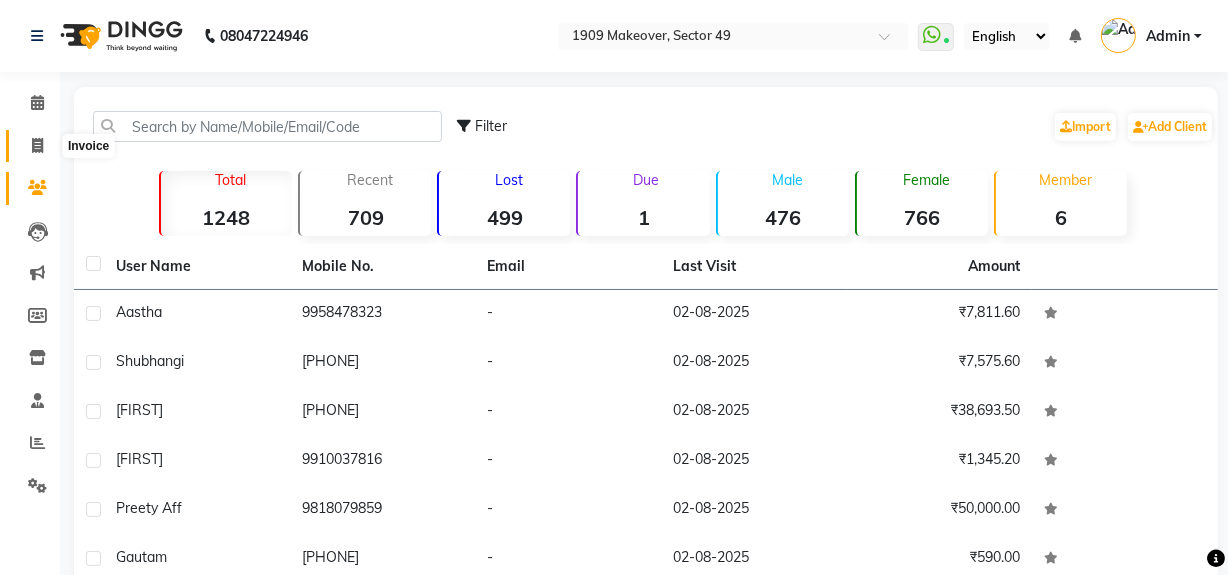 click 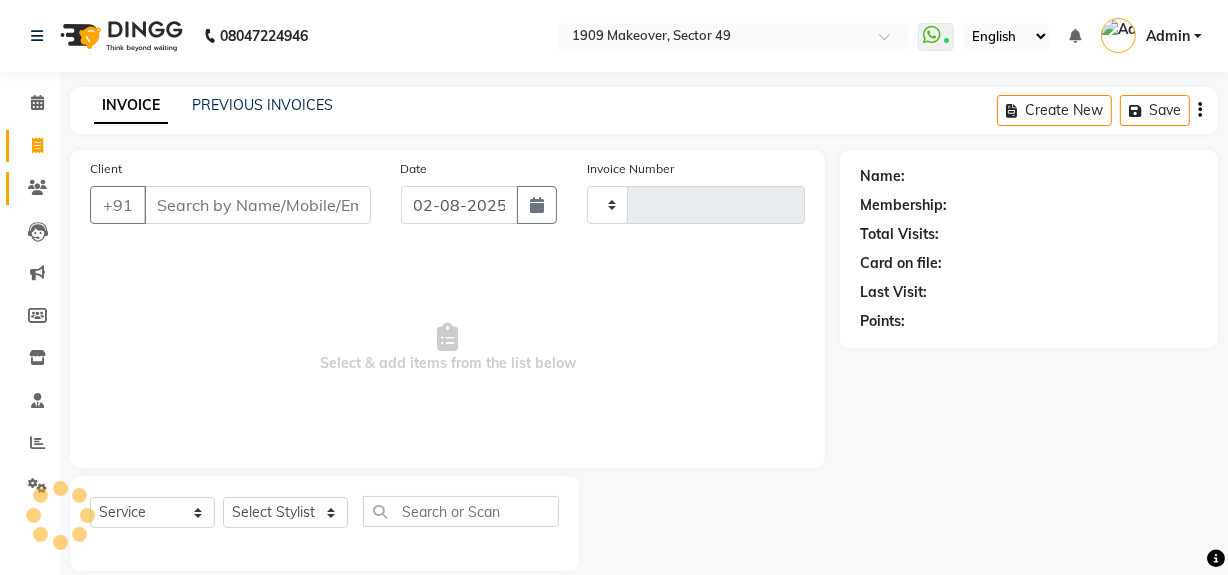 type on "1758" 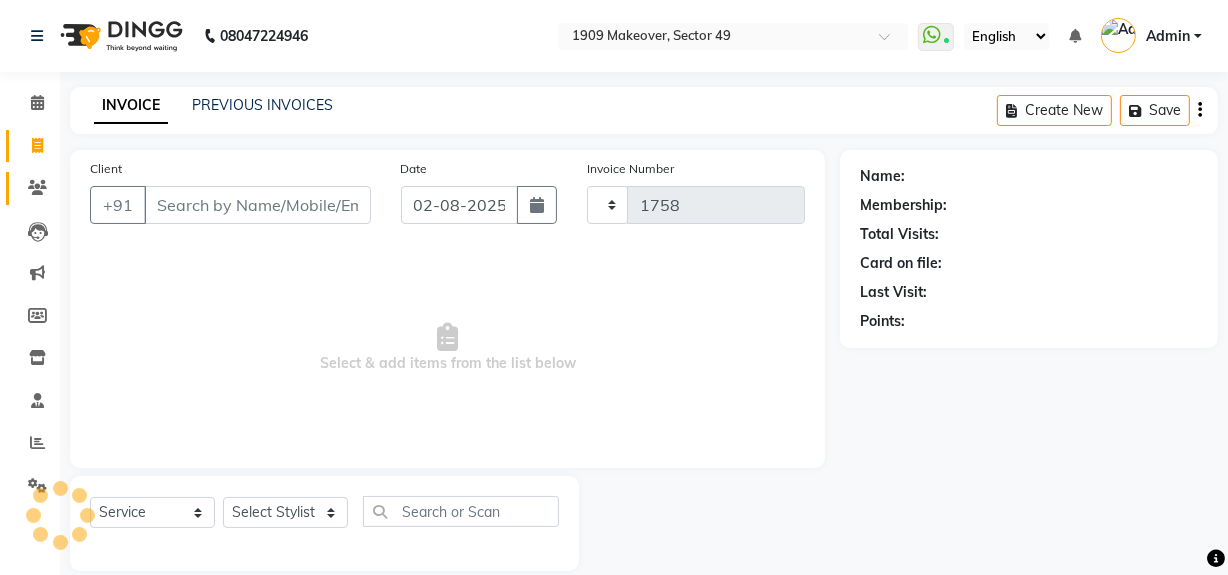 scroll, scrollTop: 26, scrollLeft: 0, axis: vertical 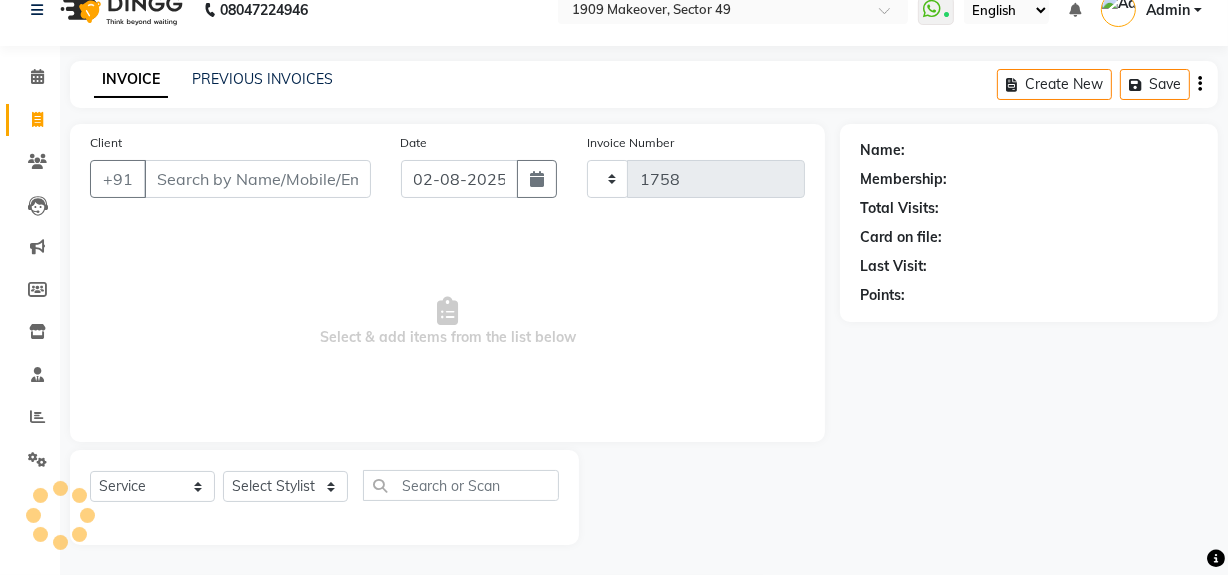 select on "6923" 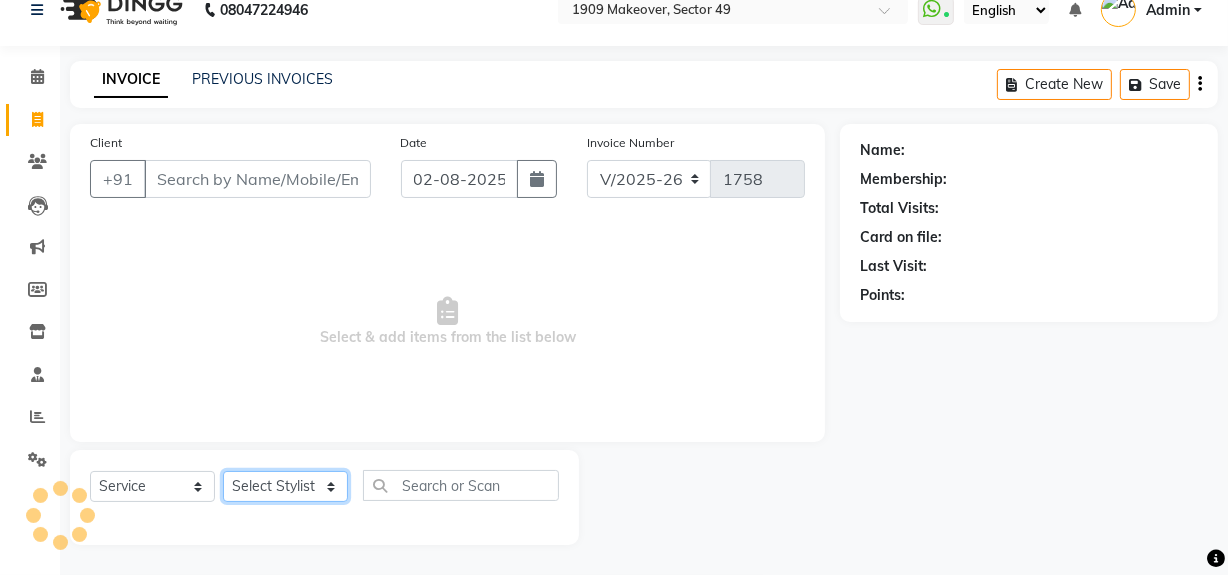 click on "Select Stylist Abdul Ahmed Arif Harun House Sale Jyoti Nisha Rehaan Ujjwal Umesh Veer vikram mehta Vishal" 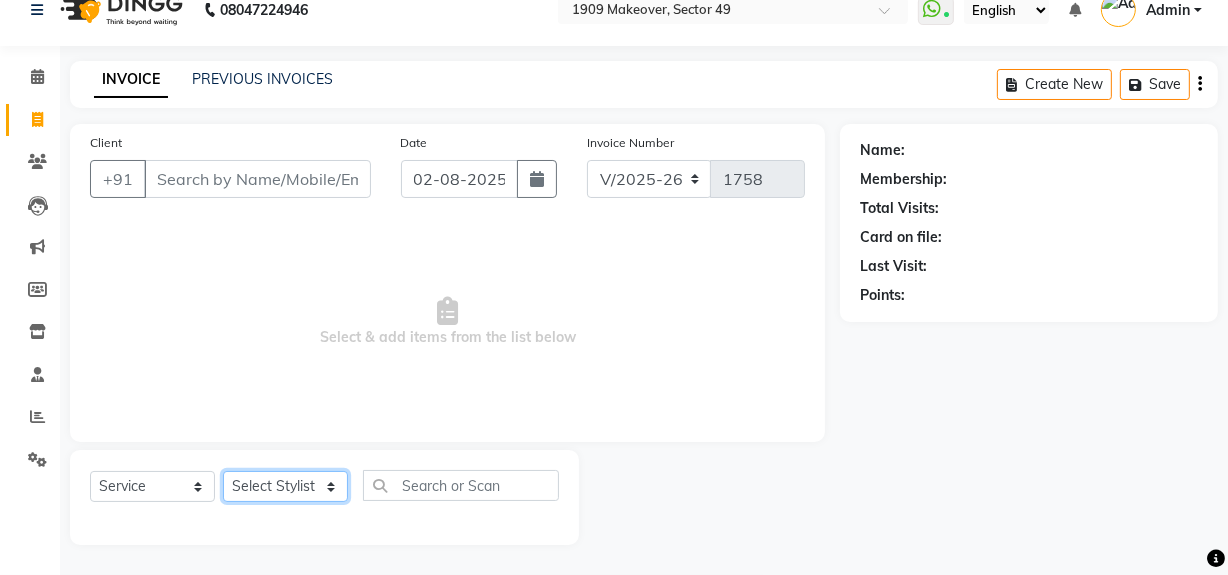 select on "57114" 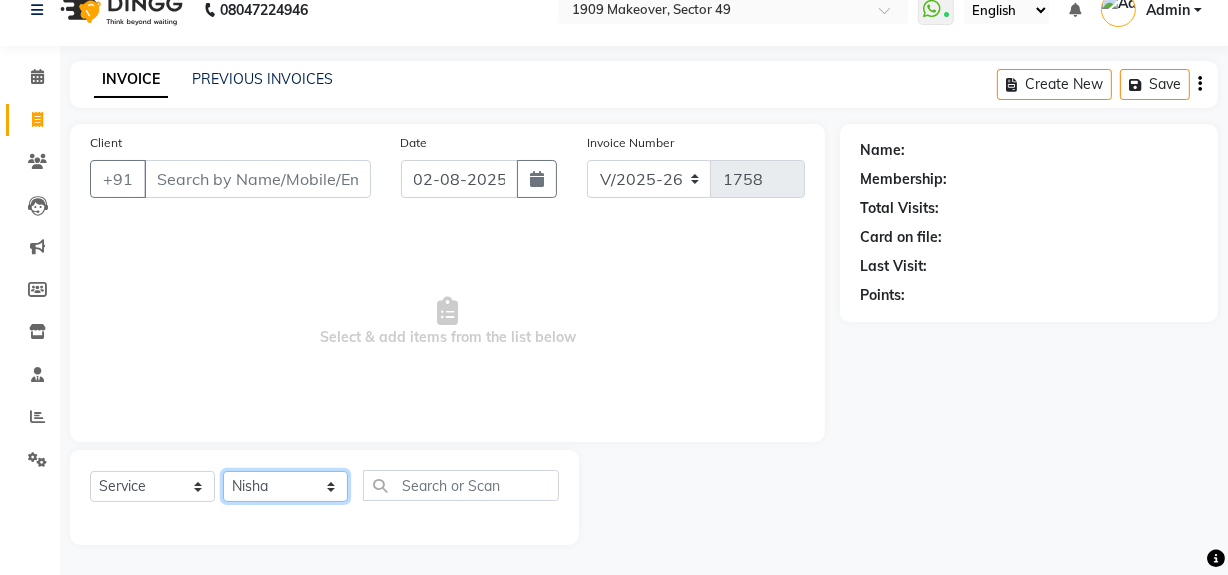 click on "Select Stylist Abdul Ahmed Arif Harun House Sale Jyoti Nisha Rehaan Ujjwal Umesh Veer vikram mehta Vishal" 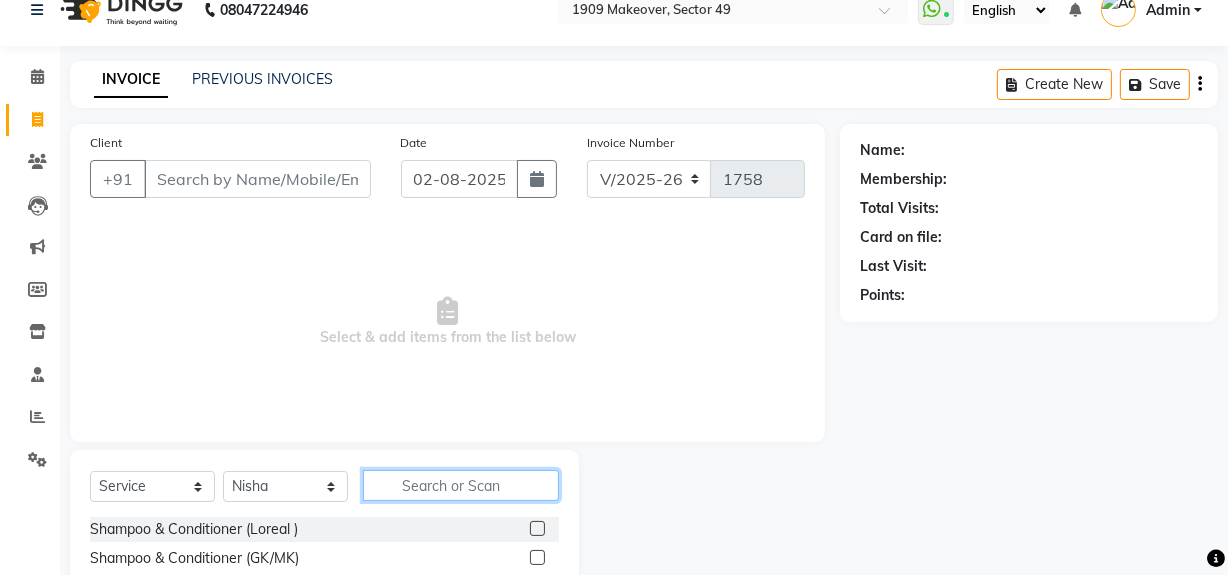 click 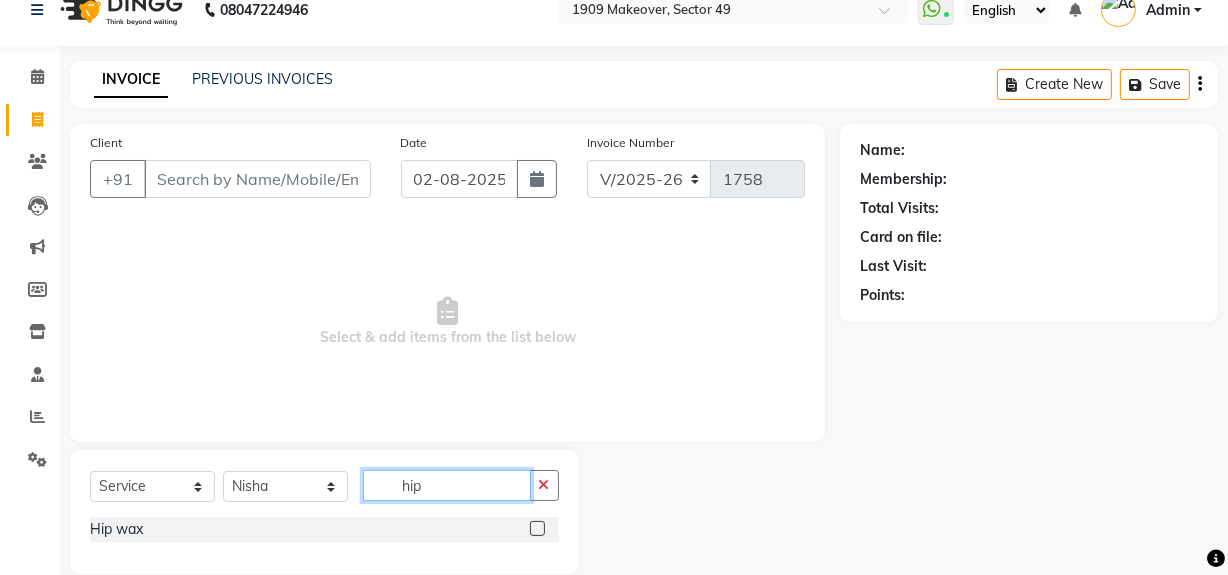 type on "hip" 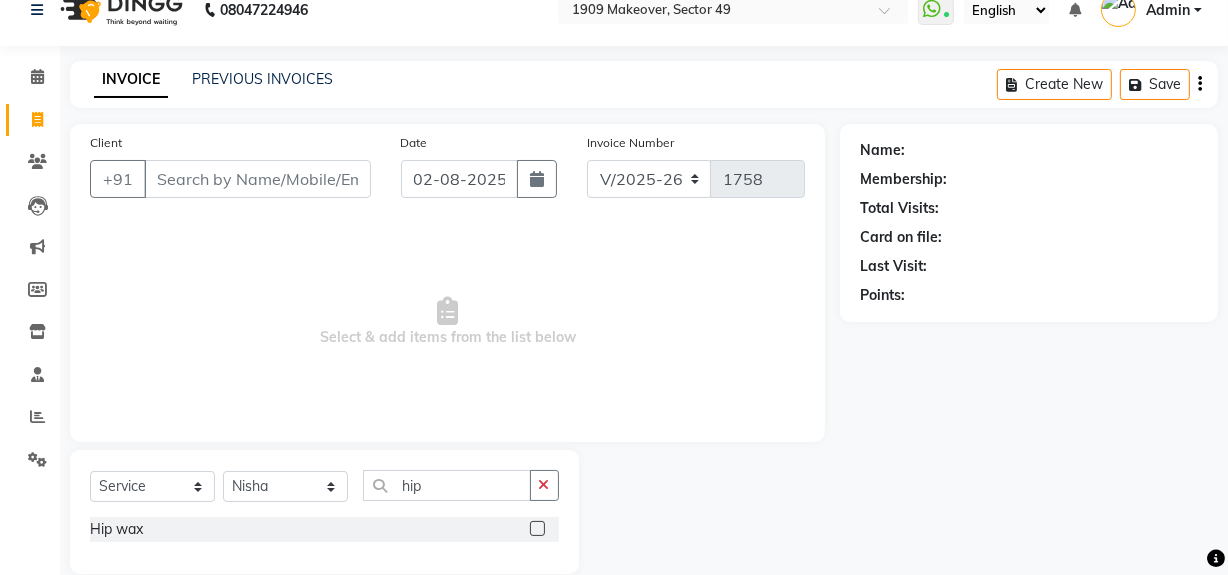 click 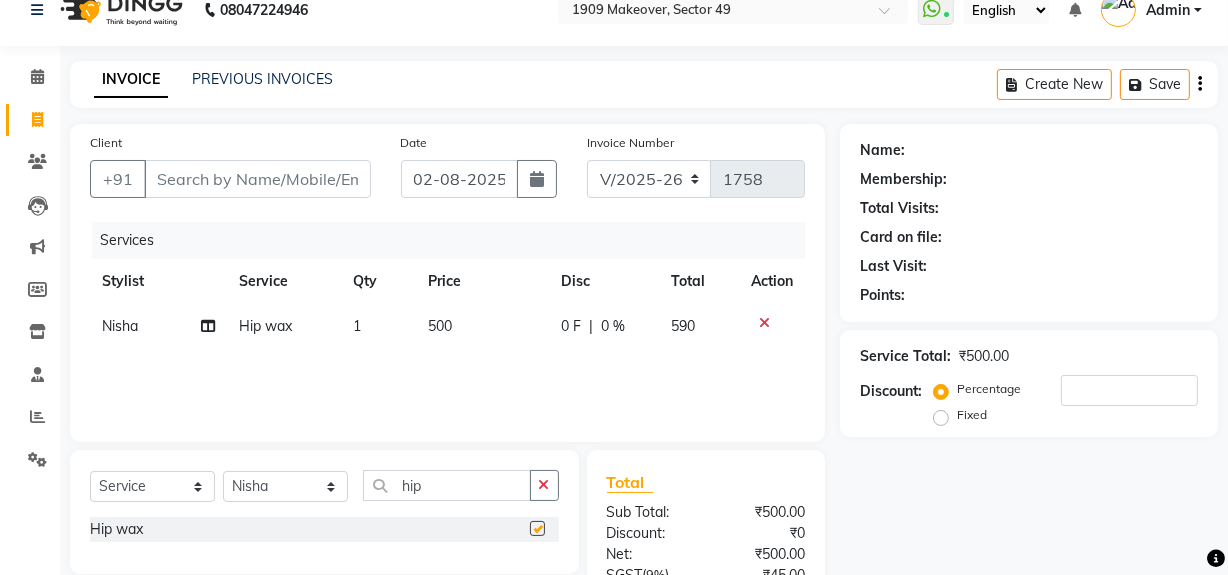 checkbox on "false" 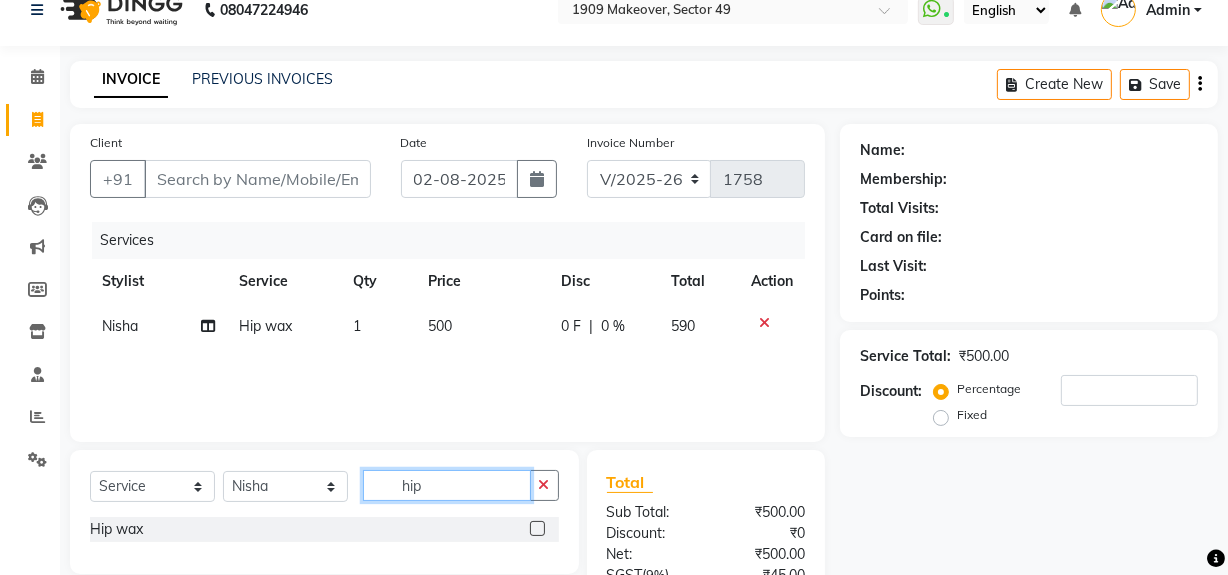 click on "hip" 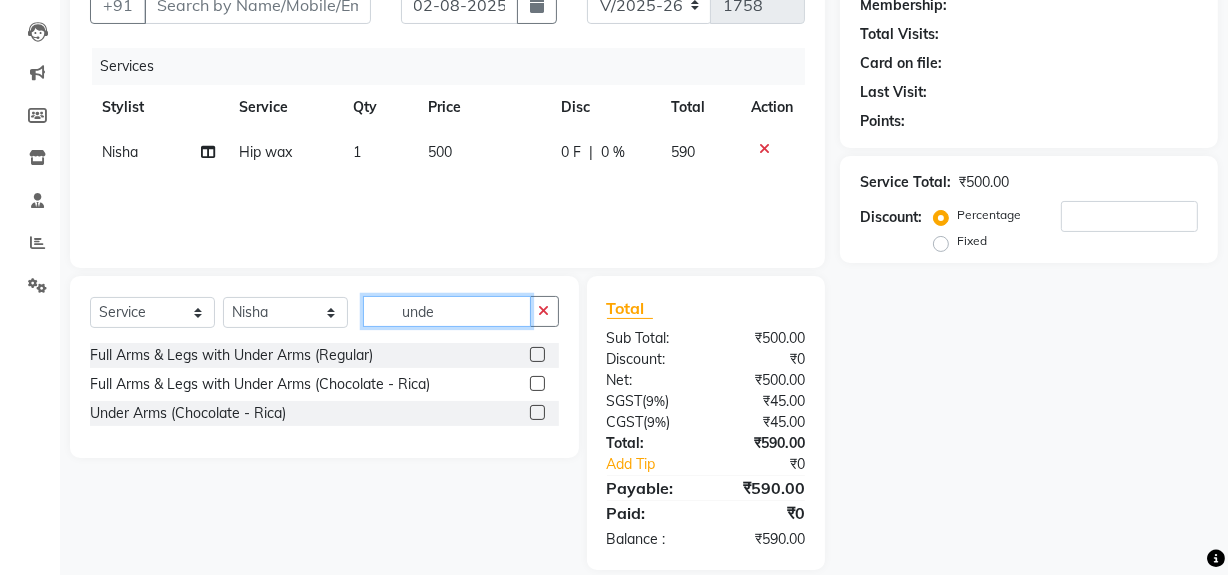 scroll, scrollTop: 225, scrollLeft: 0, axis: vertical 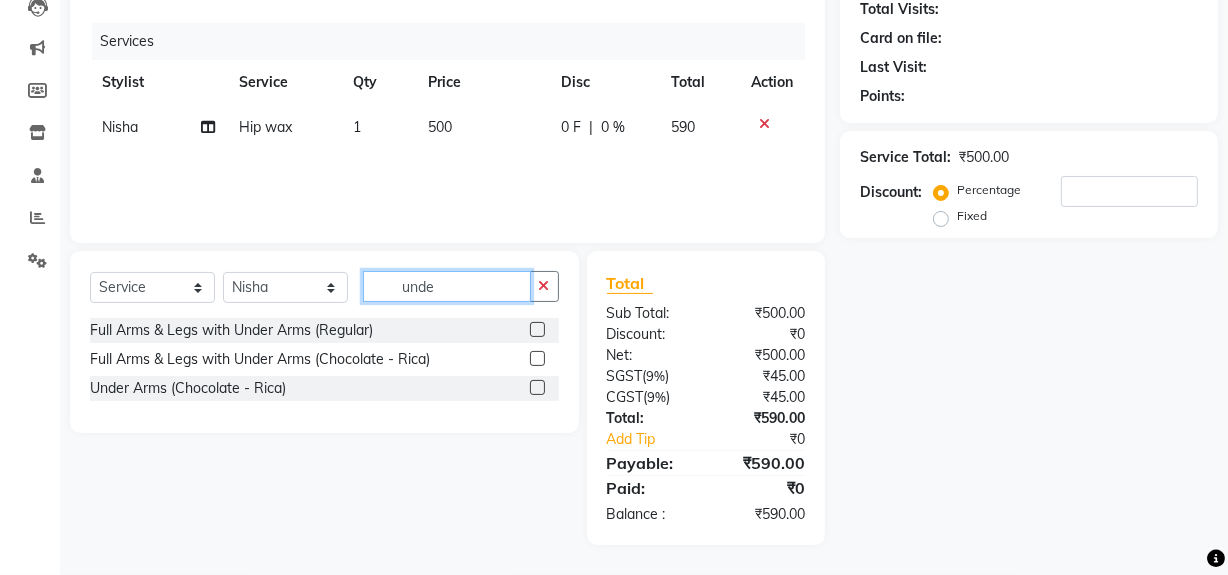 type on "unde" 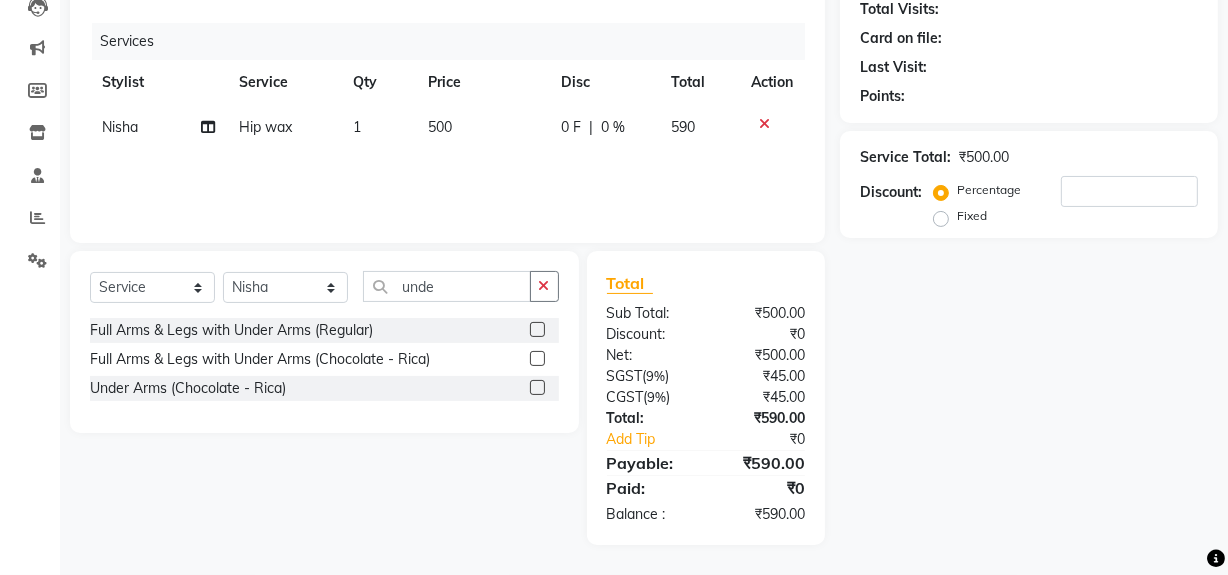 click 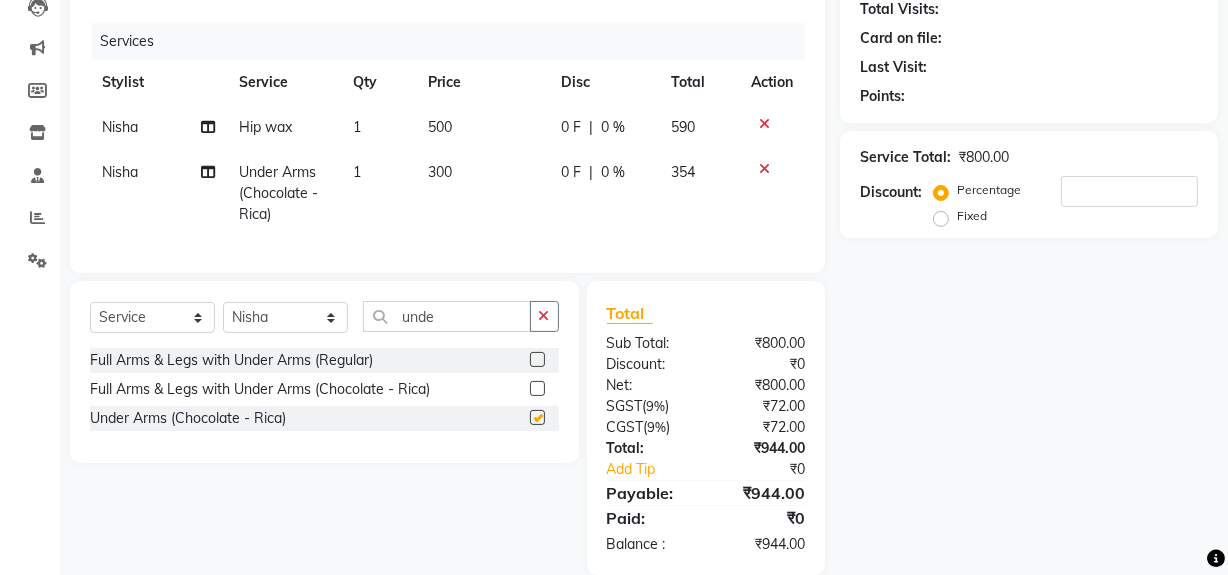 checkbox on "false" 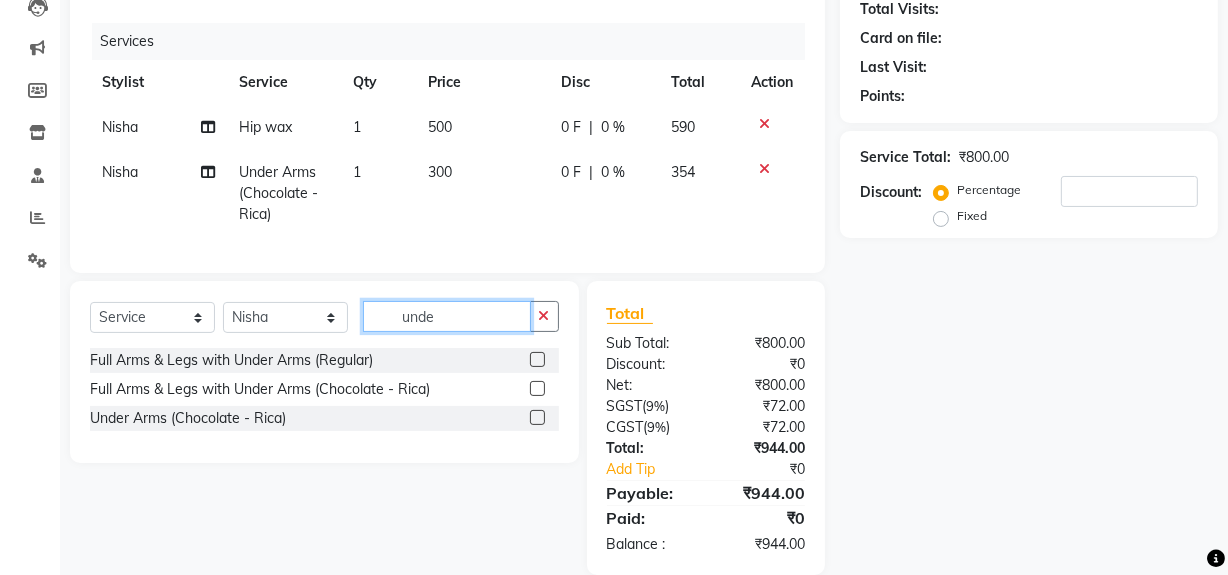 click on "unde" 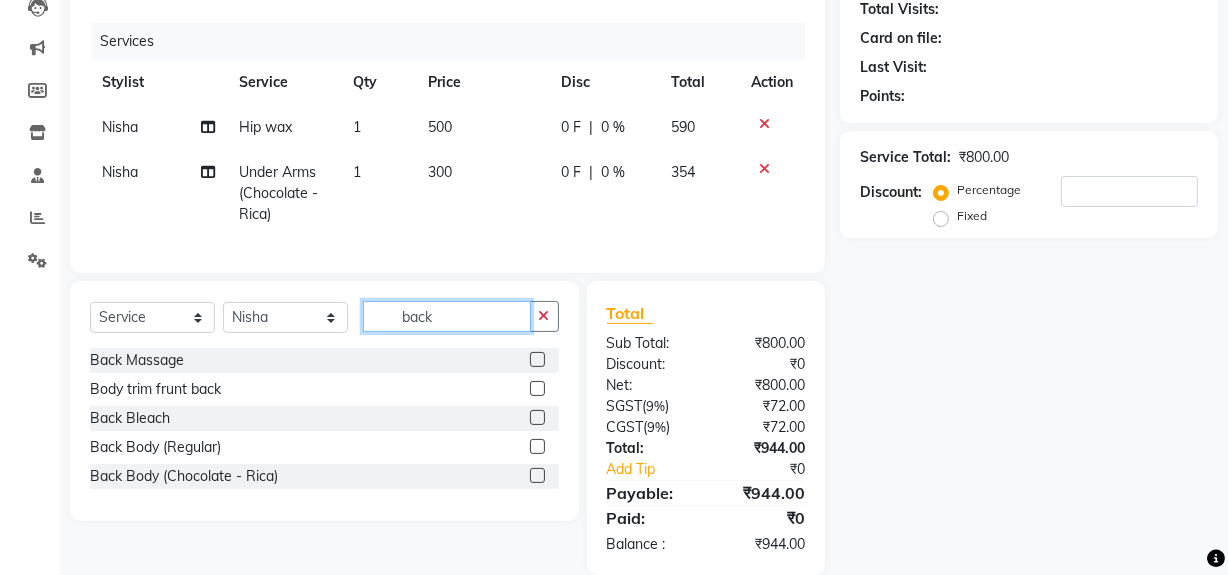 type on "back" 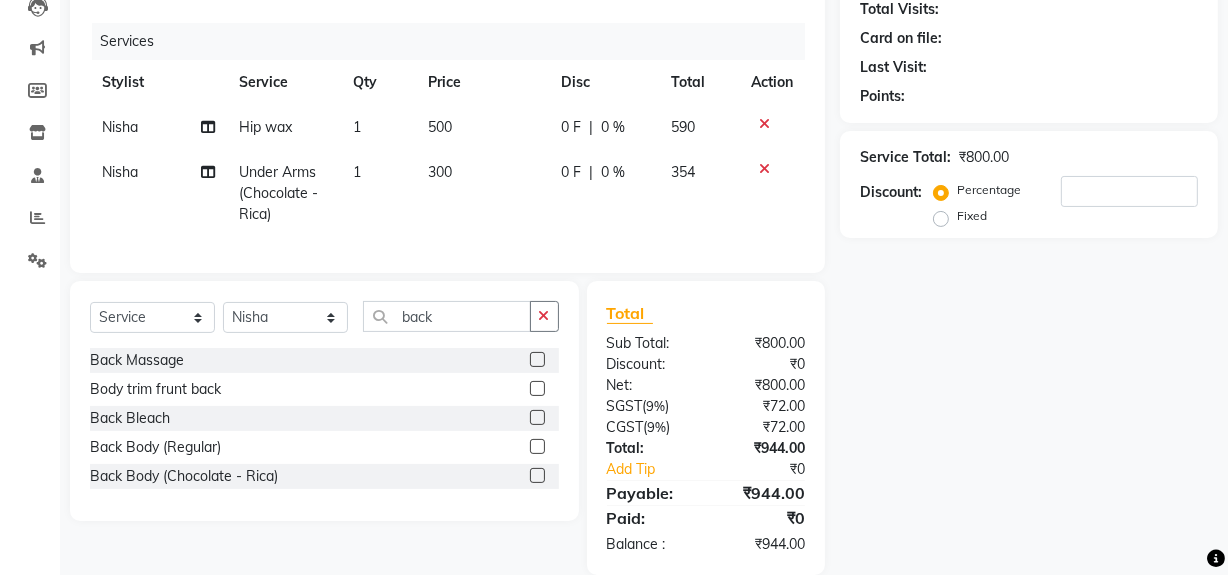 click 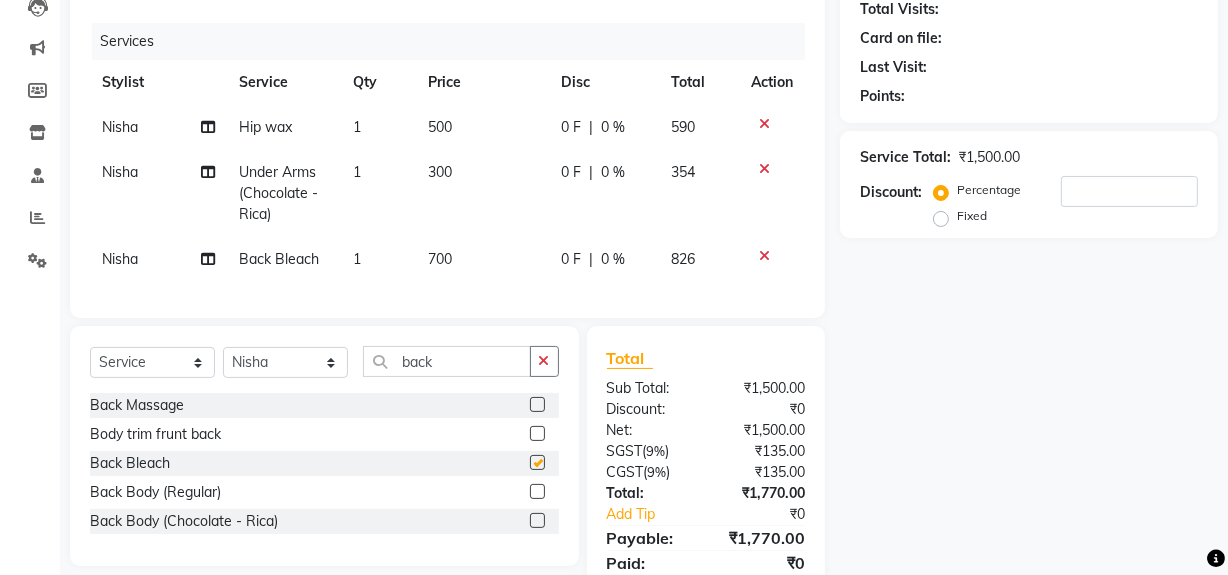 checkbox on "false" 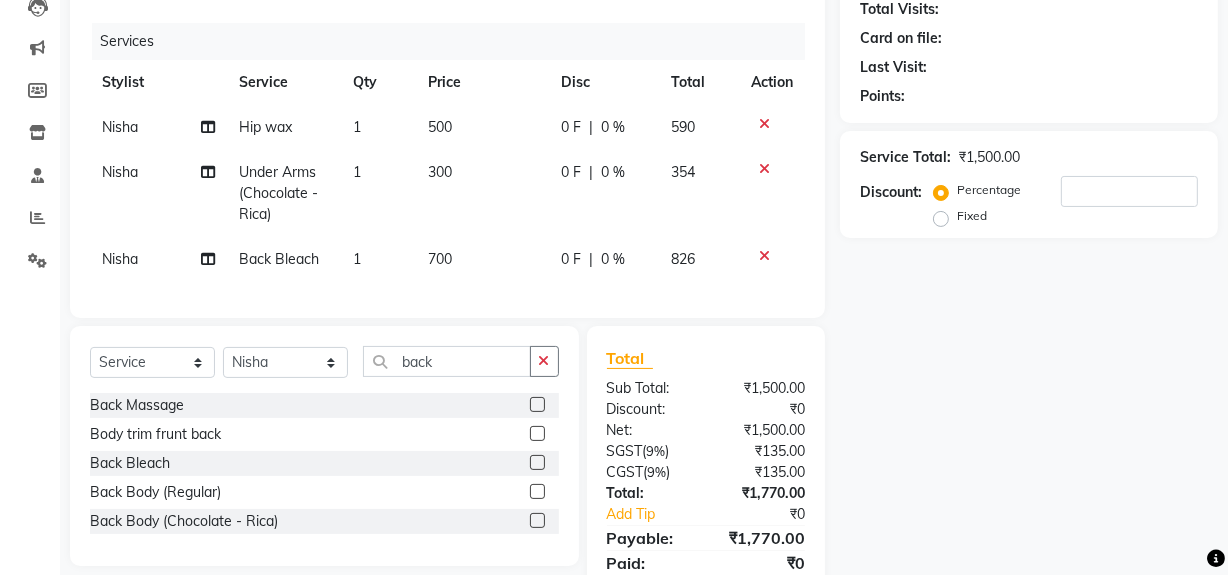 click 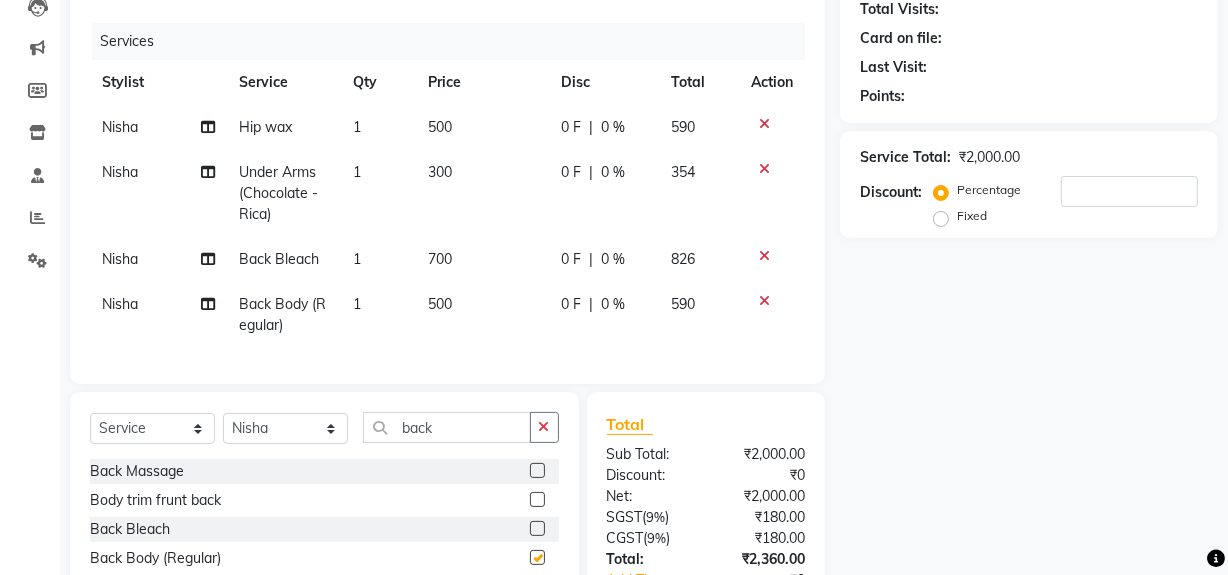 checkbox on "false" 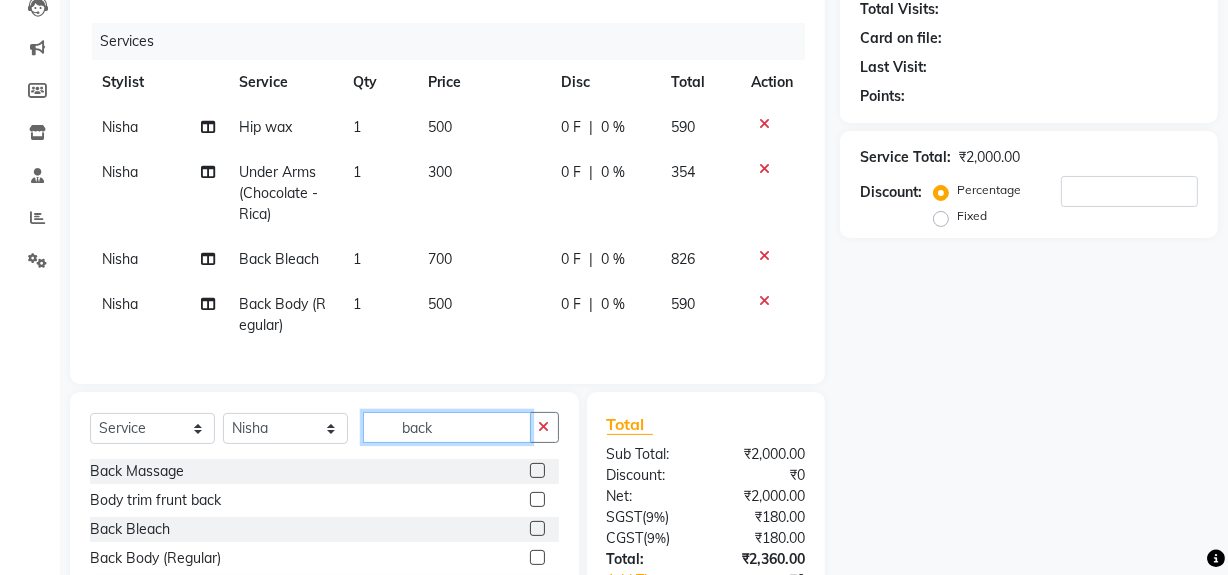 click on "back" 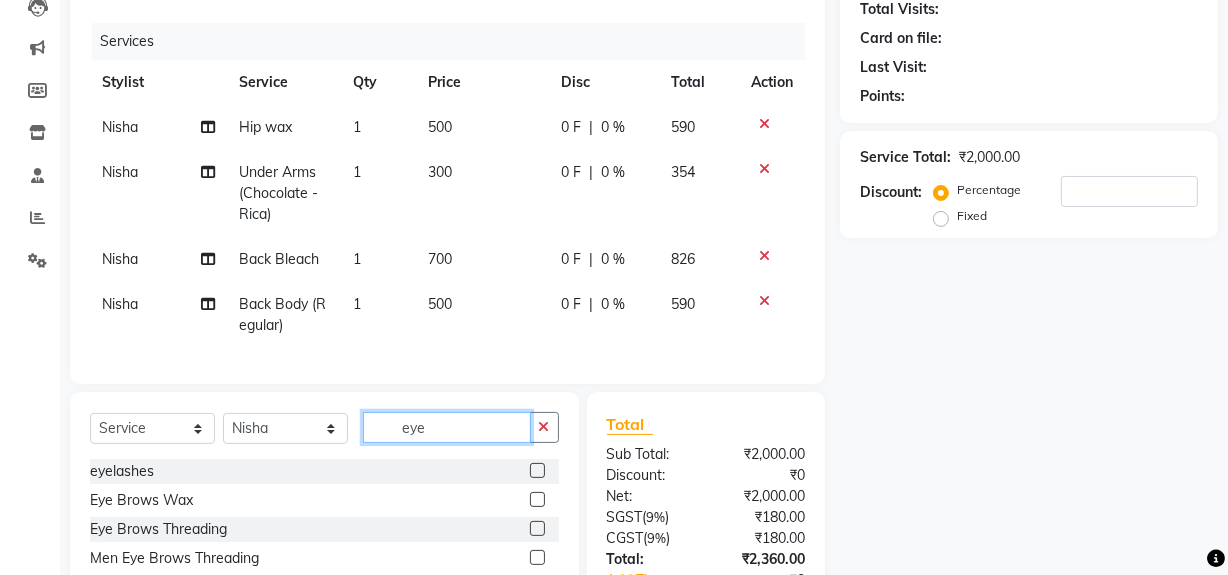 type on "eye" 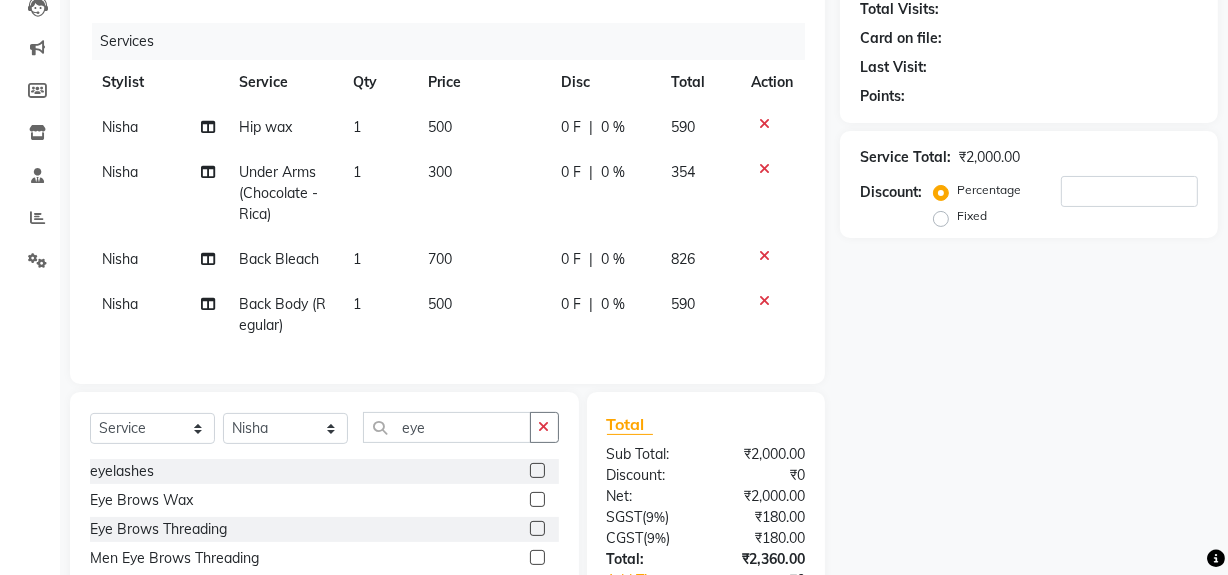 click 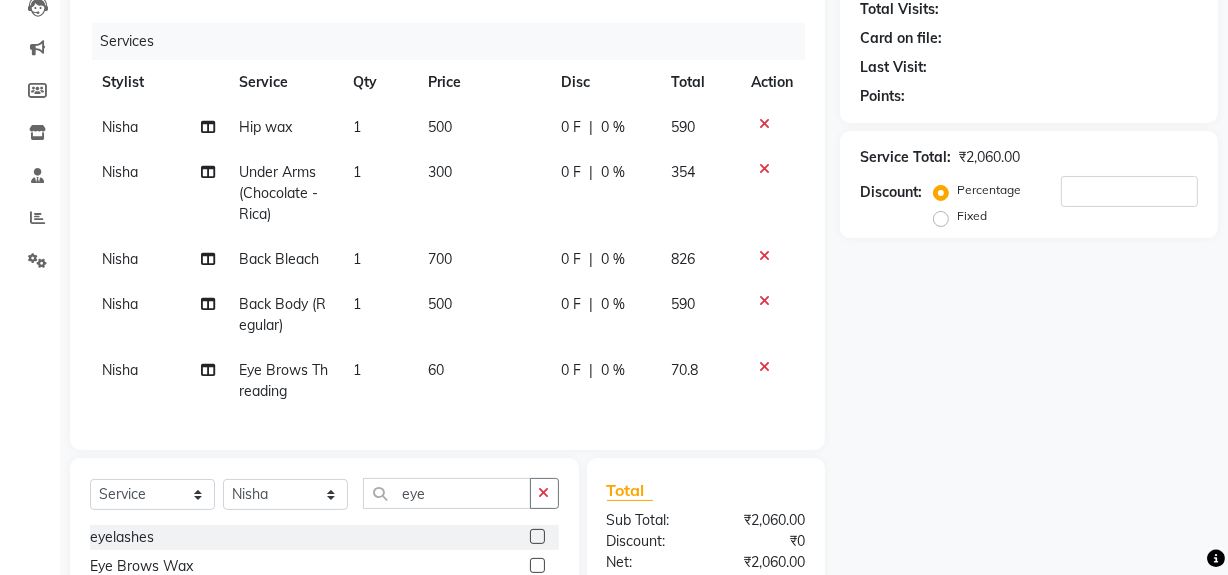 checkbox on "false" 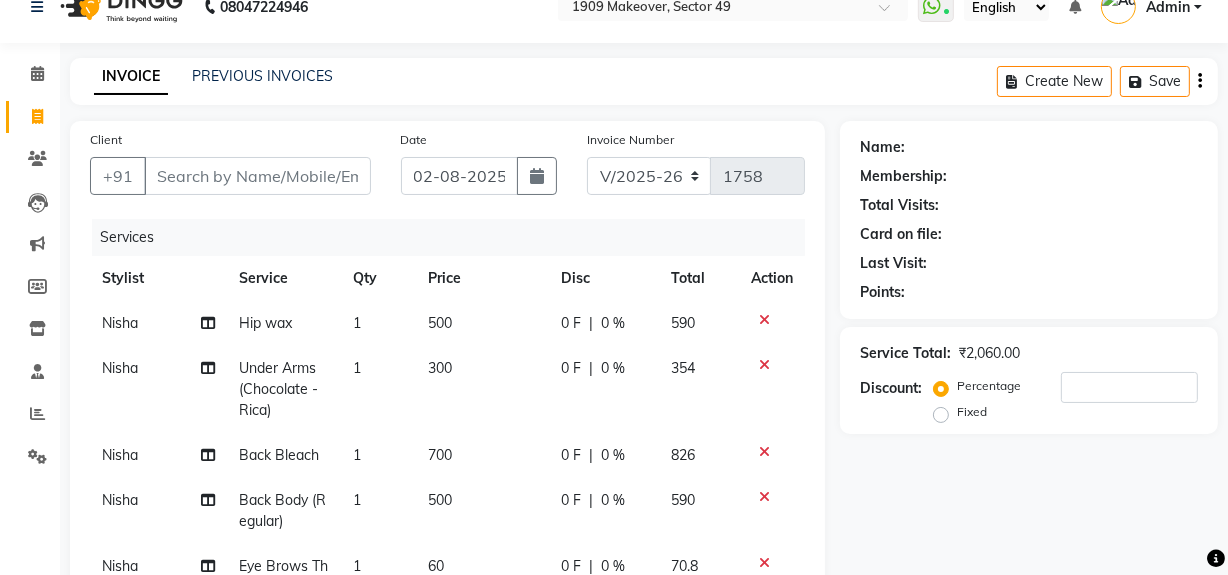 scroll, scrollTop: 0, scrollLeft: 0, axis: both 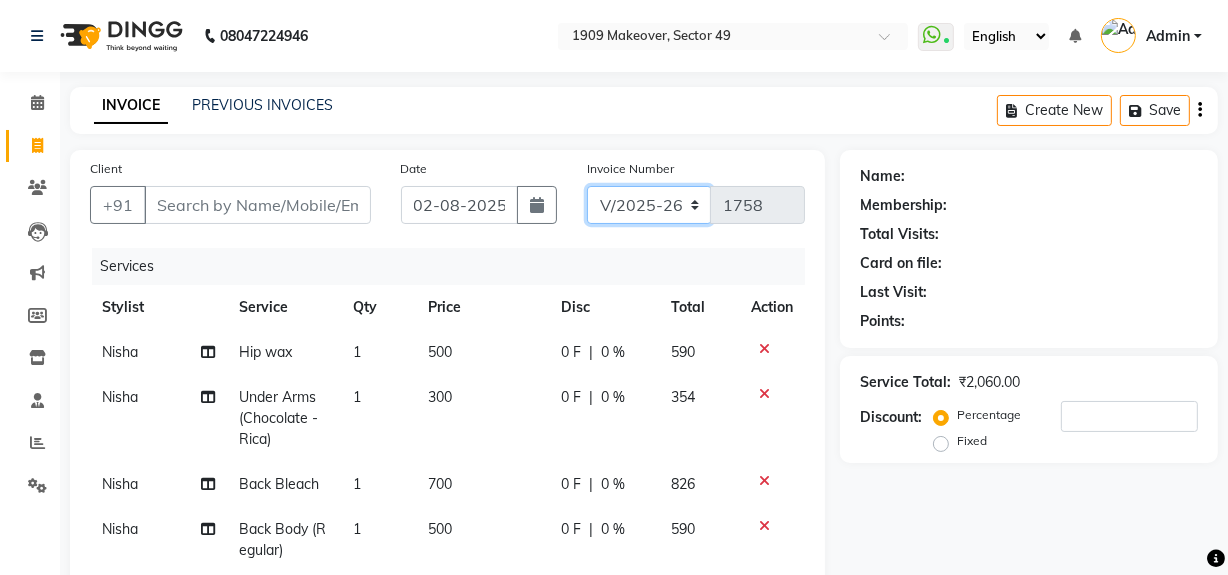 drag, startPoint x: 640, startPoint y: 200, endPoint x: 643, endPoint y: 221, distance: 21.213203 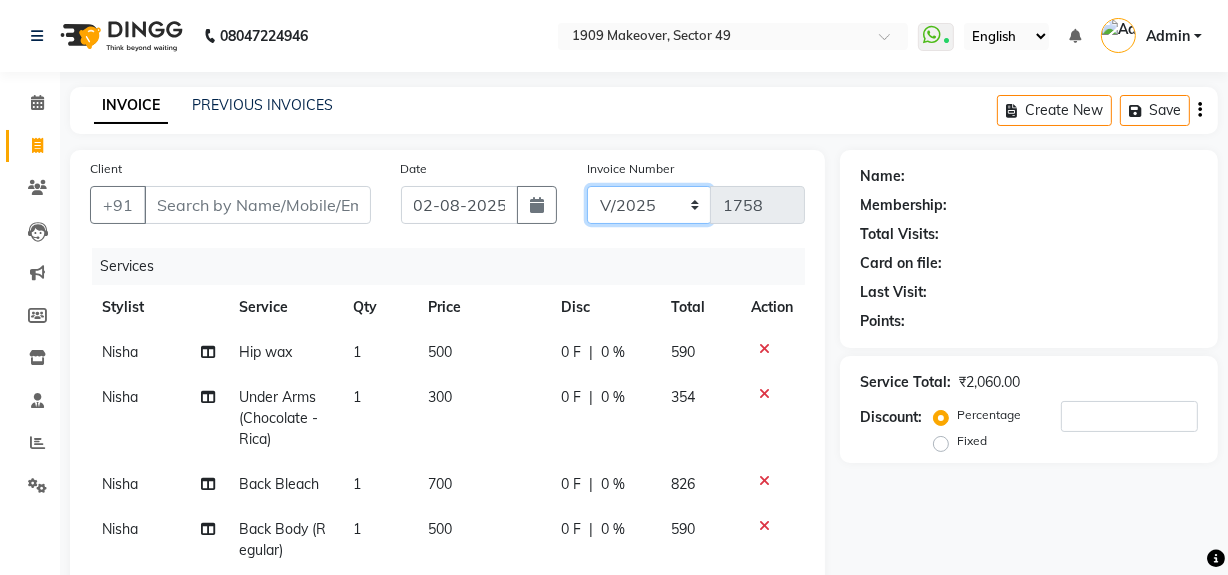 click on "V/2025 V/2025-26" 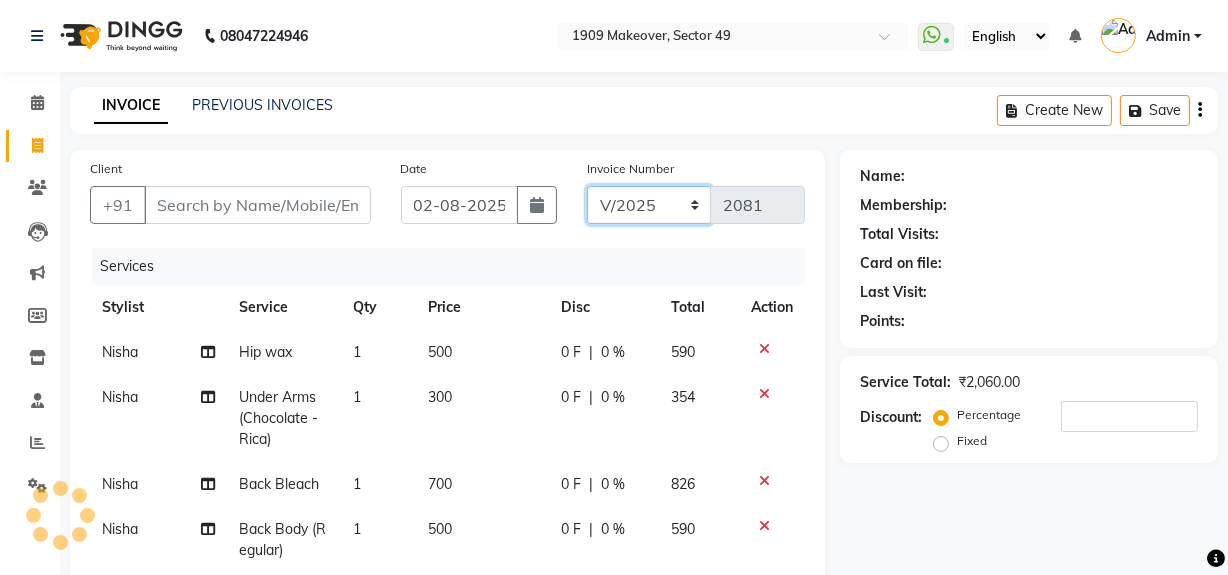 scroll, scrollTop: 446, scrollLeft: 0, axis: vertical 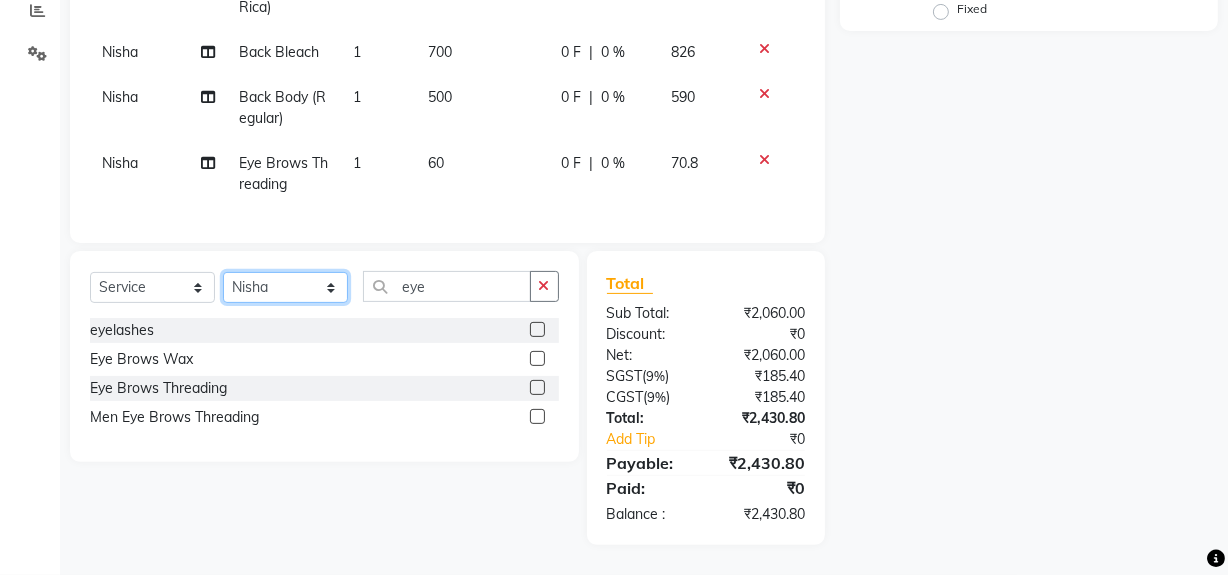 click on "Select Stylist Abdul Ahmed Arif Harun House Sale Jyoti Nisha Rehaan Ujjwal Umesh Veer vikram mehta Vishal" 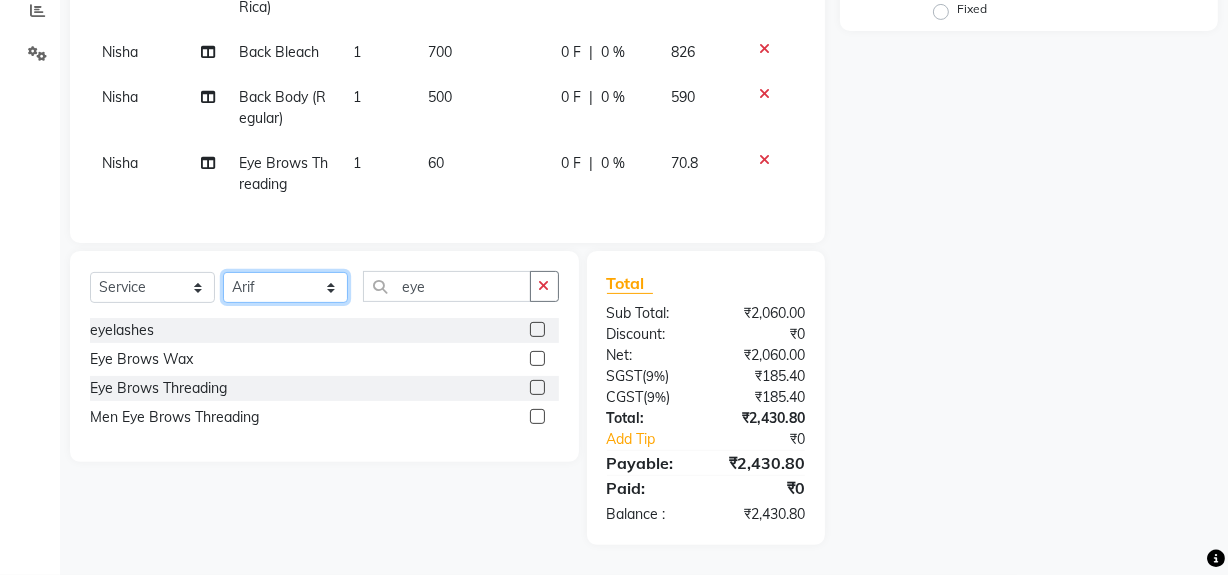 click on "Select Stylist Abdul Ahmed Arif Harun House Sale Jyoti Nisha Rehaan Ujjwal Umesh Veer vikram mehta Vishal" 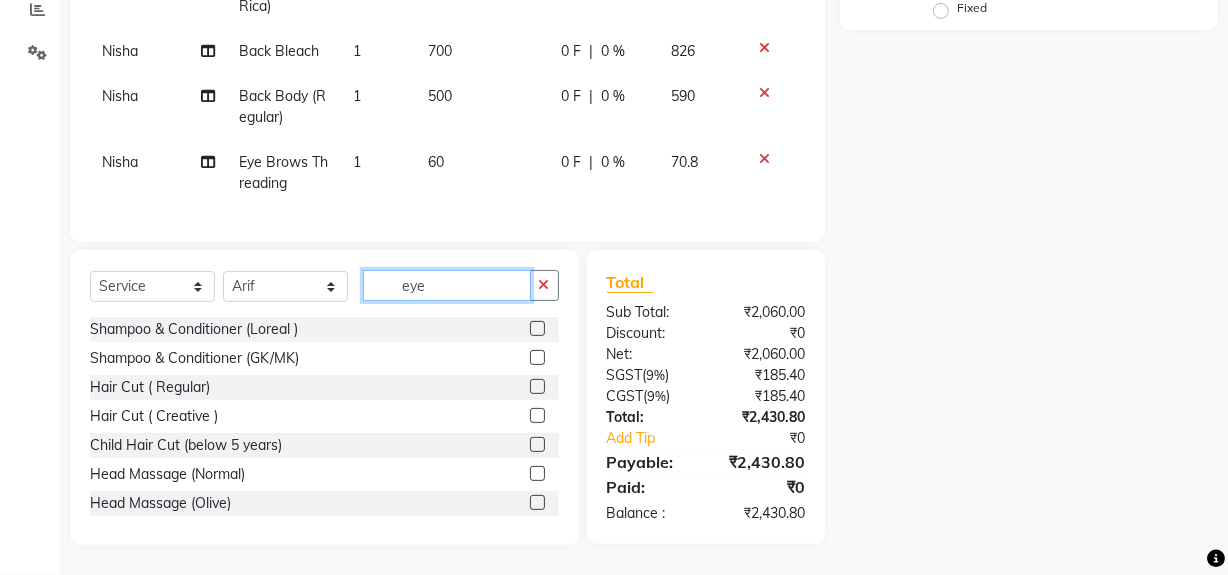 click on "eye" 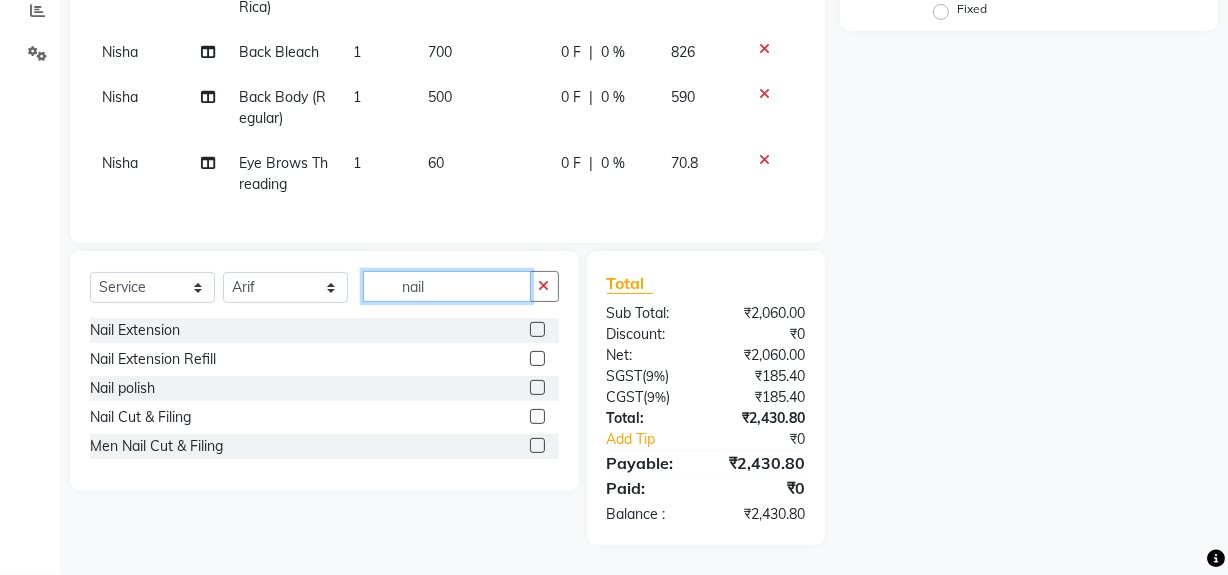 type on "nail" 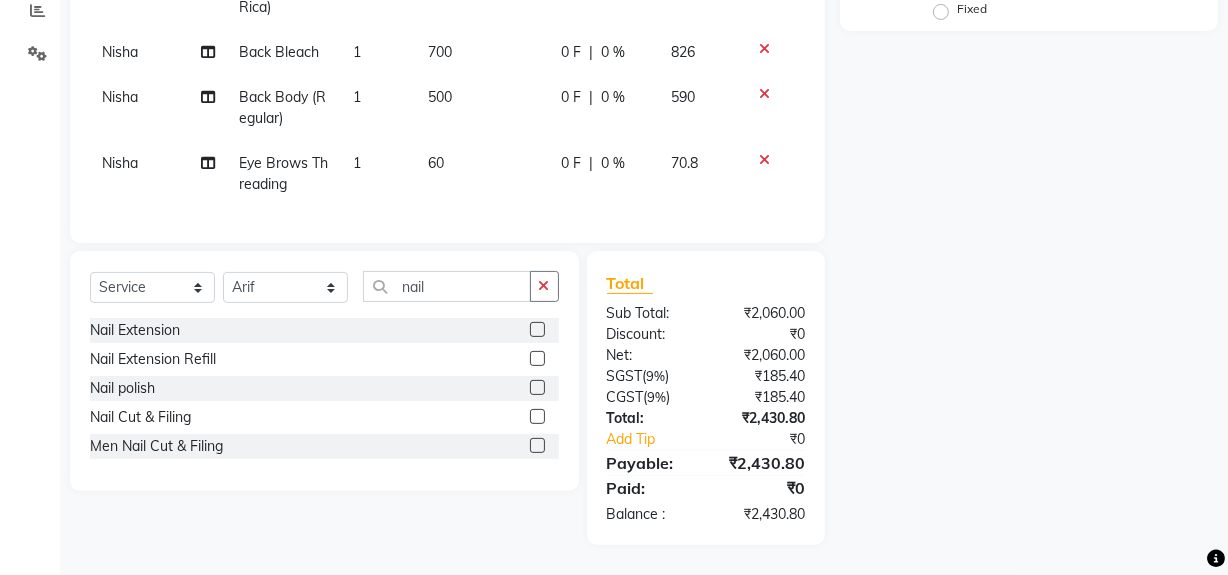 click 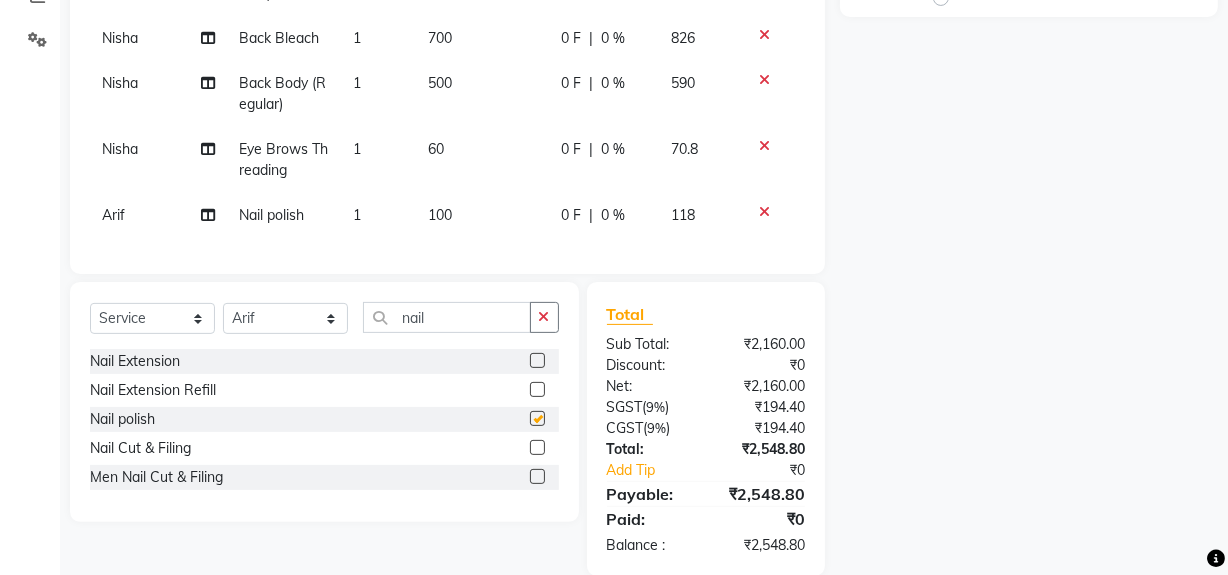 checkbox on "false" 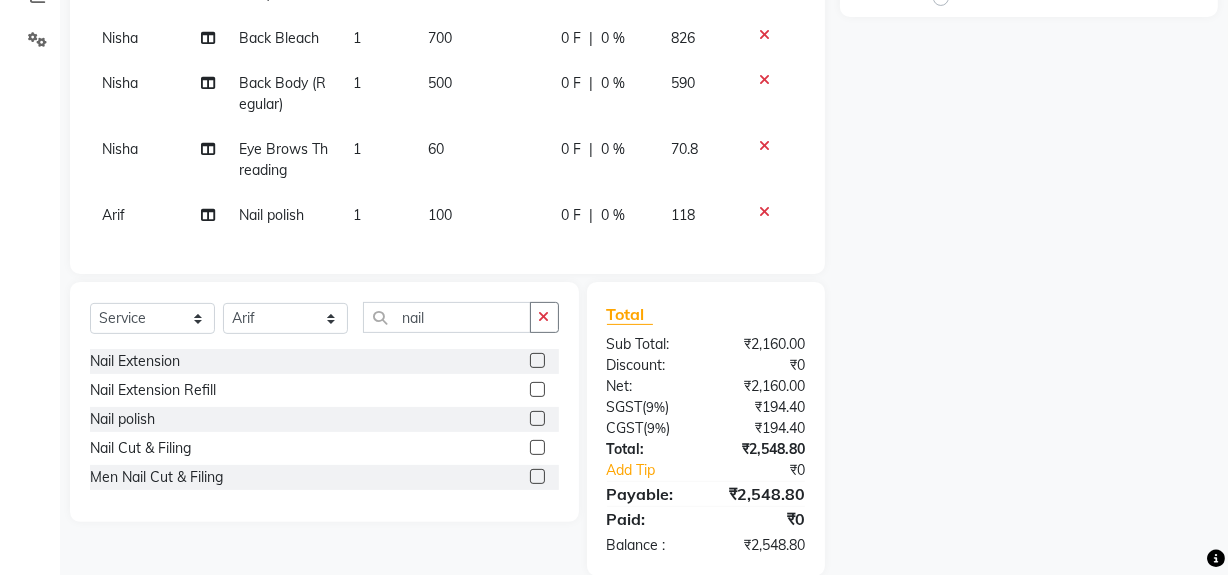click on "1" 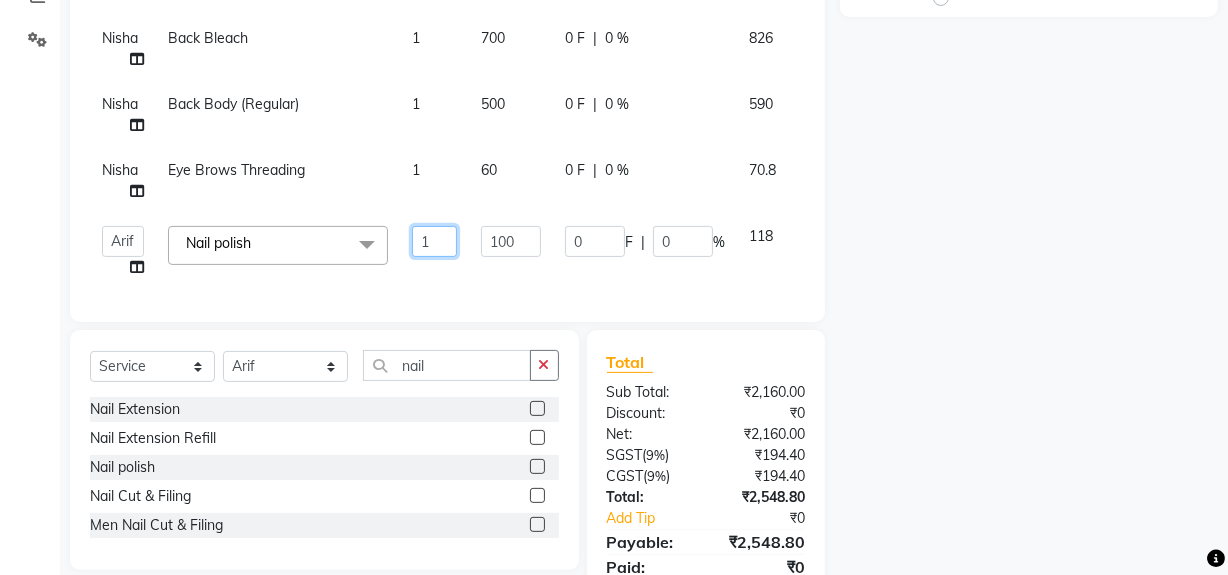 drag, startPoint x: 425, startPoint y: 241, endPoint x: 406, endPoint y: 241, distance: 19 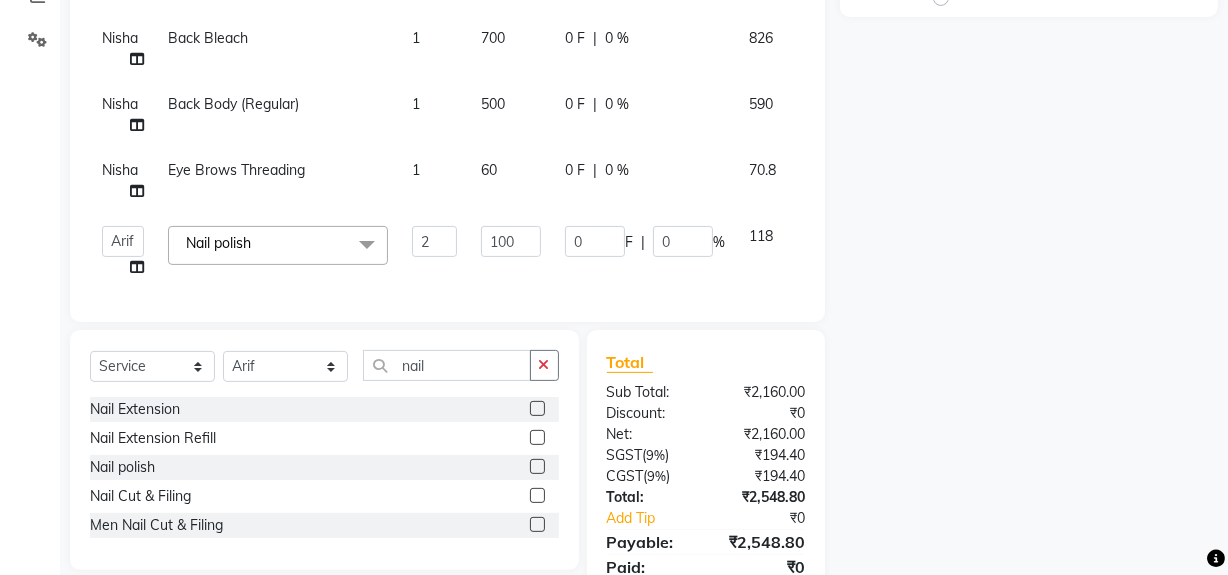 click on "Name:  Membership:  Total Visits:  Card on file:  Last Visit:  Points:  Service Total:  ₹2,160.00  Discount:  Percentage   Fixed" 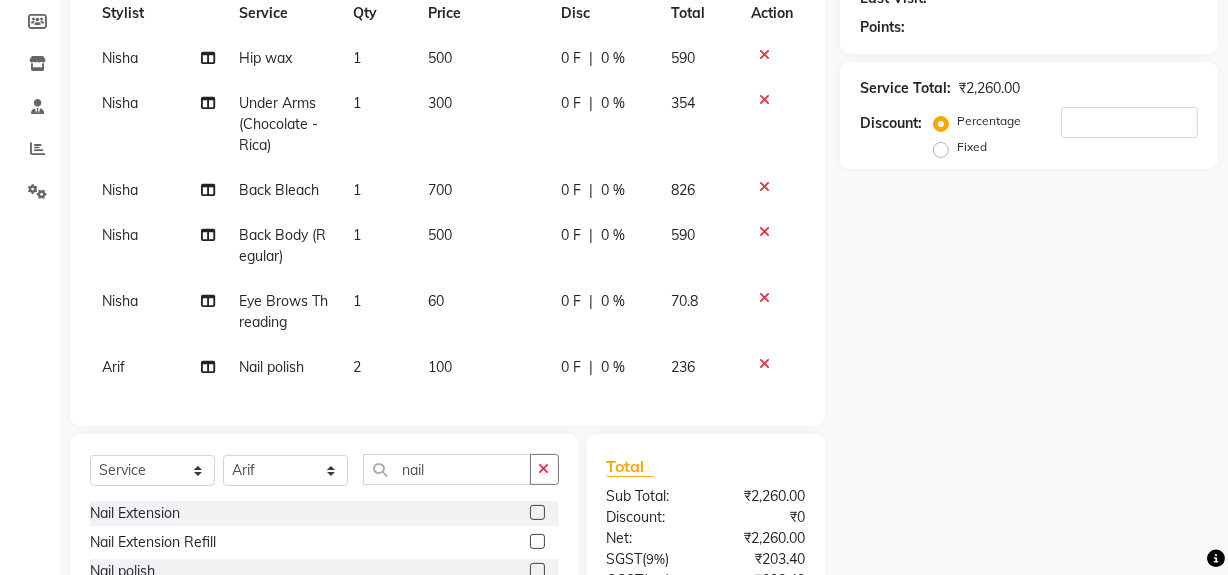 scroll, scrollTop: 292, scrollLeft: 0, axis: vertical 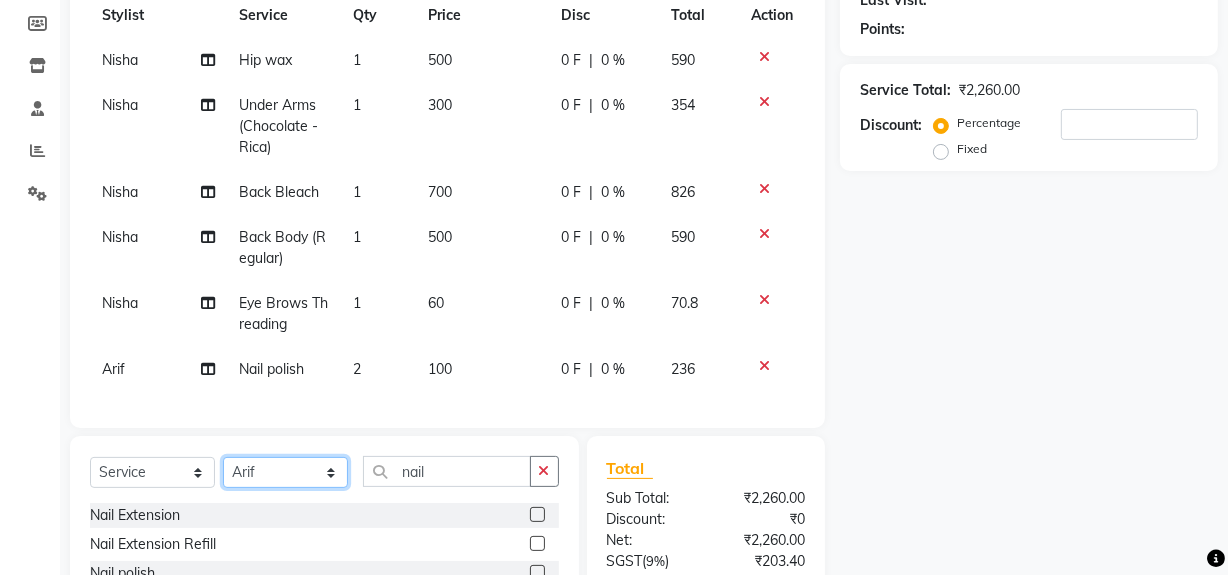 click on "Select Stylist Abdul Ahmed Arif Harun House Sale Jyoti Nisha Rehaan Ujjwal Umesh Veer vikram mehta Vishal" 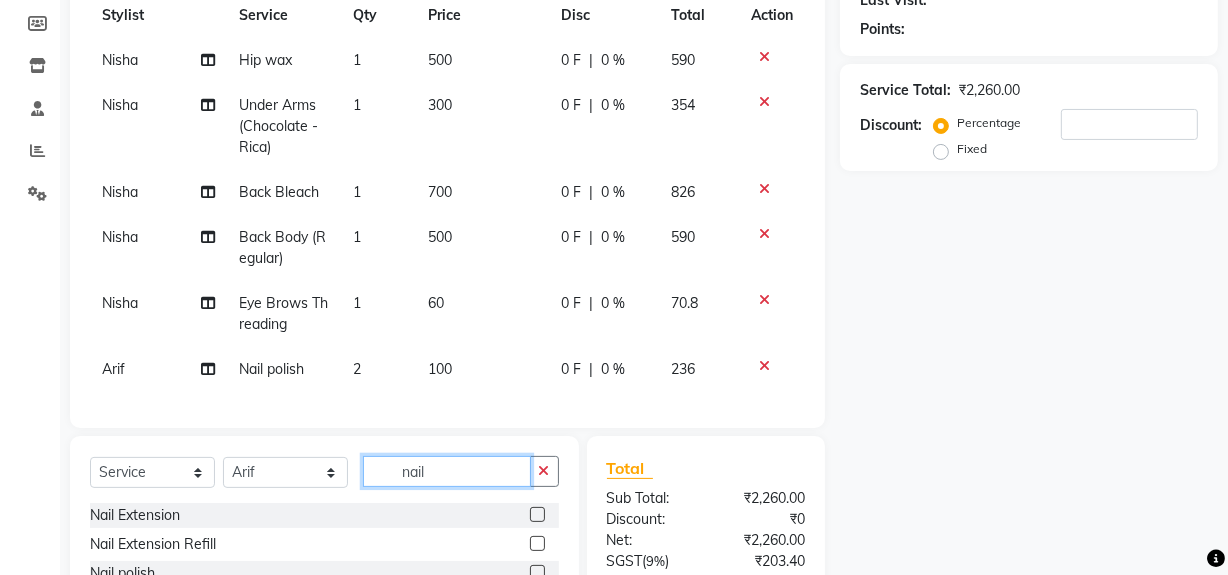 click on "nail" 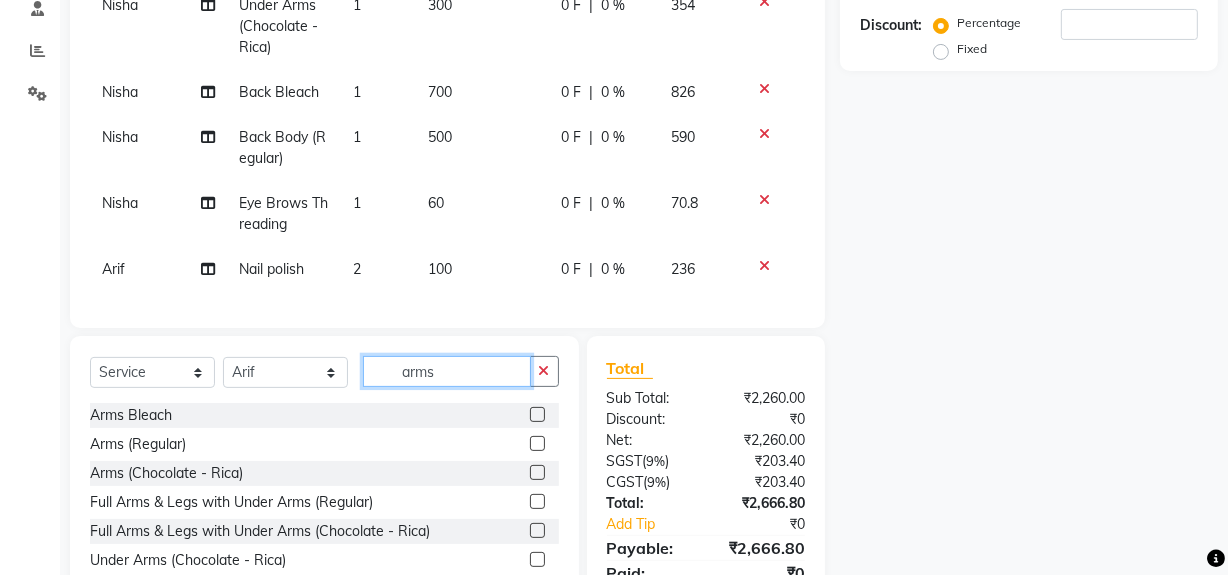 scroll, scrollTop: 421, scrollLeft: 0, axis: vertical 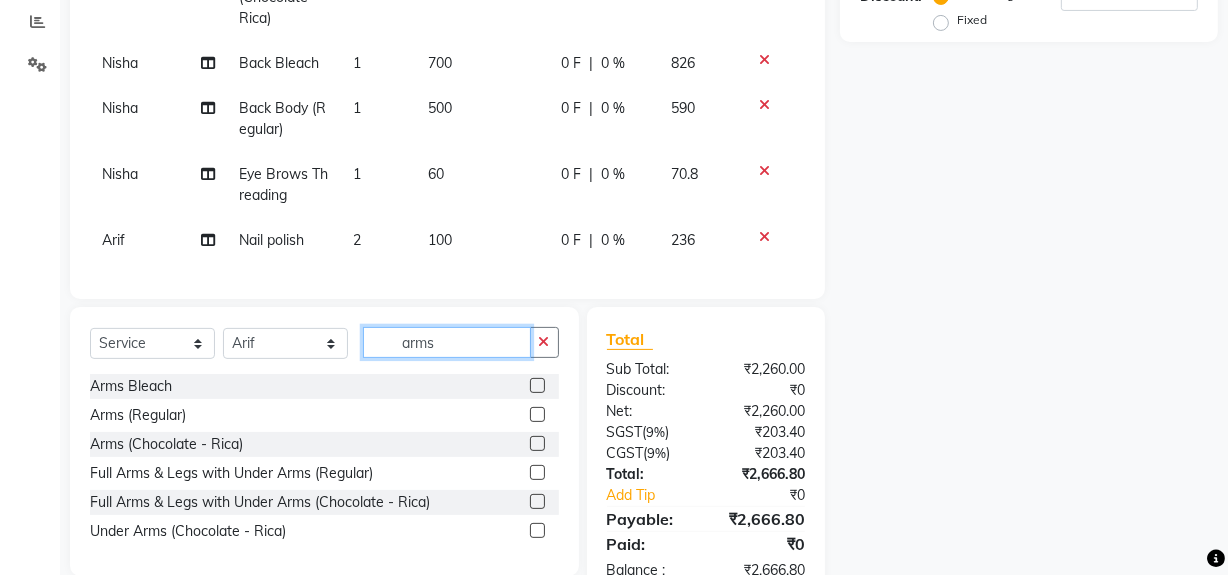 type on "arms" 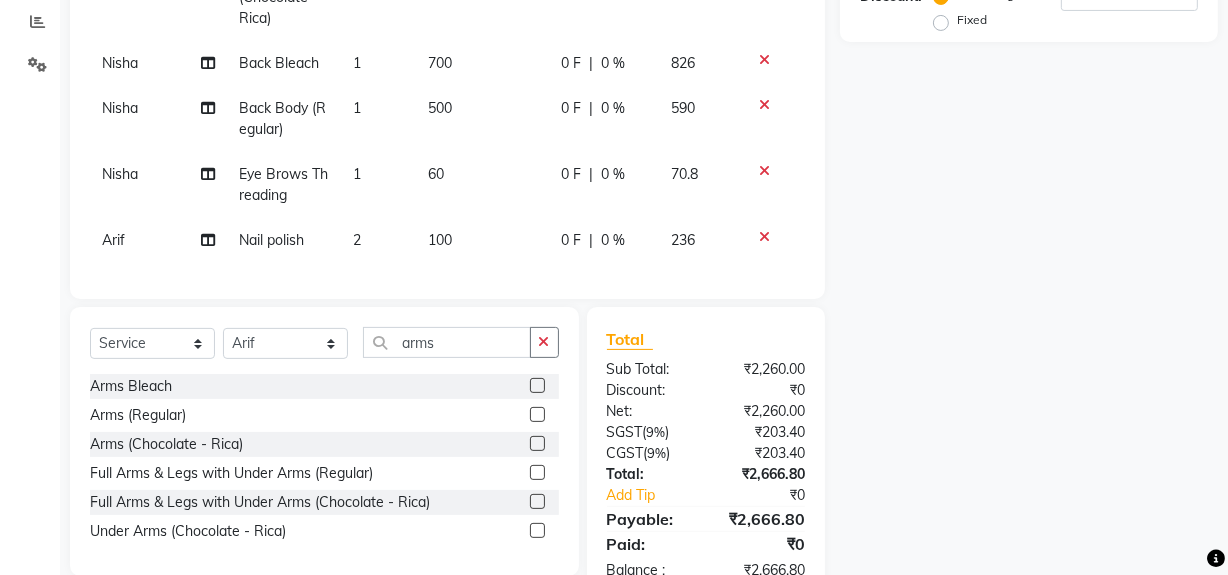 click 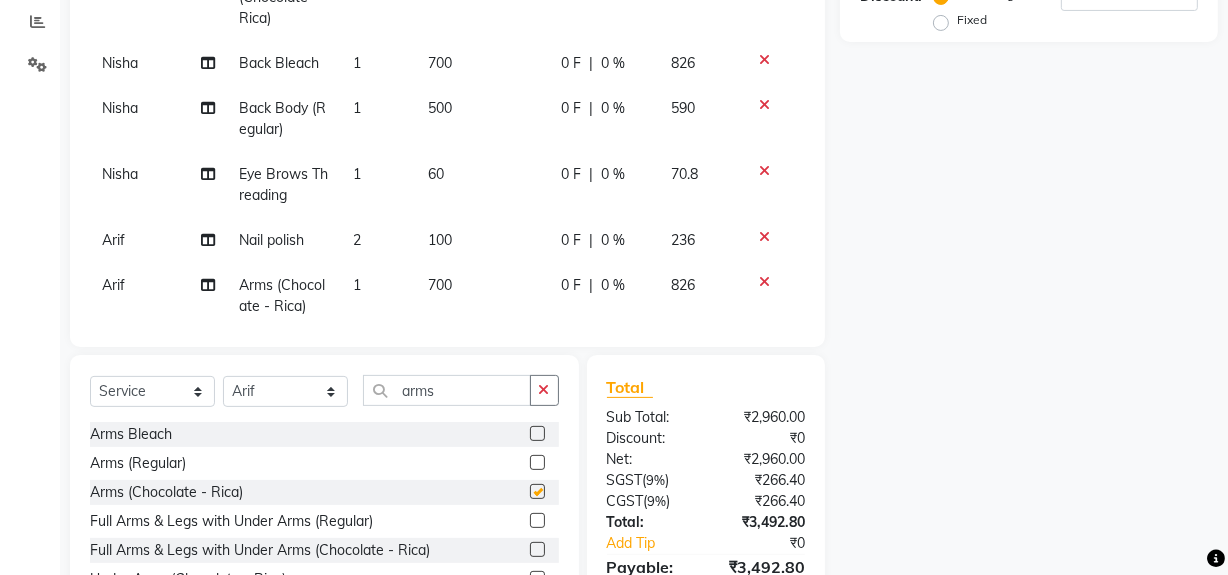 checkbox on "false" 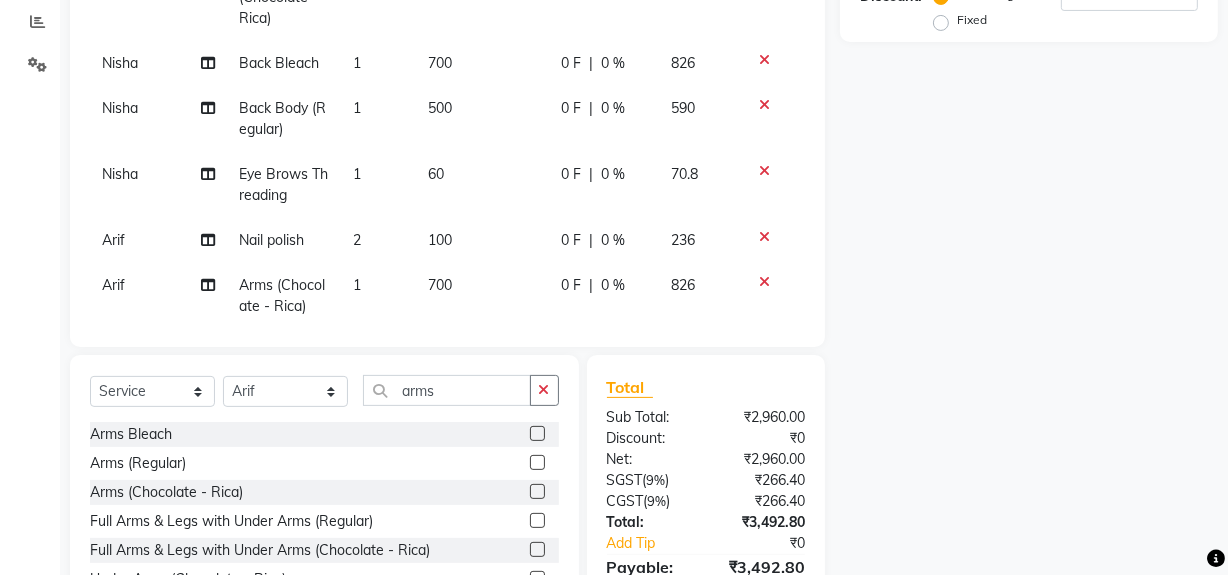click on "700" 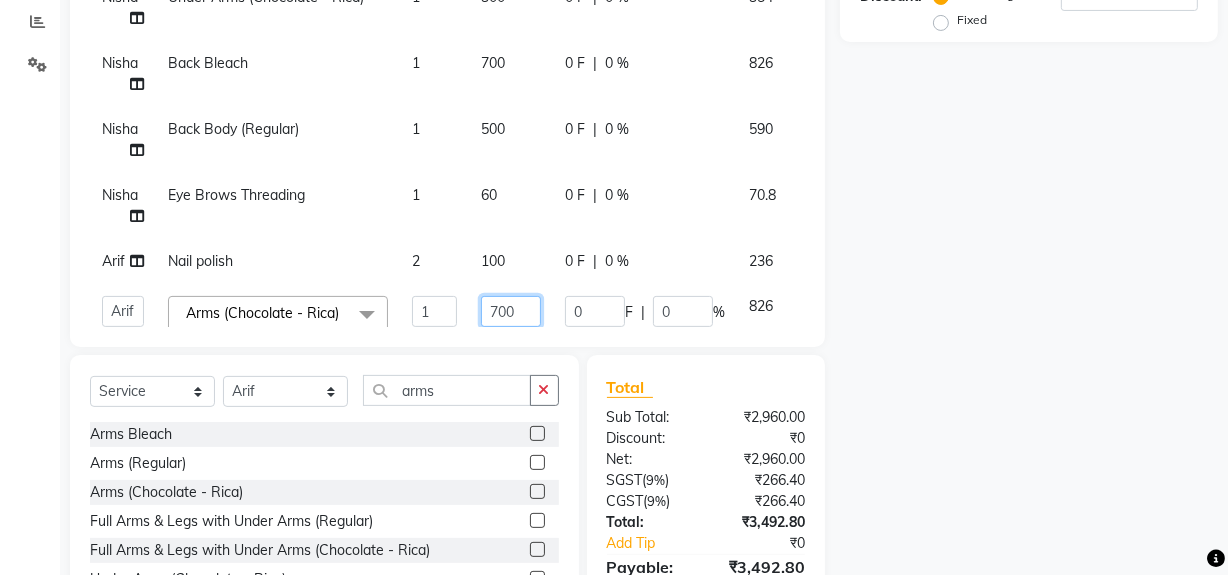 click on "700" 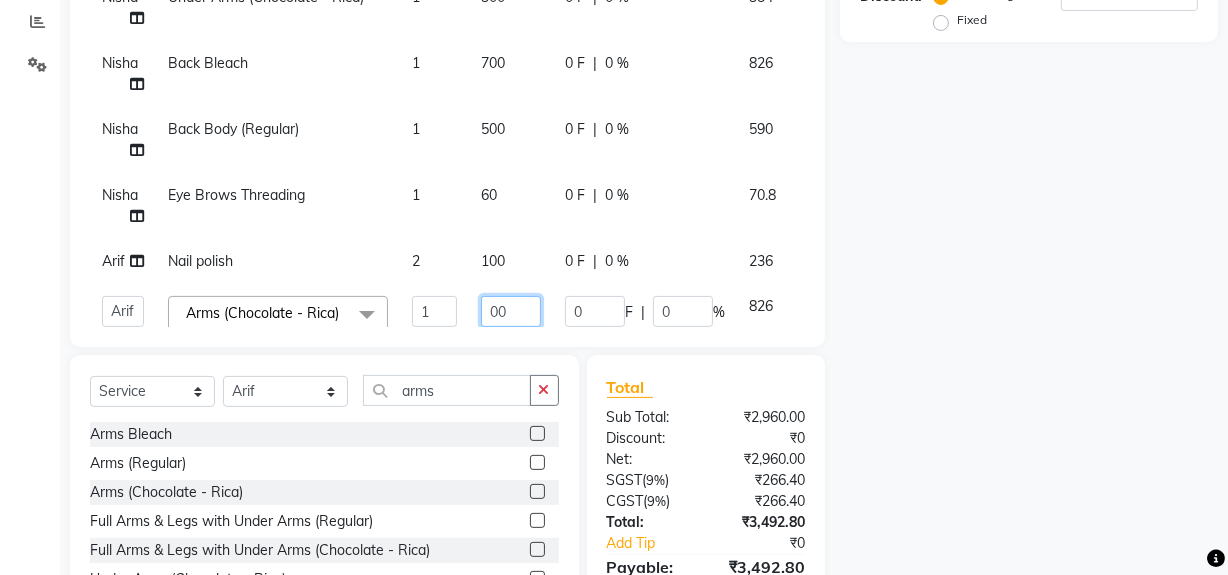scroll, scrollTop: 6, scrollLeft: 0, axis: vertical 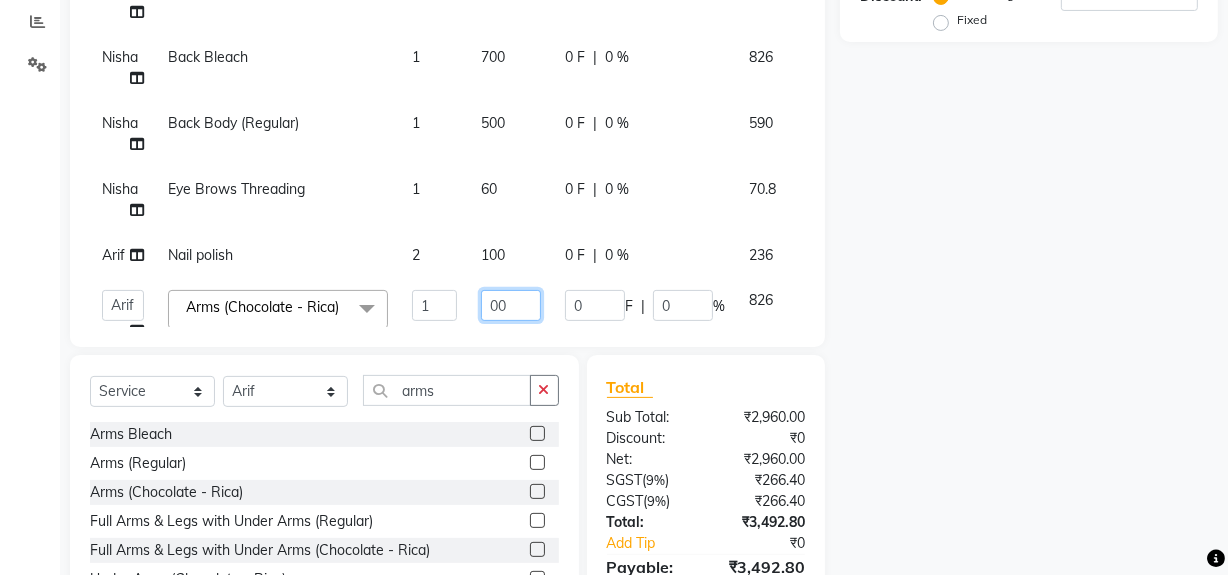 type on "200" 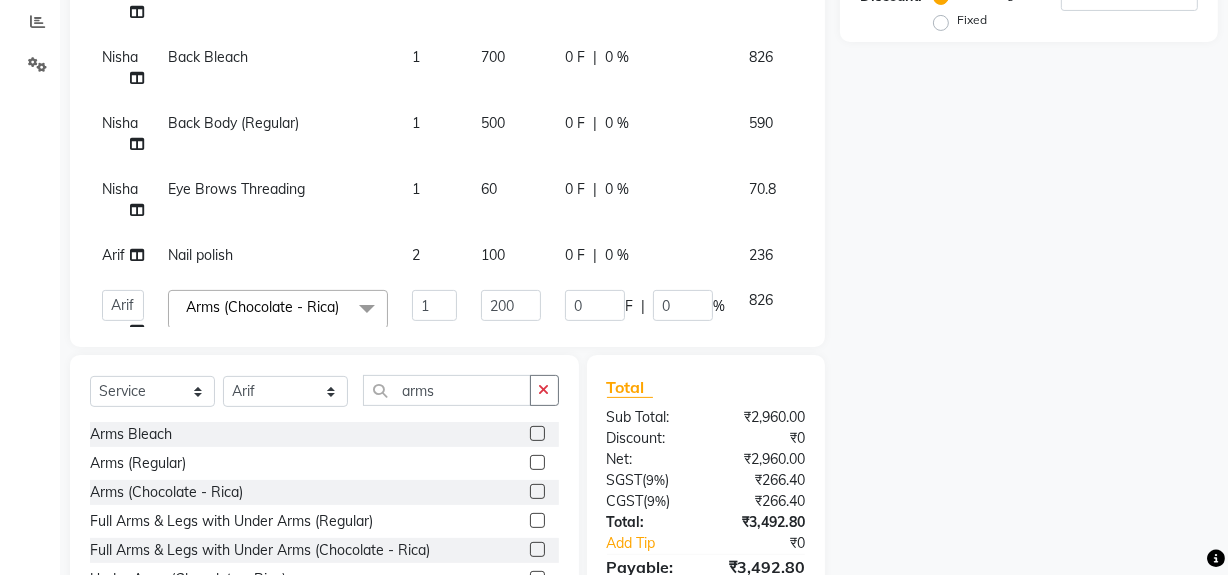 click on "Name:  Membership:  Total Visits:  Card on file:  Last Visit:  Points:  Service Total:  ₹2,960.00  Discount:  Percentage   Fixed" 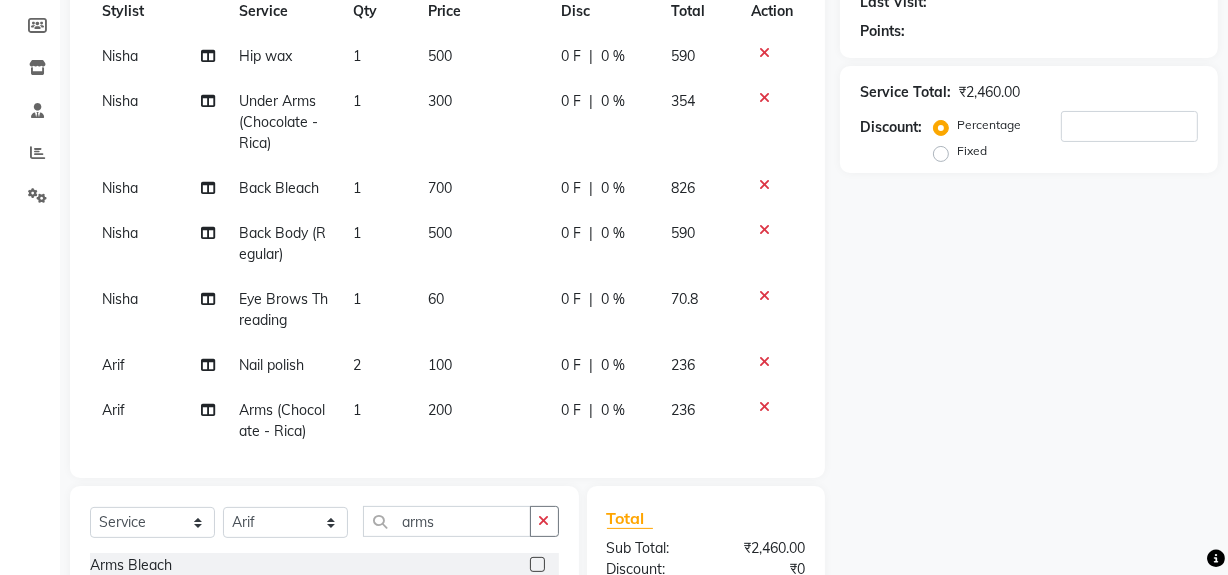 scroll, scrollTop: 0, scrollLeft: 0, axis: both 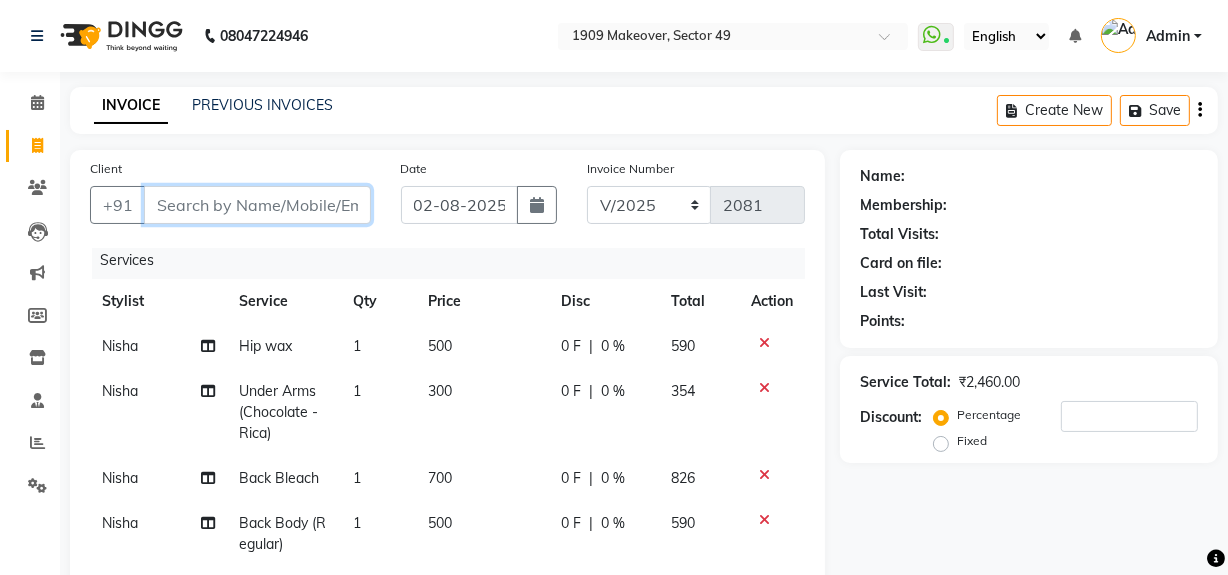 click on "Client" at bounding box center (257, 205) 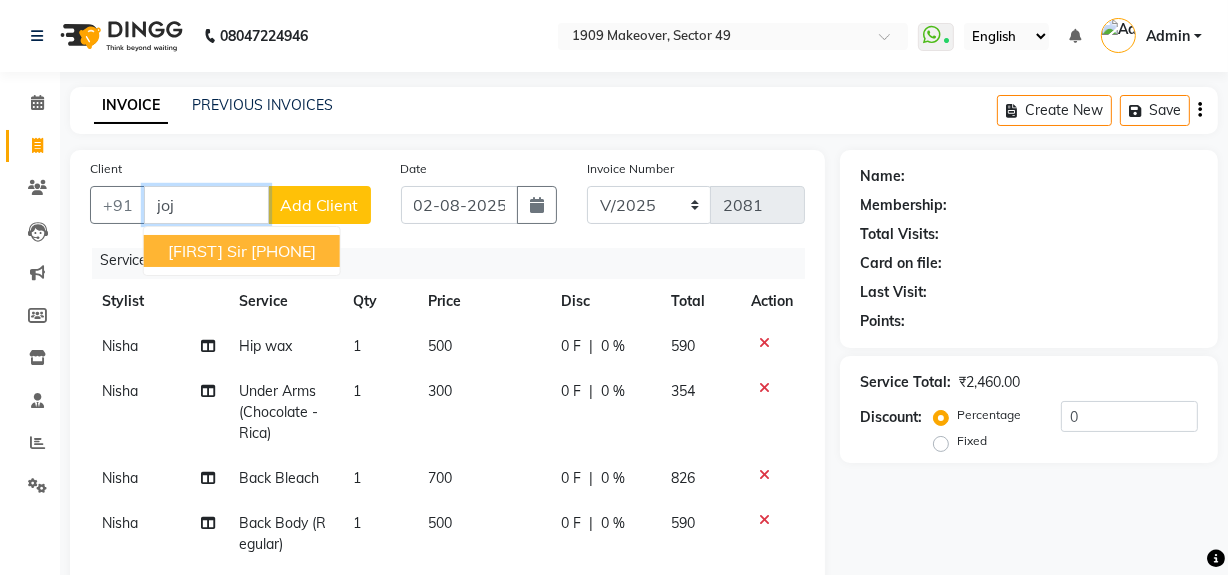 click on "[PHONE]" at bounding box center [283, 251] 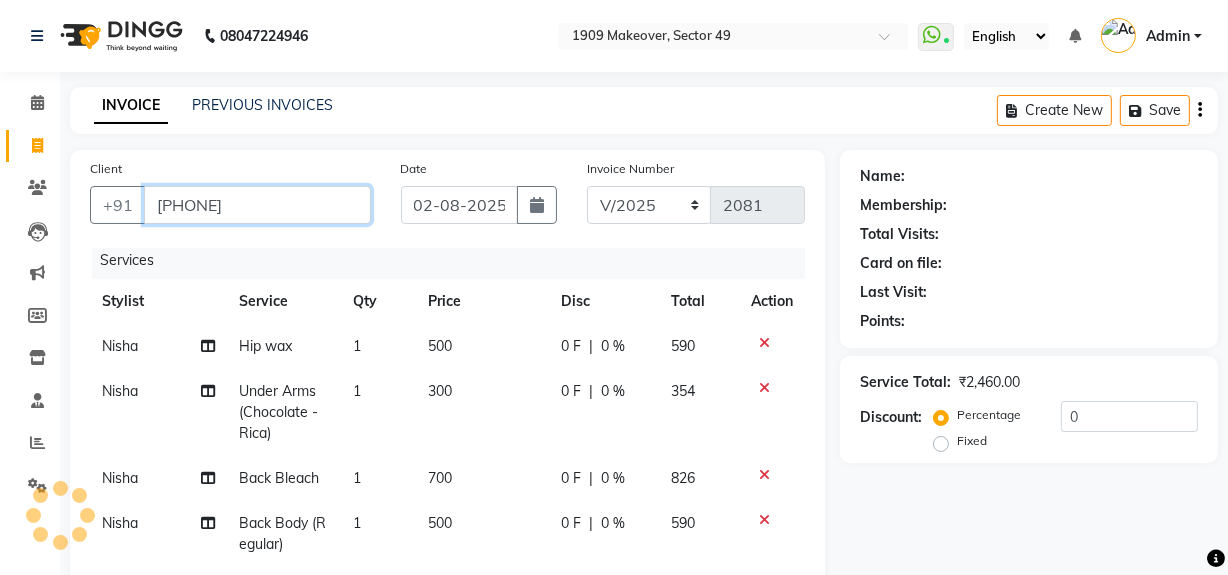 type on "[PHONE]" 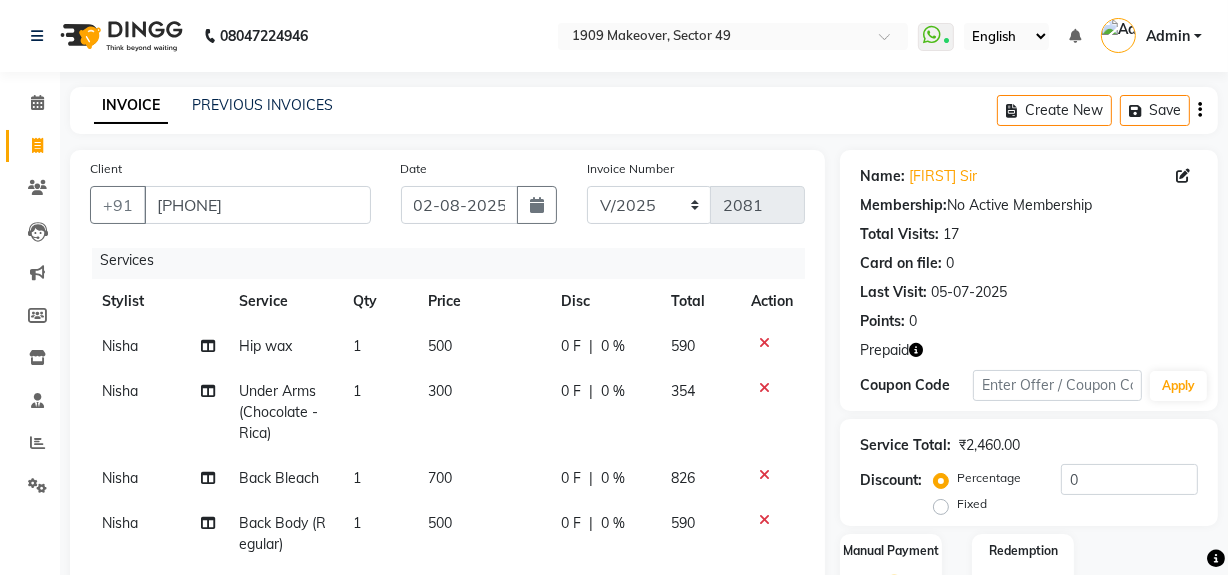 scroll, scrollTop: 512, scrollLeft: 0, axis: vertical 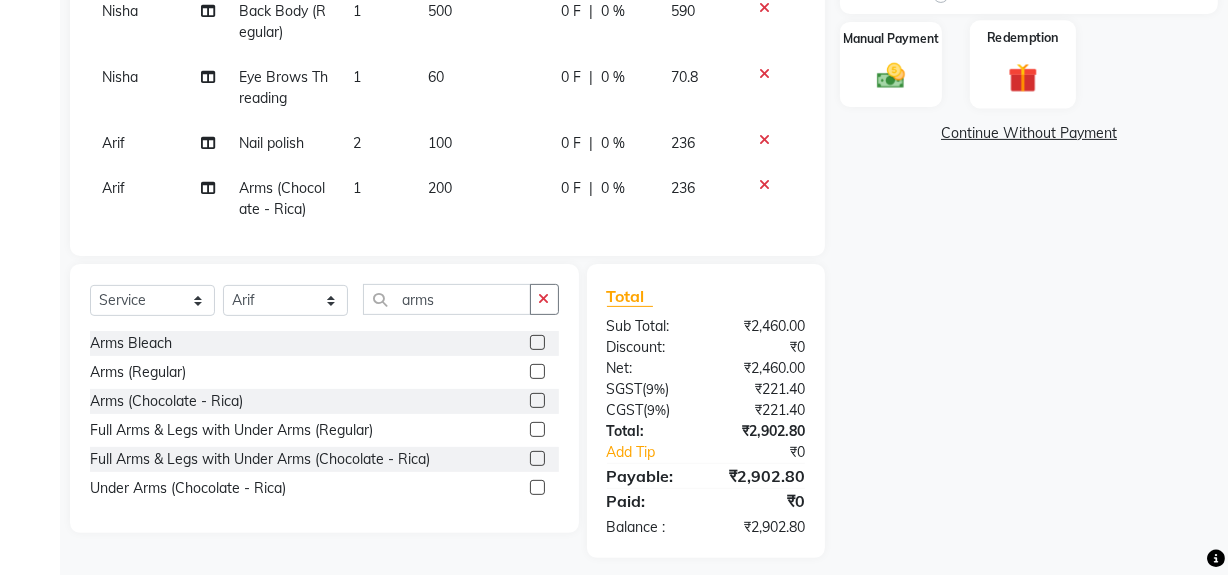 click 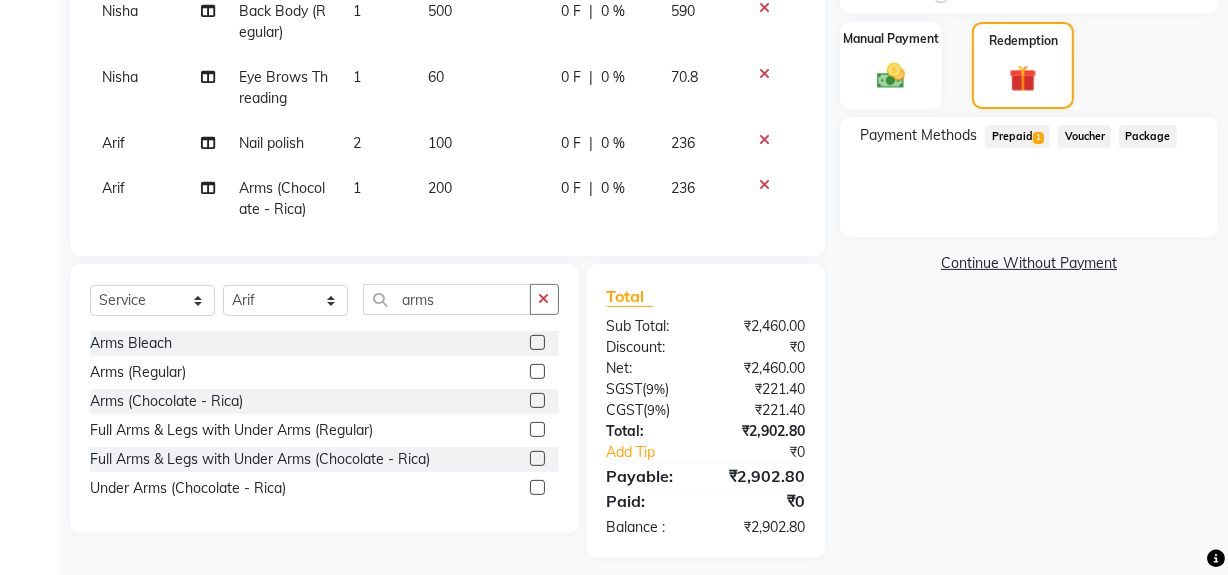 click on "Prepaid  1" 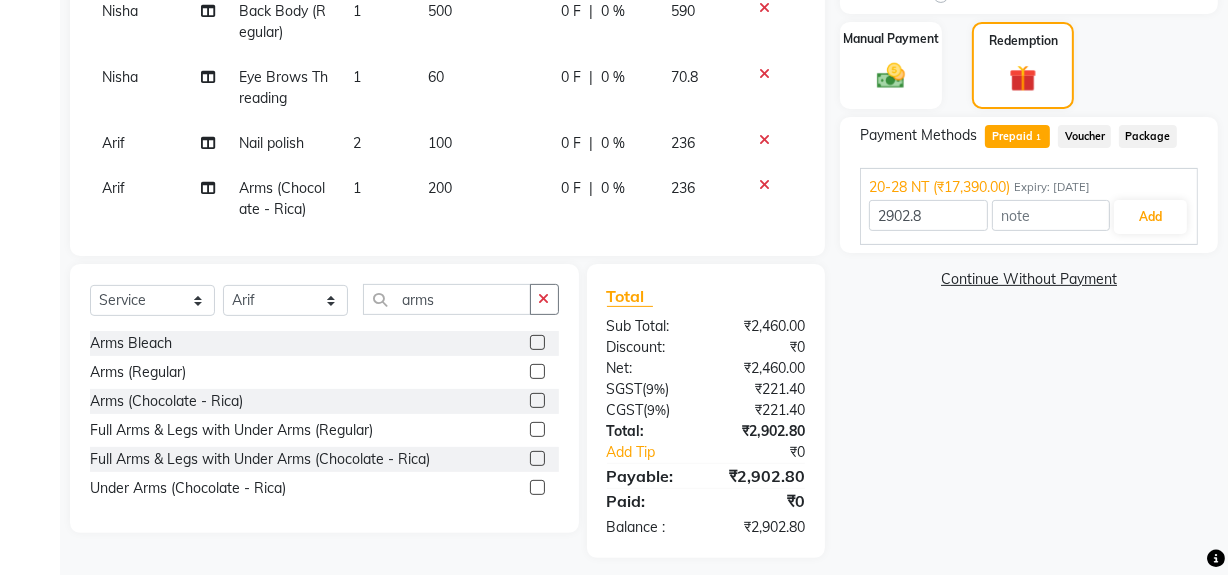 click on "20-28 NT (₹17,390.00) Expiry: [DATE] 2902.8 Add" at bounding box center (1029, 206) 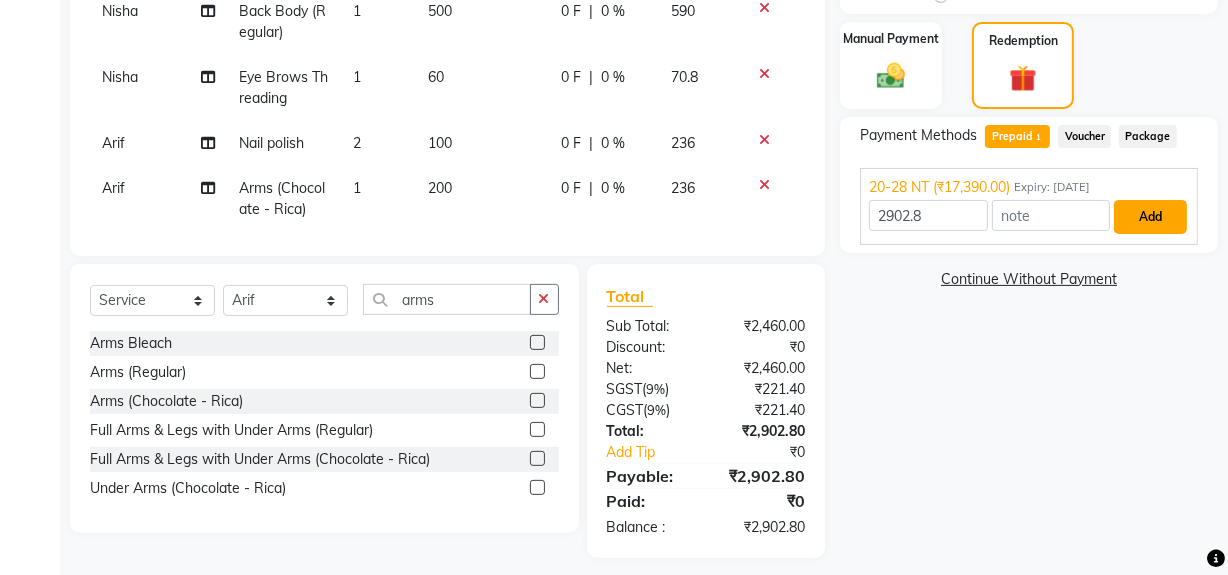 click on "Add" at bounding box center [1150, 217] 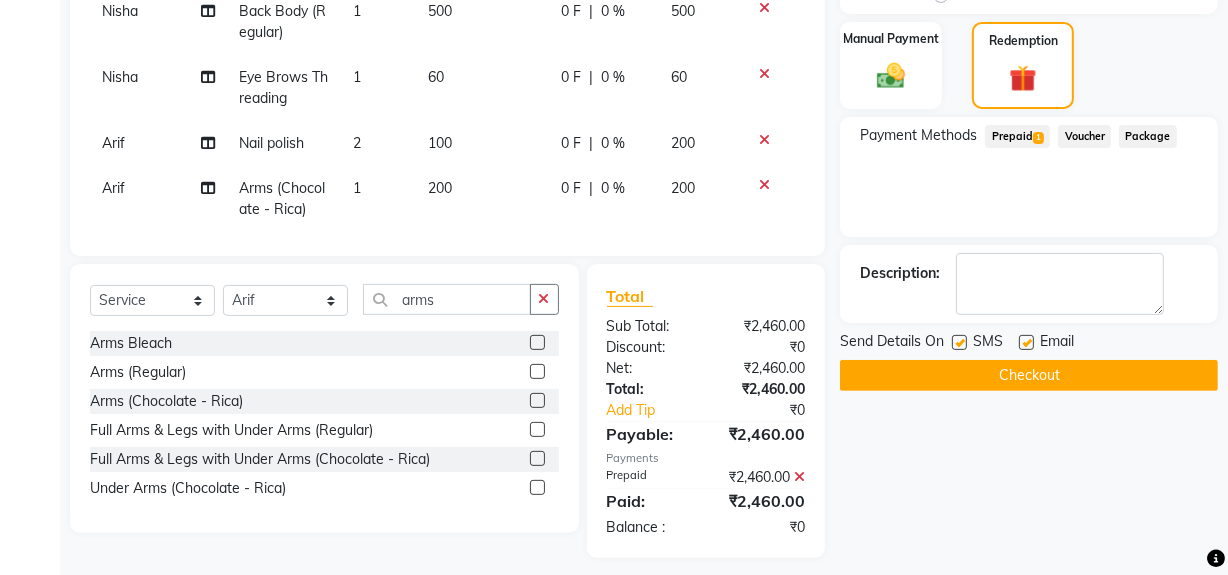 scroll, scrollTop: 524, scrollLeft: 0, axis: vertical 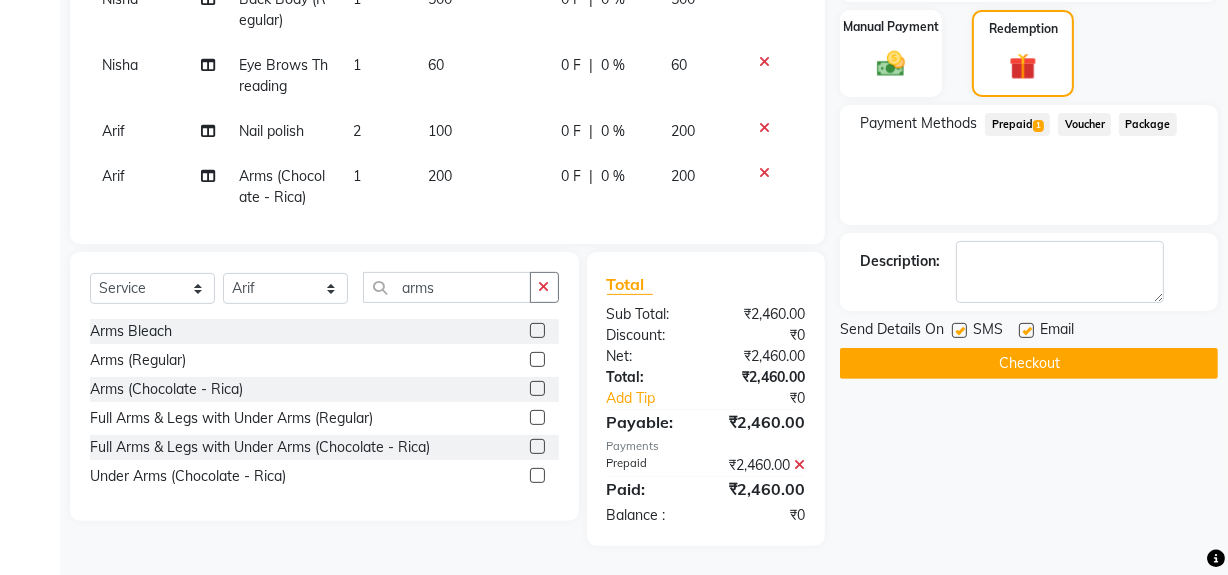 click on "Checkout" 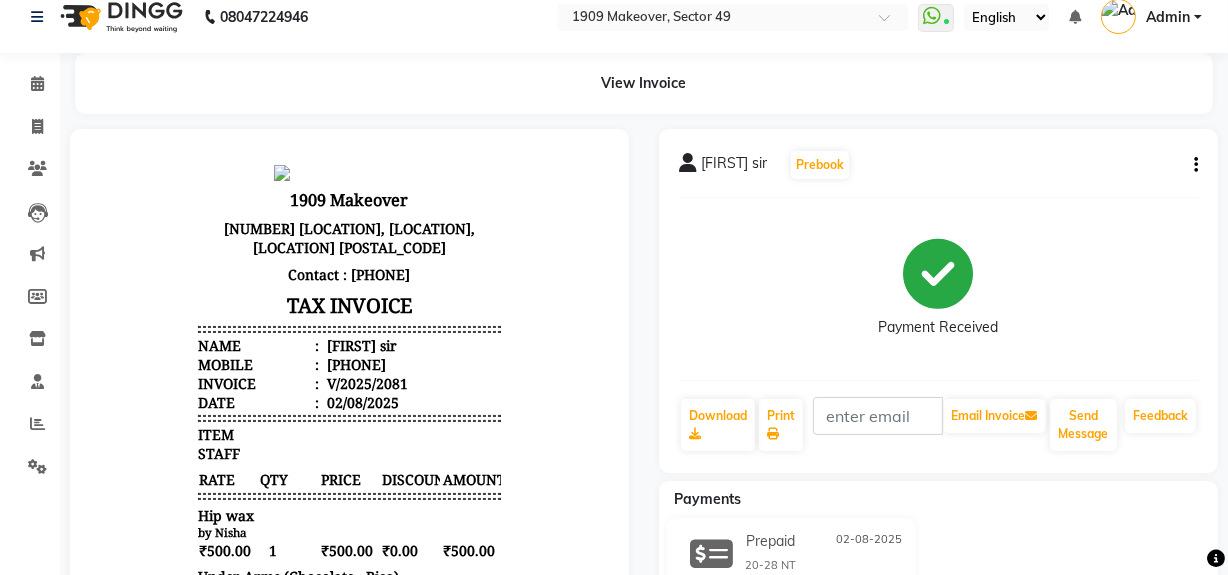 scroll, scrollTop: 0, scrollLeft: 0, axis: both 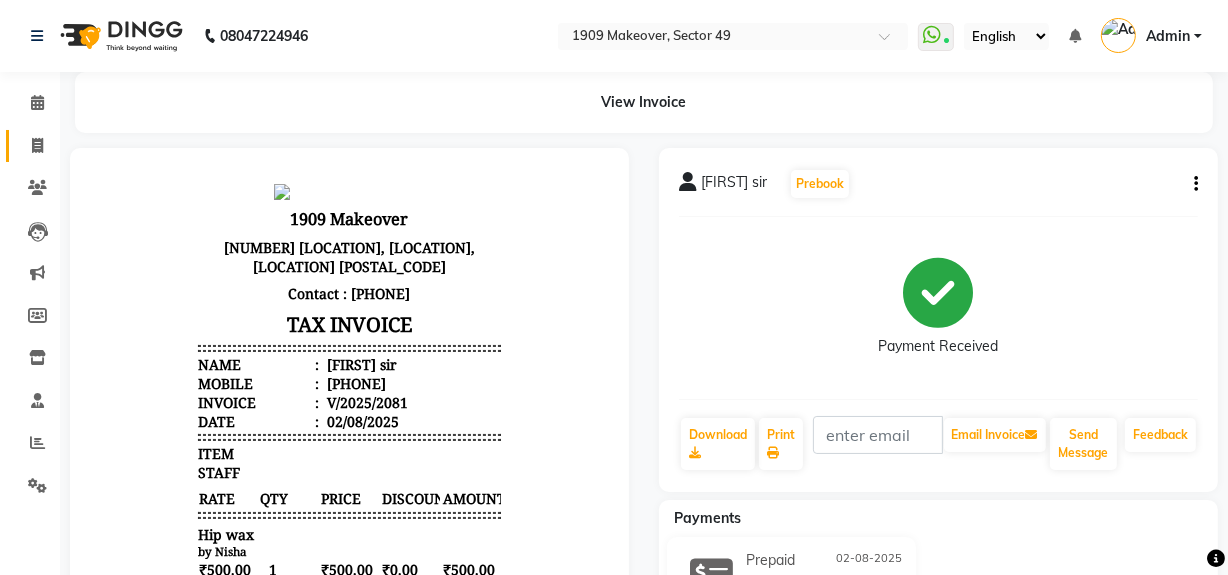 click 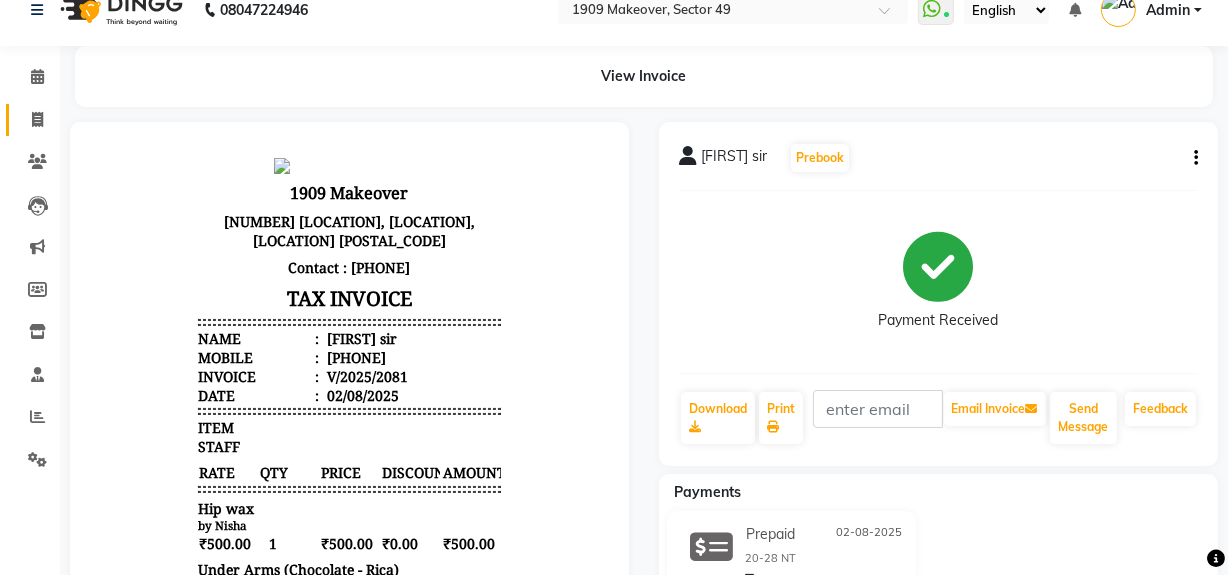 select on "6923" 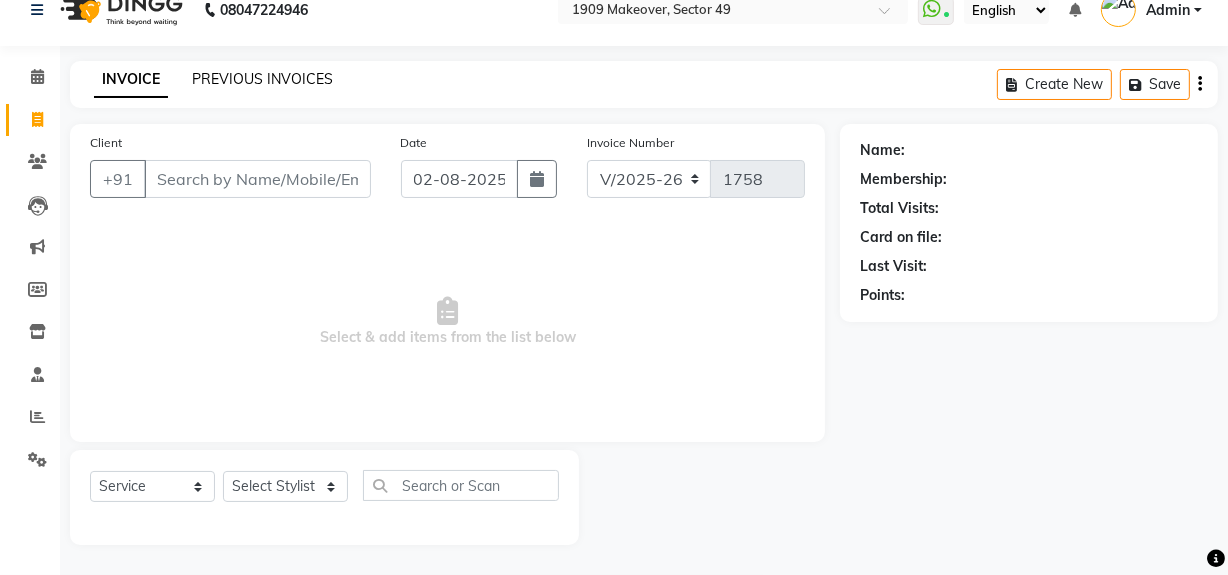 click on "PREVIOUS INVOICES" 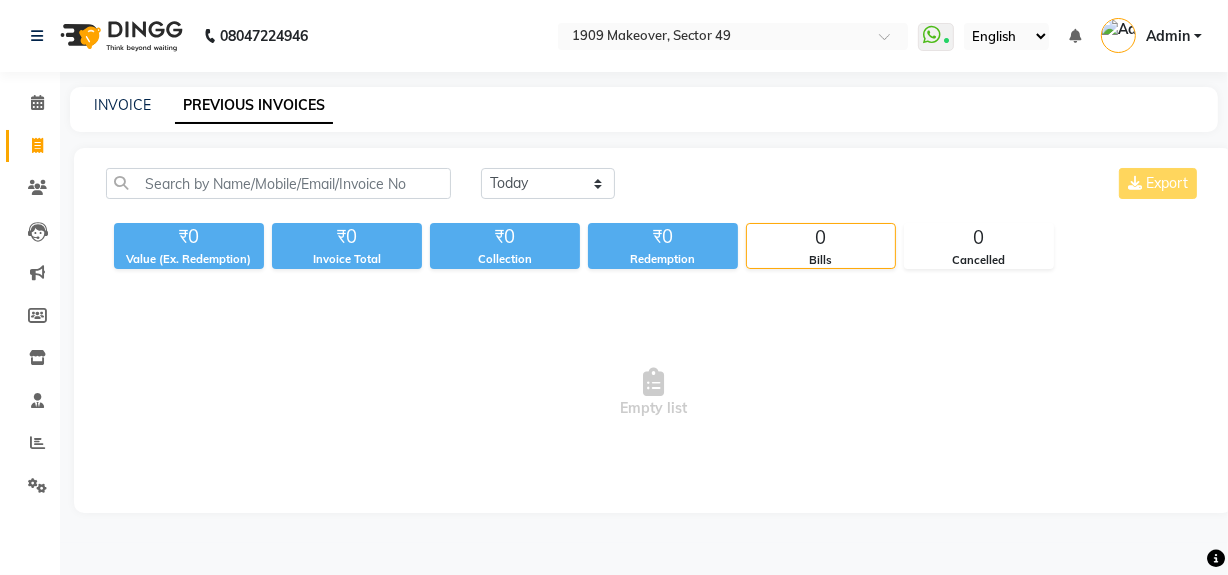 scroll, scrollTop: 0, scrollLeft: 0, axis: both 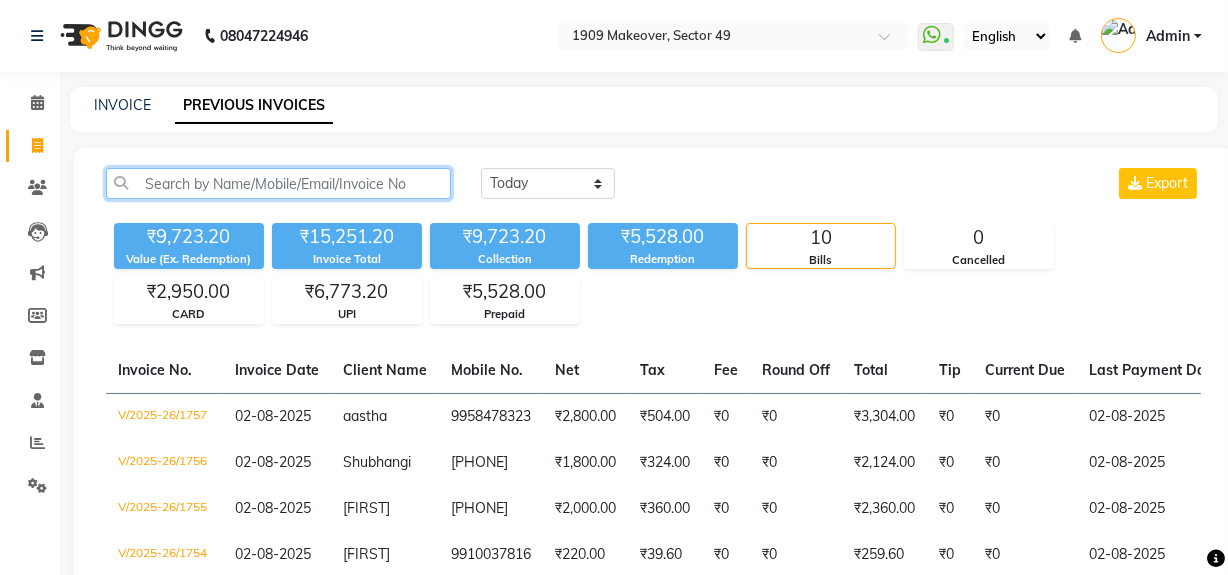 click 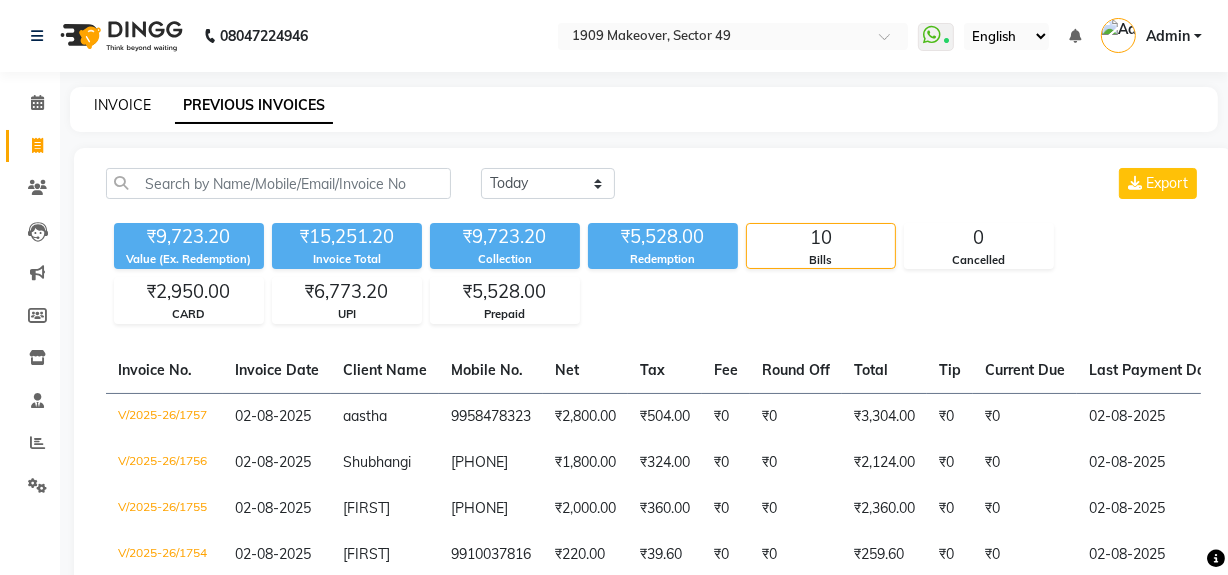 click on "INVOICE" 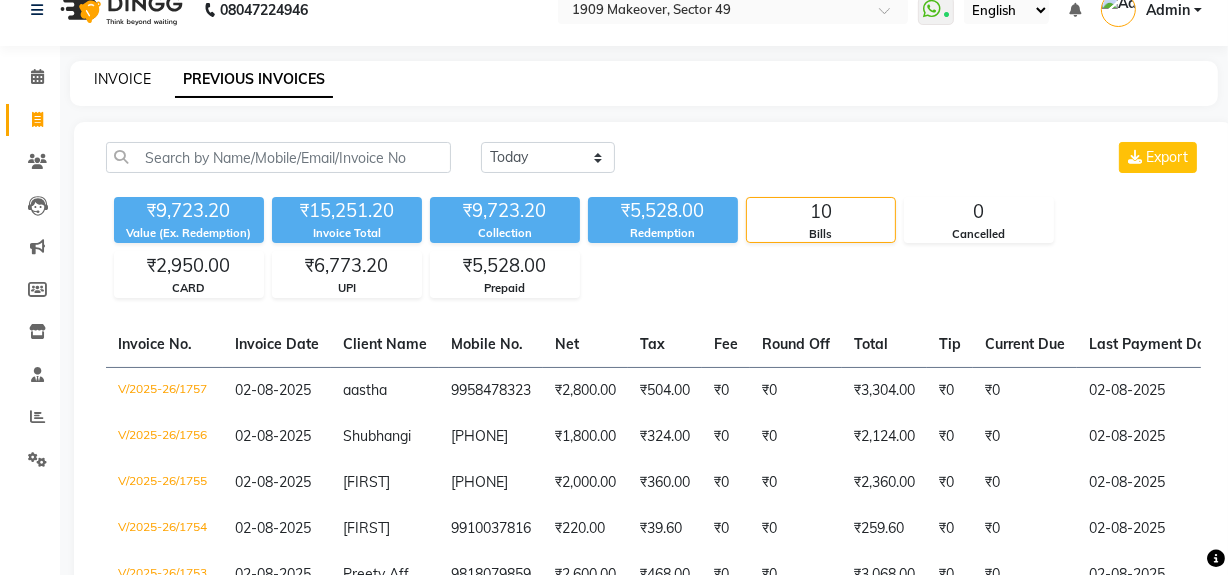 select on "6923" 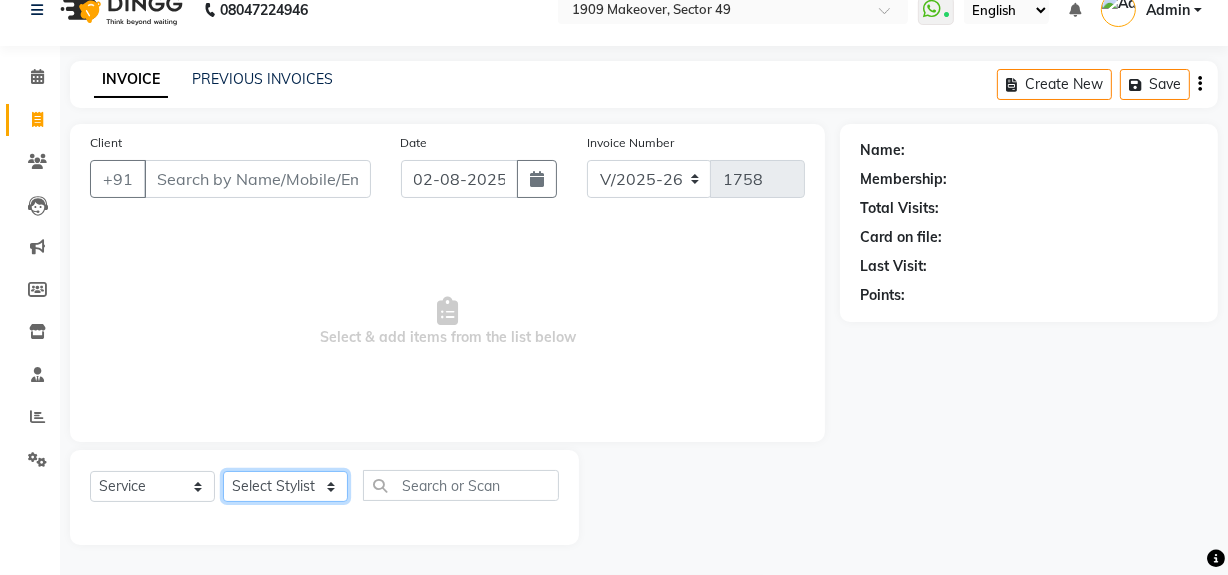 click on "Select Stylist Abdul Ahmed Arif Harun House Sale Jyoti Nisha Rehaan Ujjwal Umesh Veer vikram mehta Vishal" 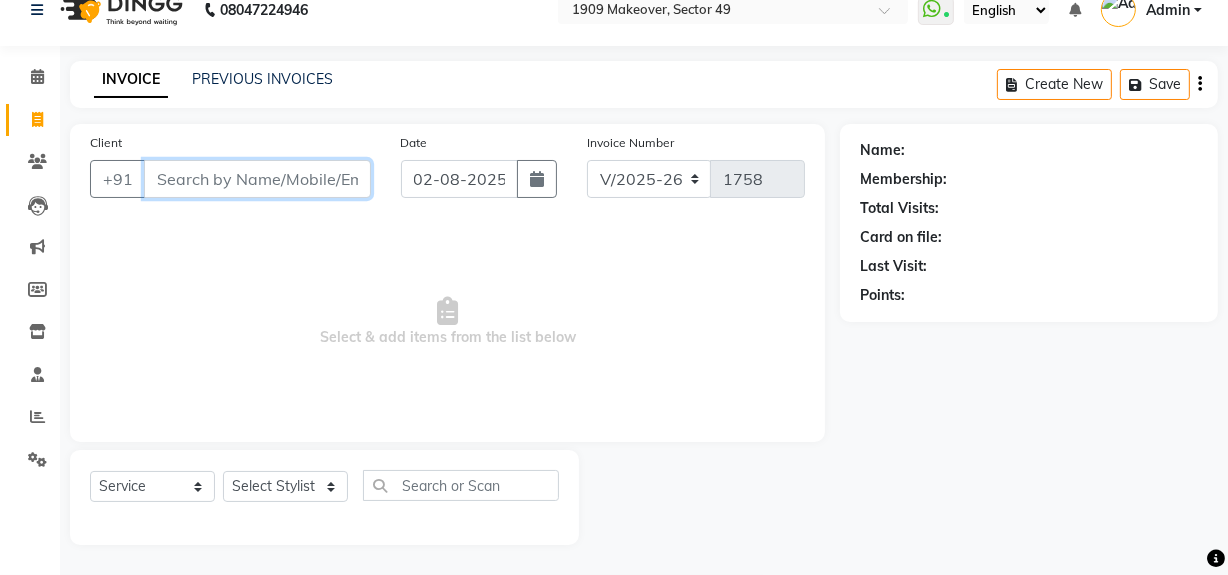 click on "Client" at bounding box center [257, 179] 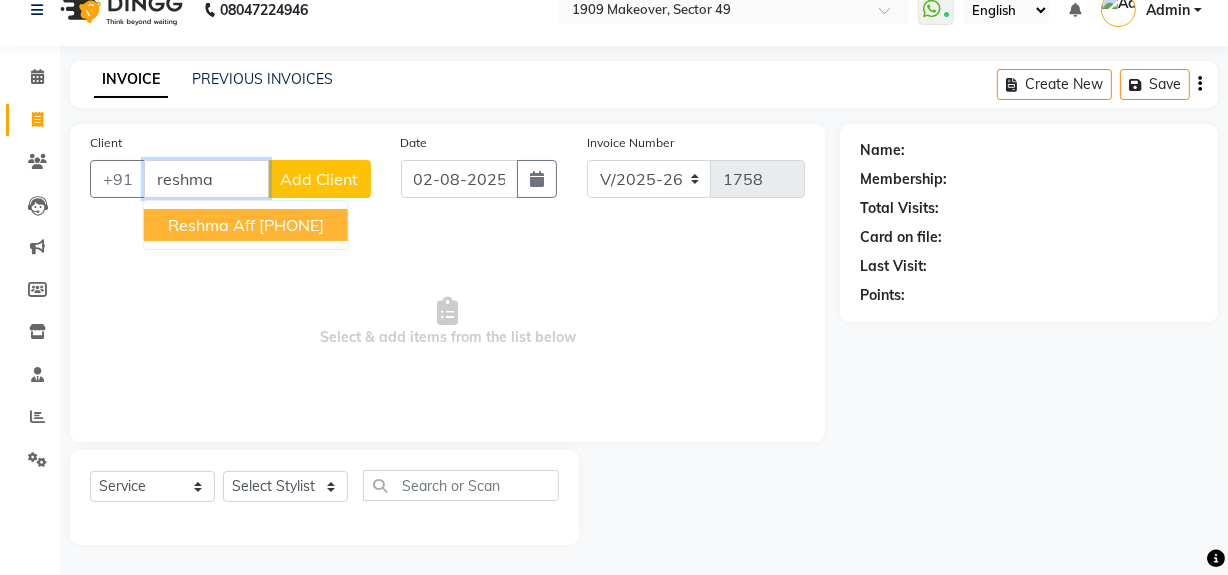 click on "Reshma aff" at bounding box center (211, 225) 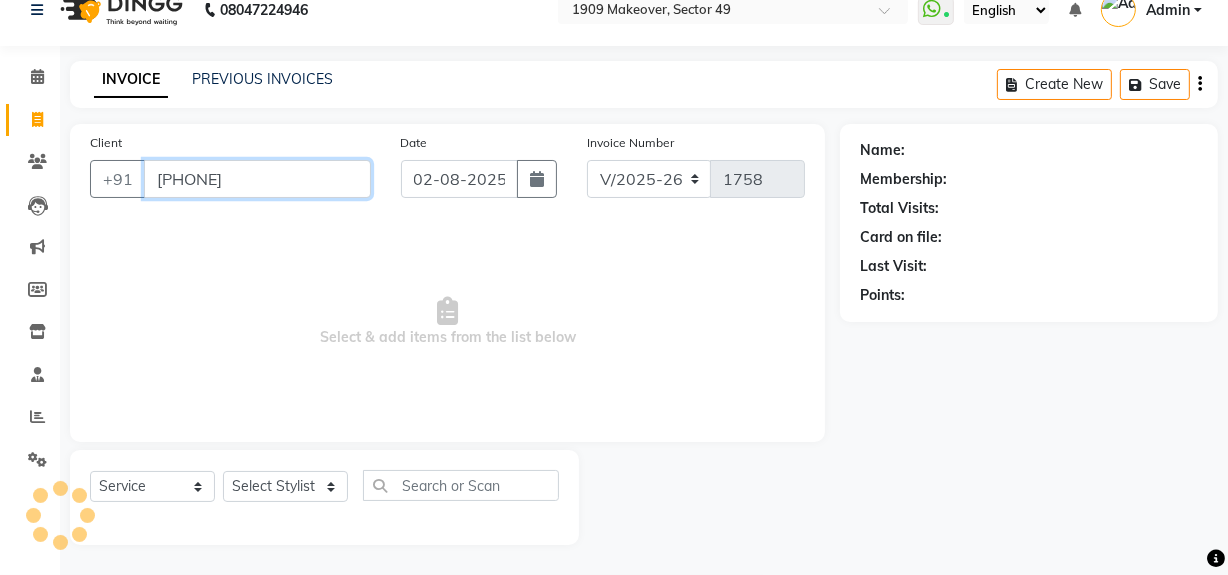 type on "[PHONE]" 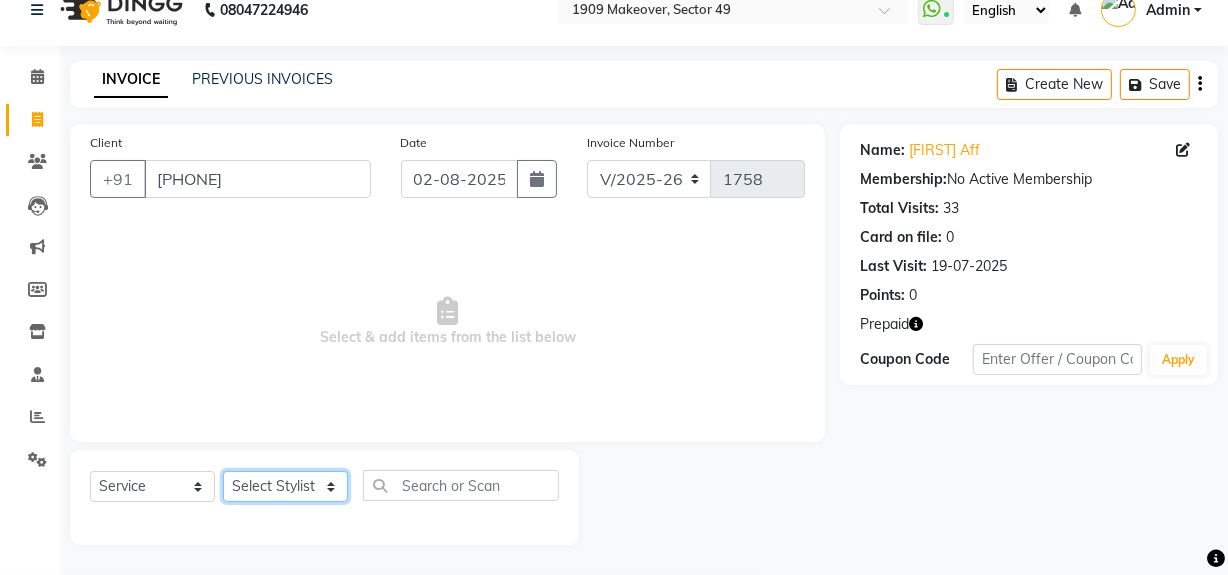 click on "Select Stylist Abdul Ahmed Arif Harun House Sale Jyoti Nisha Rehaan Ujjwal Umesh Veer vikram mehta Vishal" 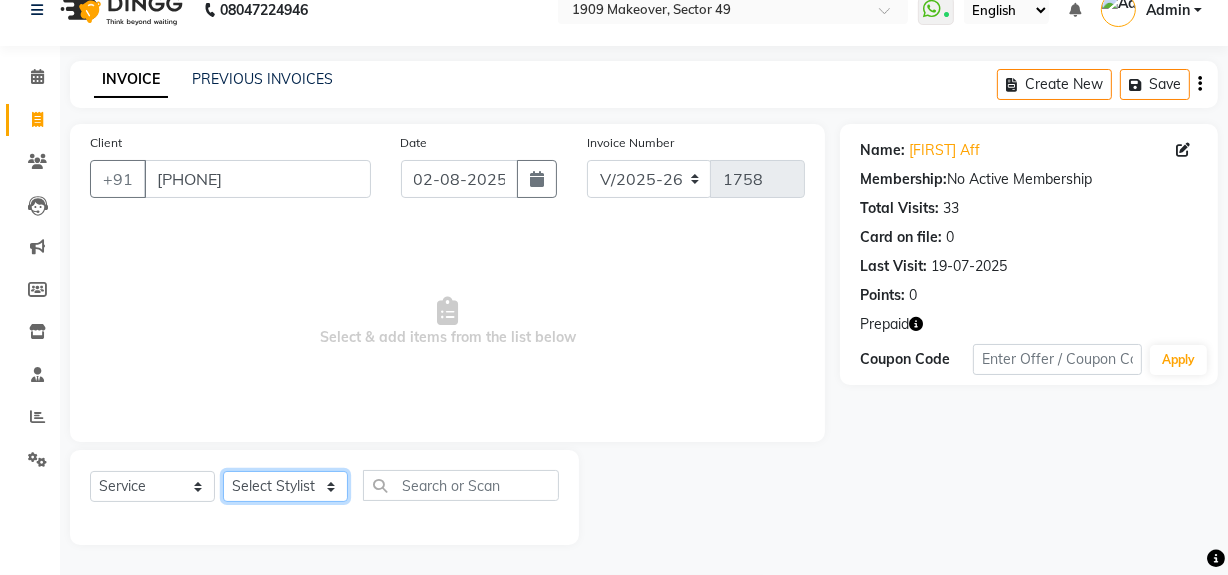 select on "57119" 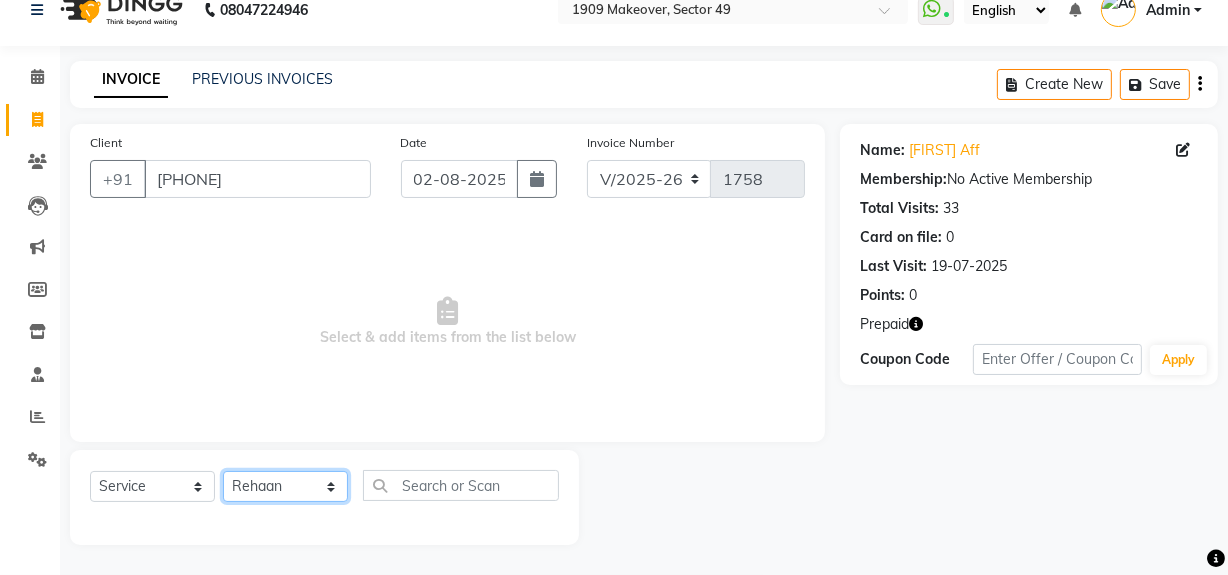 click on "Select Stylist Abdul Ahmed Arif Harun House Sale Jyoti Nisha Rehaan Ujjwal Umesh Veer vikram mehta Vishal" 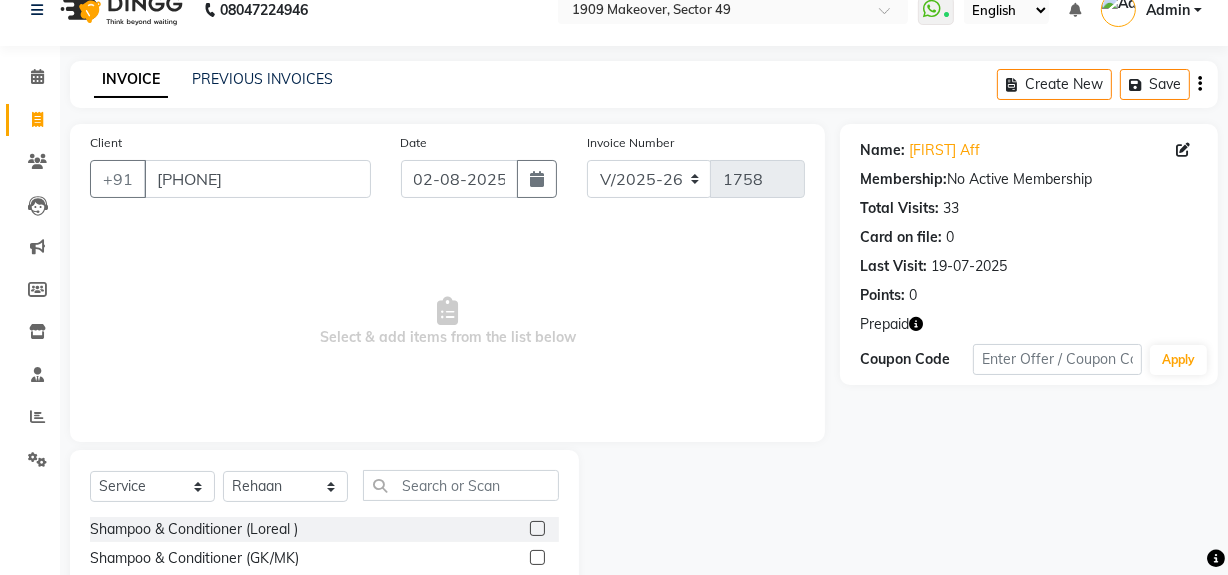 click 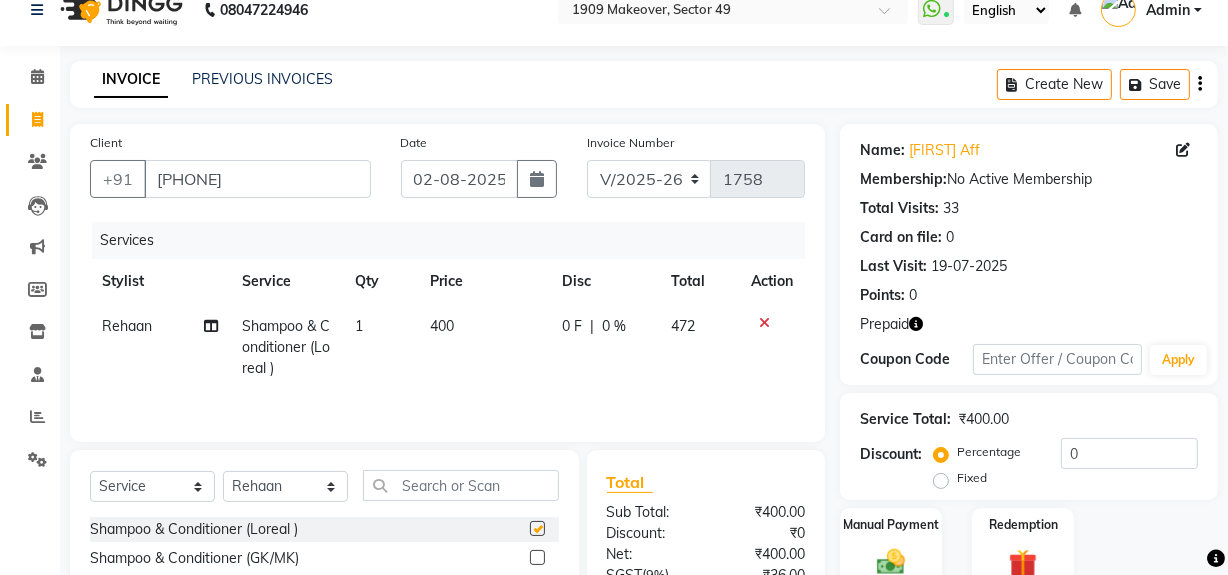 checkbox on "false" 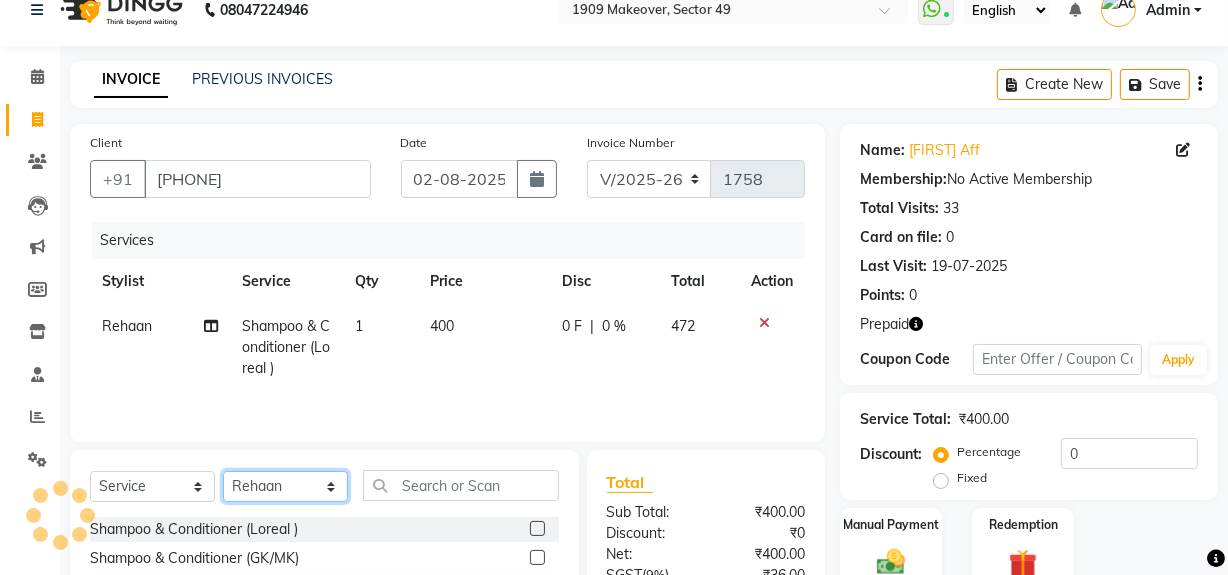 click on "Select Stylist Abdul Ahmed Arif Harun House Sale Jyoti Nisha Rehaan Ujjwal Umesh Veer vikram mehta Vishal" 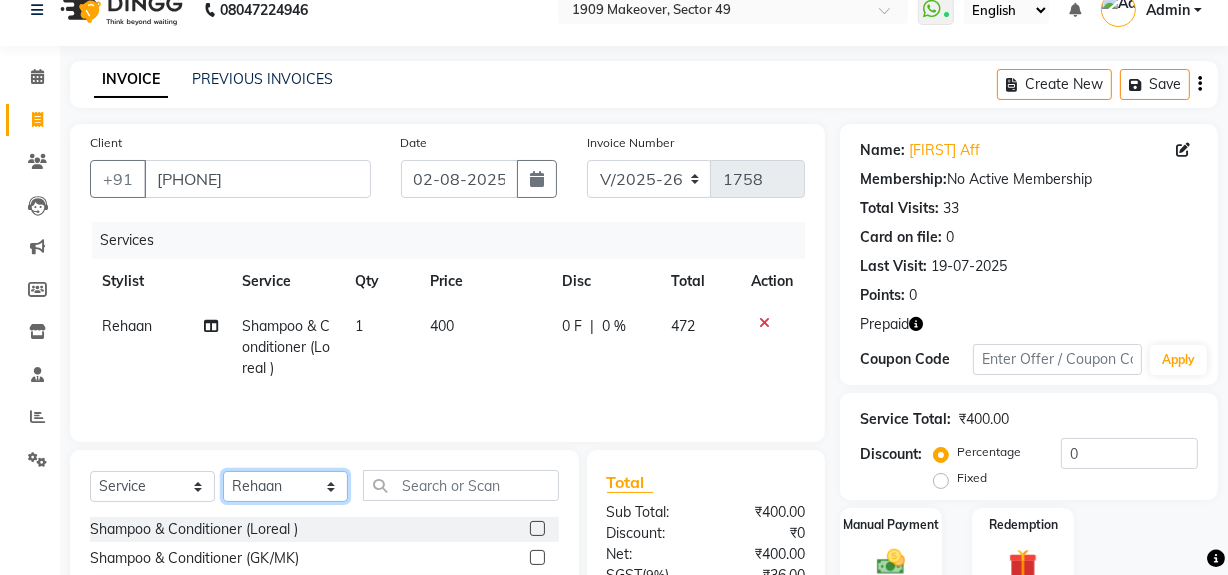 select on "57114" 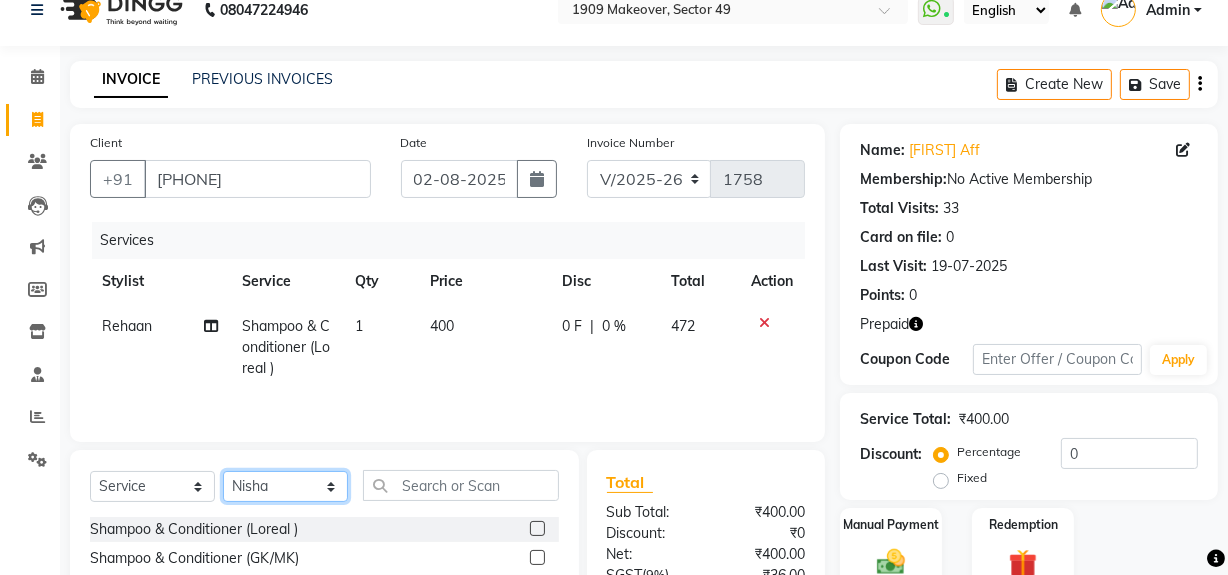 click on "Select Stylist Abdul Ahmed Arif Harun House Sale Jyoti Nisha Rehaan Ujjwal Umesh Veer vikram mehta Vishal" 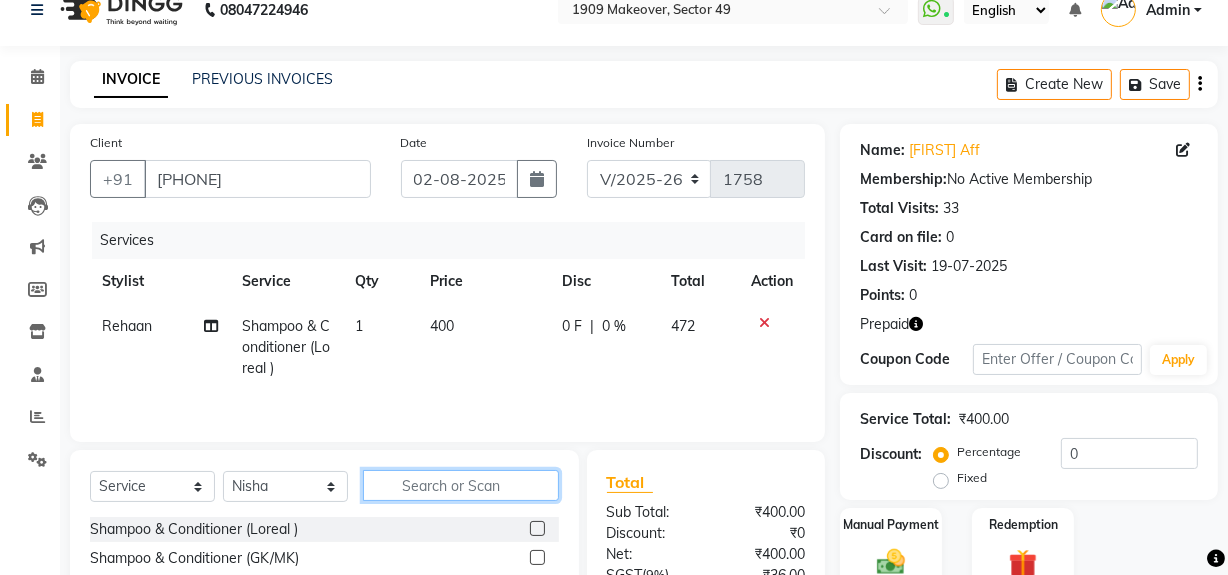 click 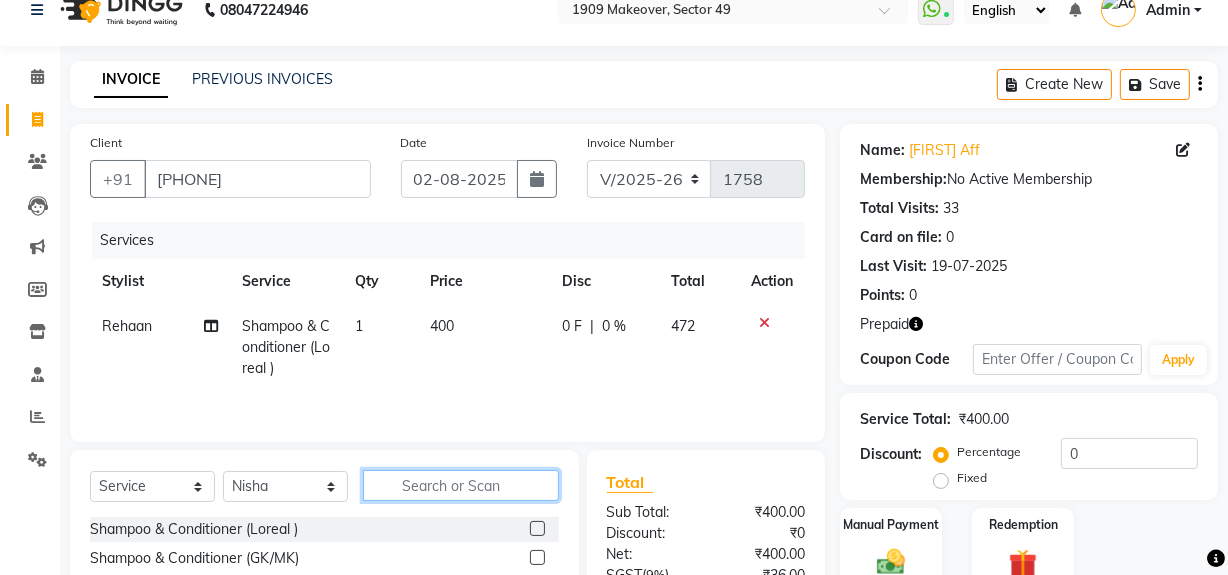click 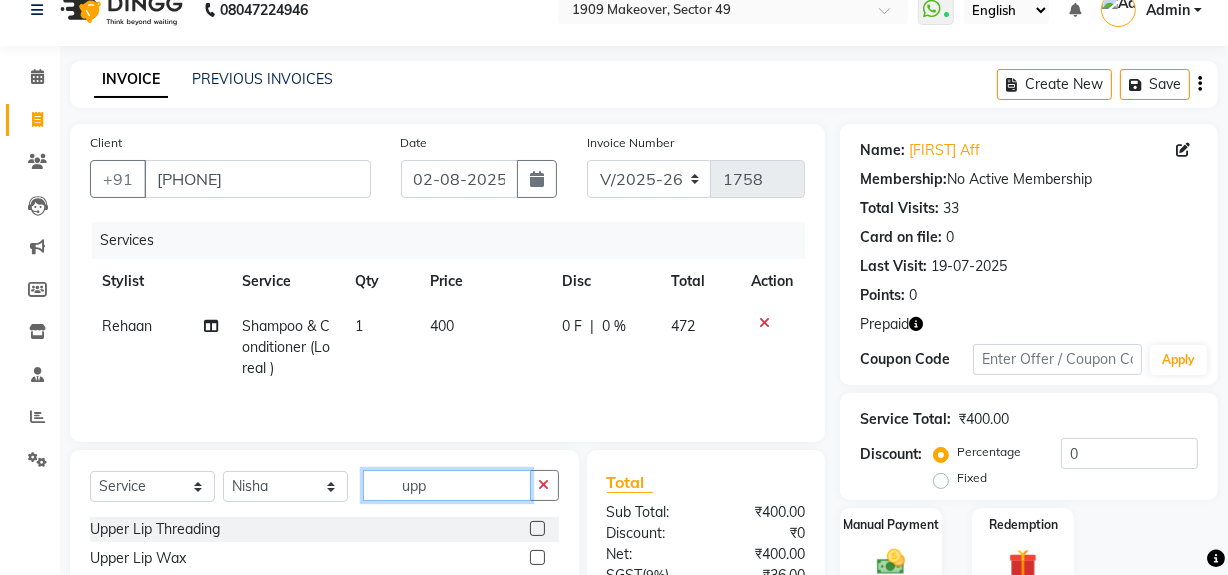 type on "upp" 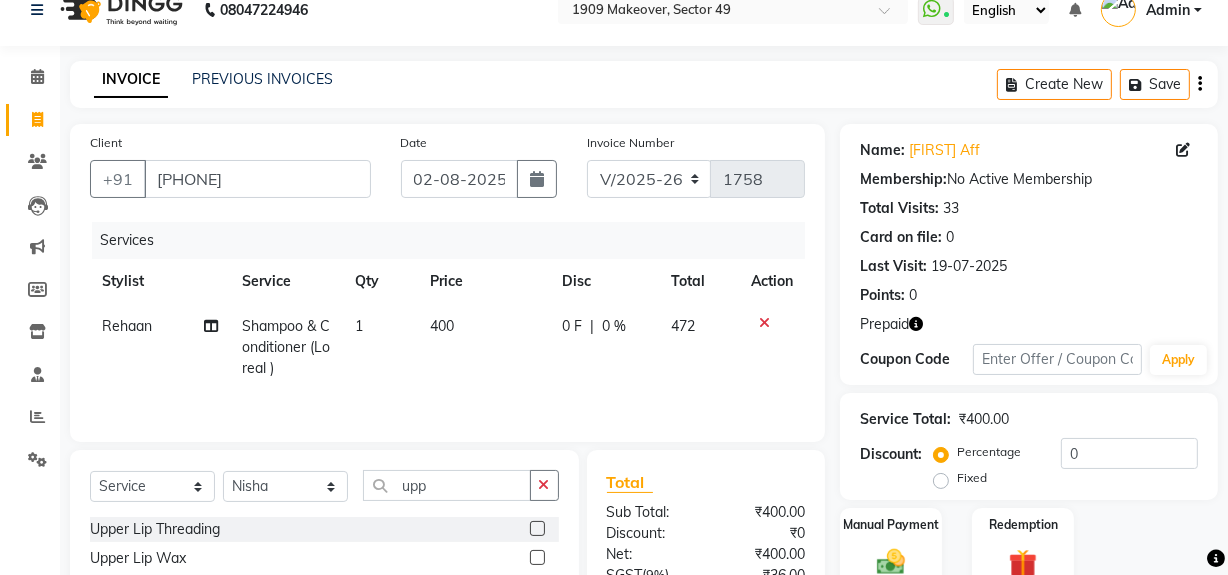 click 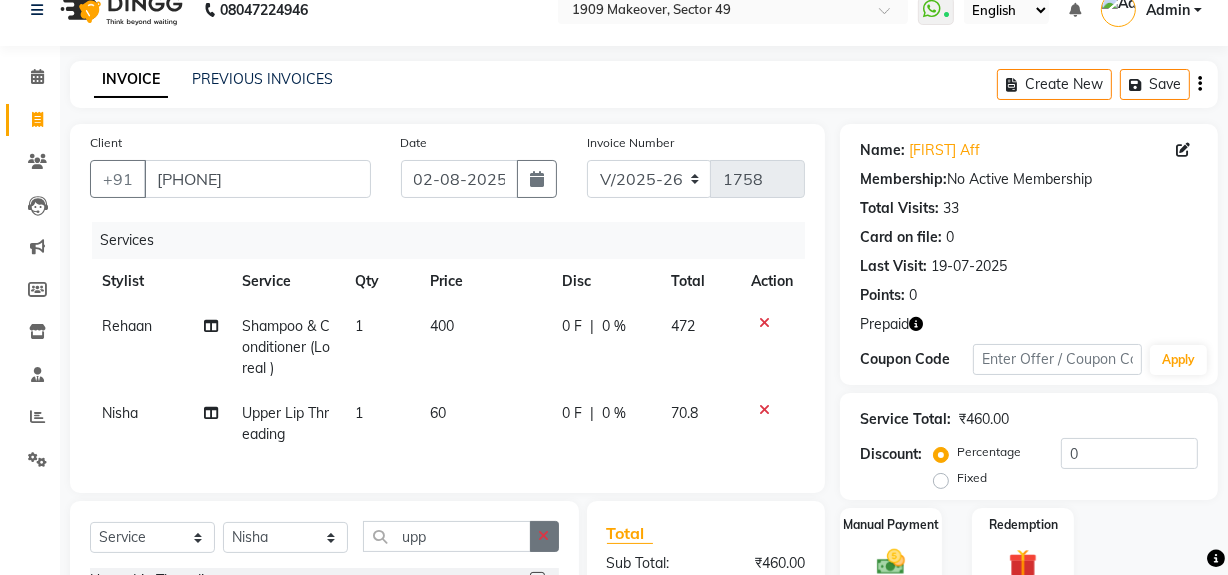 checkbox on "false" 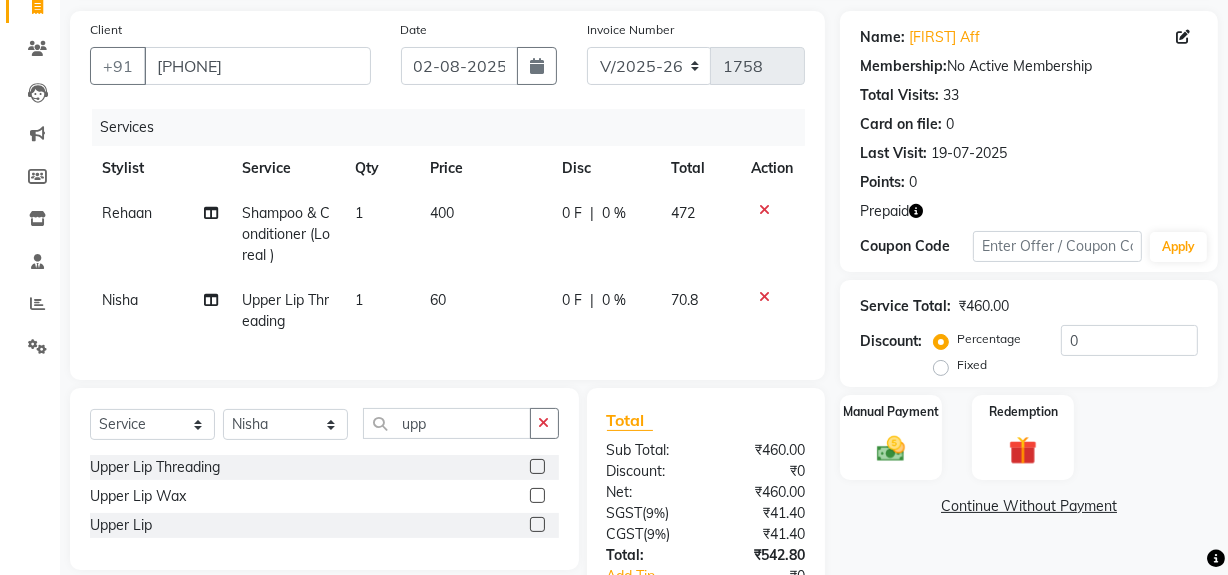 scroll, scrollTop: 191, scrollLeft: 0, axis: vertical 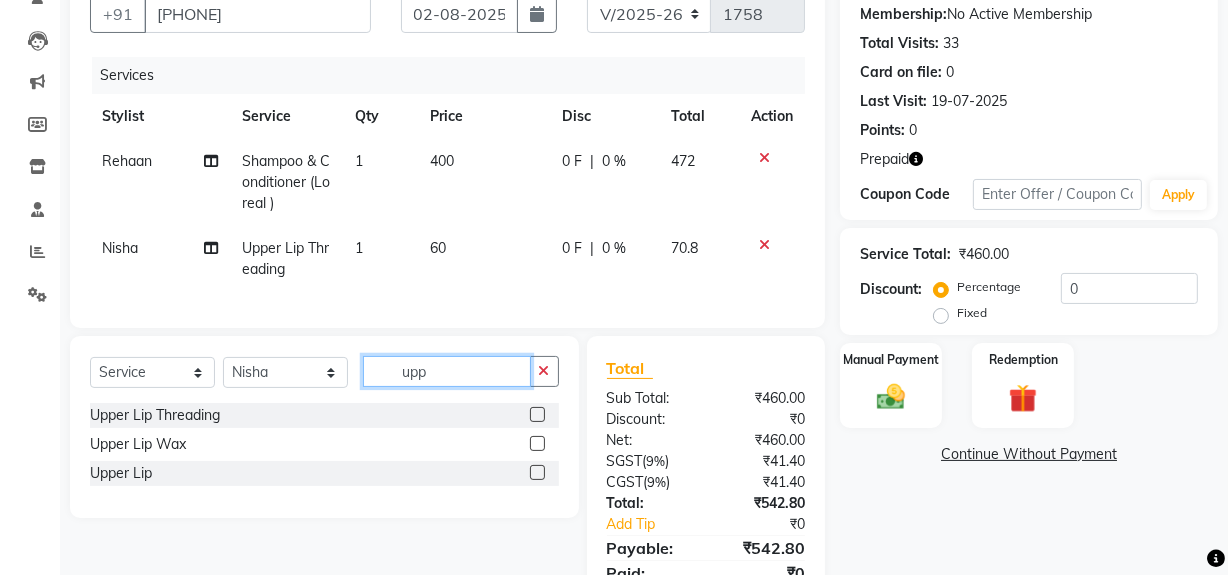 click on "upp" 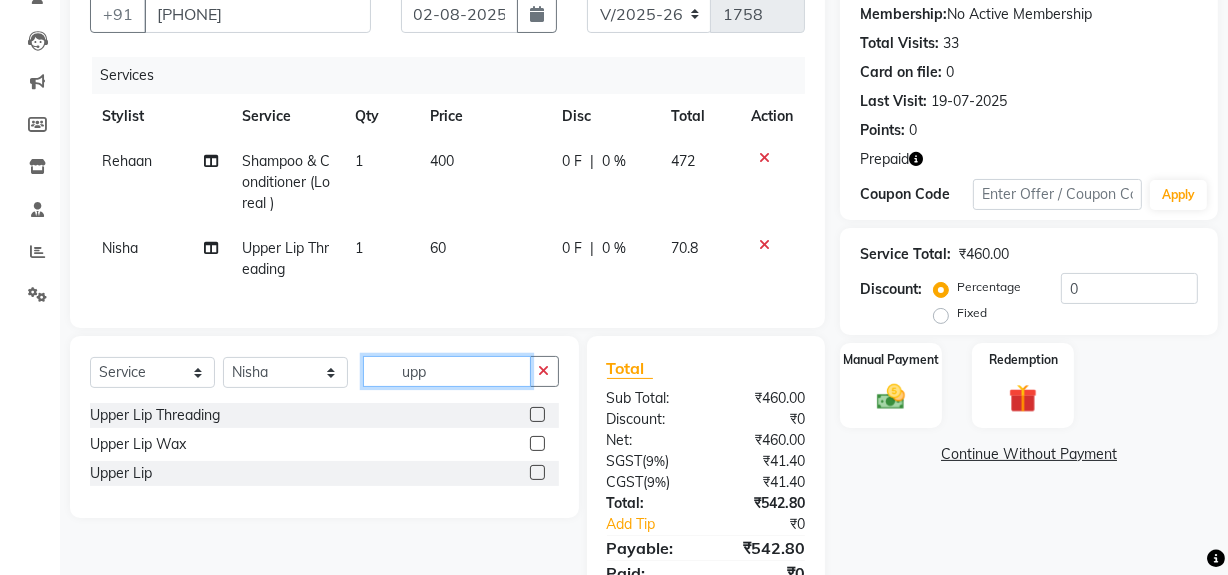 click on "upp" 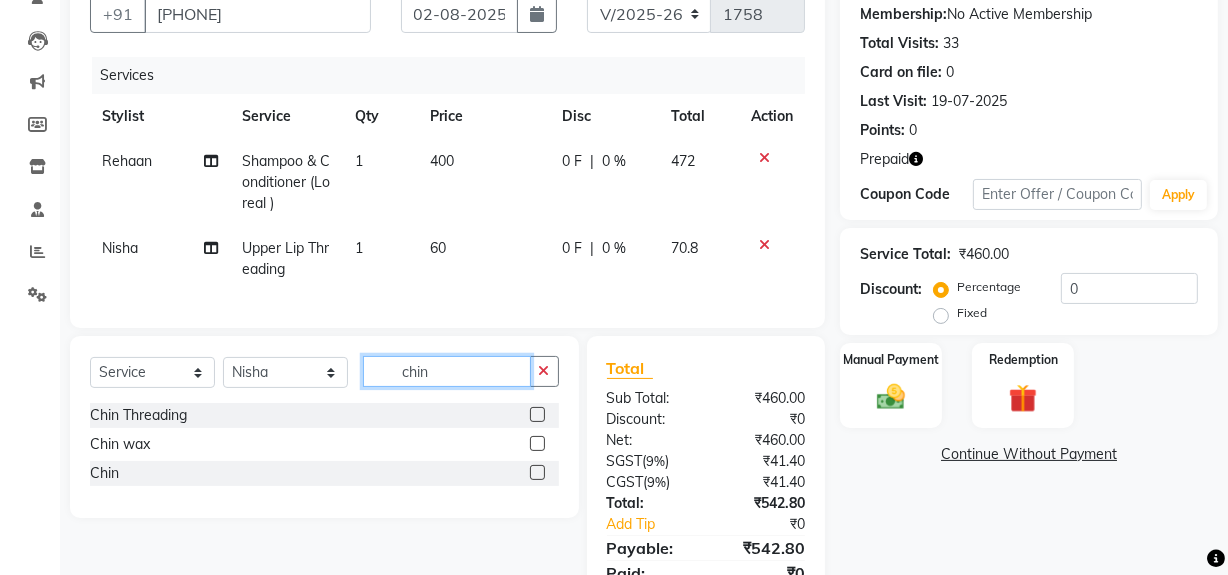 type on "chin" 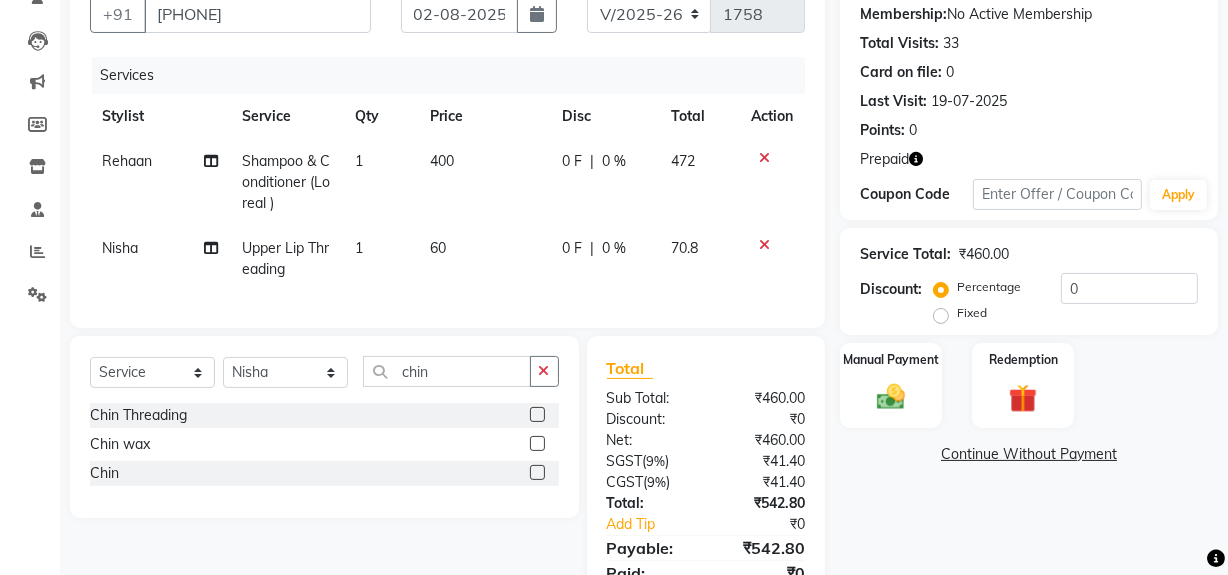 click 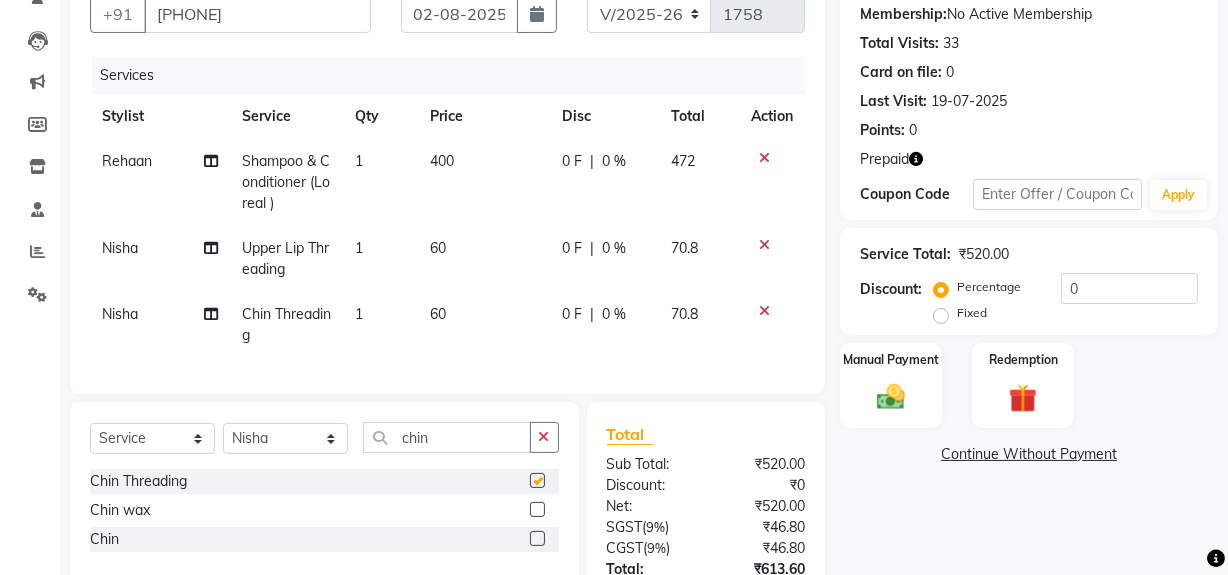 checkbox on "false" 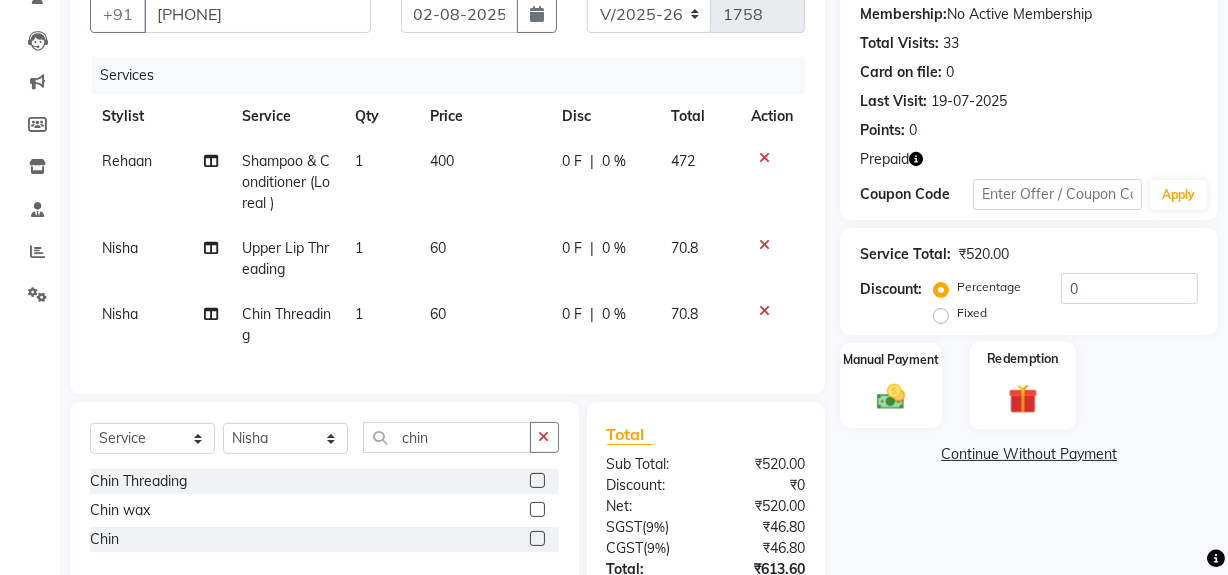 click 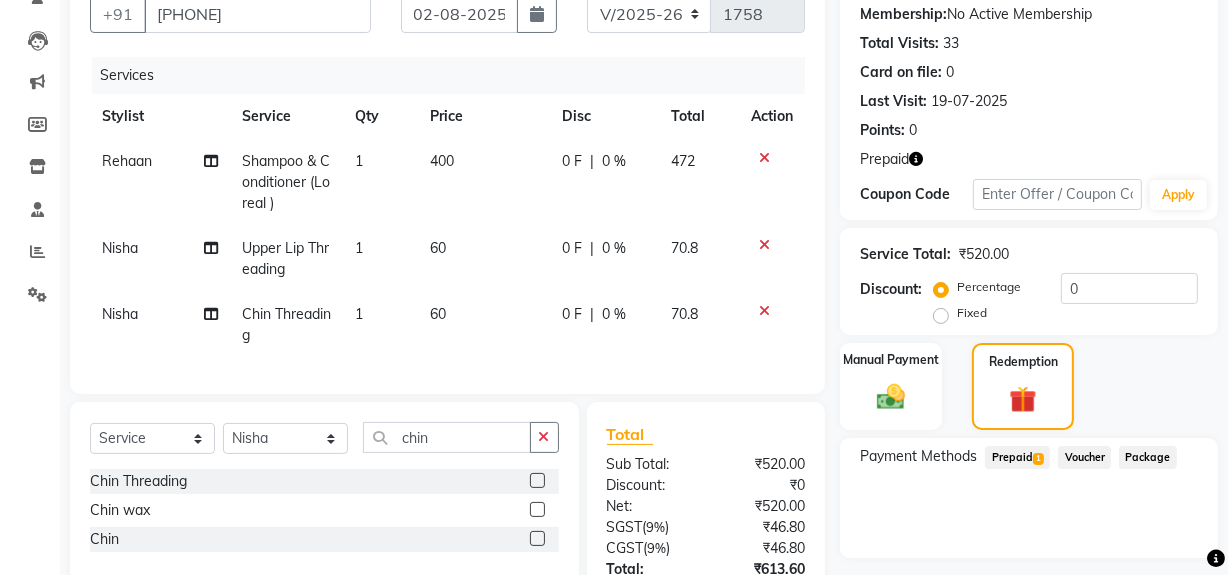 click on "Prepaid  1" 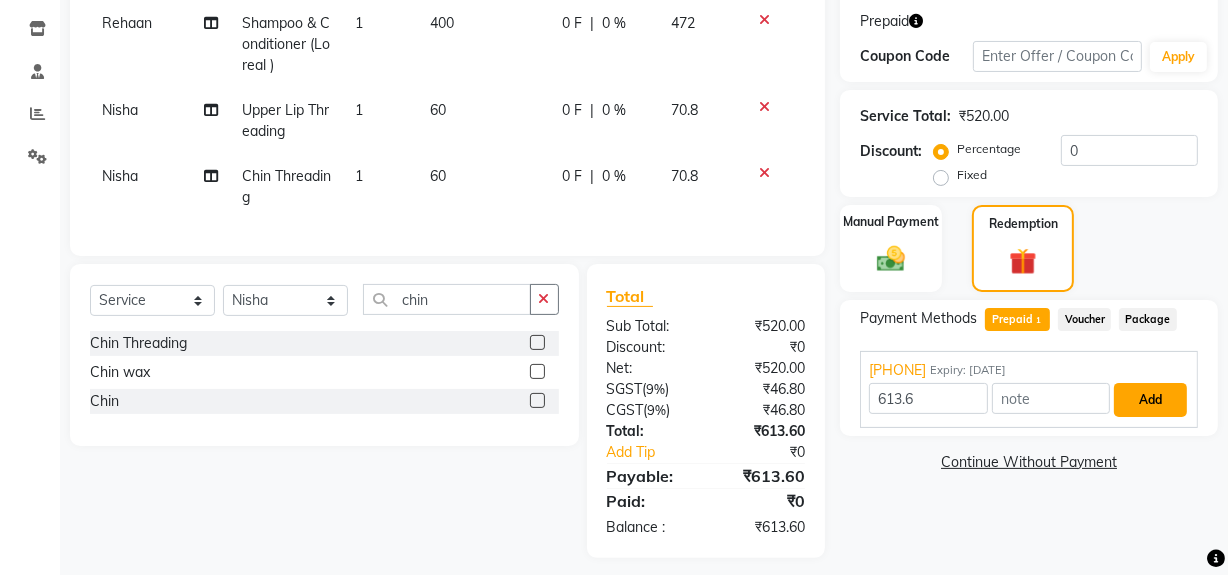 click on "Add" at bounding box center (1150, 400) 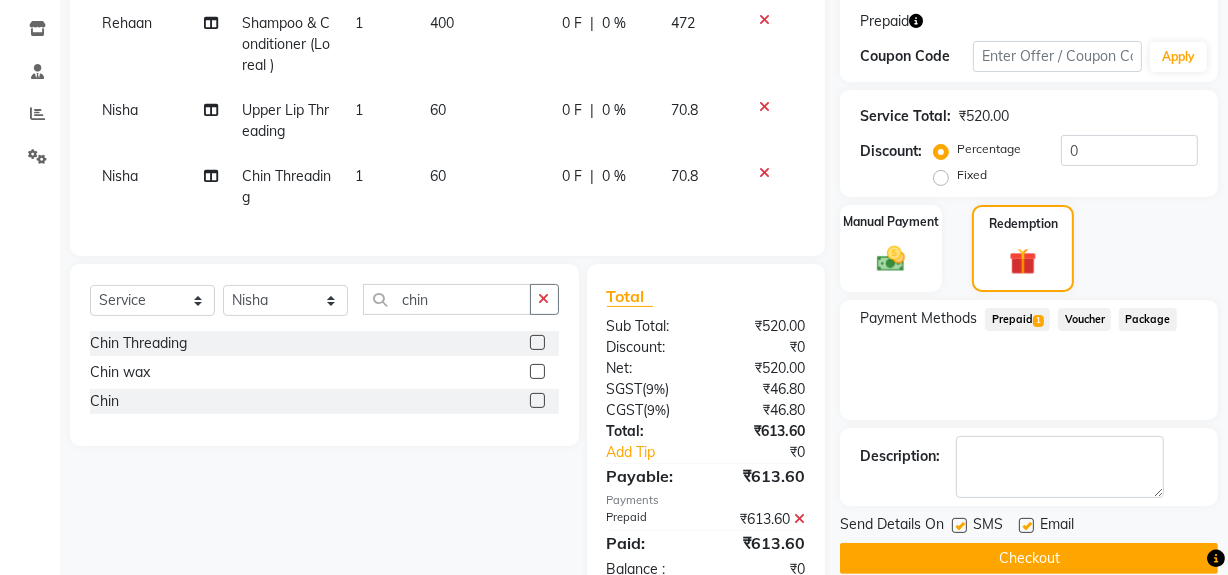 scroll, scrollTop: 398, scrollLeft: 0, axis: vertical 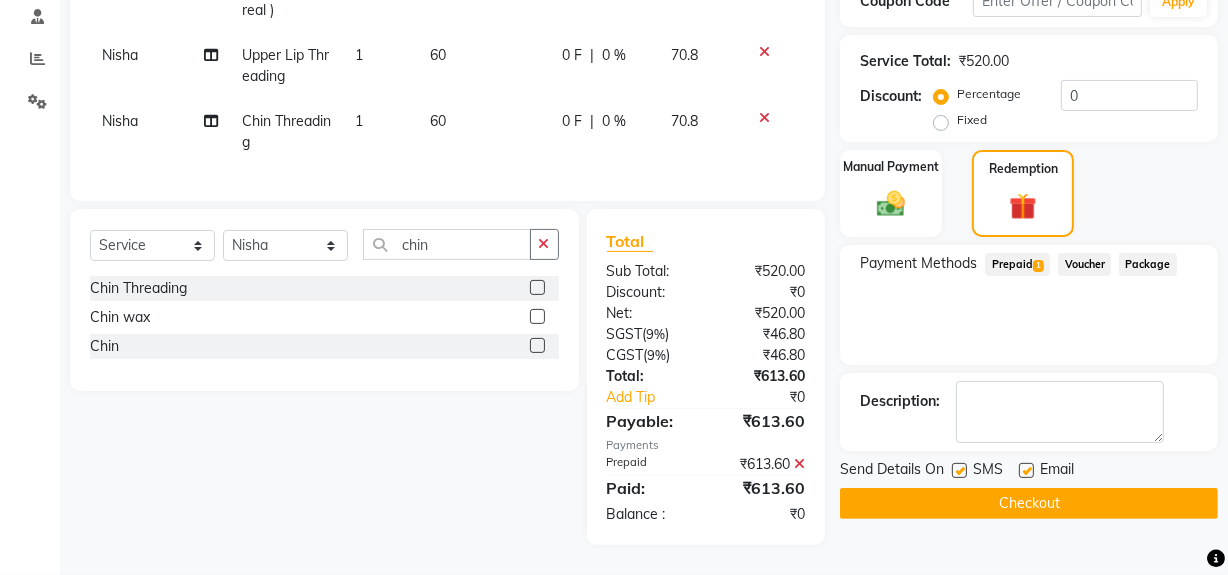 click on "Checkout" 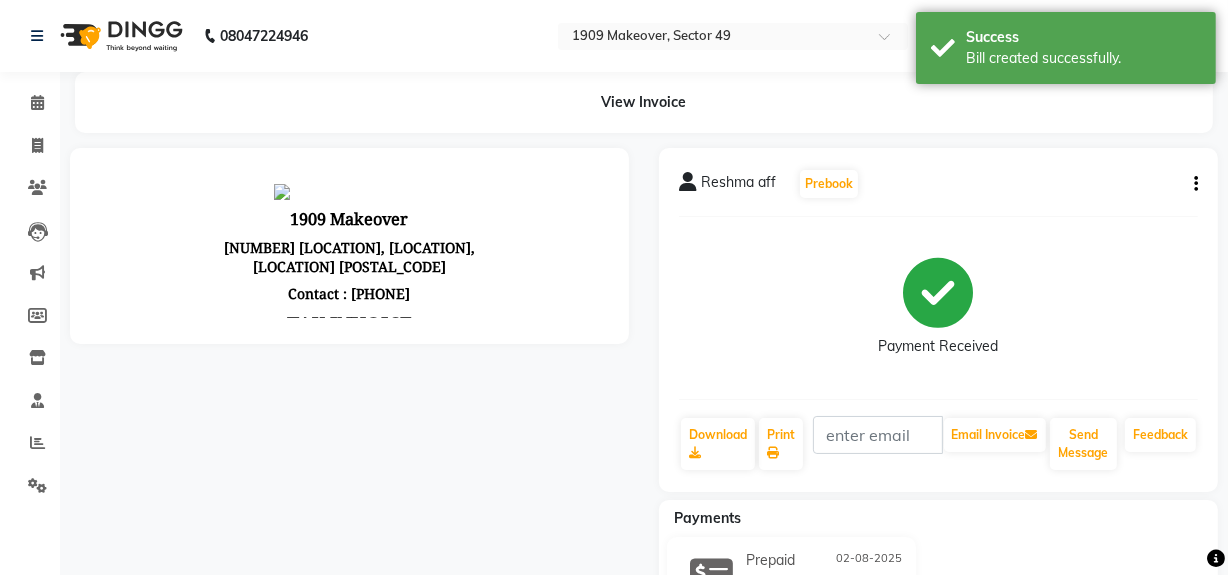 scroll, scrollTop: 0, scrollLeft: 0, axis: both 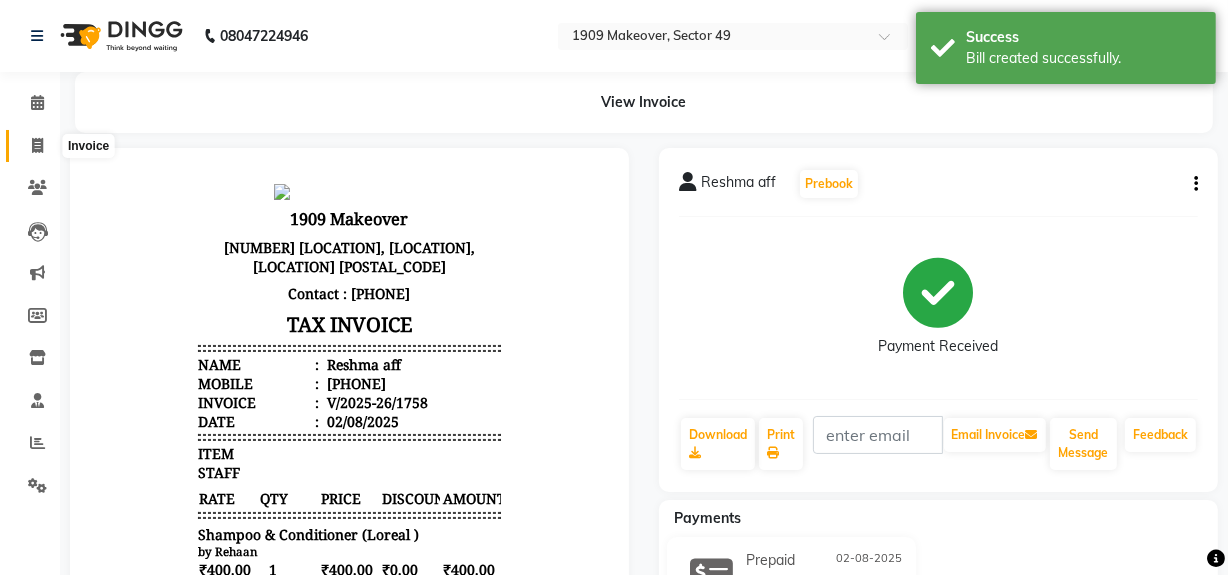 click 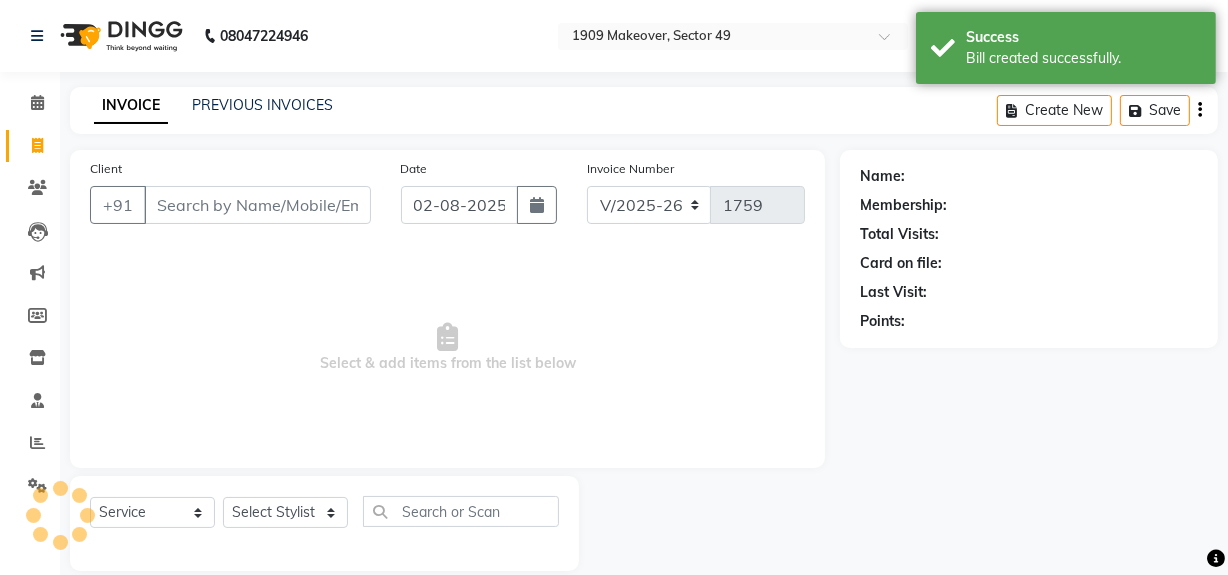 scroll, scrollTop: 26, scrollLeft: 0, axis: vertical 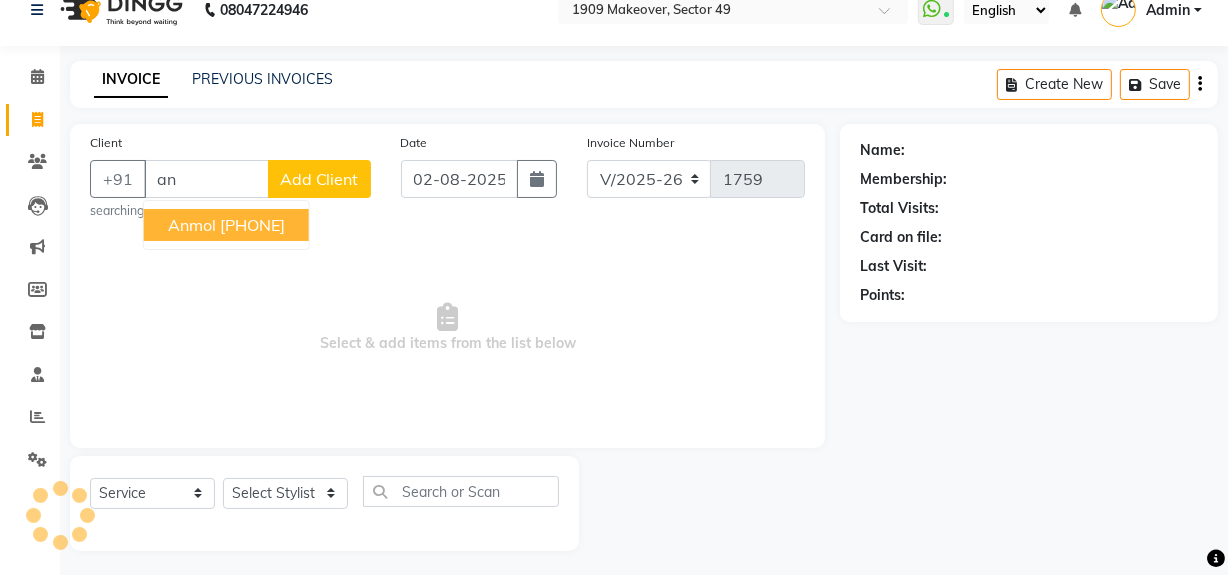 type on "a" 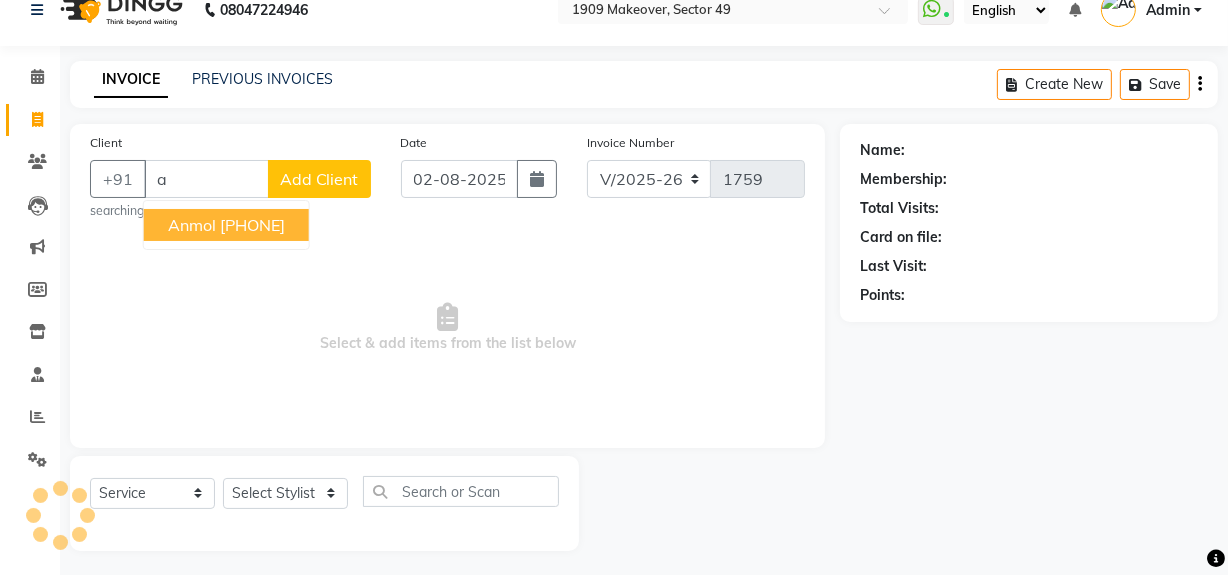 type 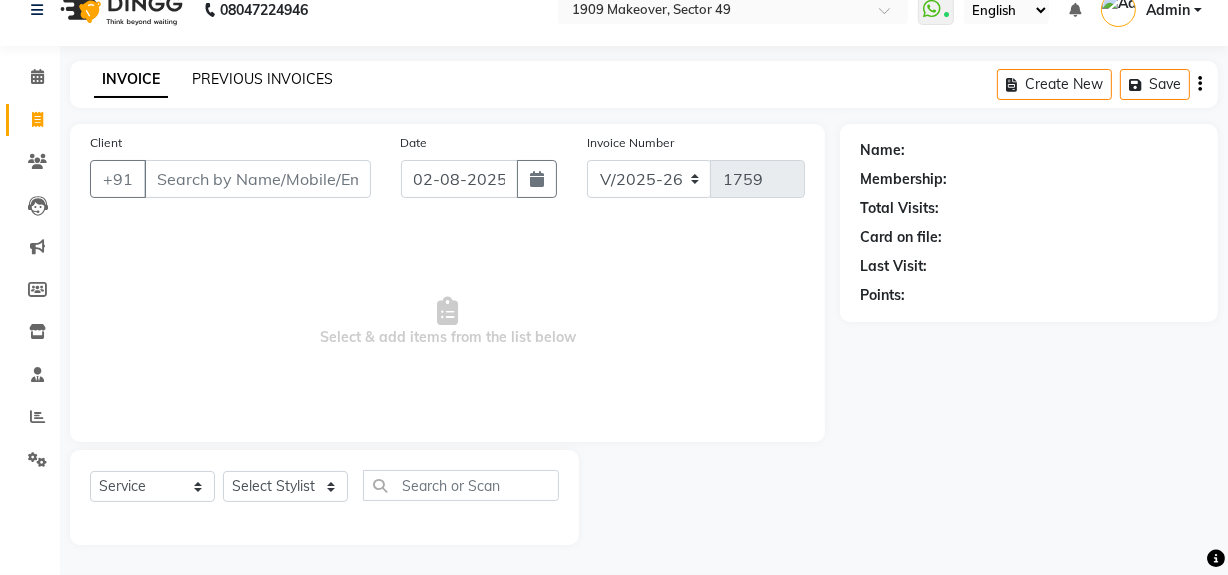 click on "PREVIOUS INVOICES" 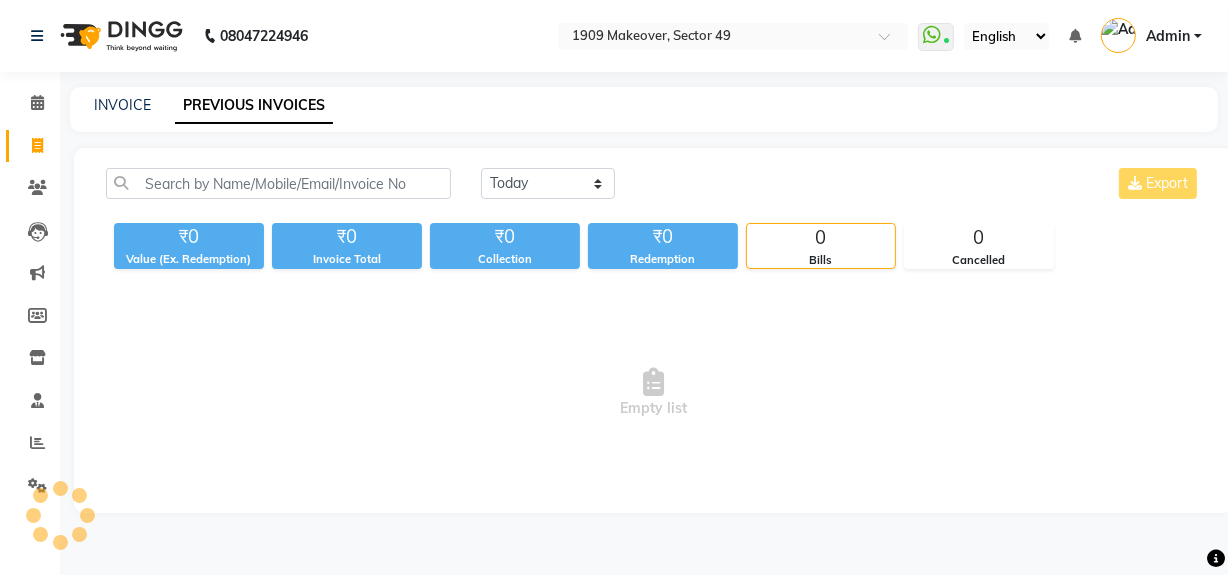 scroll, scrollTop: 0, scrollLeft: 0, axis: both 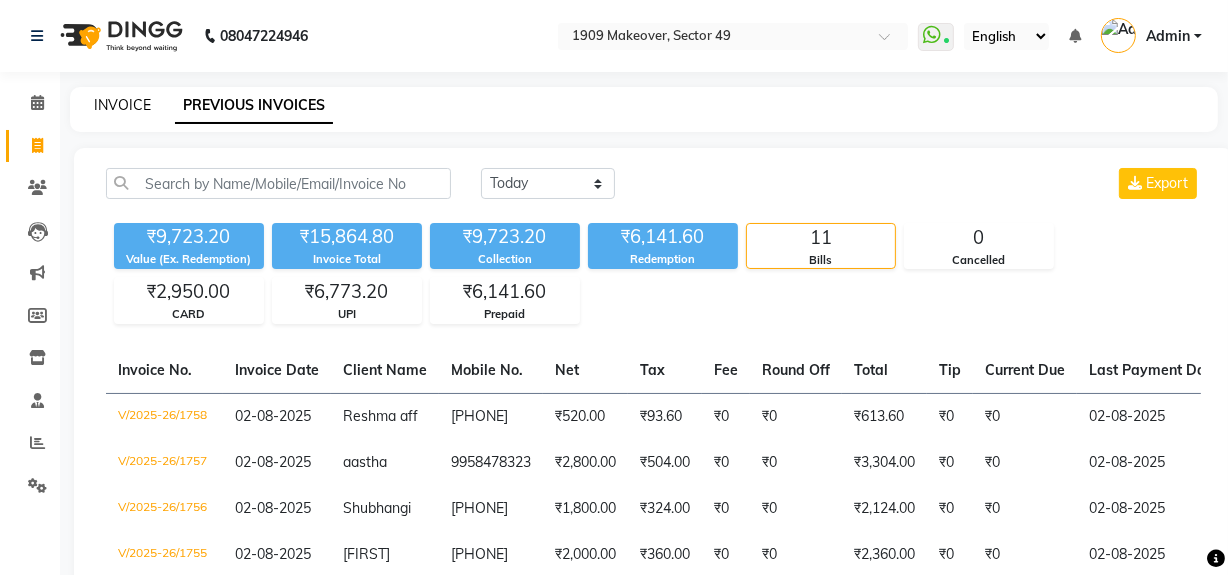click on "INVOICE" 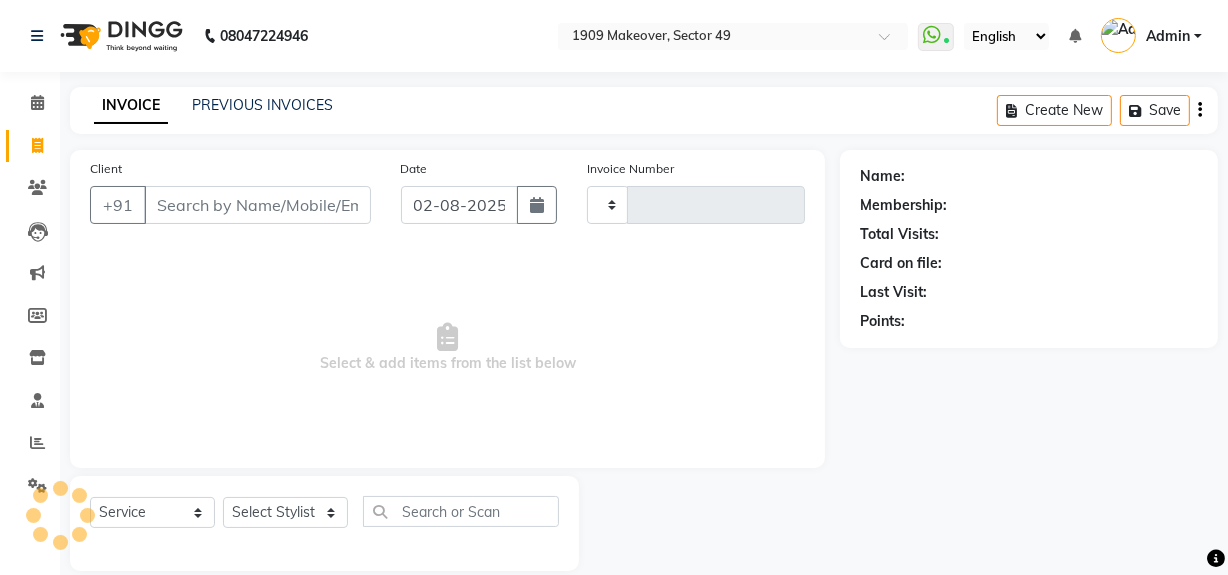 scroll, scrollTop: 26, scrollLeft: 0, axis: vertical 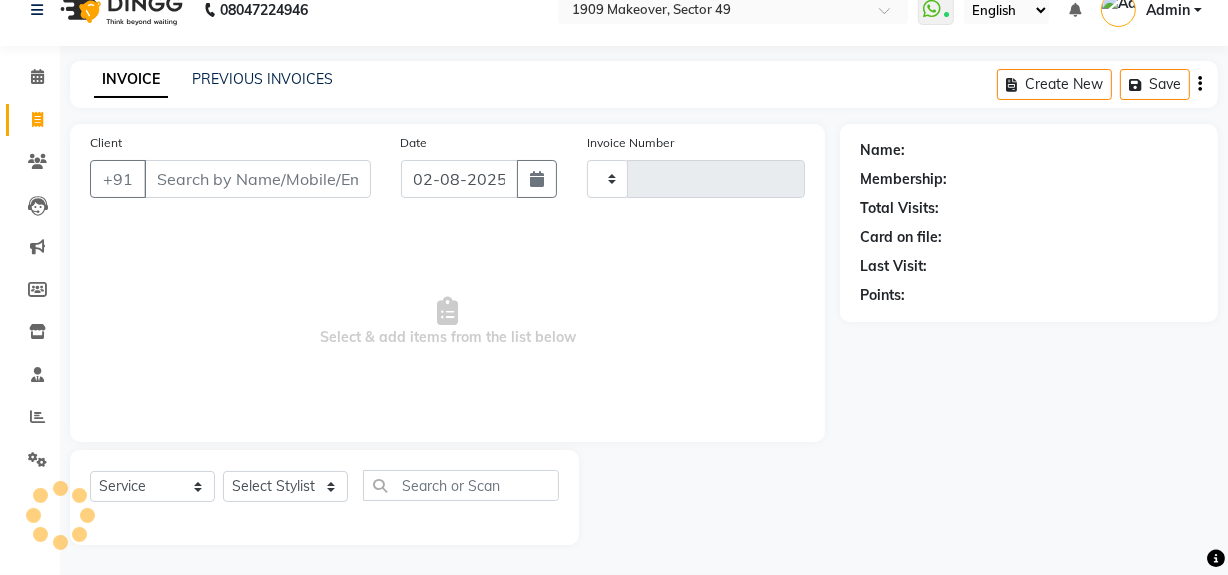 type on "1759" 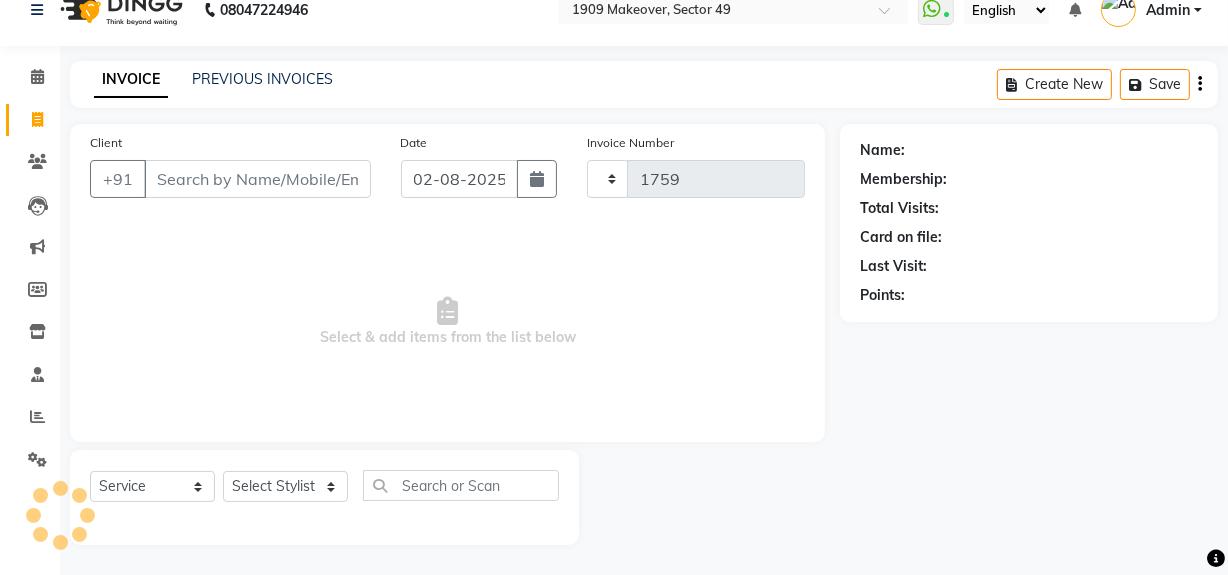select on "6923" 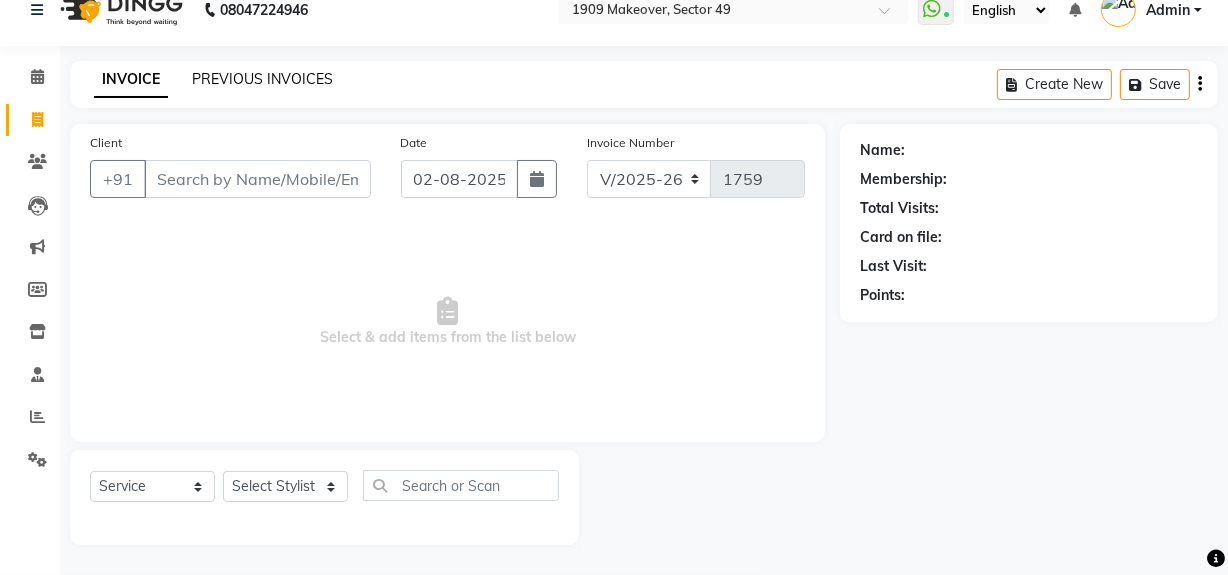click on "PREVIOUS INVOICES" 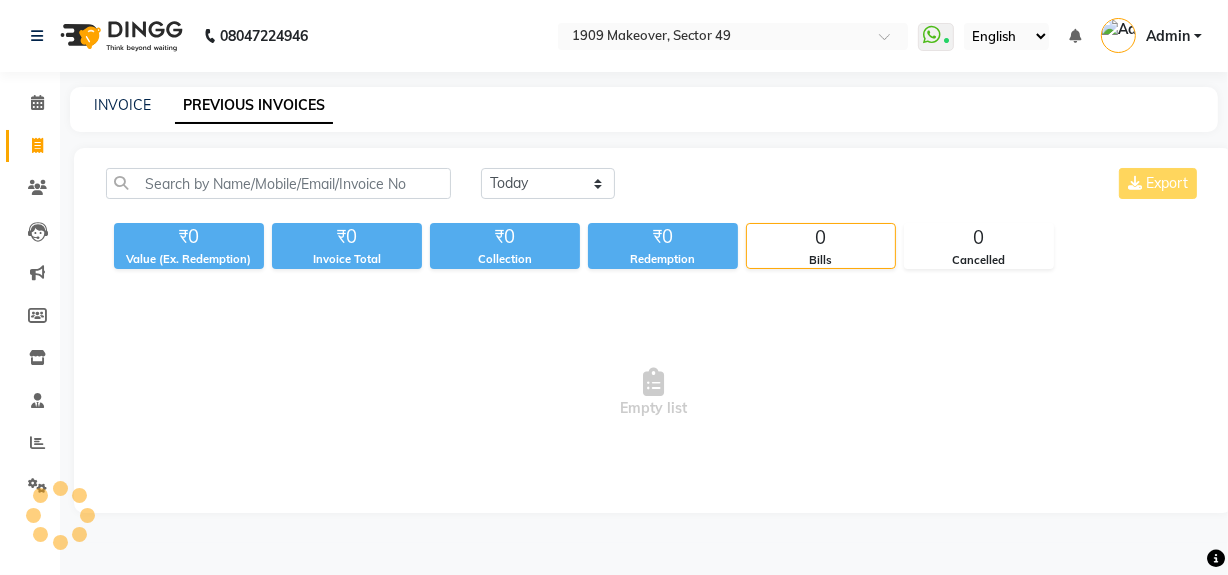 scroll, scrollTop: 0, scrollLeft: 0, axis: both 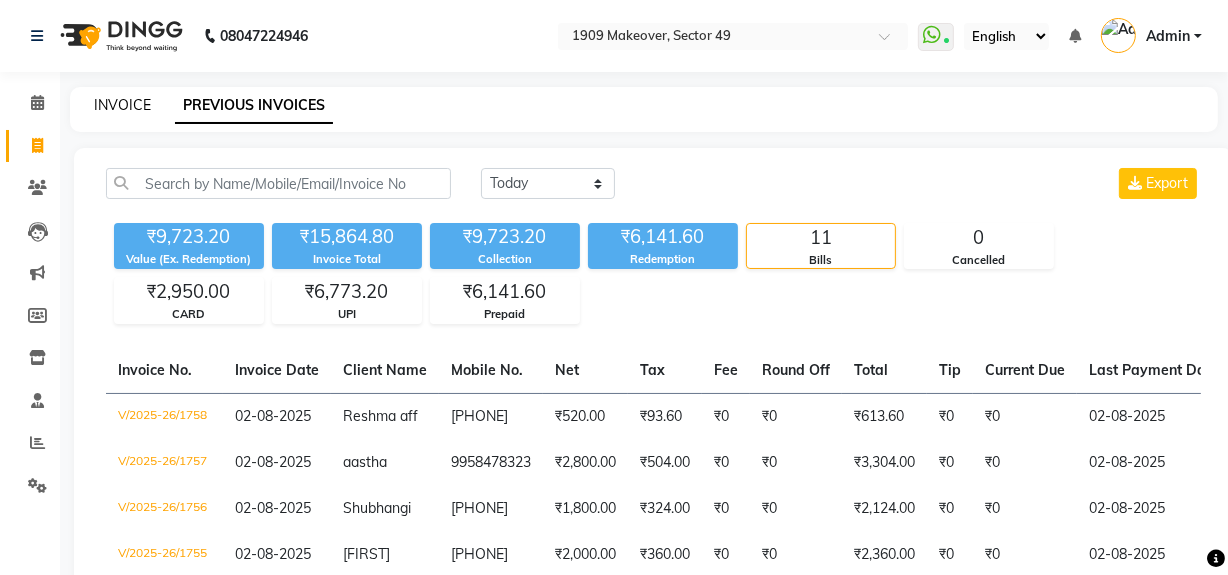 click on "INVOICE" 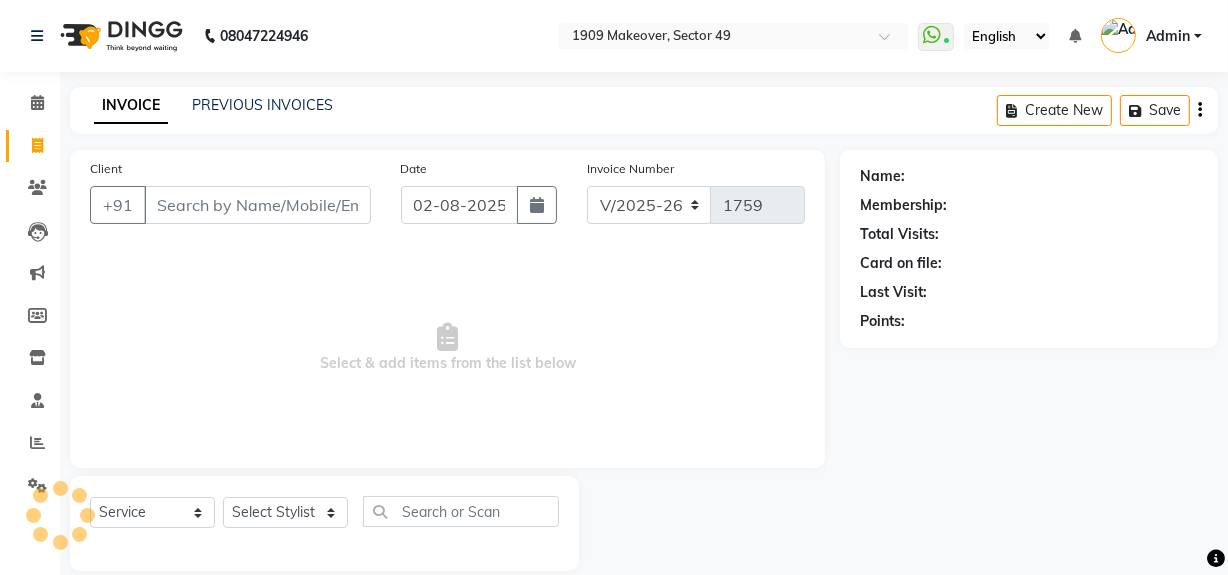 scroll, scrollTop: 26, scrollLeft: 0, axis: vertical 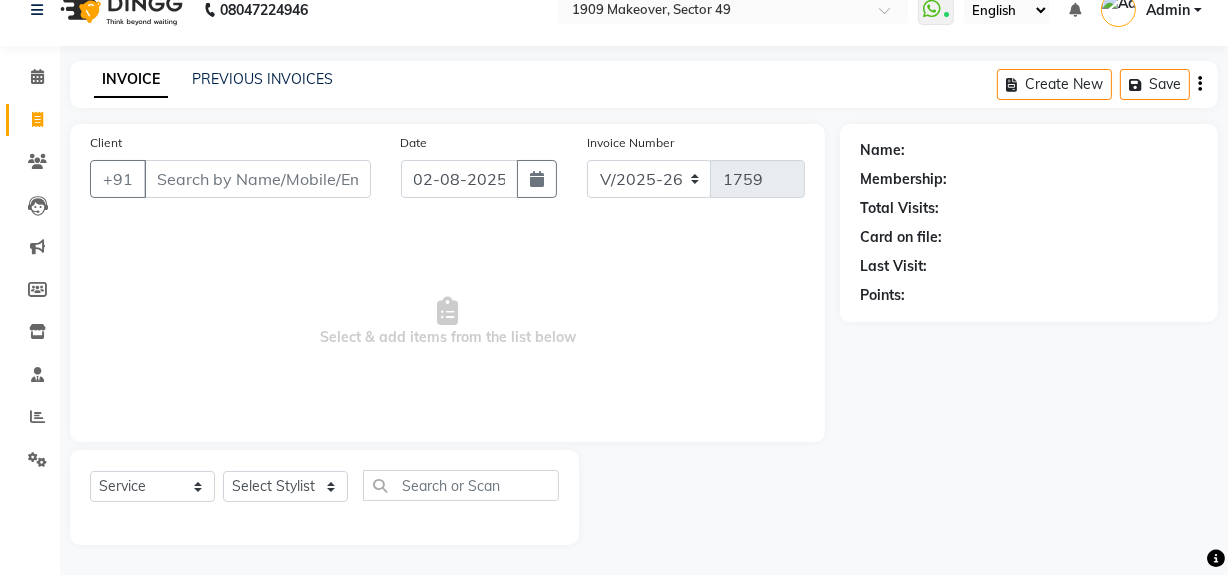click on "Client" at bounding box center [257, 179] 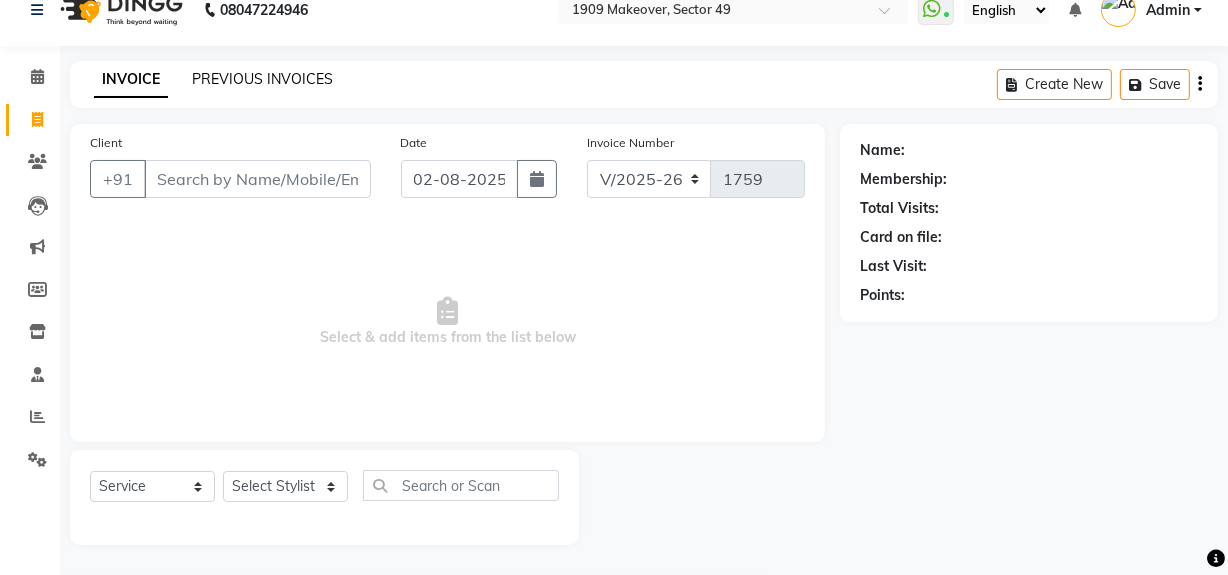 click on "PREVIOUS INVOICES" 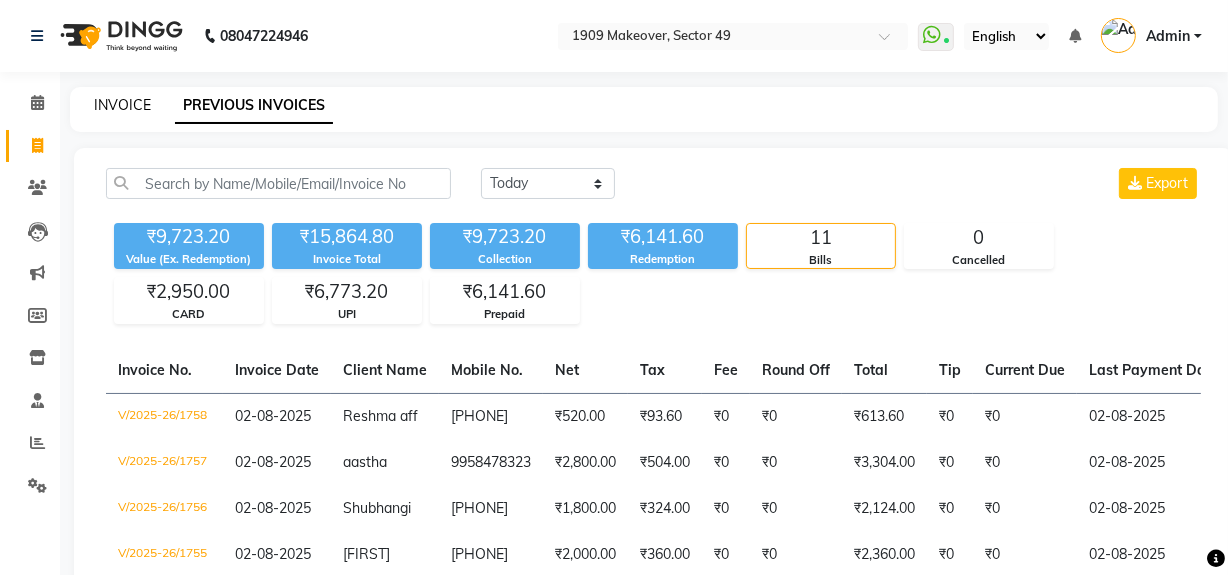 click on "INVOICE" 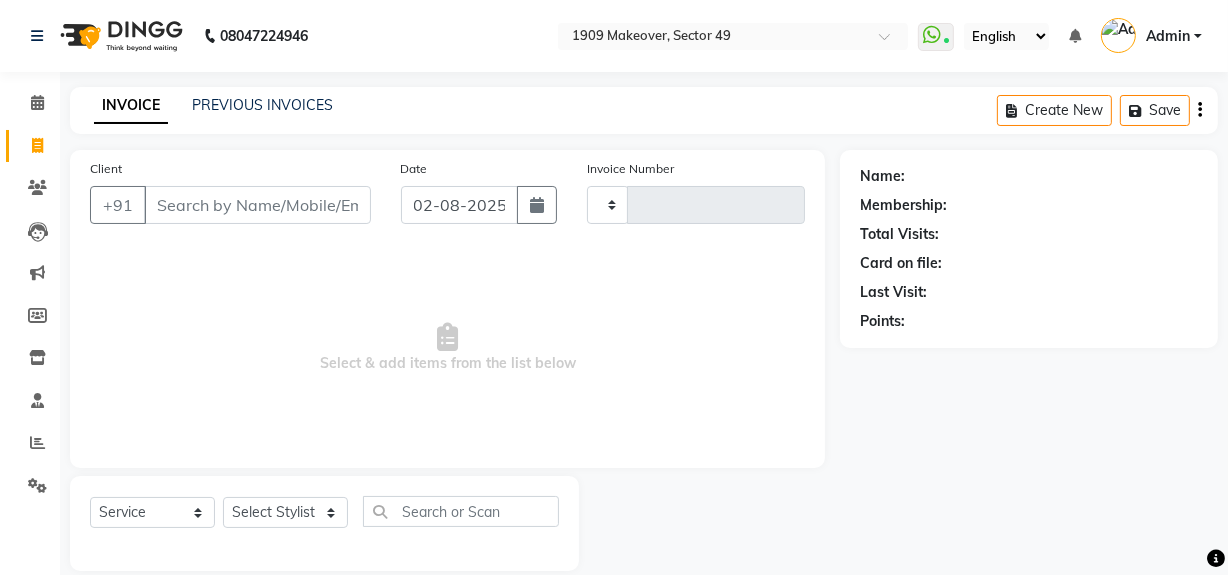 type on "1759" 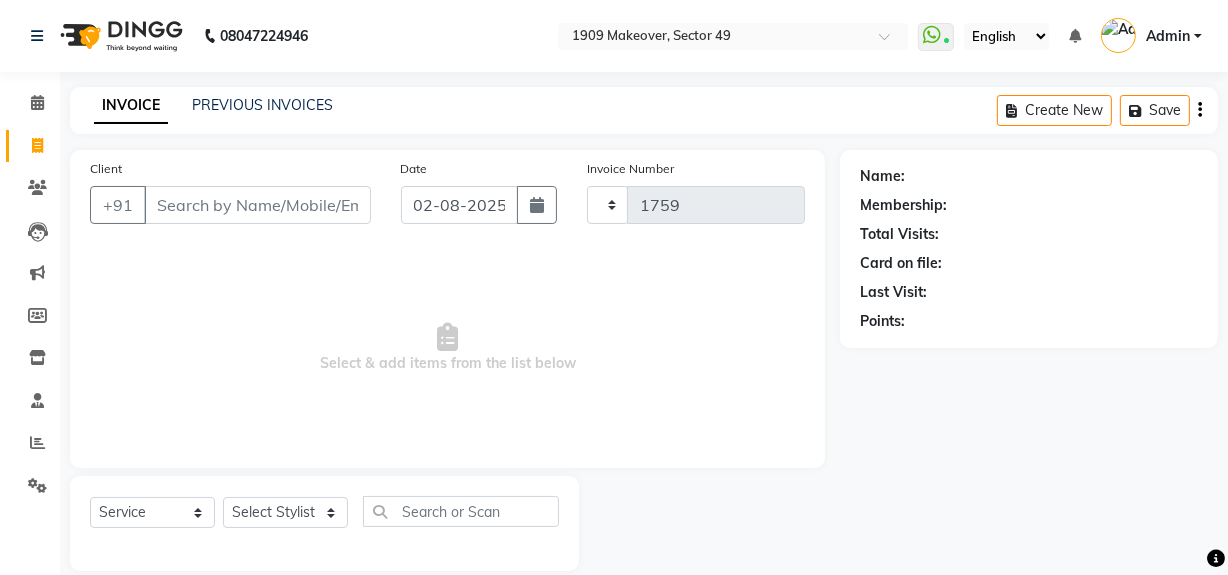 scroll, scrollTop: 26, scrollLeft: 0, axis: vertical 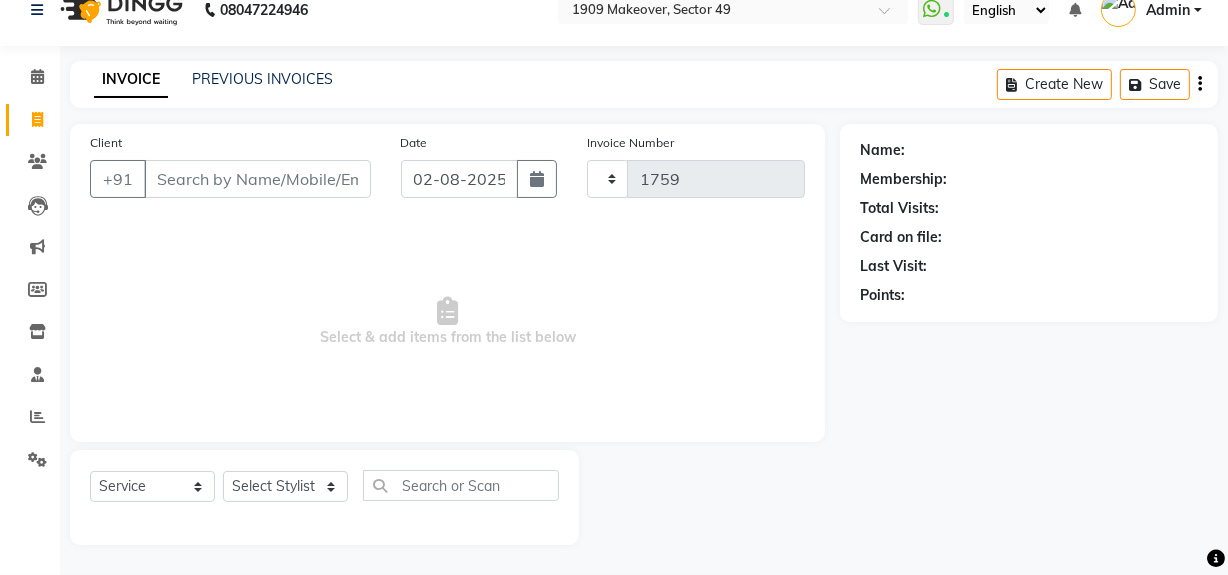 select on "6923" 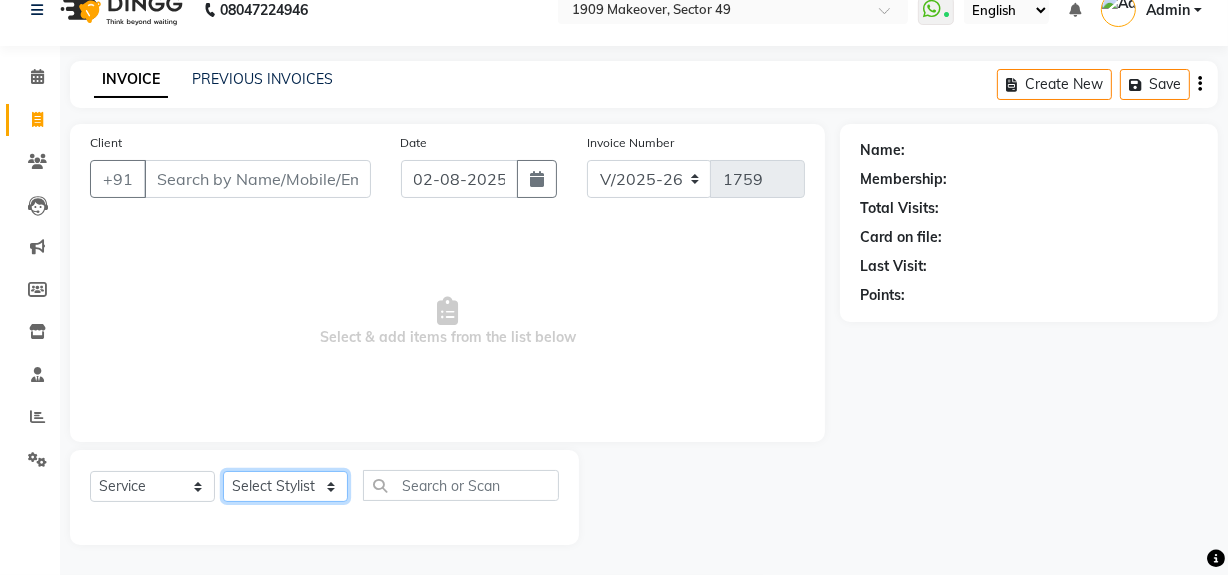 click on "Select Stylist Abdul Ahmed Arif Harun House Sale Jyoti Nisha Rehaan Ujjwal Umesh Veer vikram mehta Vishal" 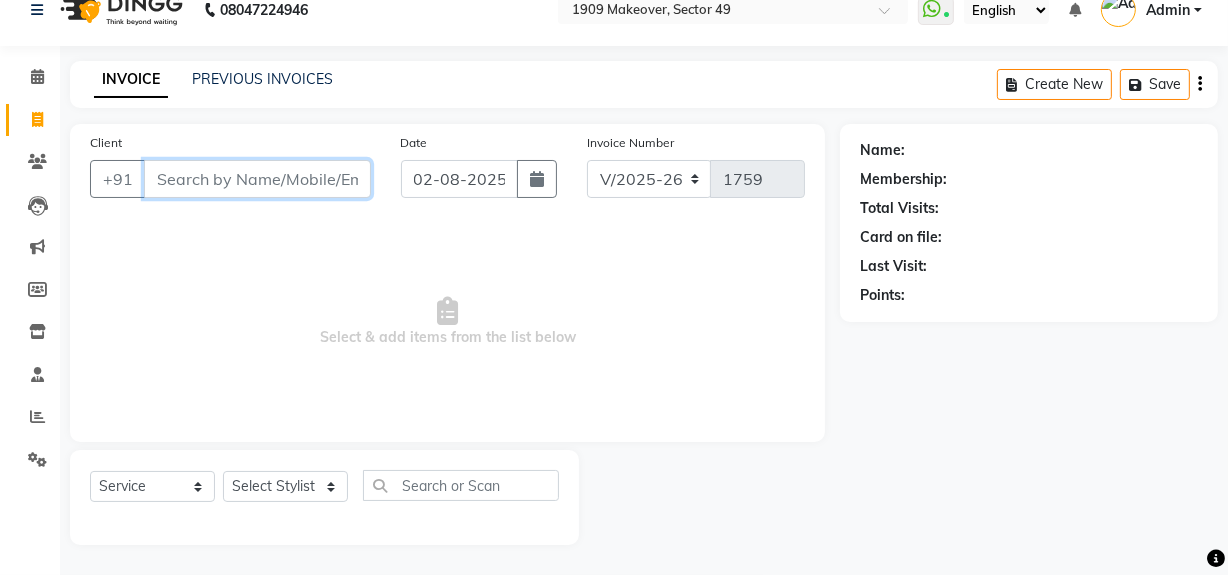 click on "Client" at bounding box center (257, 179) 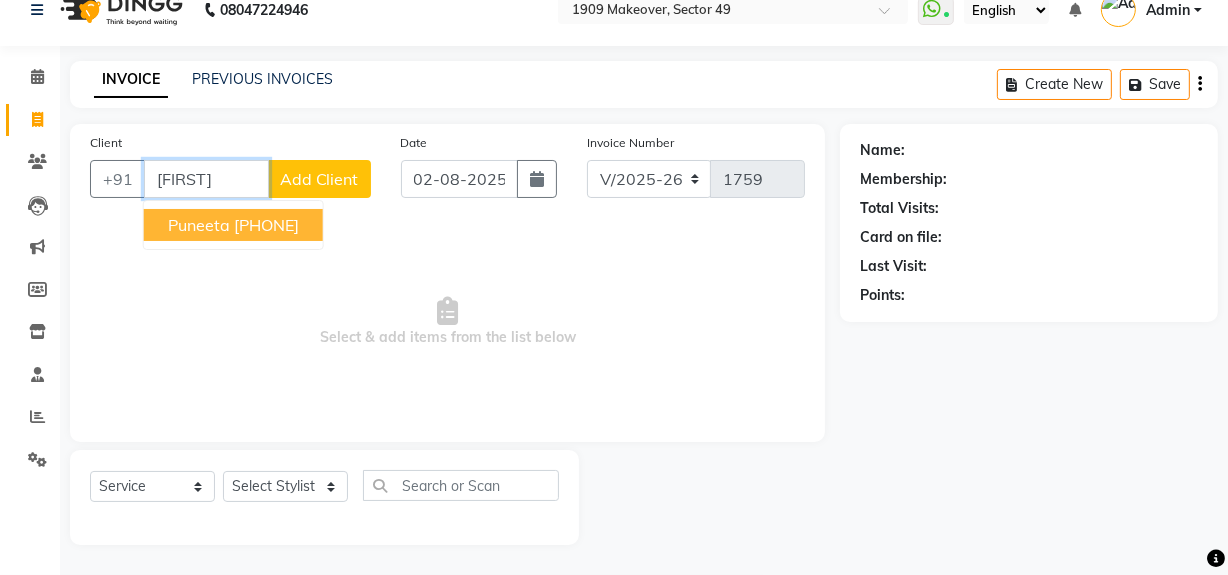 click on "[PHONE]" at bounding box center [266, 225] 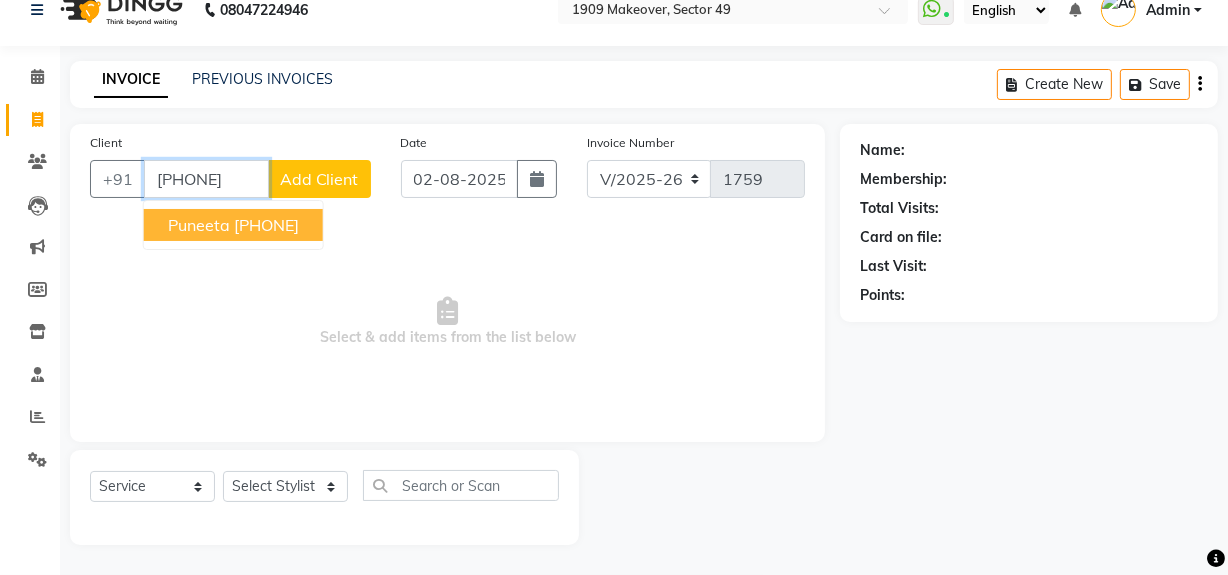 type on "[PHONE]" 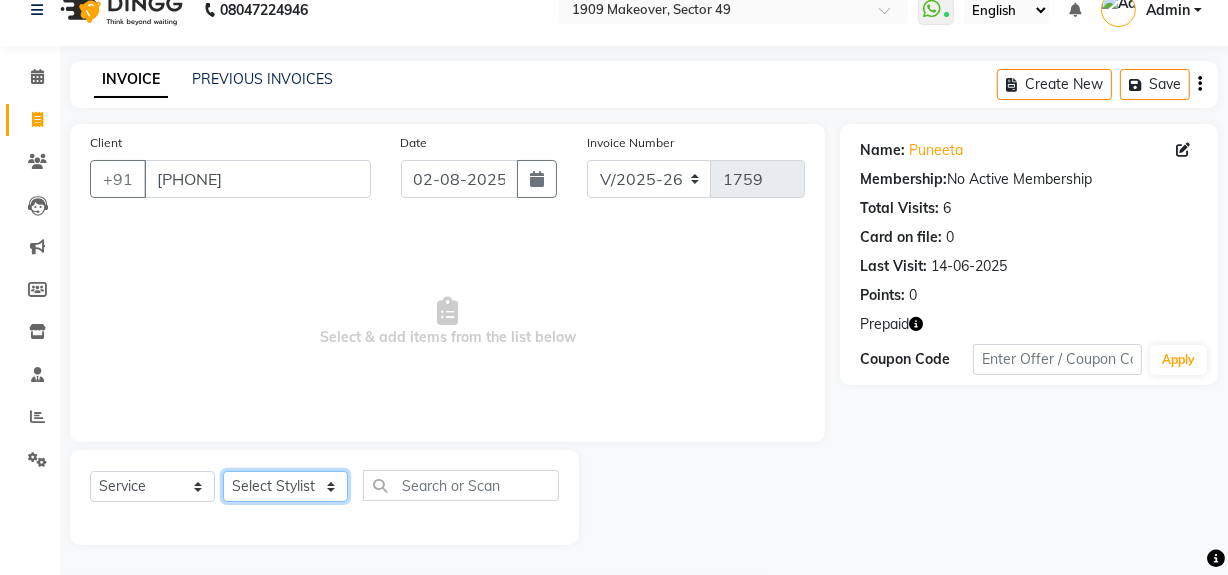 click on "Select Stylist Abdul Ahmed Arif Harun House Sale Jyoti Nisha Rehaan Ujjwal Umesh Veer vikram mehta Vishal" 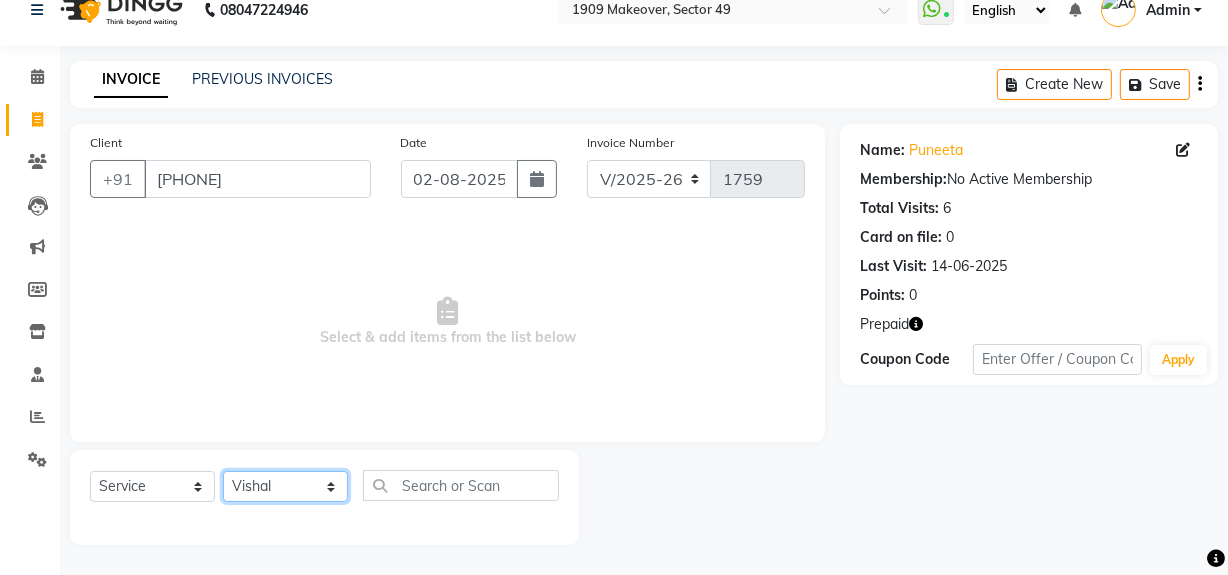 click on "Select Stylist Abdul Ahmed Arif Harun House Sale Jyoti Nisha Rehaan Ujjwal Umesh Veer vikram mehta Vishal" 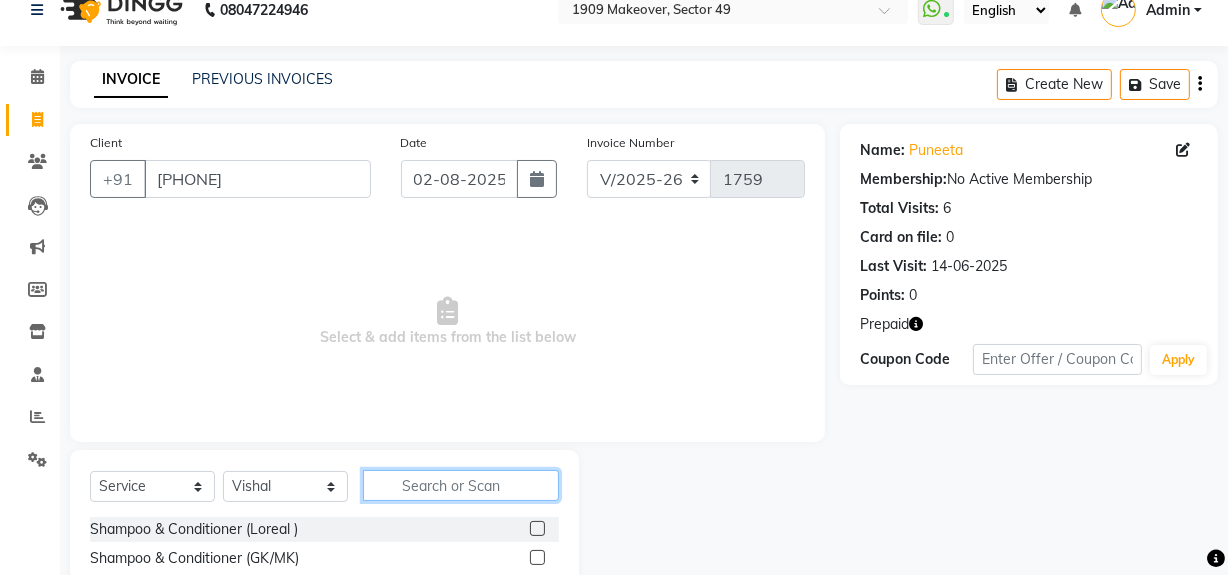 click 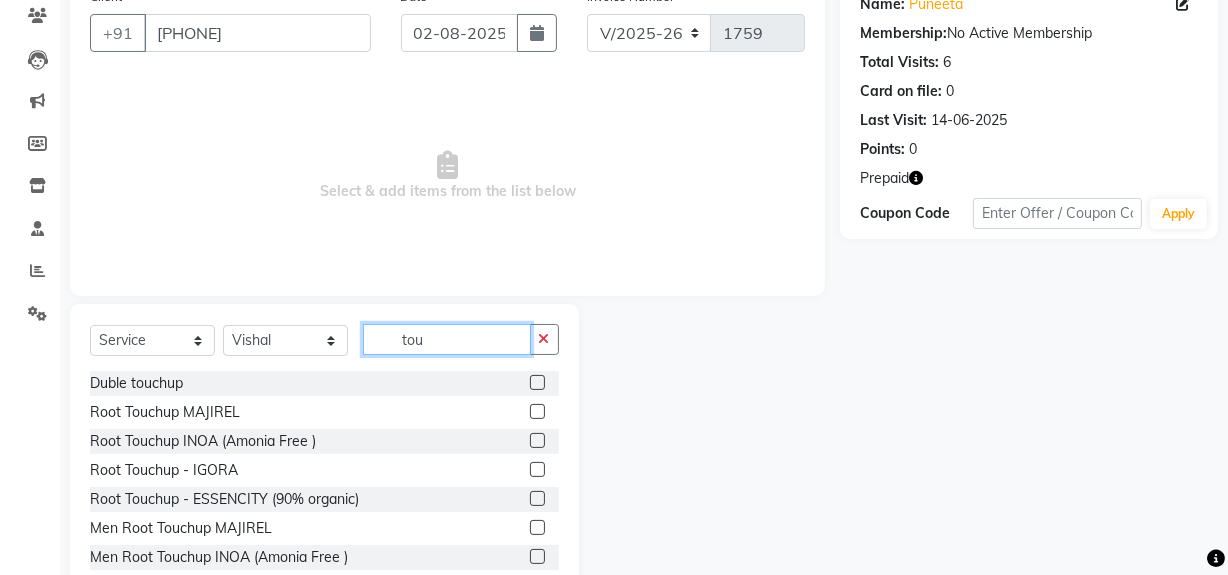 scroll, scrollTop: 226, scrollLeft: 0, axis: vertical 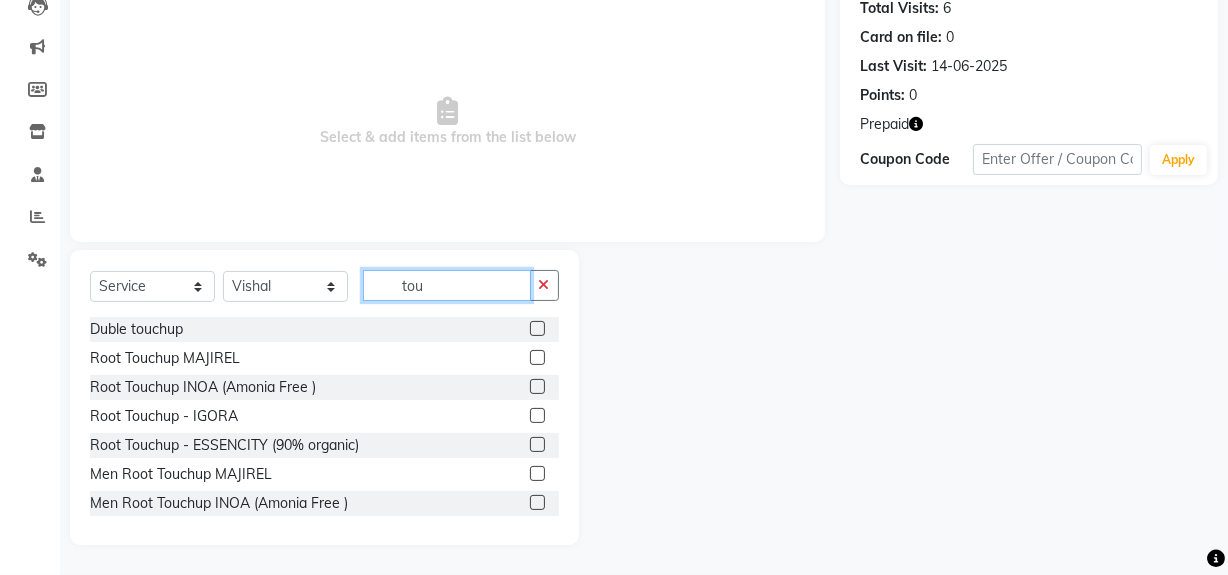type on "tou" 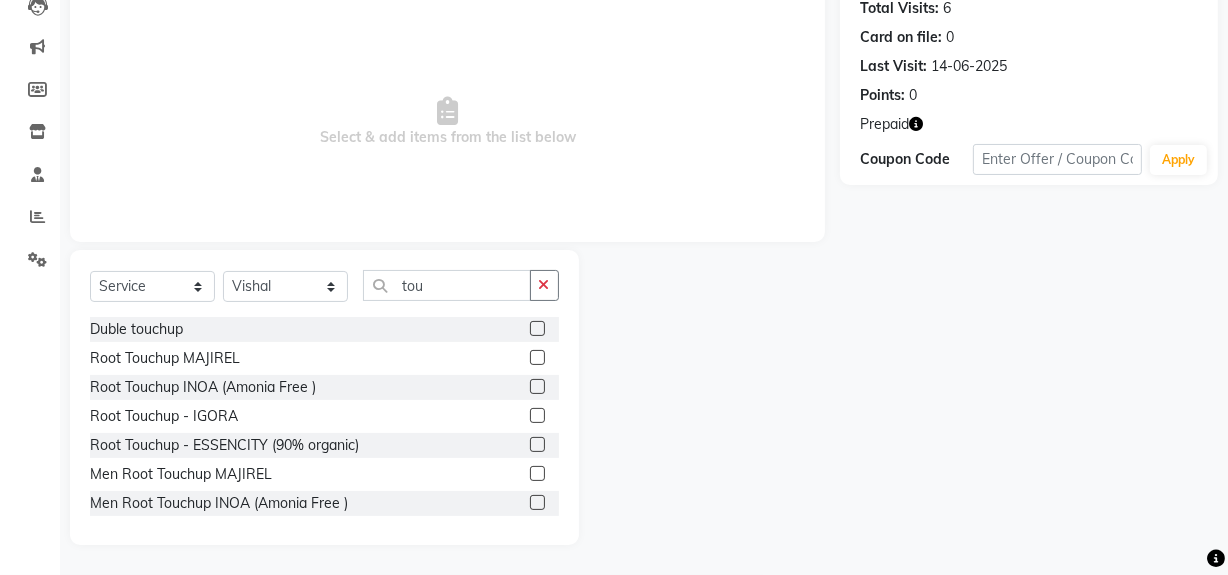click 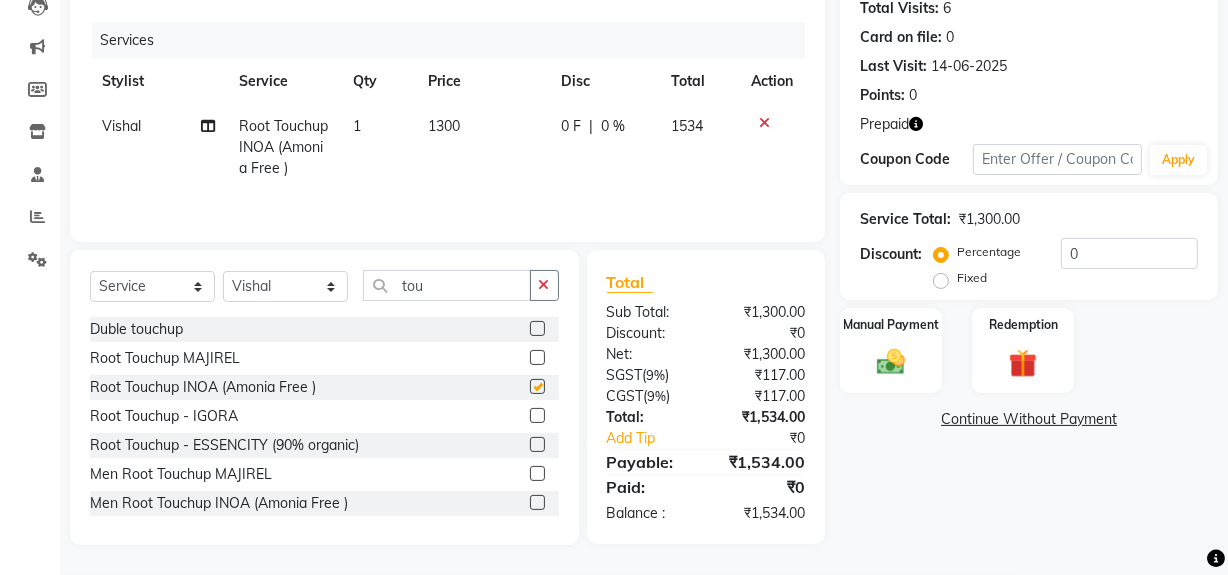 checkbox on "false" 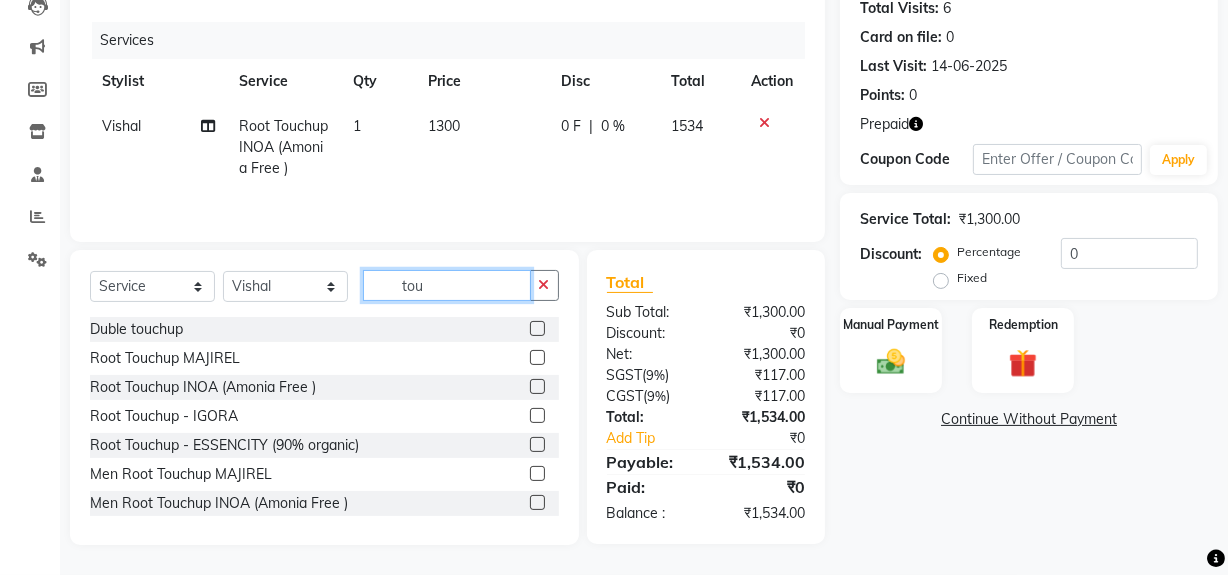 click on "tou" 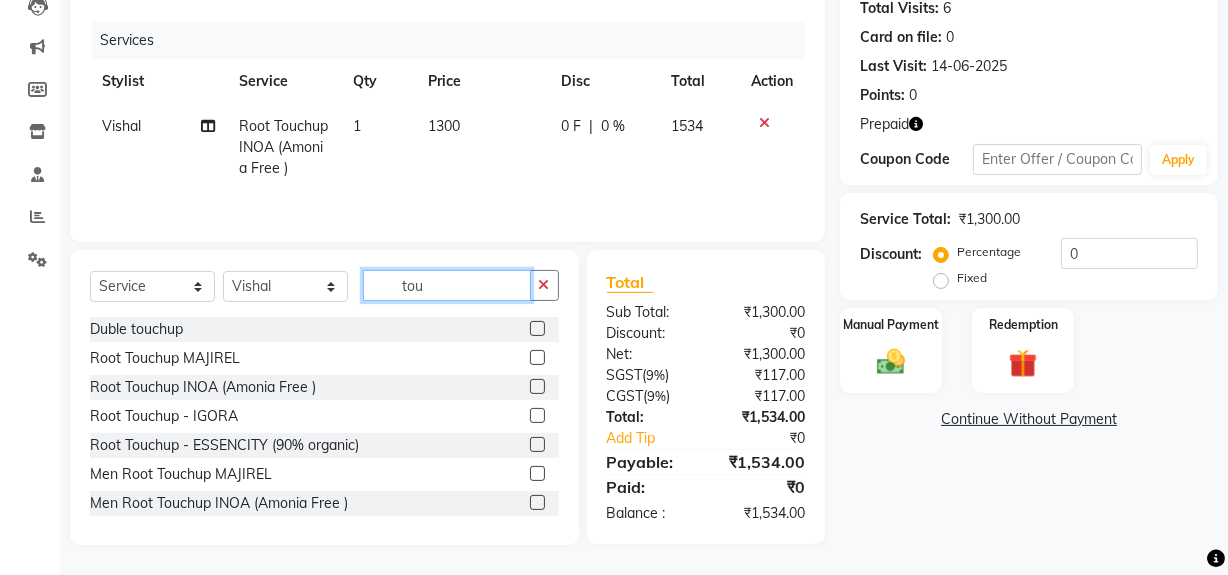 click on "tou" 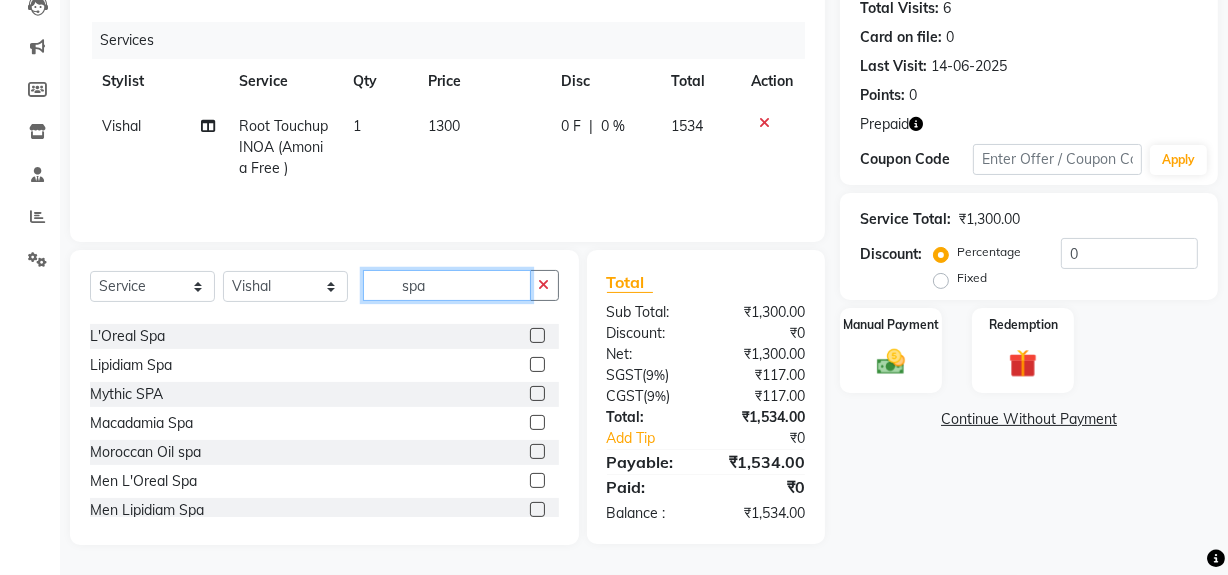 scroll, scrollTop: 110, scrollLeft: 0, axis: vertical 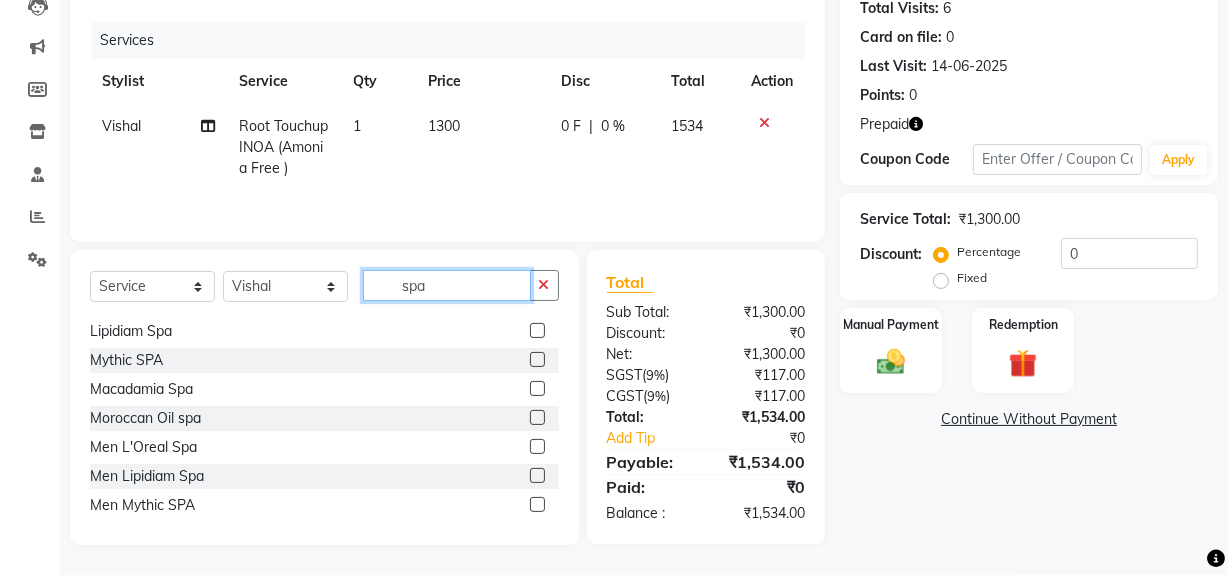 click on "spa" 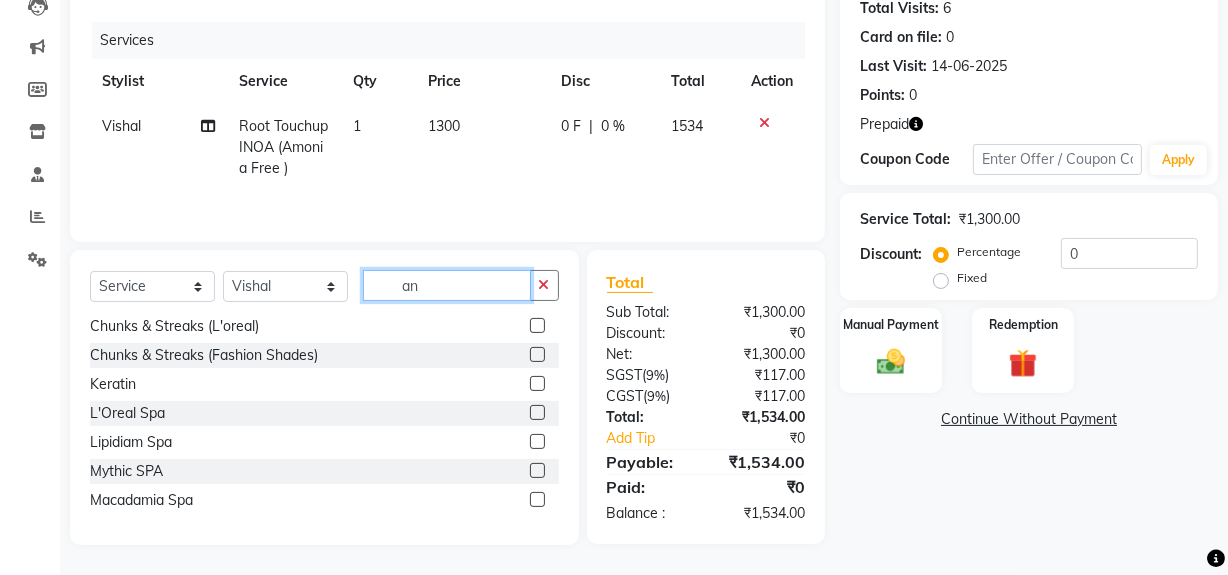 scroll, scrollTop: 640, scrollLeft: 0, axis: vertical 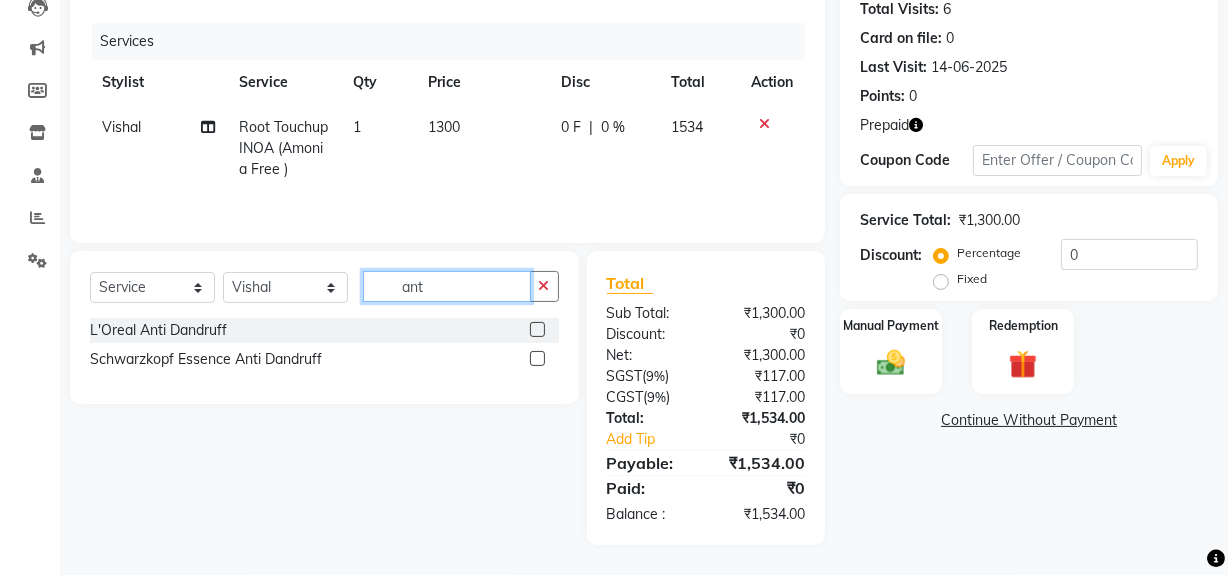type on "ant" 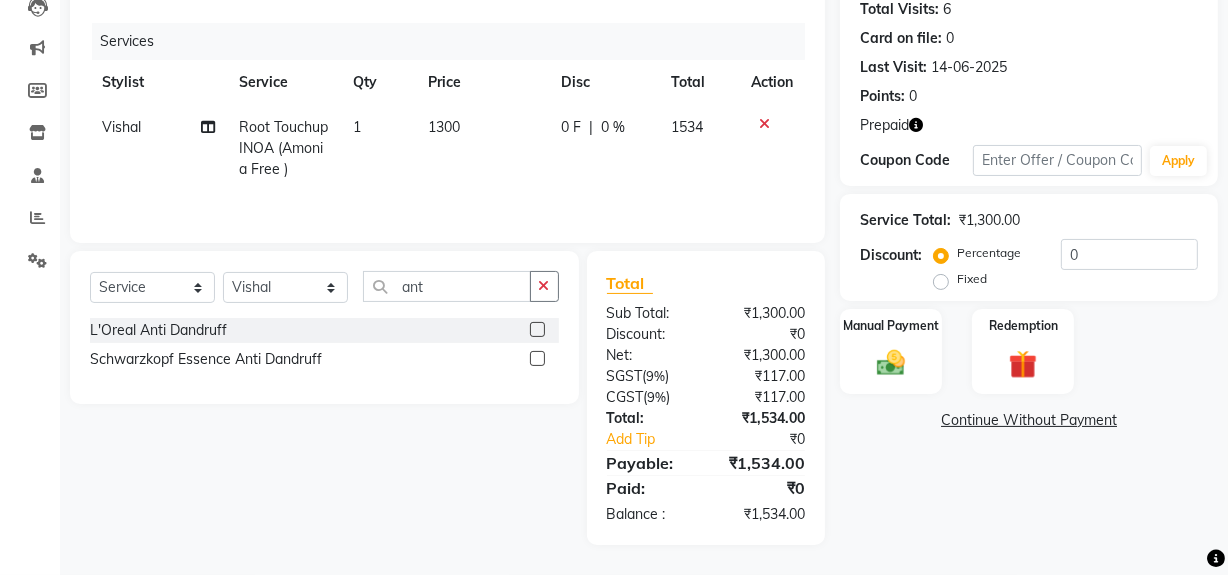 click 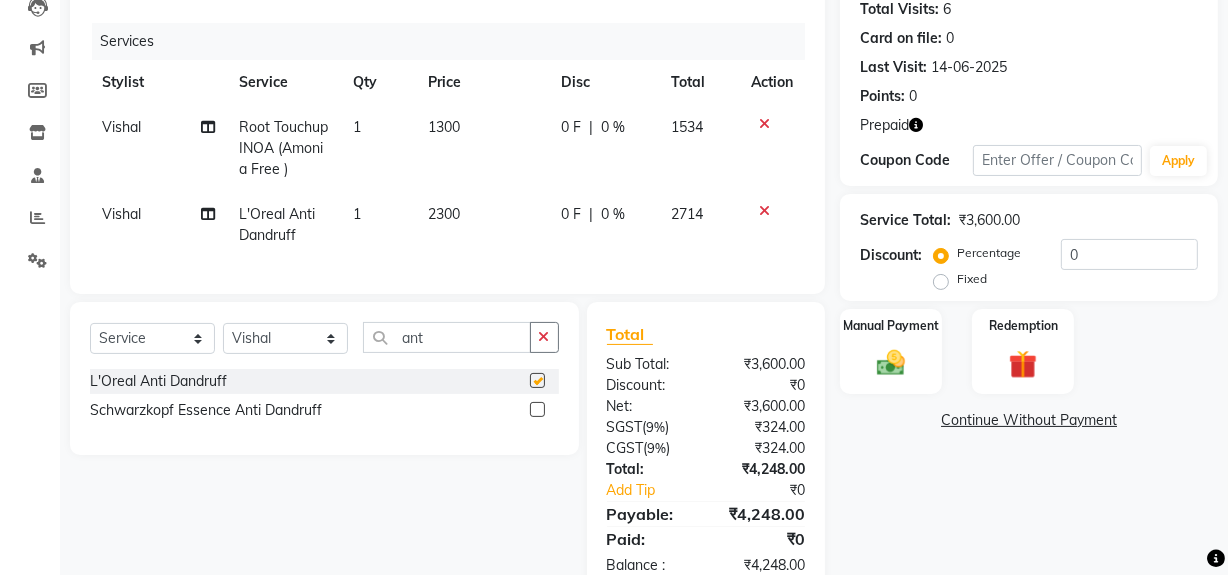 checkbox on "false" 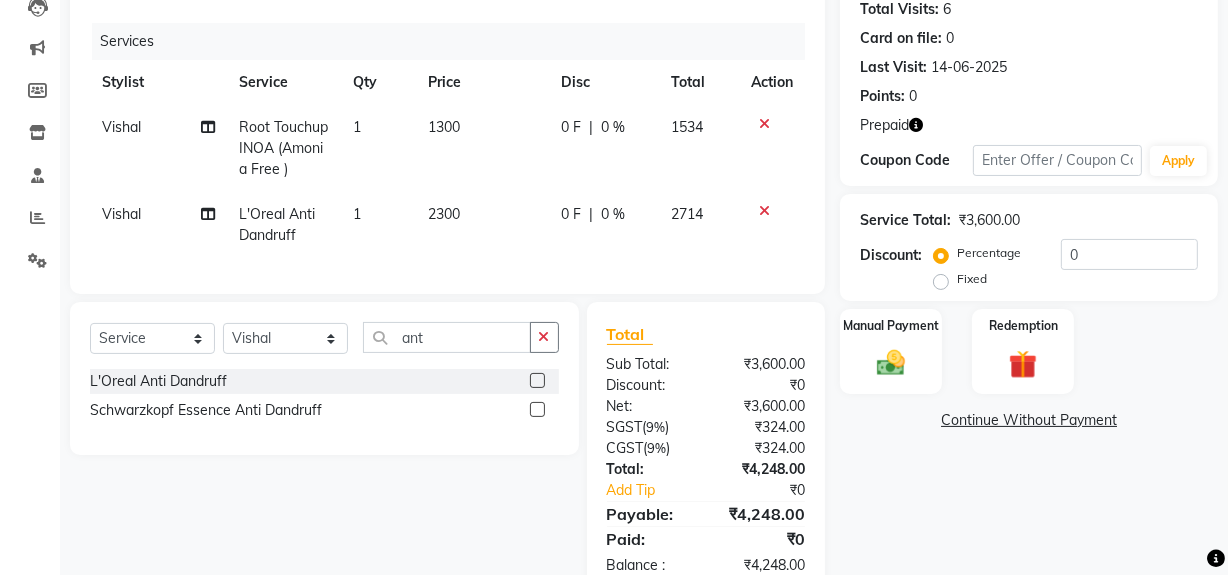 click on "2300" 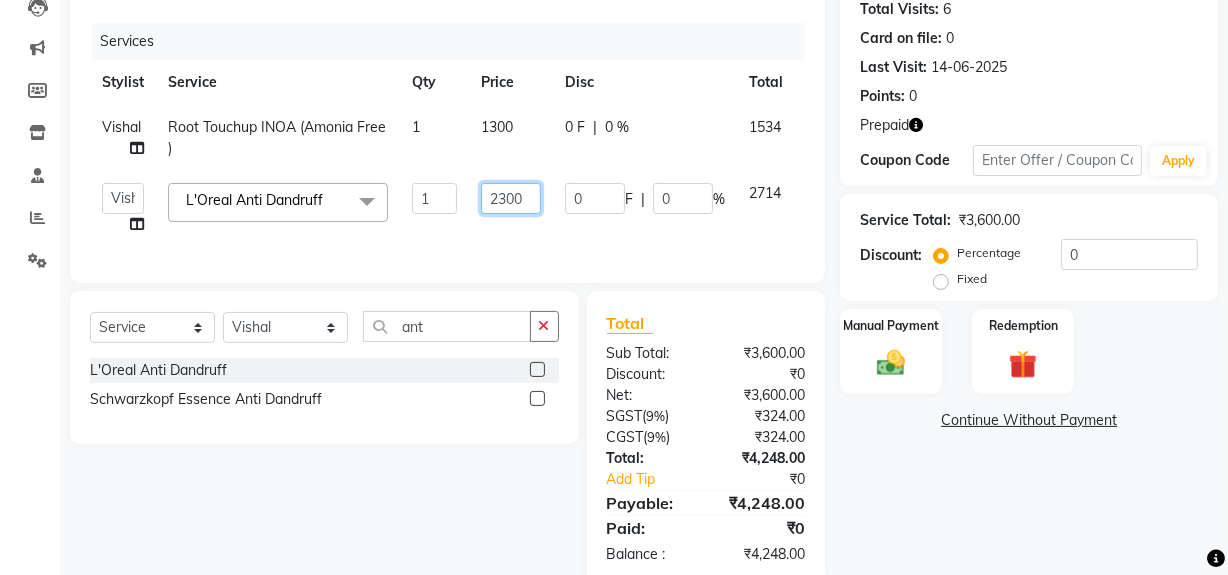 click on "2300" 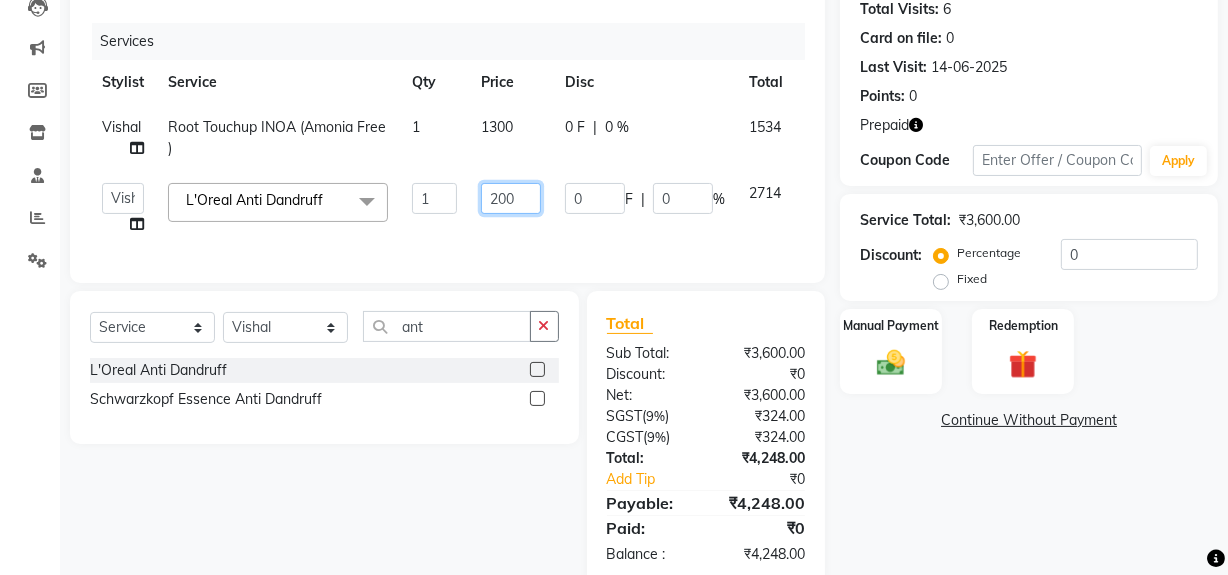 type on "2000" 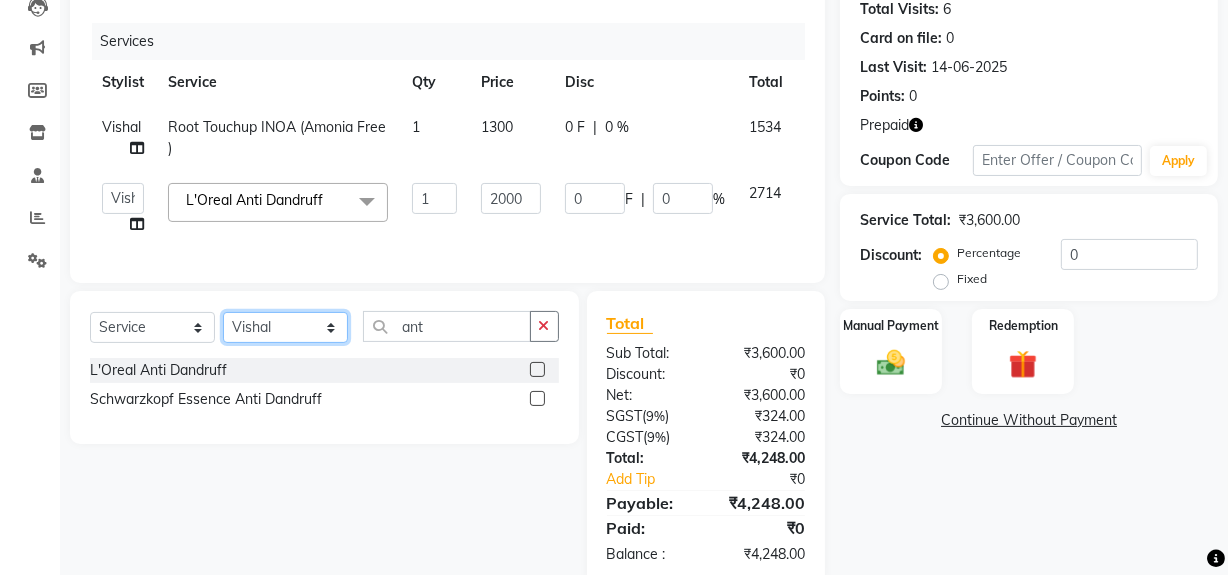 click on "Select Stylist Abdul Ahmed Arif Harun House Sale Jyoti Nisha Rehaan Ujjwal Umesh Veer vikram mehta Vishal" 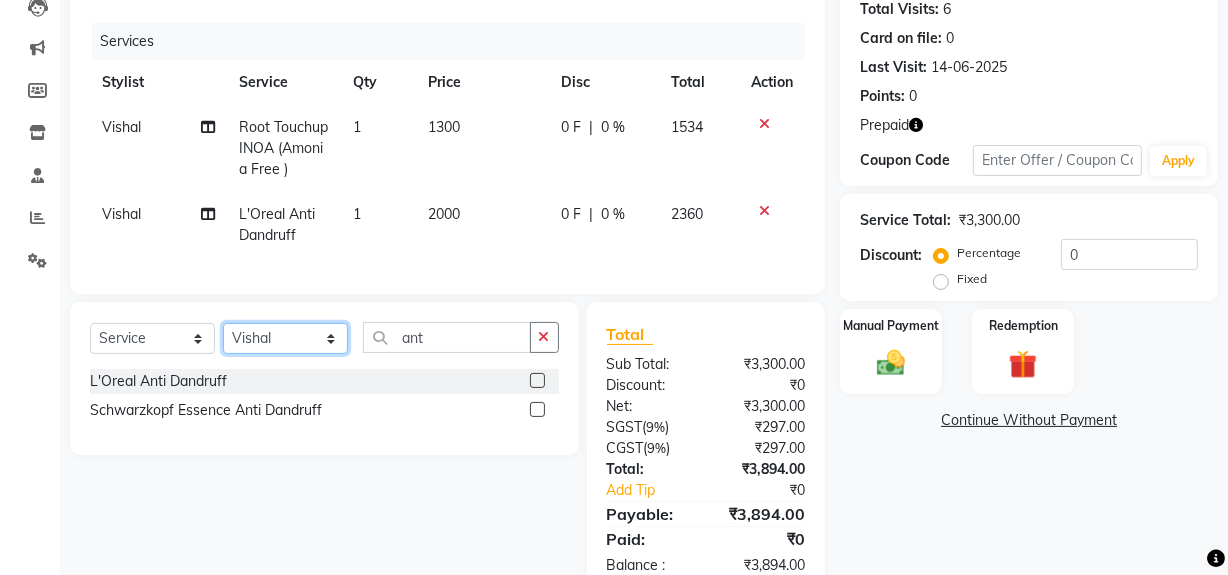 select on "57114" 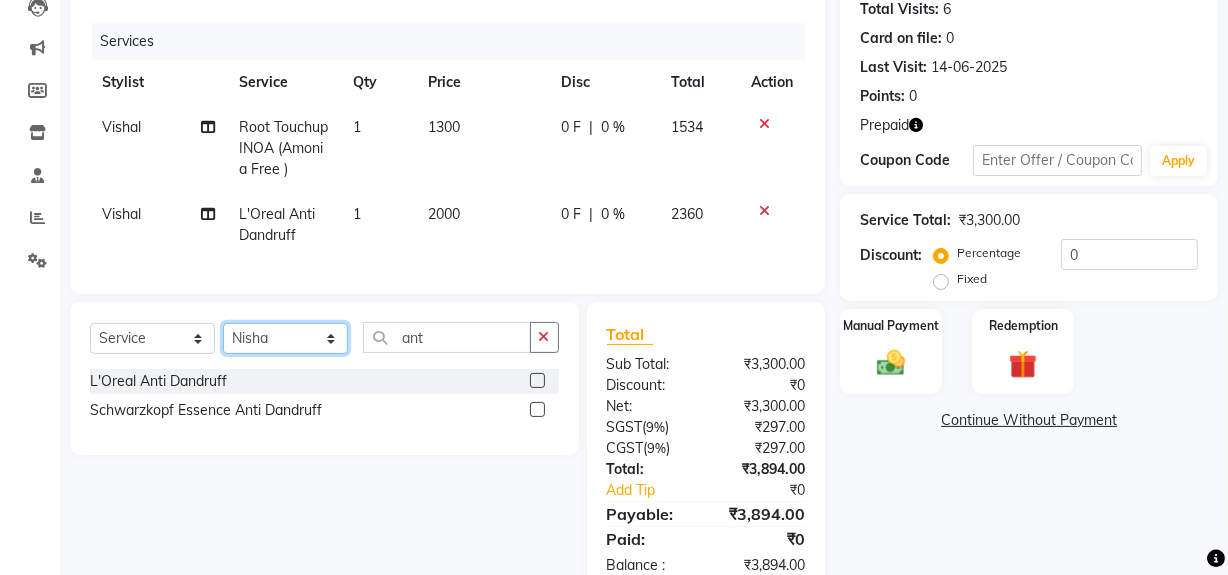 click on "Select Stylist Abdul Ahmed Arif Harun House Sale Jyoti Nisha Rehaan Ujjwal Umesh Veer vikram mehta Vishal" 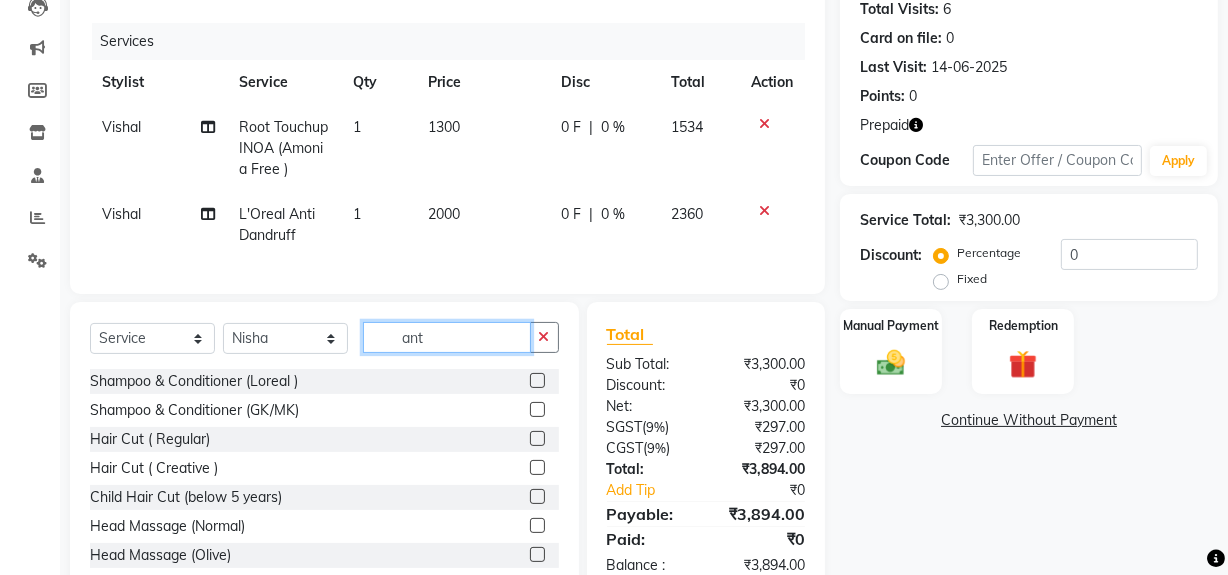 click on "ant" 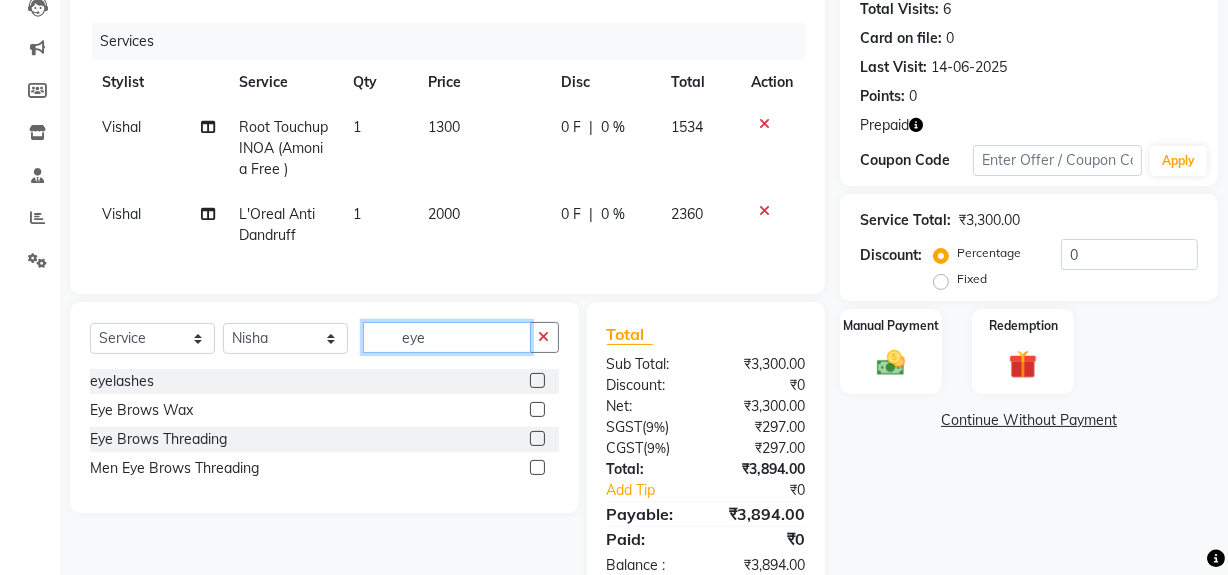 type on "eye" 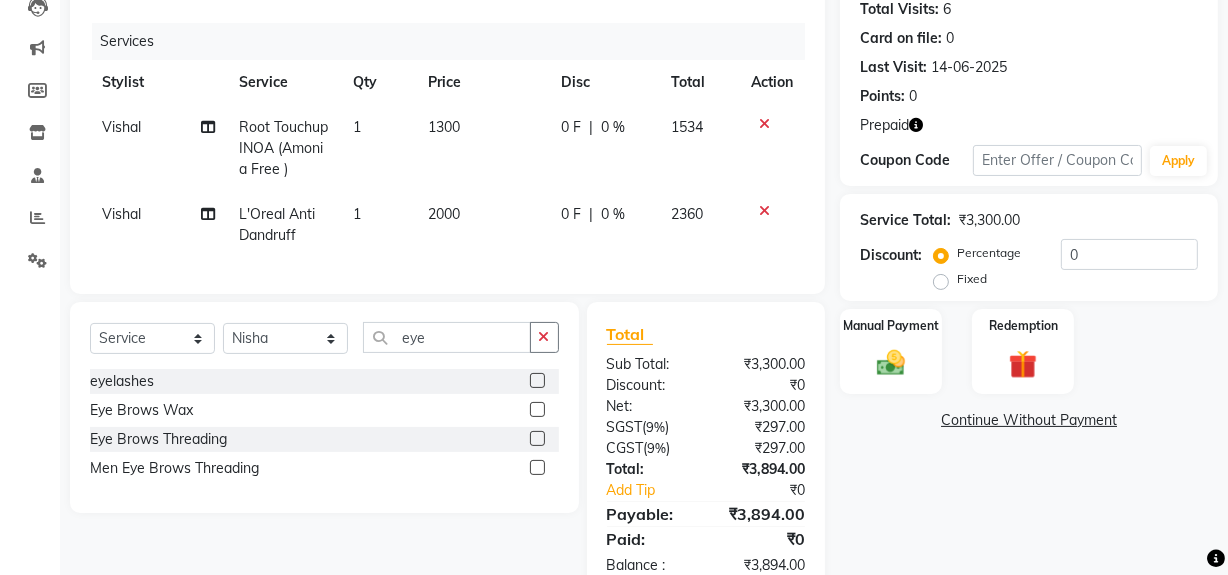 click 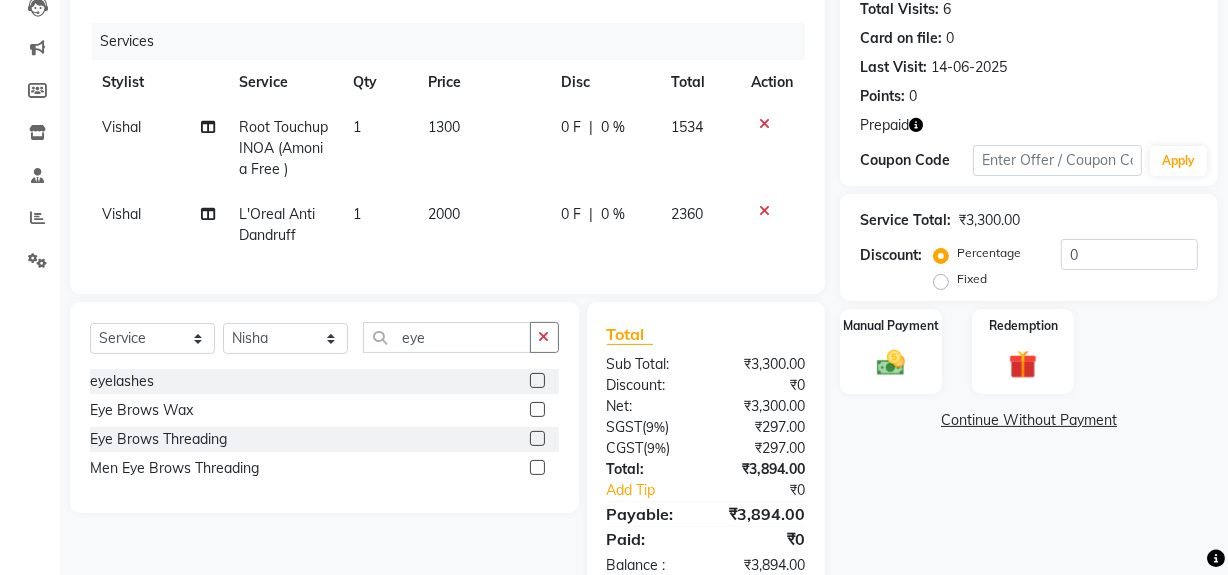 click at bounding box center [536, 439] 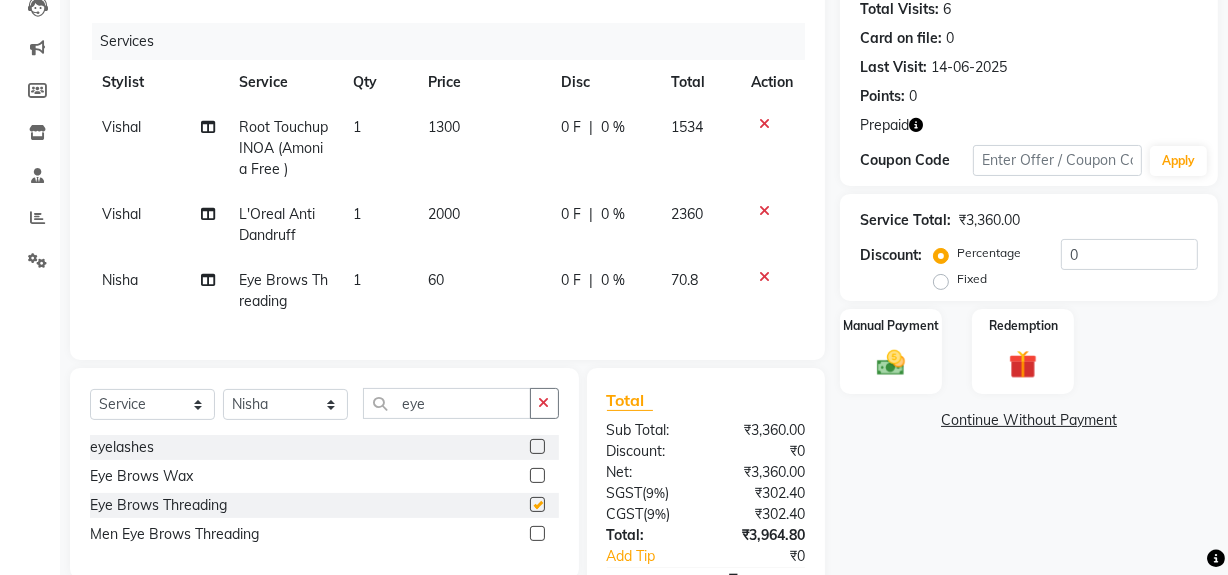 checkbox on "false" 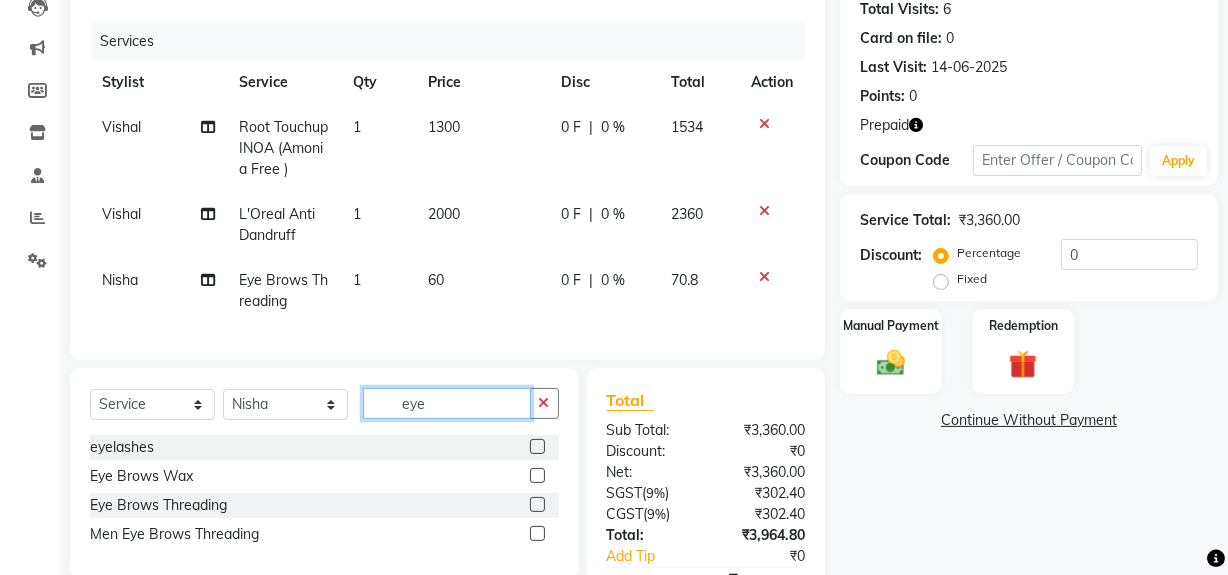 click on "eye" 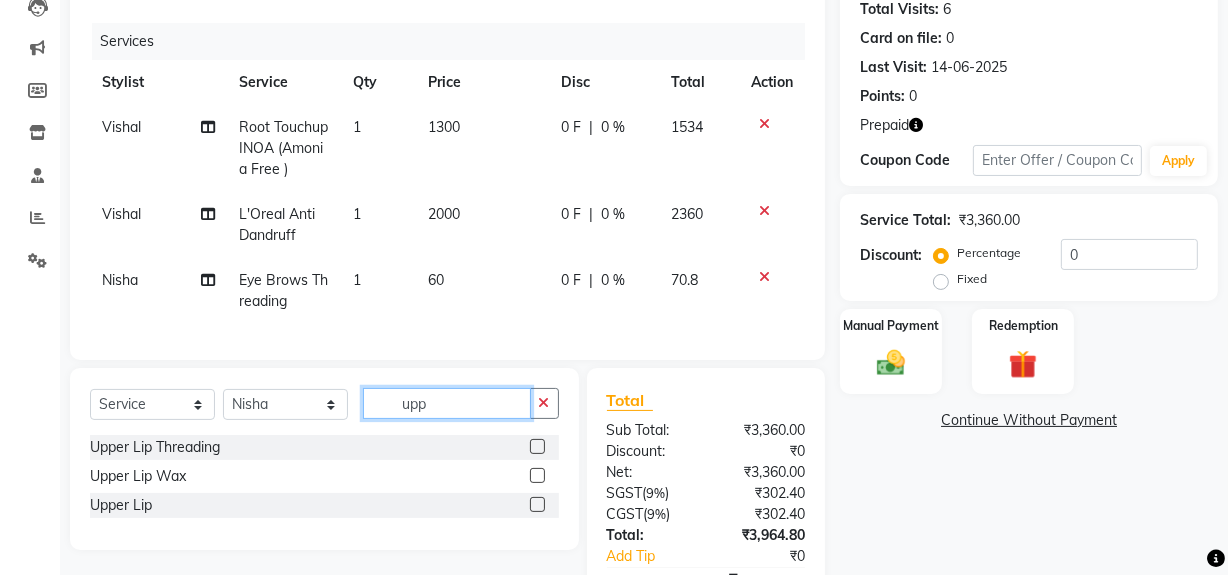 type on "upp" 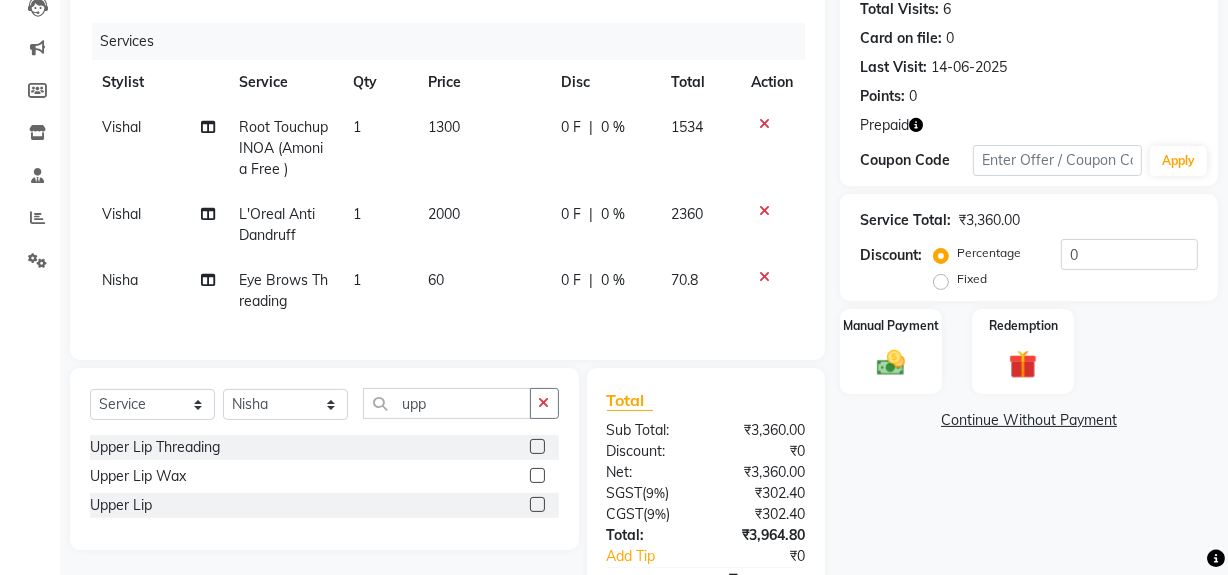 click 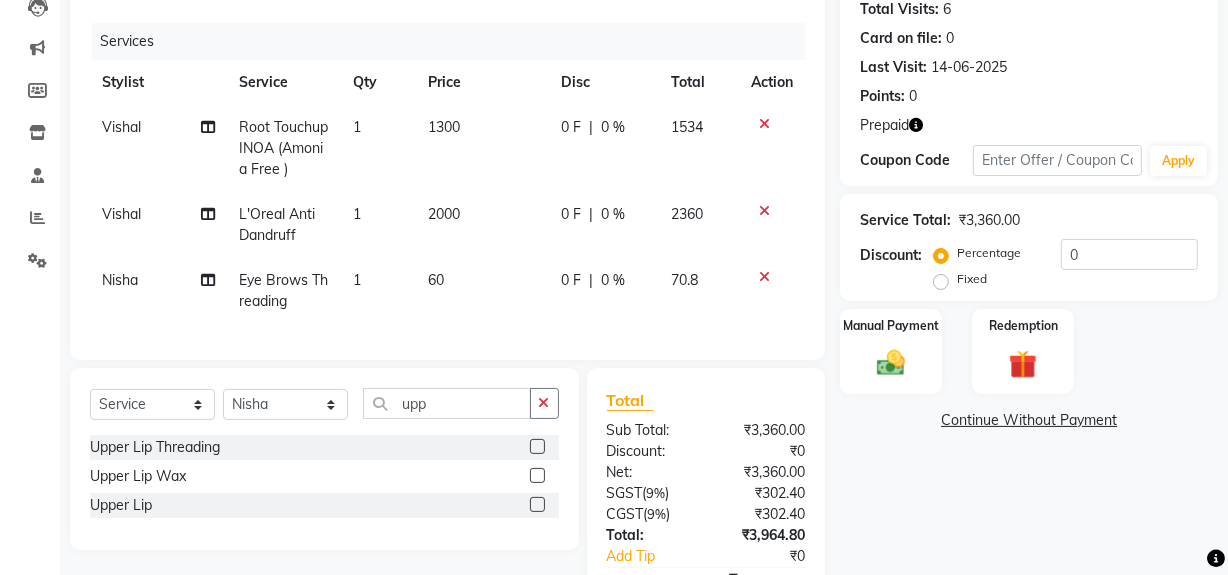 click at bounding box center (536, 447) 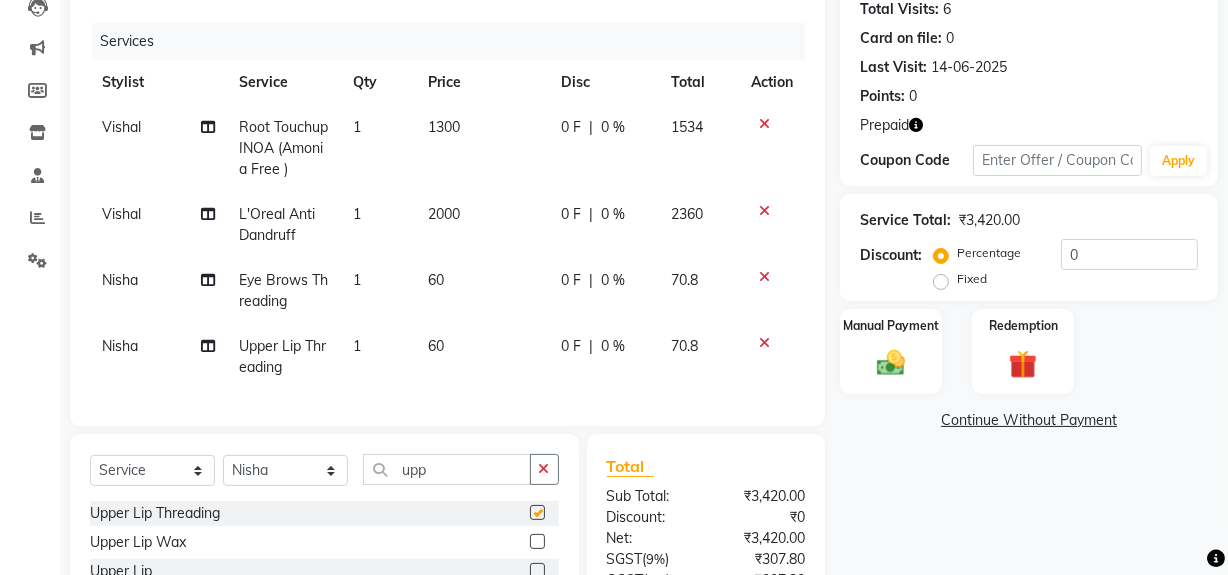checkbox on "false" 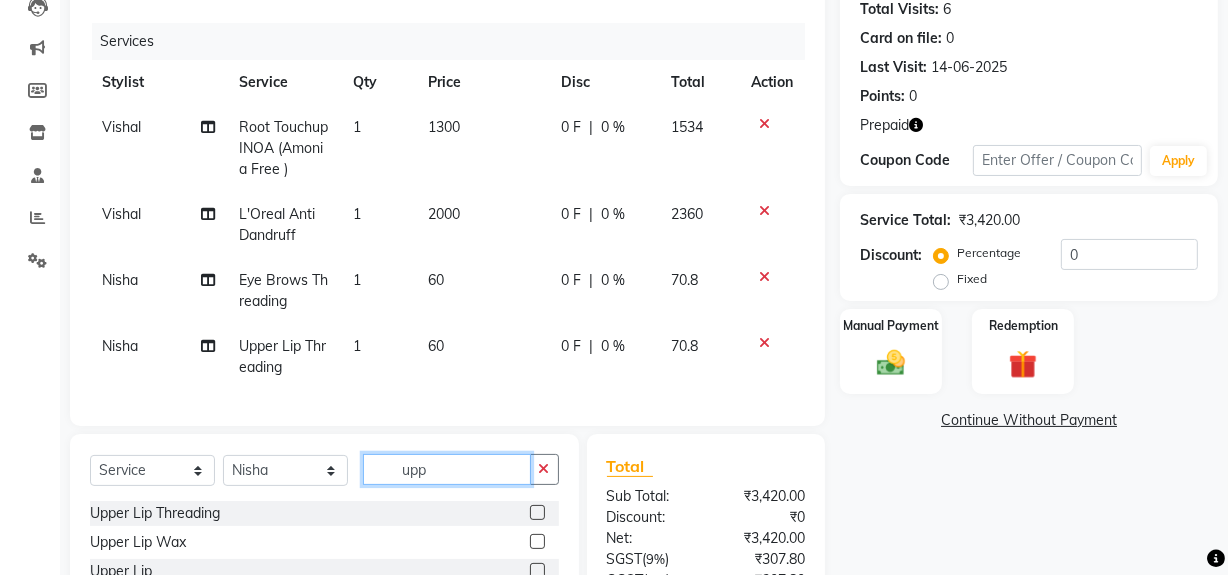 click on "upp" 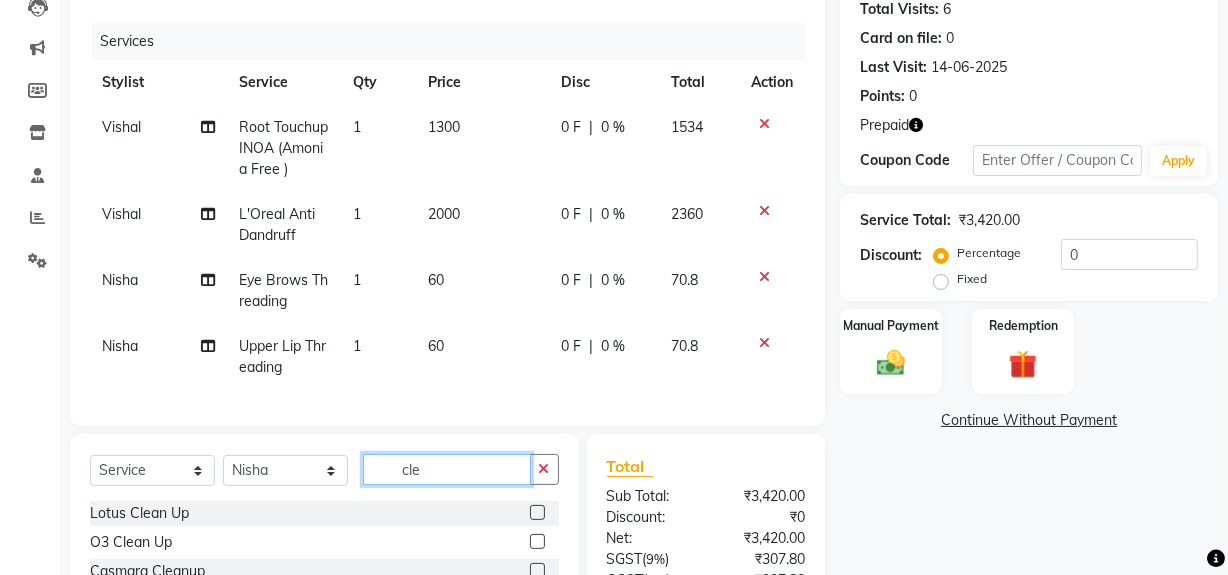 type on "cle" 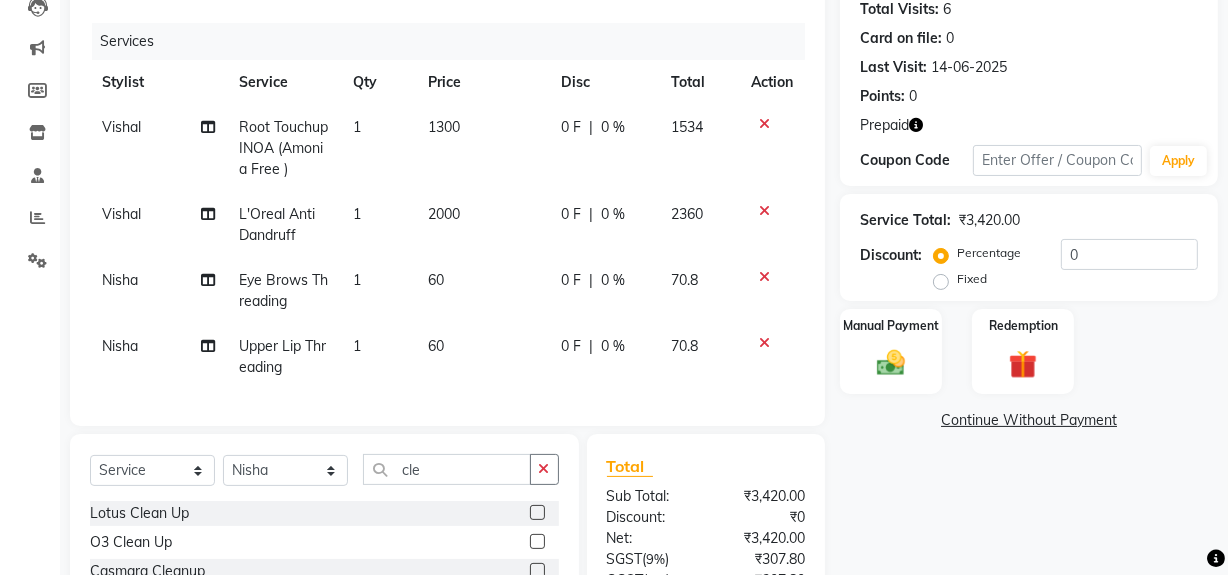click 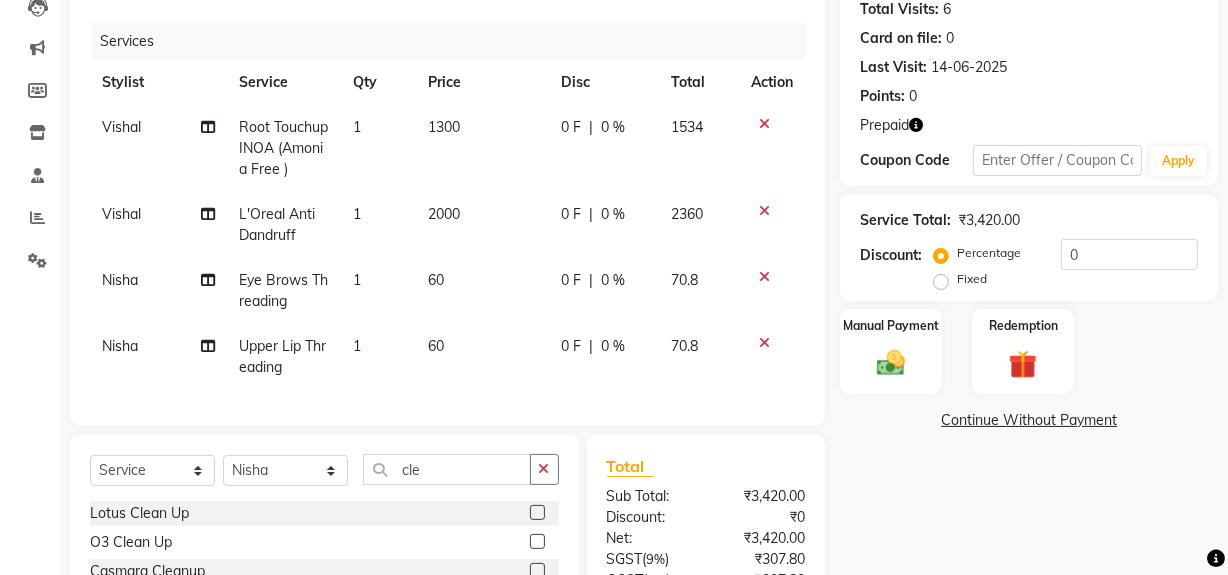 click at bounding box center (536, 542) 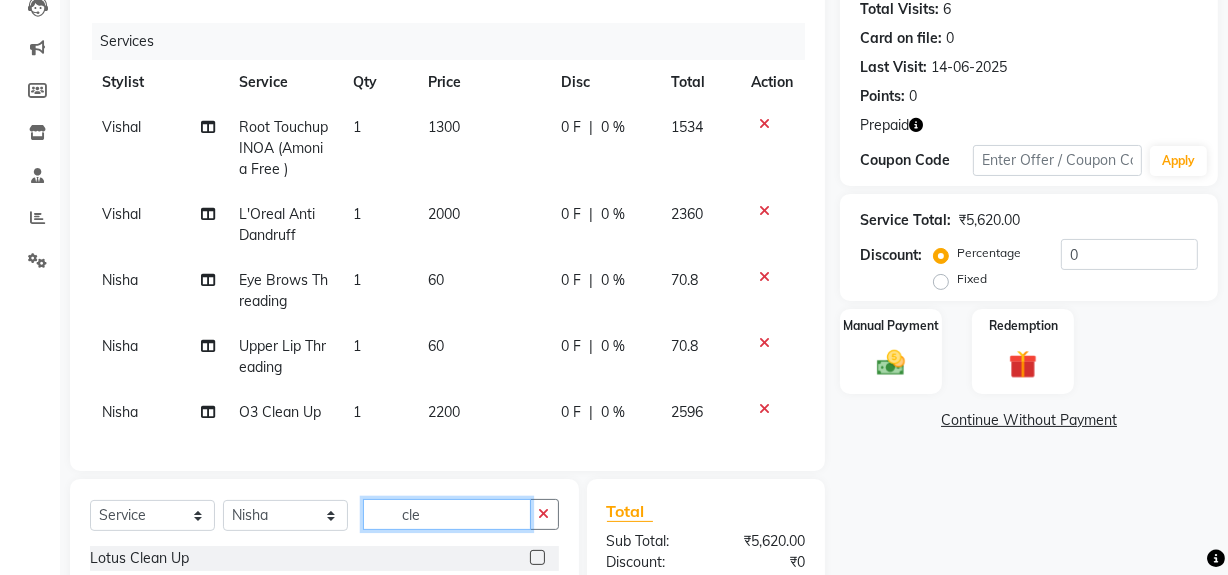 checkbox on "false" 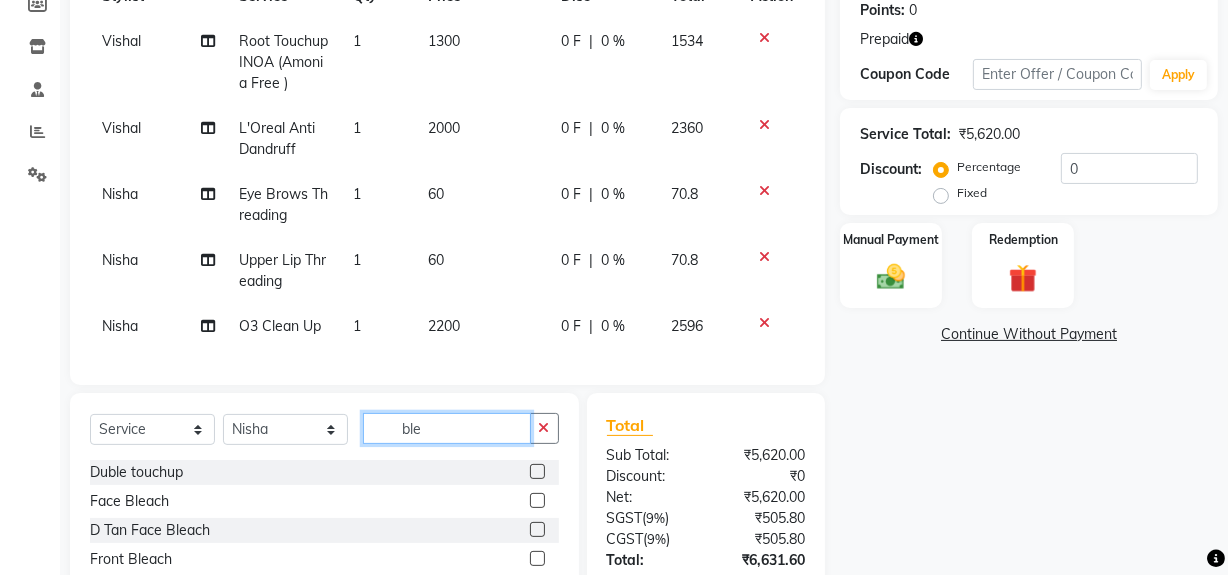 scroll, scrollTop: 467, scrollLeft: 0, axis: vertical 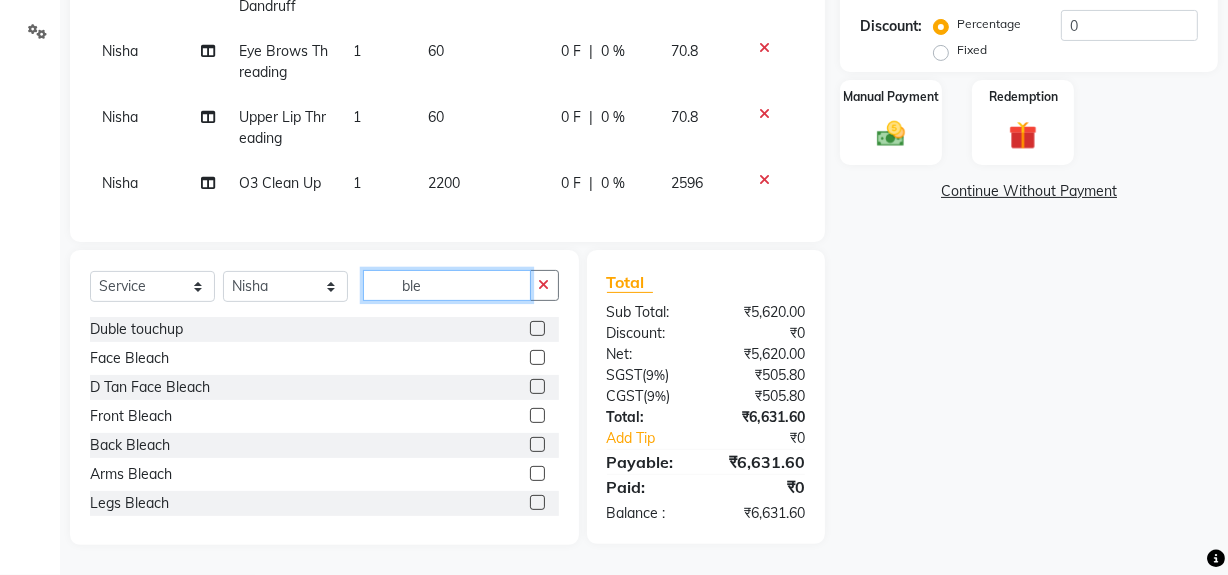 type on "ble" 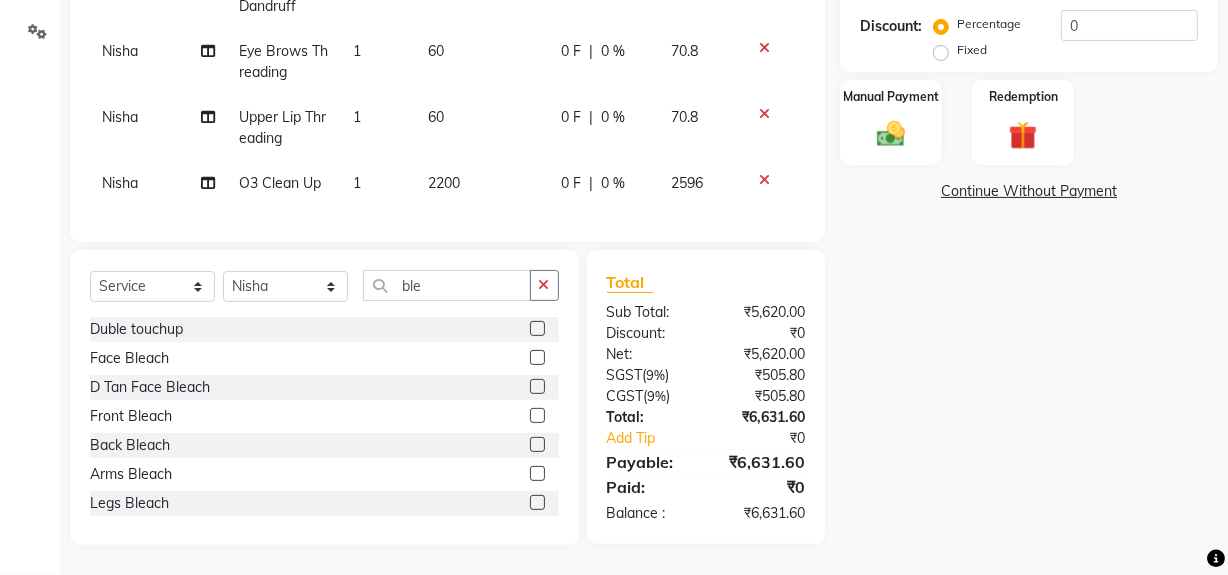 click 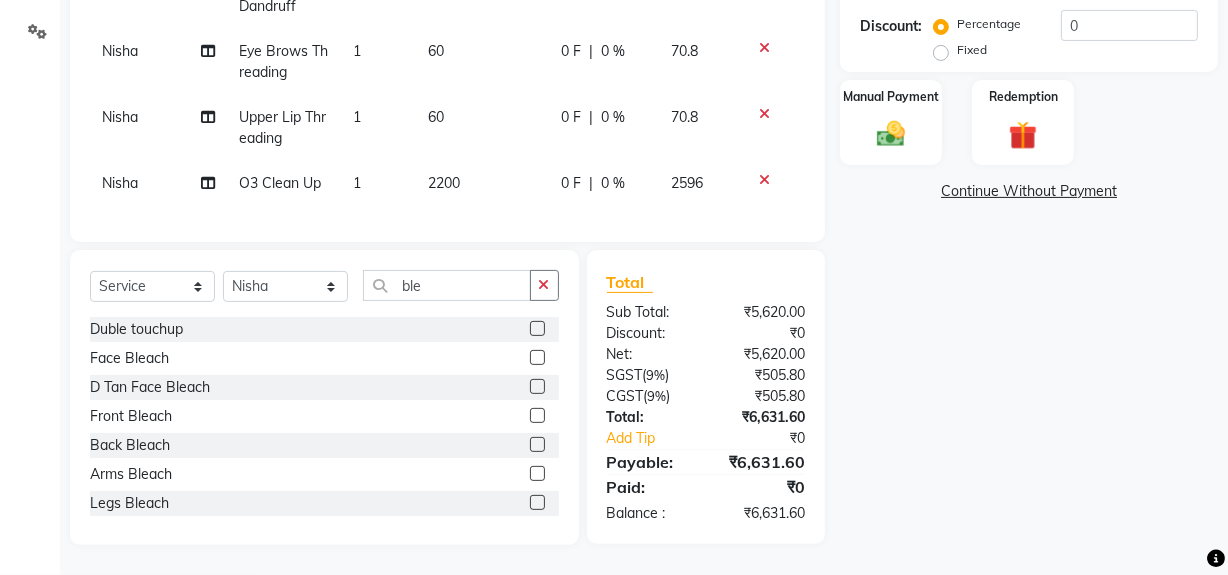 click at bounding box center [536, 358] 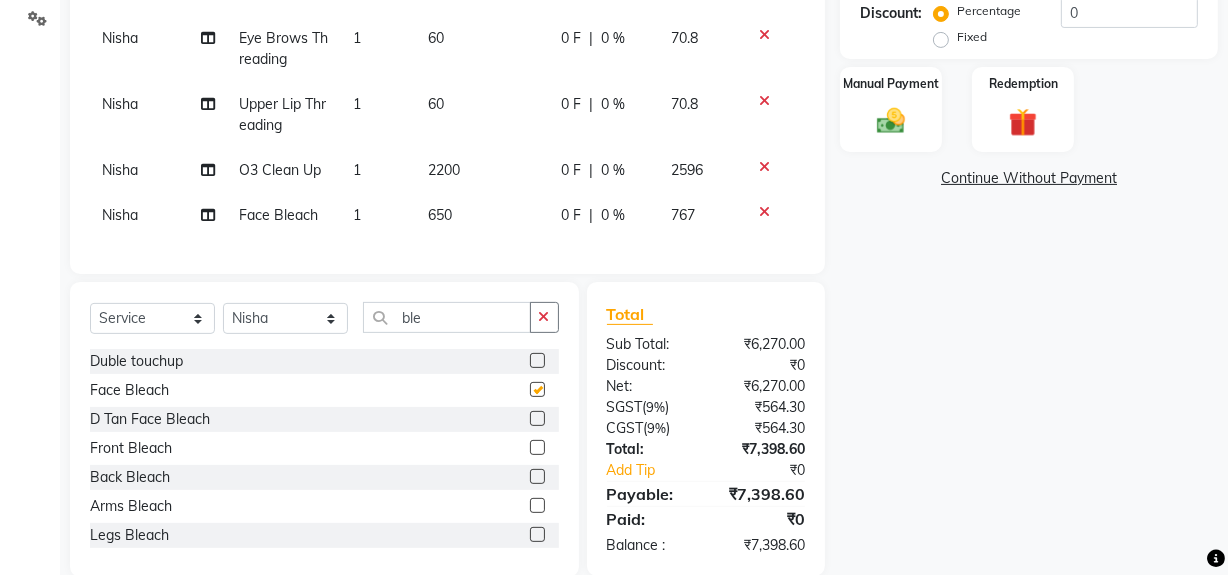 checkbox on "false" 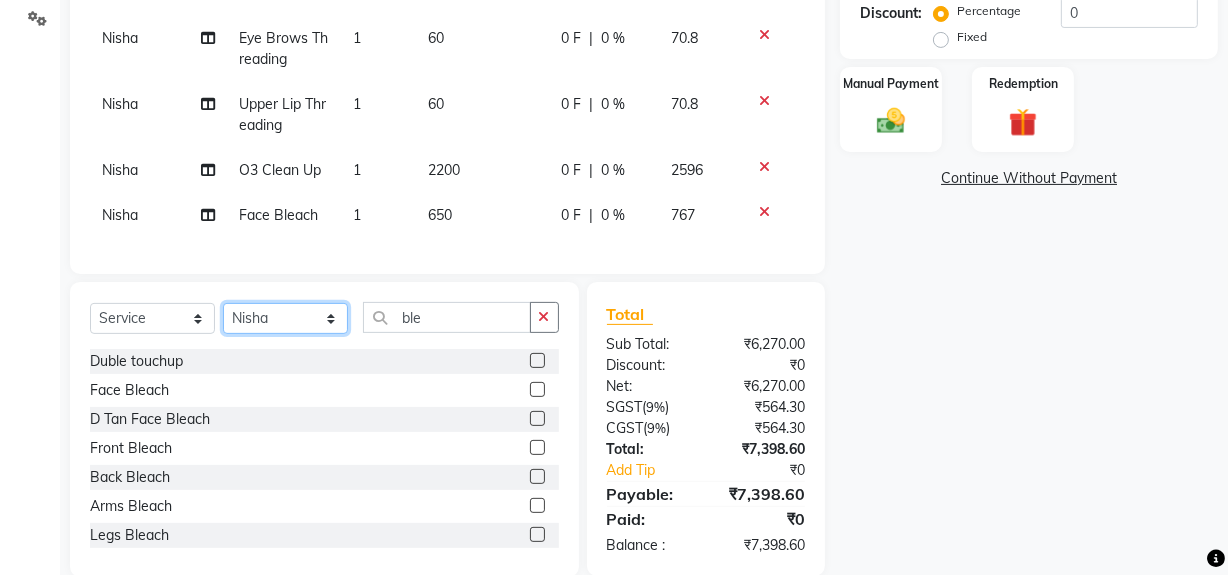 click on "Select Stylist Abdul Ahmed Arif Harun House Sale Jyoti Nisha Rehaan Ujjwal Umesh Veer vikram mehta Vishal" 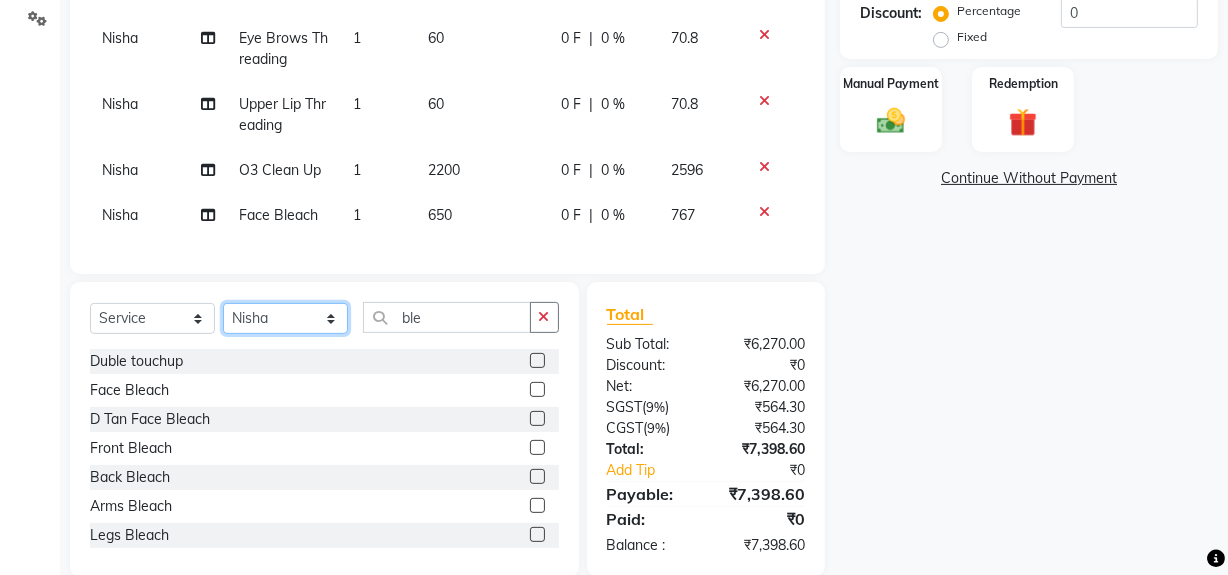 select on "57120" 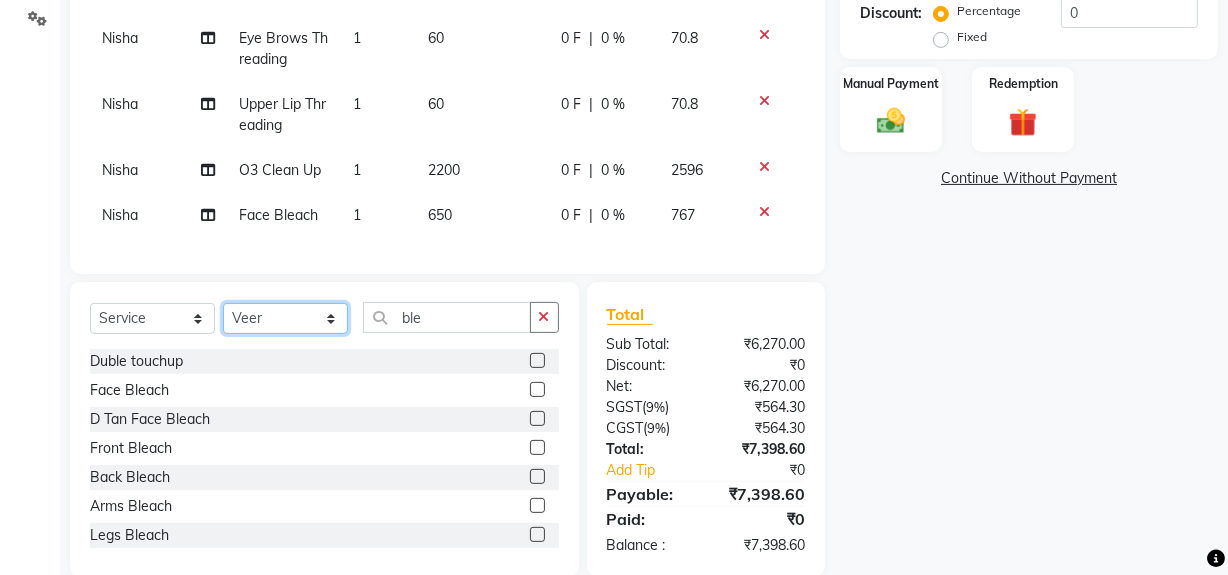 click on "Select Stylist Abdul Ahmed Arif Harun House Sale Jyoti Nisha Rehaan Ujjwal Umesh Veer vikram mehta Vishal" 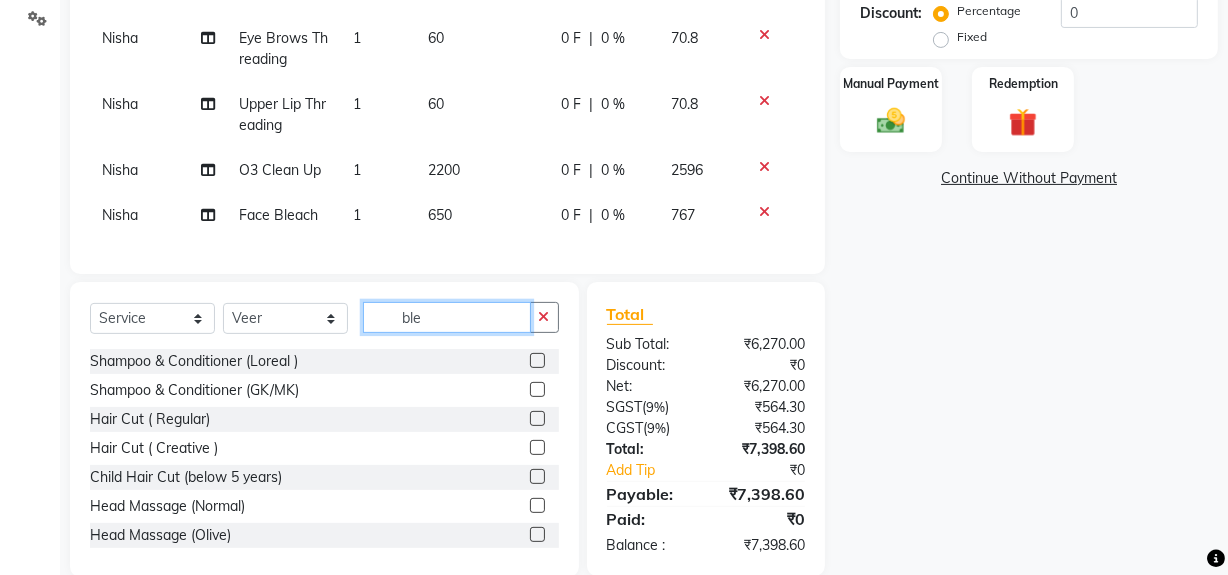 click on "ble" 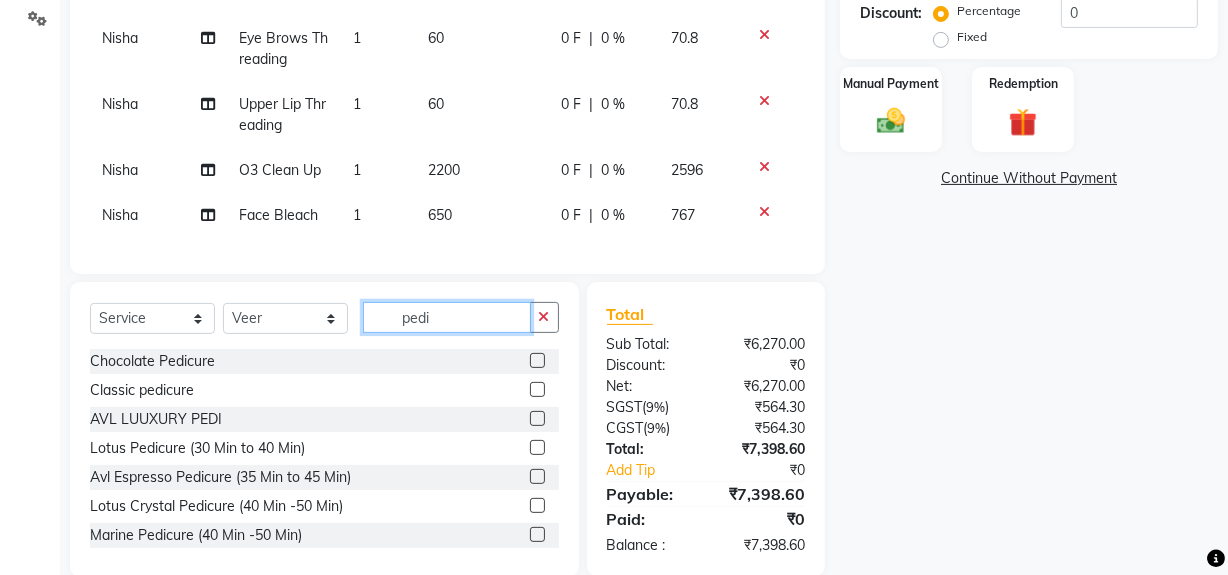 type on "pedi" 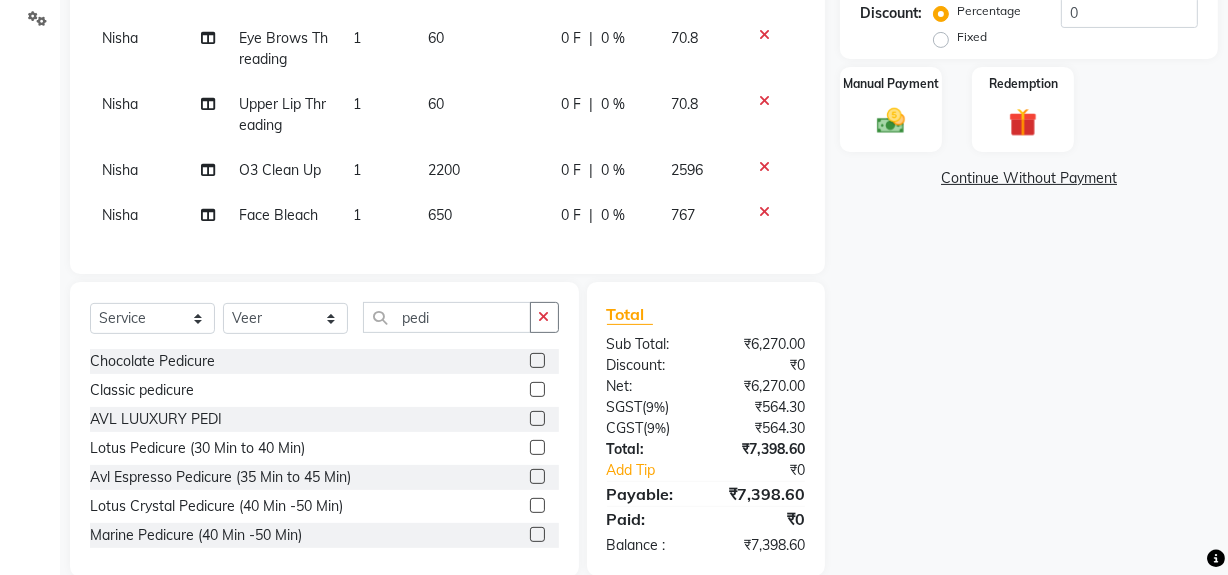 click 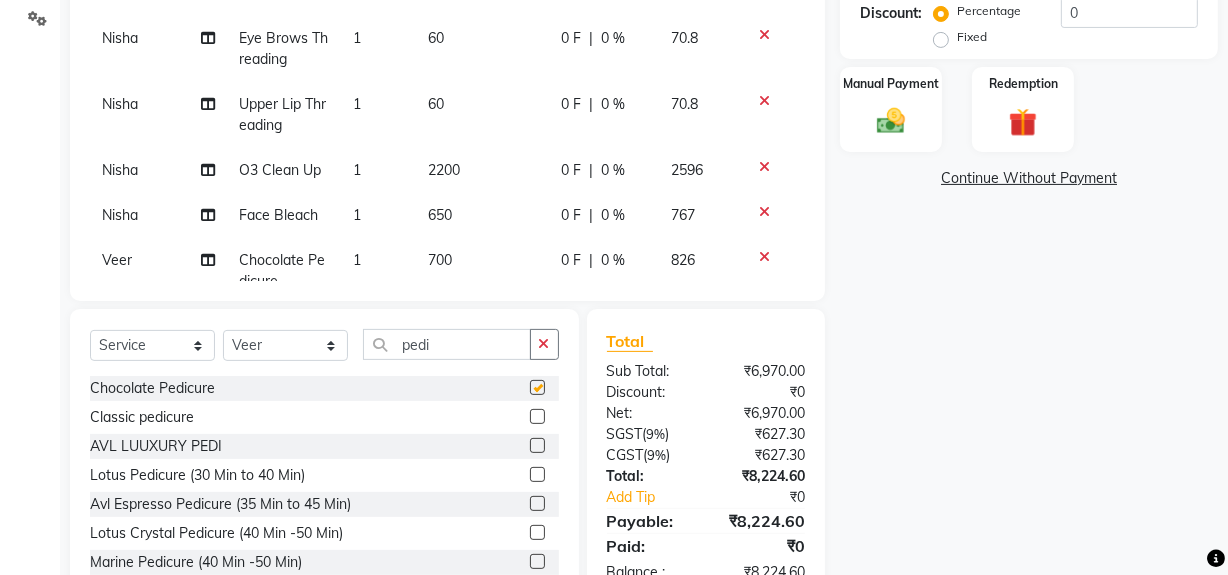 checkbox on "false" 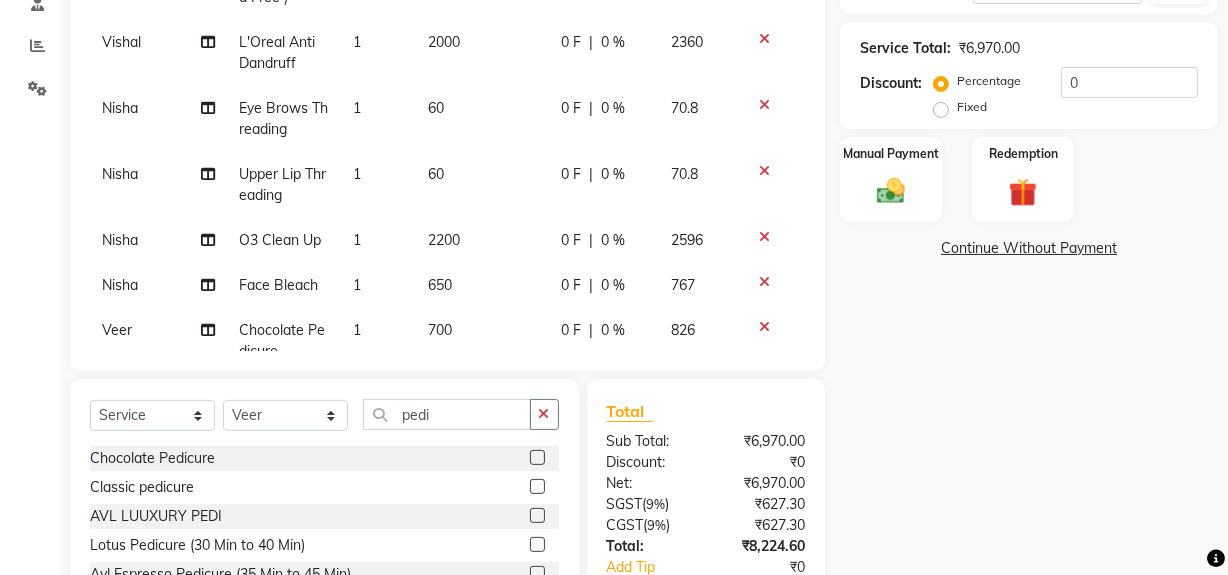 scroll, scrollTop: 382, scrollLeft: 0, axis: vertical 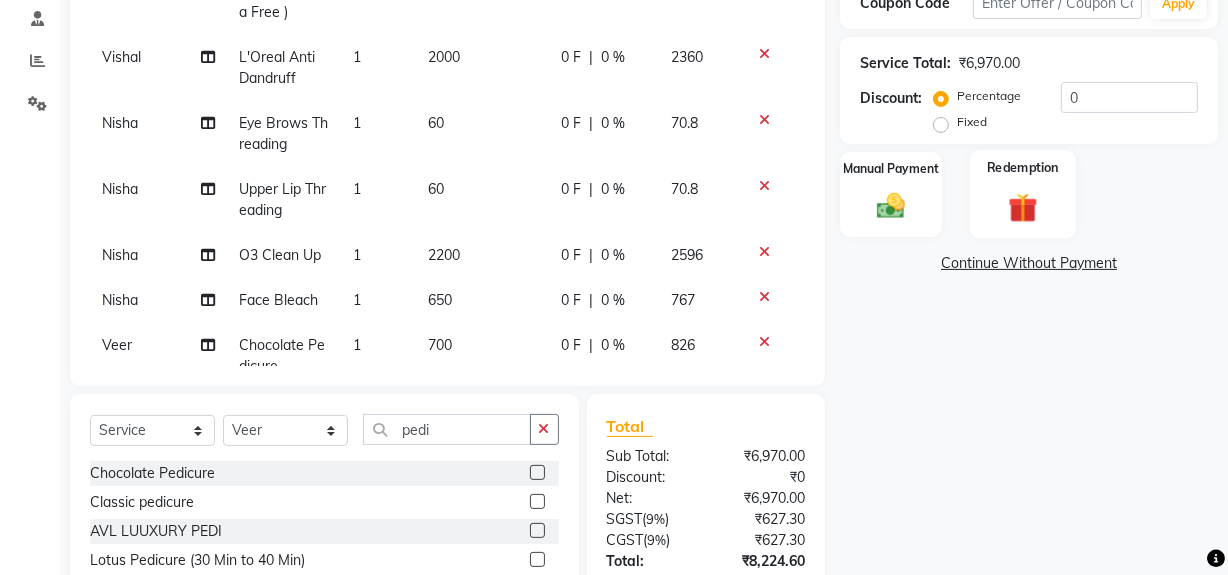 click 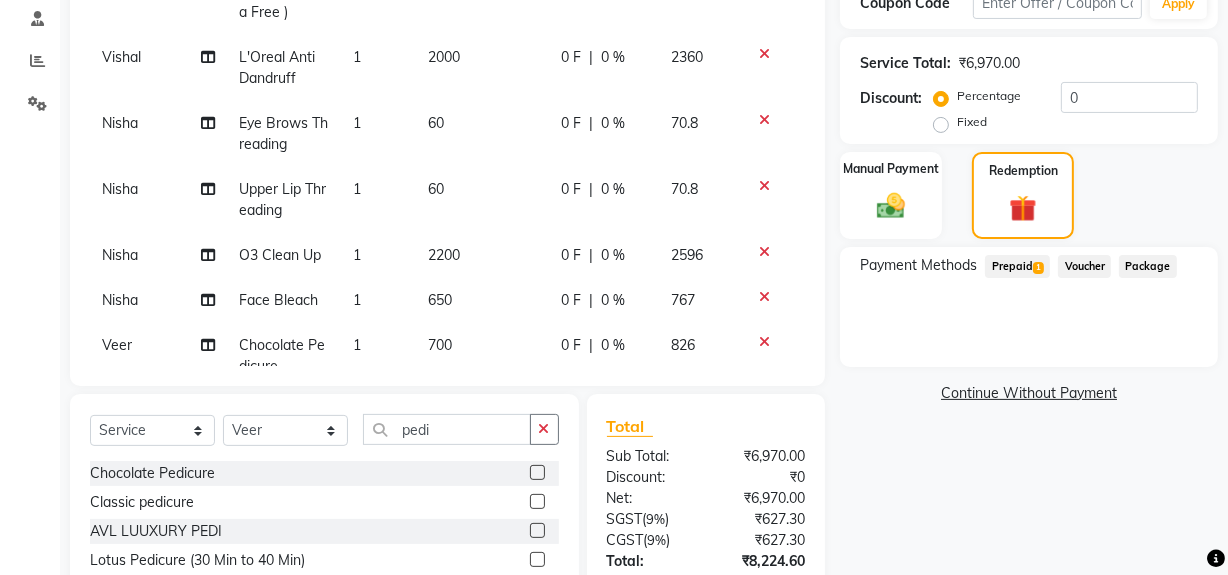 scroll, scrollTop: 526, scrollLeft: 0, axis: vertical 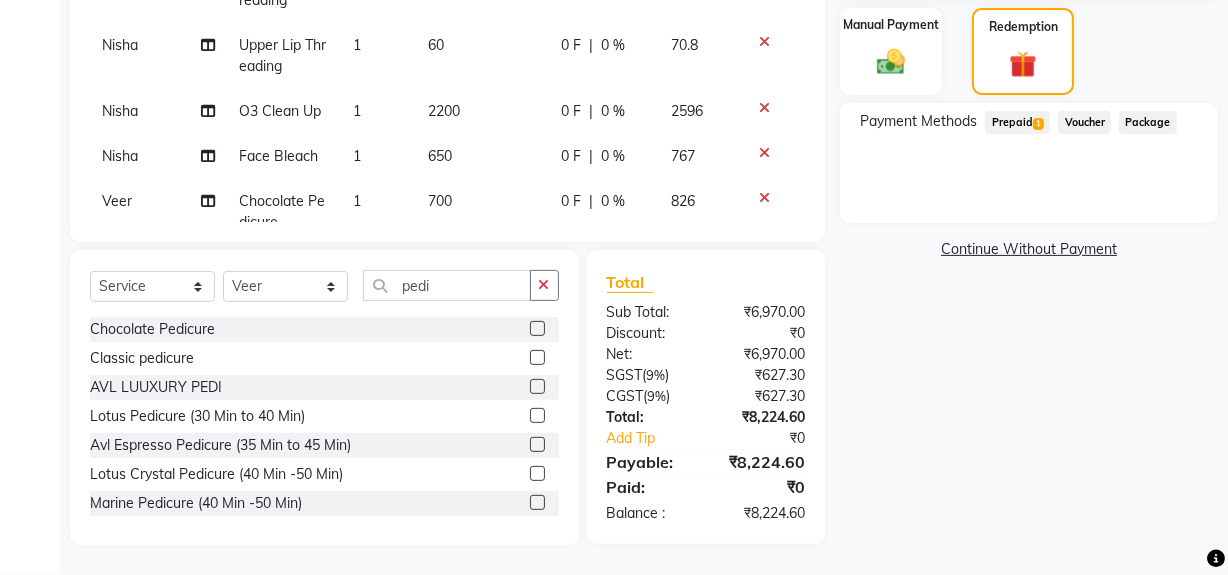 click on "Prepaid  1" 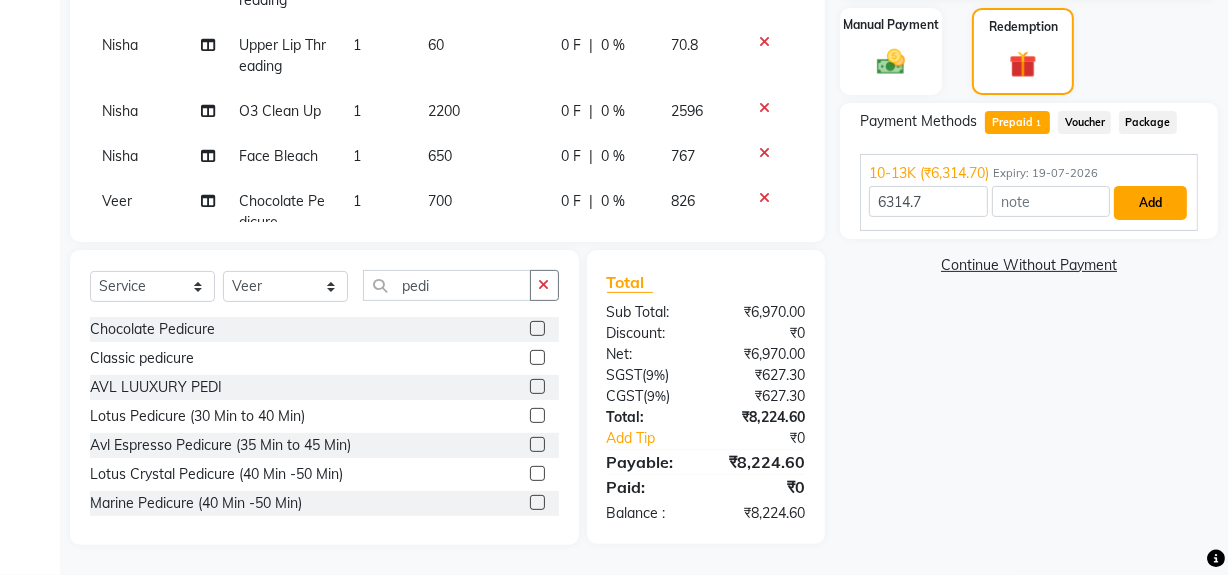 click on "Add" at bounding box center (1150, 203) 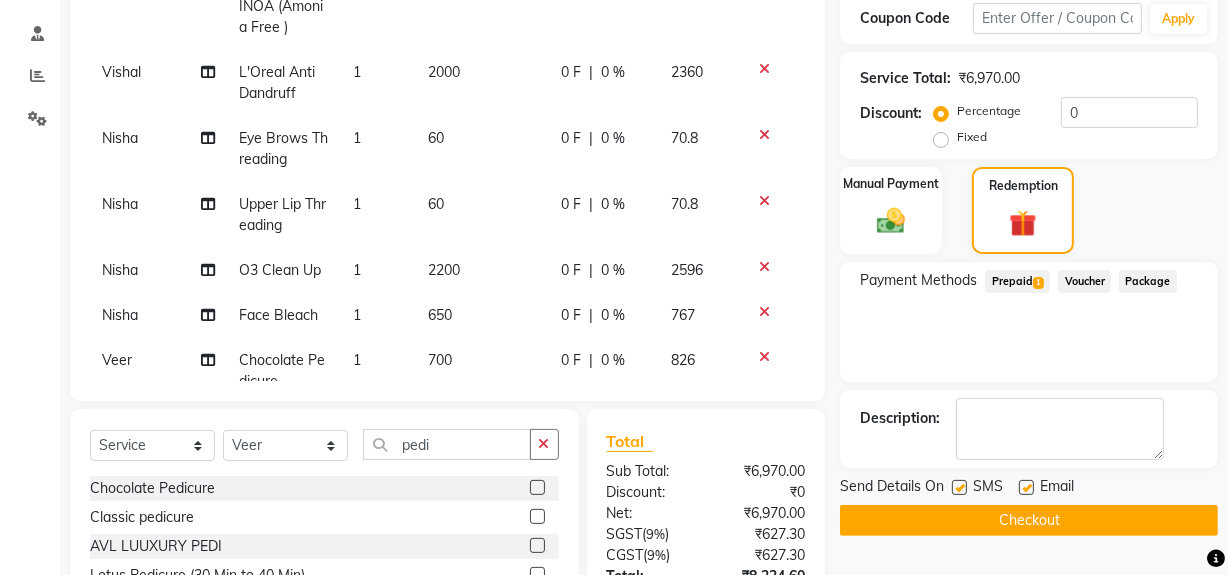 scroll, scrollTop: 361, scrollLeft: 0, axis: vertical 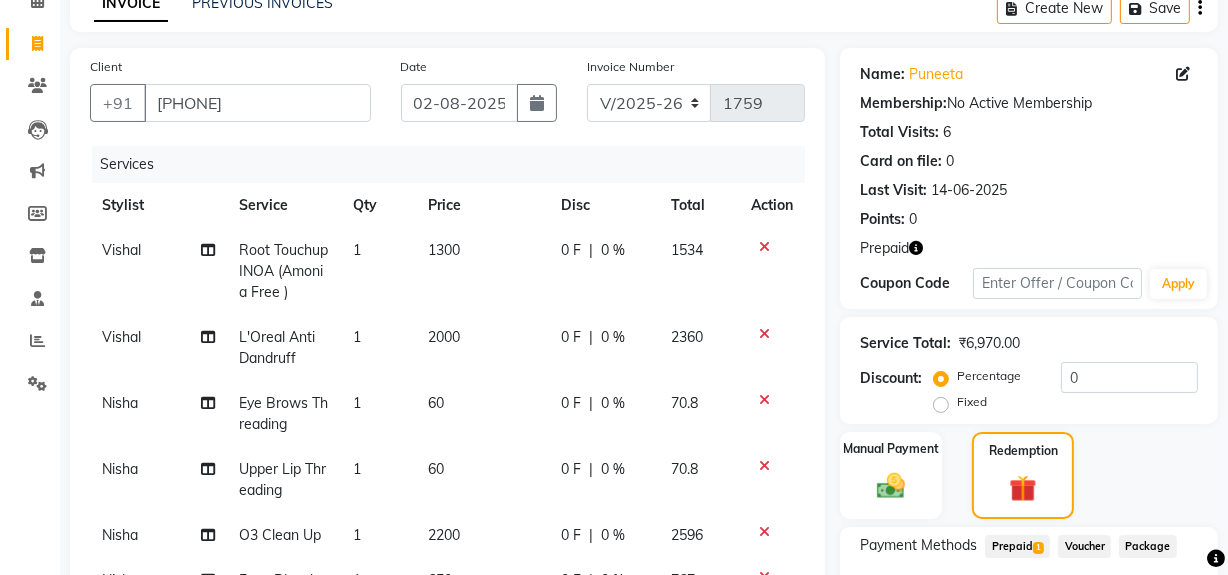 click 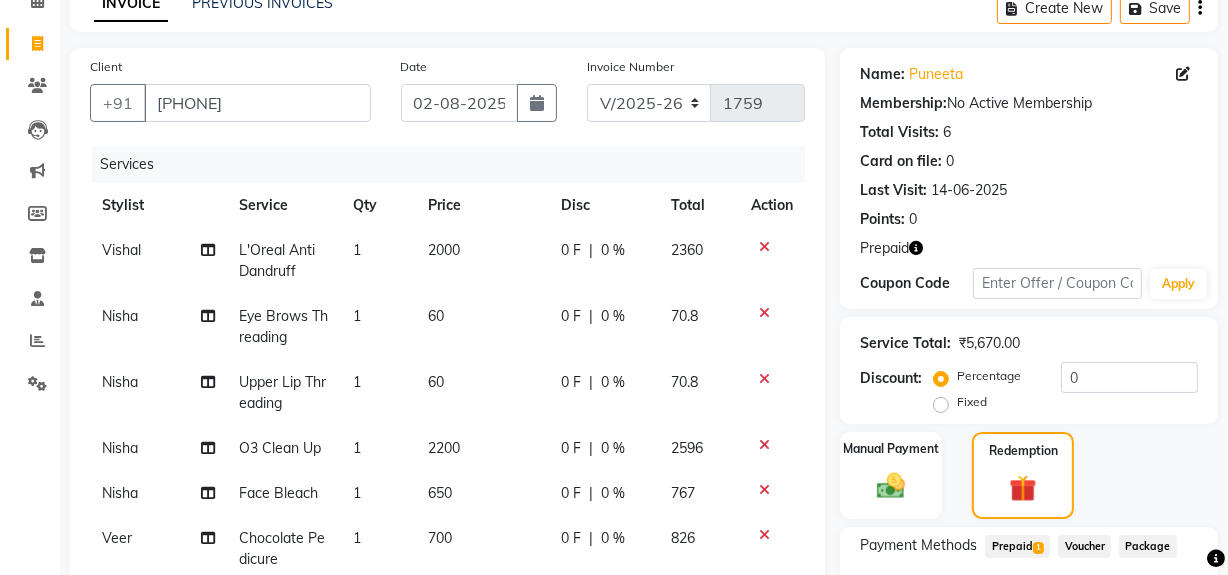 click 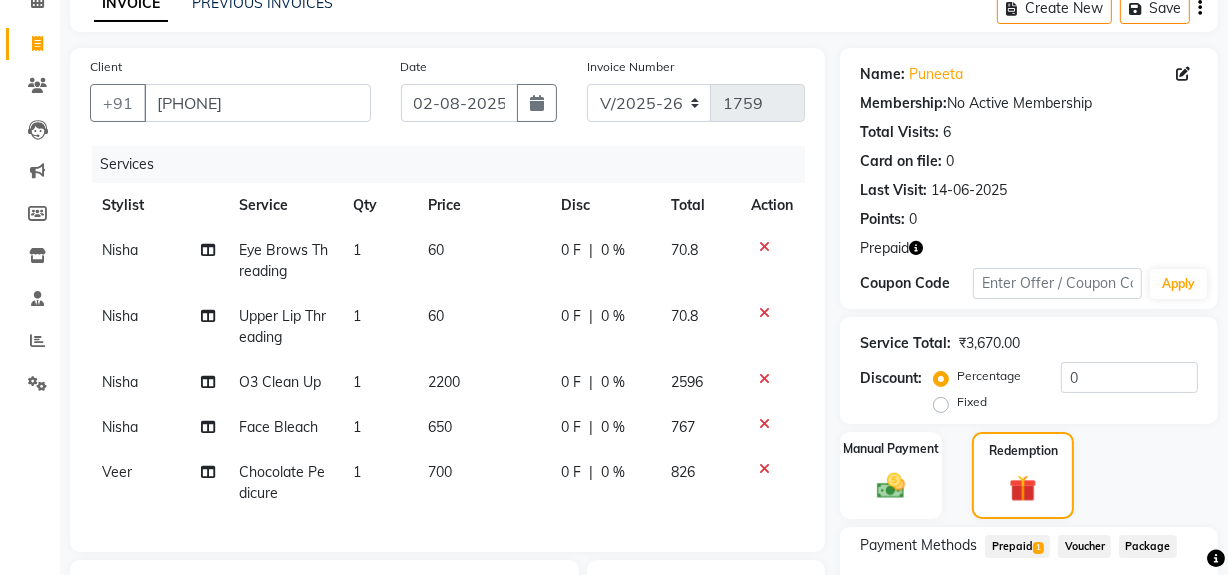 click 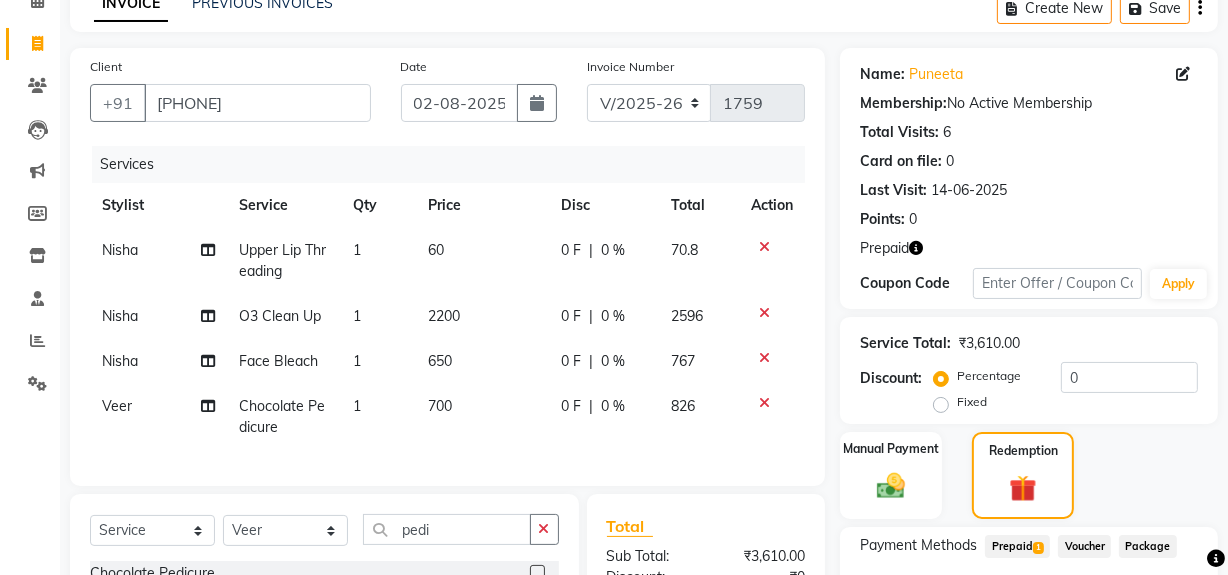 click 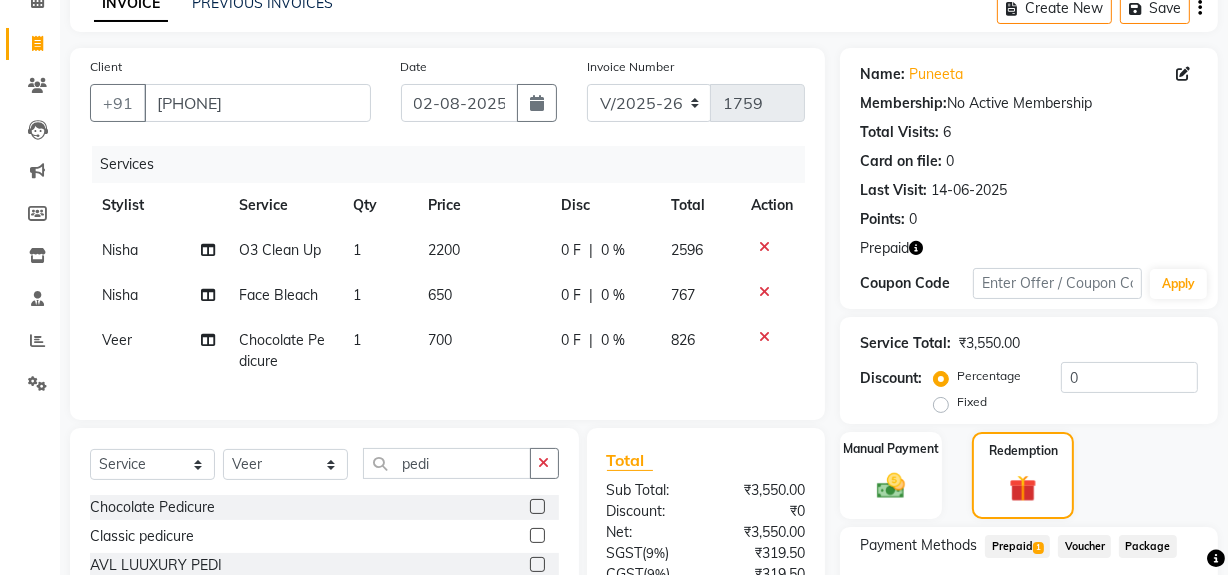 click 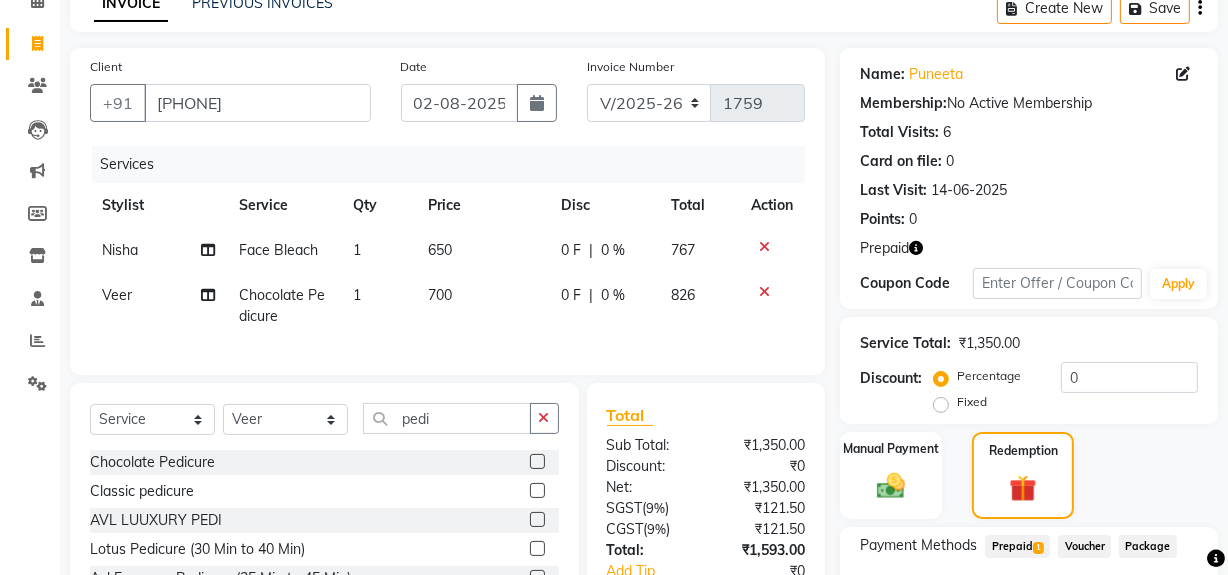 click 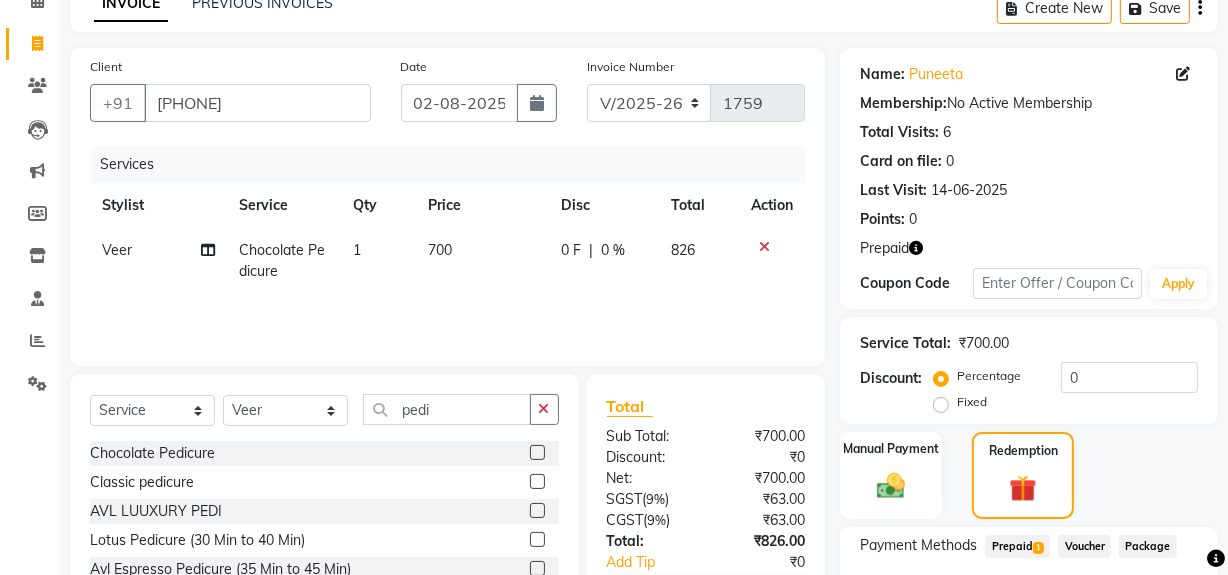 click 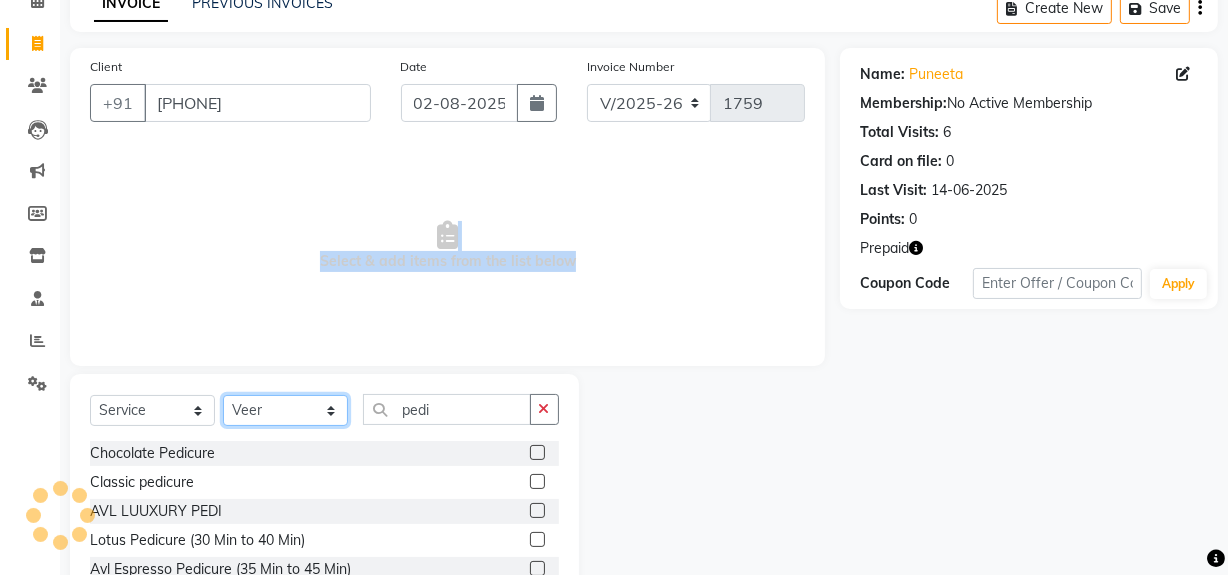 click on "Select Stylist Abdul Ahmed Arif Harun House Sale Jyoti Nisha Rehaan Ujjwal Umesh Veer vikram mehta Vishal" 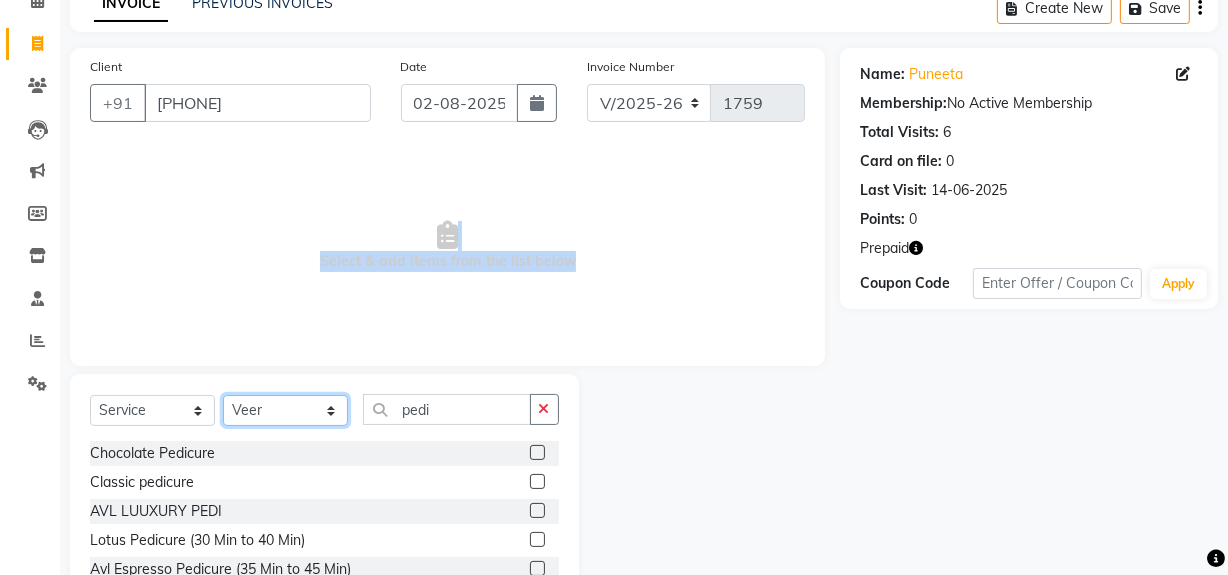 select on "61498" 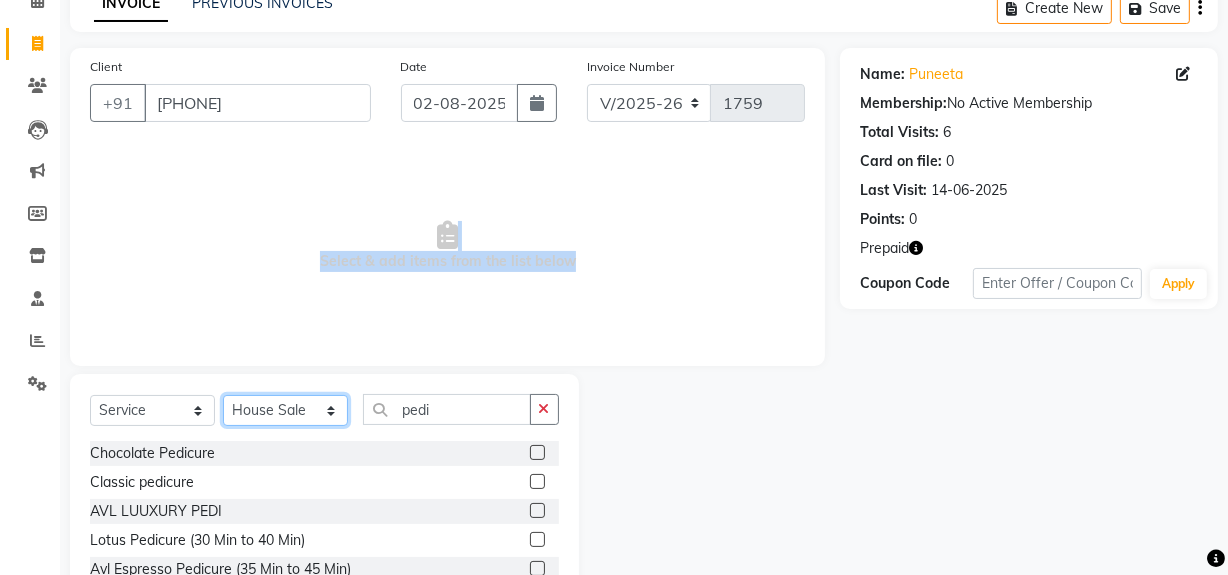click on "Select Stylist Abdul Ahmed Arif Harun House Sale Jyoti Nisha Rehaan Ujjwal Umesh Veer vikram mehta Vishal" 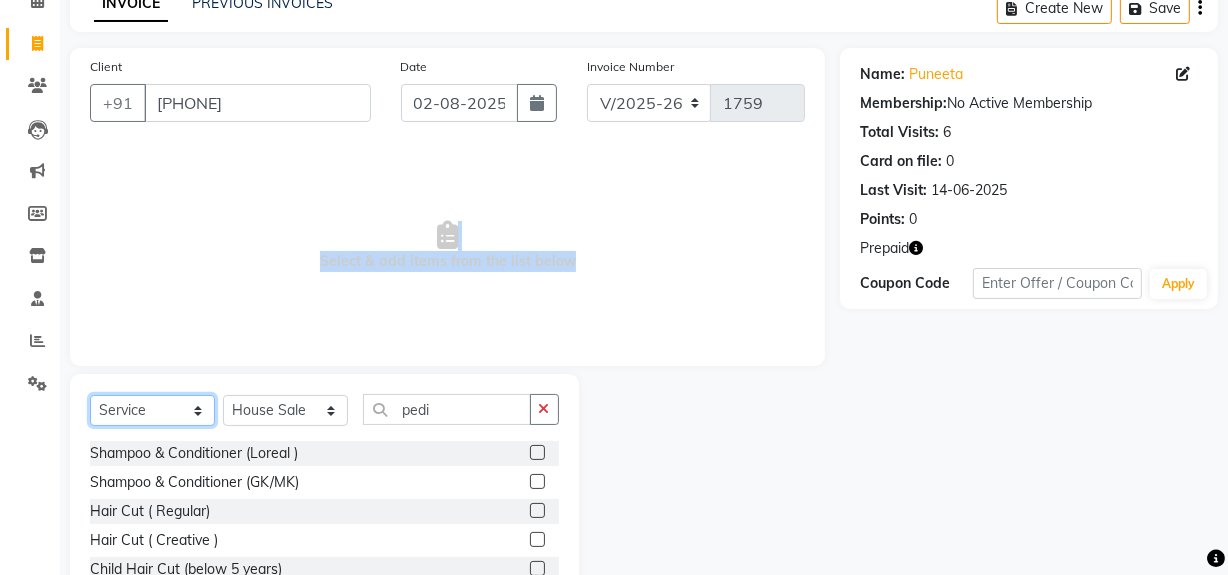 click on "Select  Service  Product  Membership  Package Voucher Prepaid Gift Card" 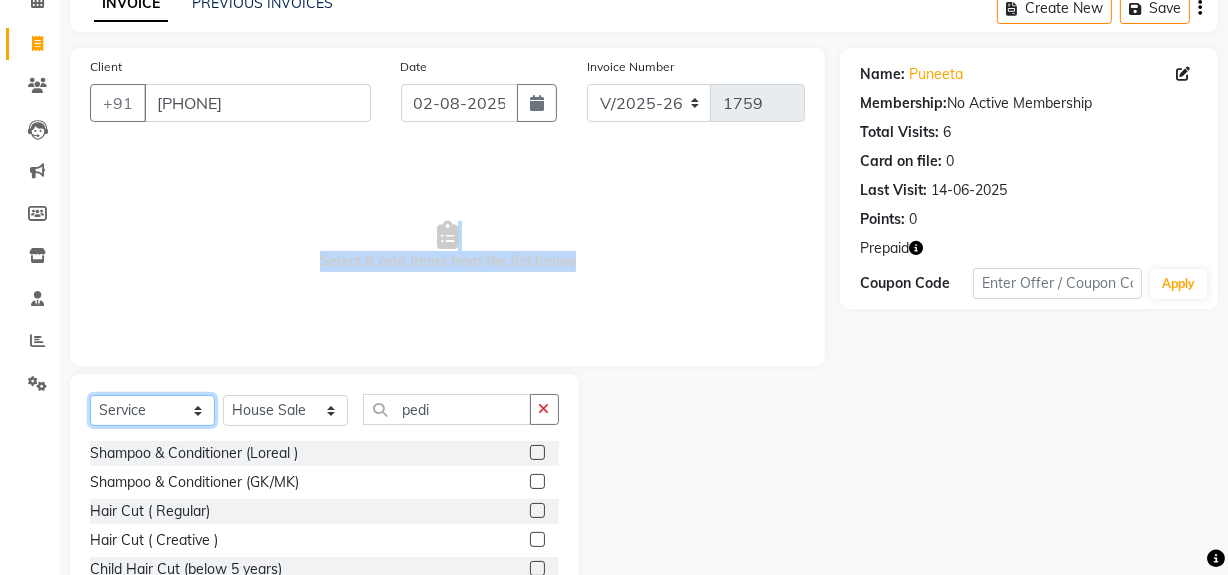 select on "P" 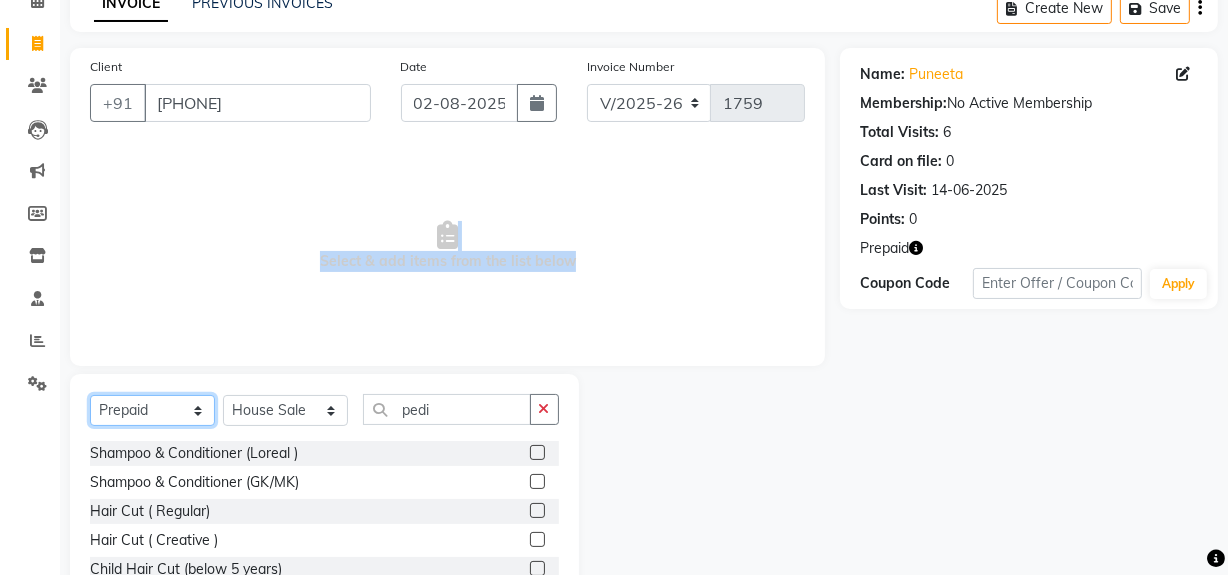 click on "Select  Service  Product  Membership  Package Voucher Prepaid Gift Card" 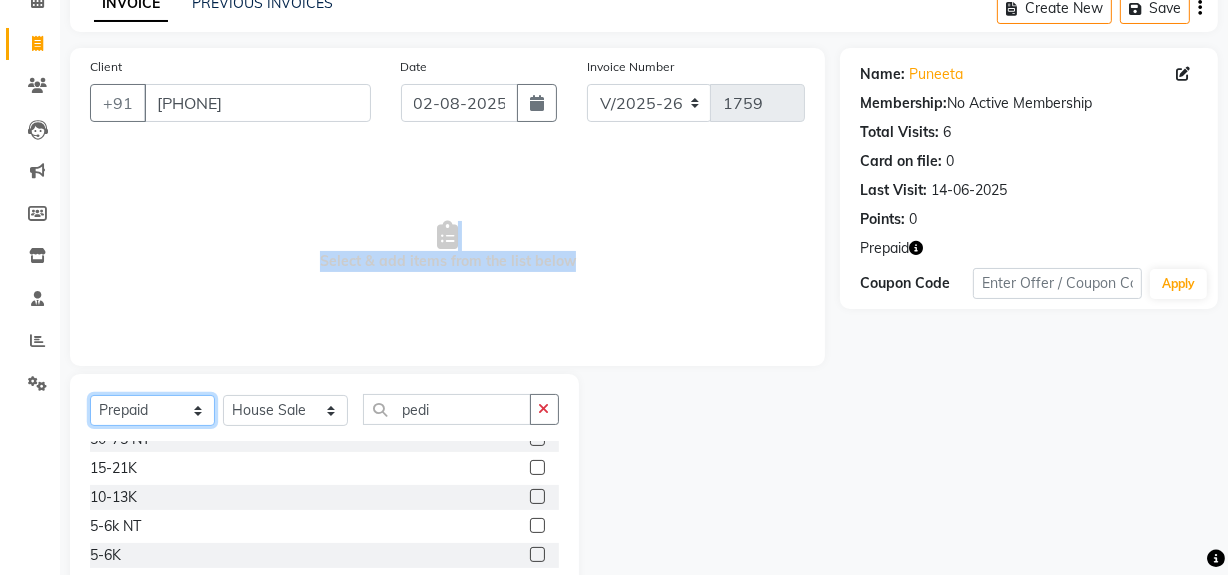 scroll, scrollTop: 190, scrollLeft: 0, axis: vertical 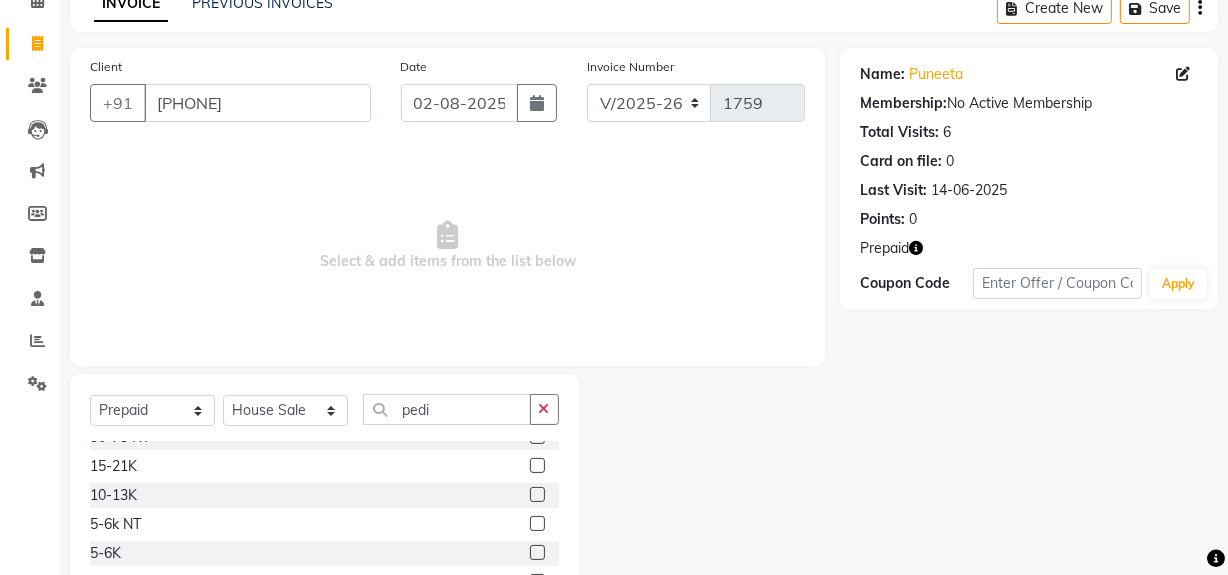click 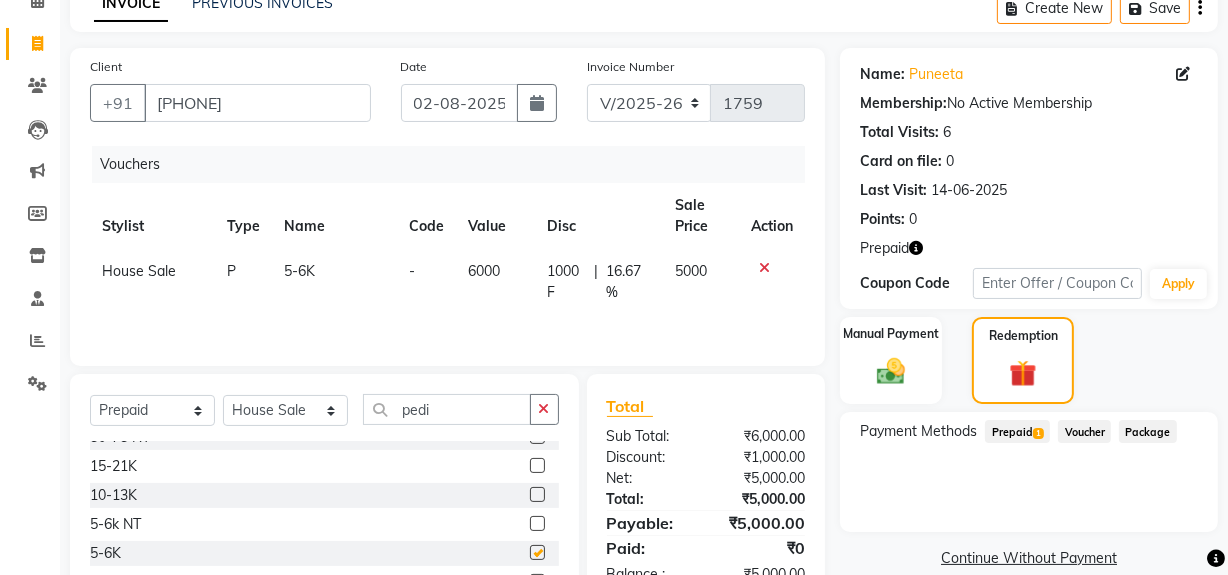 checkbox on "false" 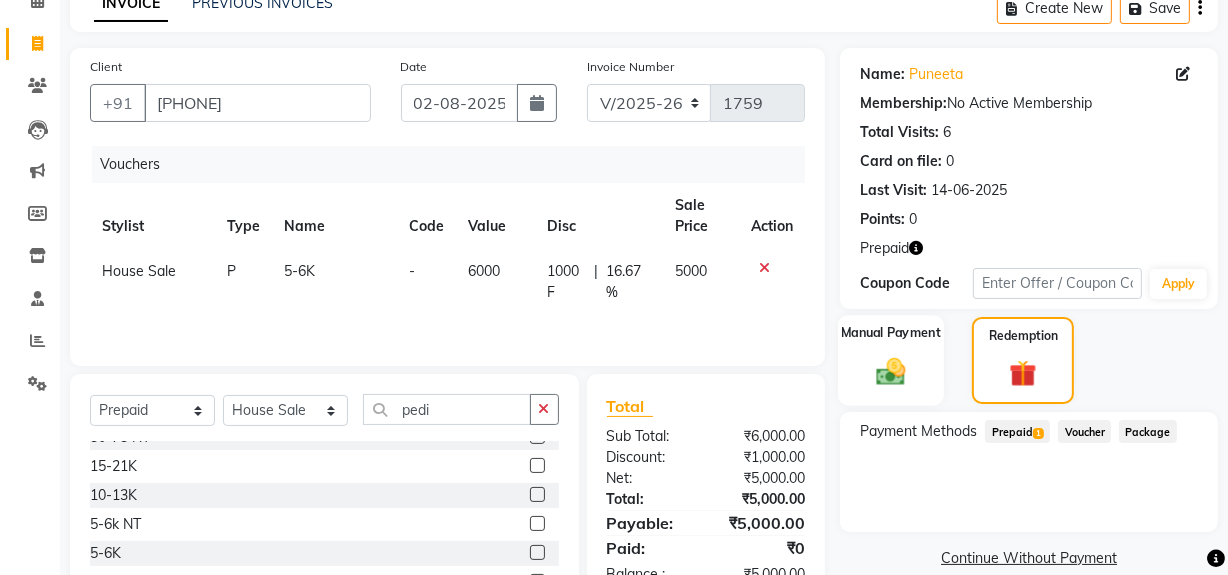 click 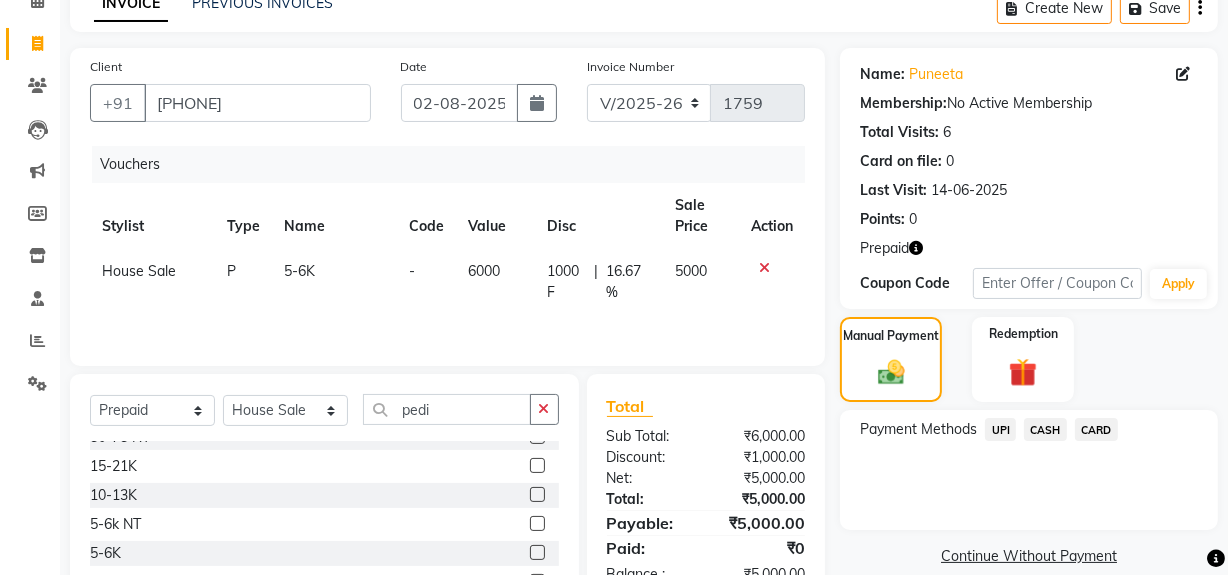 click on "CARD" 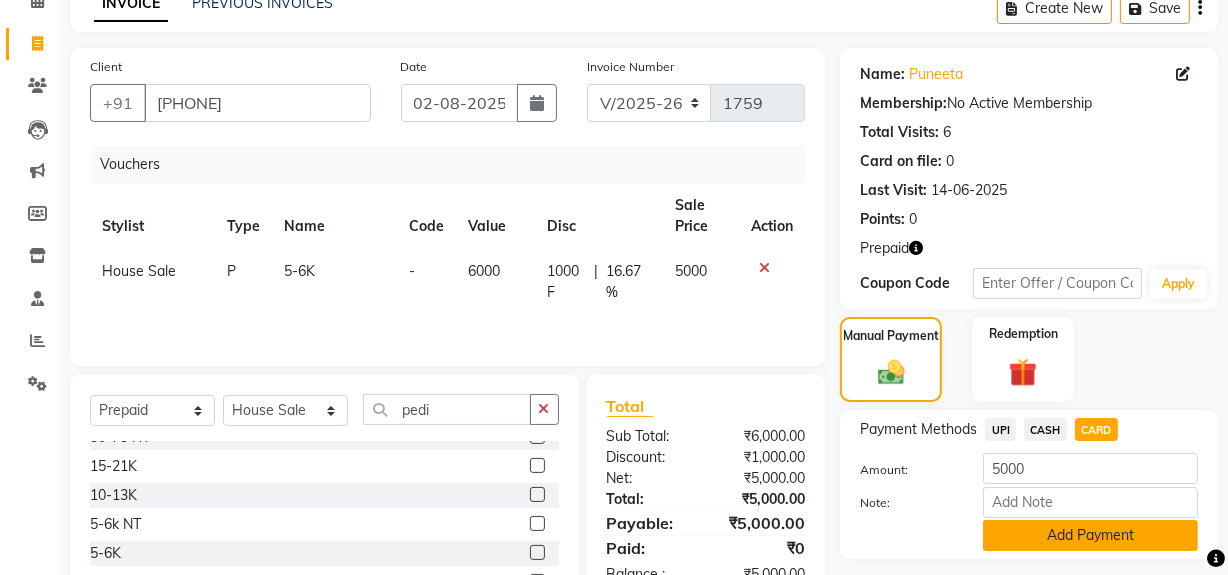 click on "Add Payment" 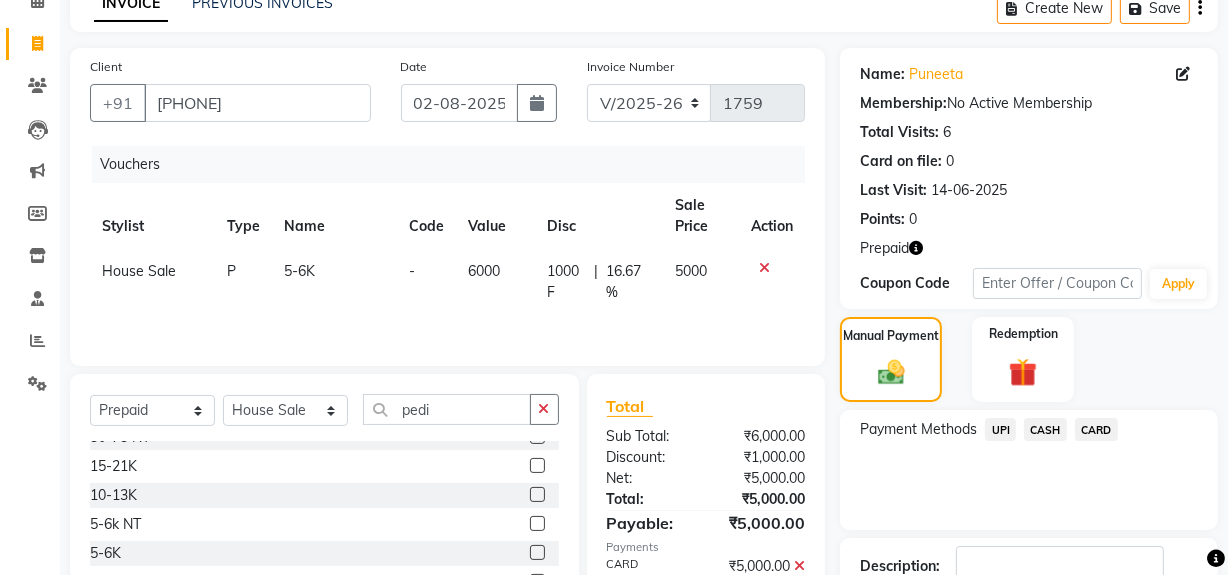 scroll, scrollTop: 240, scrollLeft: 0, axis: vertical 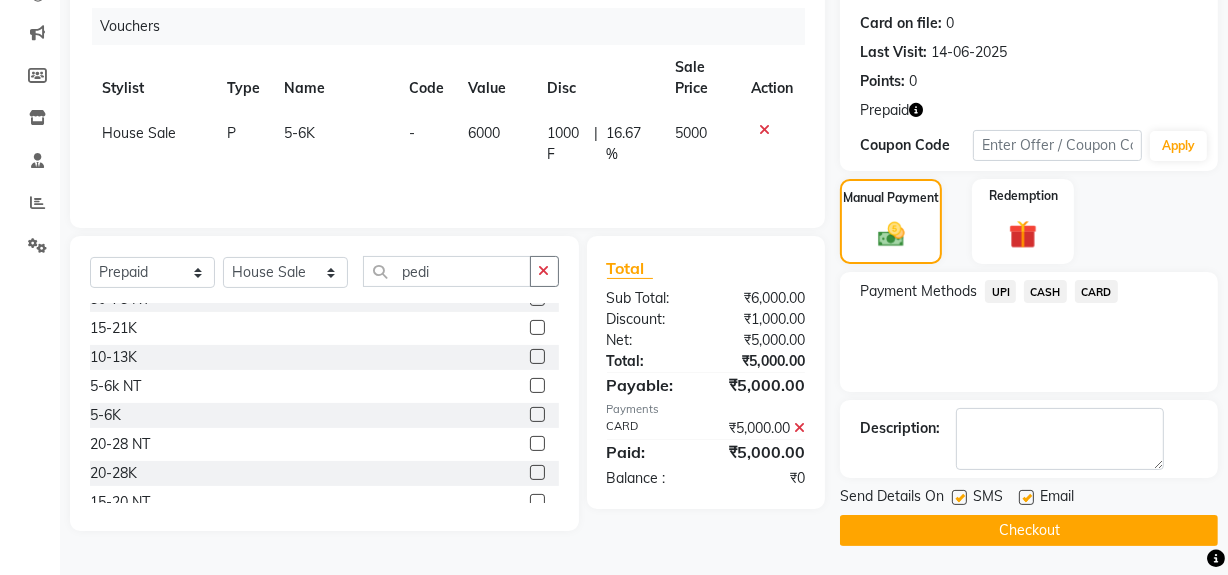 click on "Checkout" 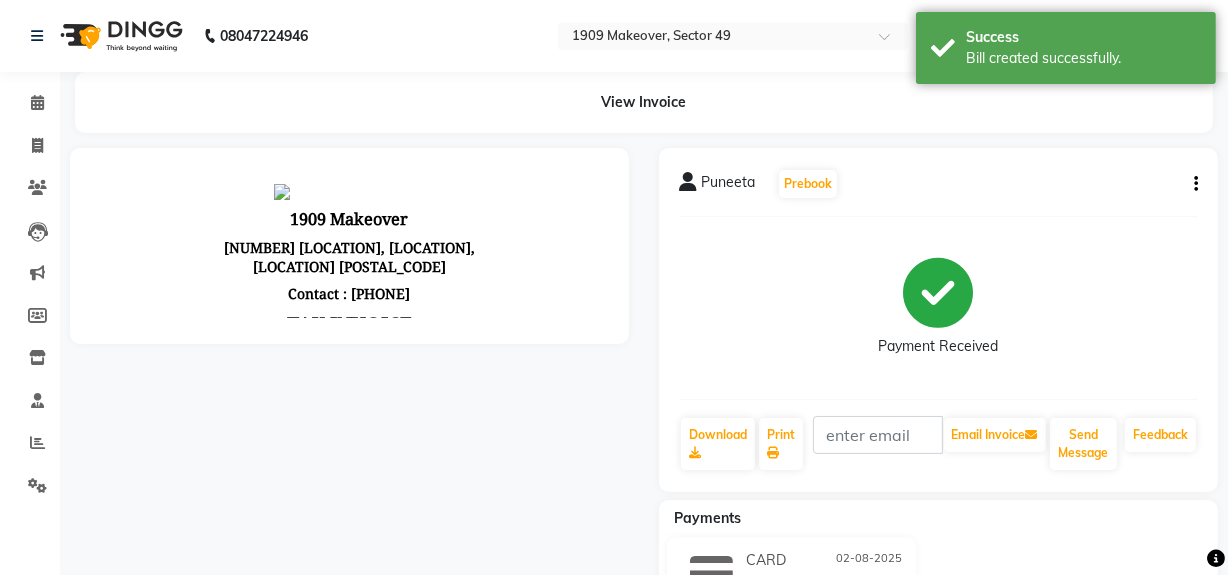 scroll, scrollTop: 0, scrollLeft: 0, axis: both 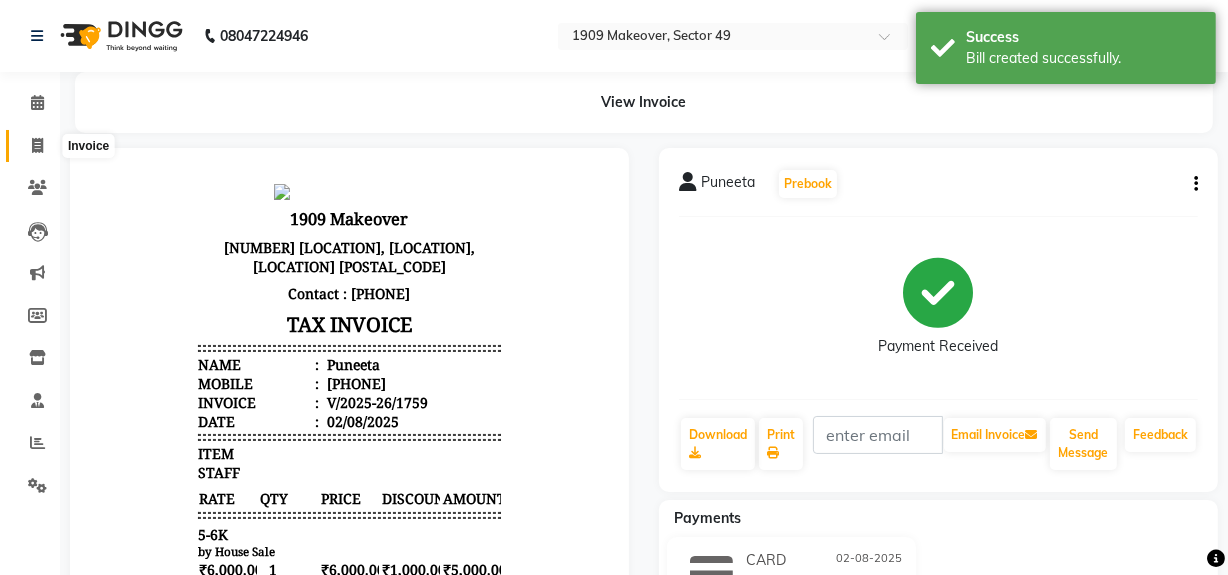 click 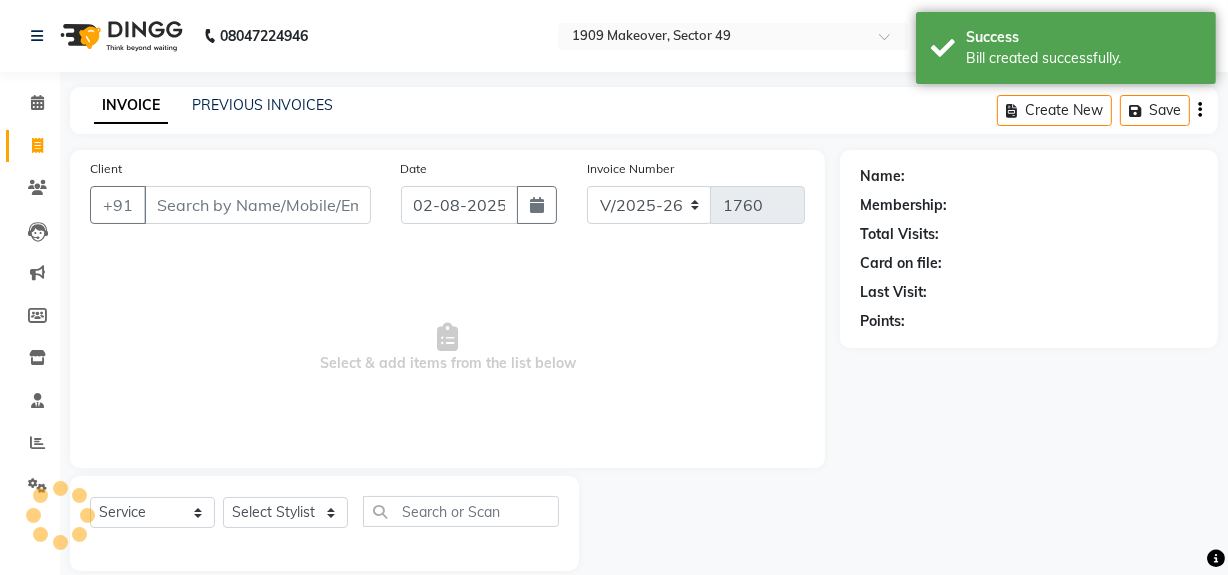 scroll, scrollTop: 26, scrollLeft: 0, axis: vertical 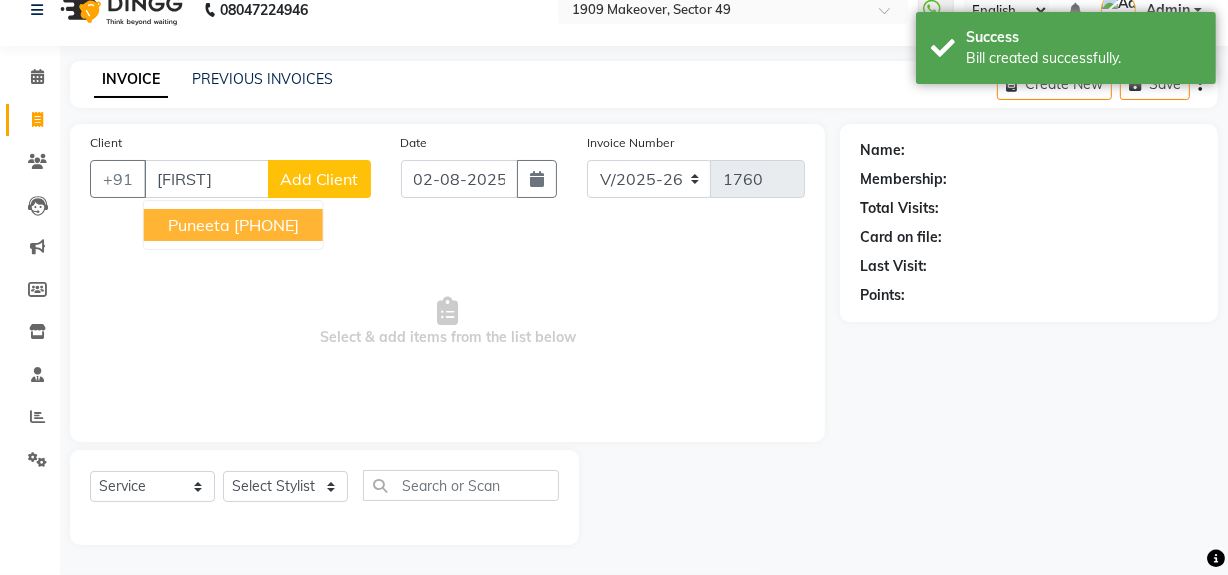 click on "[PHONE]" at bounding box center [266, 225] 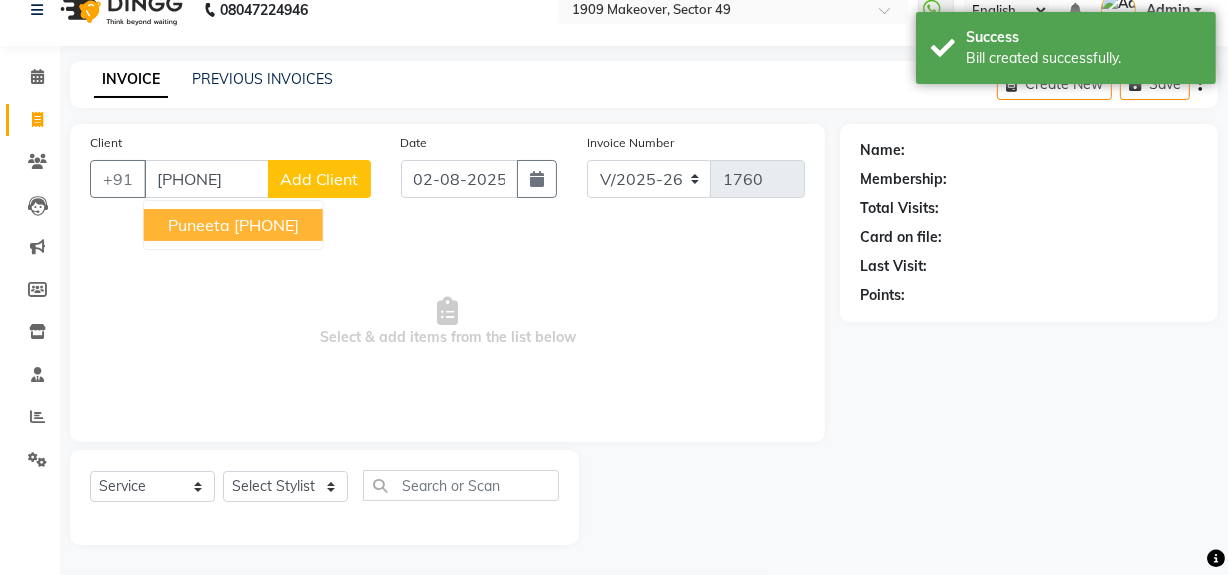 type on "[PHONE]" 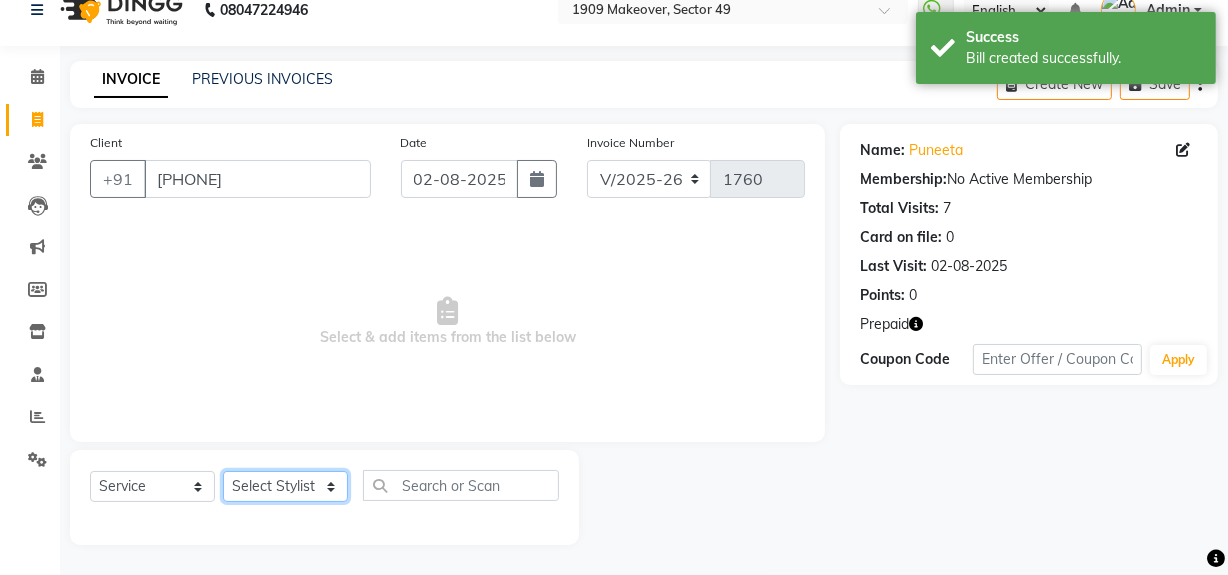 click on "Select Stylist Abdul Ahmed Arif Harun House Sale Jyoti Nisha Rehaan Ujjwal Umesh Veer vikram mehta Vishal" 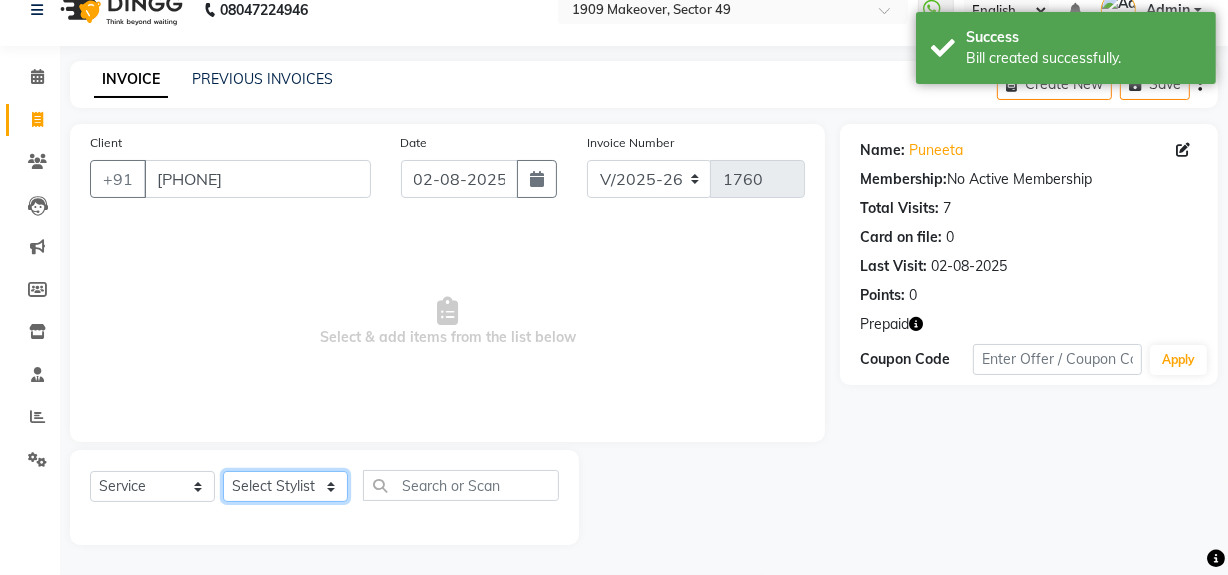 select on "79672" 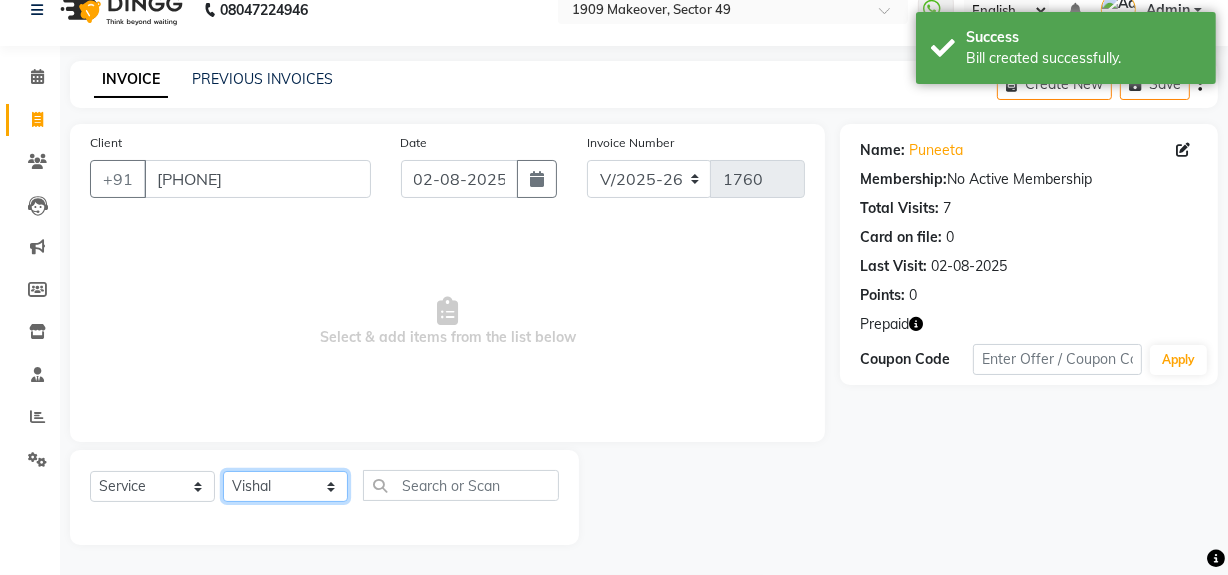click on "Select Stylist Abdul Ahmed Arif Harun House Sale Jyoti Nisha Rehaan Ujjwal Umesh Veer vikram mehta Vishal" 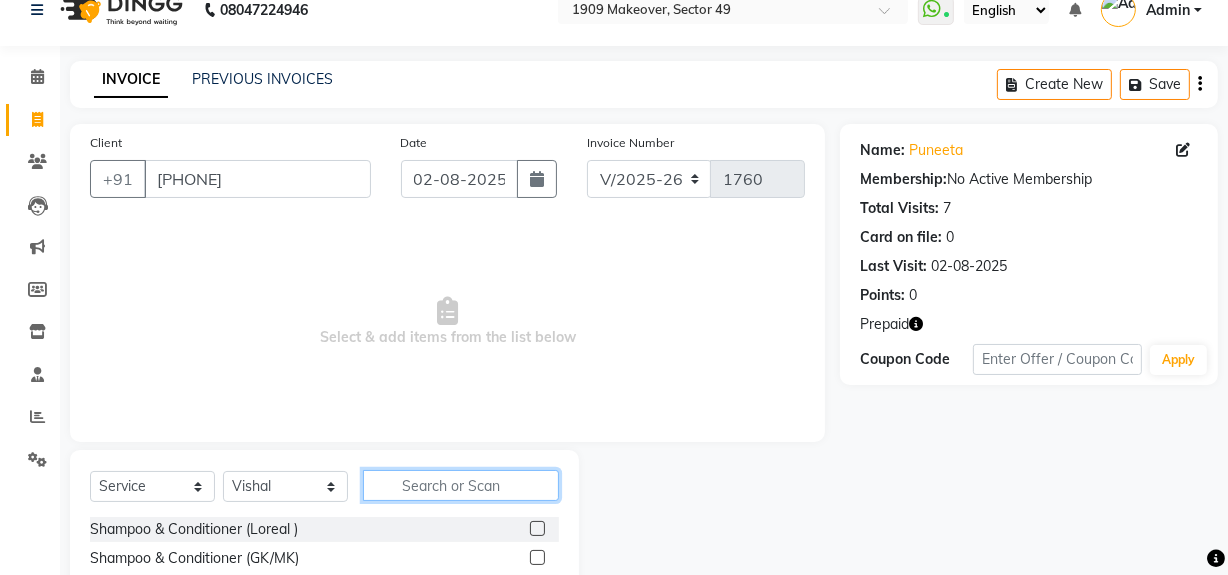 click 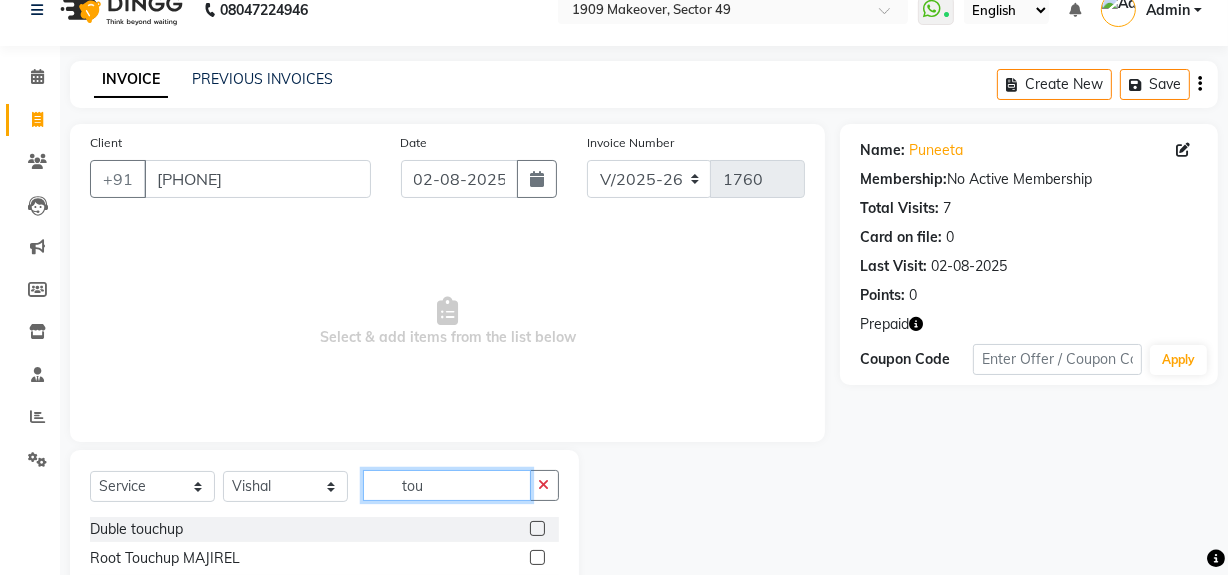 scroll, scrollTop: 226, scrollLeft: 0, axis: vertical 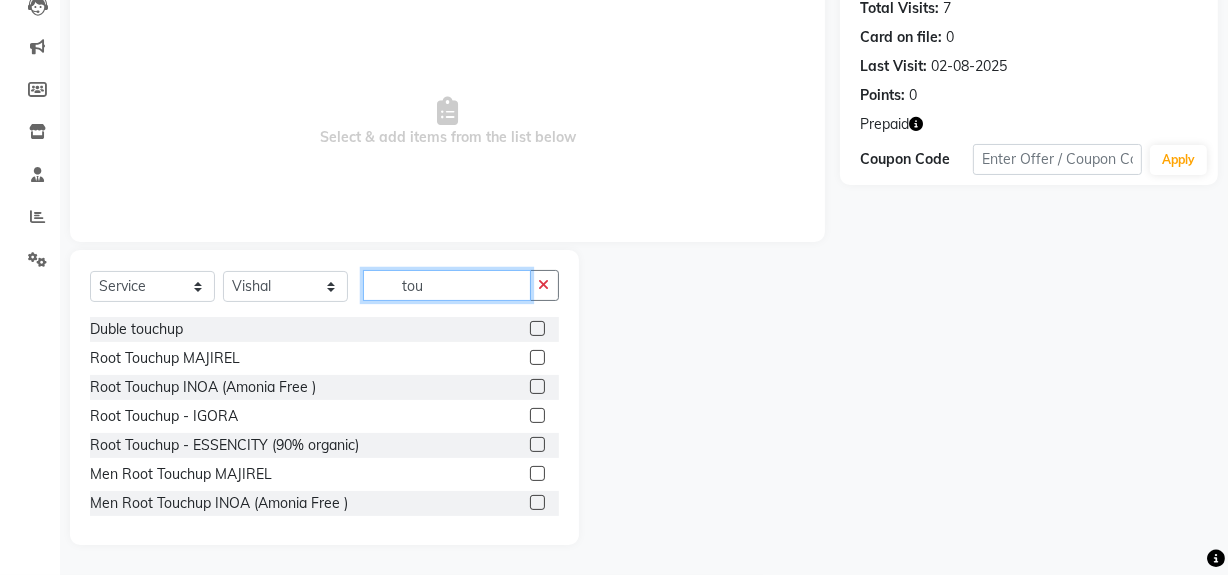 type on "tou" 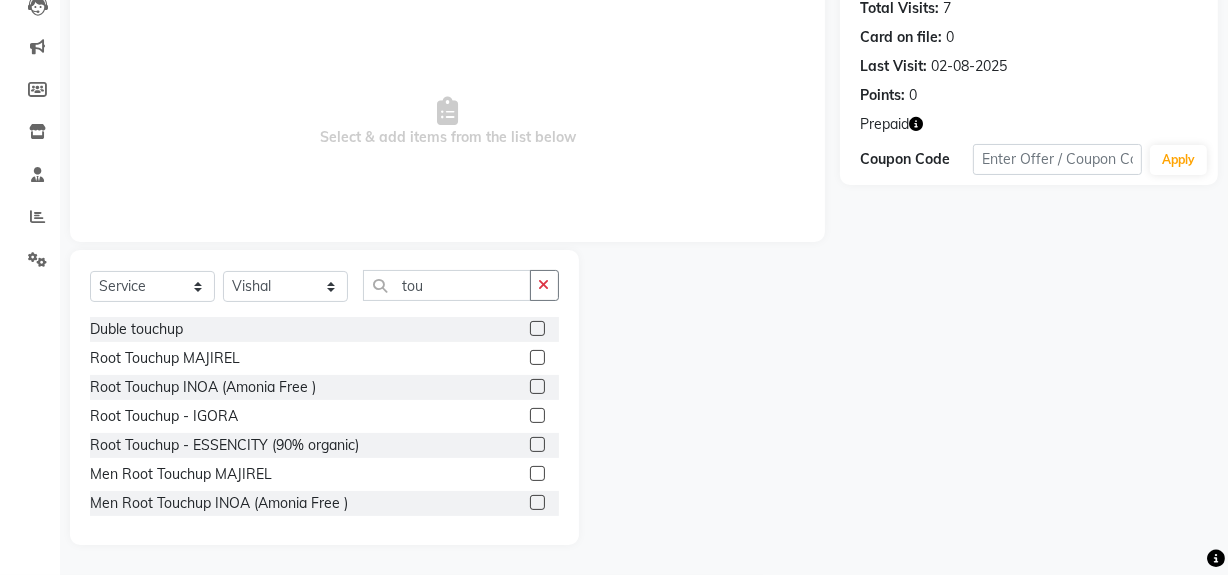 click 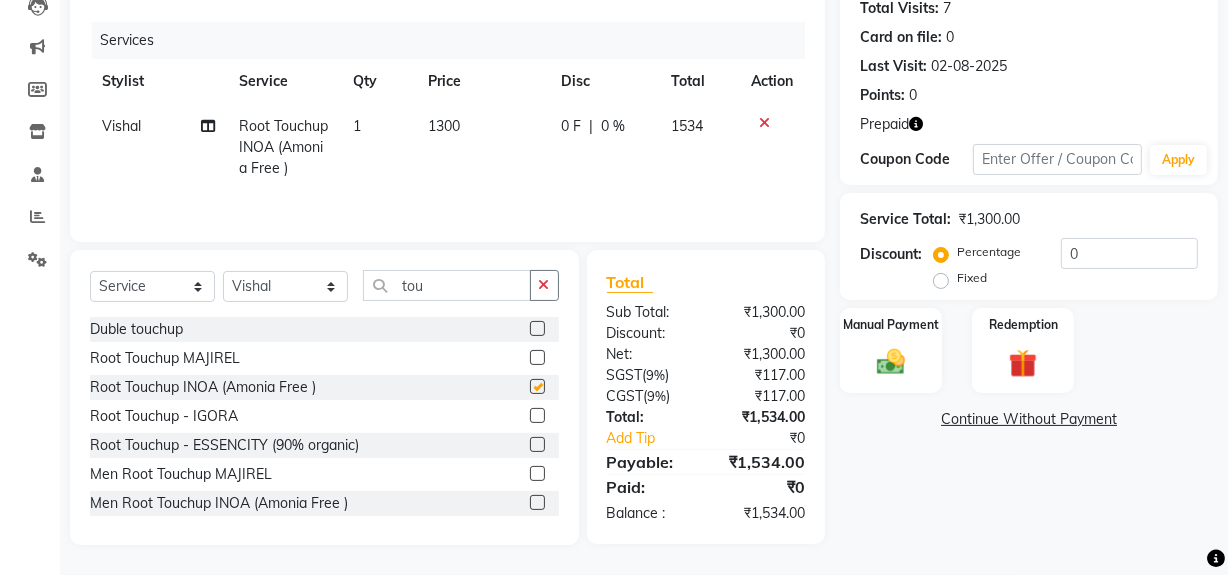 checkbox on "false" 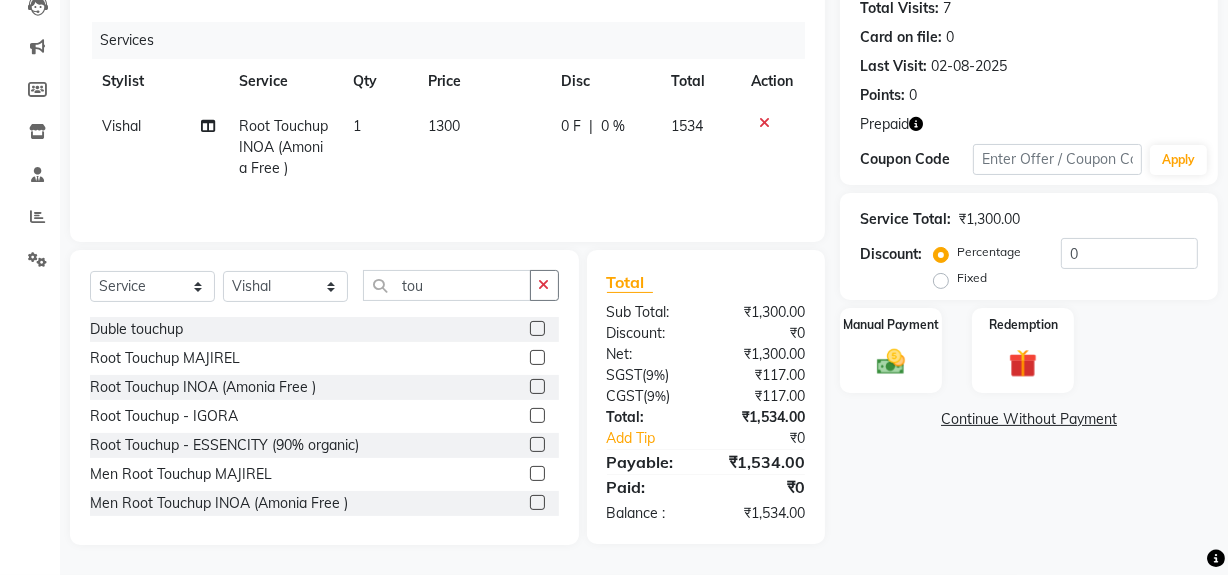 click on "Select Service Product Membership Package Voucher Prepaid Gift Card Select Stylist Abdul Ahmed Arif Harun House Sale Jyoti Nisha Rehaan Ujjwal Umesh Veer vikram mehta Vishal tou Duble touchup Root Touchup MAJIREL Root Touchup INOA (Amonia Free ) Root Touchup - IGORA Root Touchup - ESSENCITY (90% organic) Men Root Touchup MAJIREL Men Root Touchup INOA (Amonia Free ) Men Root Touchup - IGORA Men Root Touchup - ESSENCITY (90% organic)" 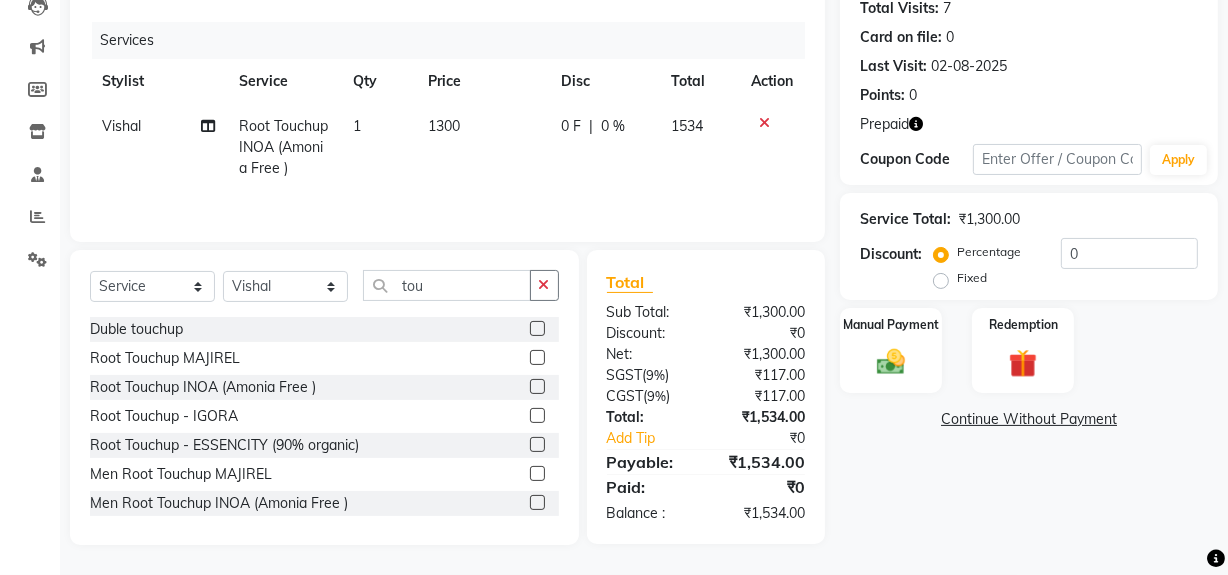click on "Select Service Product Membership Package Voucher Prepaid Gift Card Select Stylist Abdul Ahmed Arif Harun House Sale Jyoti Nisha Rehaan Ujjwal Umesh Veer vikram mehta Vishal tou Duble touchup Root Touchup MAJIREL Root Touchup INOA (Amonia Free ) Root Touchup - IGORA Root Touchup - ESSENCITY (90% organic) Men Root Touchup MAJIREL Men Root Touchup INOA (Amonia Free ) Men Root Touchup - IGORA Men Root Touchup - ESSENCITY (90% organic)" 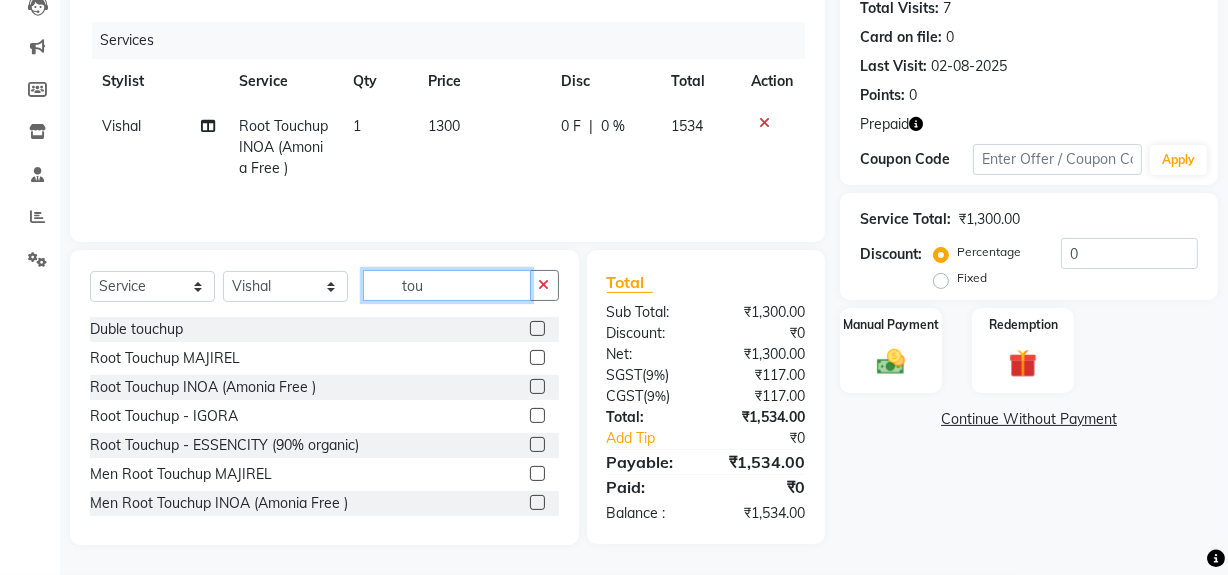 click on "tou" 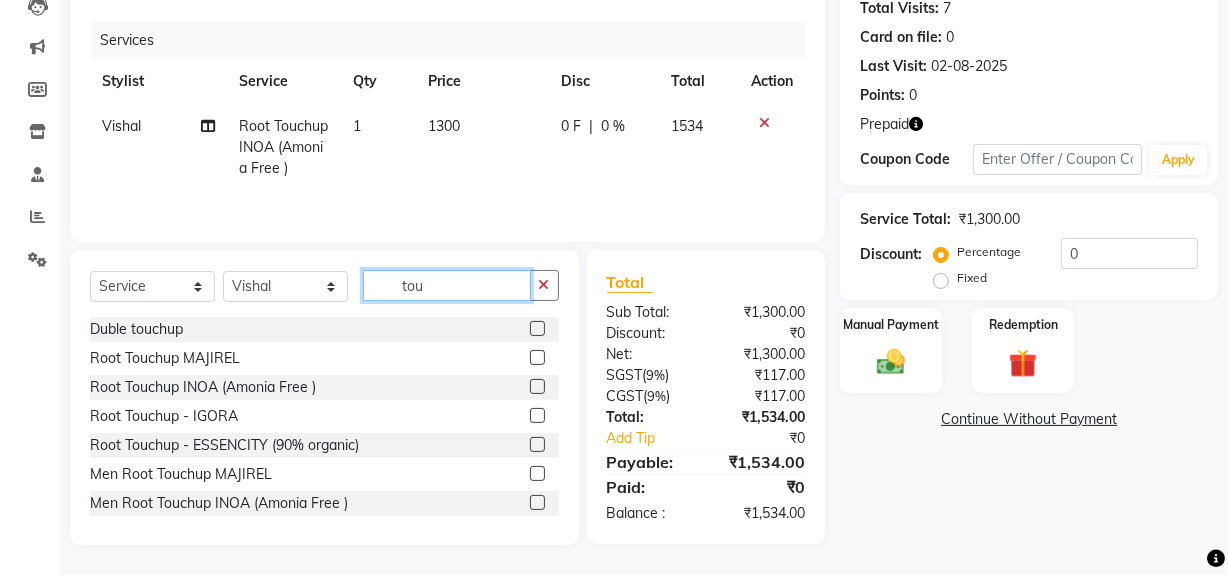 click on "tou" 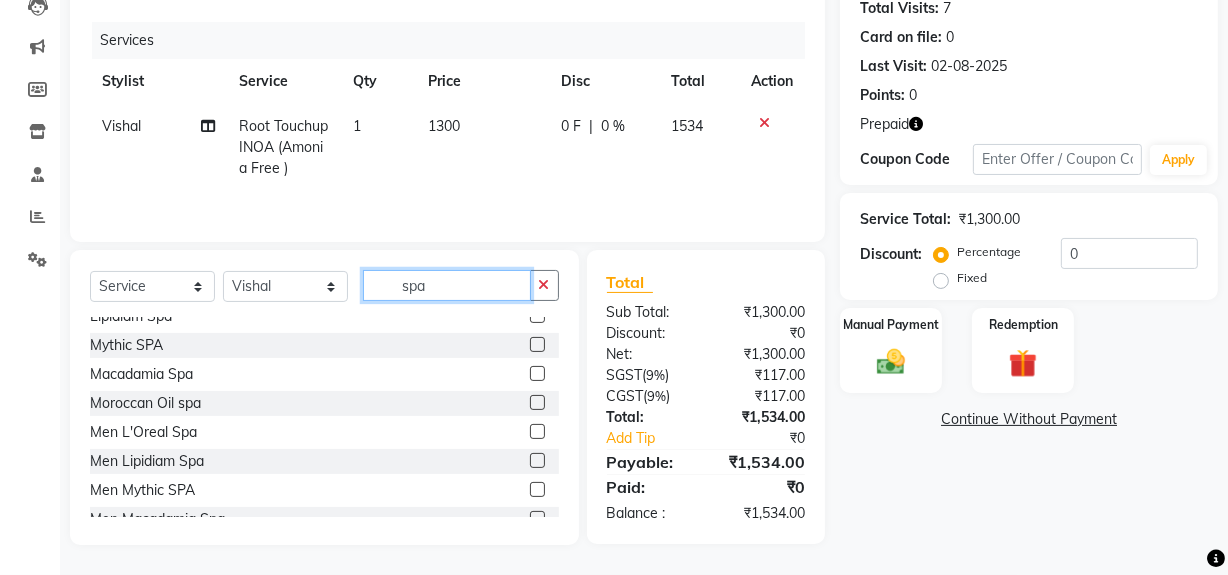 scroll, scrollTop: 137, scrollLeft: 0, axis: vertical 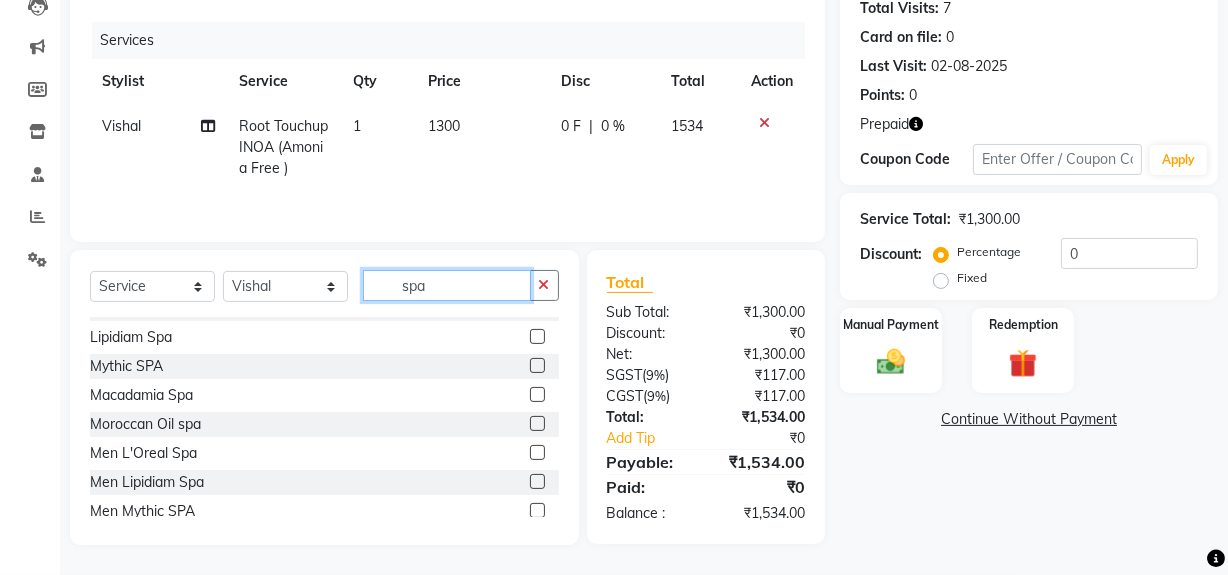 click on "spa" 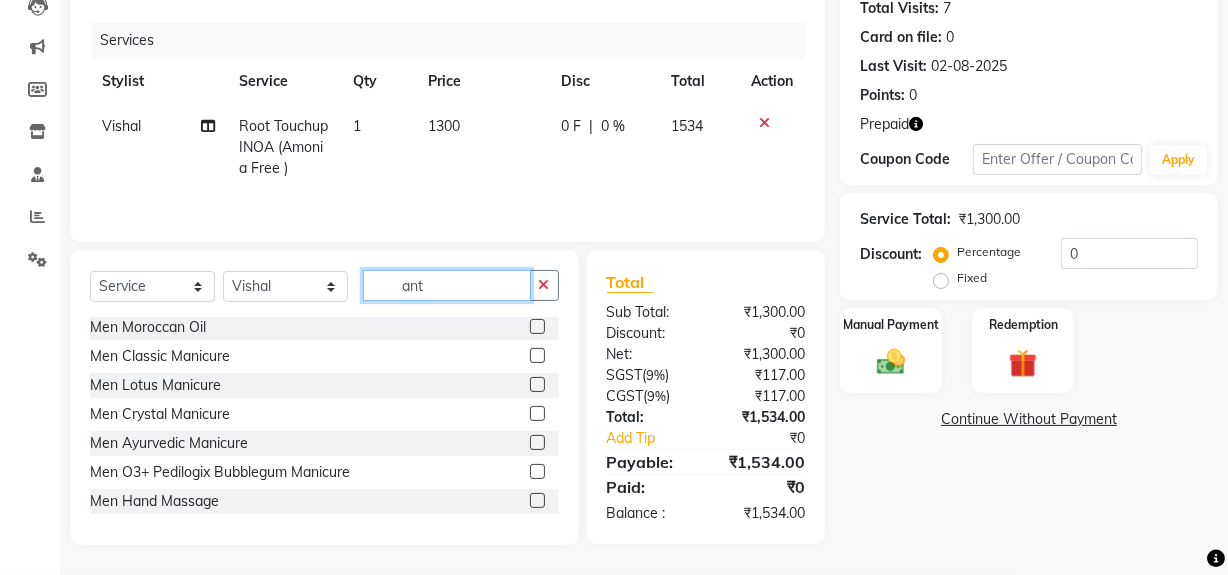 scroll, scrollTop: 0, scrollLeft: 0, axis: both 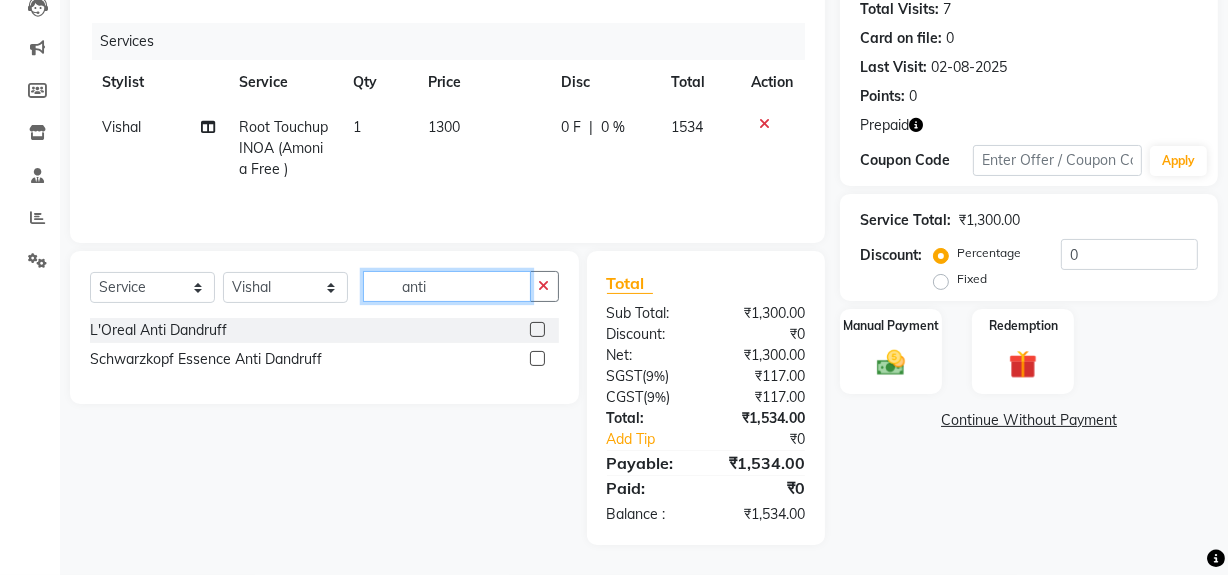type on "anti" 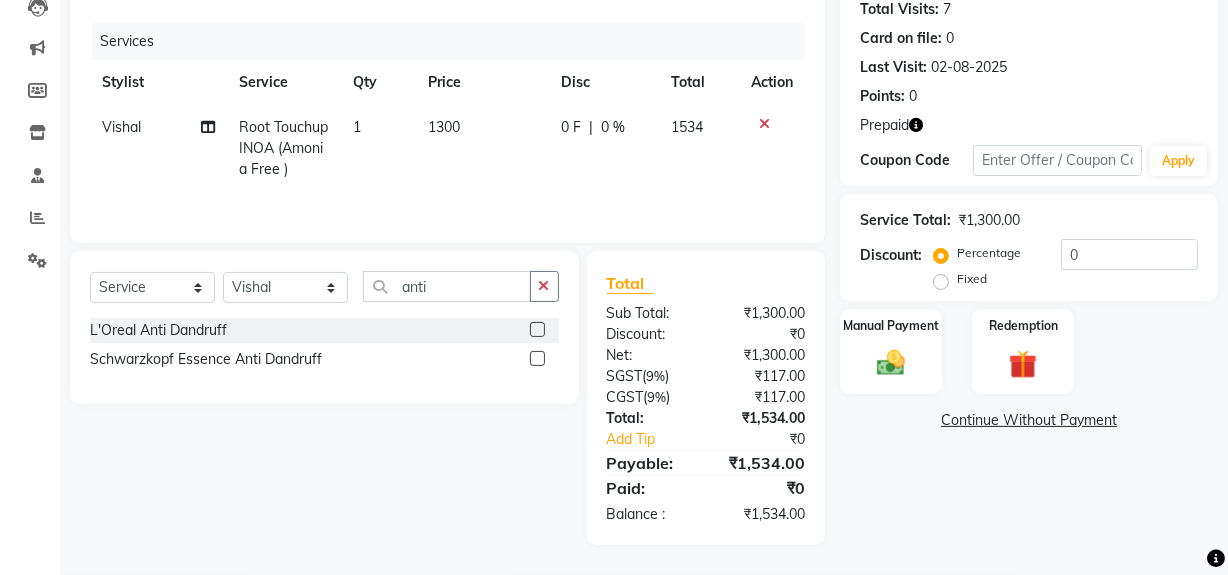 click 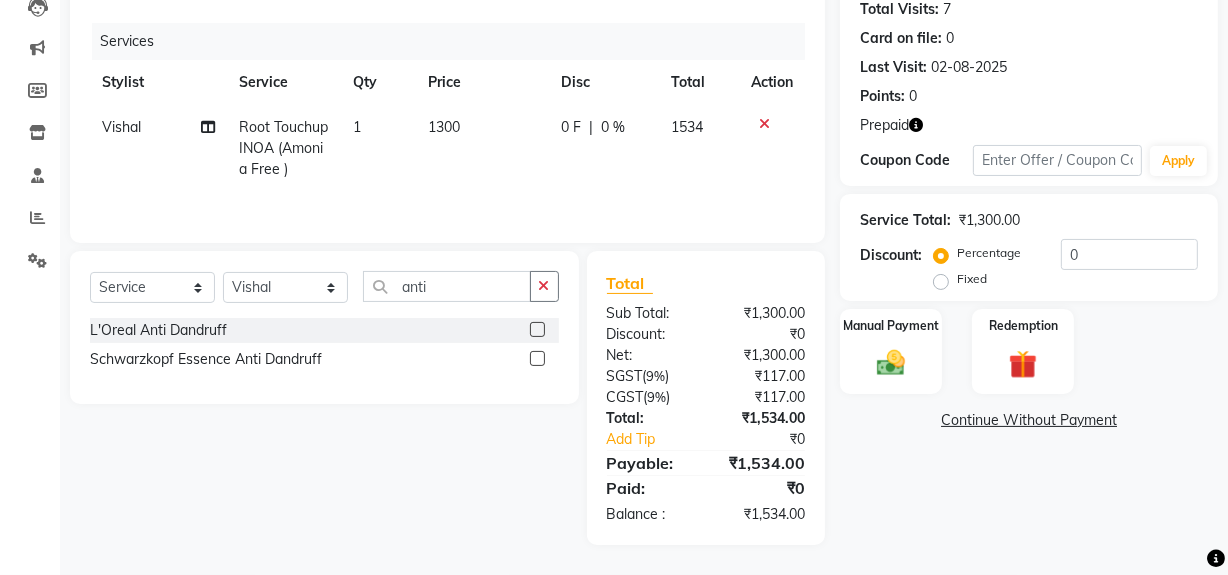 click at bounding box center [536, 330] 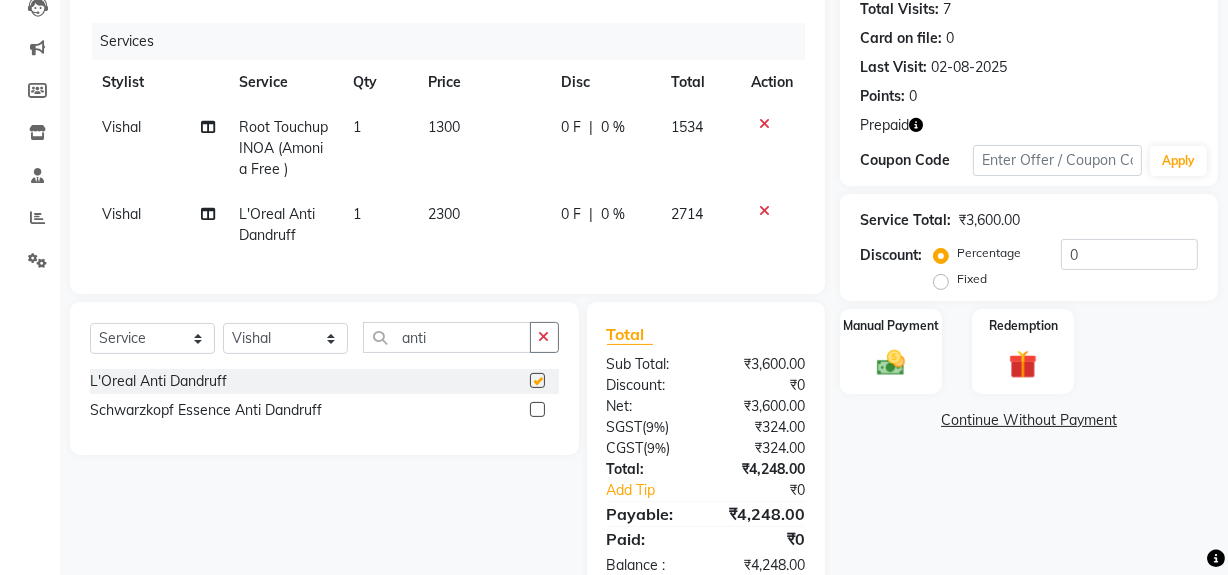checkbox on "false" 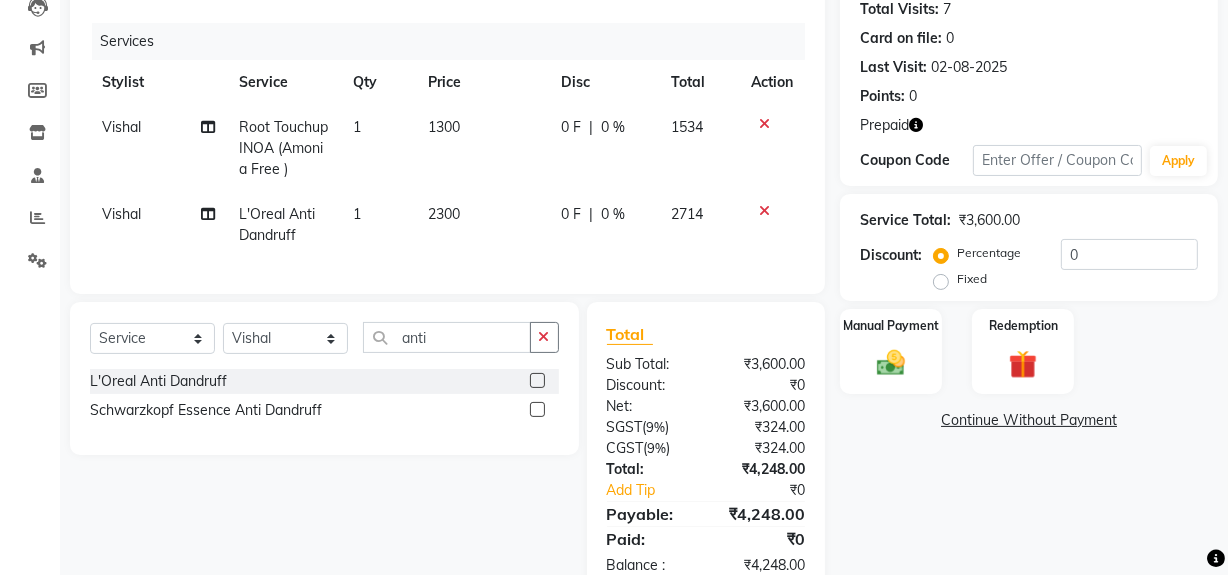 click on "2300" 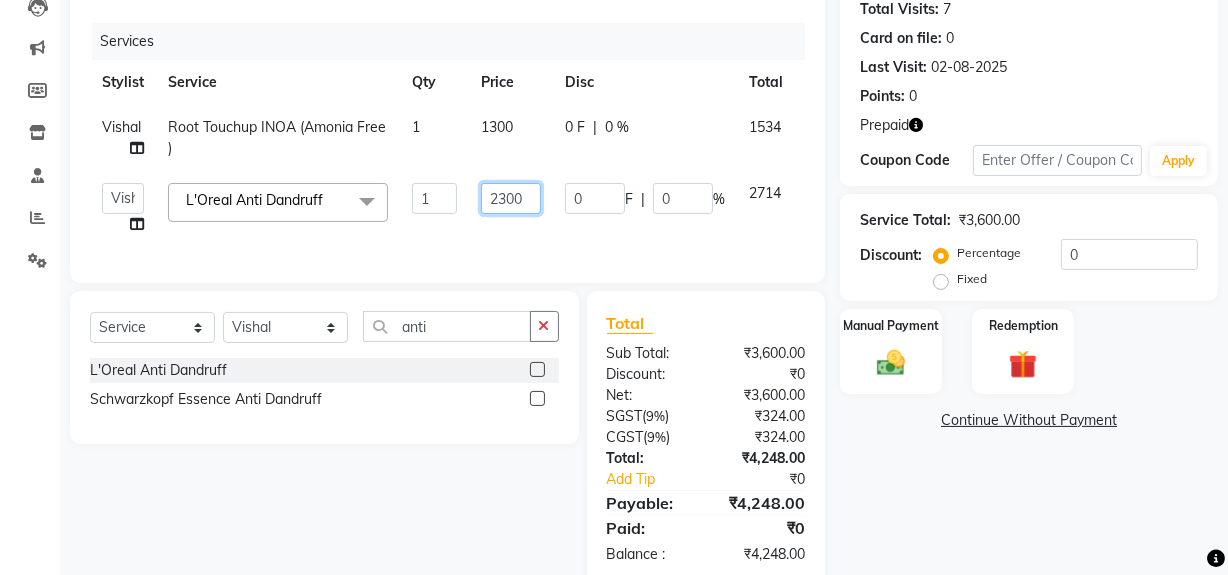 click on "2300" 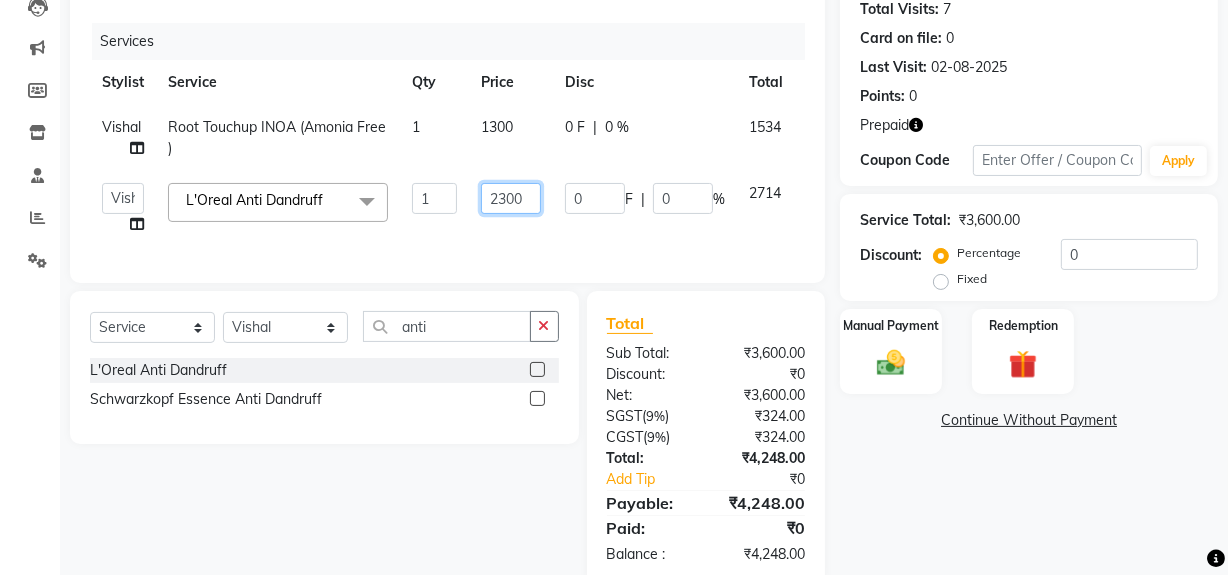 type on "2000" 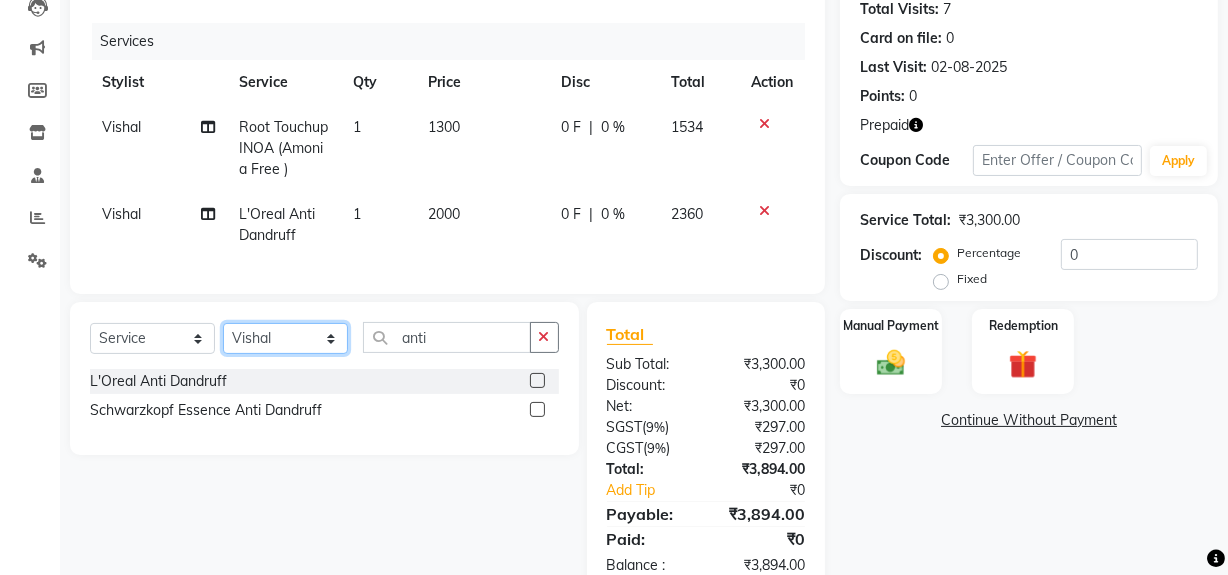 click on "Select Stylist Abdul Ahmed Arif Harun House Sale Jyoti Nisha Rehaan Ujjwal Umesh Veer vikram mehta Vishal" 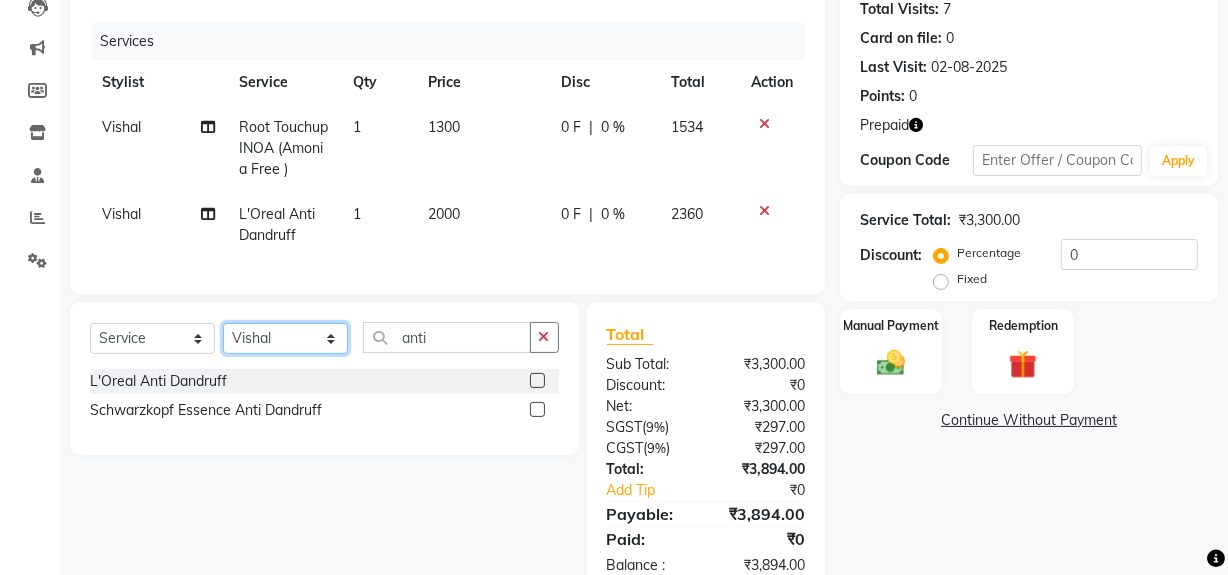 select on "57114" 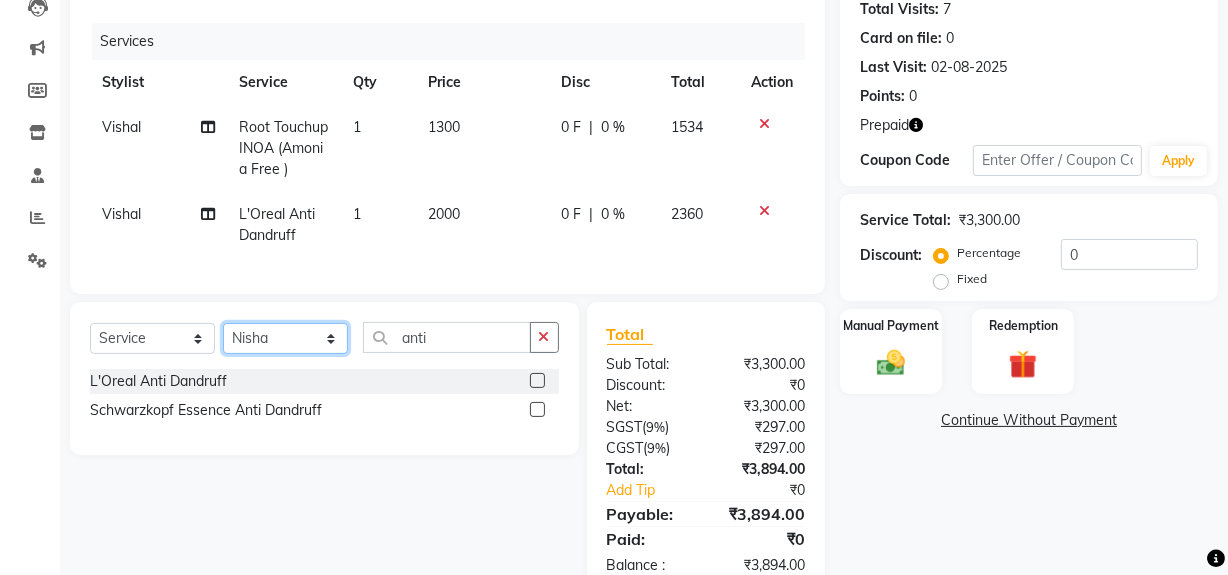 click on "Select Stylist Abdul Ahmed Arif Harun House Sale Jyoti Nisha Rehaan Ujjwal Umesh Veer vikram mehta Vishal" 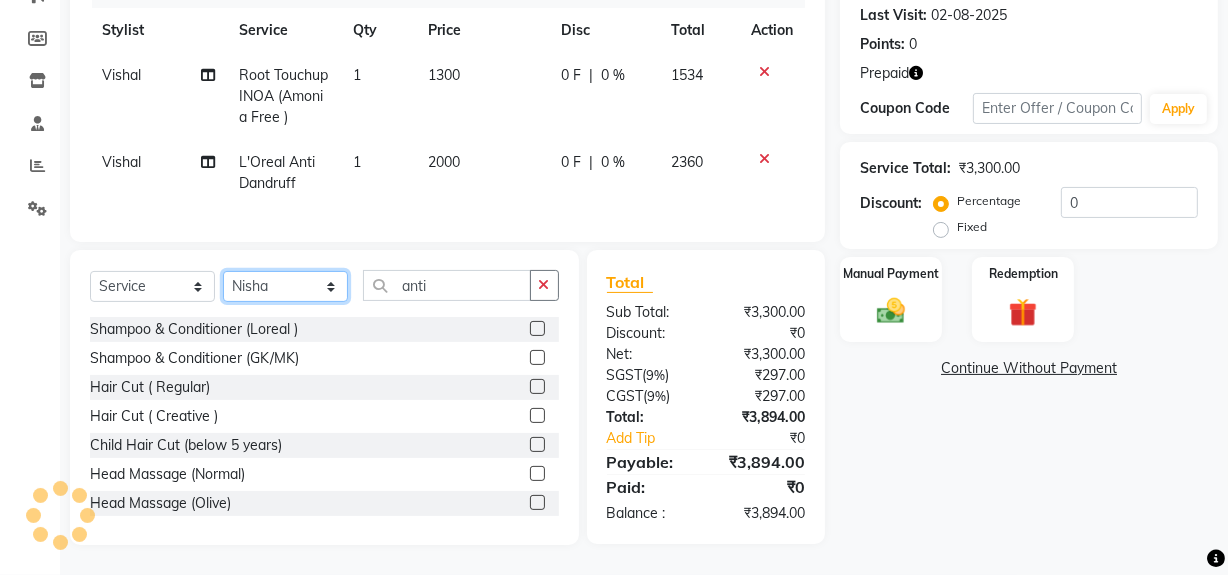 scroll, scrollTop: 290, scrollLeft: 0, axis: vertical 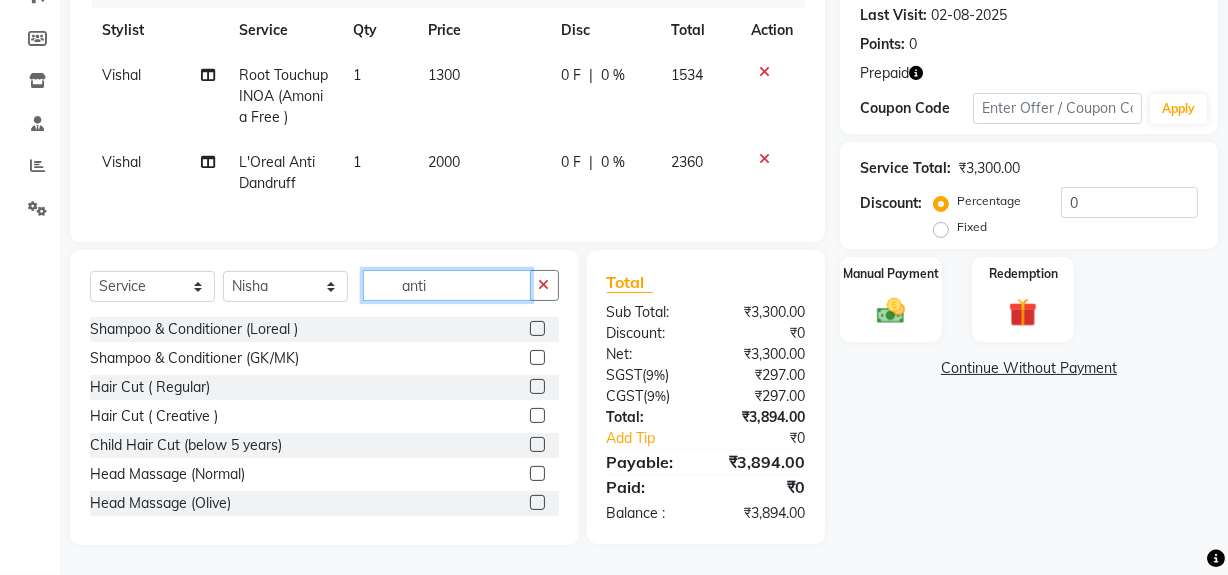 click on "anti" 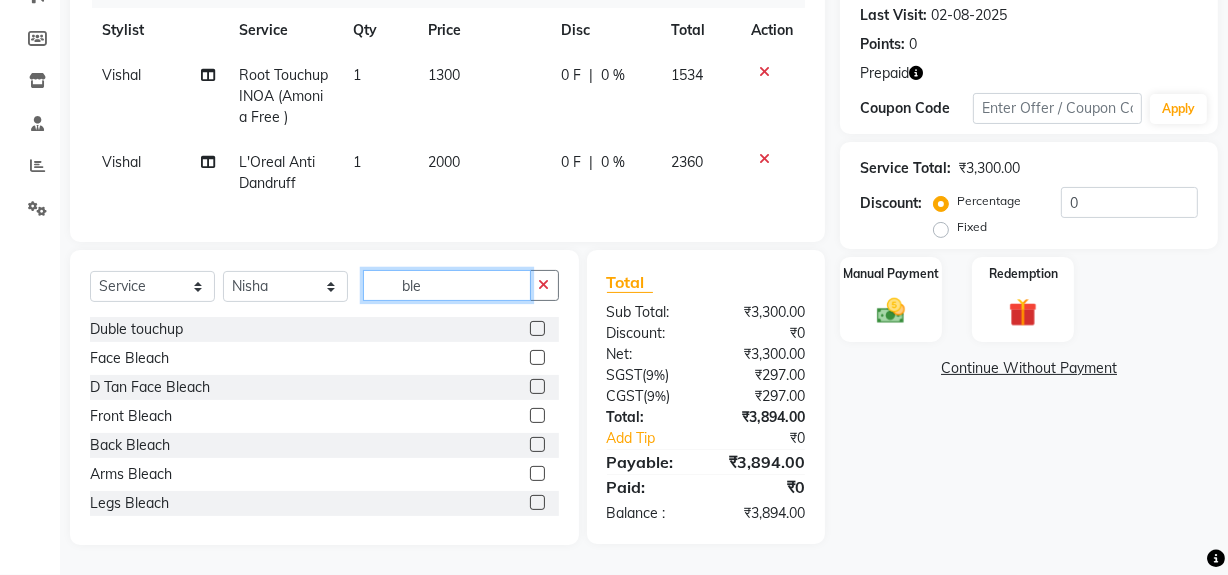 type on "ble" 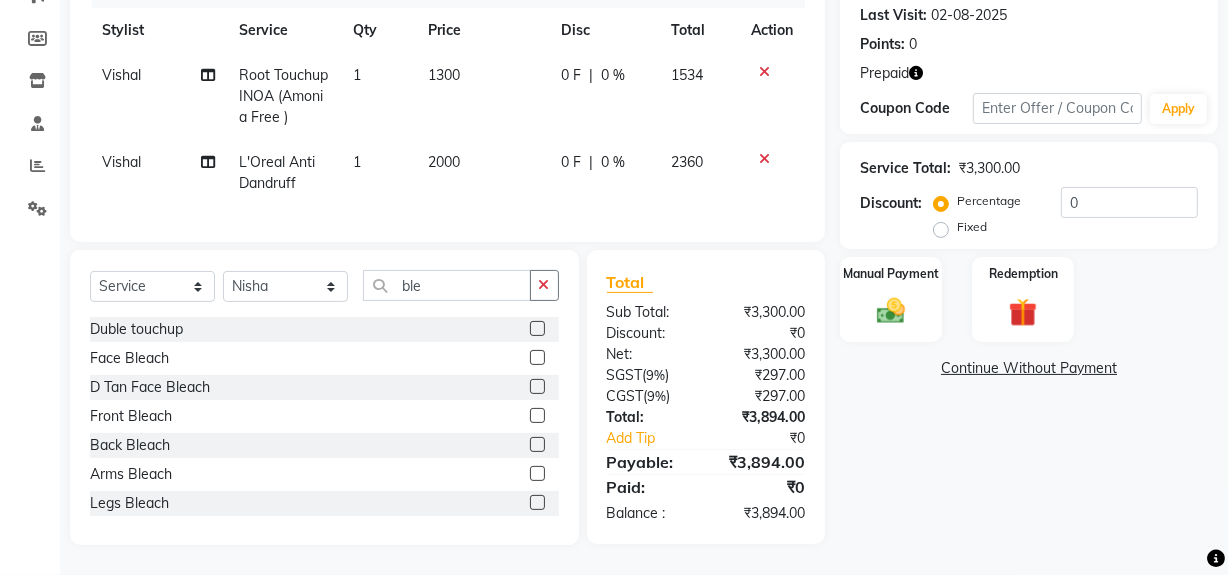 click 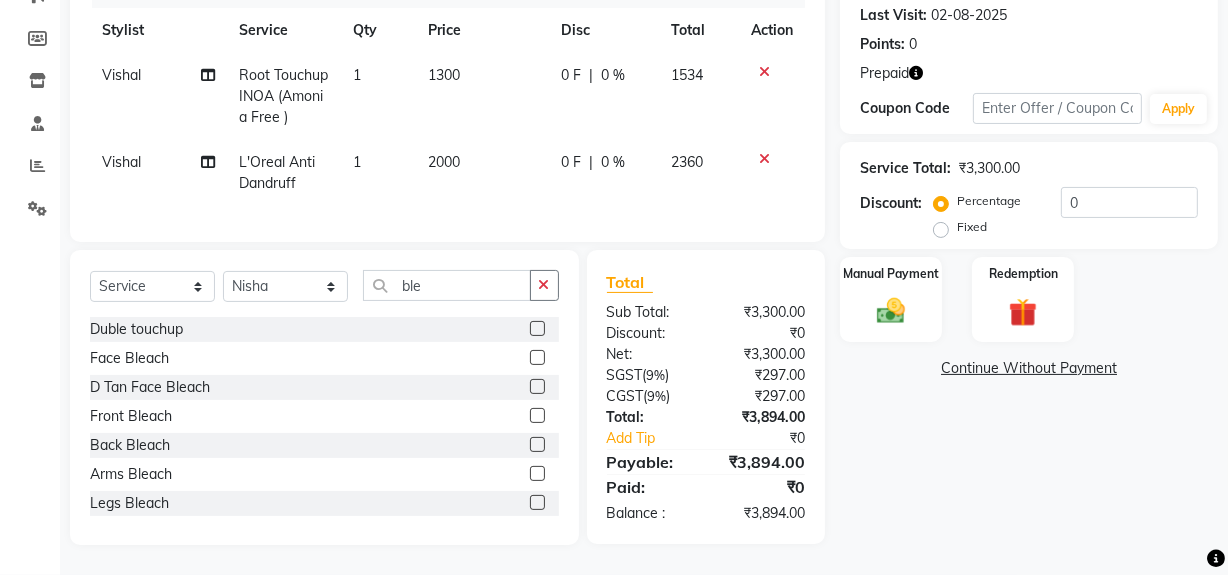 click at bounding box center (536, 358) 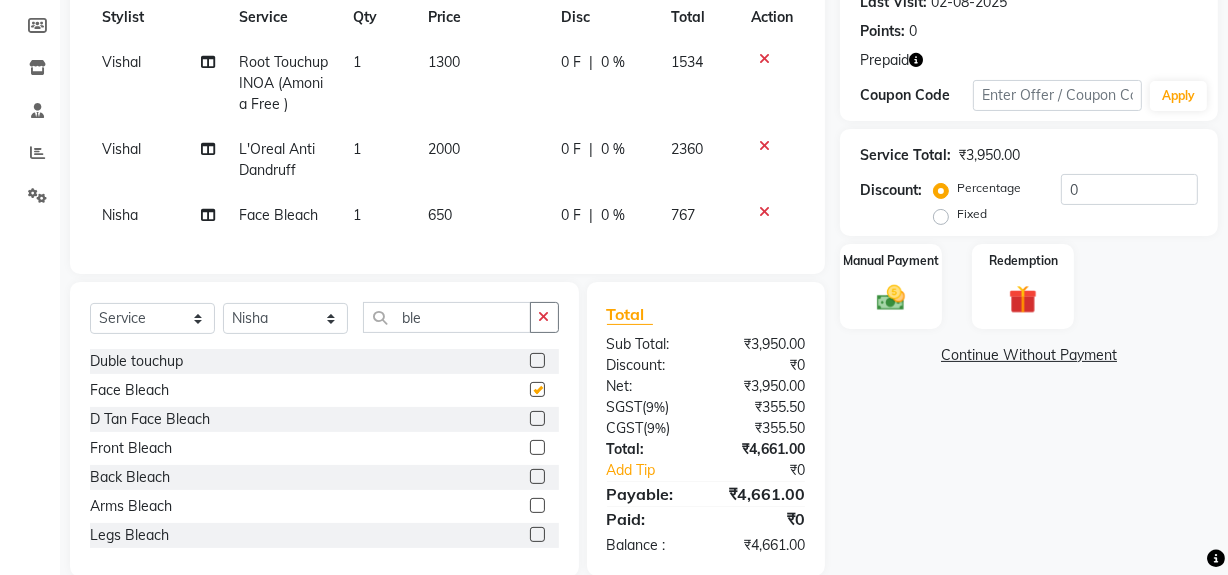 checkbox on "false" 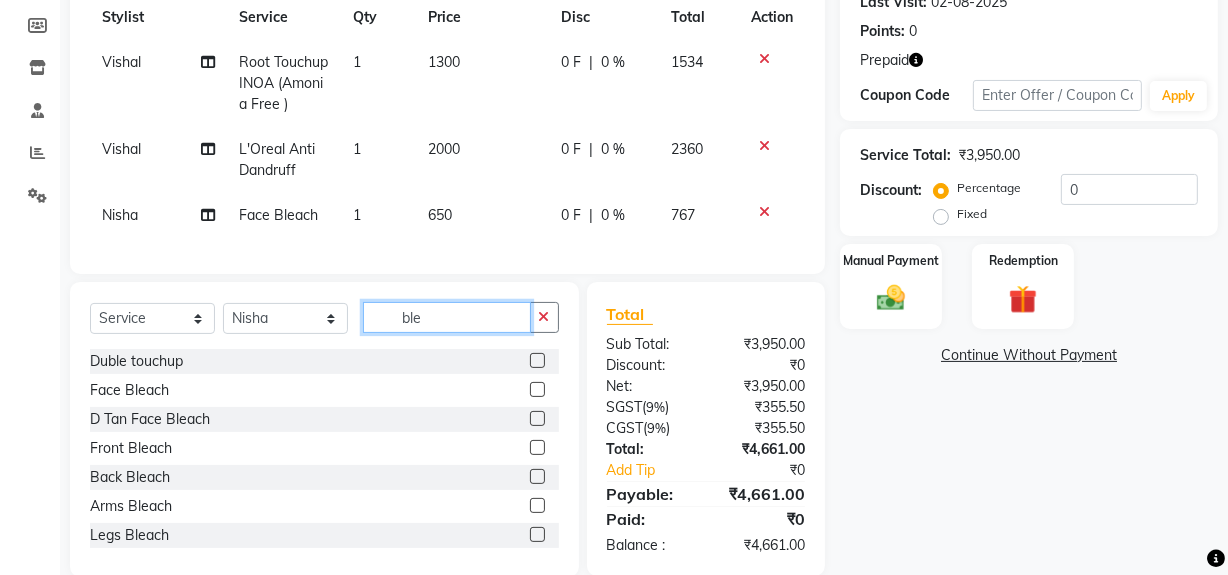 click on "ble" 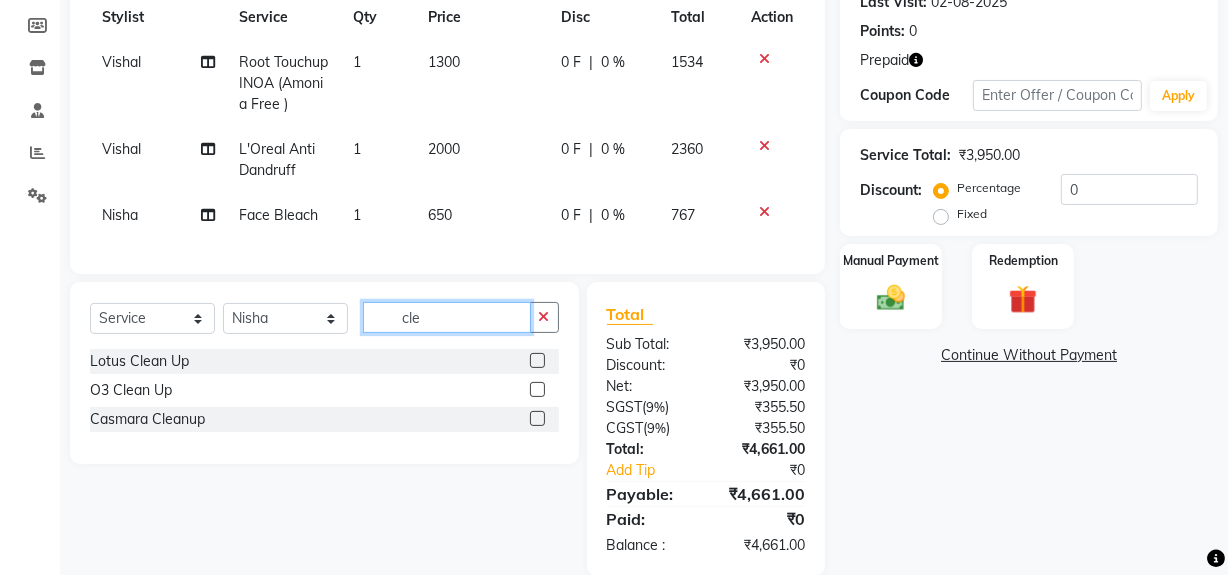 type on "cle" 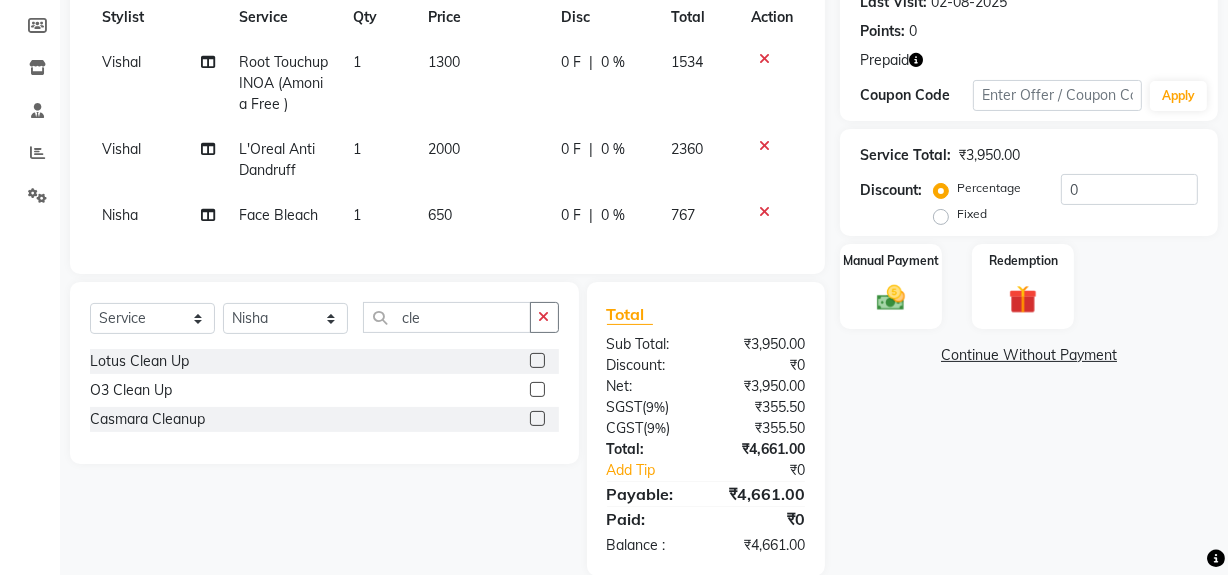 click 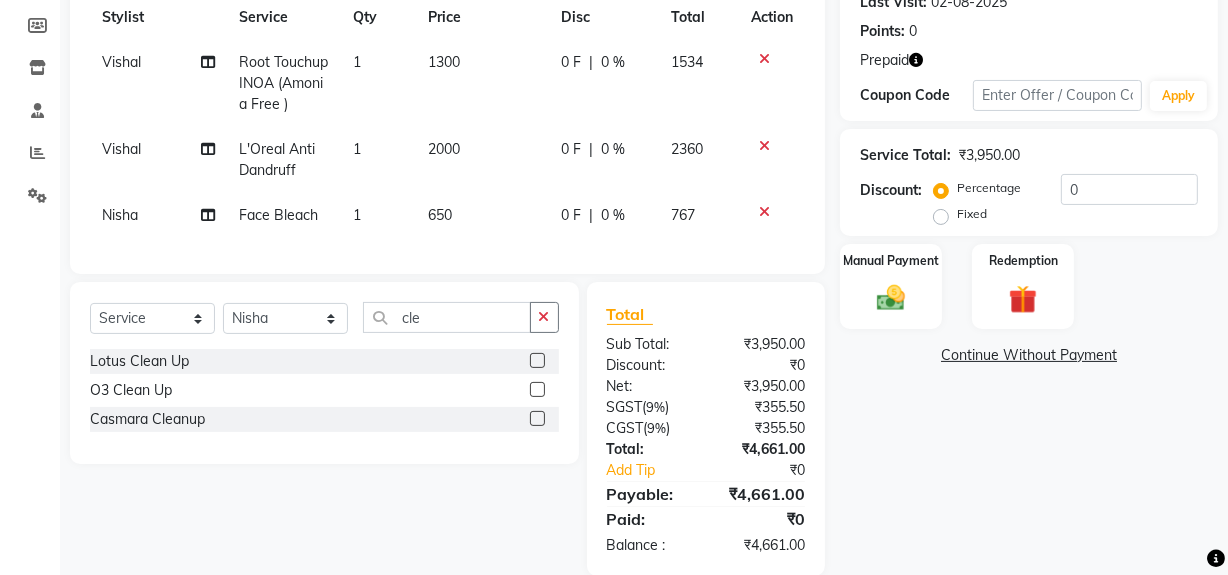 click at bounding box center (536, 390) 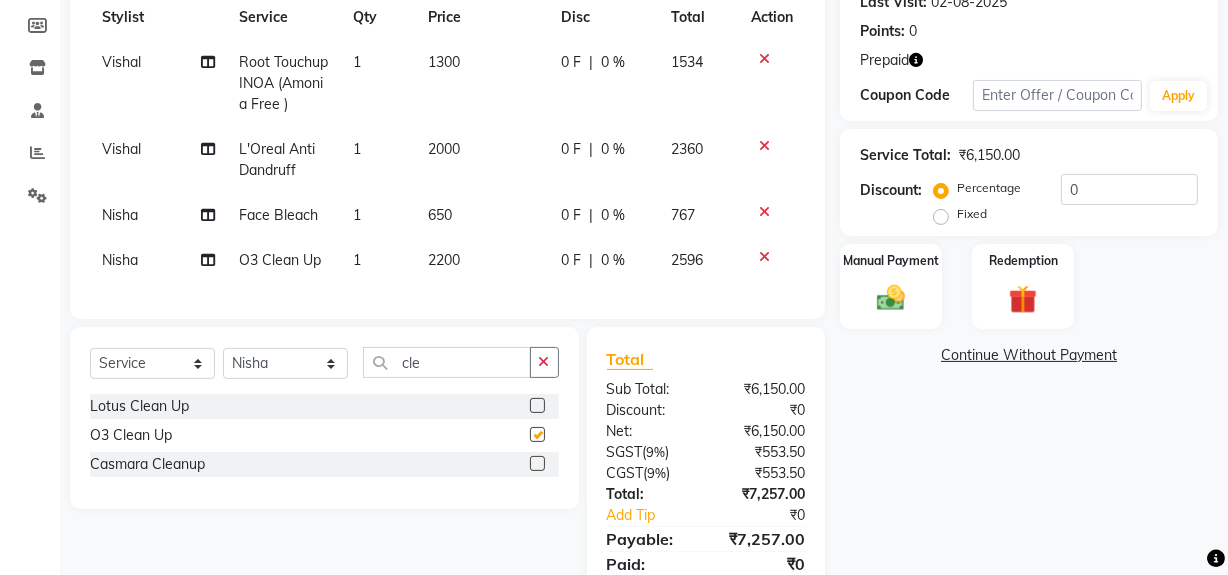 checkbox on "false" 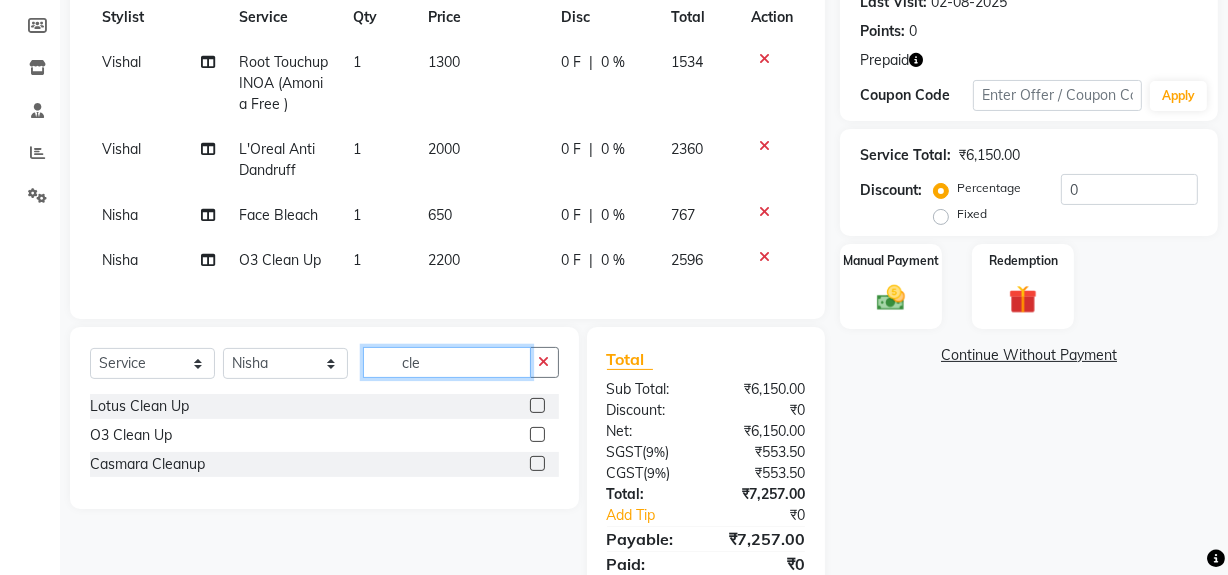 click on "cle" 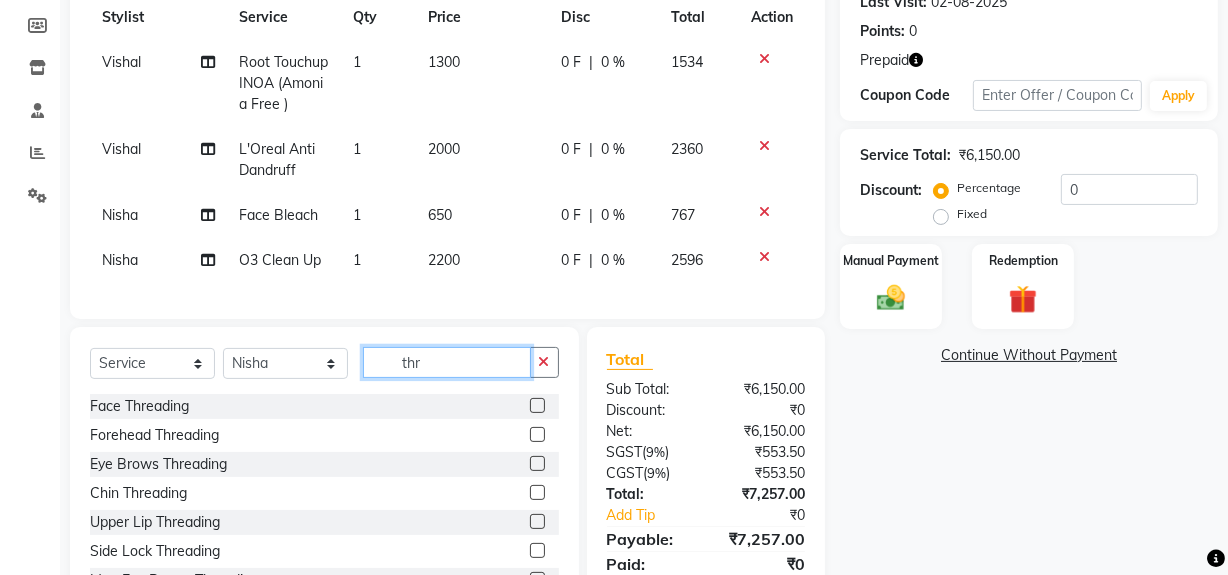 scroll, scrollTop: 0, scrollLeft: 0, axis: both 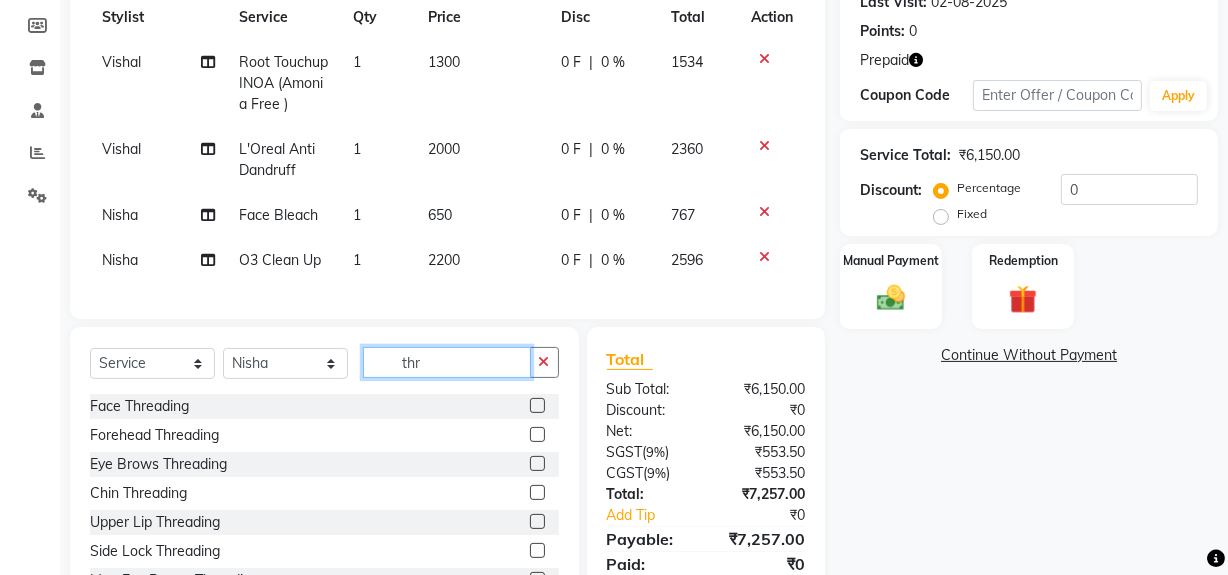 type on "thr" 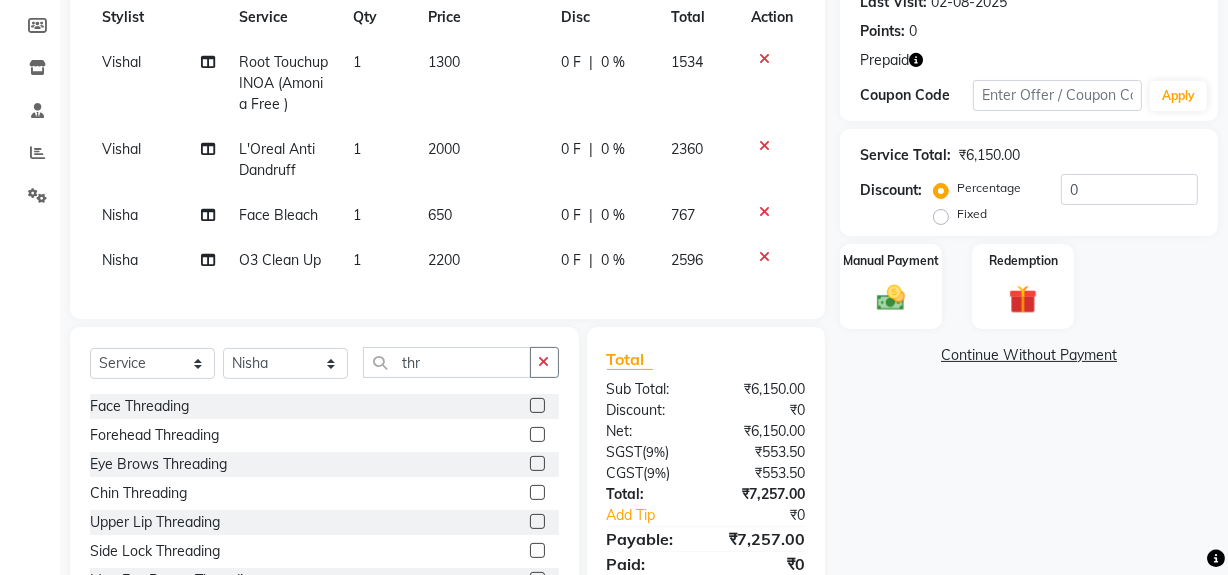 click 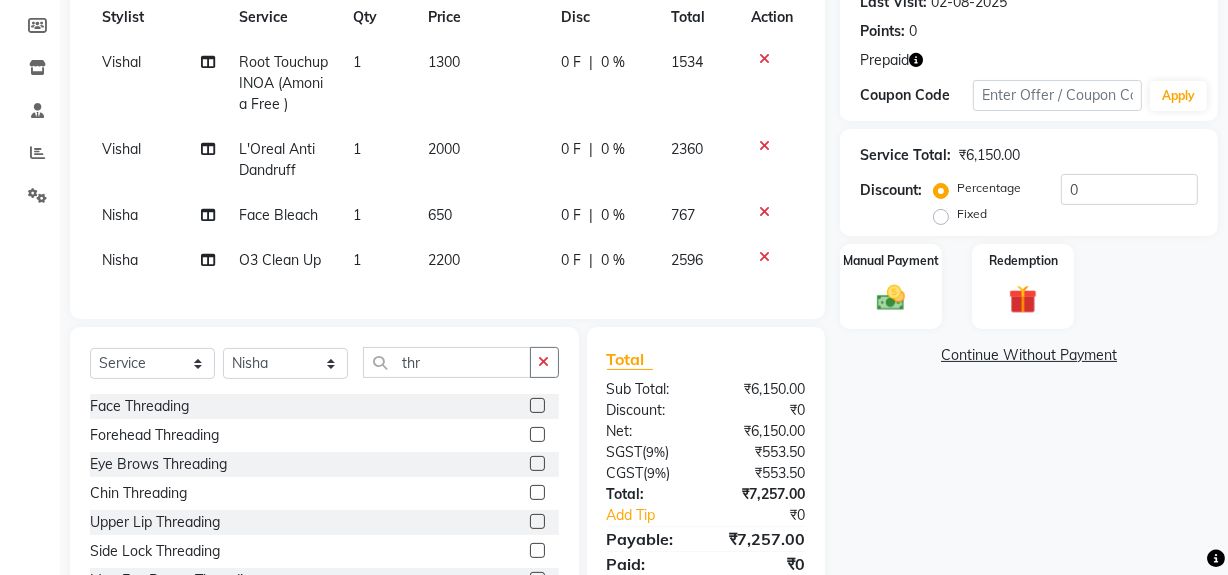 click at bounding box center [536, 464] 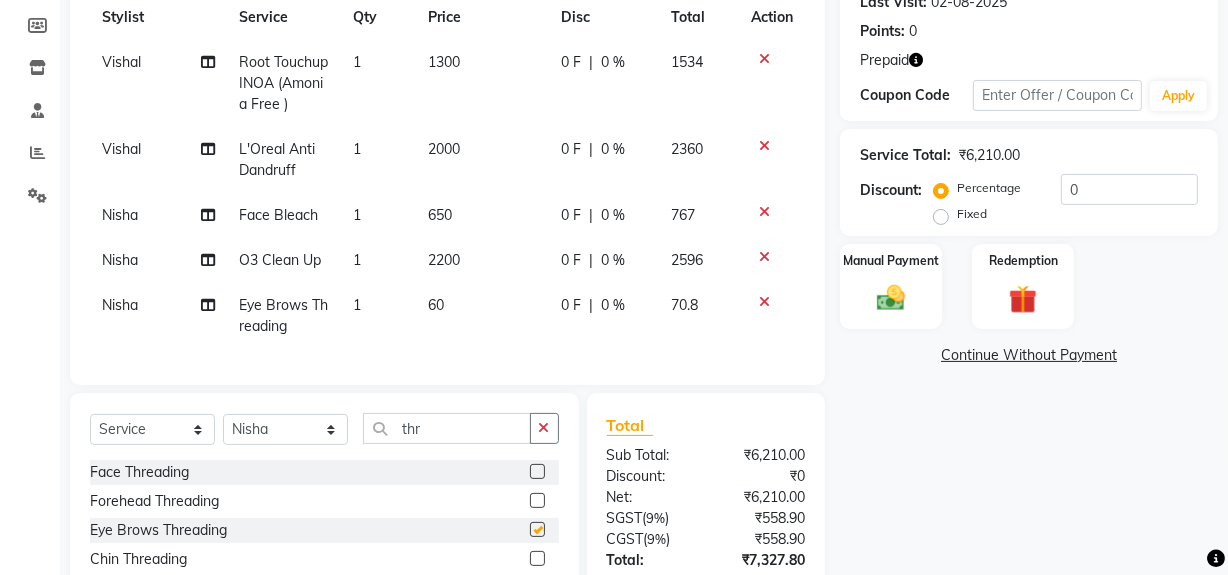 checkbox on "false" 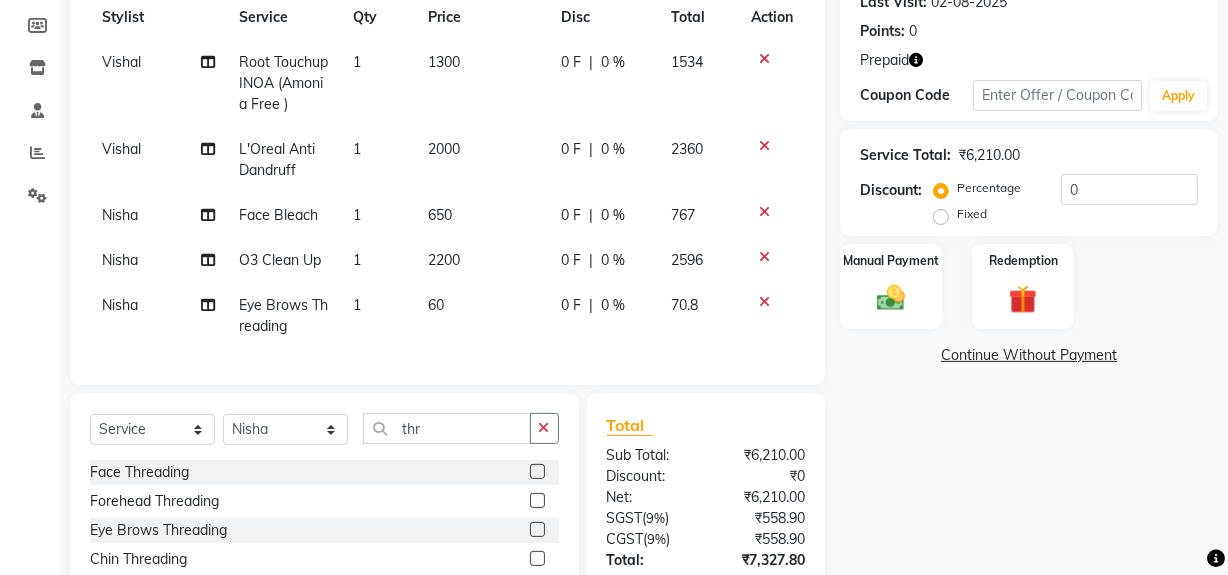 click 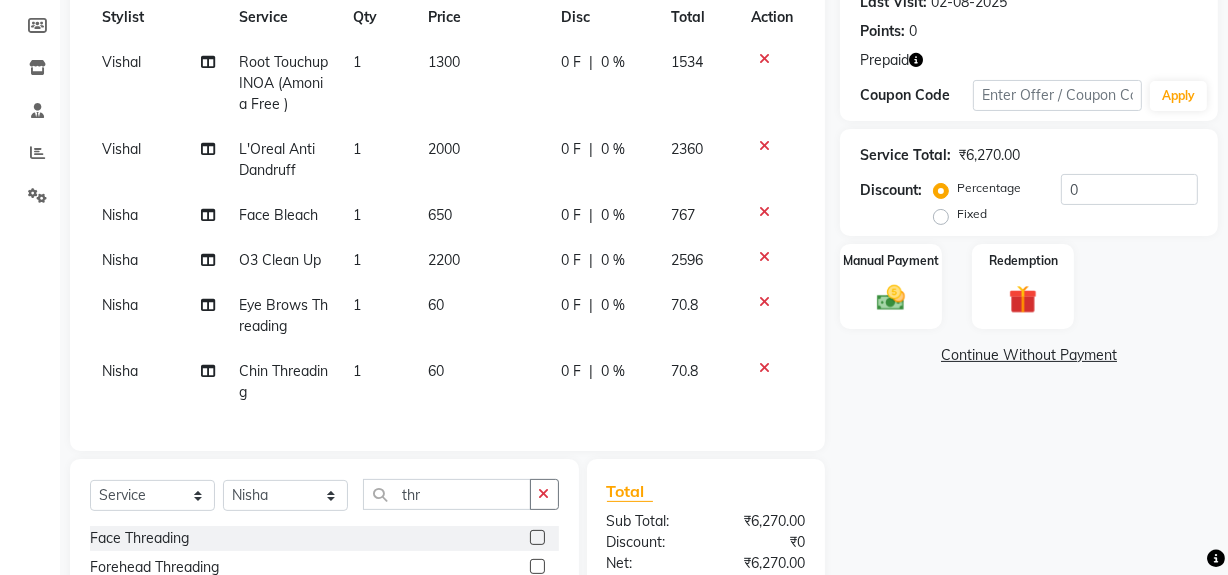 checkbox on "false" 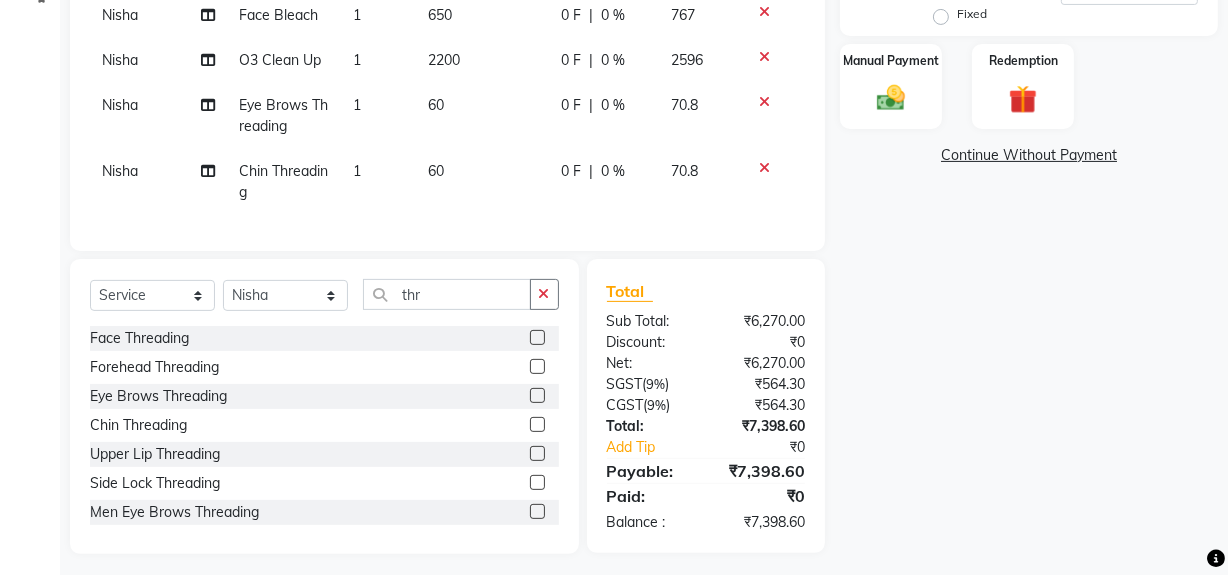 scroll, scrollTop: 512, scrollLeft: 0, axis: vertical 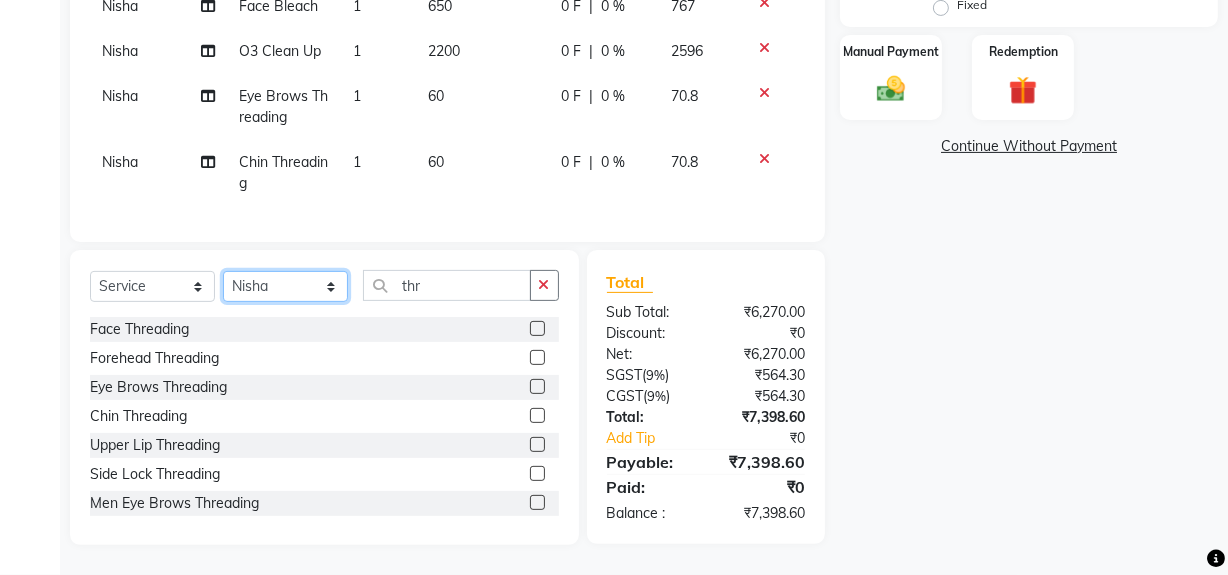 click on "Select Stylist Abdul Ahmed Arif Harun House Sale Jyoti Nisha Rehaan Ujjwal Umesh Veer vikram mehta Vishal" 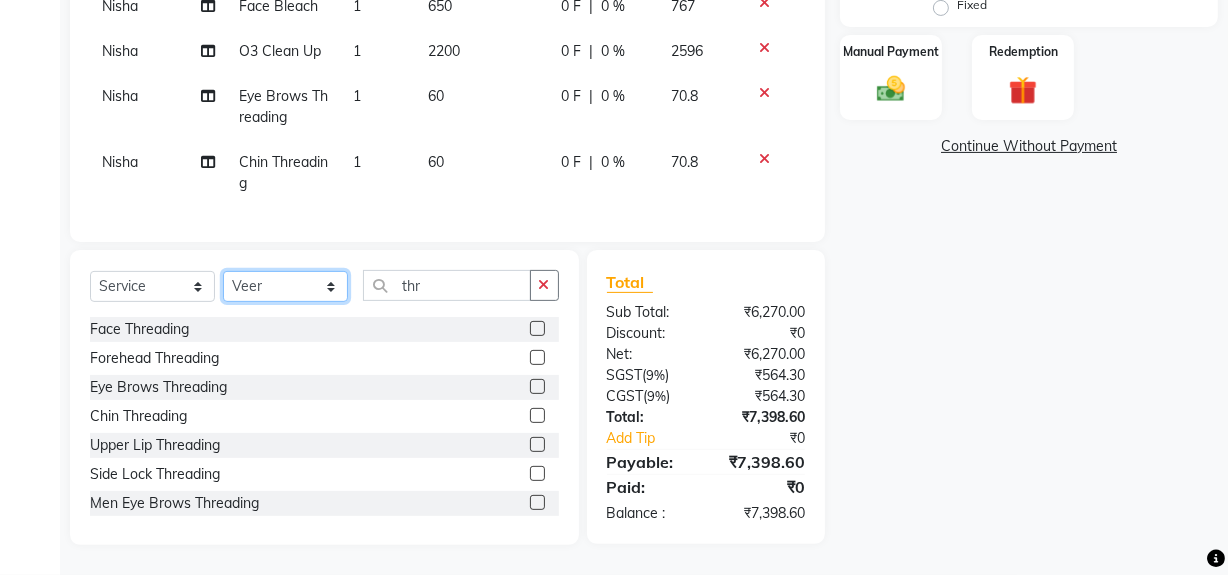 click on "Select Stylist Abdul Ahmed Arif Harun House Sale Jyoti Nisha Rehaan Ujjwal Umesh Veer vikram mehta Vishal" 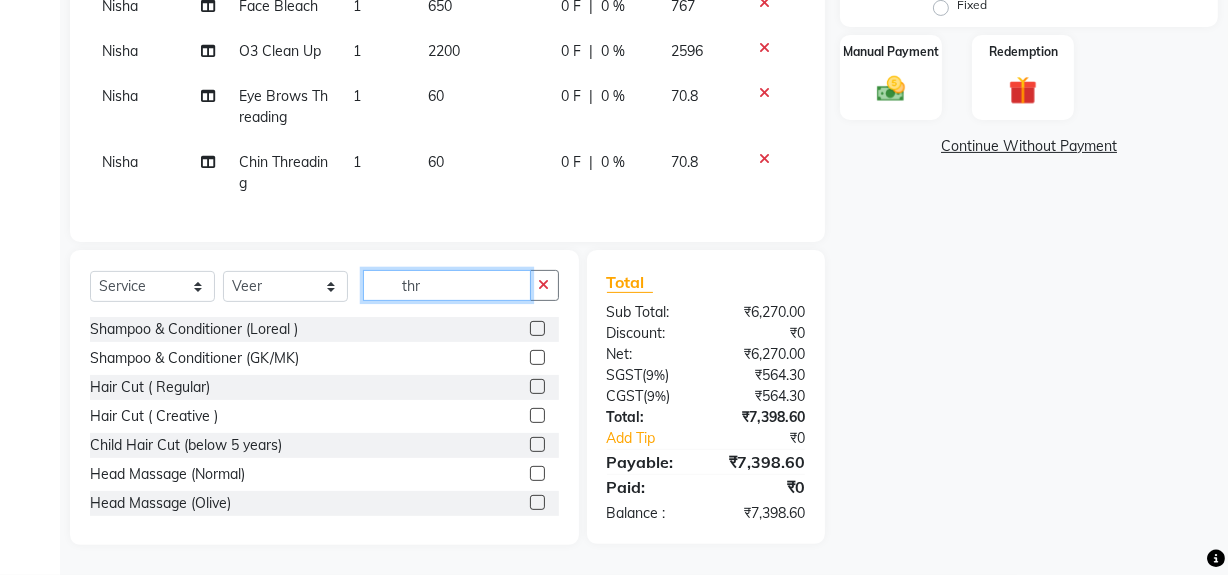 click on "thr" 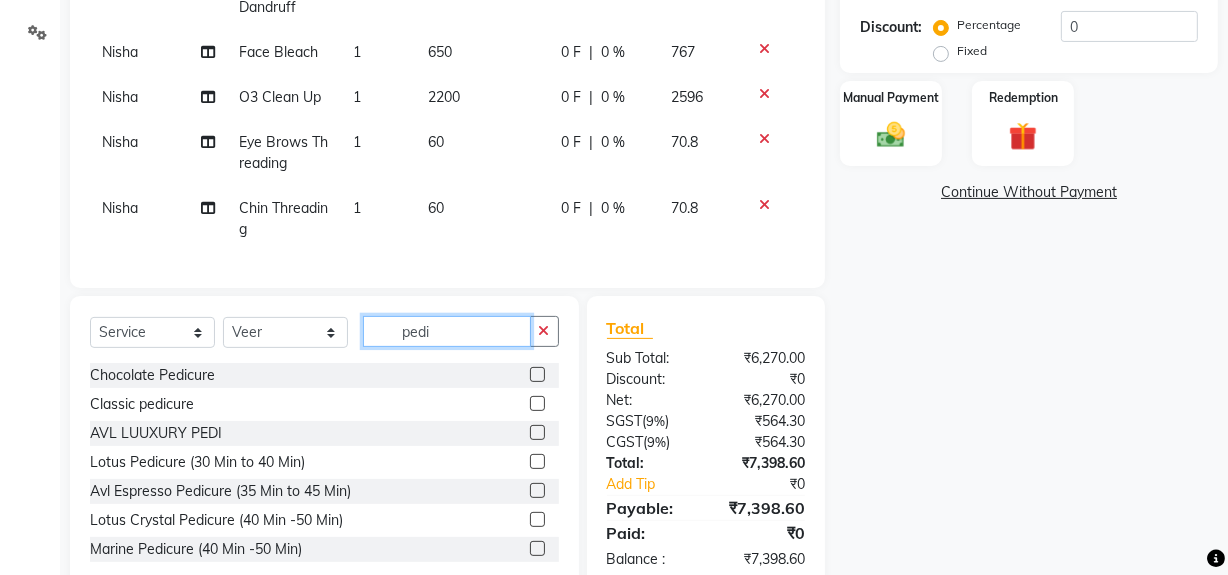 scroll, scrollTop: 421, scrollLeft: 0, axis: vertical 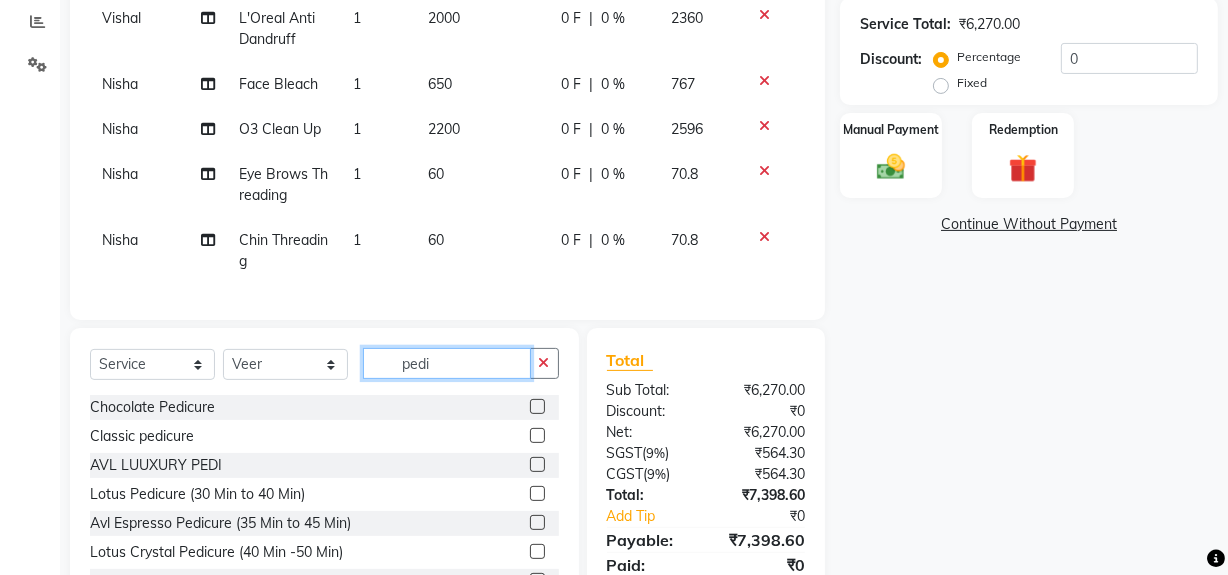 type on "pedi" 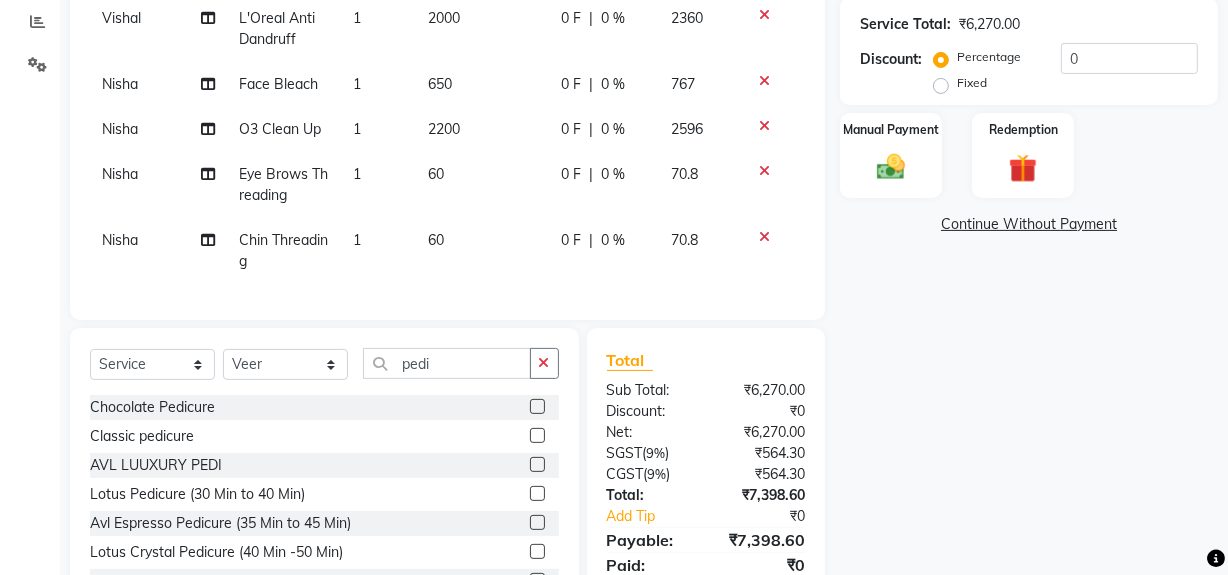 click 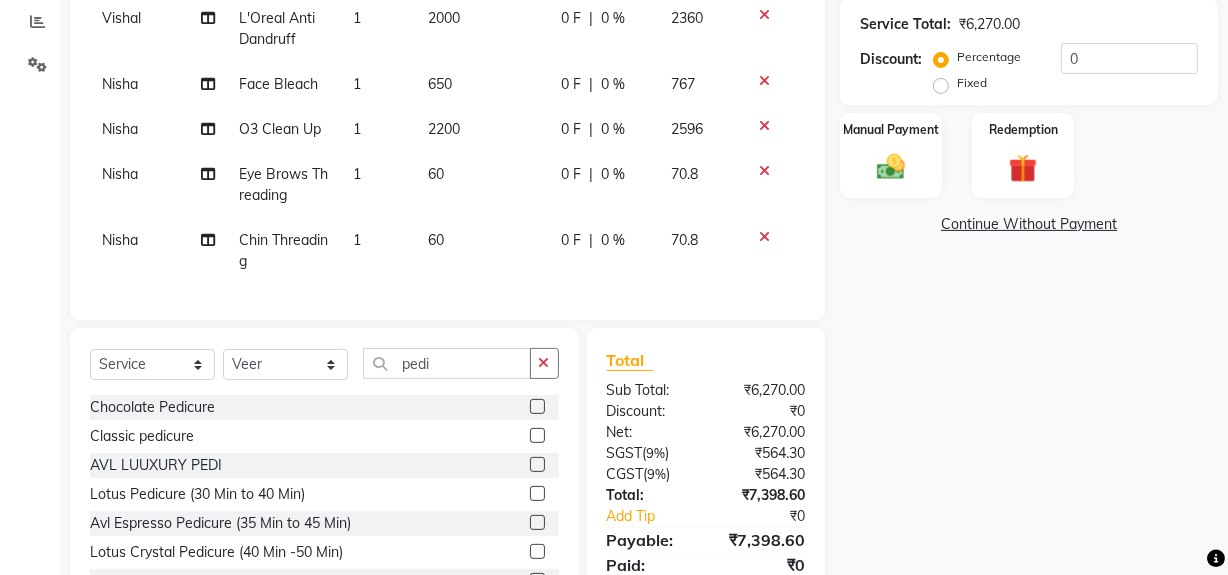 click at bounding box center (536, 407) 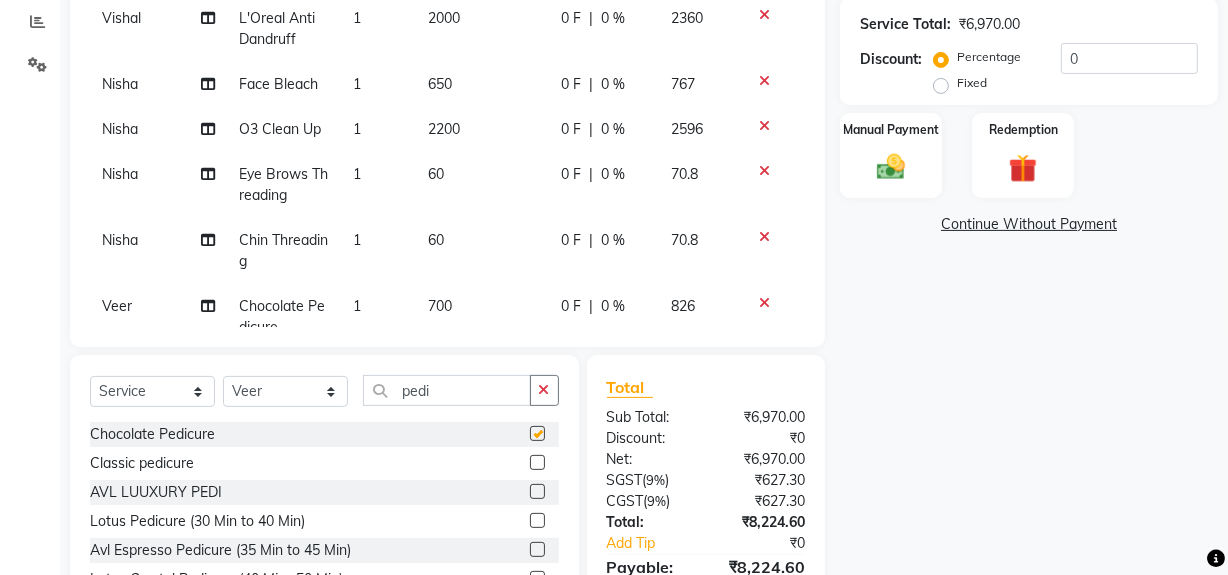 checkbox on "false" 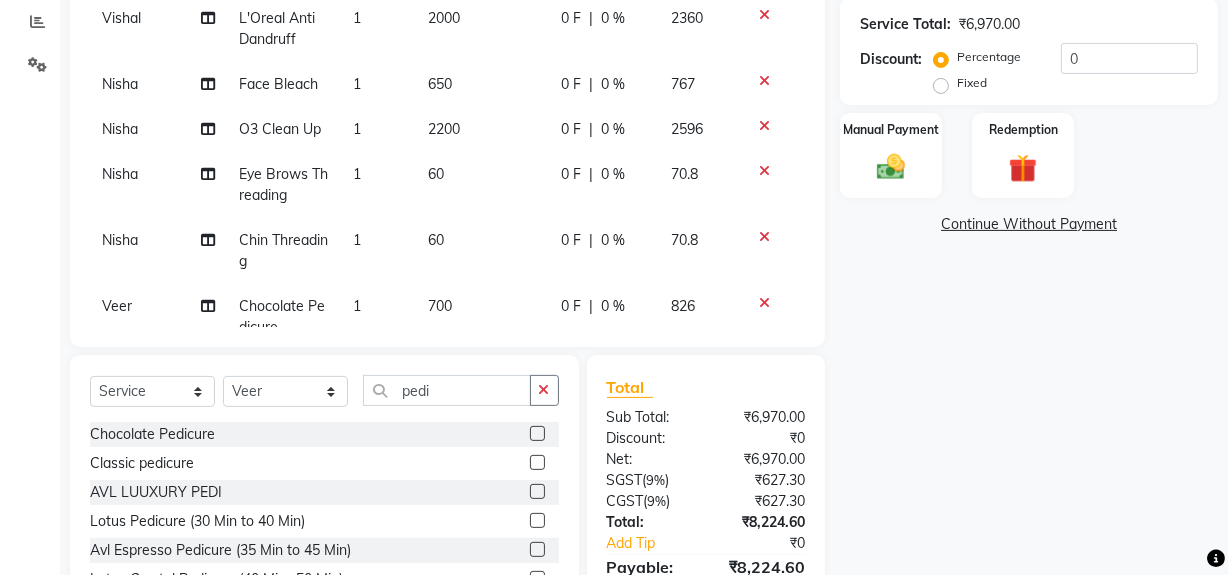 scroll, scrollTop: 526, scrollLeft: 0, axis: vertical 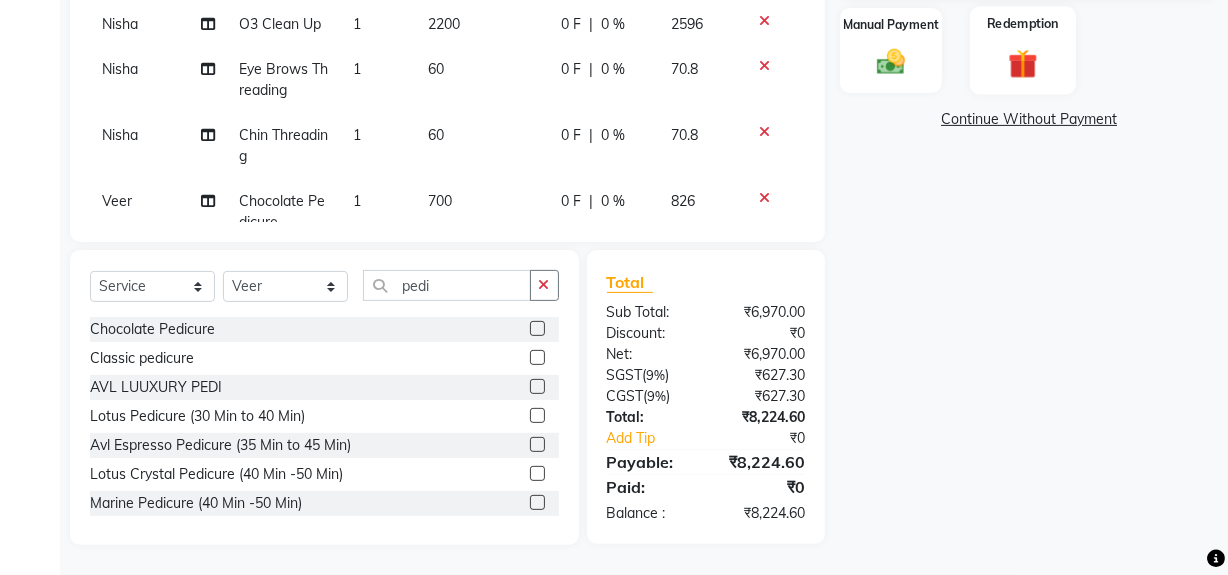 click on "Redemption" 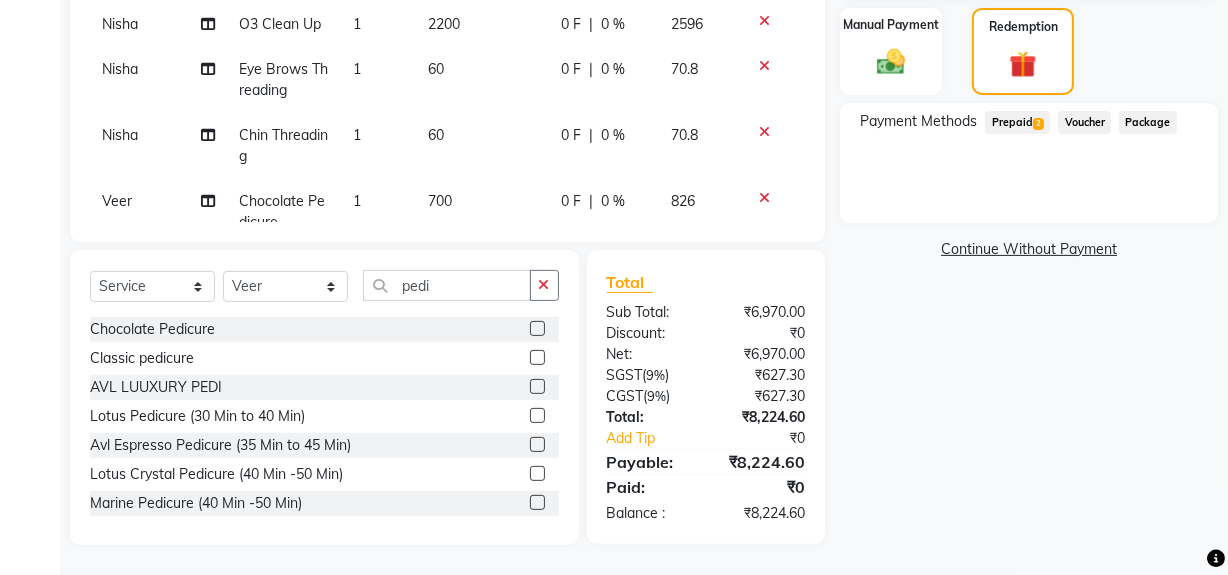 click on "Prepaid  2" 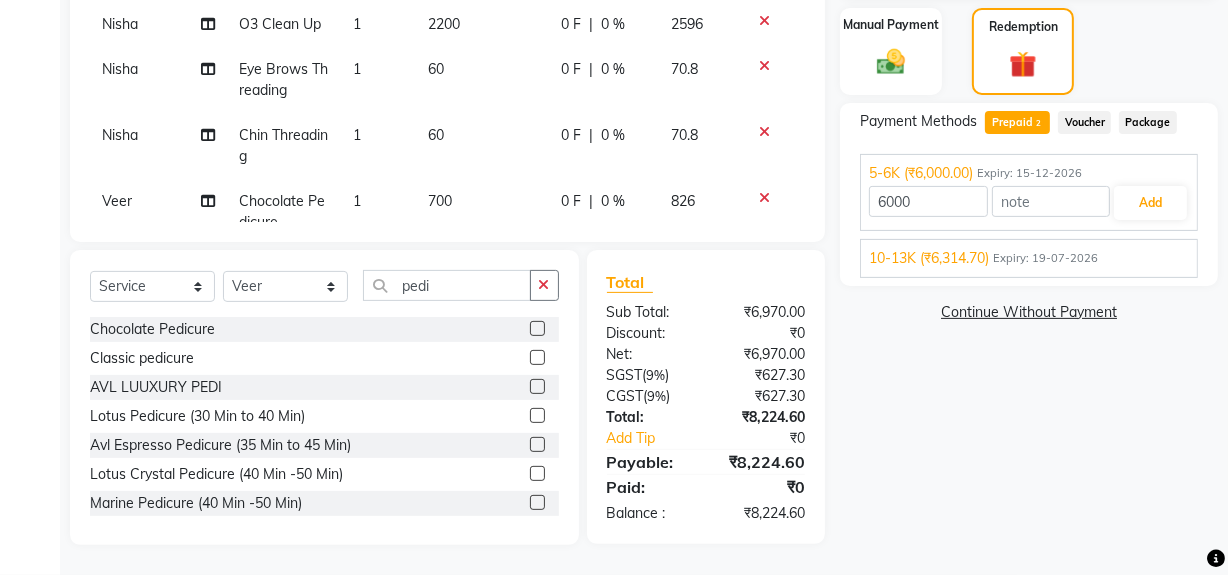 click on "Expiry: 19-07-2026" at bounding box center [1045, 258] 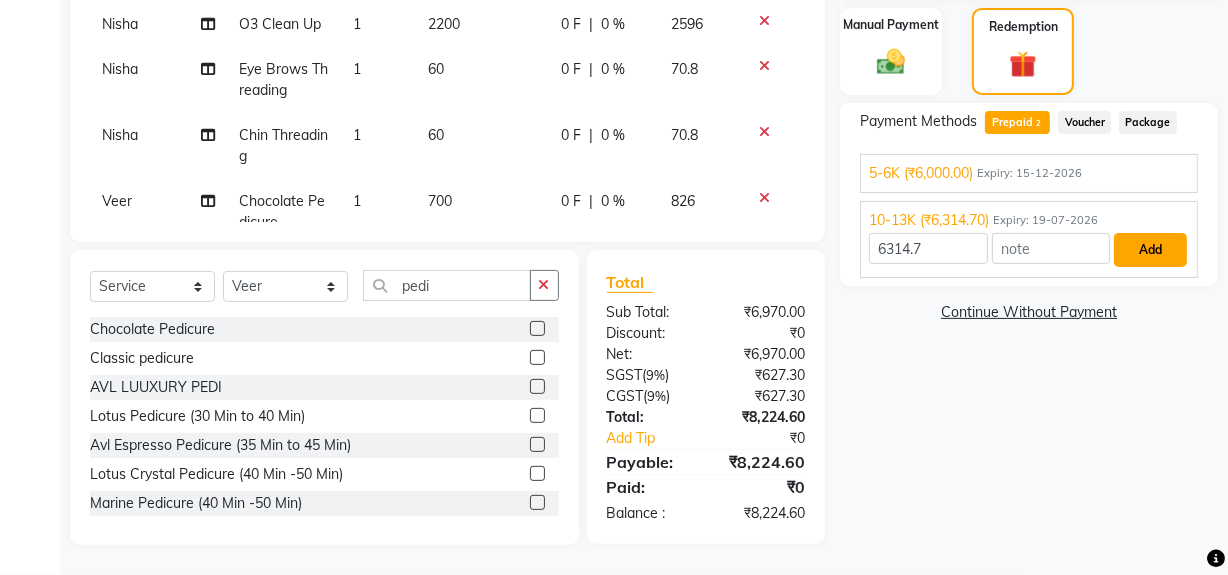 click on "Add" at bounding box center (1150, 250) 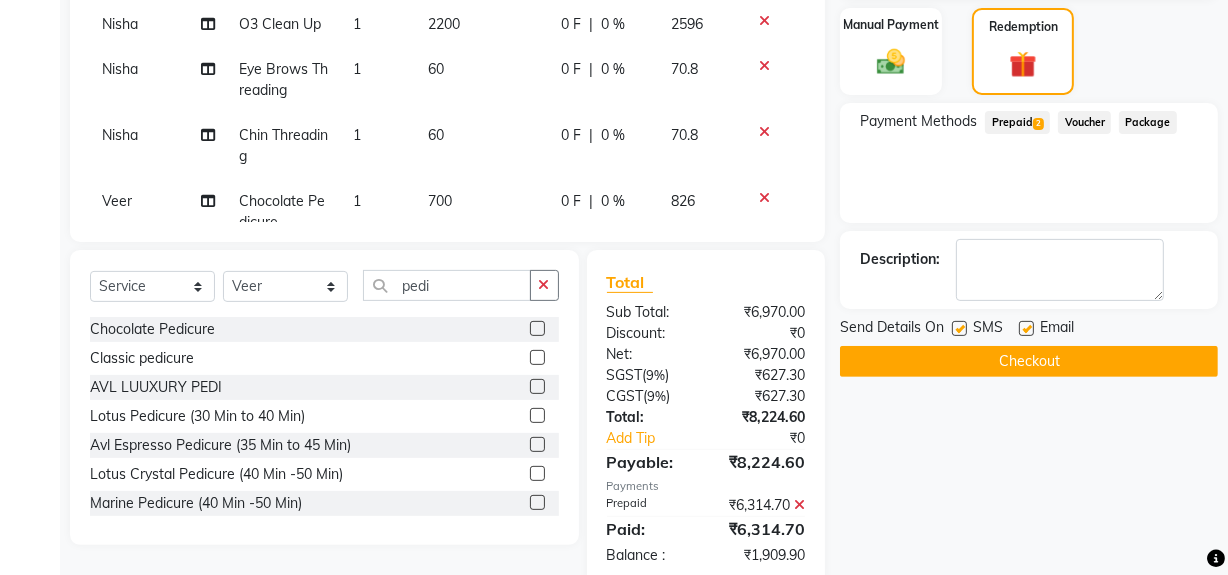 click on "Prepaid  2" 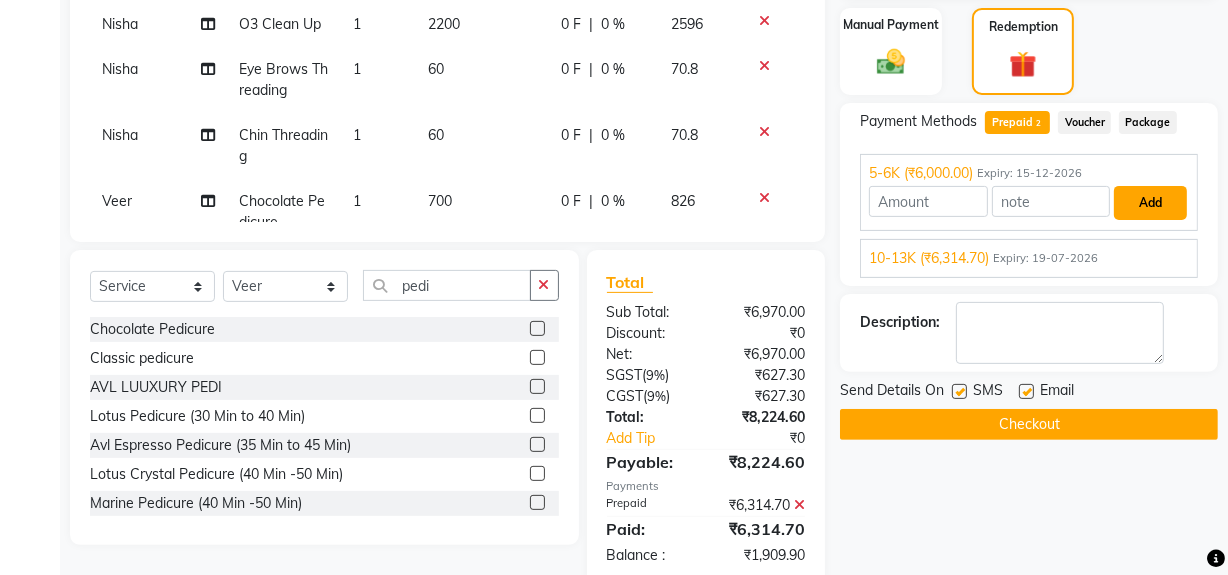 click on "Add" at bounding box center [1150, 203] 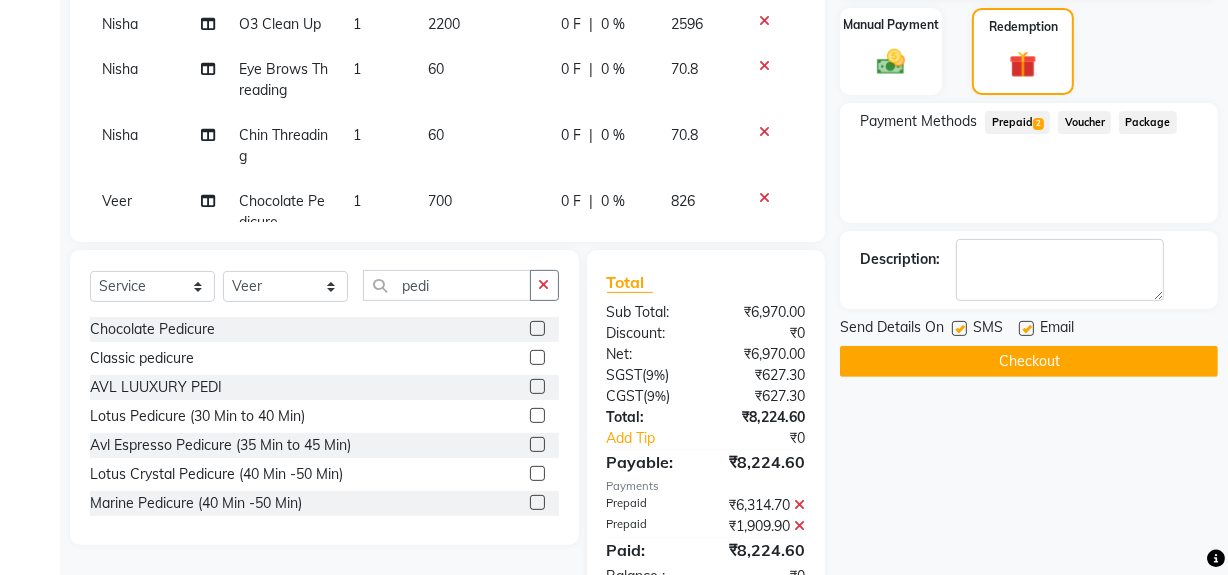 click on "Name: [FIRST]  Membership:  No Active Membership  Total Visits:  7 Card on file:  0 Last Visit:   02-08-2025 Points:   0  Prepaid Coupon Code Apply Service Total:  ₹6,970.00  Discount:  Percentage   Fixed  0 Manual Payment Redemption Payment Methods  Prepaid  2  Voucher   Package  Description:                  Send Details On SMS Email  Checkout" 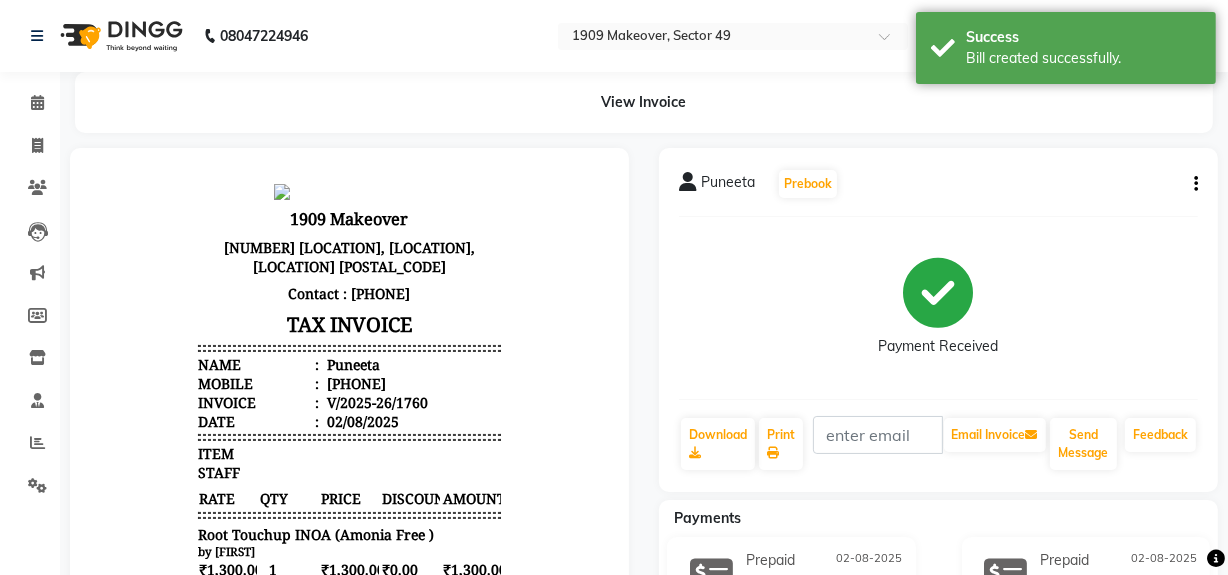 scroll, scrollTop: 0, scrollLeft: 0, axis: both 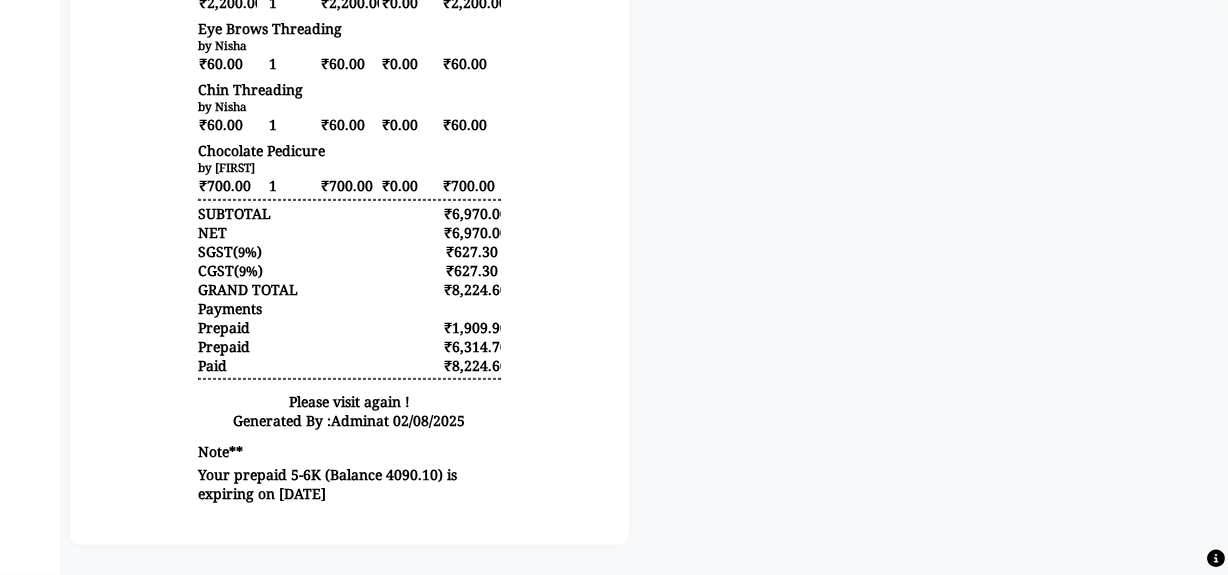 click on "[FIRST] Prebook Payment Received Download Print Email Invoice Send Message Feedback Payments Prepaid [DATE] 5-6K ₹1,909.90 Added on [DATE] Prepaid [DATE] 10-13K ₹6,314.70 Added on [DATE]" 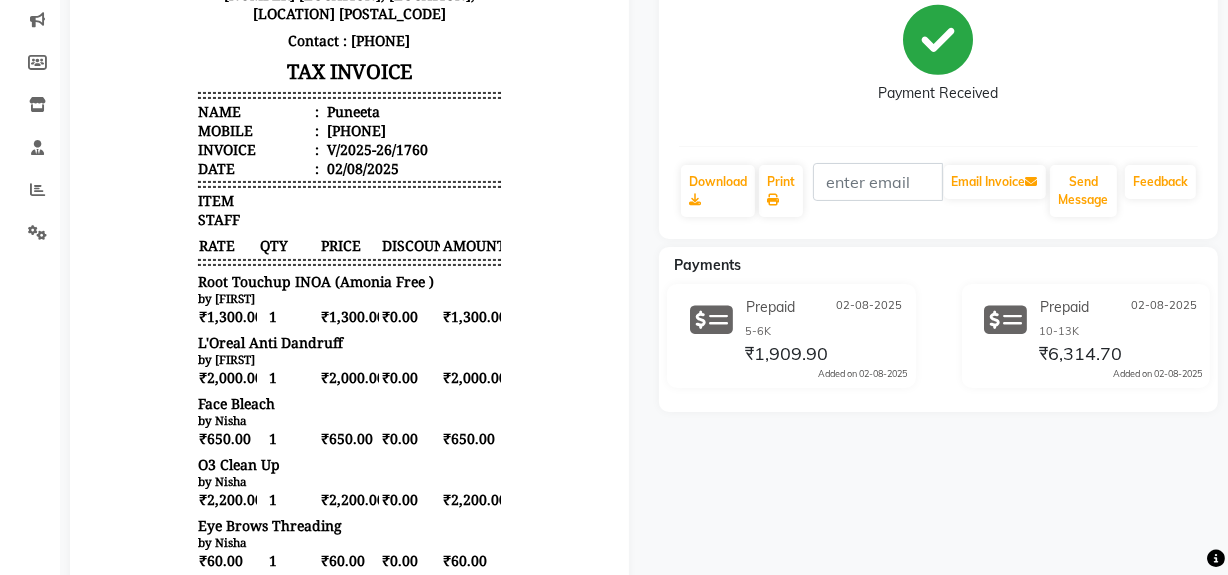 scroll, scrollTop: 53, scrollLeft: 0, axis: vertical 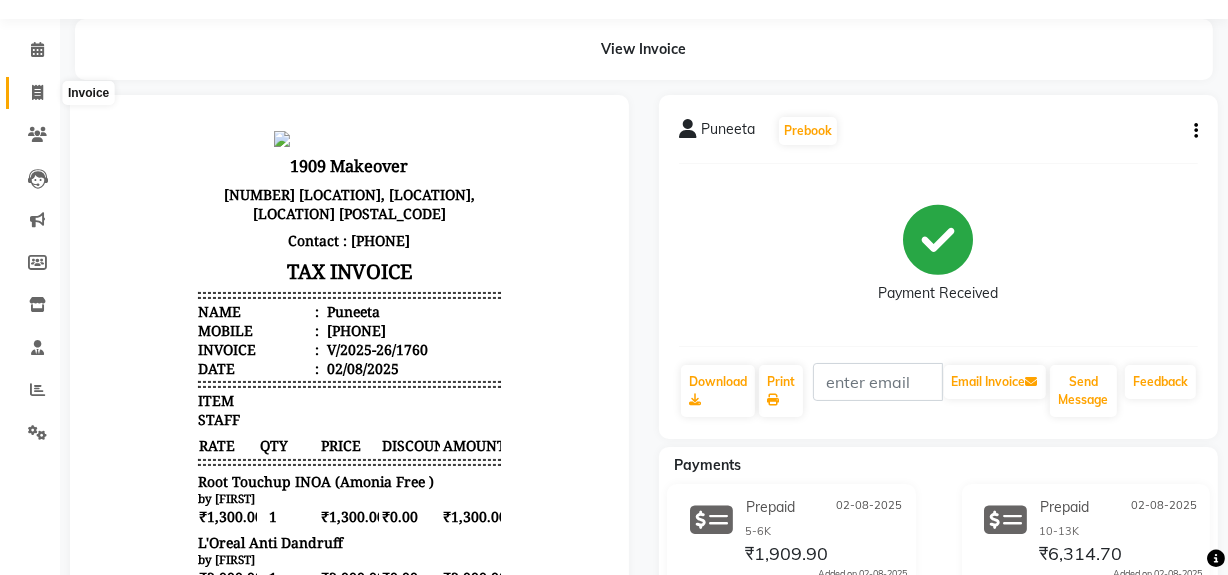 click 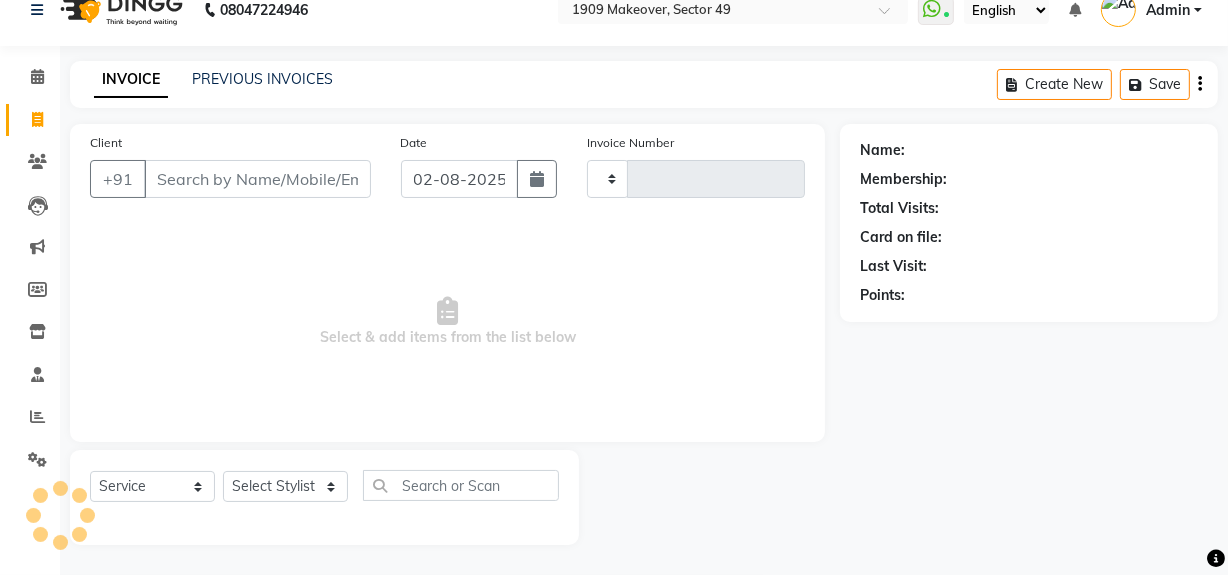 scroll, scrollTop: 26, scrollLeft: 0, axis: vertical 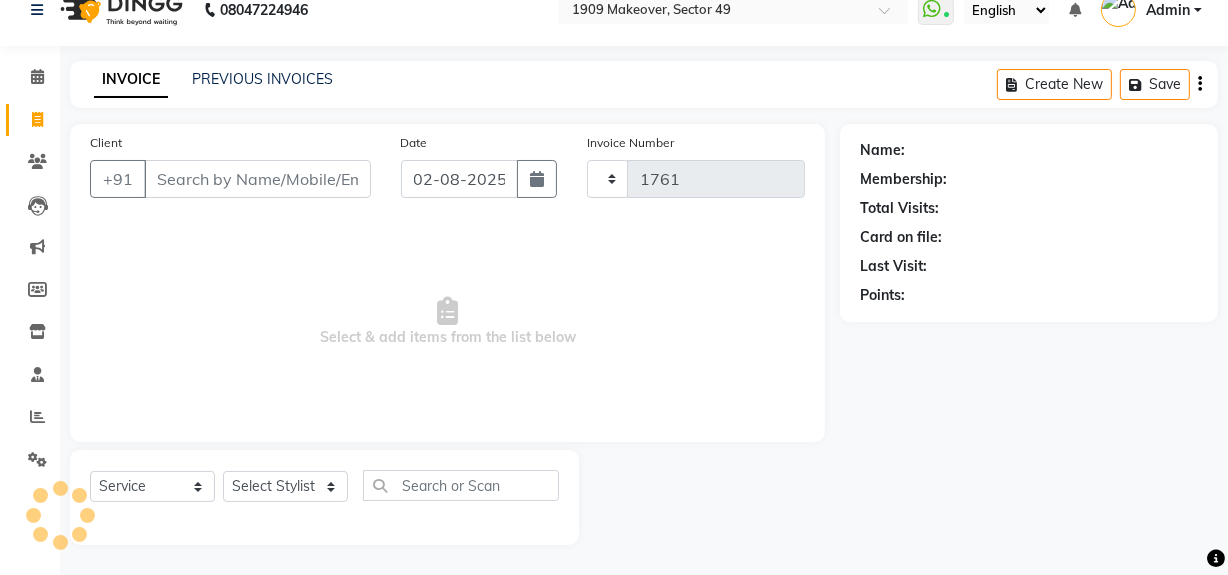 select on "6923" 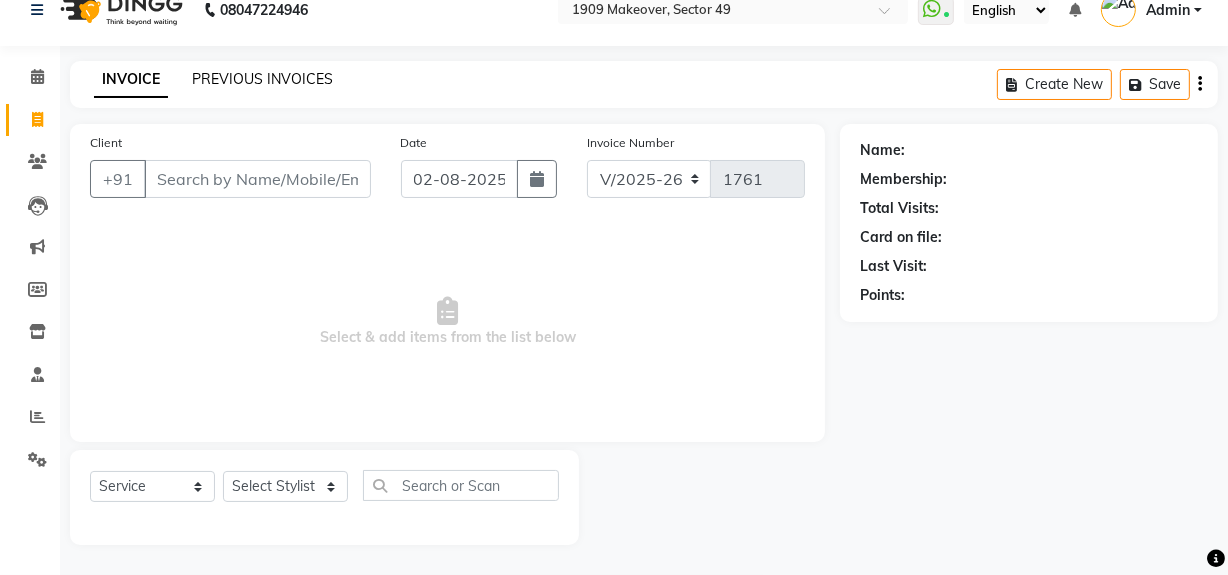 click on "PREVIOUS INVOICES" 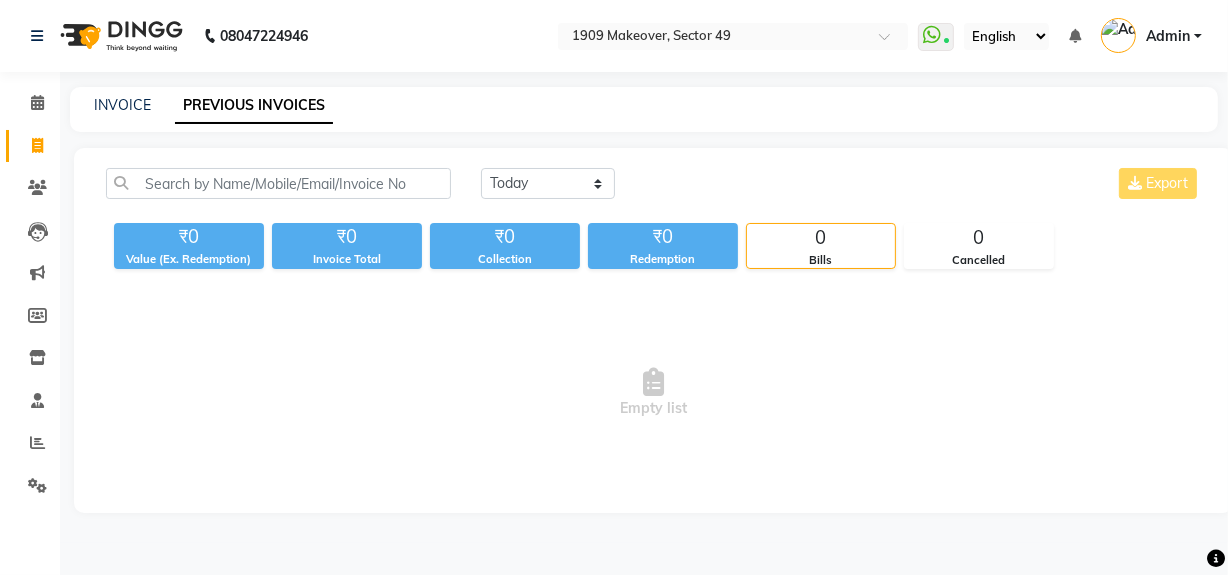 scroll, scrollTop: 0, scrollLeft: 0, axis: both 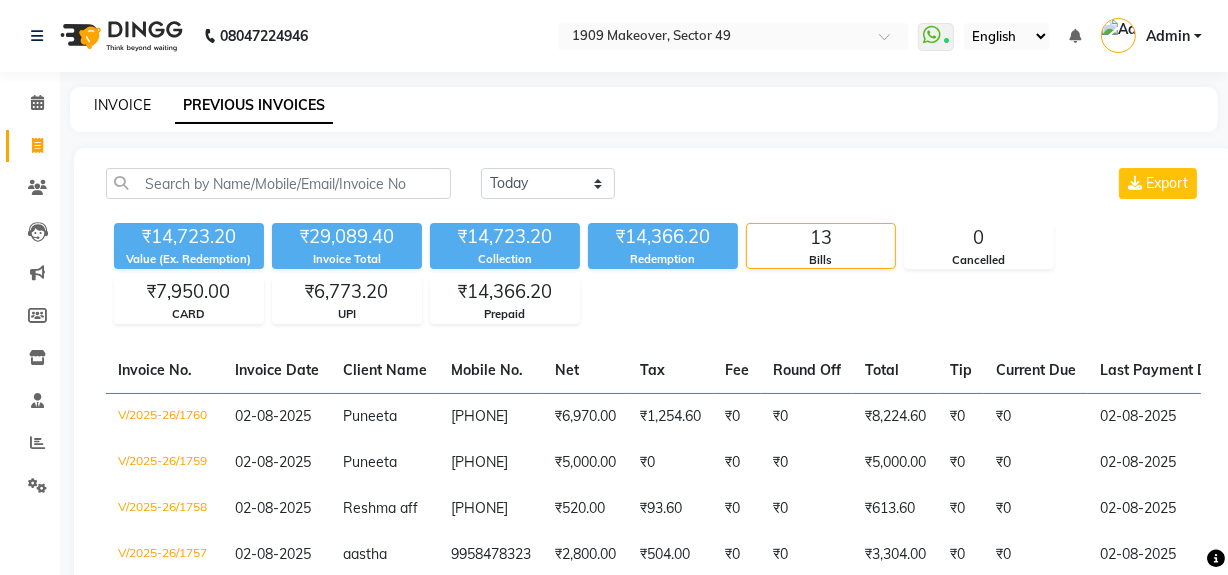 click on "INVOICE" 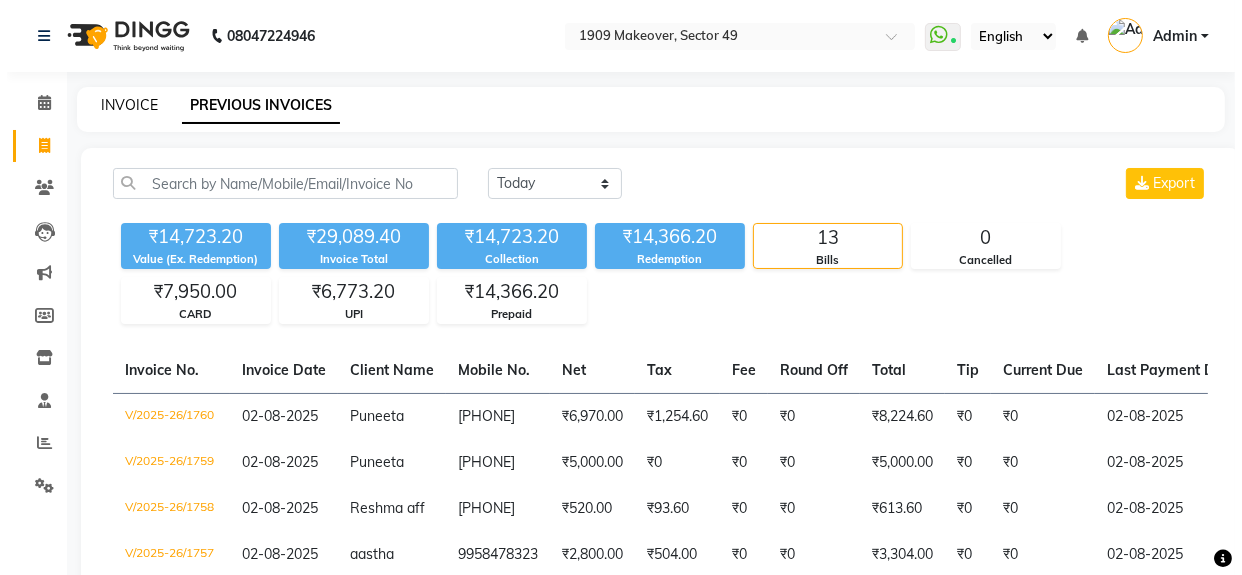 scroll, scrollTop: 26, scrollLeft: 0, axis: vertical 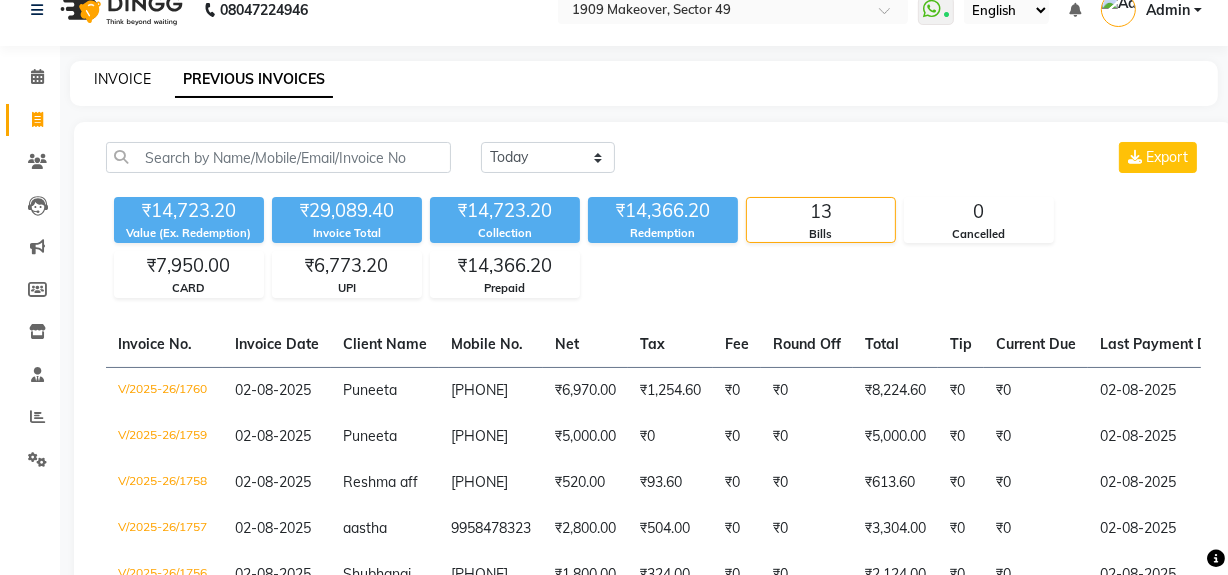 select on "6923" 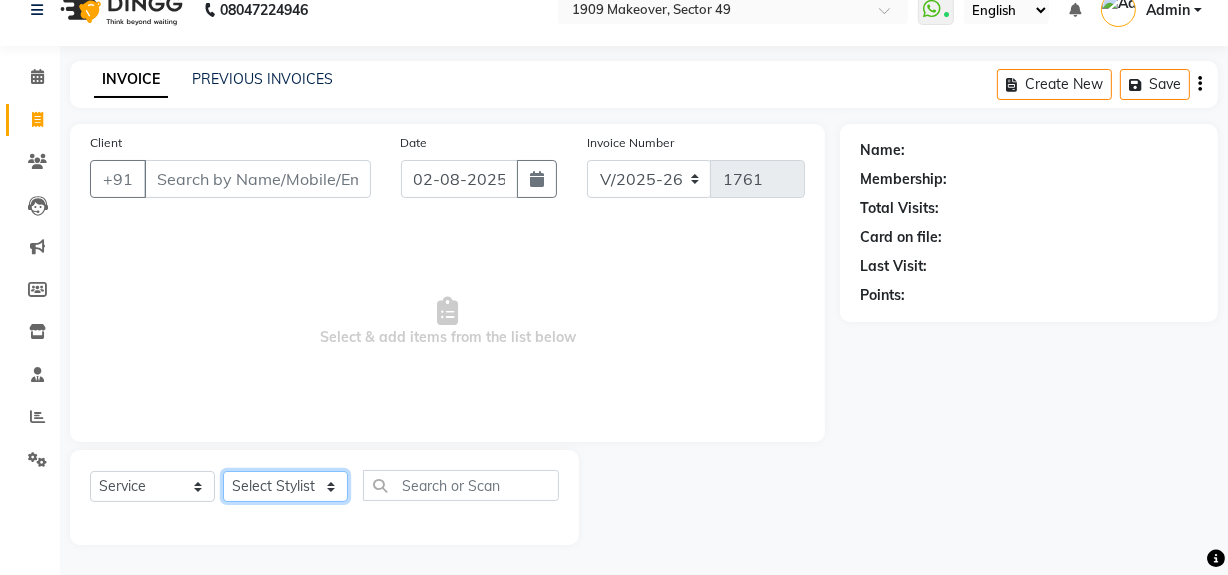 click on "Select Stylist" 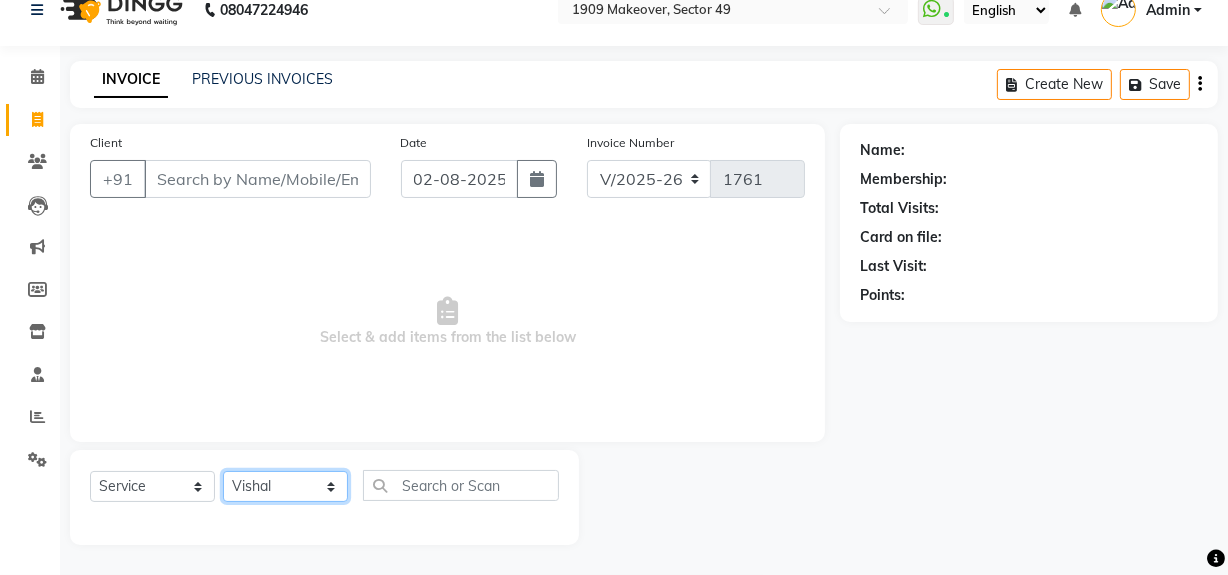 click on "Select Stylist Abdul Ahmed Arif Harun House Sale Jyoti Nisha Rehaan Ujjwal Umesh Veer vikram mehta Vishal" 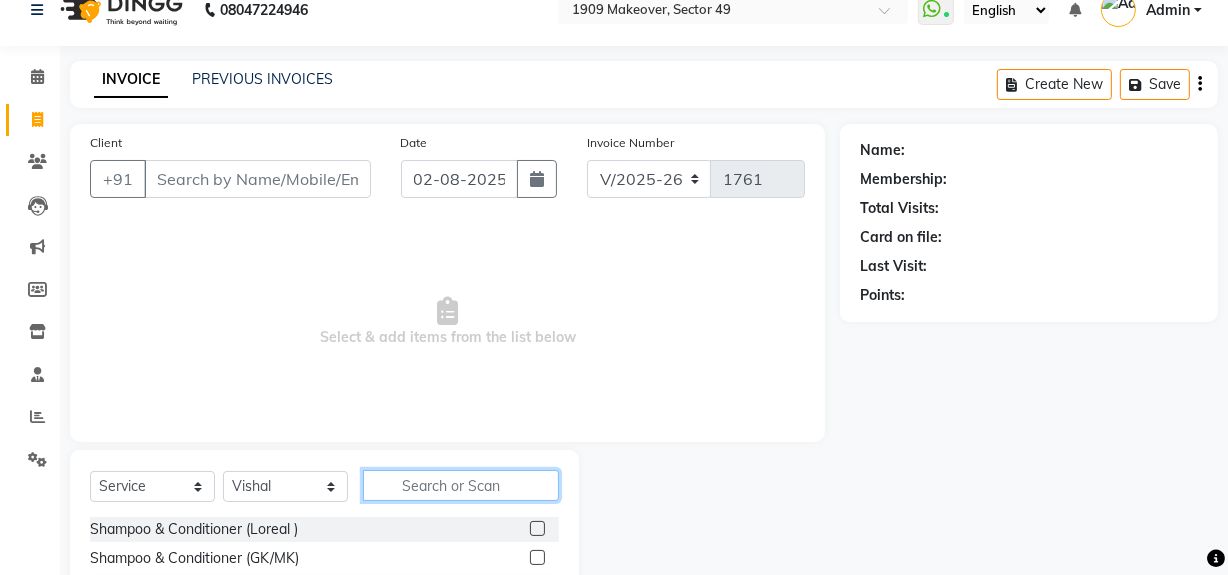click 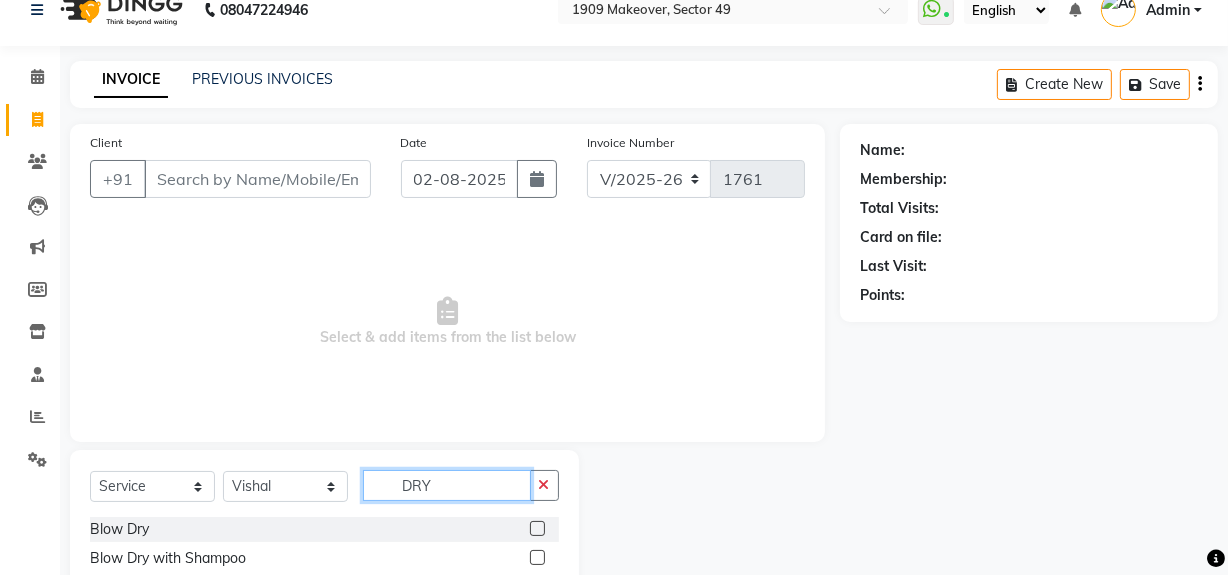 type on "DRY" 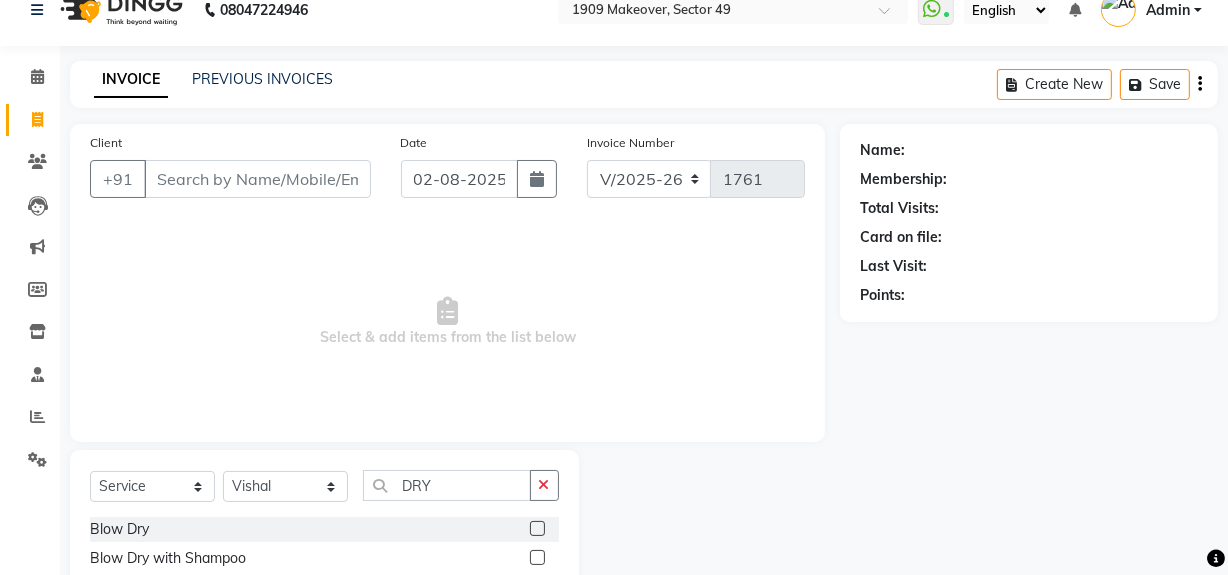 click 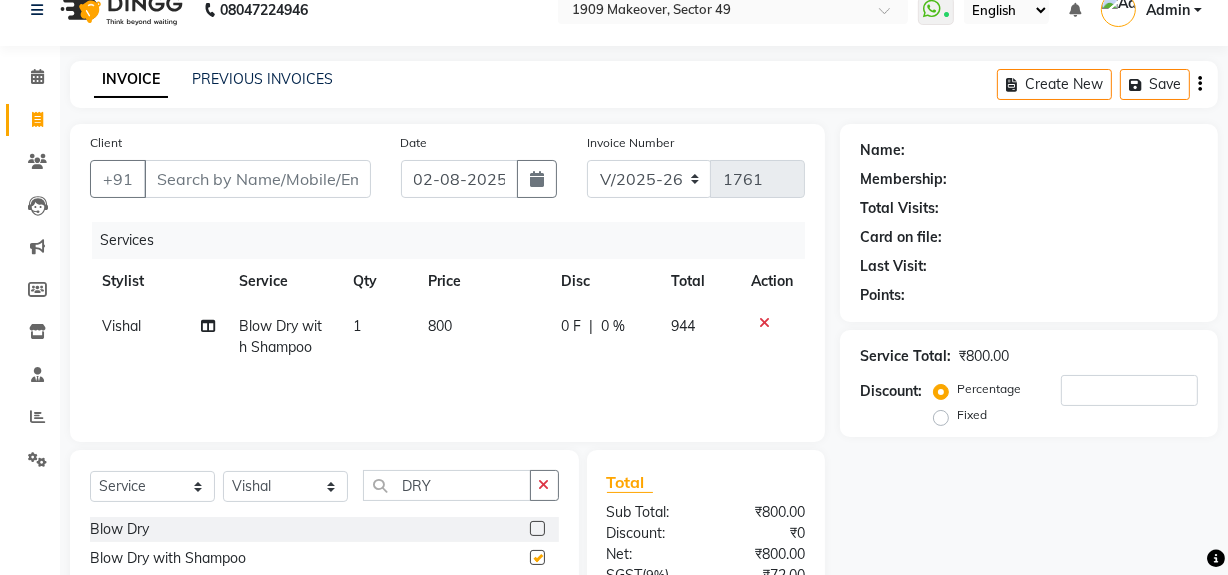 checkbox on "false" 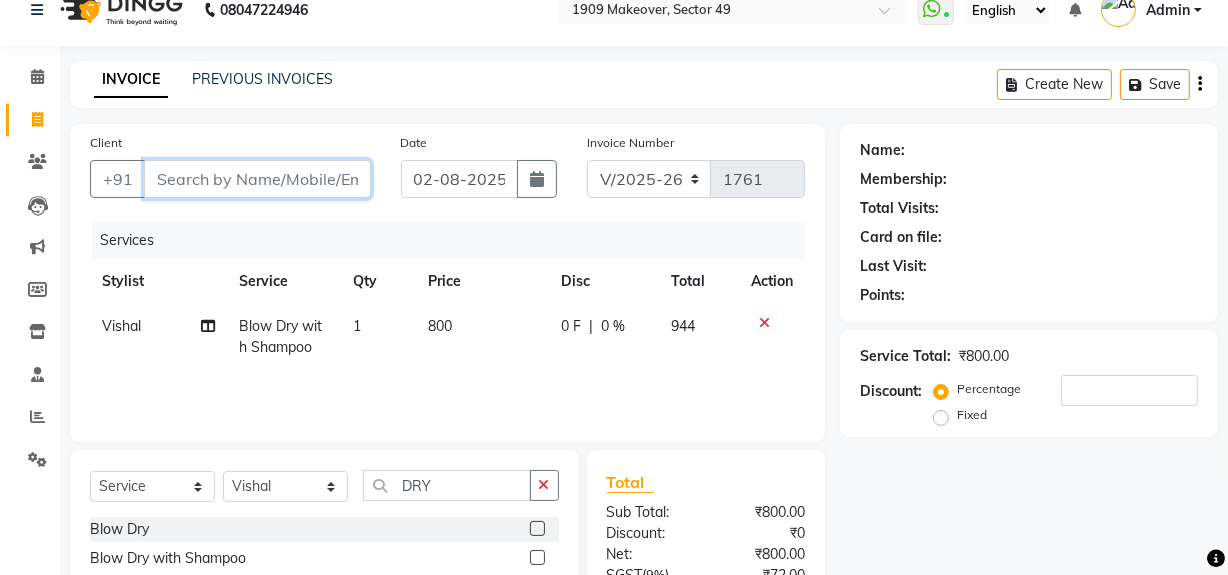 click on "Client" at bounding box center (257, 179) 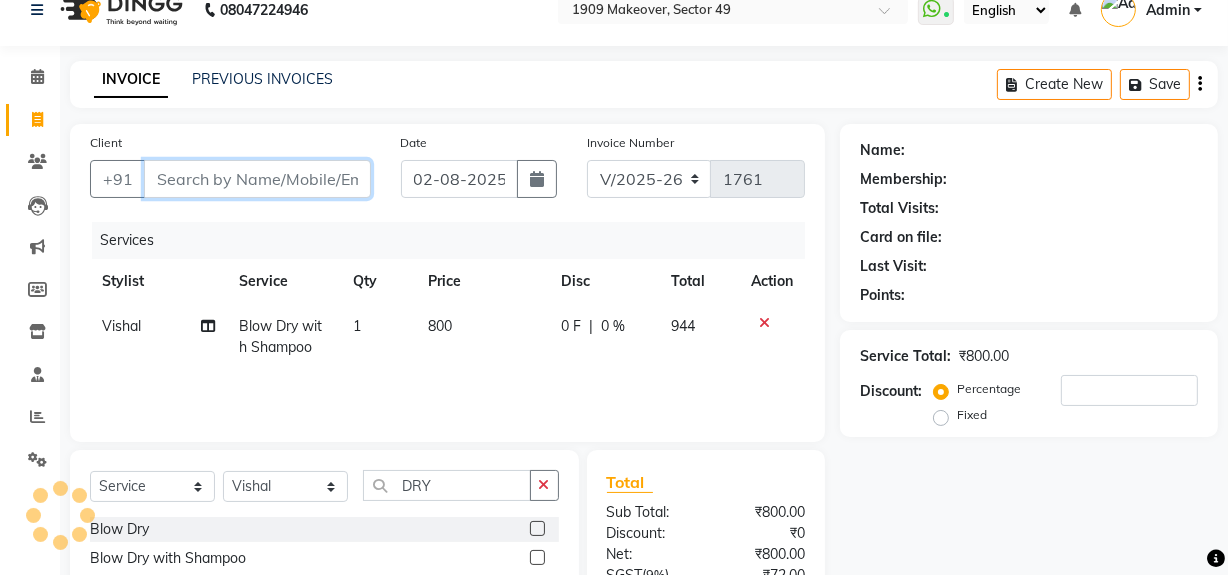 type on "8" 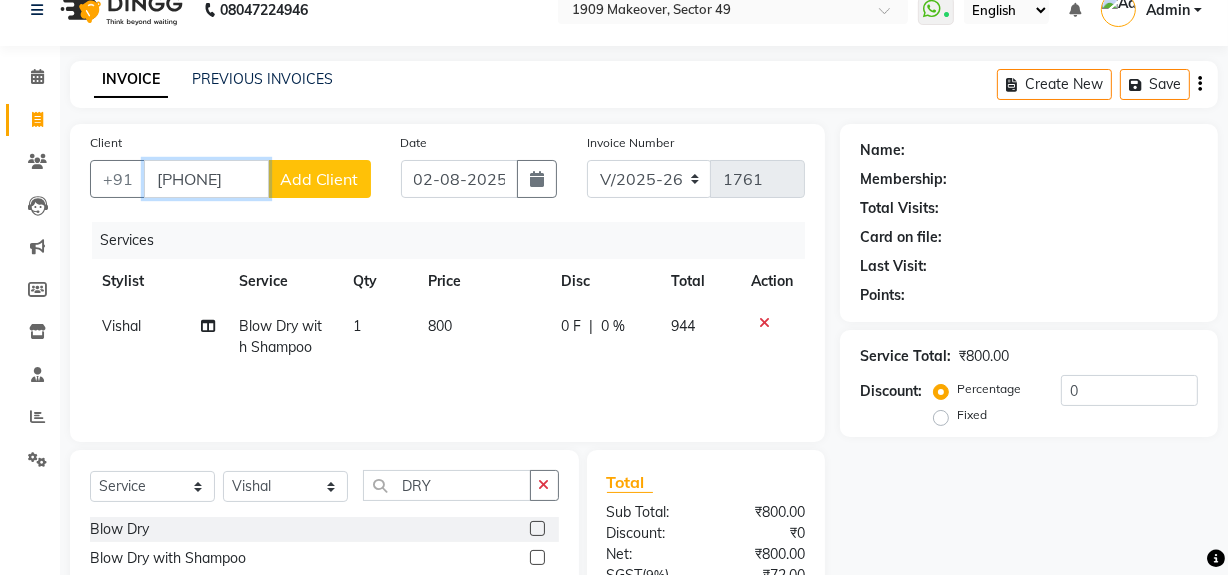 type on "[PHONE]" 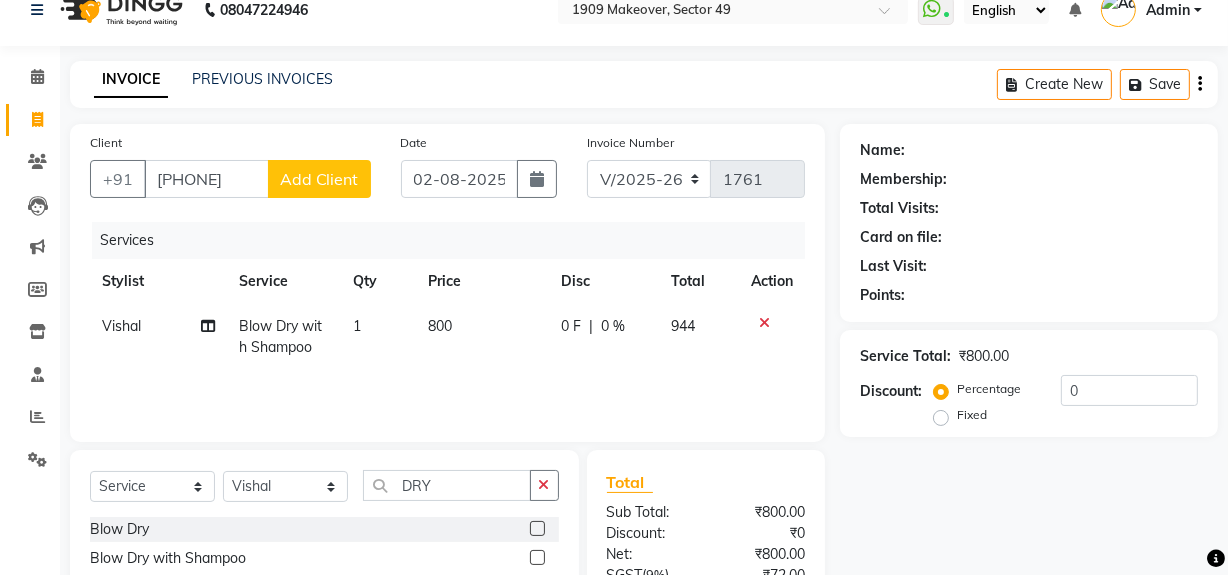 click on "Add Client" 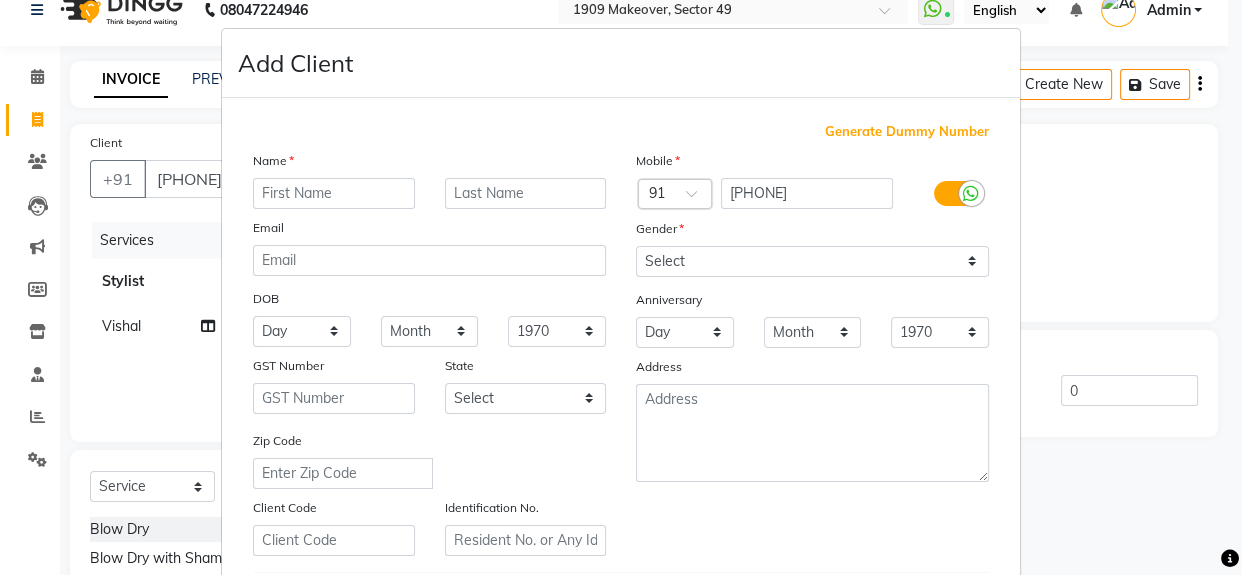 type on "D" 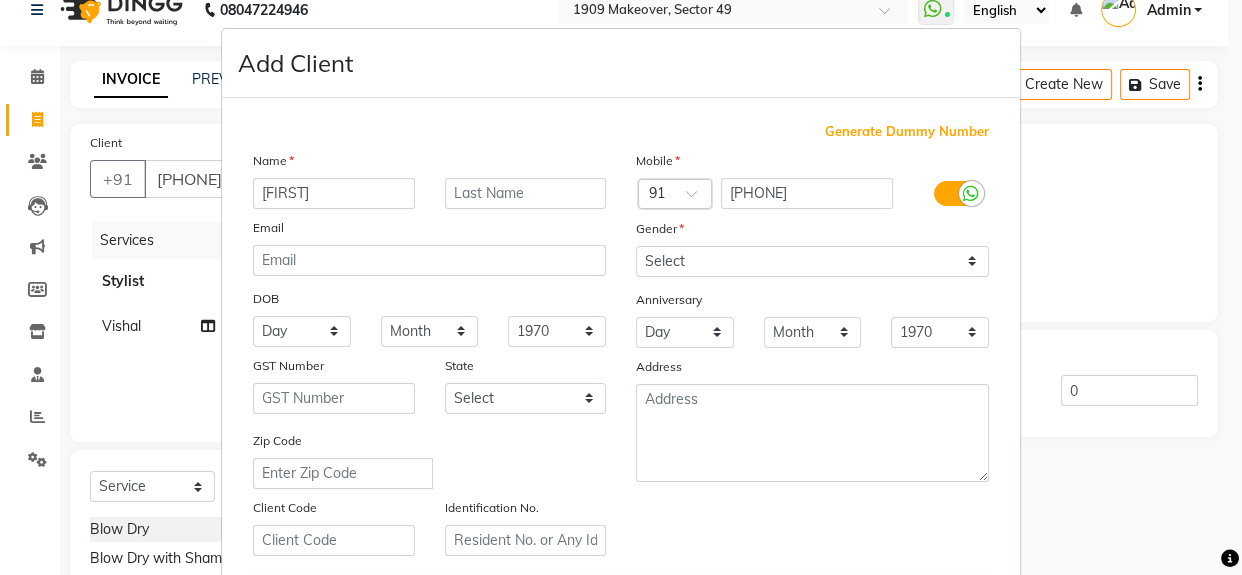 click on "[FIRST]" at bounding box center (334, 193) 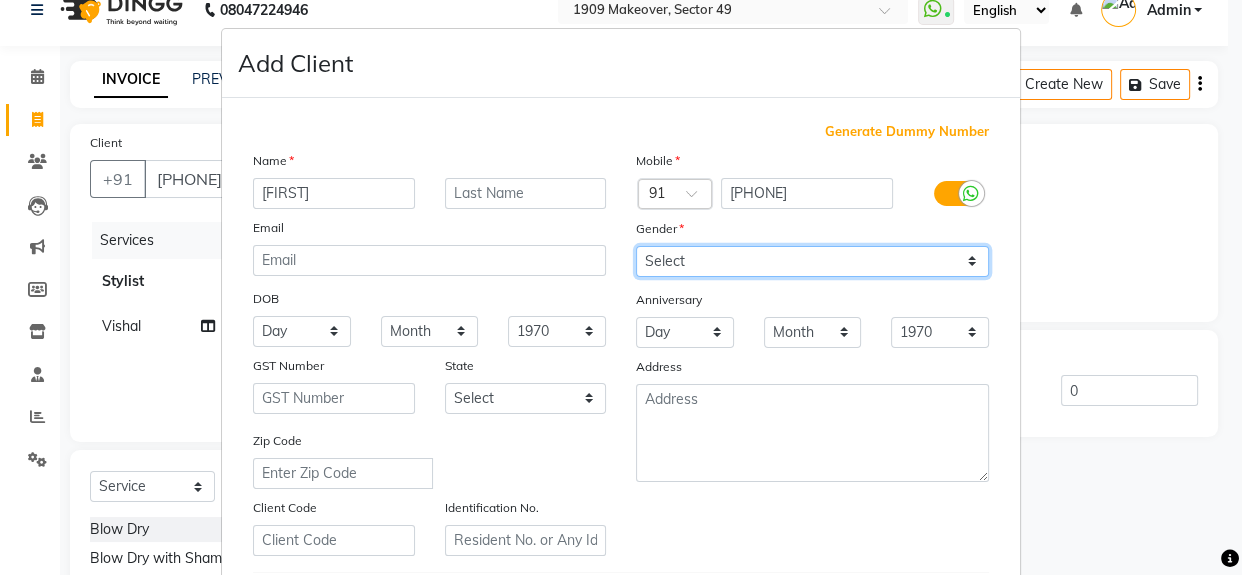click on "Select Male Female Other Prefer Not To Say" at bounding box center (812, 261) 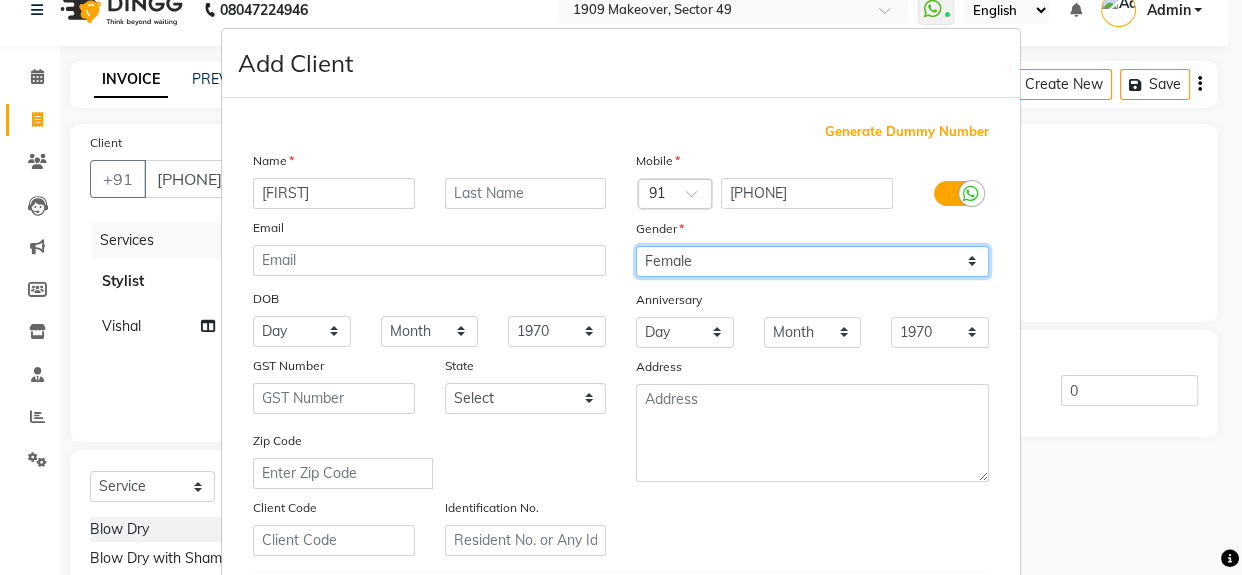 click on "Select Male Female Other Prefer Not To Say" at bounding box center (812, 261) 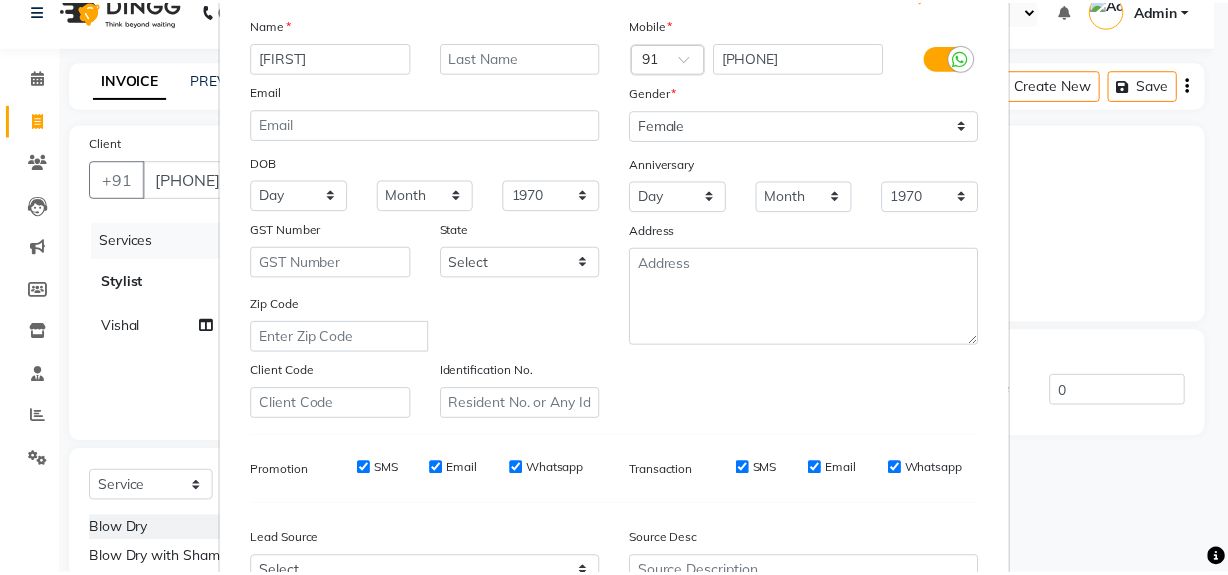 scroll, scrollTop: 333, scrollLeft: 0, axis: vertical 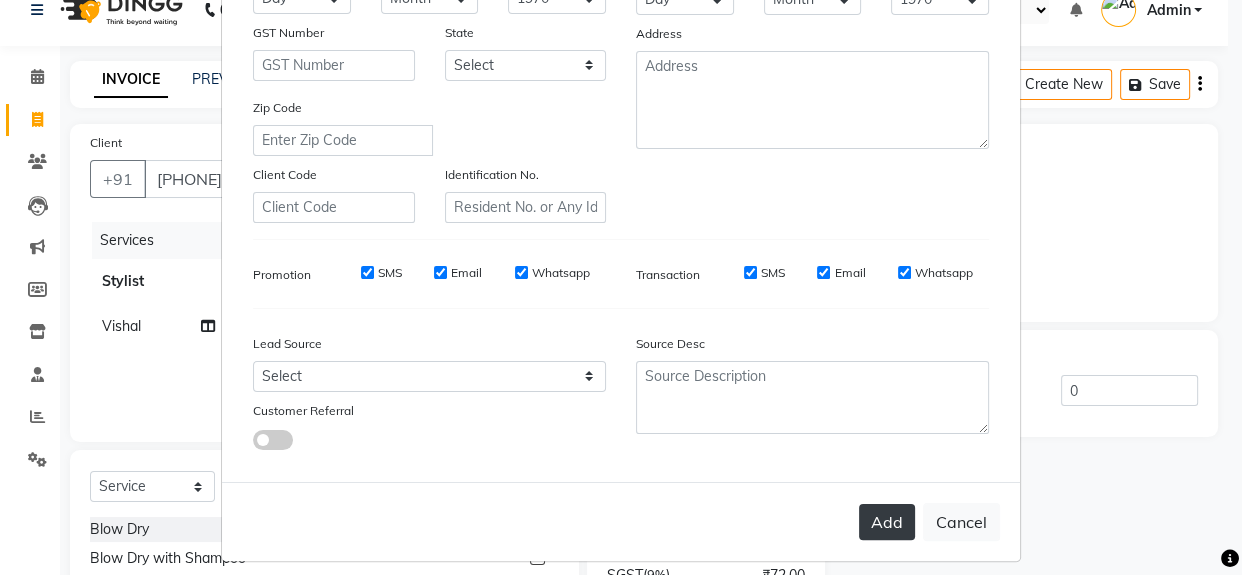 click on "Add" at bounding box center [887, 522] 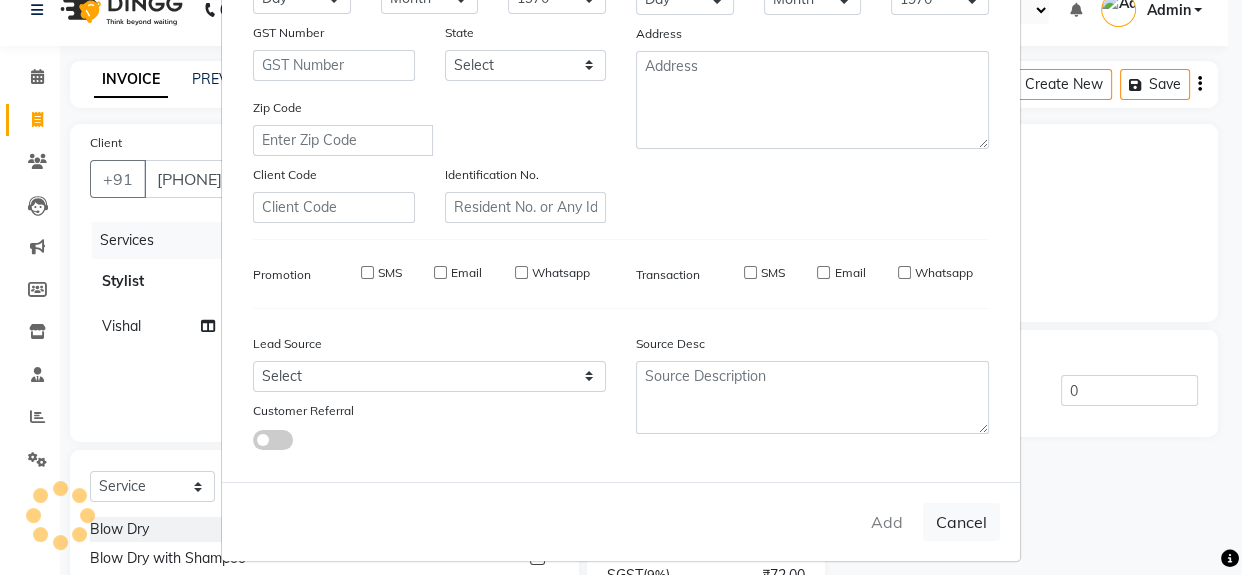 type 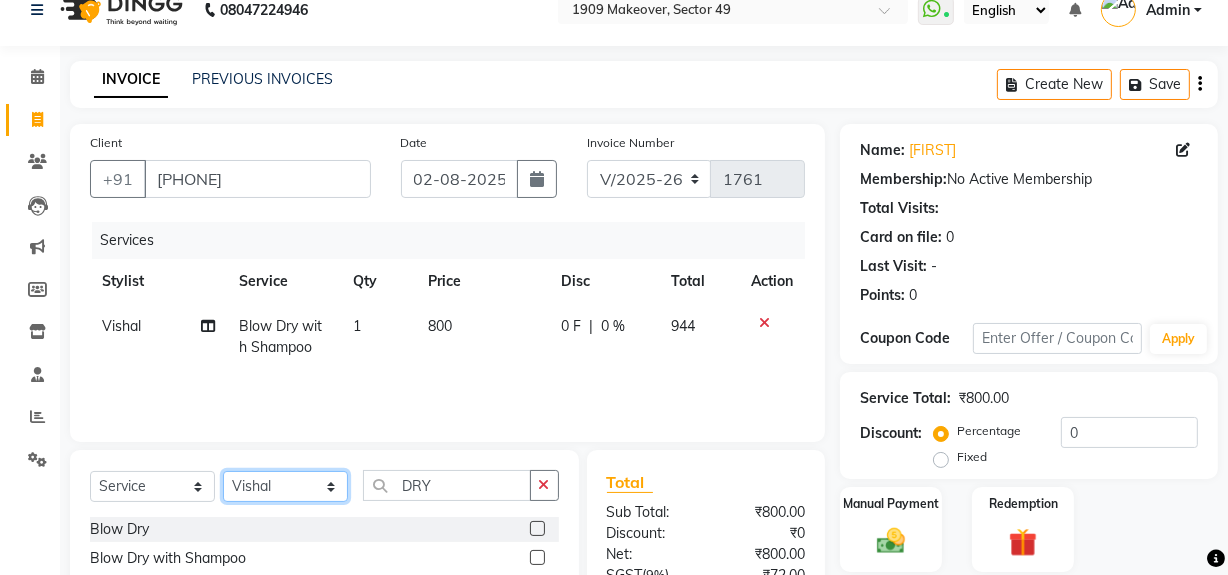 click on "Select Stylist Abdul Ahmed Arif Harun House Sale Jyoti Nisha Rehaan Ujjwal Umesh Veer vikram mehta Vishal" 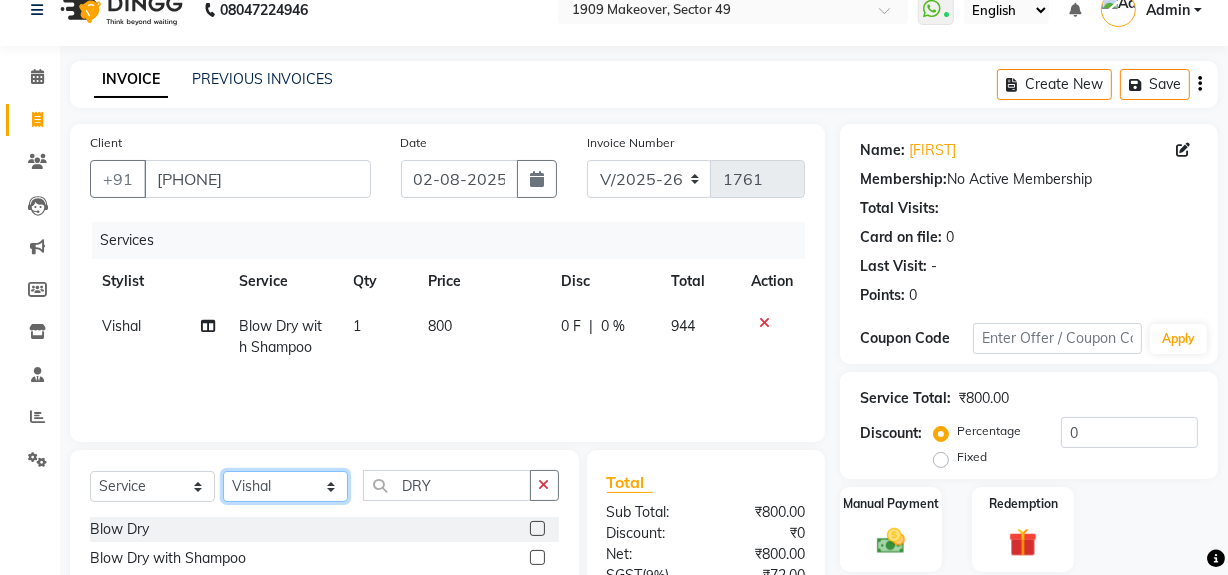 select on "61498" 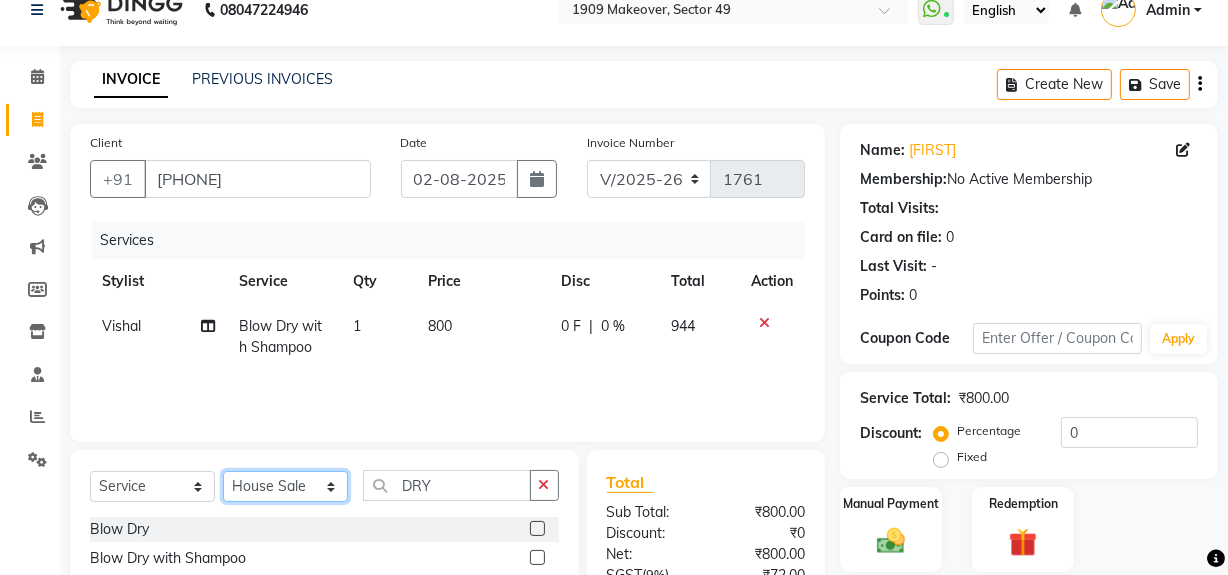 click on "Select Stylist Abdul Ahmed Arif Harun House Sale Jyoti Nisha Rehaan Ujjwal Umesh Veer vikram mehta Vishal" 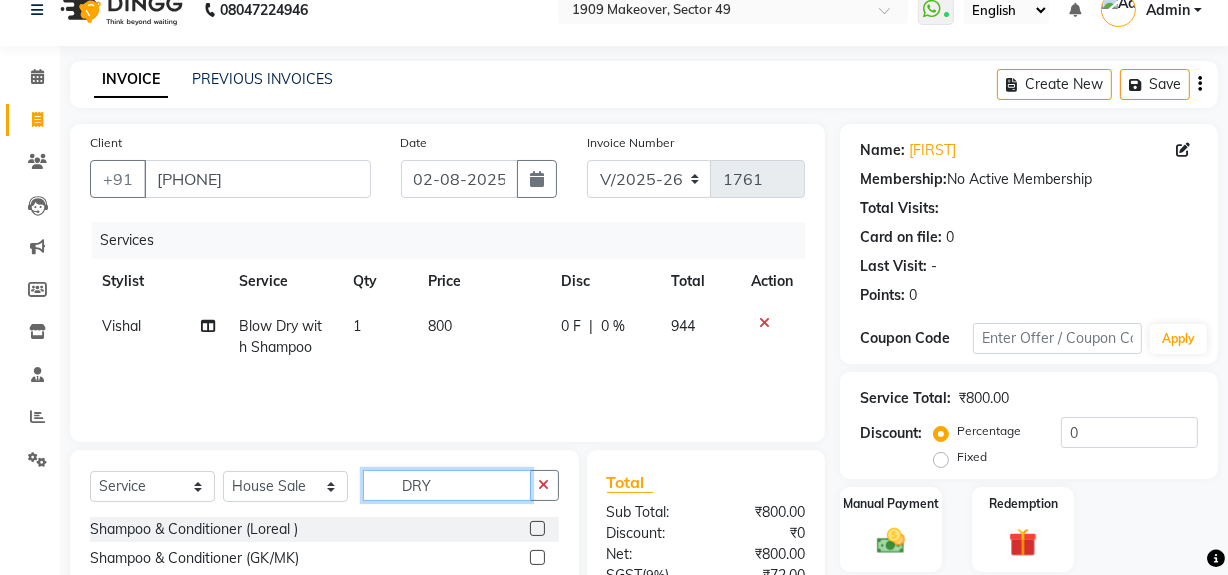 click on "DRY" 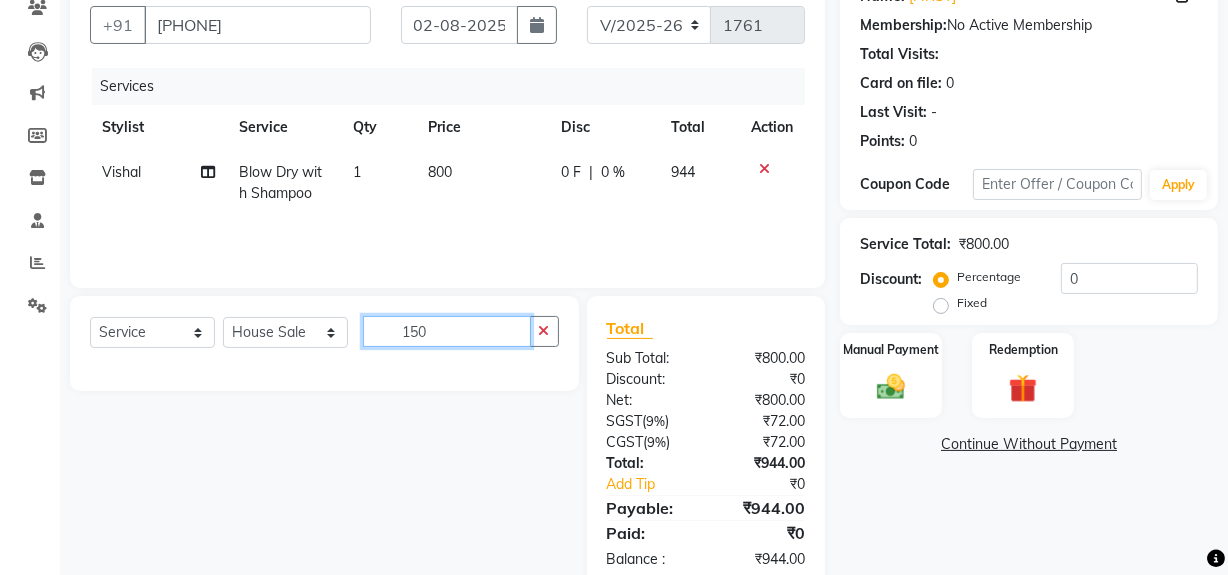 scroll, scrollTop: 134, scrollLeft: 0, axis: vertical 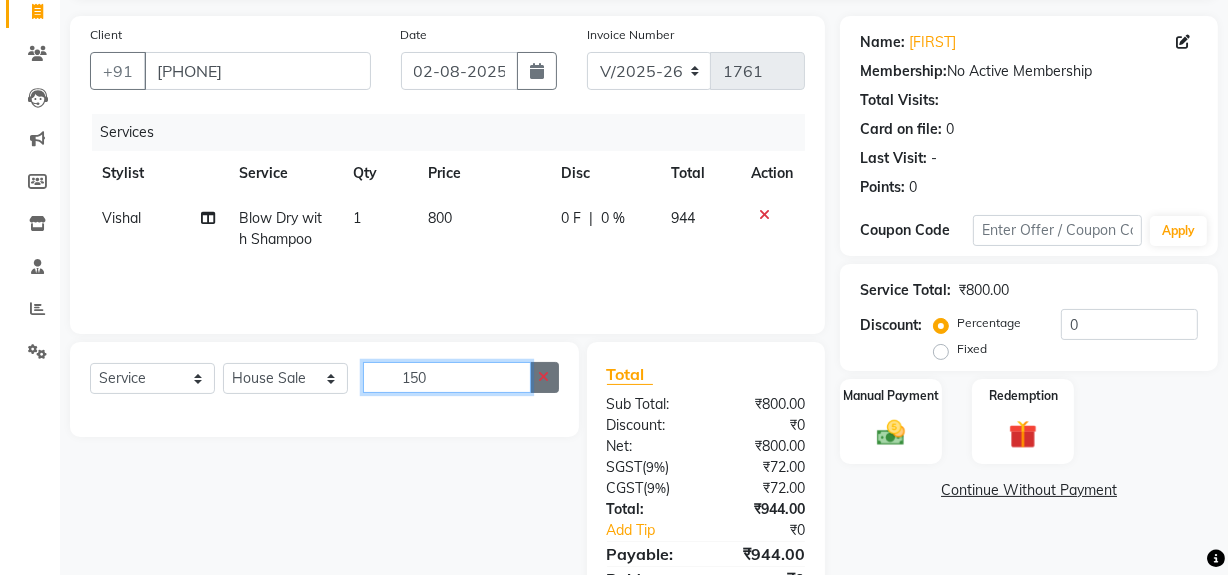 type on "150" 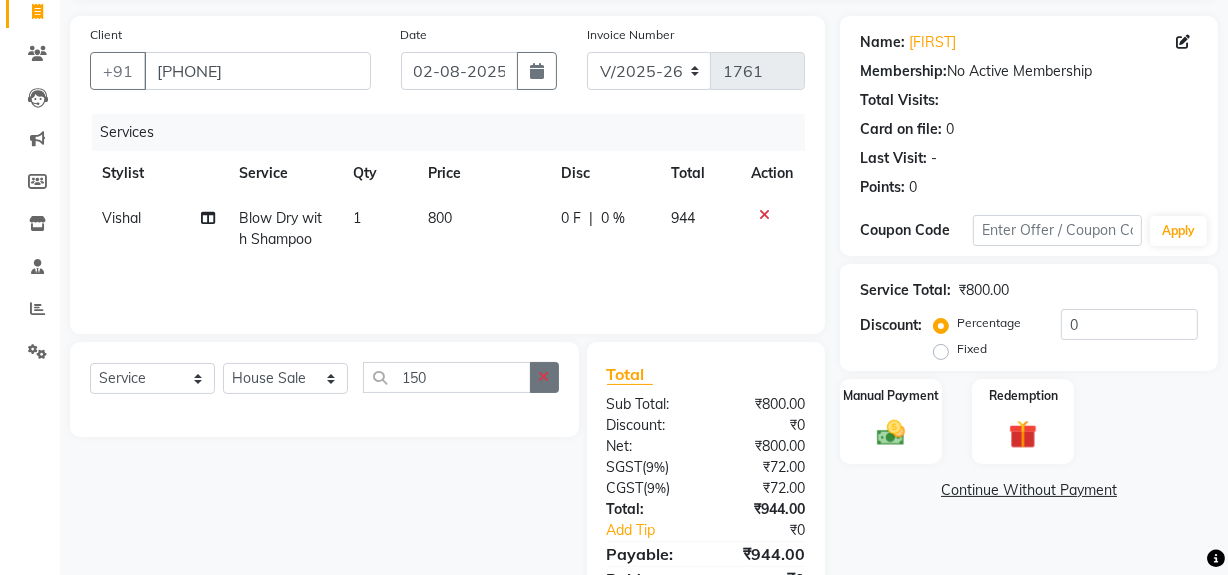 click 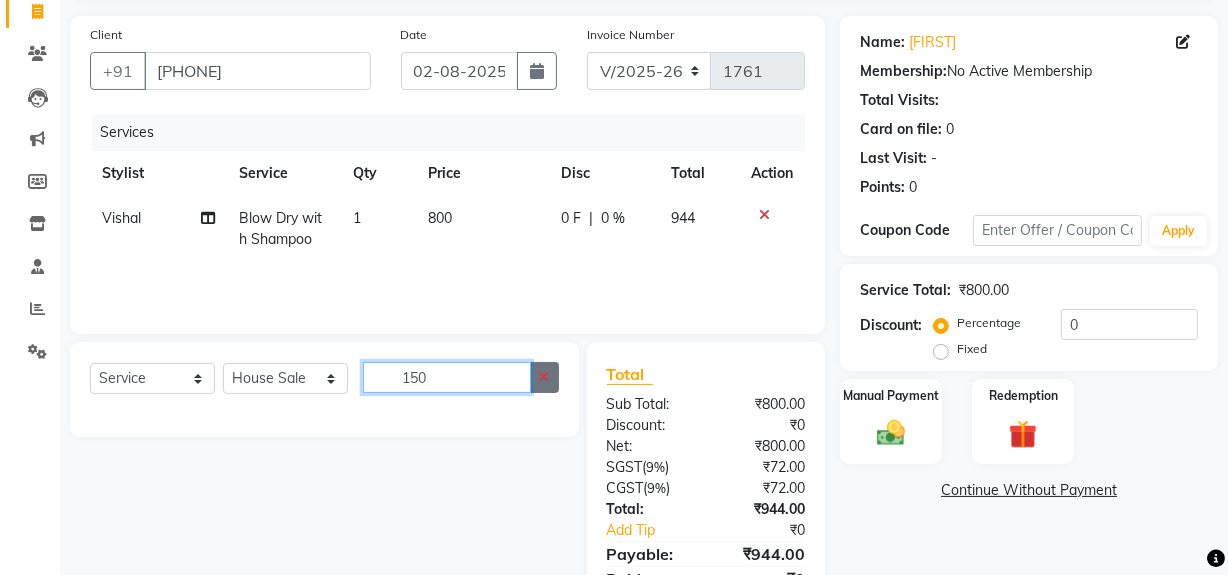 type 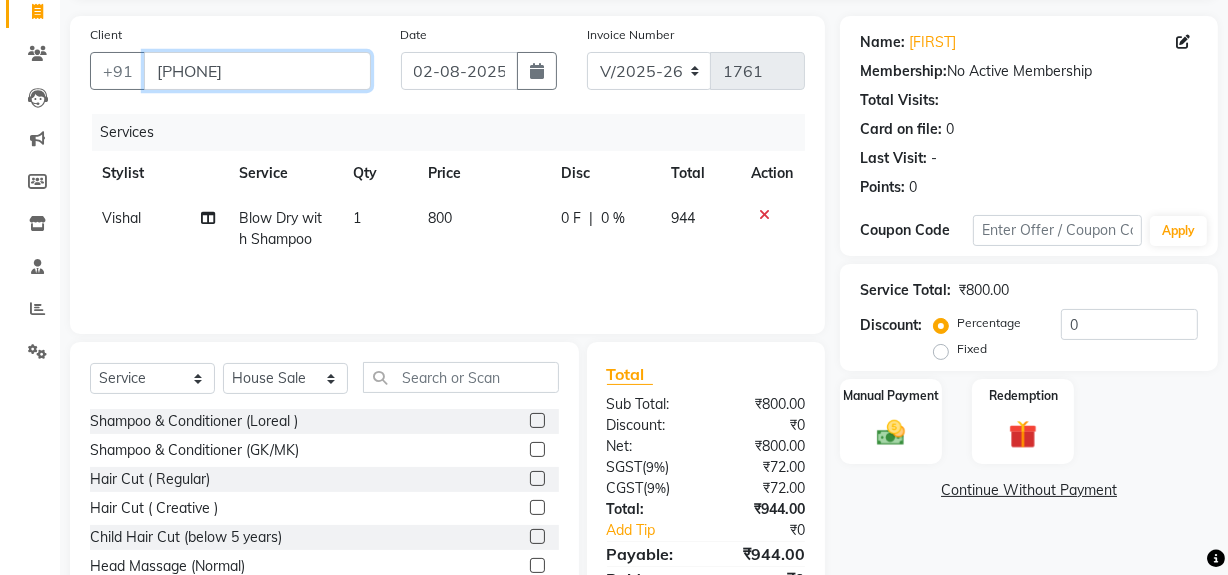 click on "[PHONE]" at bounding box center [257, 71] 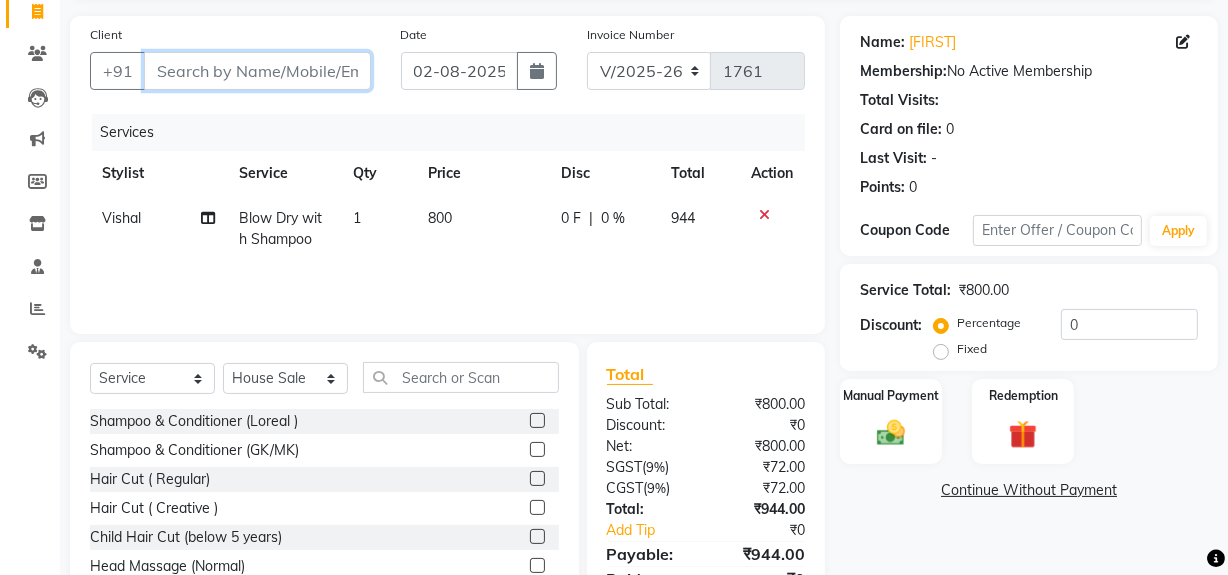 type 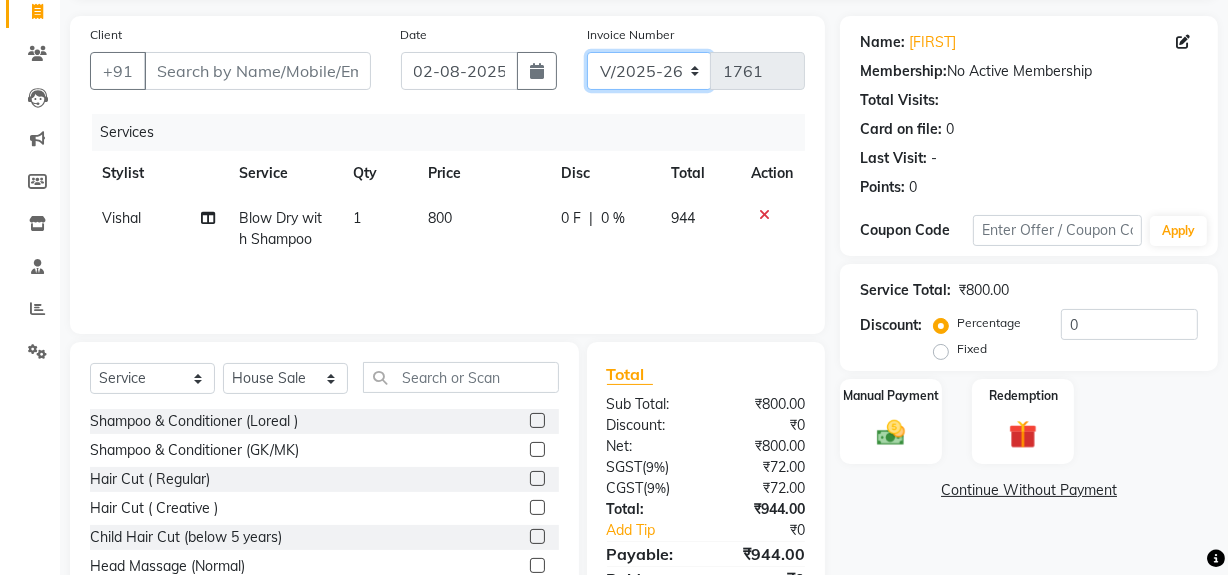 drag, startPoint x: 672, startPoint y: 67, endPoint x: 676, endPoint y: 87, distance: 20.396078 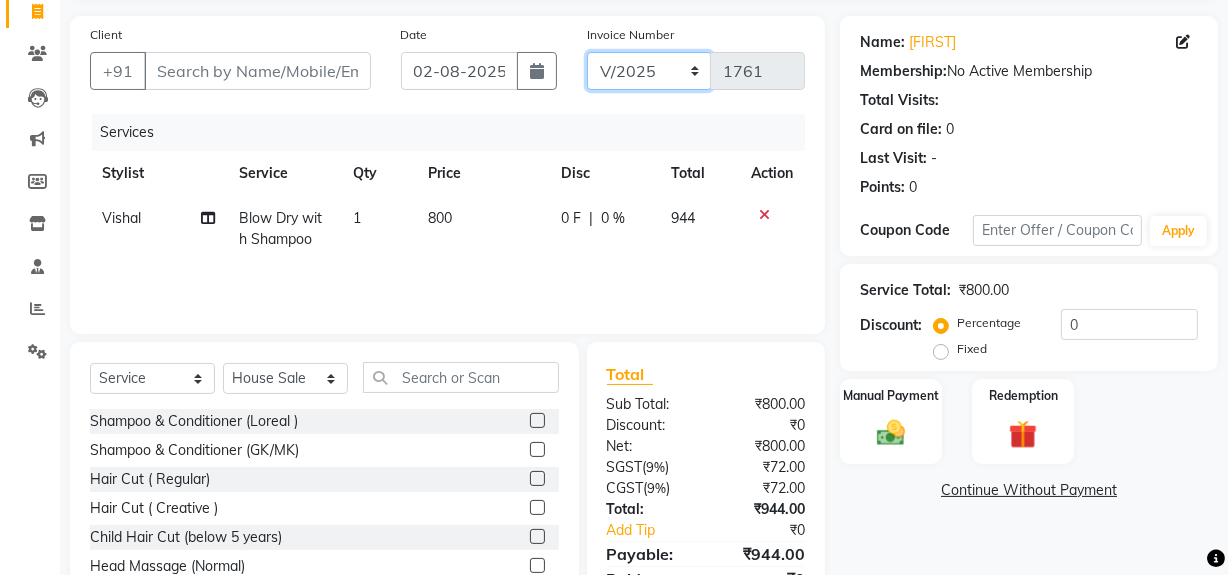 click on "V/2025 V/2025-26" 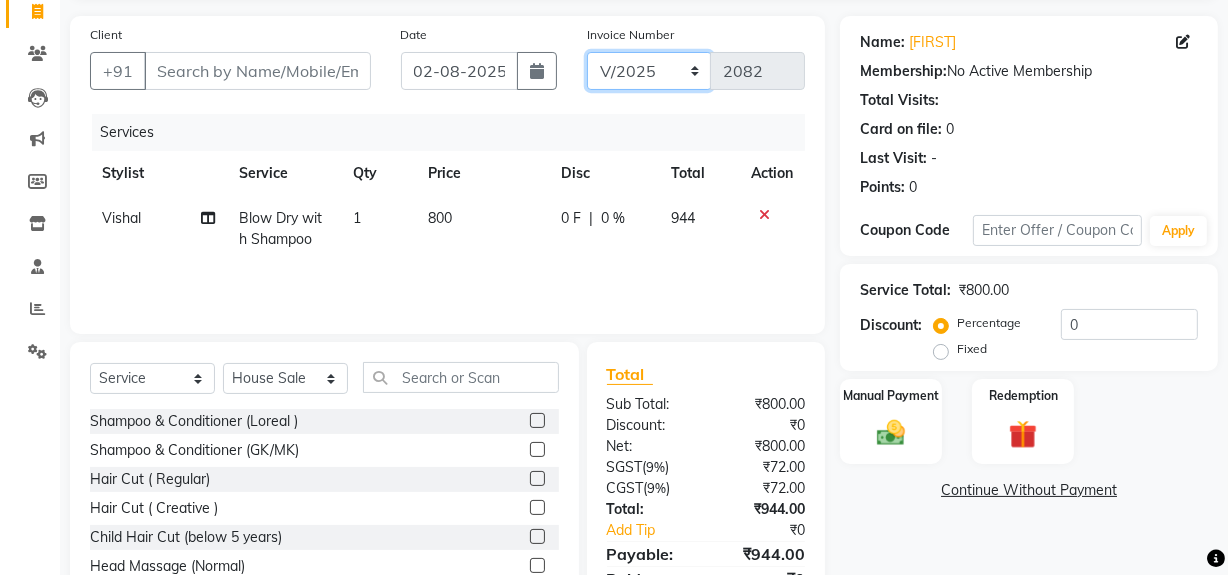 scroll, scrollTop: 0, scrollLeft: 0, axis: both 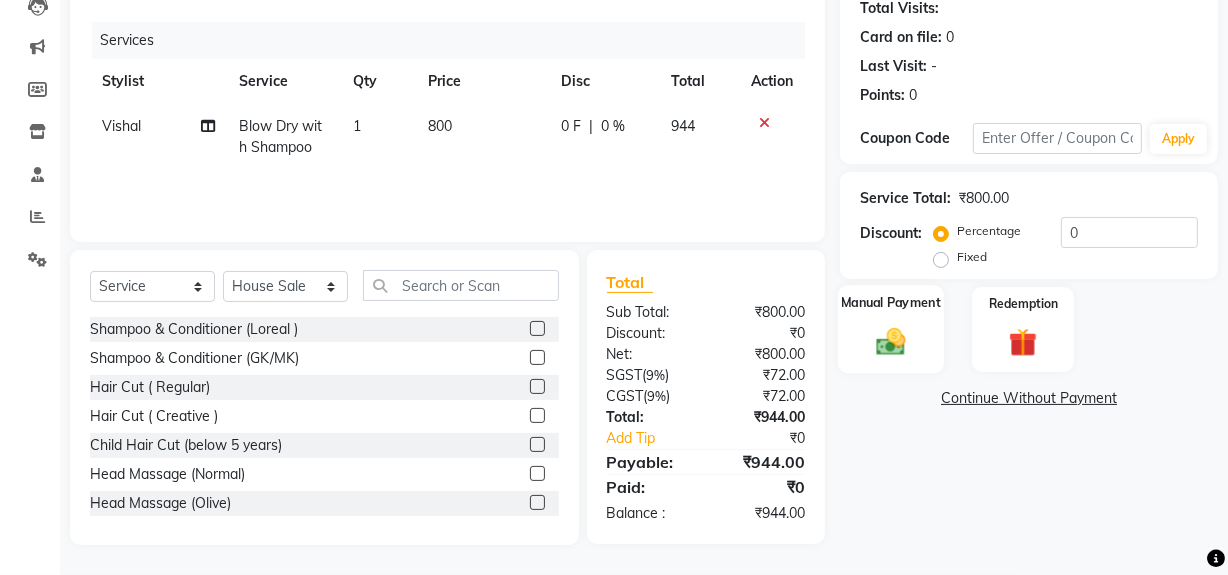 click 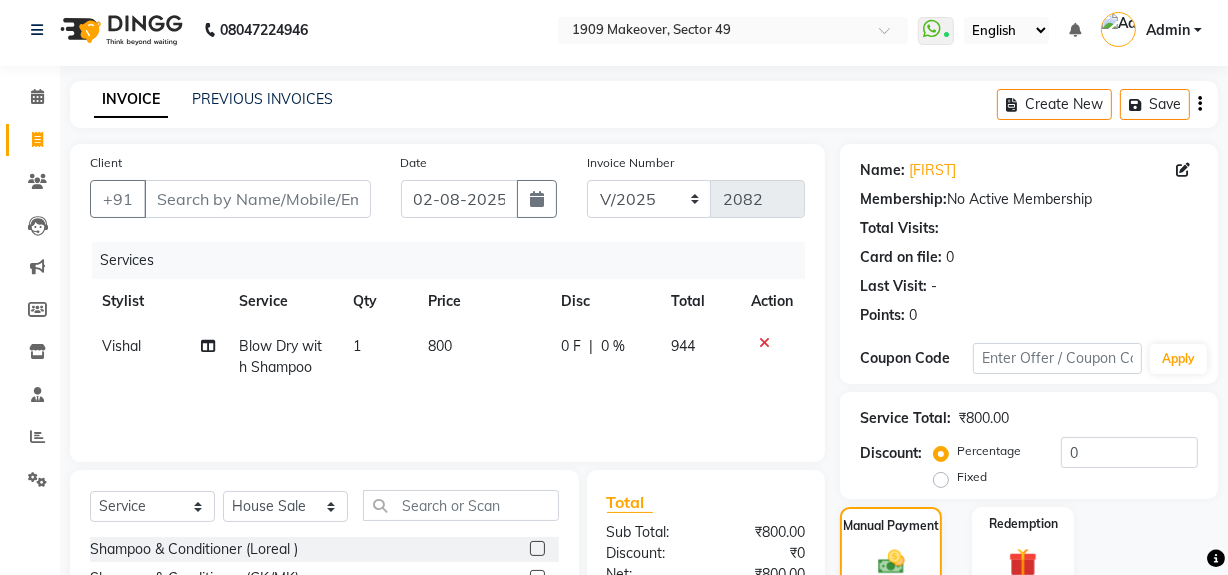 scroll, scrollTop: 0, scrollLeft: 0, axis: both 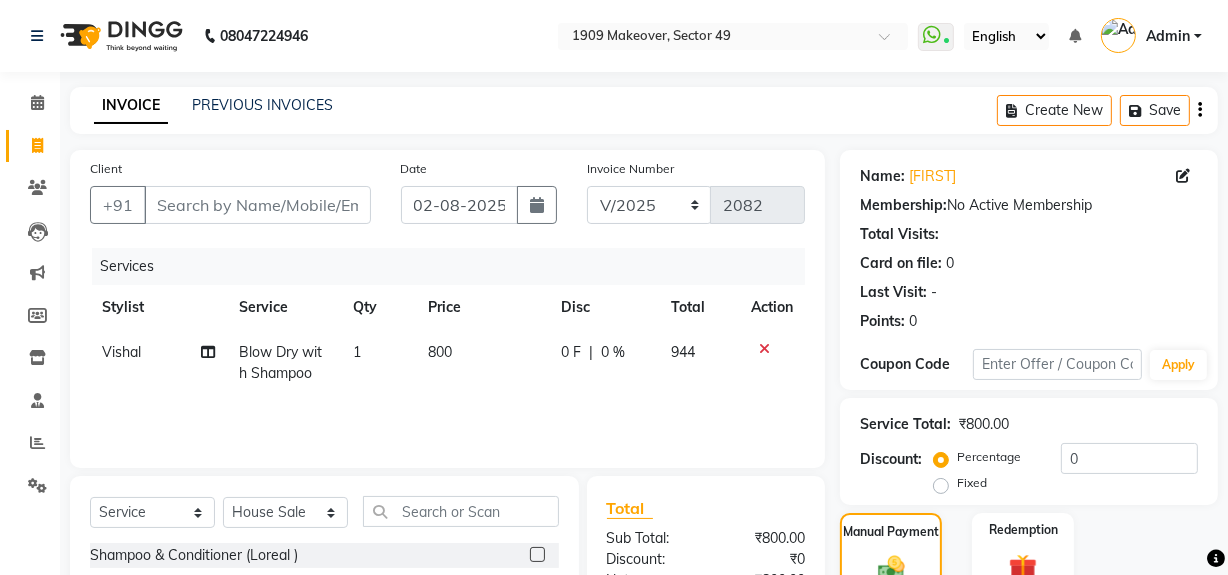 click on "PREVIOUS INVOICES" 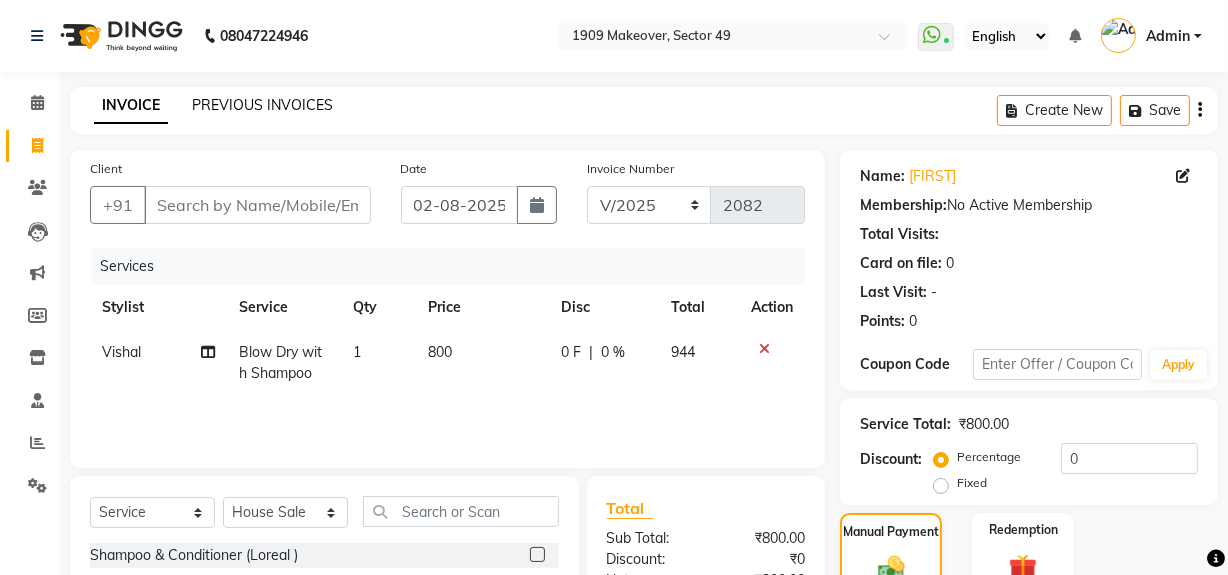 click on "PREVIOUS INVOICES" 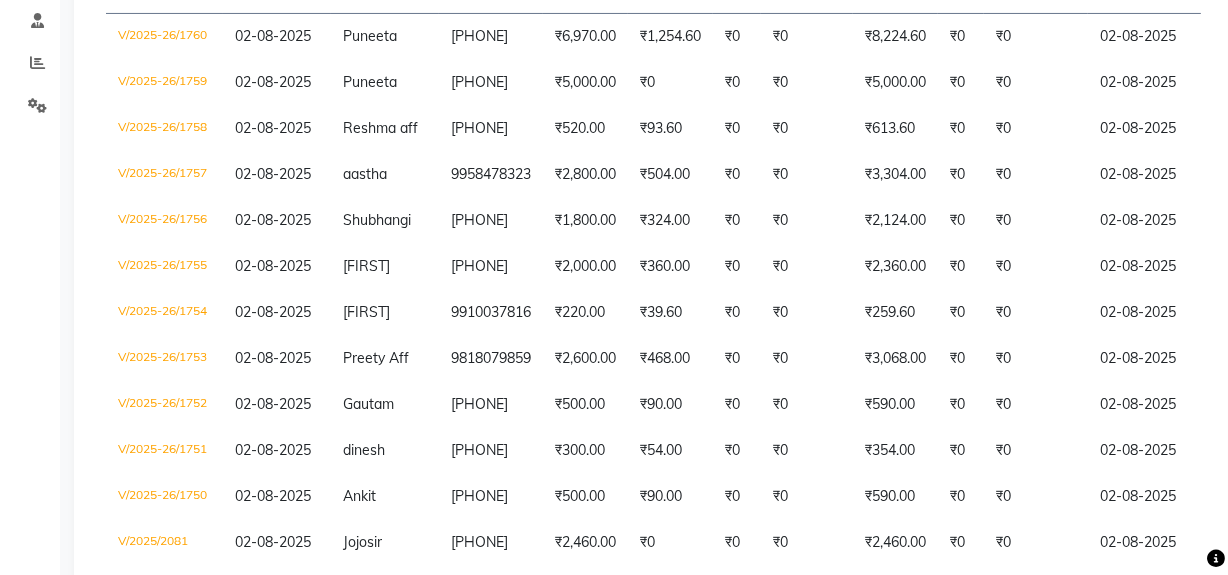 scroll, scrollTop: 541, scrollLeft: 0, axis: vertical 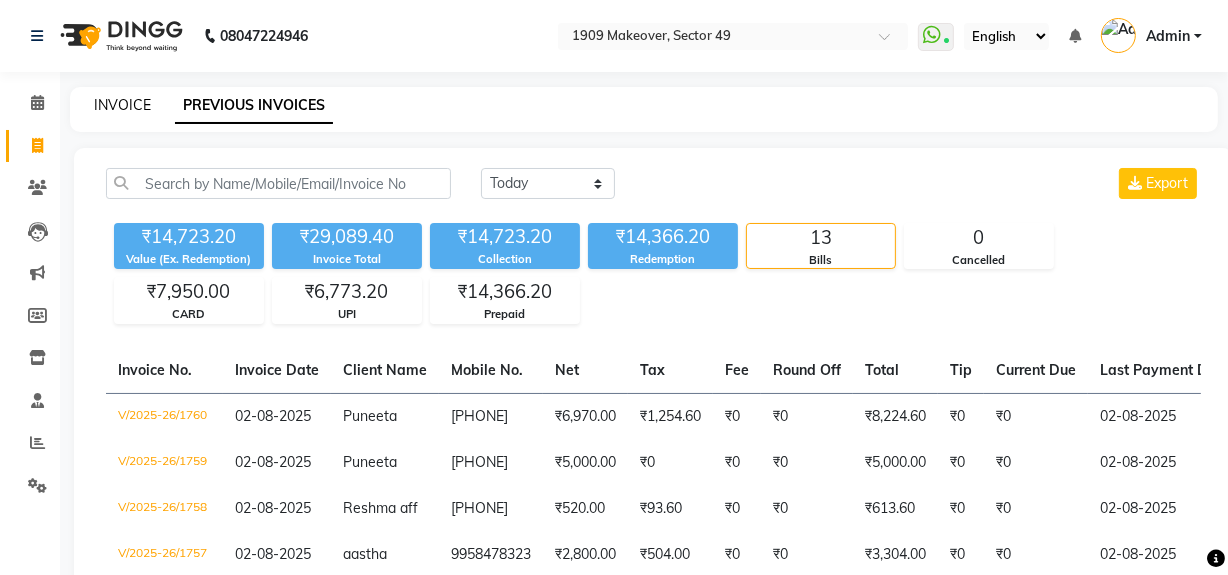 click on "INVOICE" 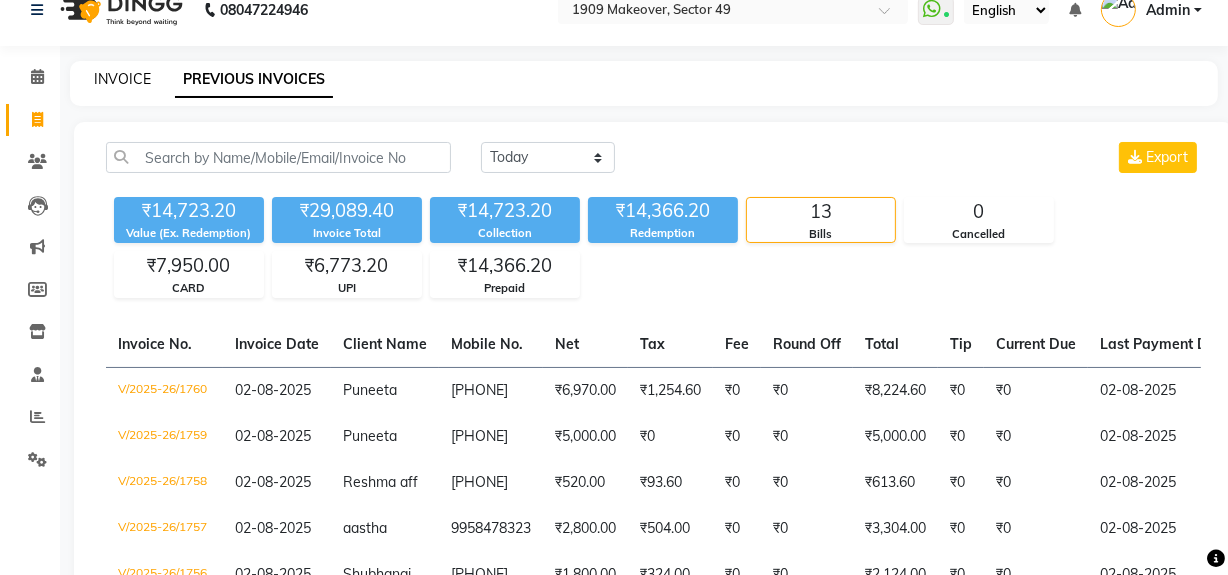 select on "service" 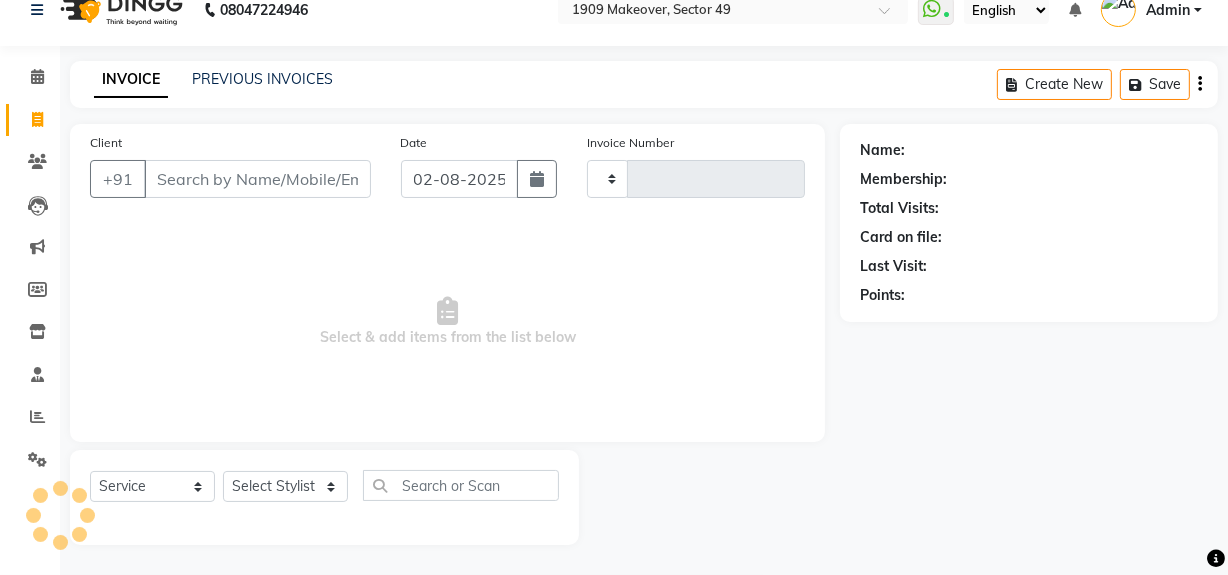 type on "1761" 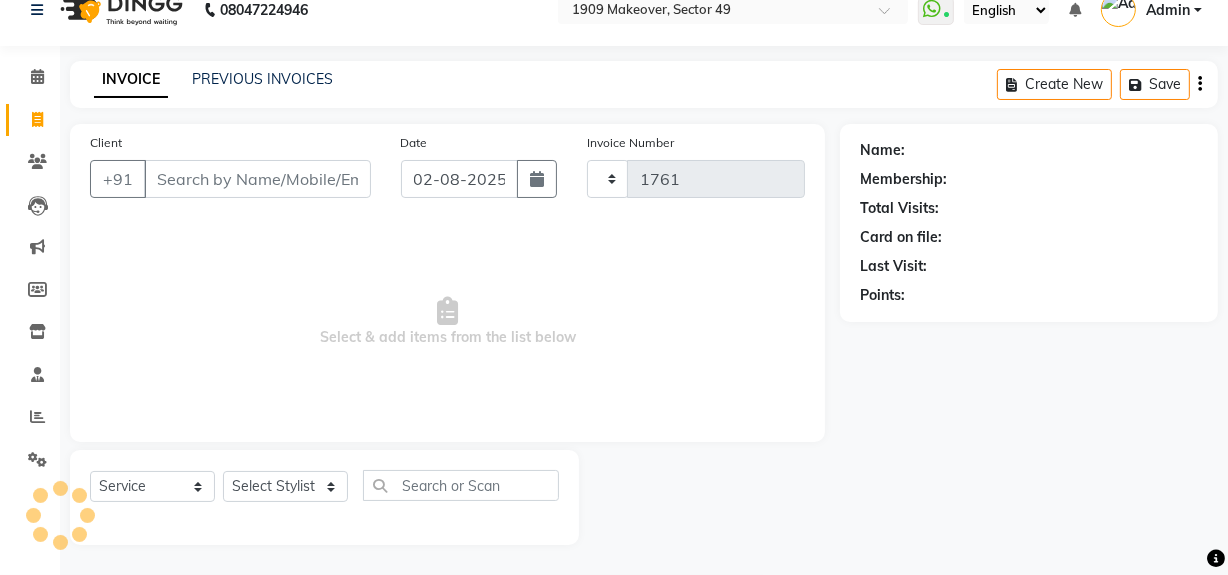 select on "6923" 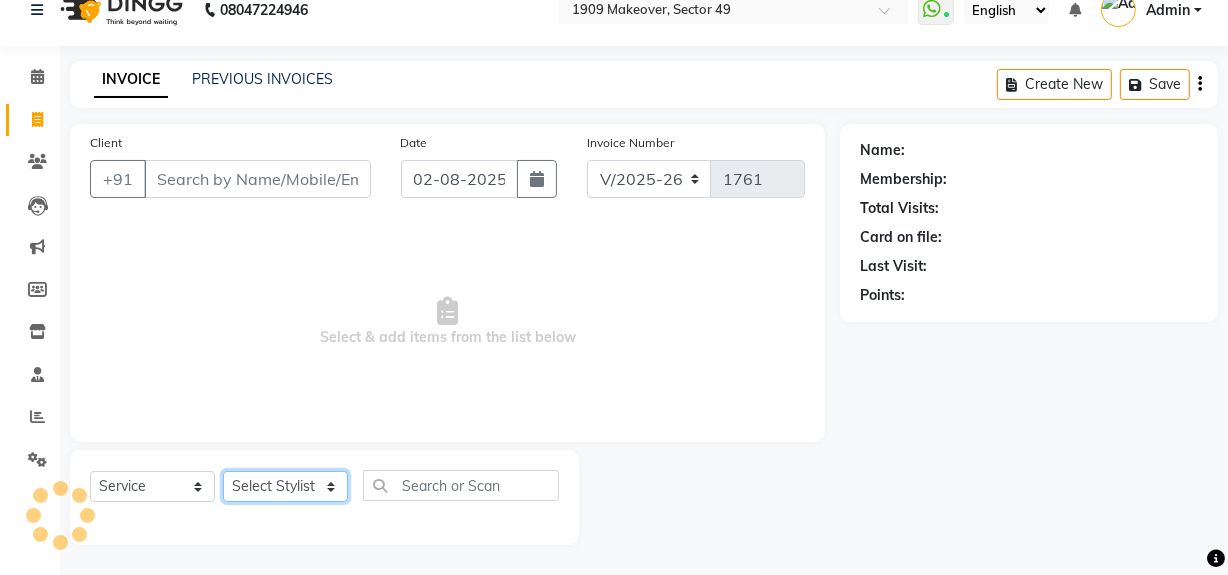 click on "Select Stylist Abdul Ahmed Arif Harun House Sale Jyoti Nisha Rehaan Ujjwal Umesh Veer vikram mehta Vishal" 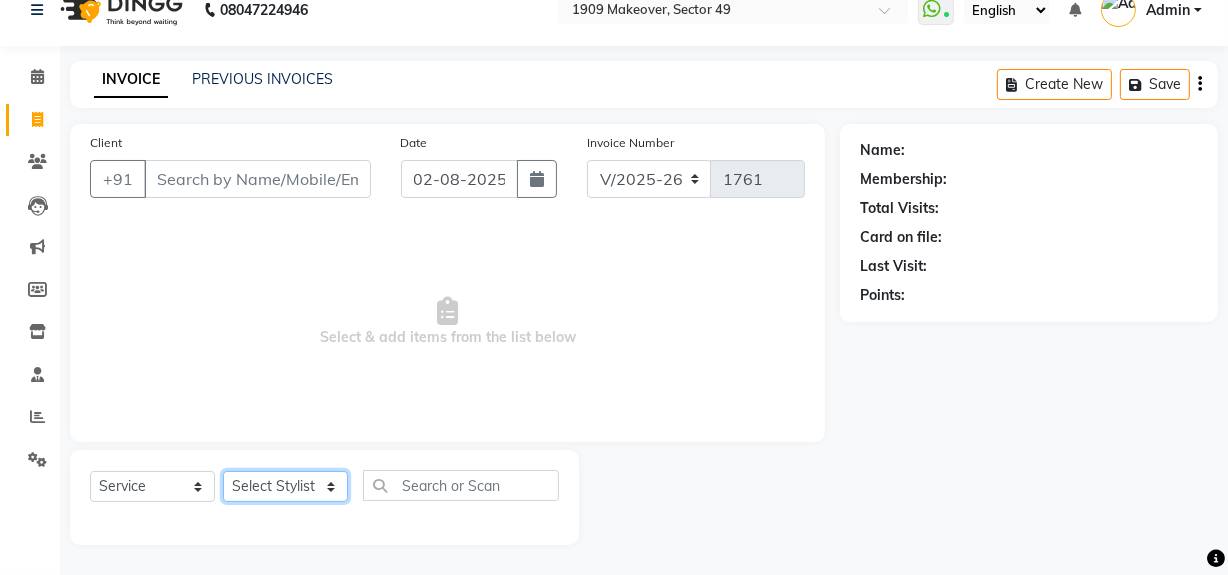 select on "57118" 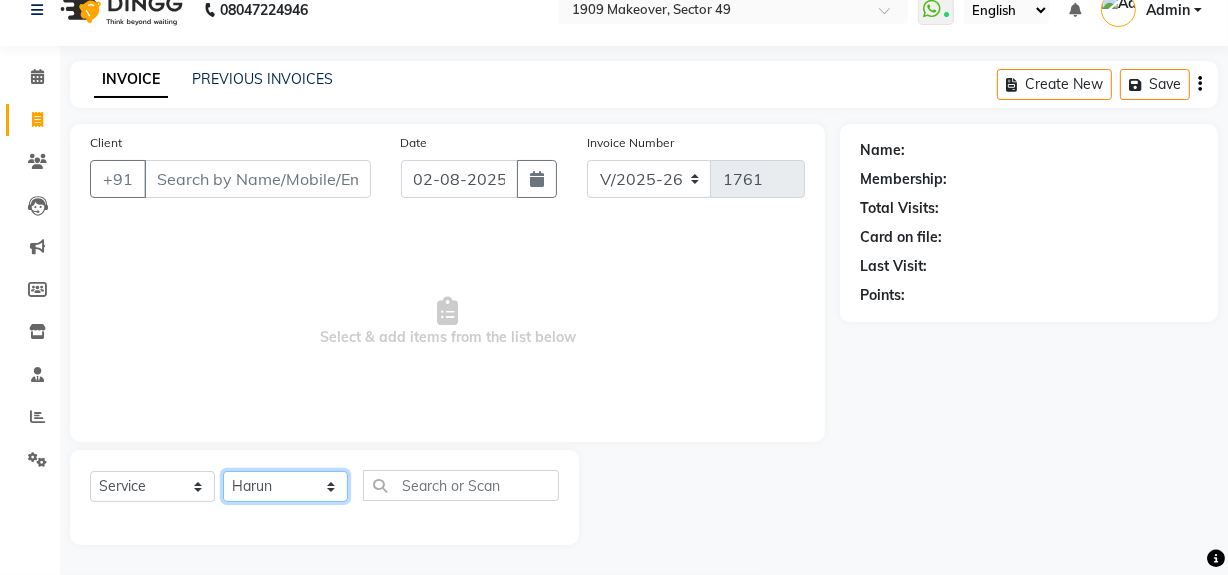 click on "Select Stylist Abdul Ahmed Arif Harun House Sale Jyoti Nisha Rehaan Ujjwal Umesh Veer vikram mehta Vishal" 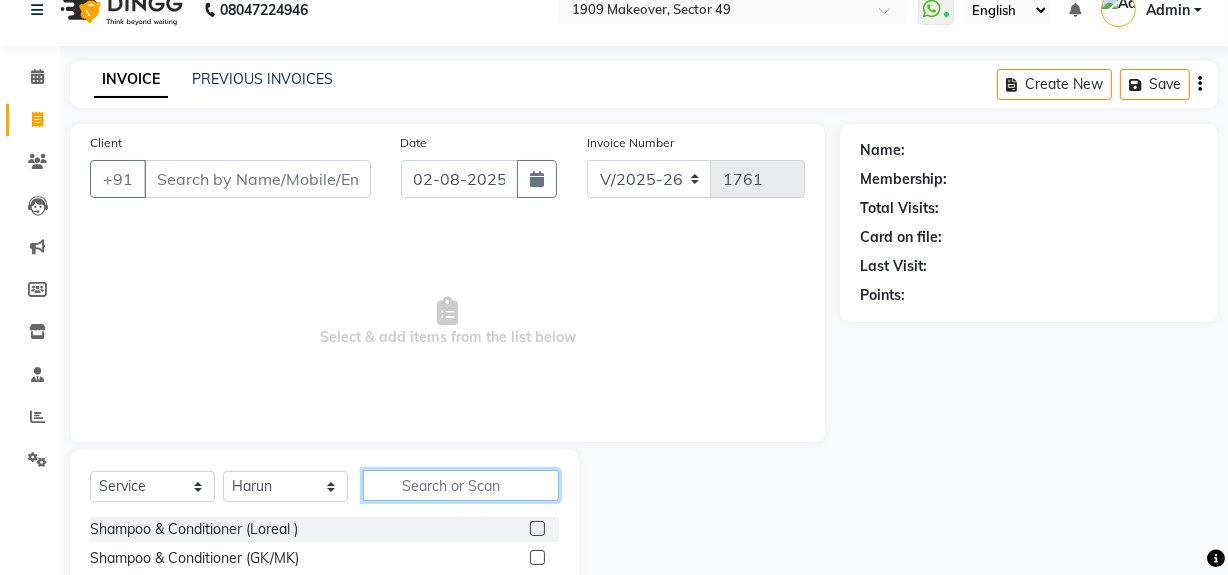 click 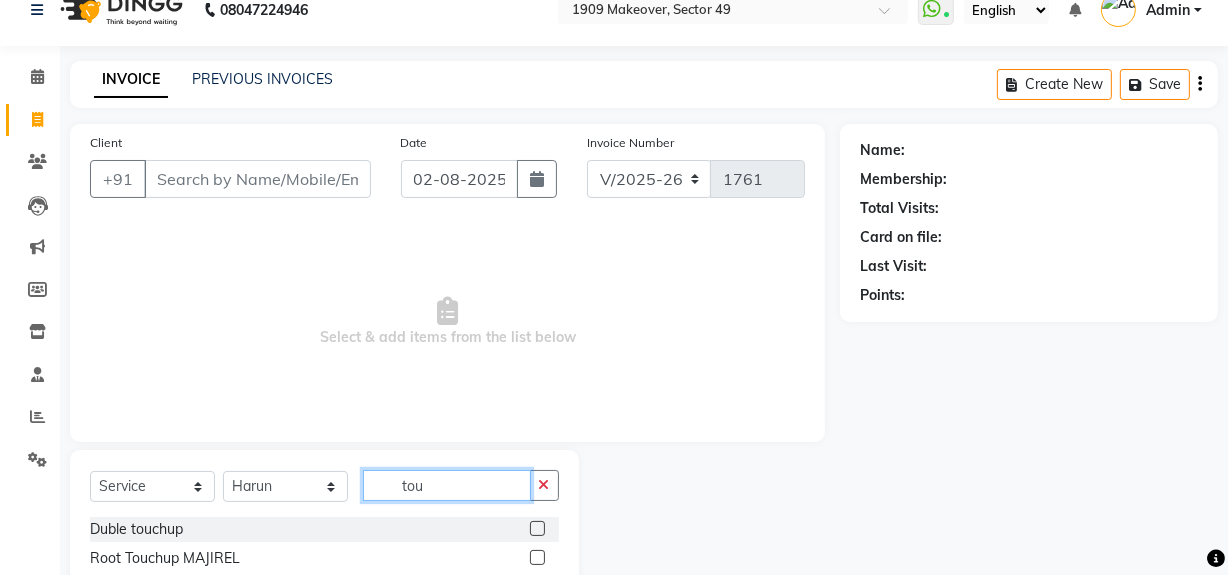 type on "tou" 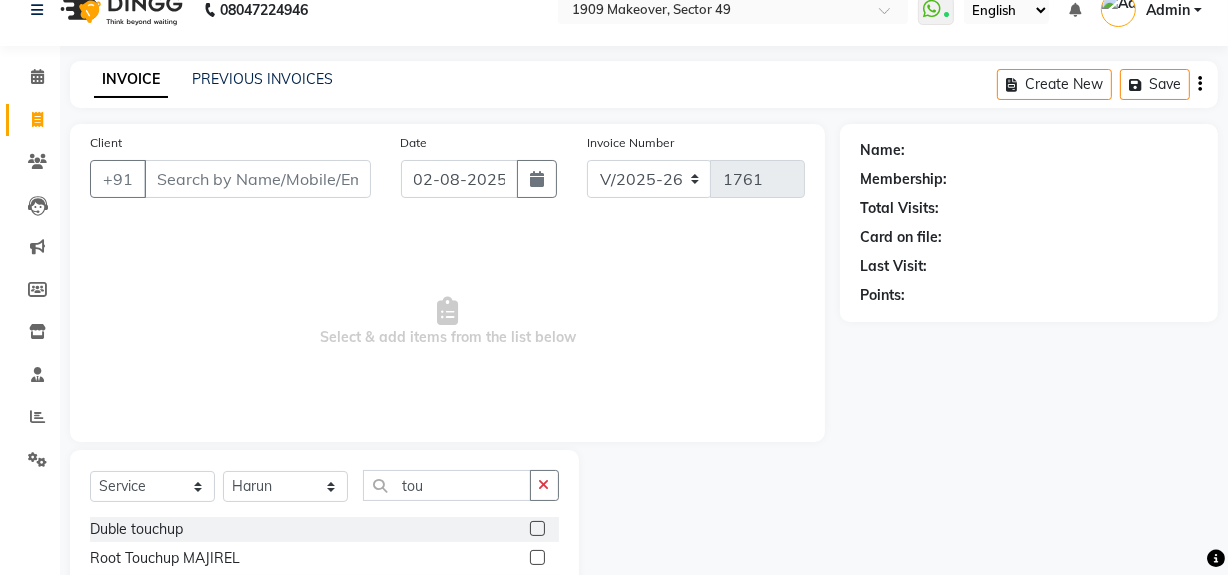 click 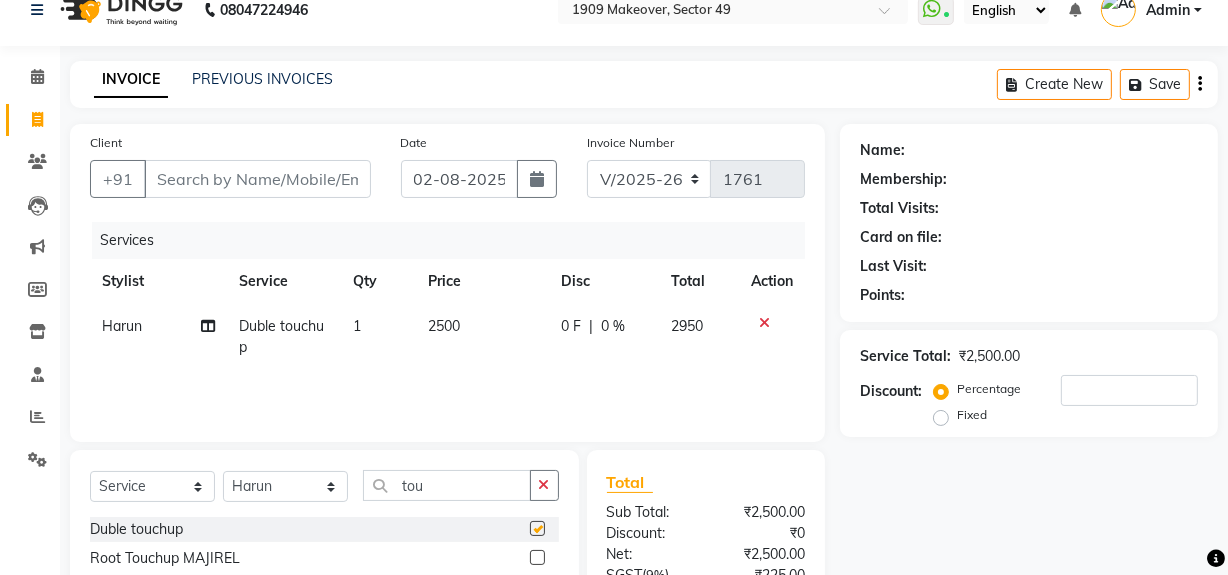 checkbox on "false" 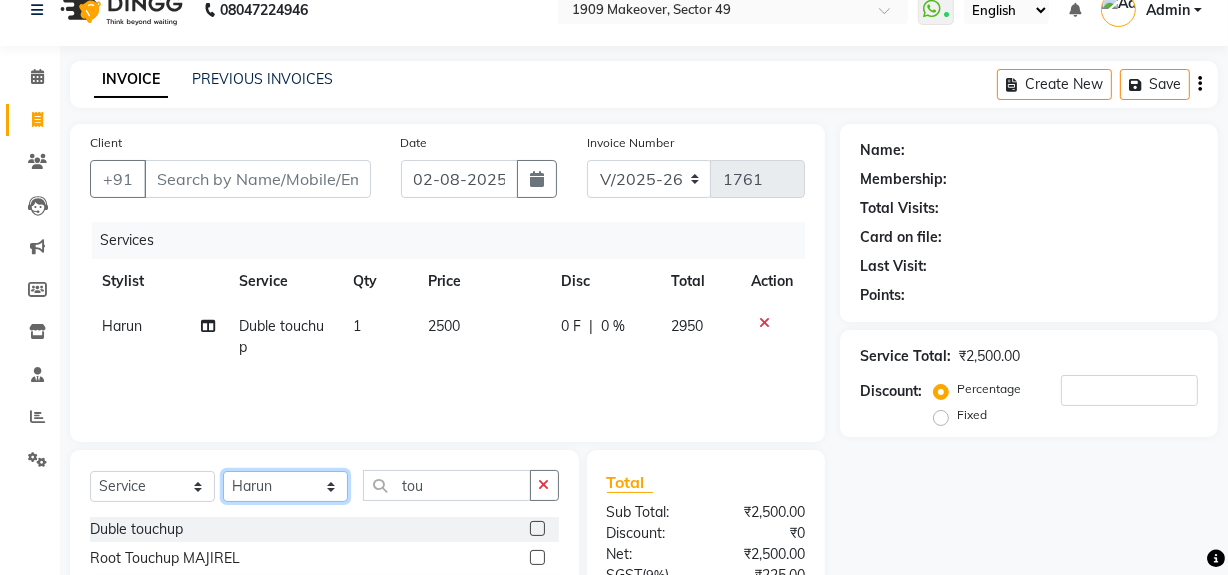click on "Select Stylist Abdul Ahmed Arif Harun House Sale Jyoti Nisha Rehaan Ujjwal Umesh Veer vikram mehta Vishal" 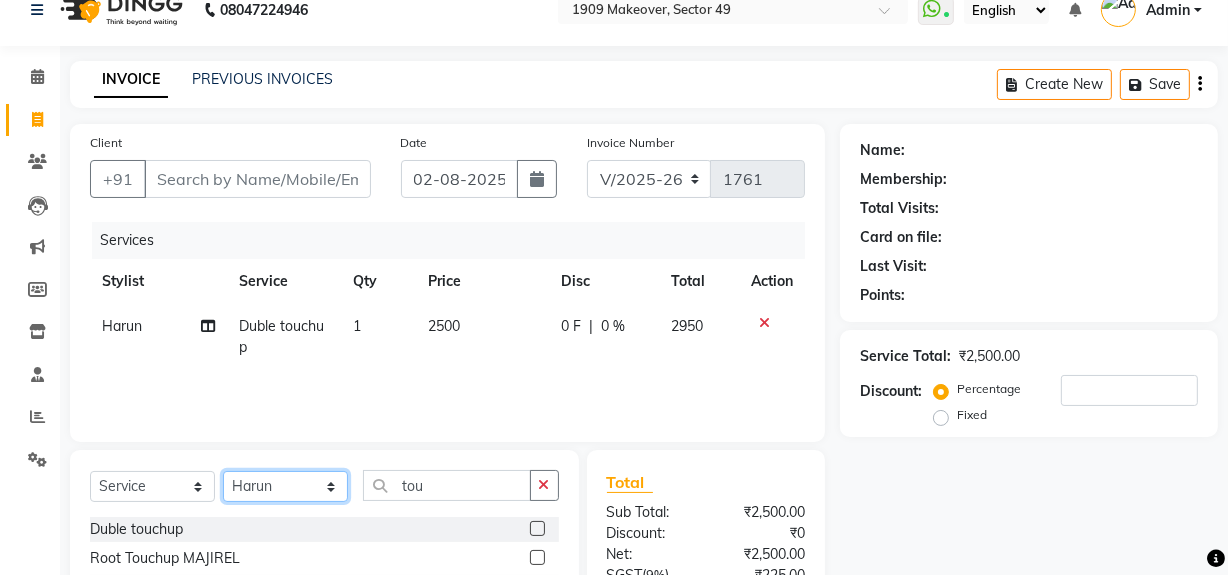 select on "68164" 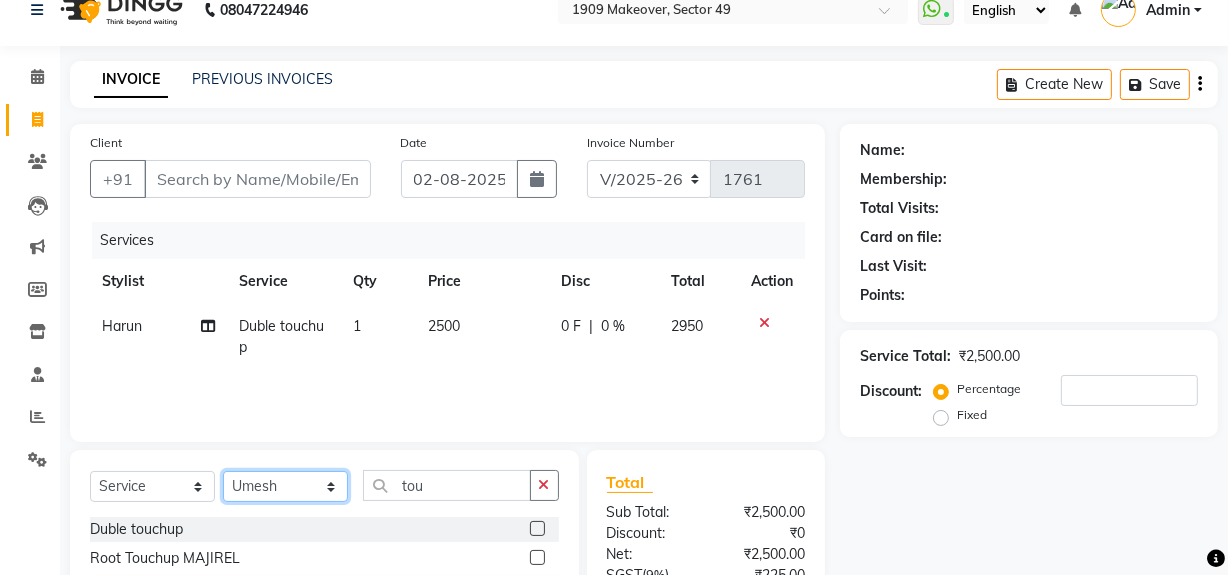 click on "Select Stylist Abdul Ahmed Arif Harun House Sale Jyoti Nisha Rehaan Ujjwal Umesh Veer vikram mehta Vishal" 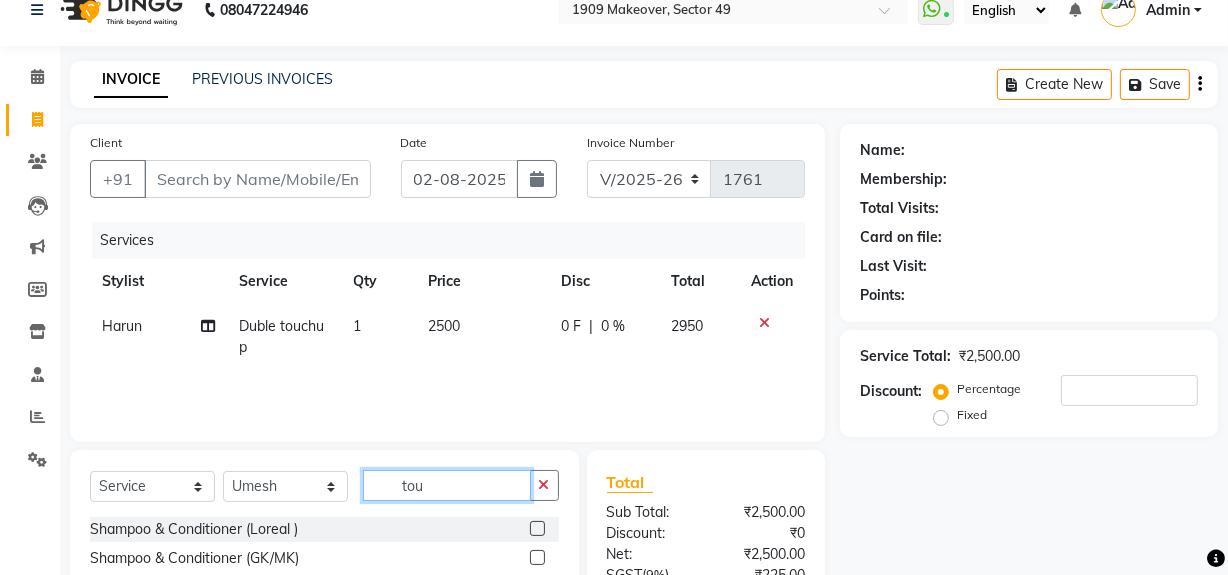 click on "tou" 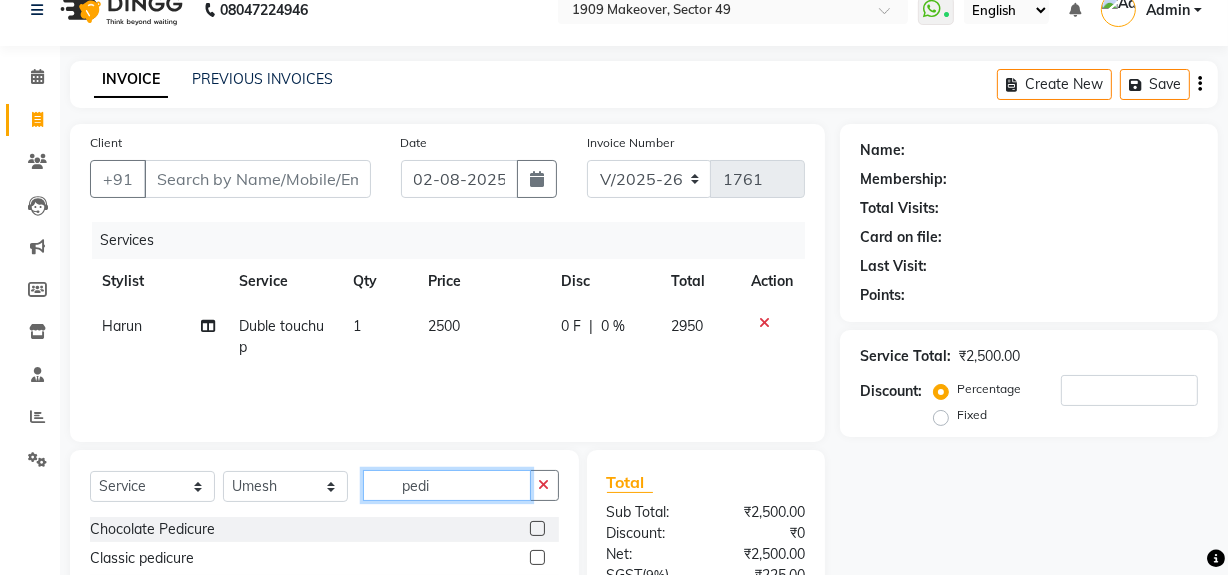 scroll, scrollTop: 204, scrollLeft: 0, axis: vertical 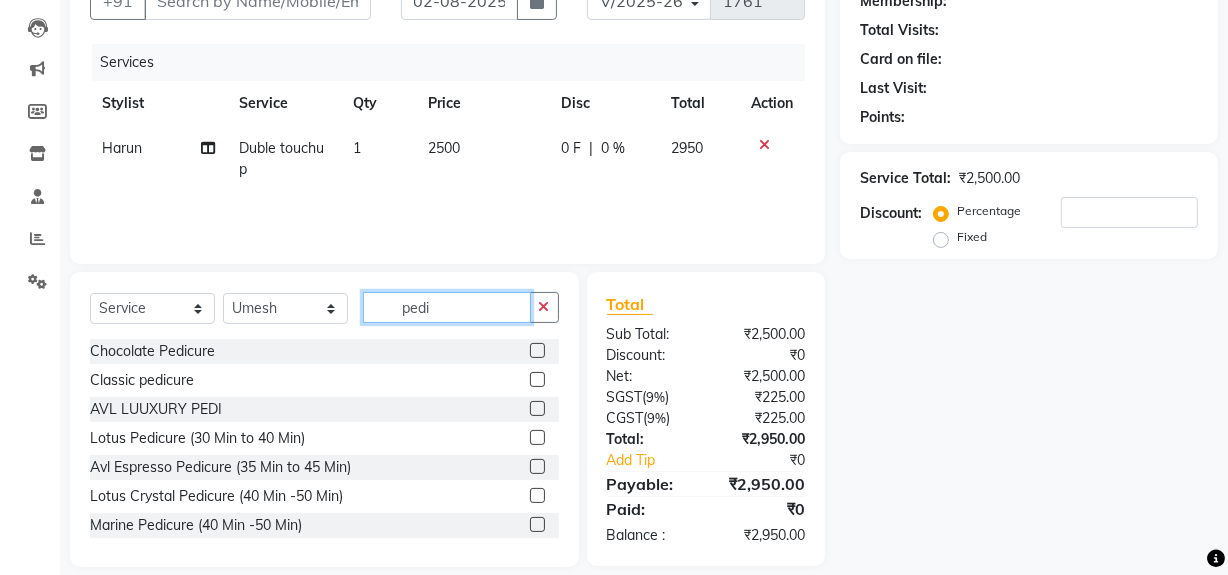 type on "pedi" 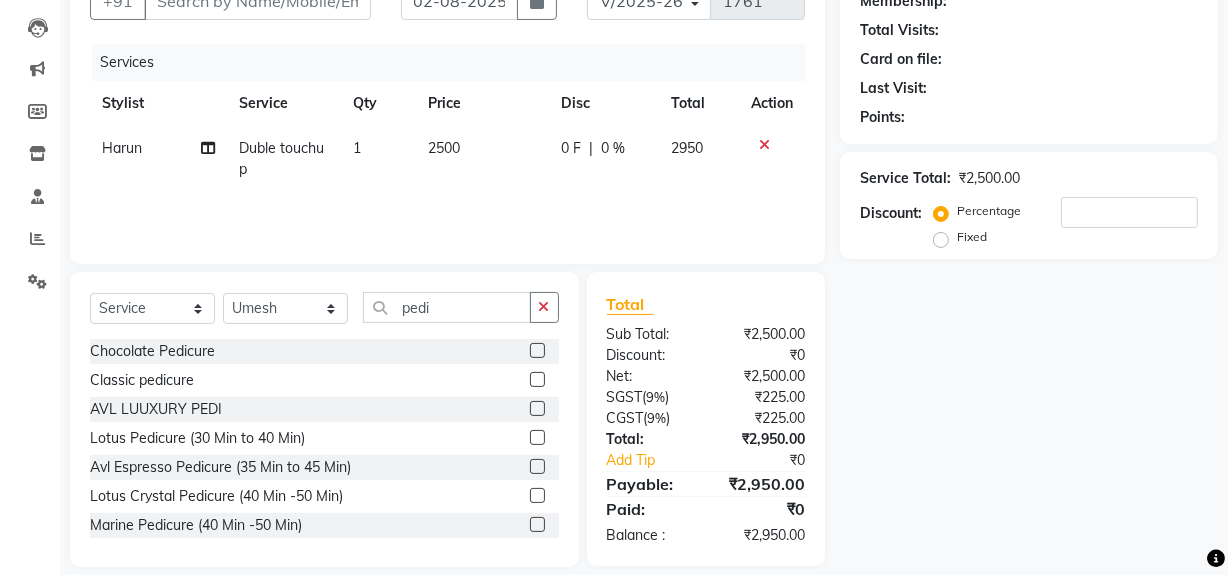 click 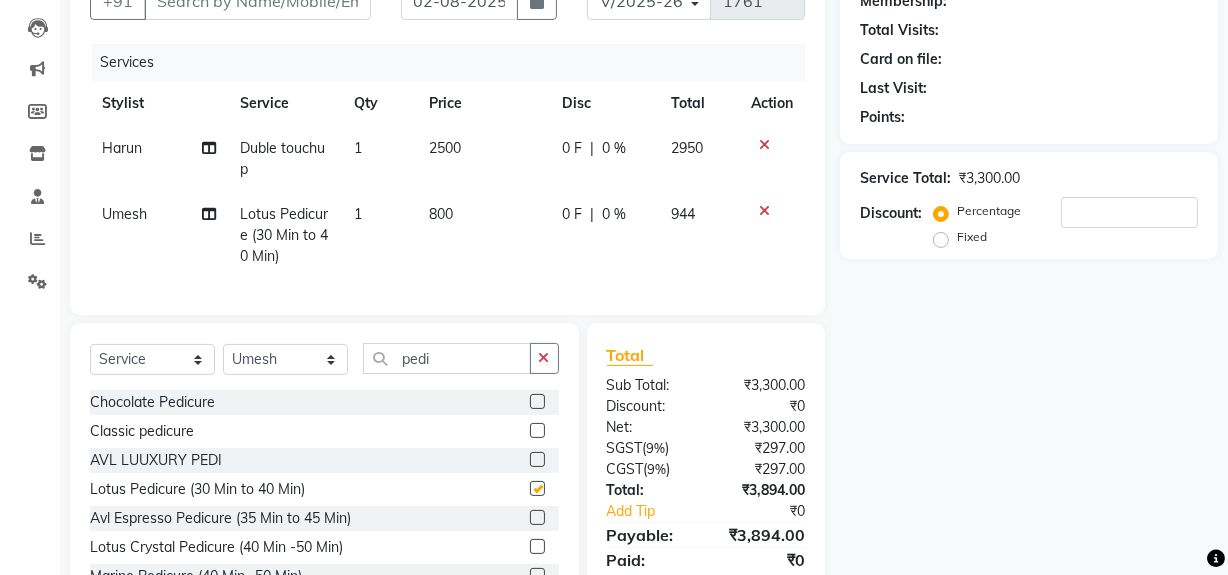 checkbox on "false" 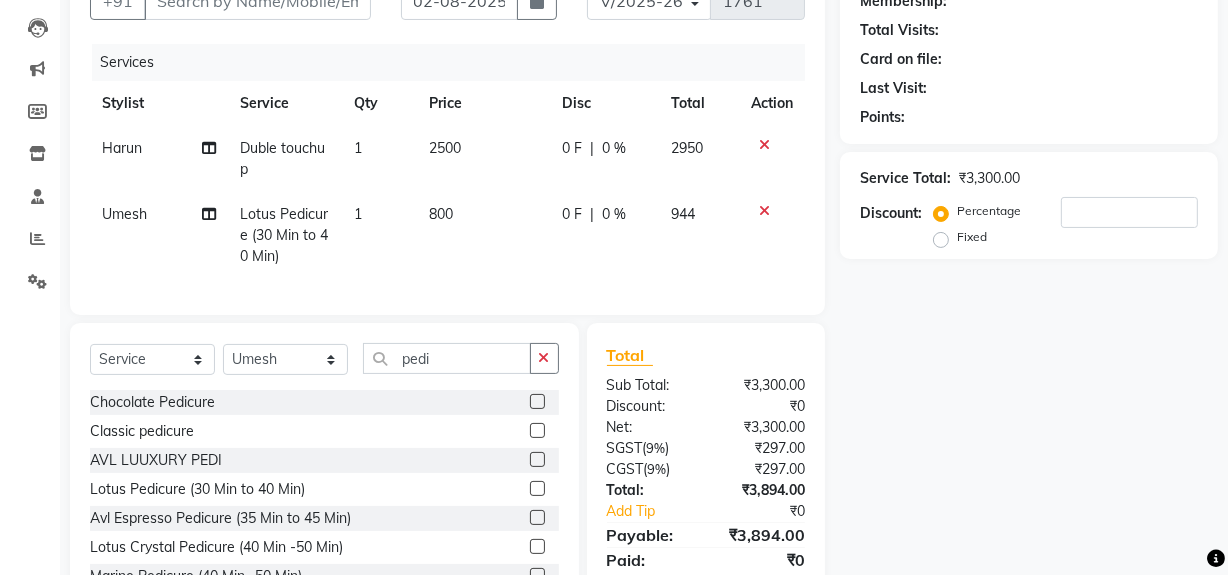 scroll, scrollTop: 54, scrollLeft: 0, axis: vertical 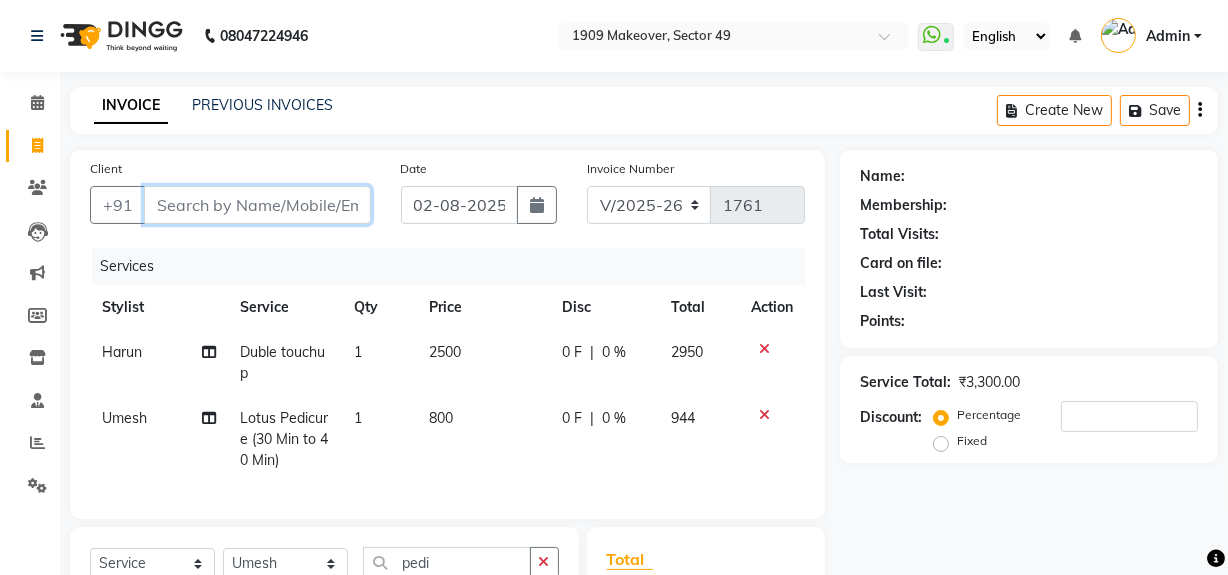 click on "Client" at bounding box center [257, 205] 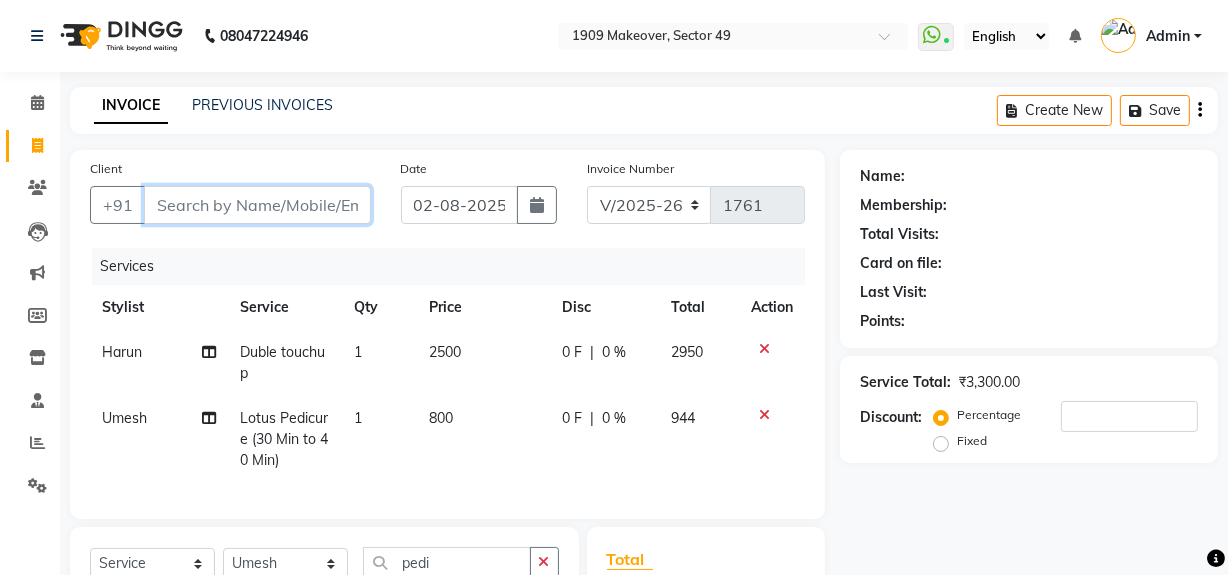 type on "a" 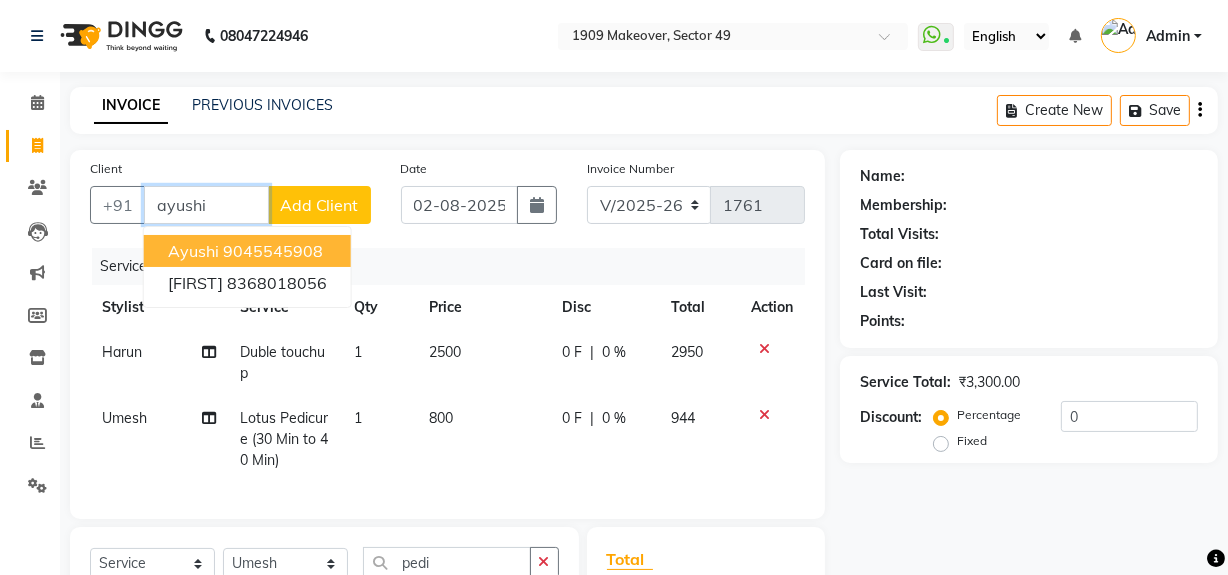 click on "9045545908" at bounding box center [273, 251] 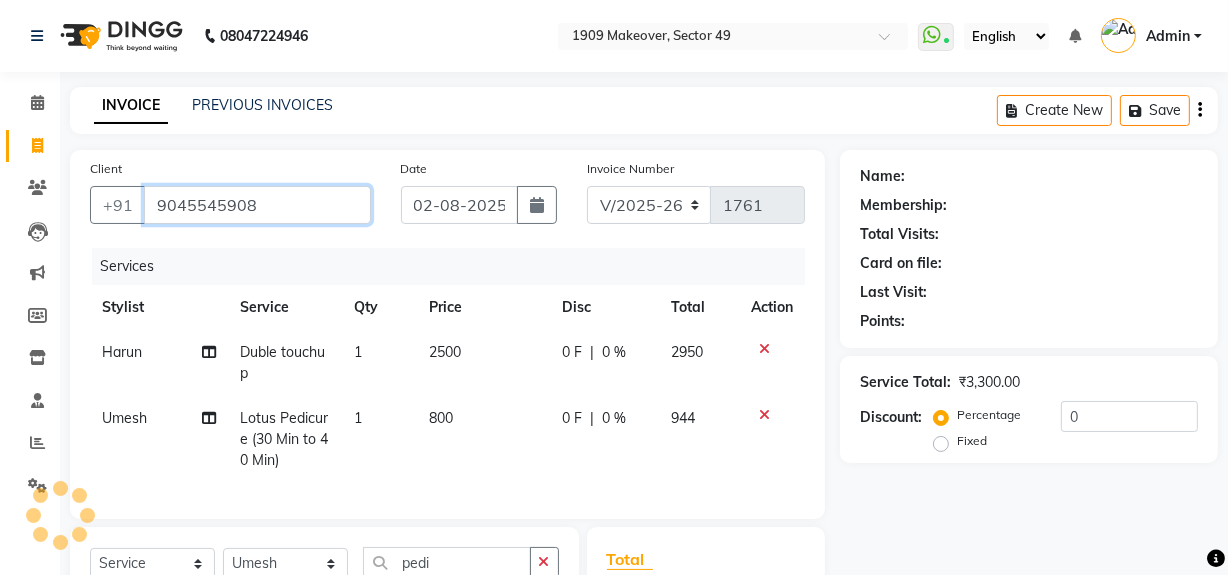 type on "9045545908" 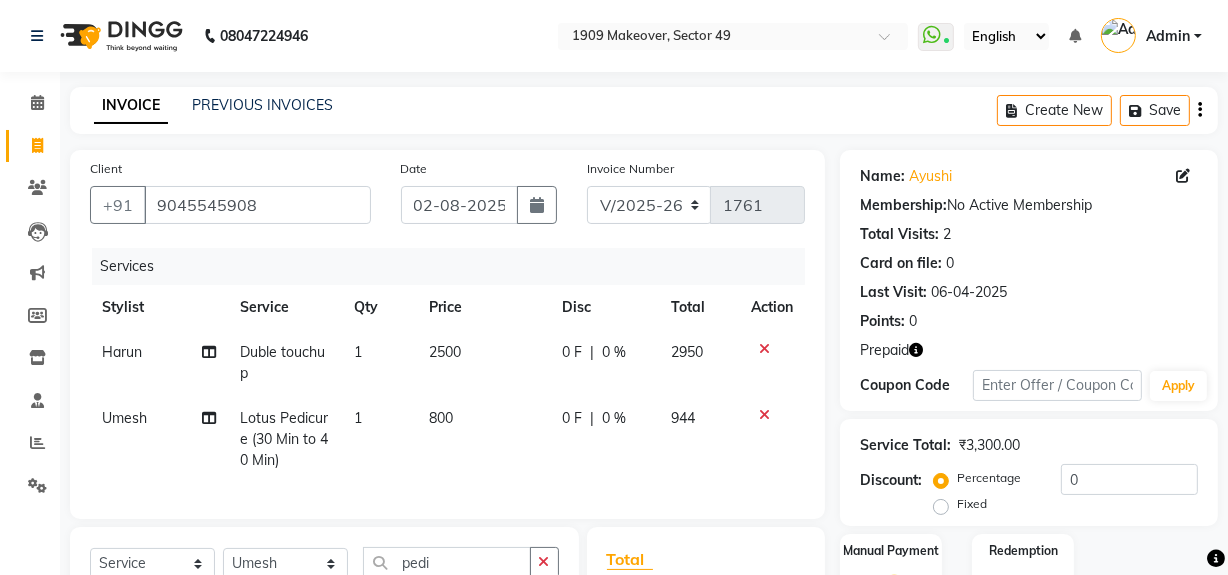 scroll, scrollTop: 290, scrollLeft: 0, axis: vertical 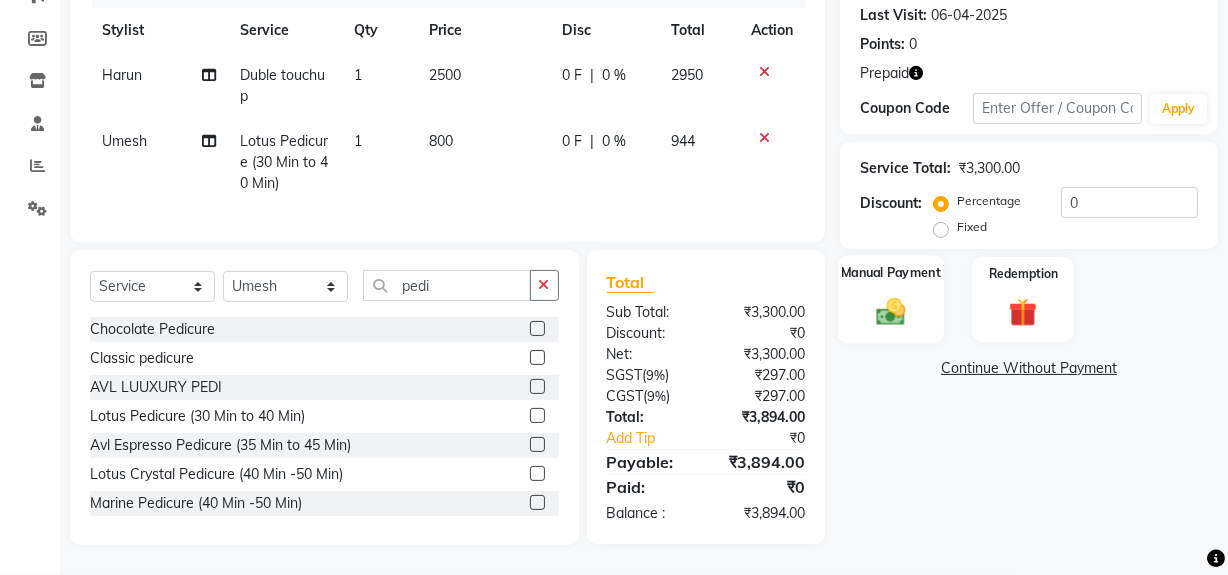 click on "Manual Payment" 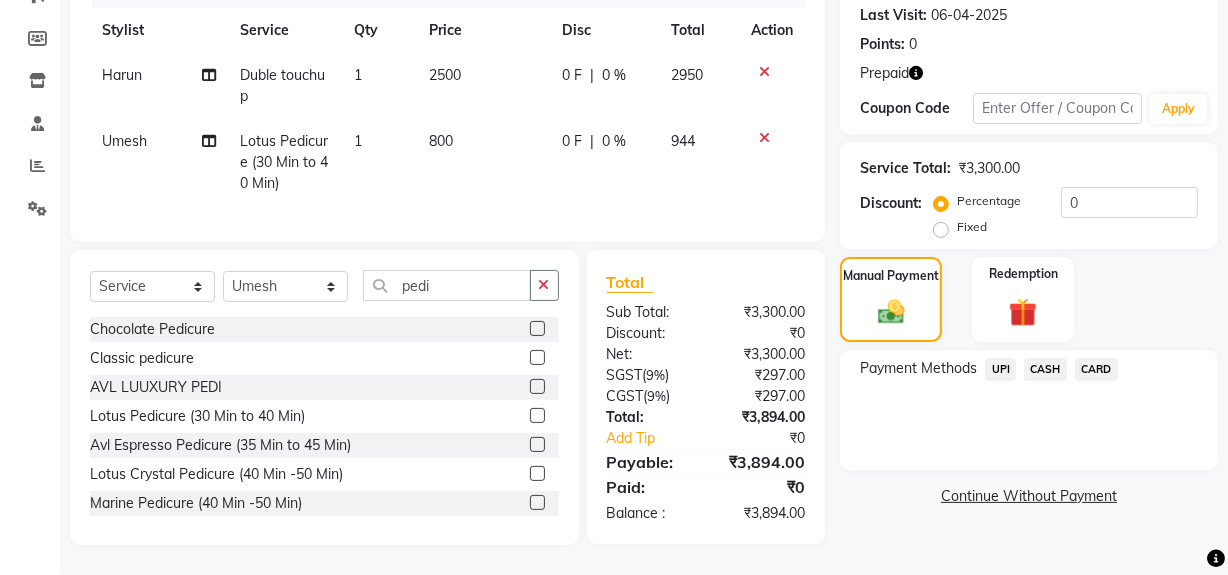 click on "UPI" 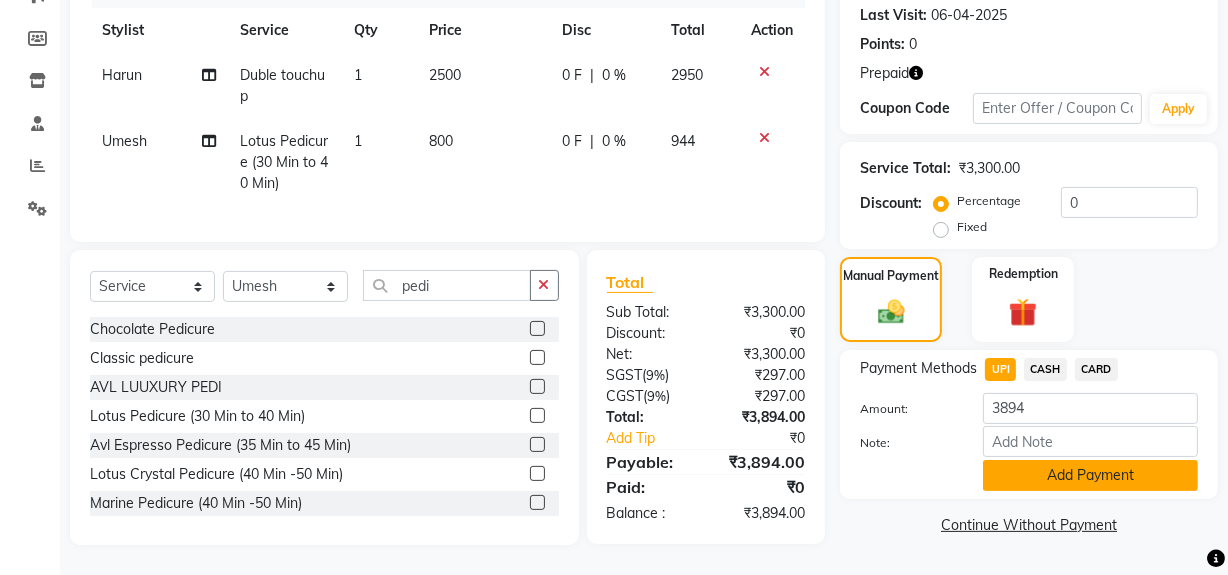 click on "Add Payment" 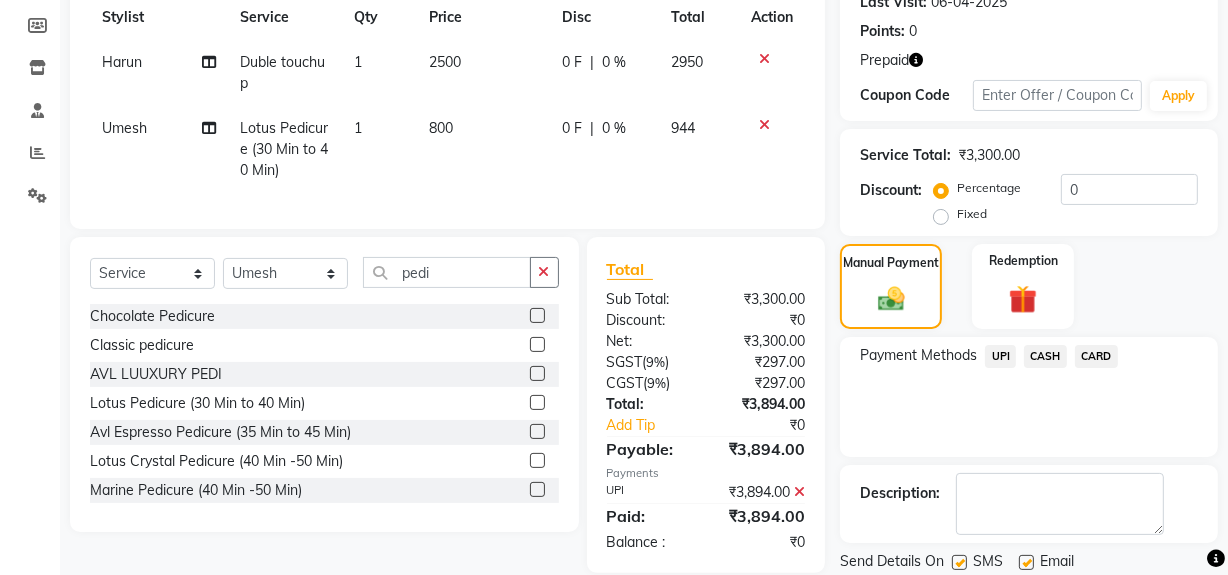 scroll, scrollTop: 354, scrollLeft: 0, axis: vertical 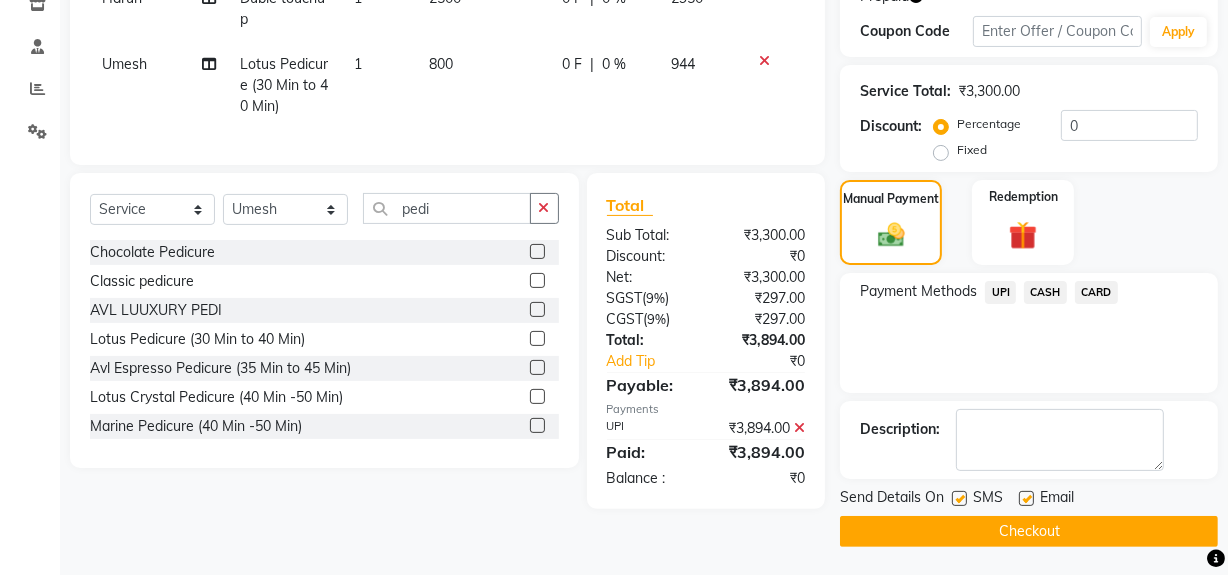 drag, startPoint x: 1018, startPoint y: 529, endPoint x: 1003, endPoint y: 521, distance: 17 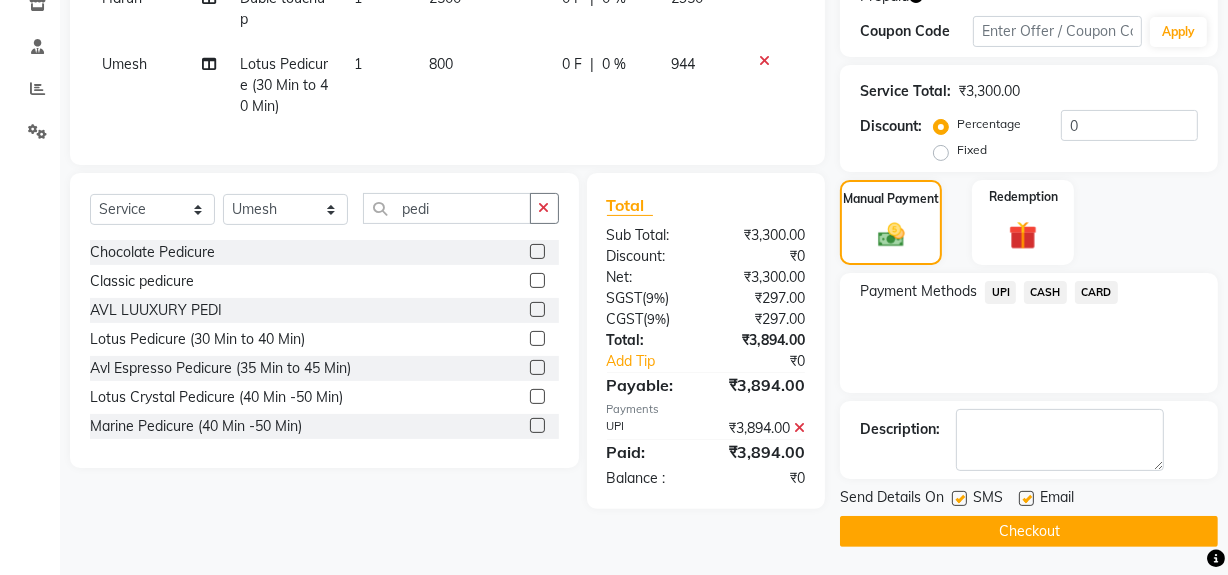 click on "Checkout" 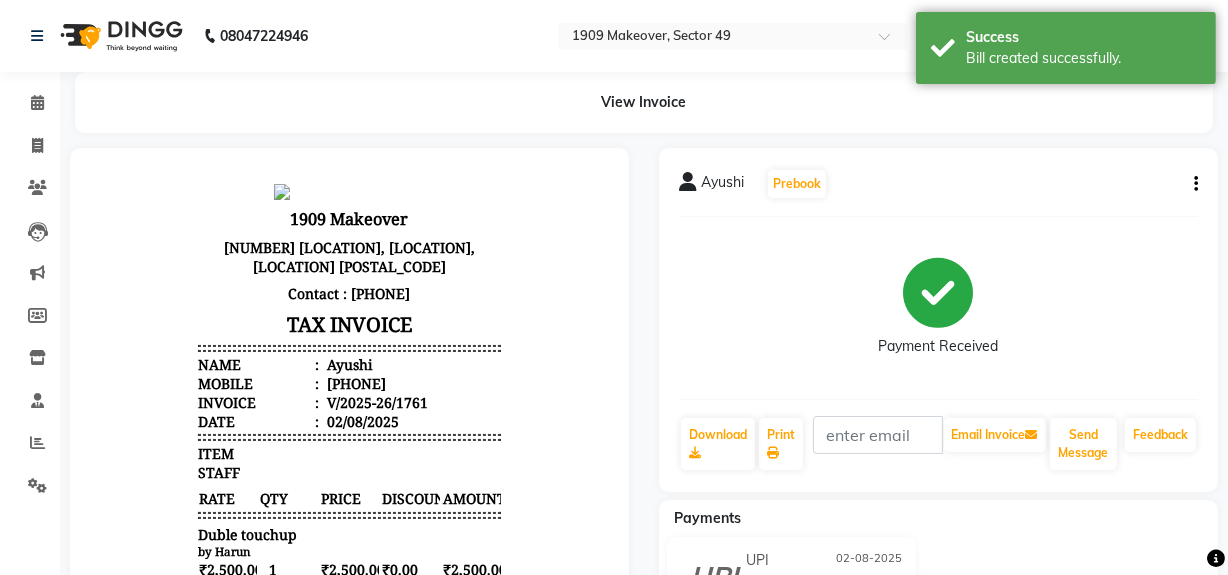scroll, scrollTop: 0, scrollLeft: 0, axis: both 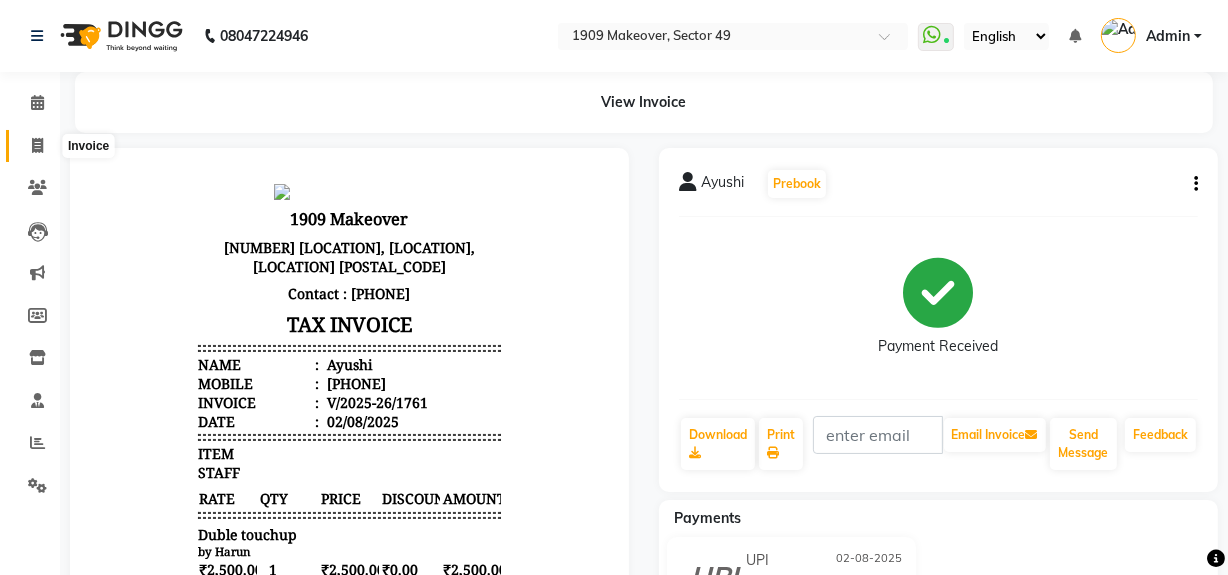click 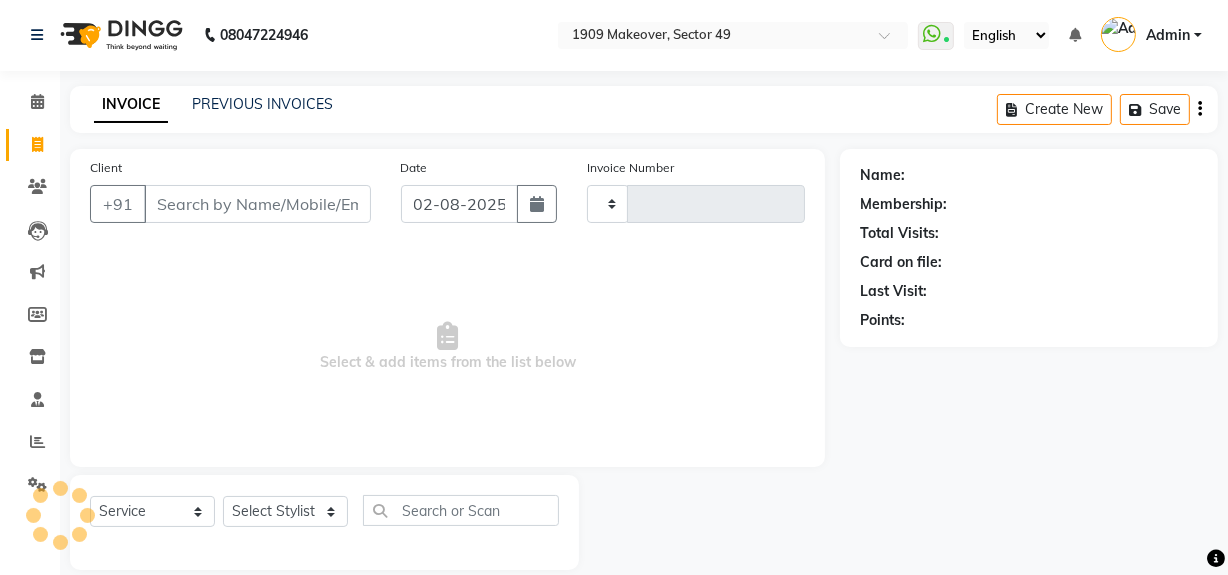 type on "1762" 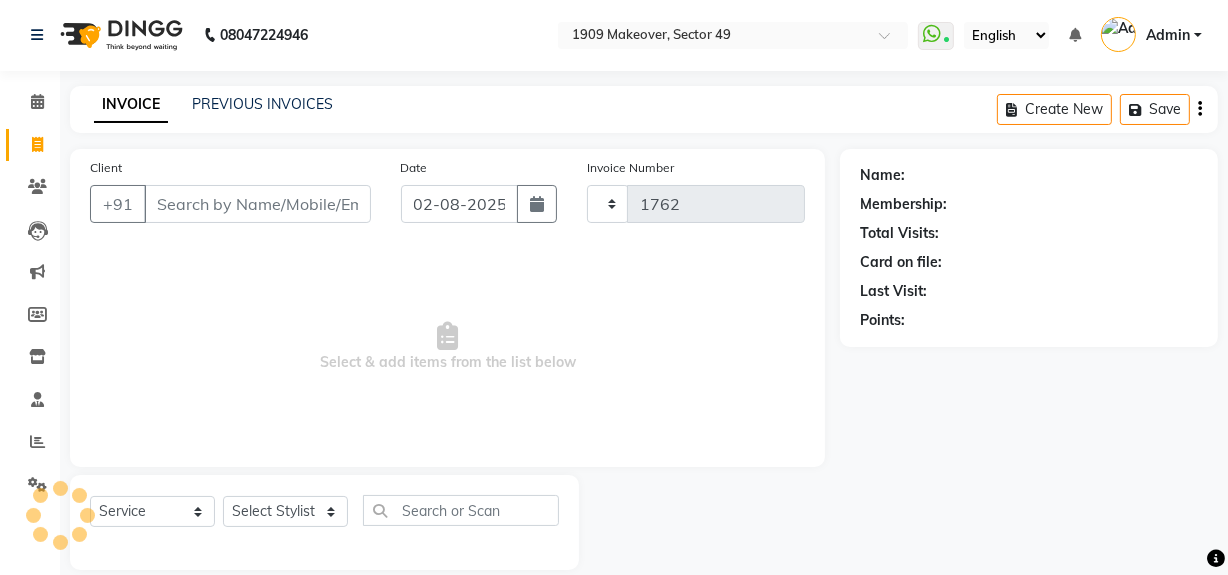 select on "6923" 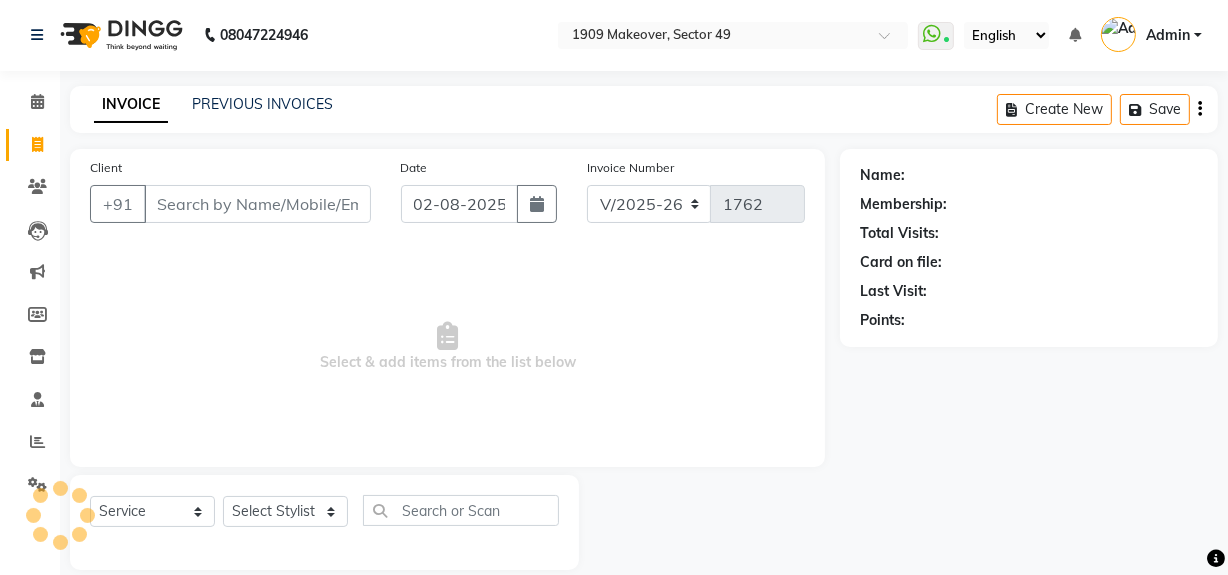 scroll, scrollTop: 26, scrollLeft: 0, axis: vertical 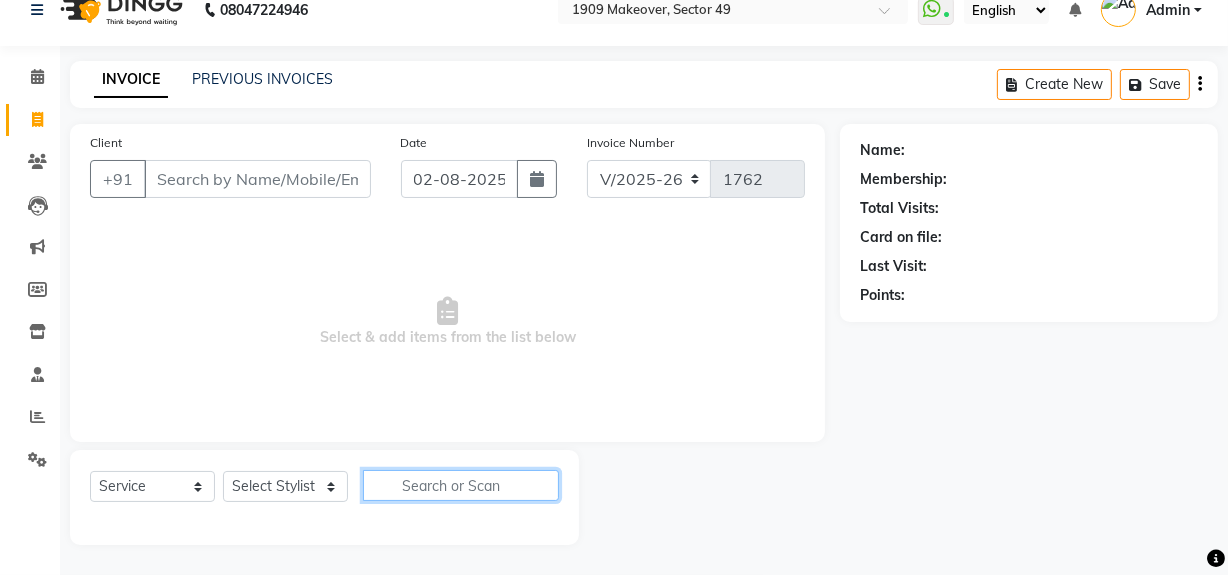 click 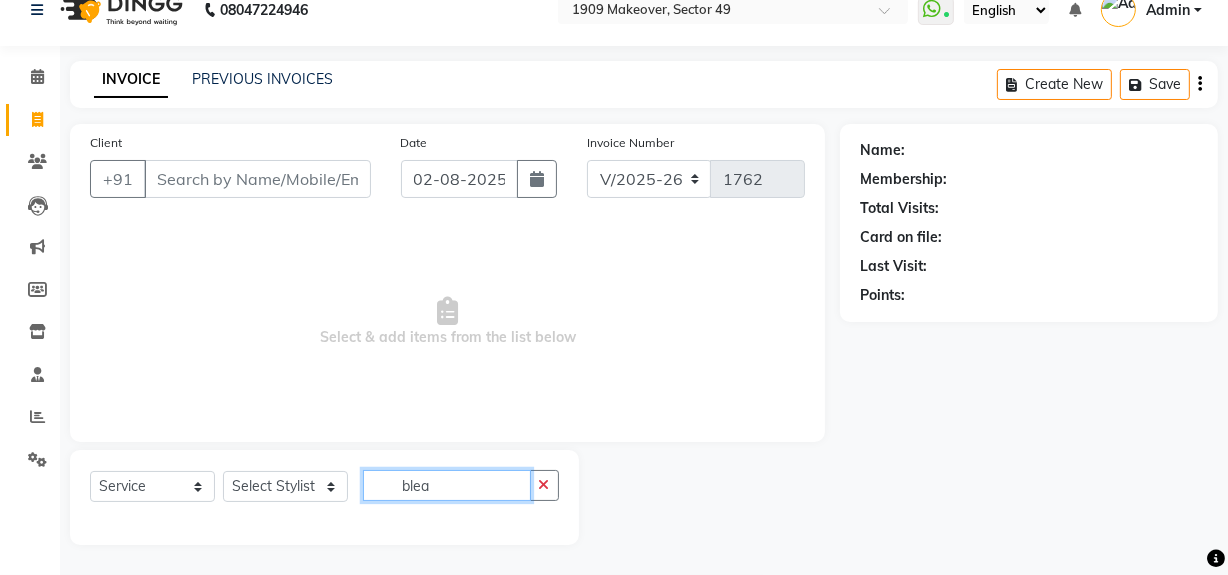 type on "blea" 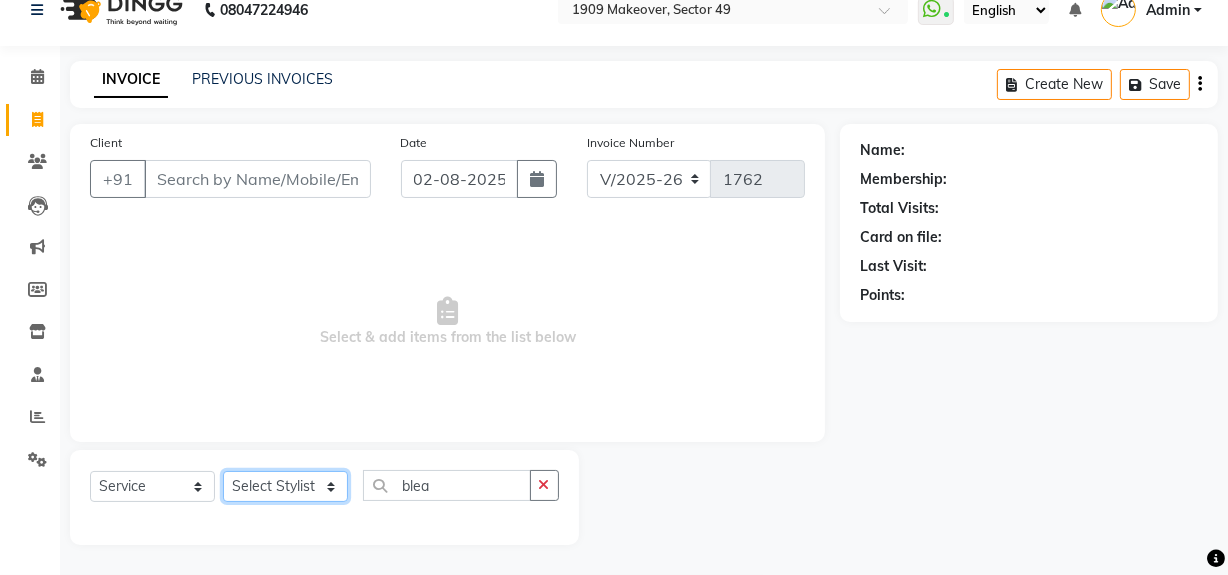 click on "Select Stylist Abdul Ahmed Arif Harun House Sale Jyoti Nisha Rehaan Ujjwal Umesh Veer vikram mehta Vishal" 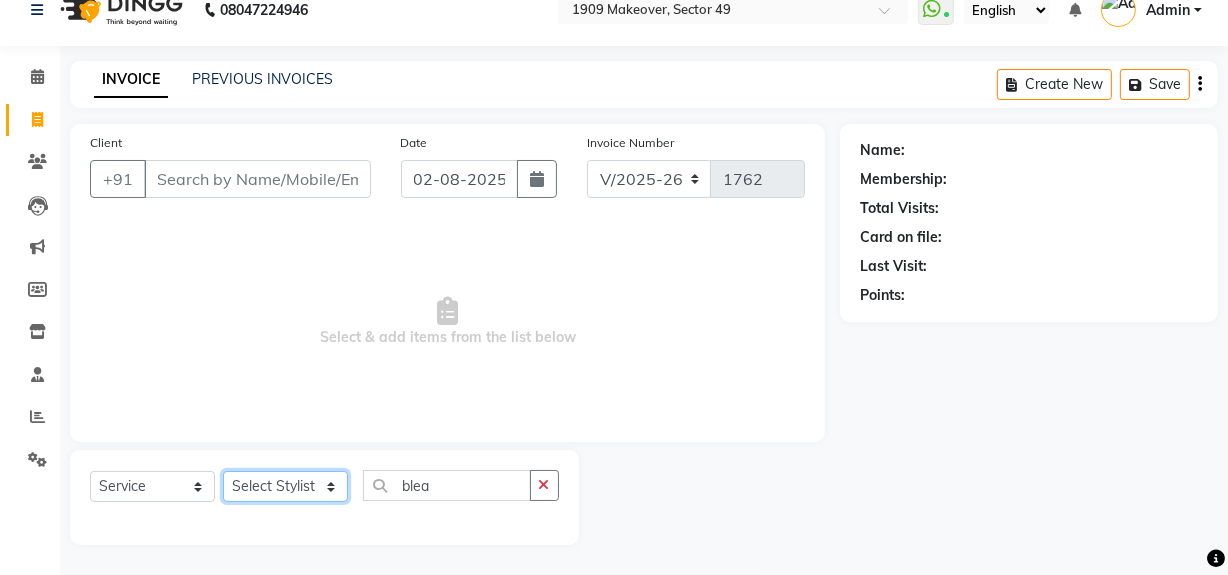 select on "57117" 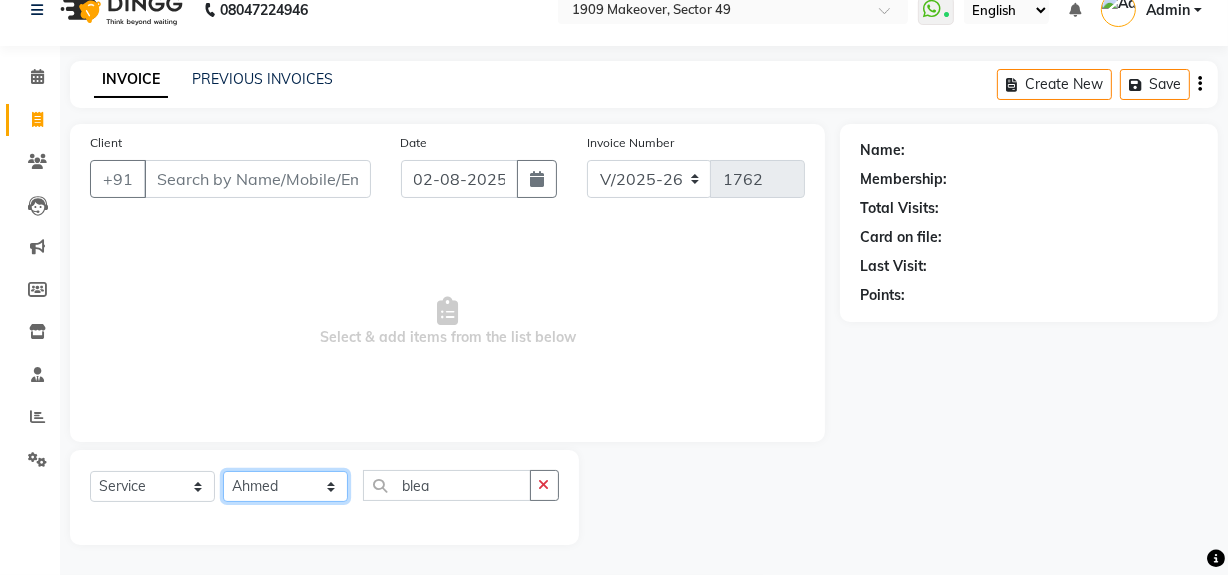 click on "Select Stylist Abdul Ahmed Arif Harun House Sale Jyoti Nisha Rehaan Ujjwal Umesh Veer vikram mehta Vishal" 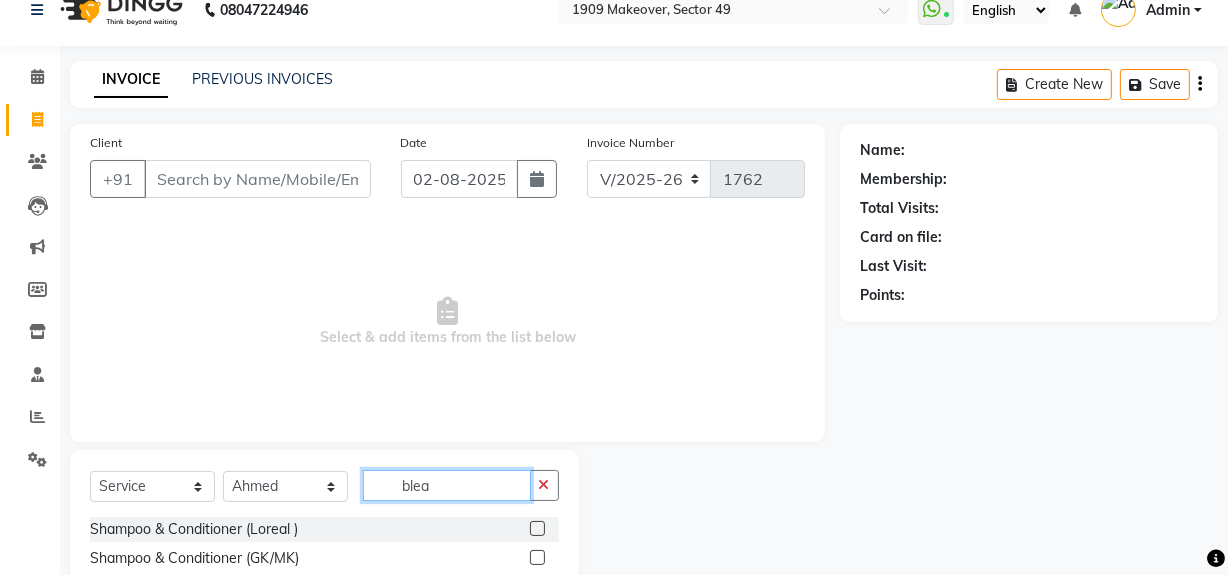 click on "blea" 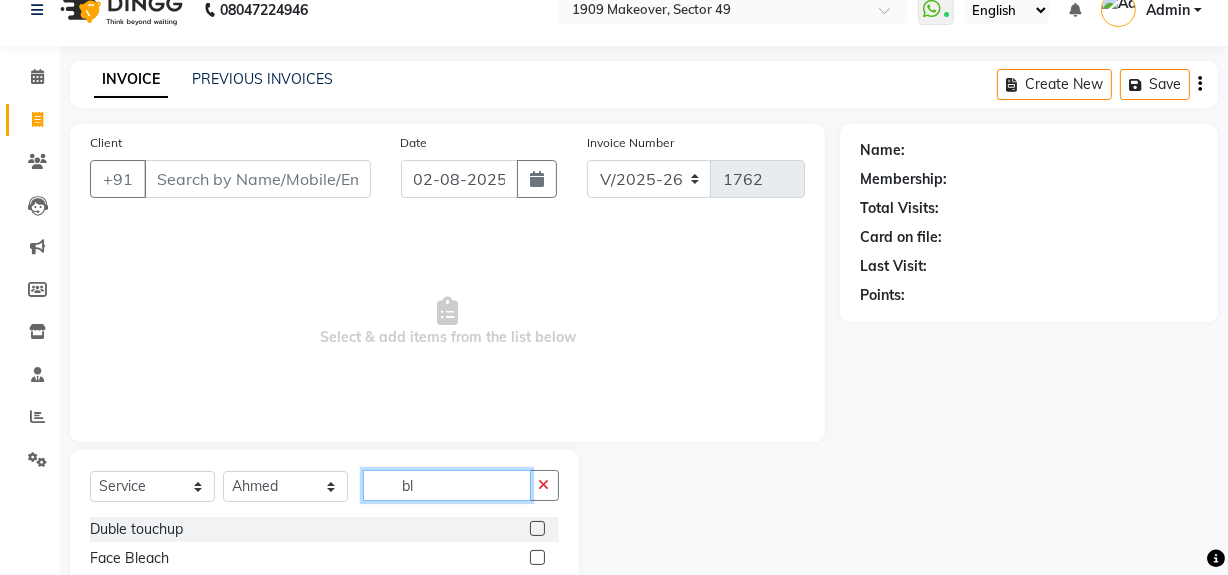 type on "b" 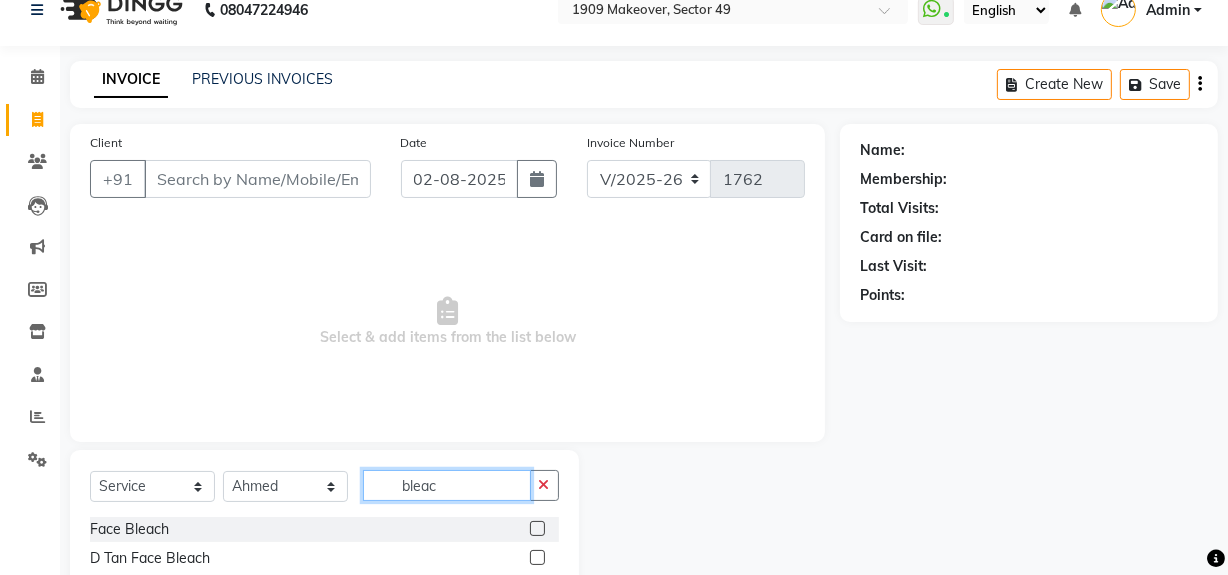 scroll, scrollTop: 226, scrollLeft: 0, axis: vertical 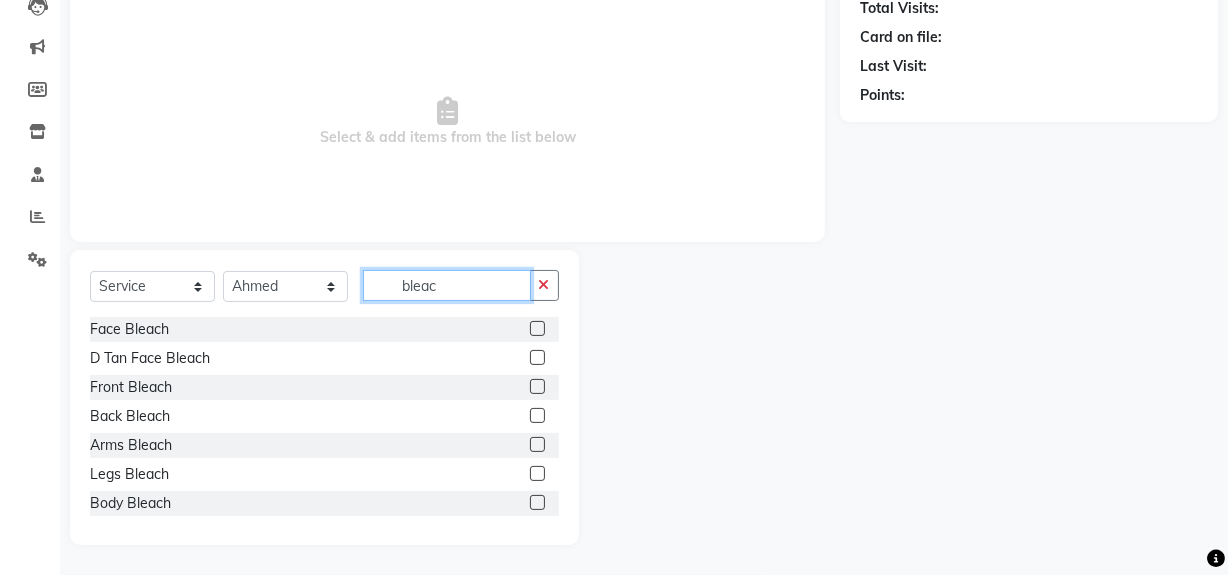 type on "bleac" 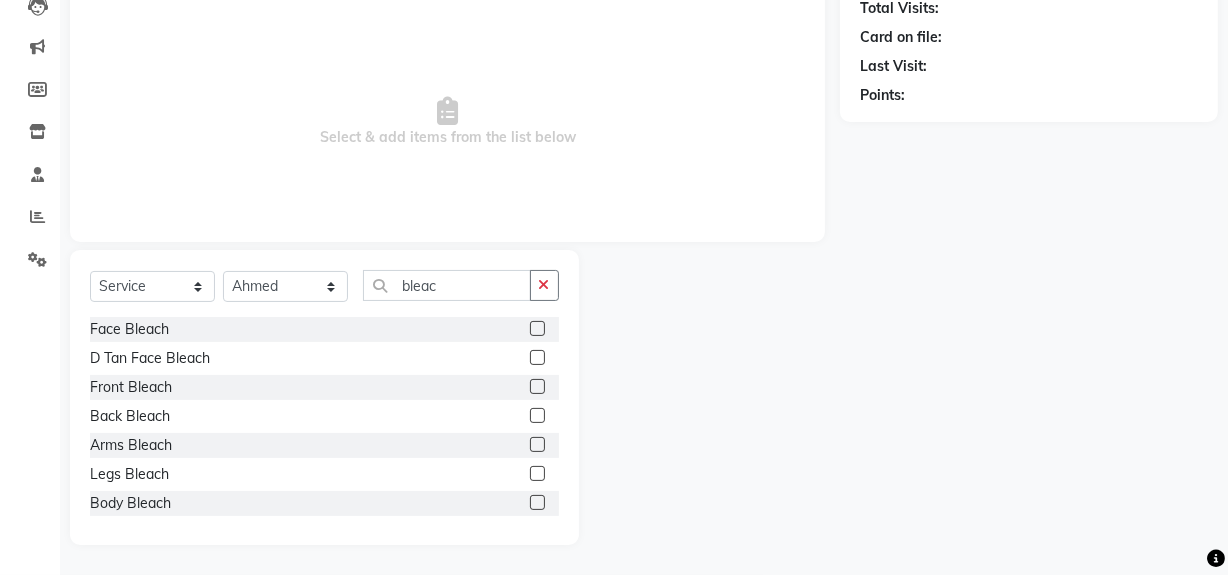 click 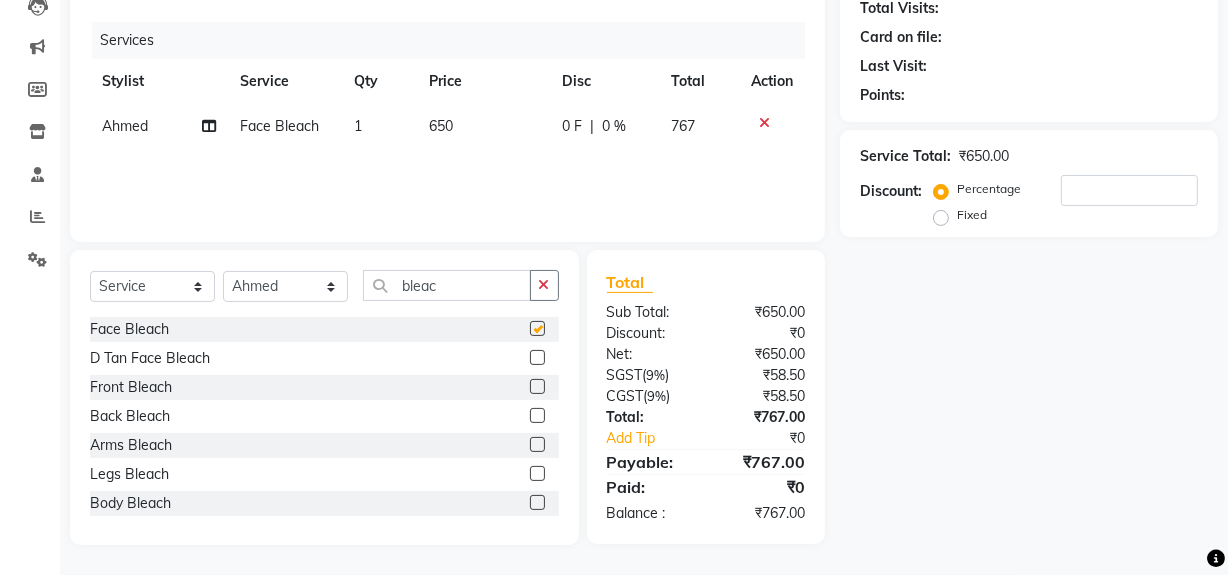 checkbox on "false" 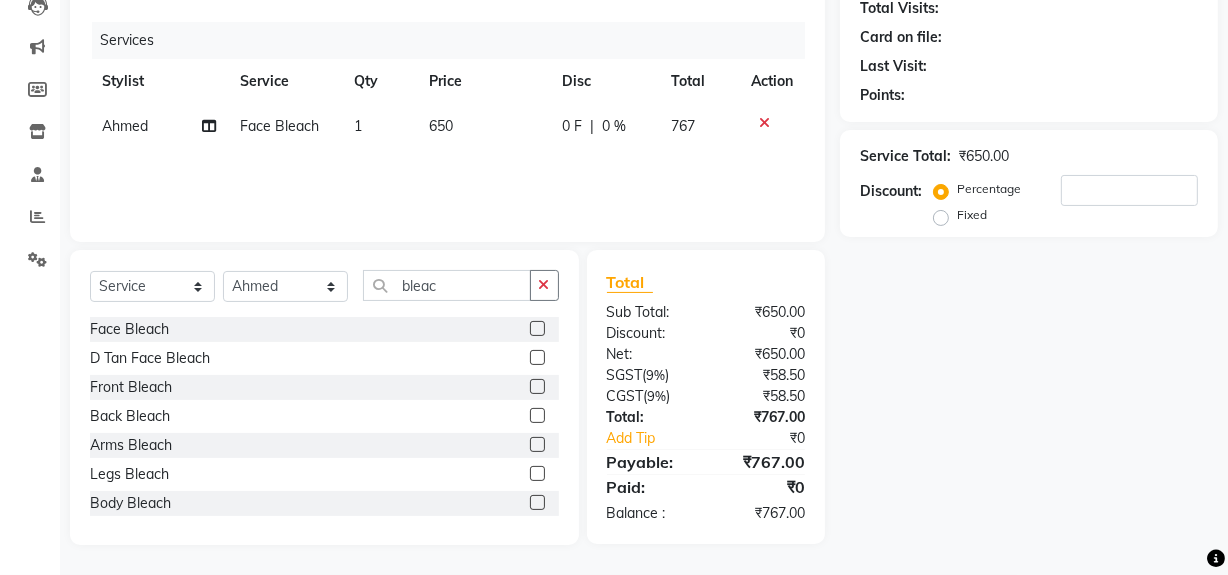click on "Ahmed" 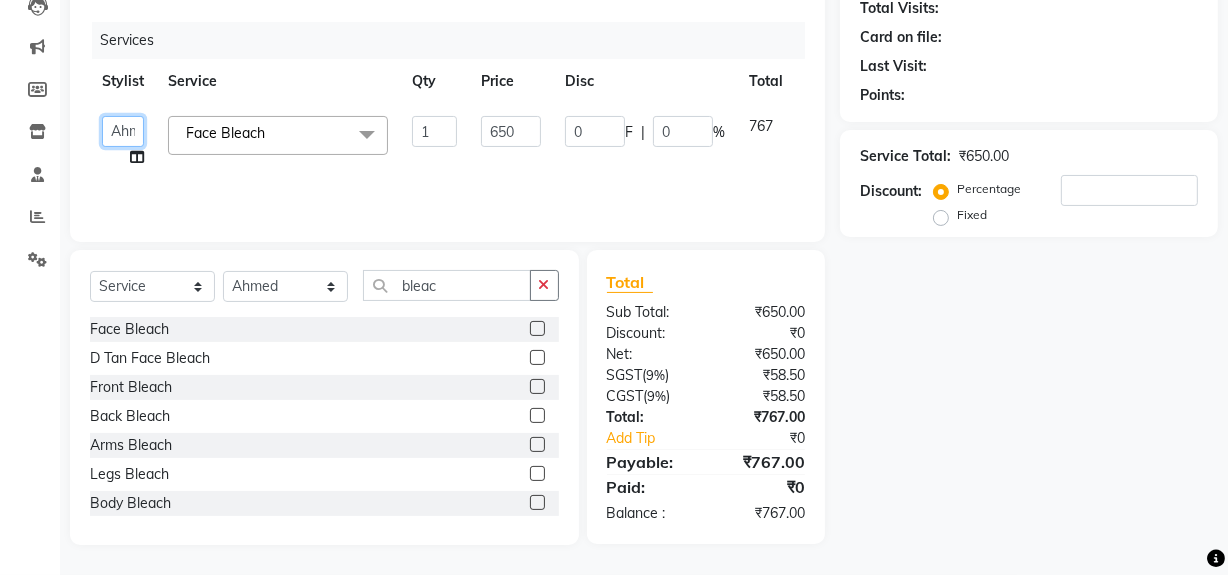 click on "[FIRST] [LAST] [FIRST] [FIRST] [FIRST] [FIRST] [FIRST] [FIRST] [FIRST] [FIRST] [FIRST] [FIRST] [FIRST]" 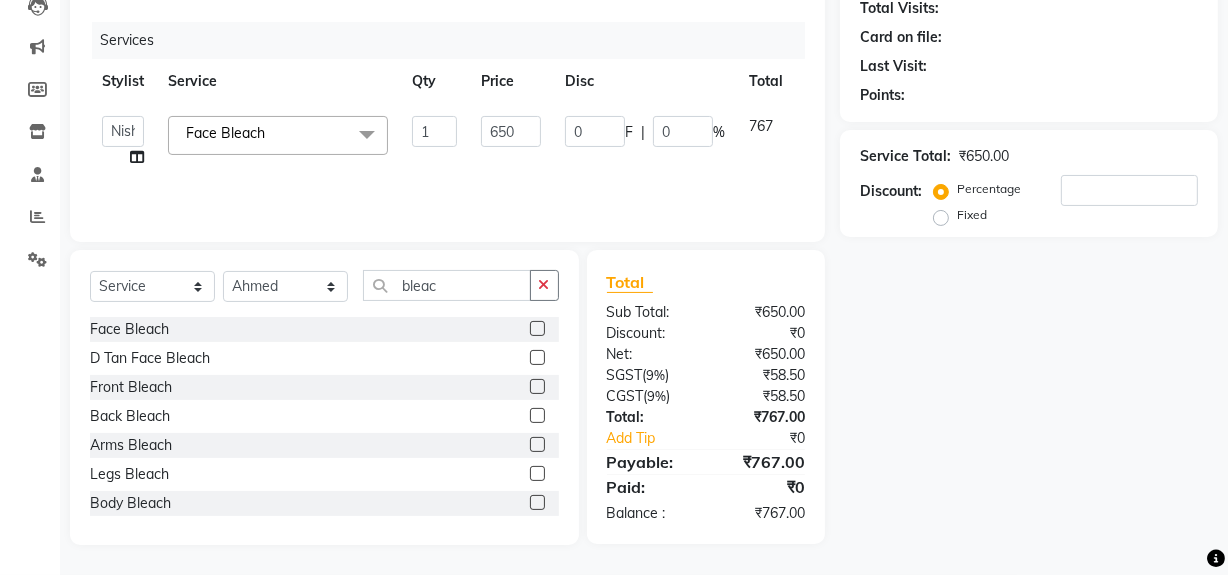 select on "57114" 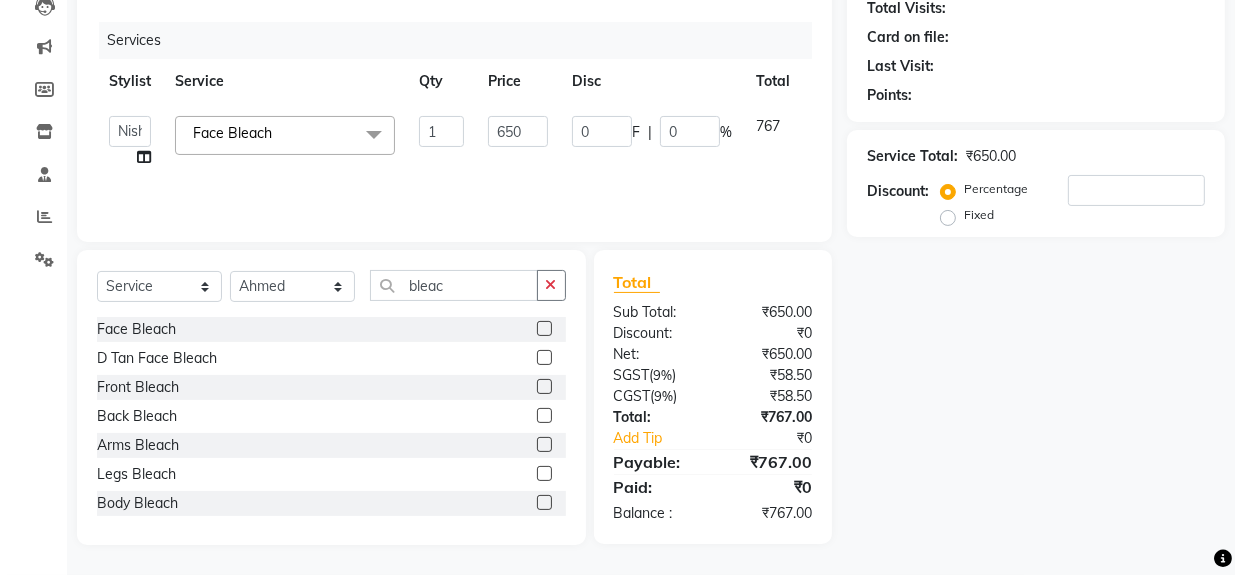 scroll, scrollTop: 0, scrollLeft: 0, axis: both 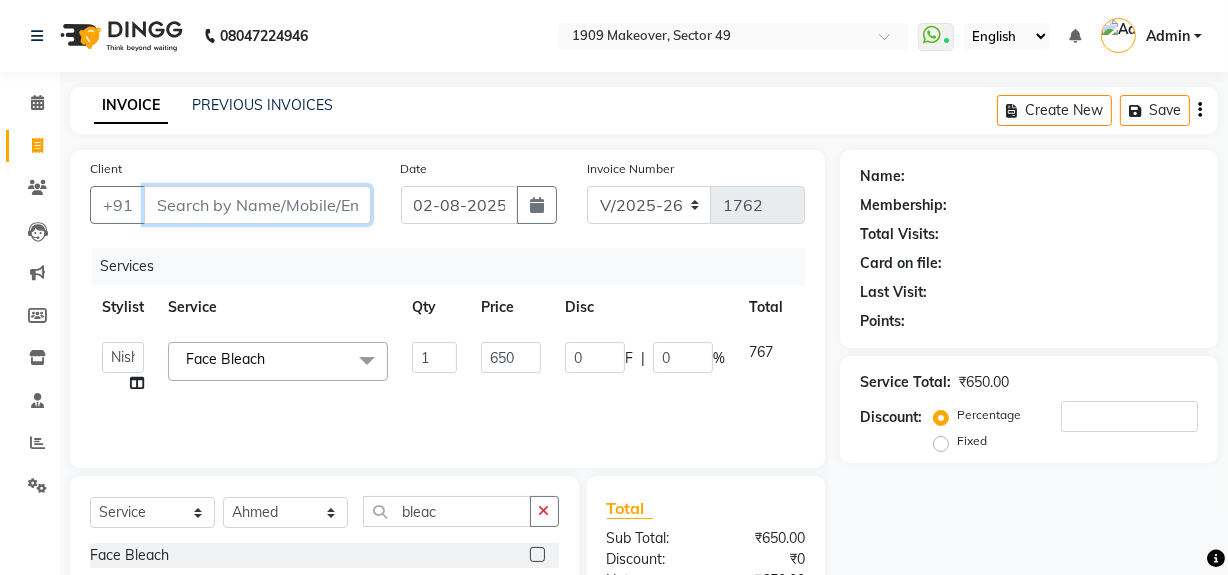 click on "Client" at bounding box center [257, 205] 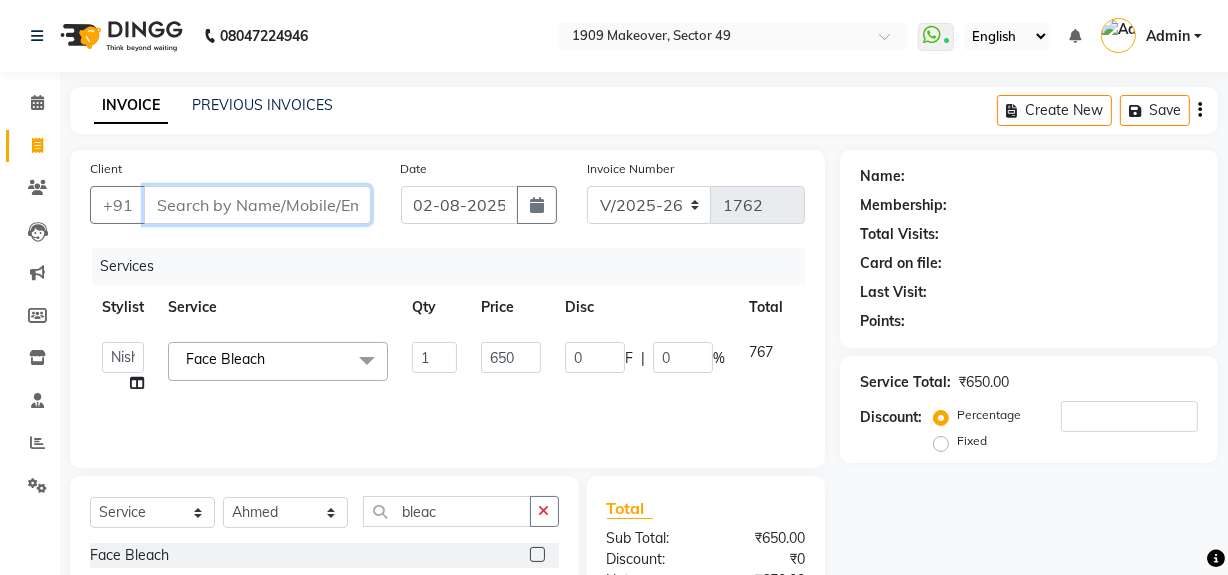 type on "9" 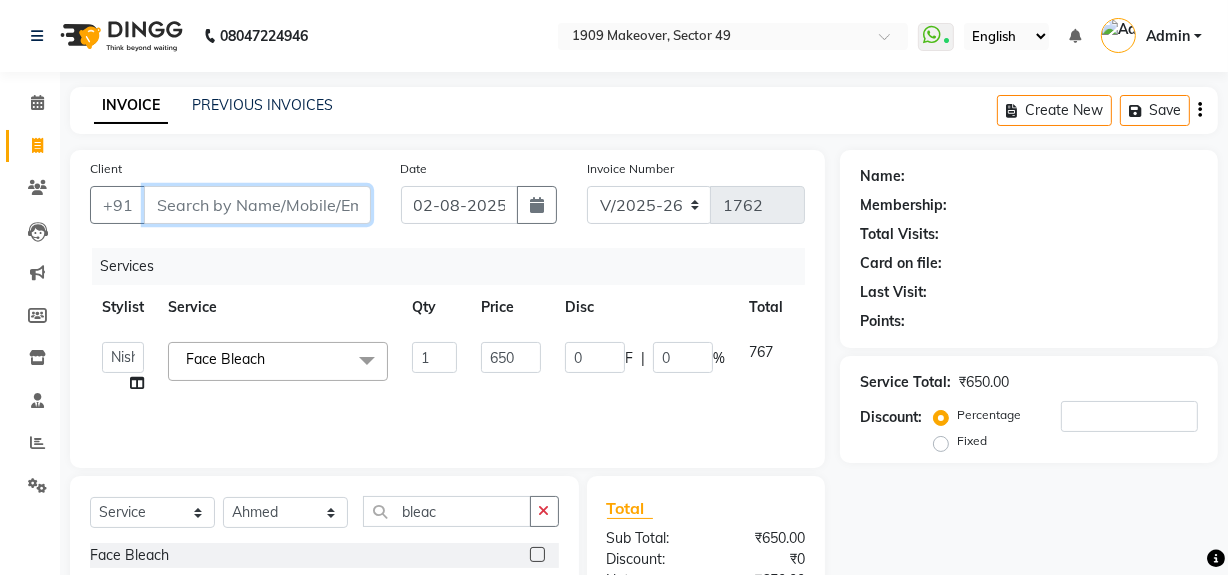 type on "0" 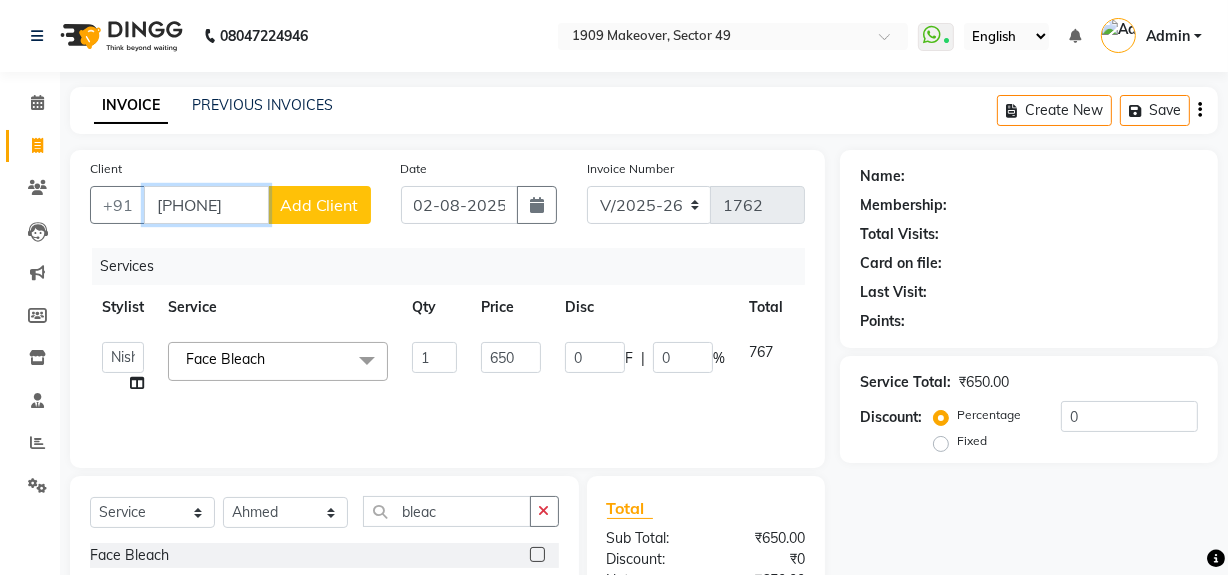 type on "[PHONE]" 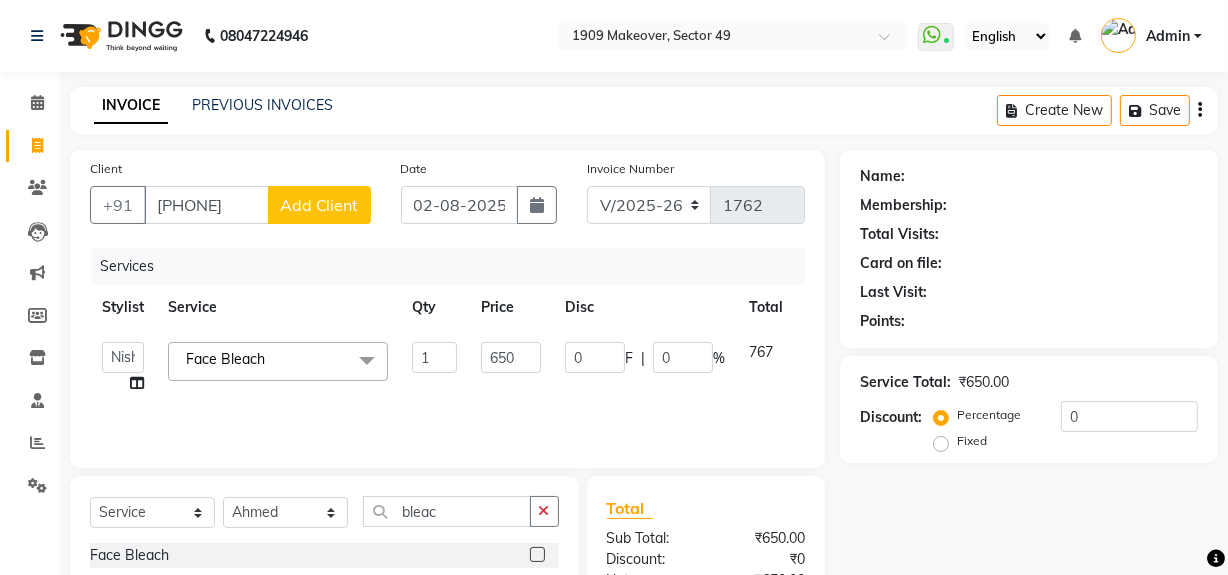 click on "Add Client" 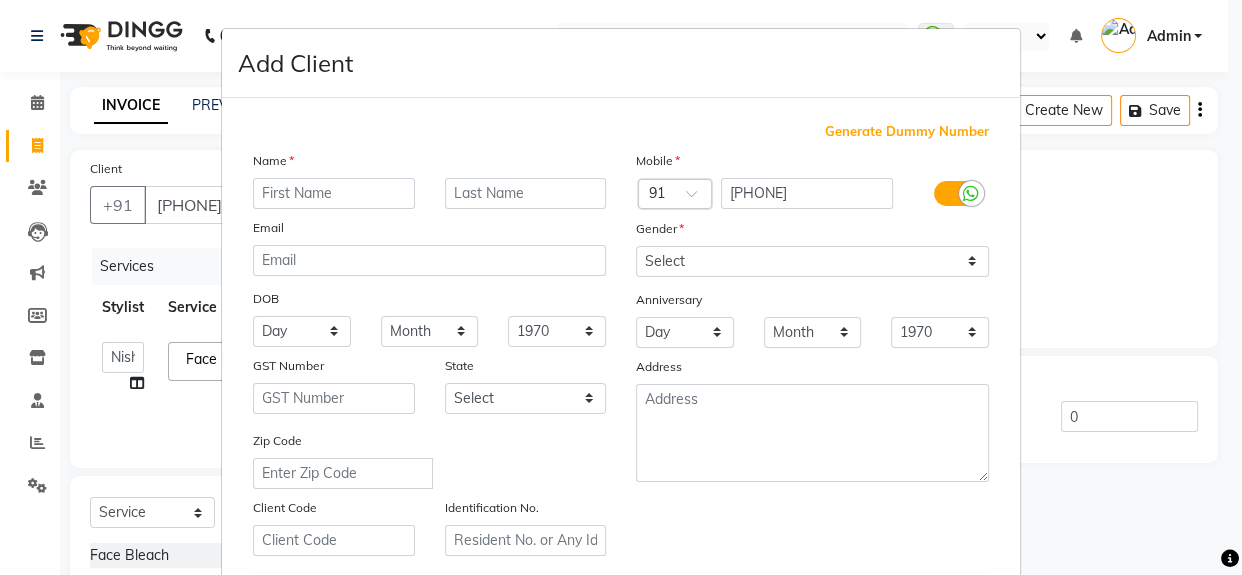 click at bounding box center [334, 193] 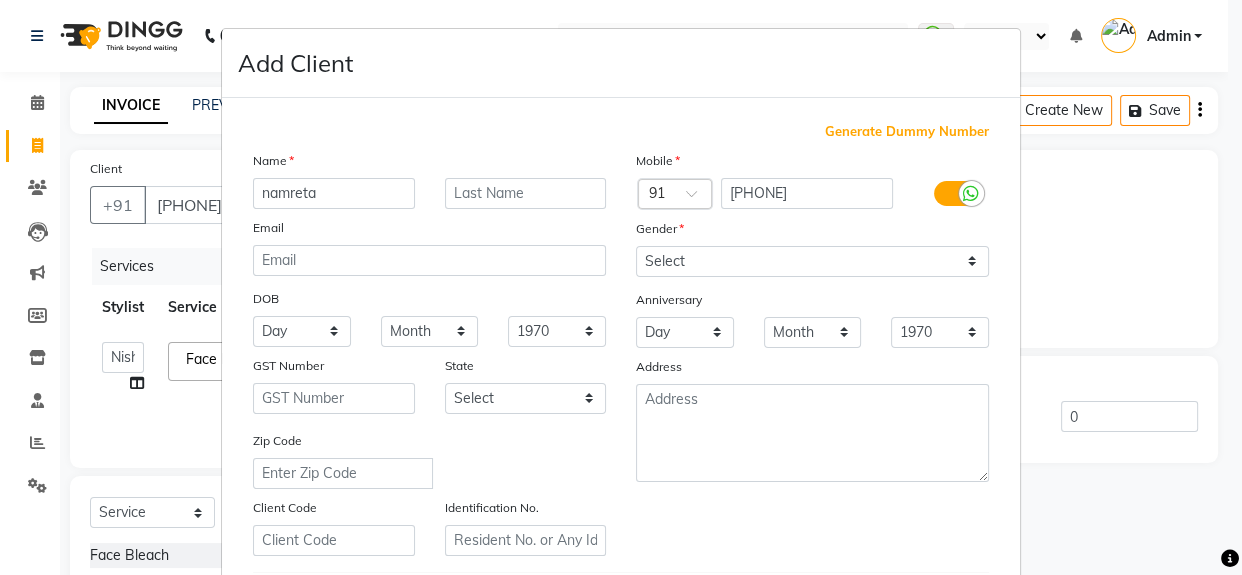 type on "namreta" 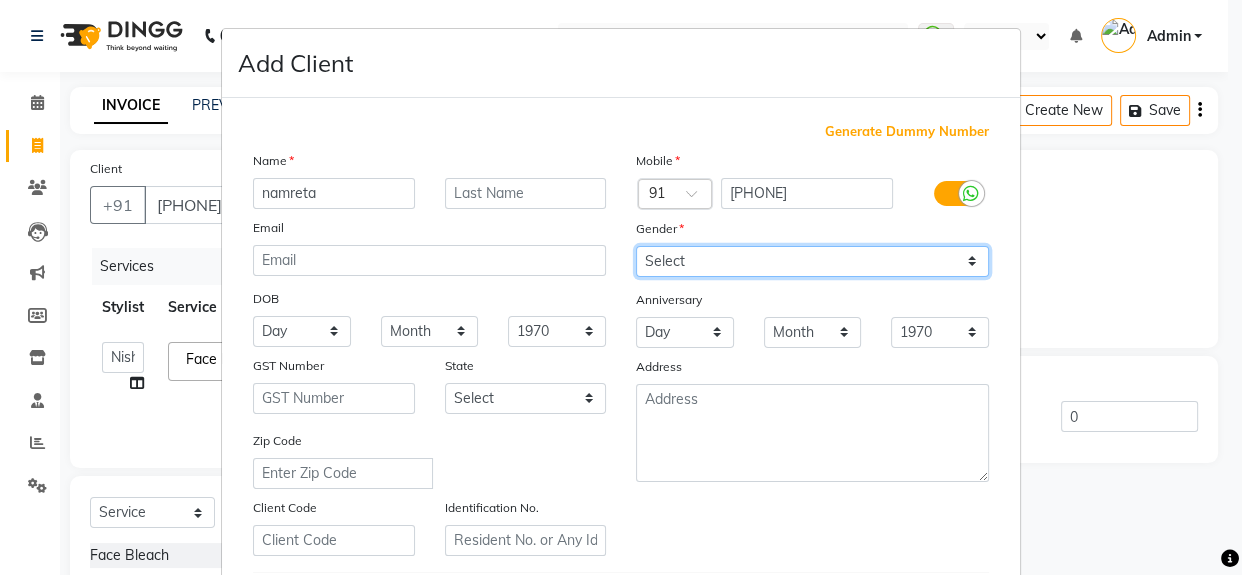 click on "Select Male Female Other Prefer Not To Say" at bounding box center (812, 261) 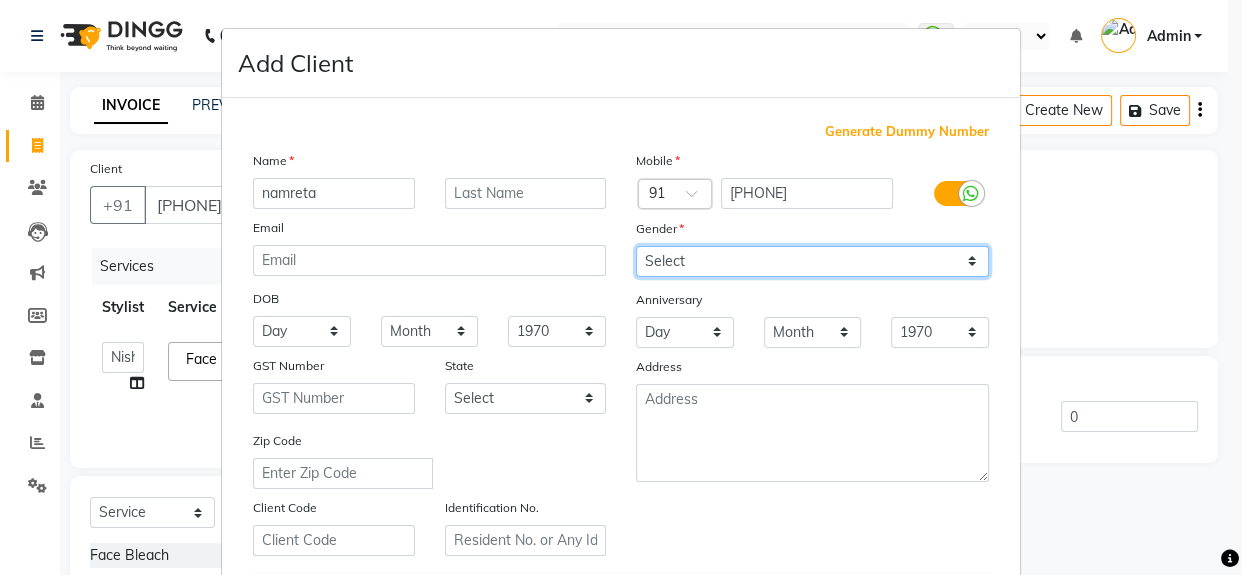 select on "female" 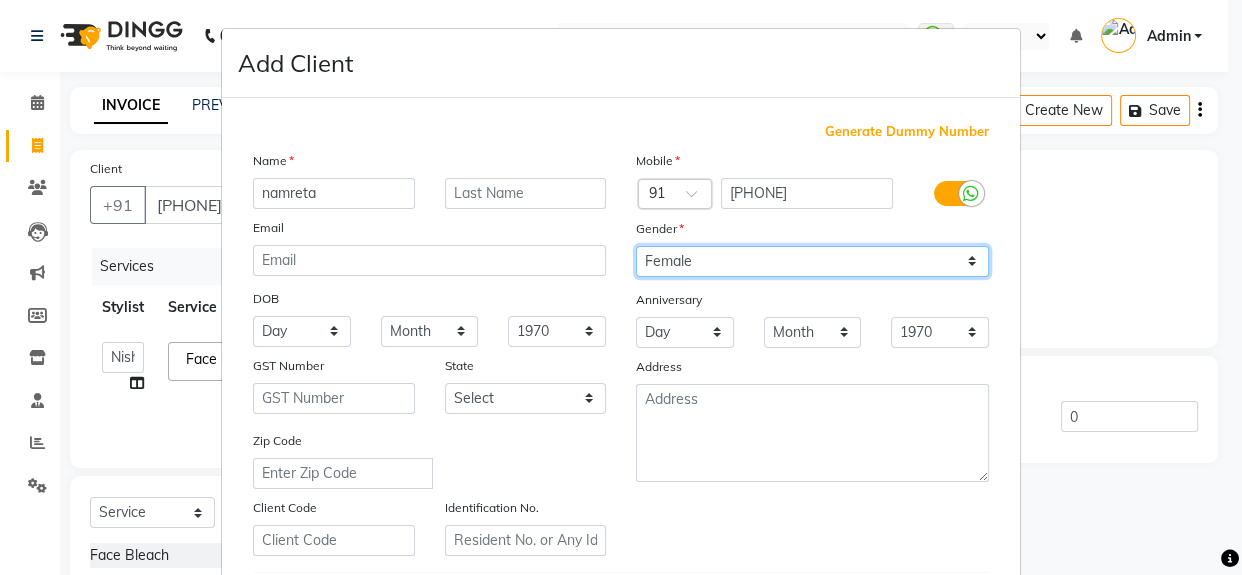 click on "Select Male Female Other Prefer Not To Say" at bounding box center (812, 261) 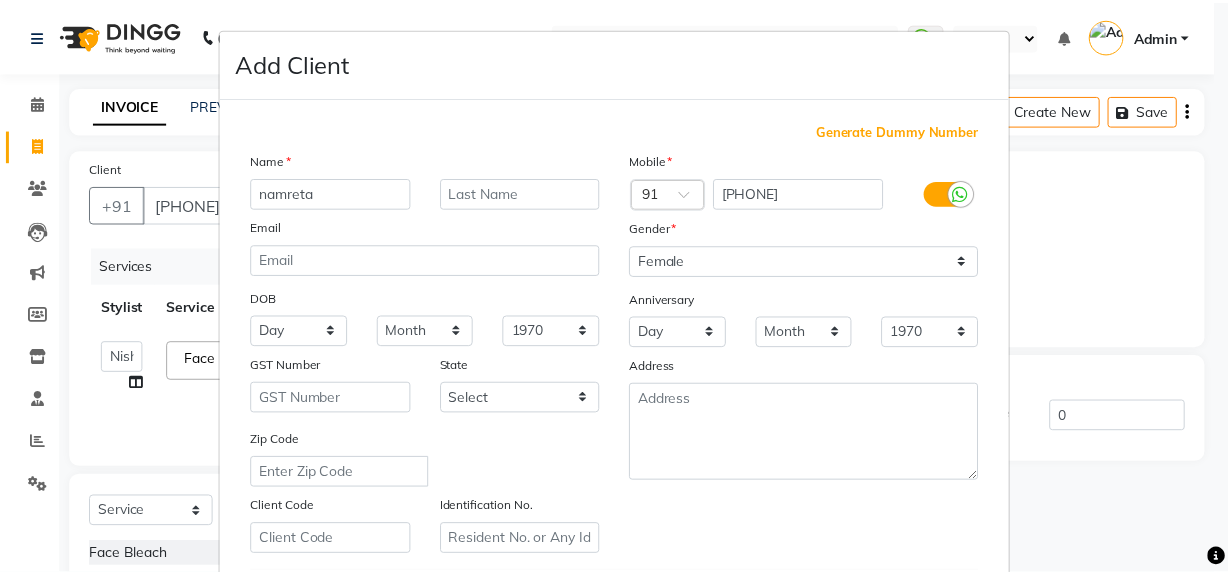 scroll, scrollTop: 353, scrollLeft: 0, axis: vertical 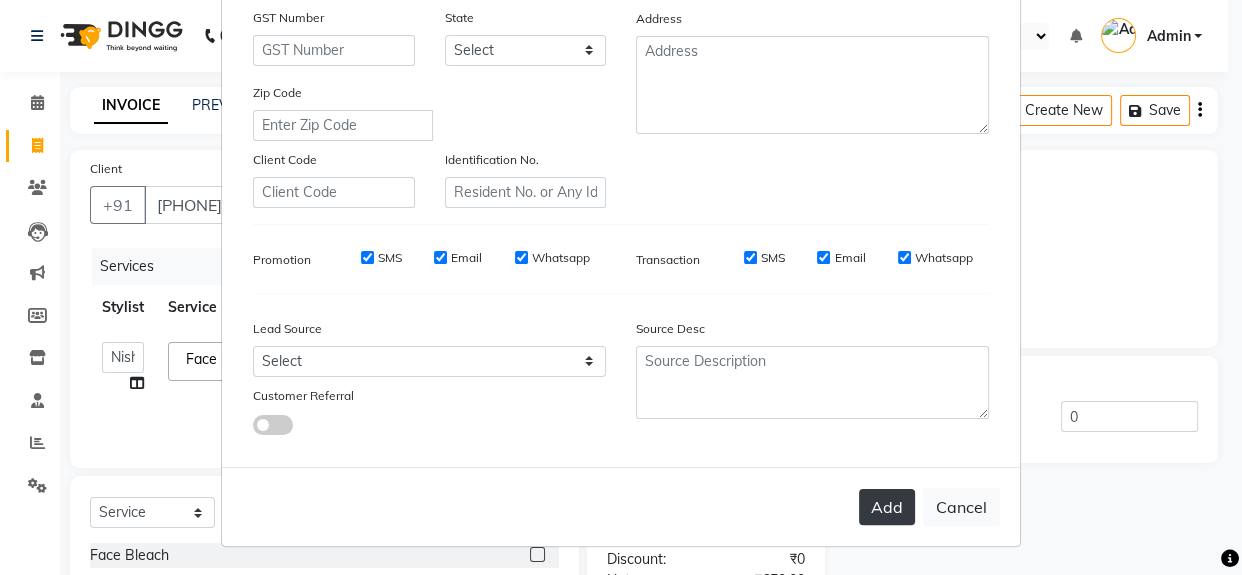 click on "Add" at bounding box center (887, 507) 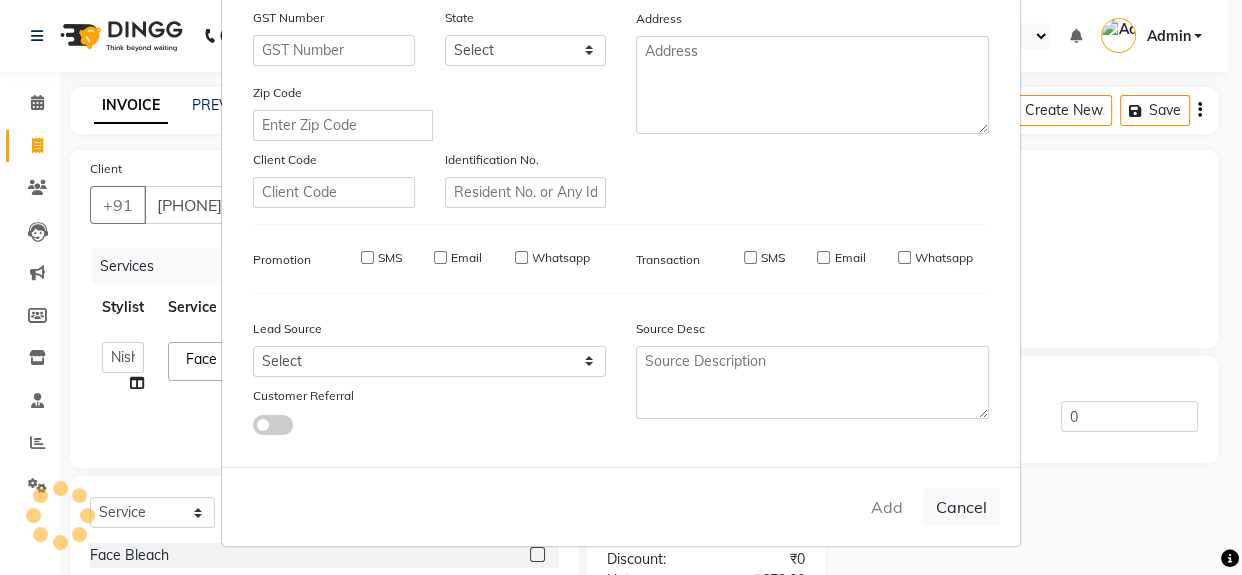 type 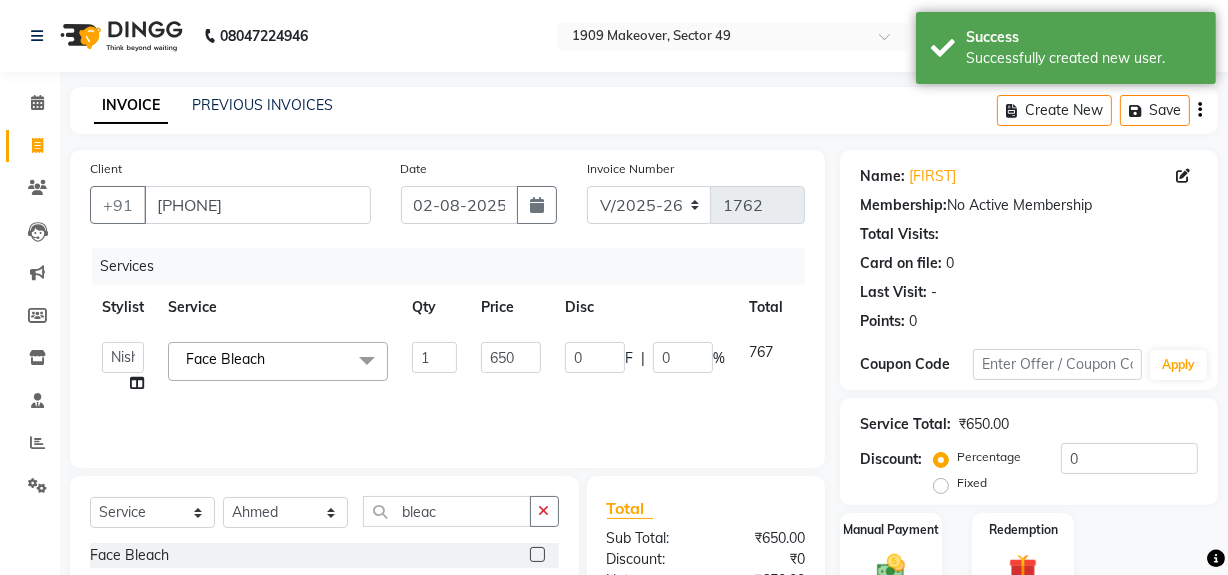 scroll, scrollTop: 226, scrollLeft: 0, axis: vertical 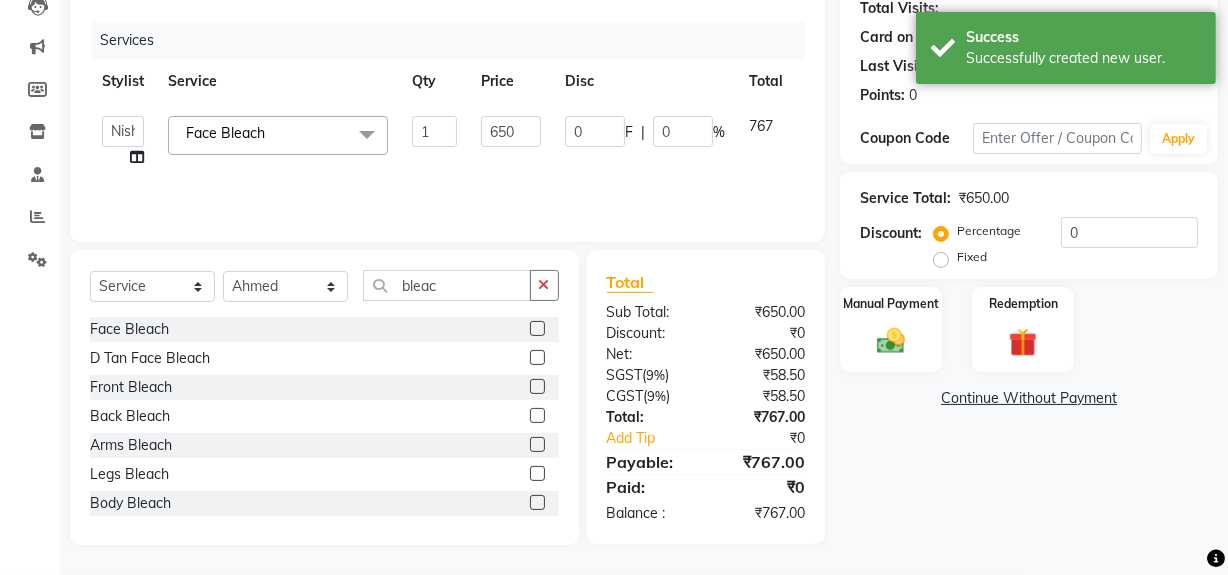 click on "Name: [FIRST]  Membership:  No Active Membership  Total Visits:   Card on file:  0 Last Visit:   - Points:   0  Coupon Code Apply Service Total:  ₹650.00  Discount:  Percentage   Fixed  0 Manual Payment Redemption  Continue Without Payment" 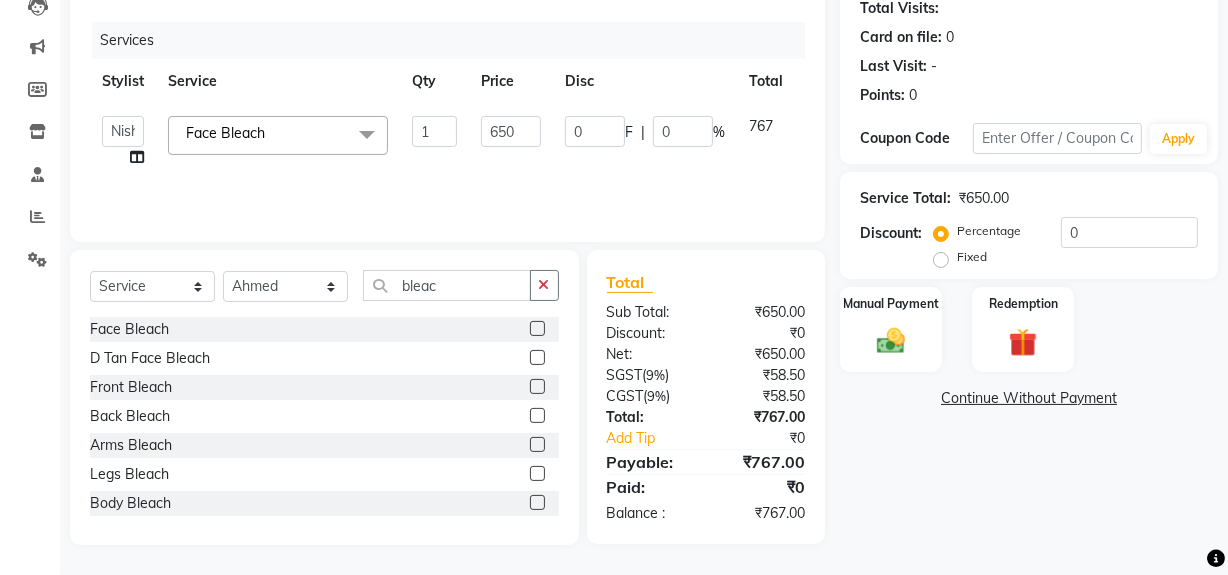 scroll, scrollTop: 0, scrollLeft: 0, axis: both 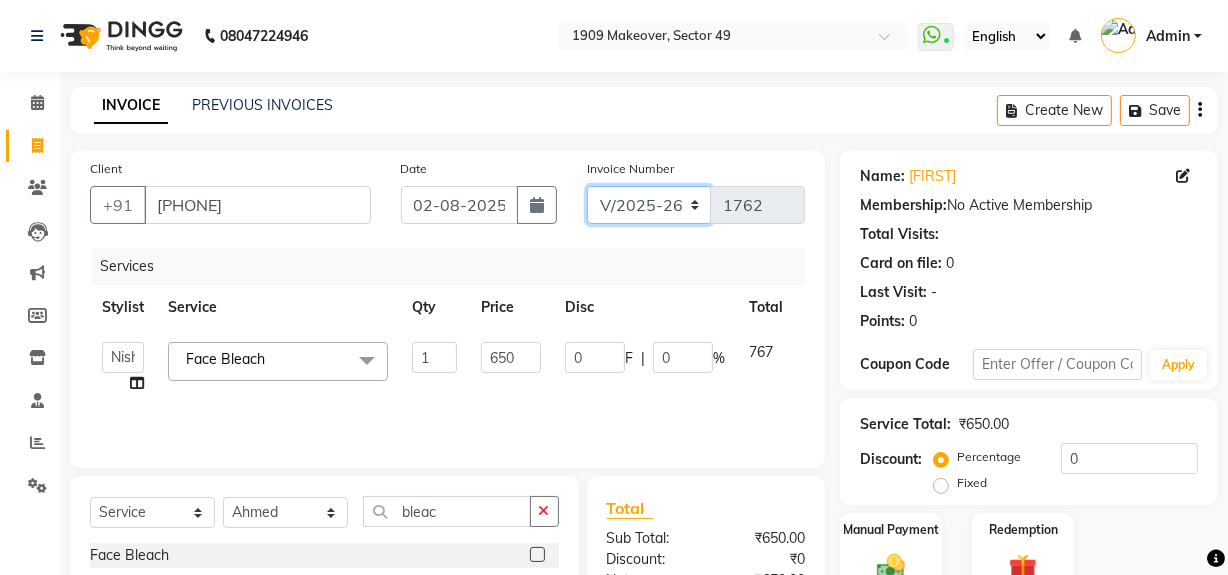 click on "V/2025 V/2025-26" 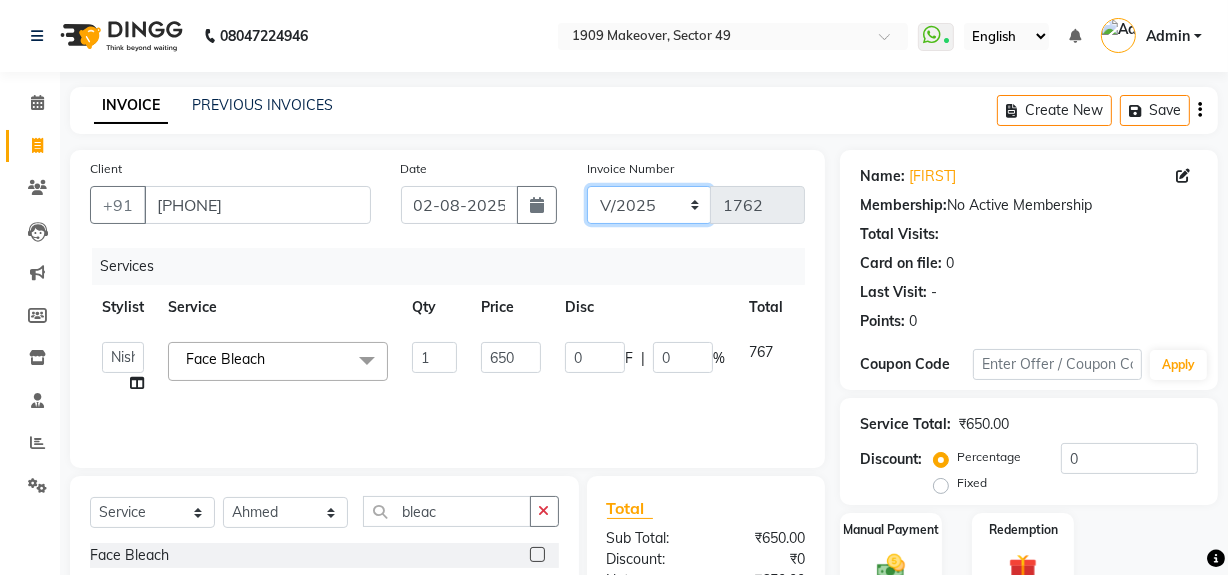 click on "V/2025 V/2025-26" 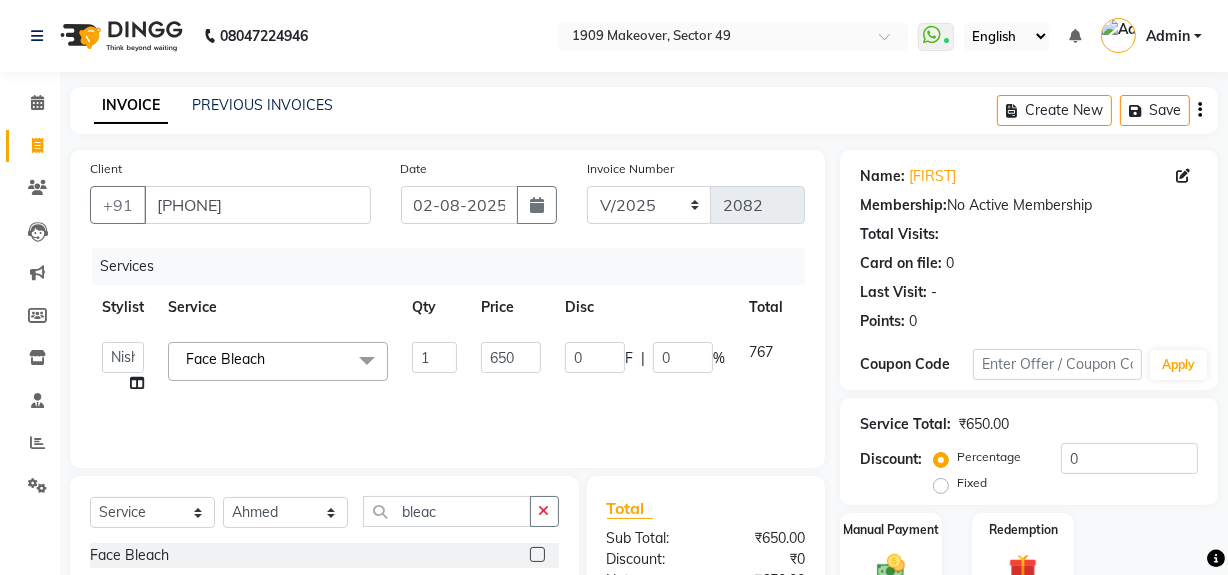 click 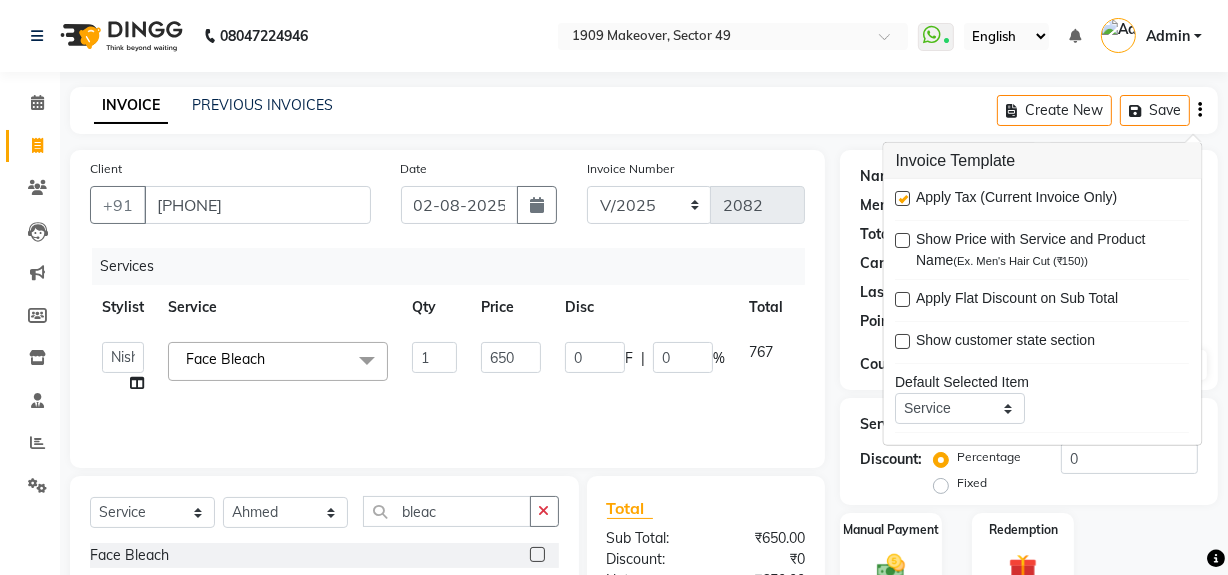 click at bounding box center (903, 198) 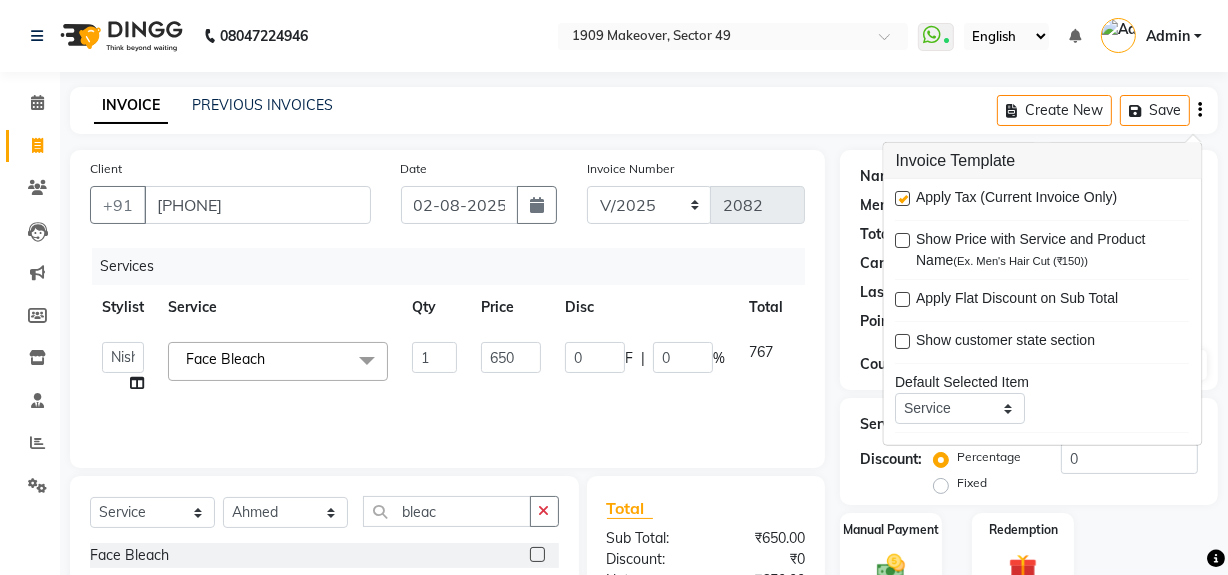 click at bounding box center [902, 199] 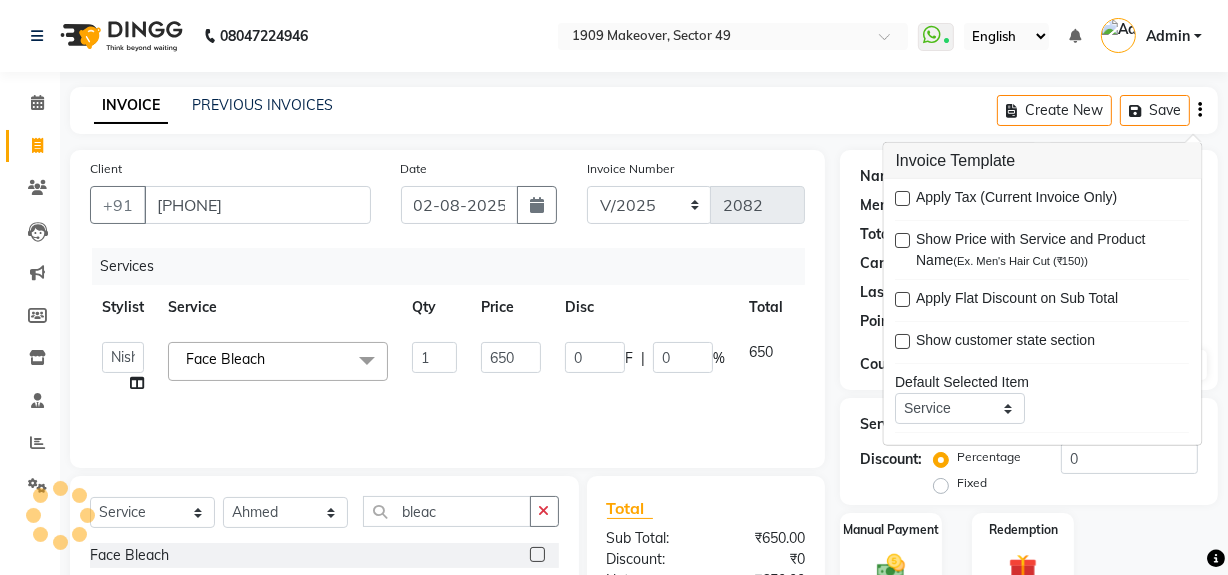 click on "Manual Payment Redemption" 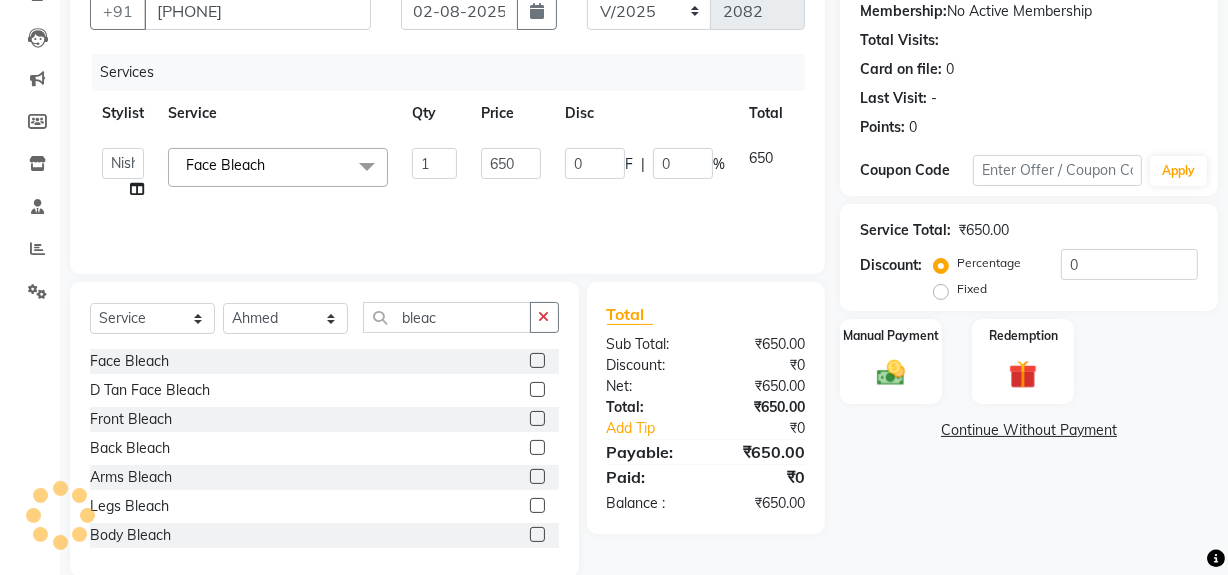 scroll, scrollTop: 226, scrollLeft: 0, axis: vertical 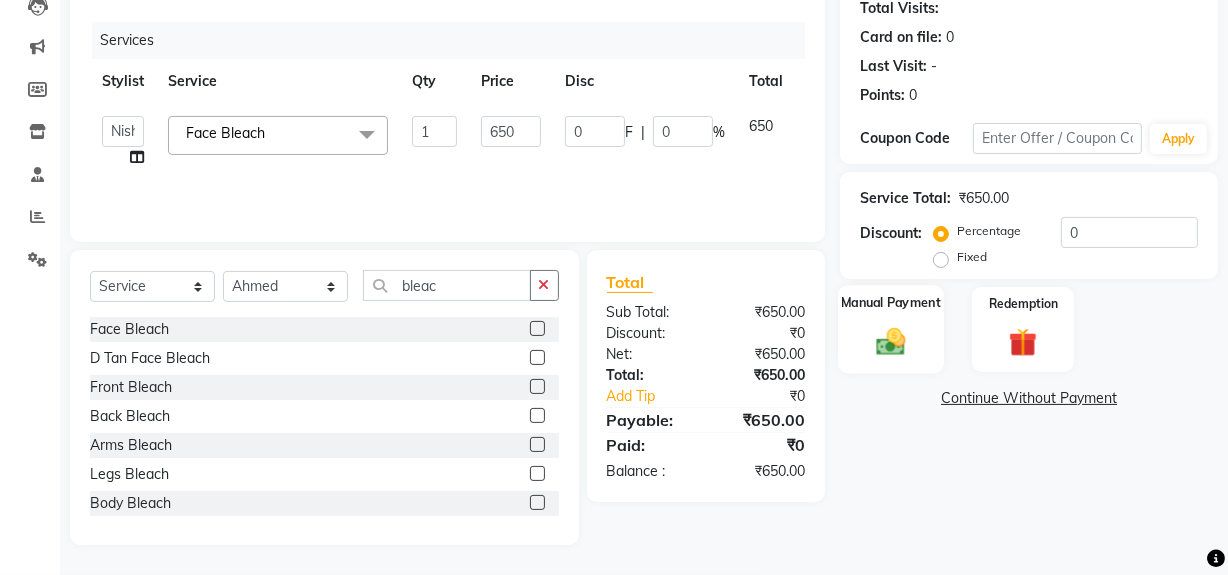 click 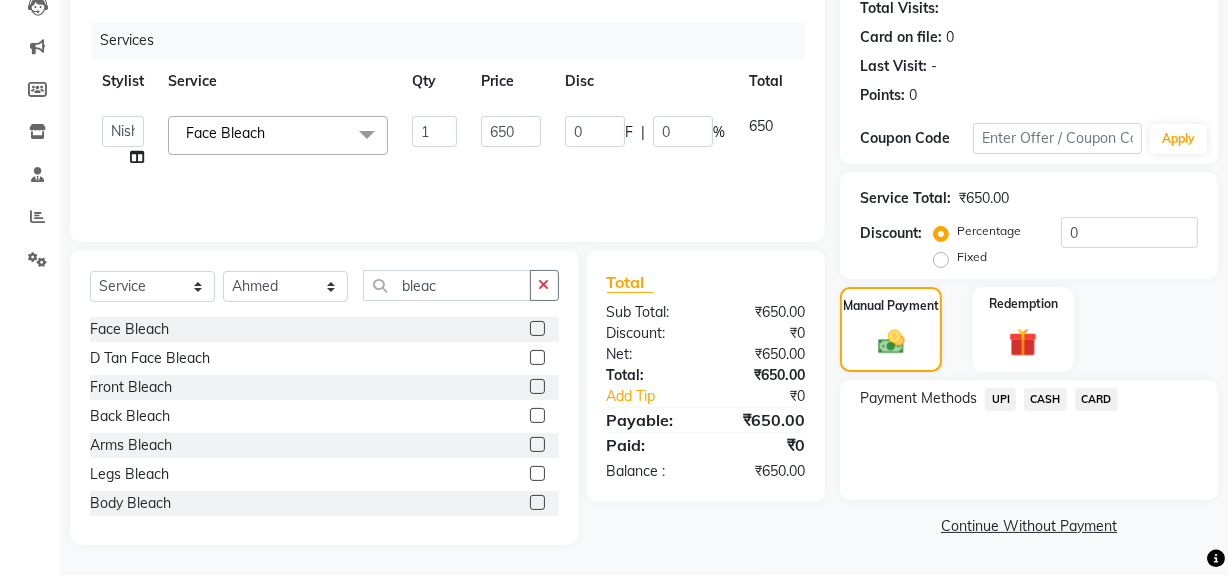 click on "UPI" 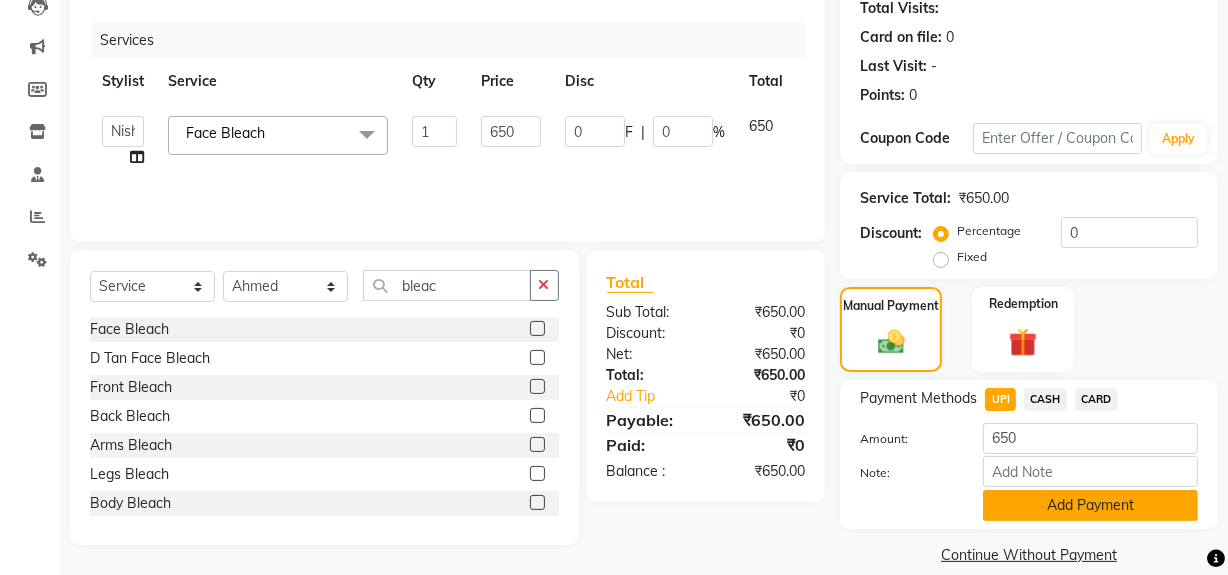 click on "Add Payment" 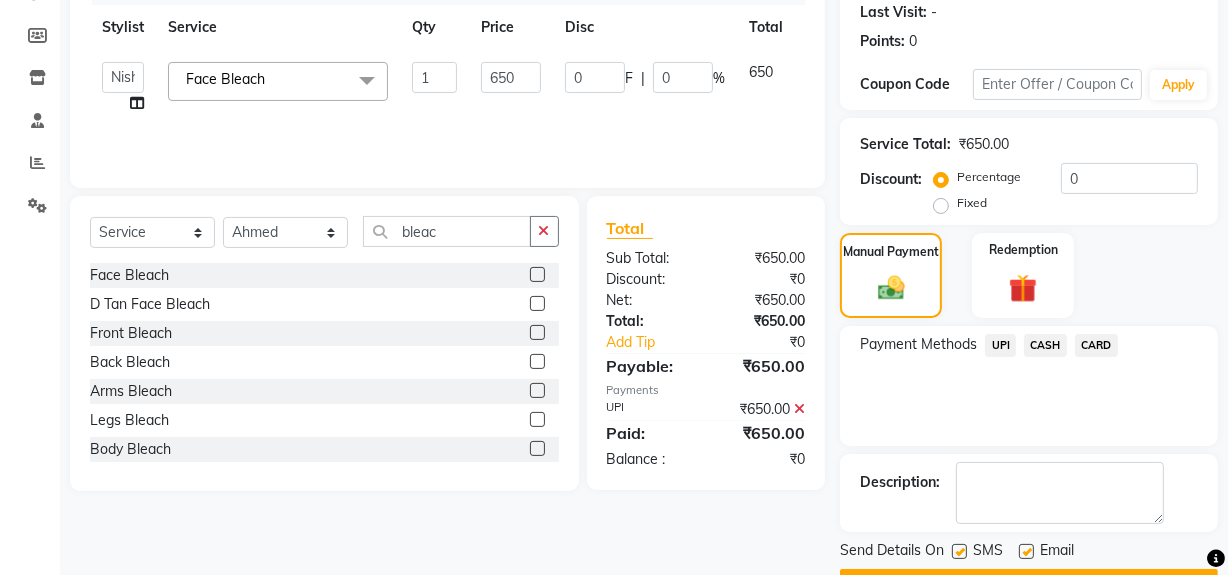 scroll, scrollTop: 333, scrollLeft: 0, axis: vertical 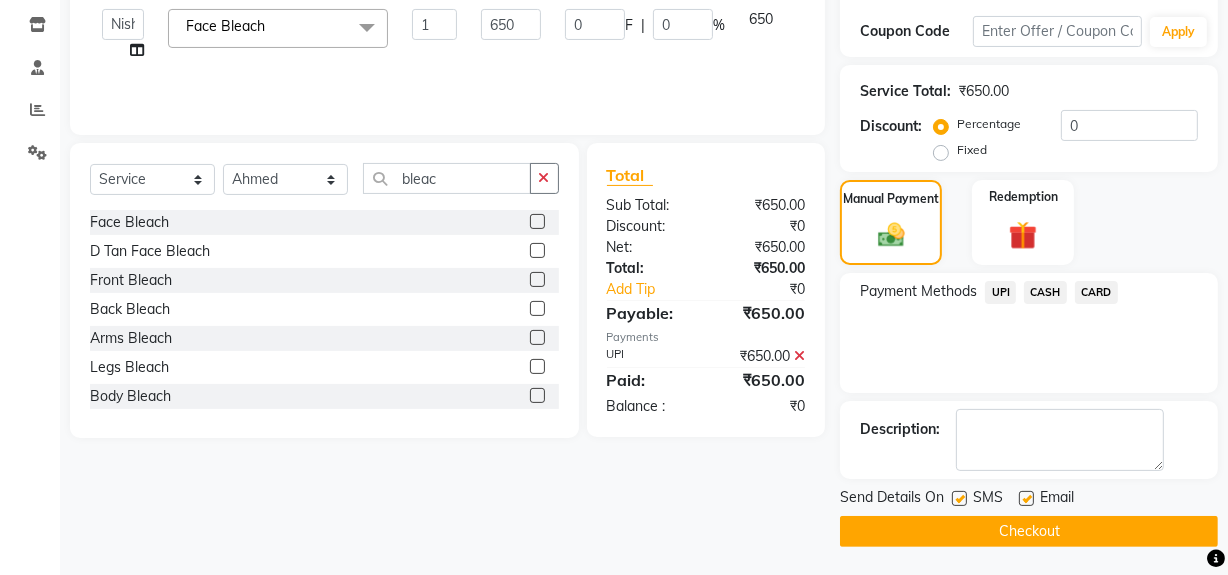 click on "Checkout" 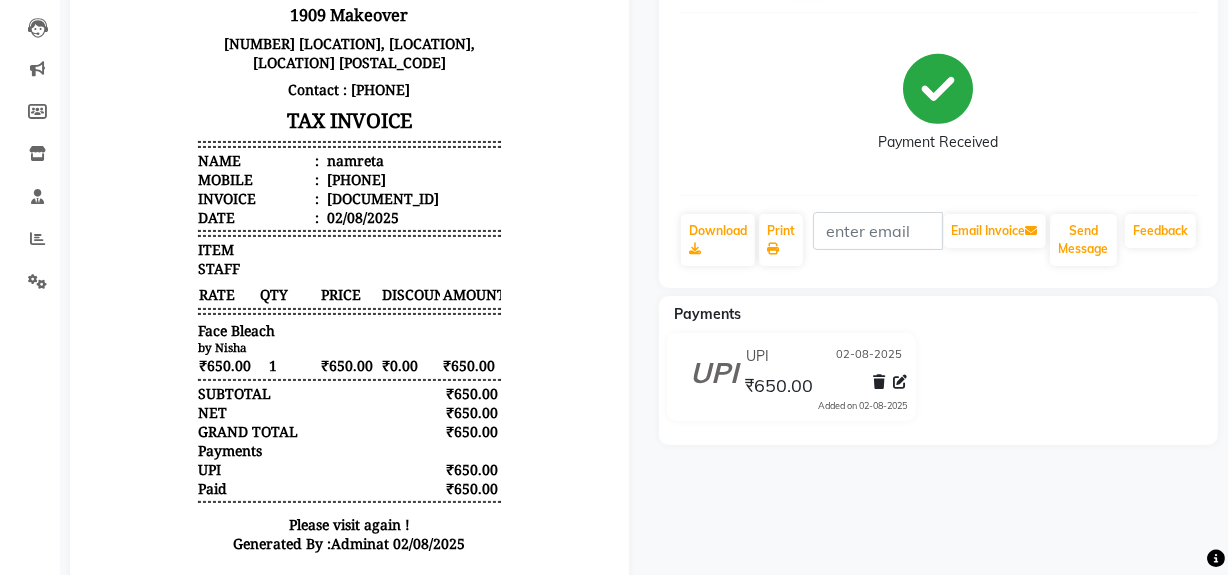 scroll, scrollTop: 264, scrollLeft: 0, axis: vertical 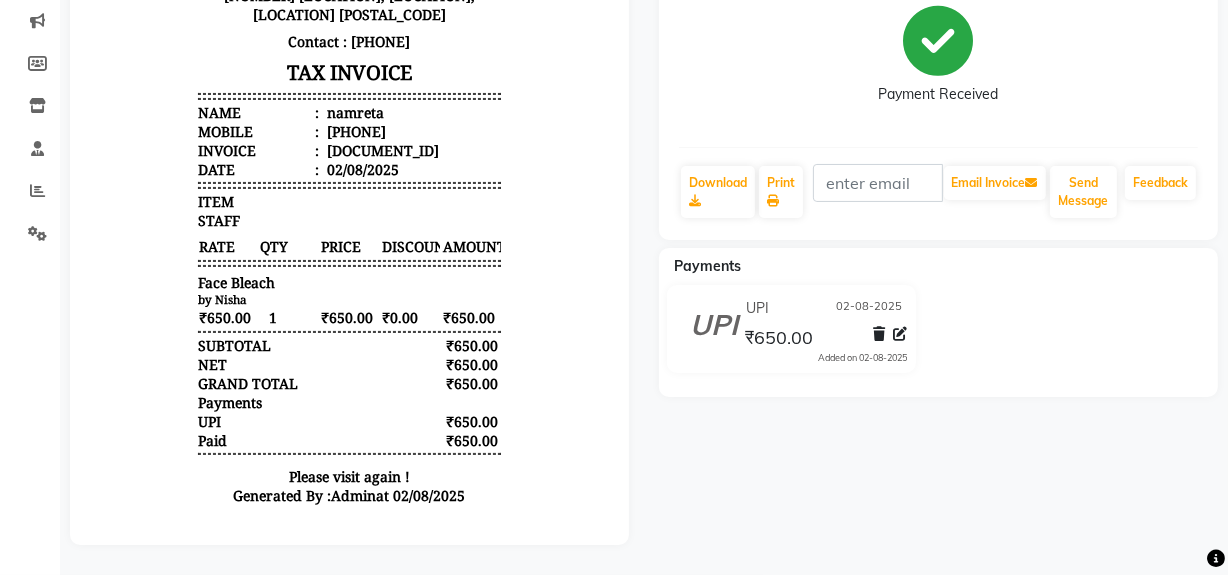 click on "[FIRST] Prebook Payment Received Download Print Email Invoice Send Message Feedback Payments UPI [DATE] ₹650.00 Added on [DATE]" 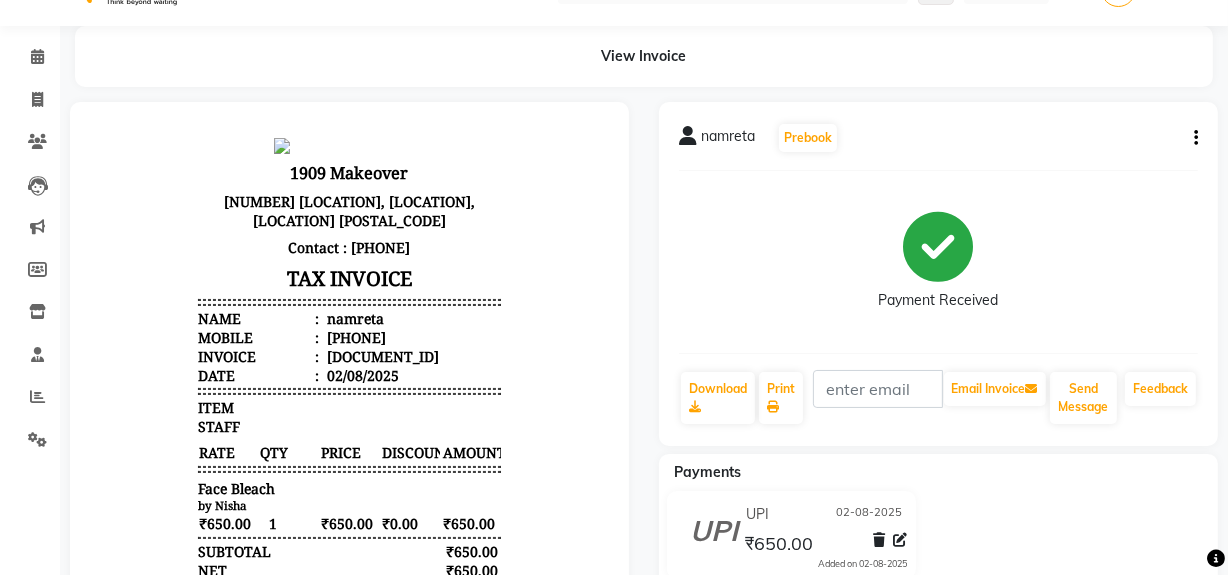 scroll, scrollTop: 0, scrollLeft: 0, axis: both 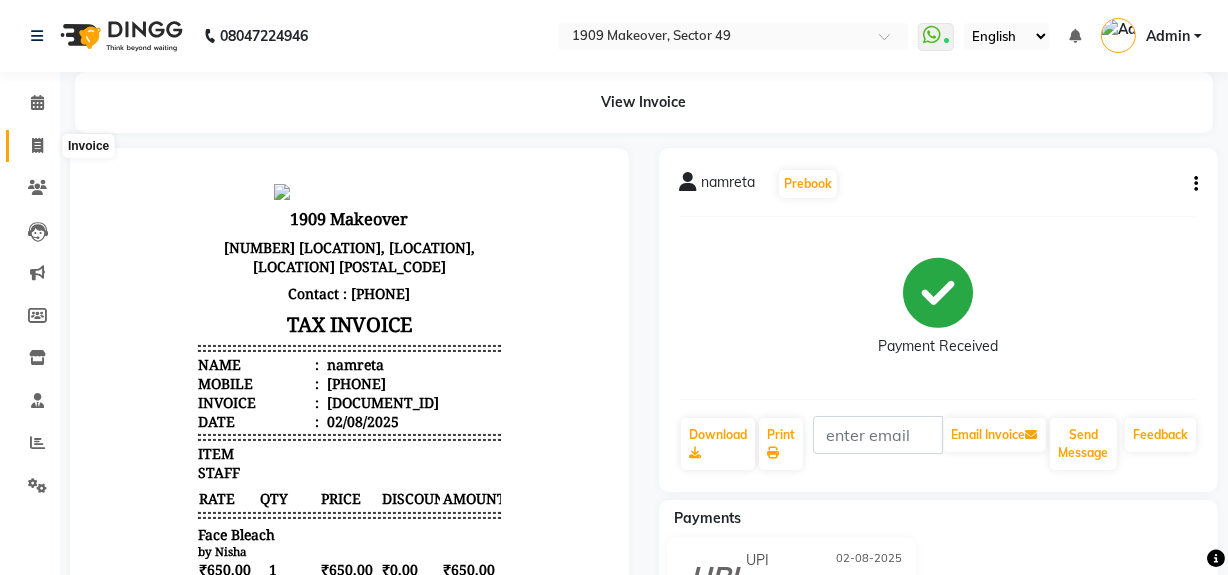 click 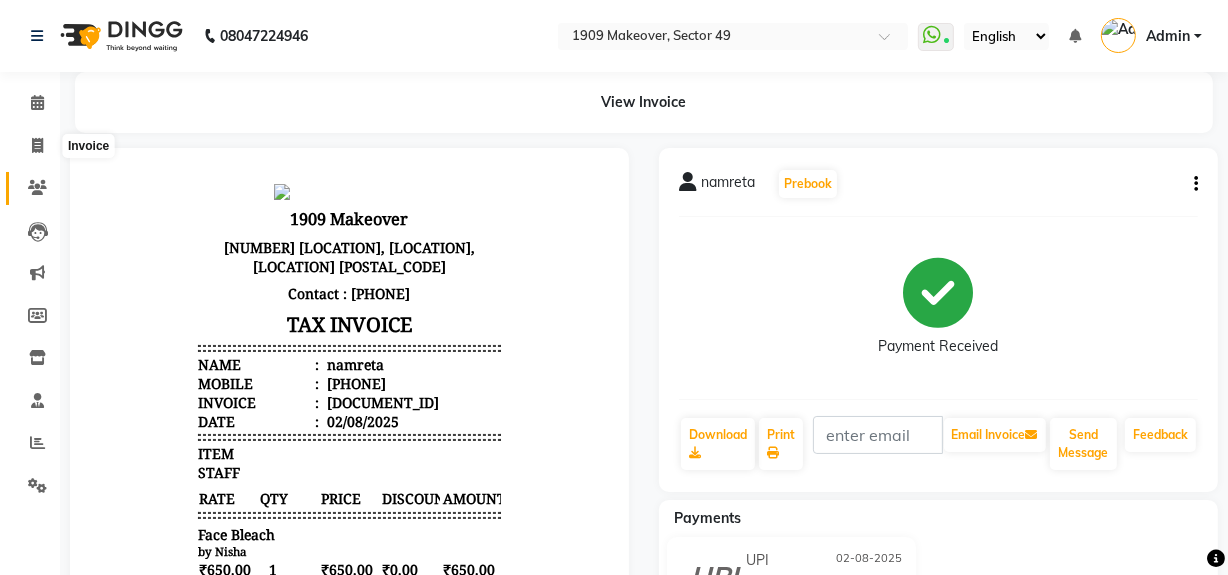 select on "service" 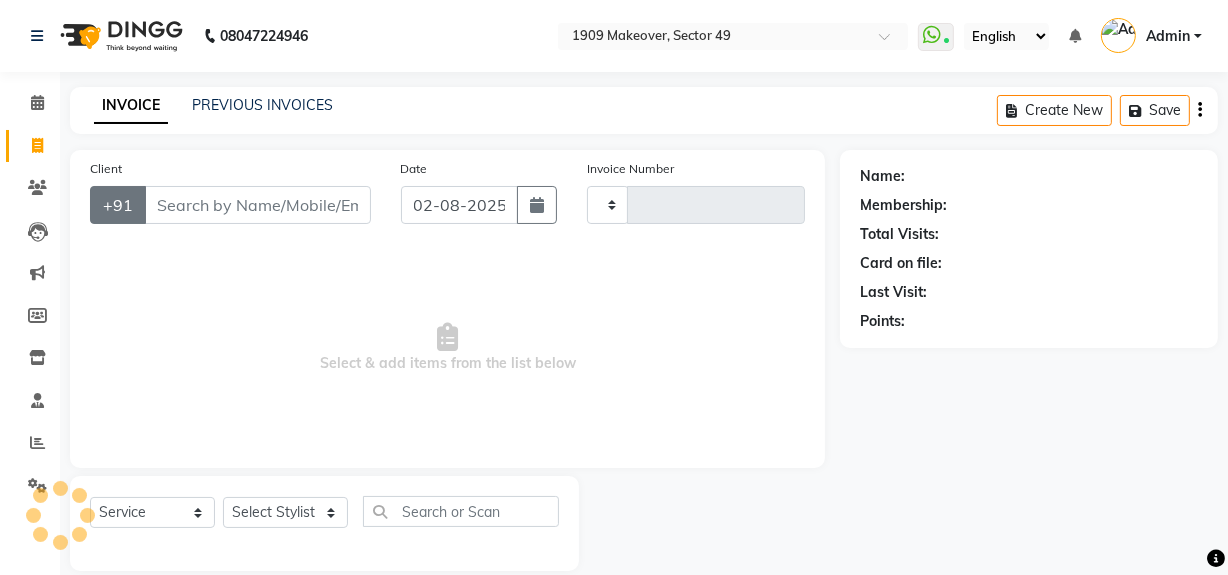 type on "1762" 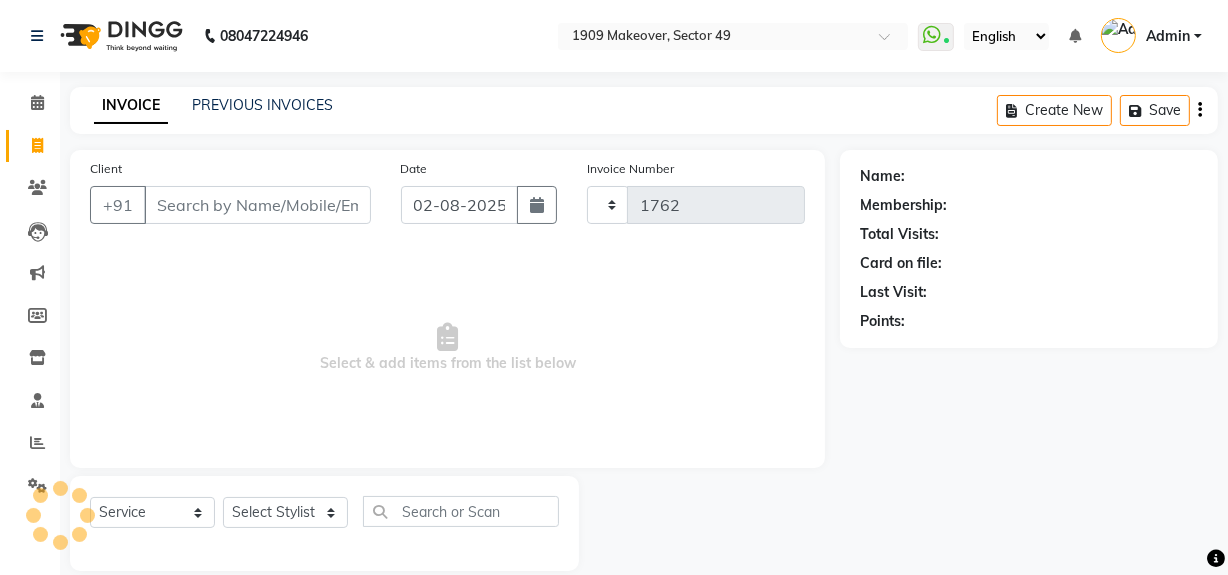 scroll, scrollTop: 26, scrollLeft: 0, axis: vertical 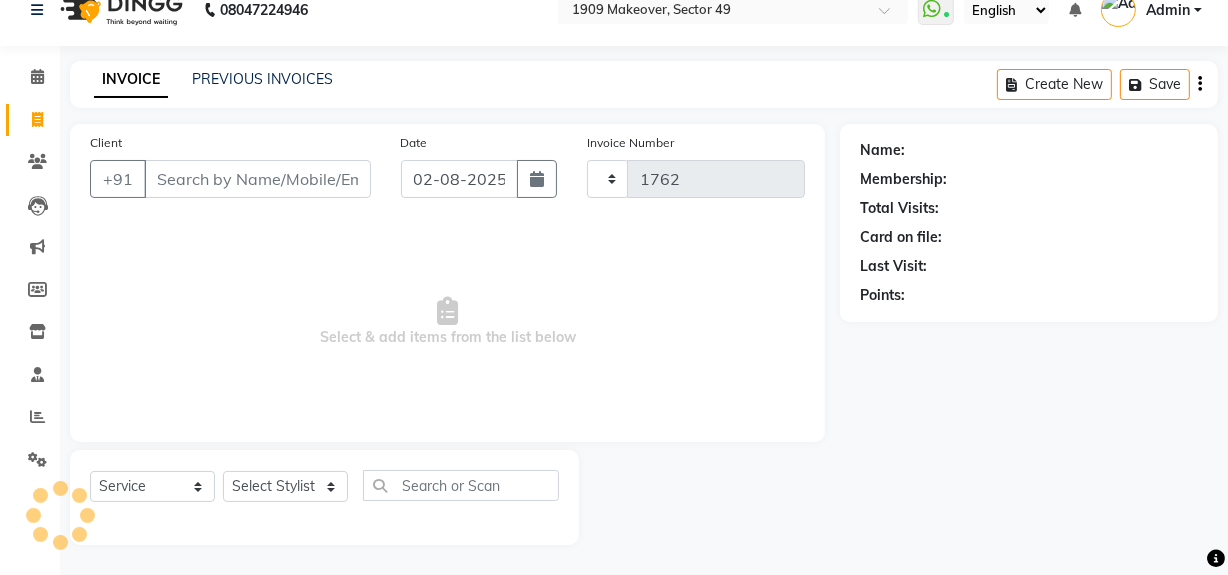 select on "6923" 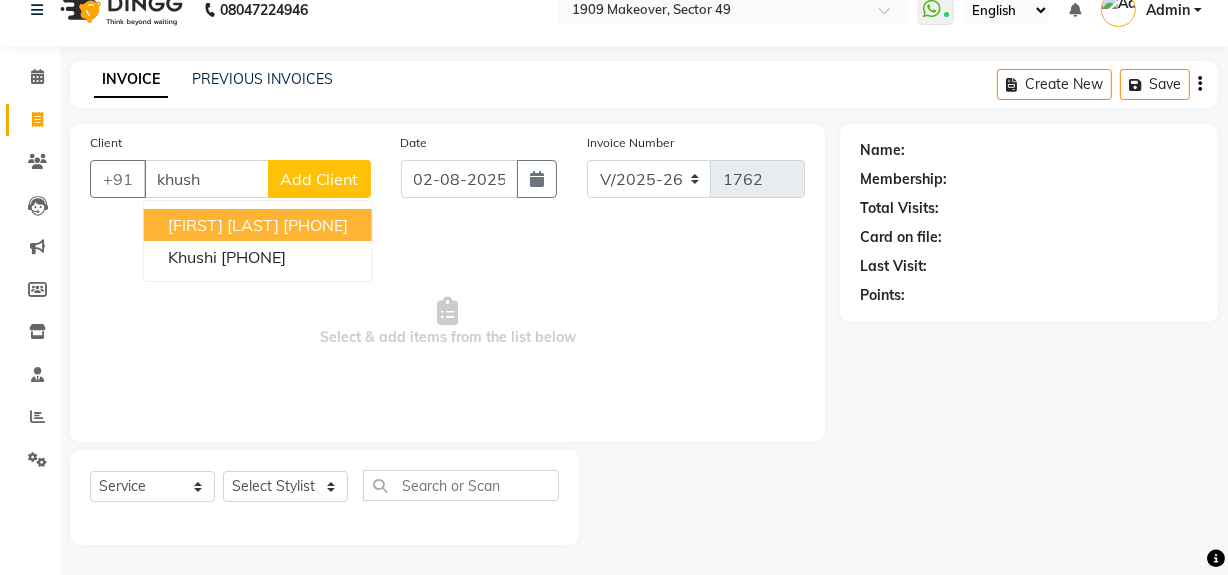 click on "[FIRST] [LAST]" at bounding box center [223, 225] 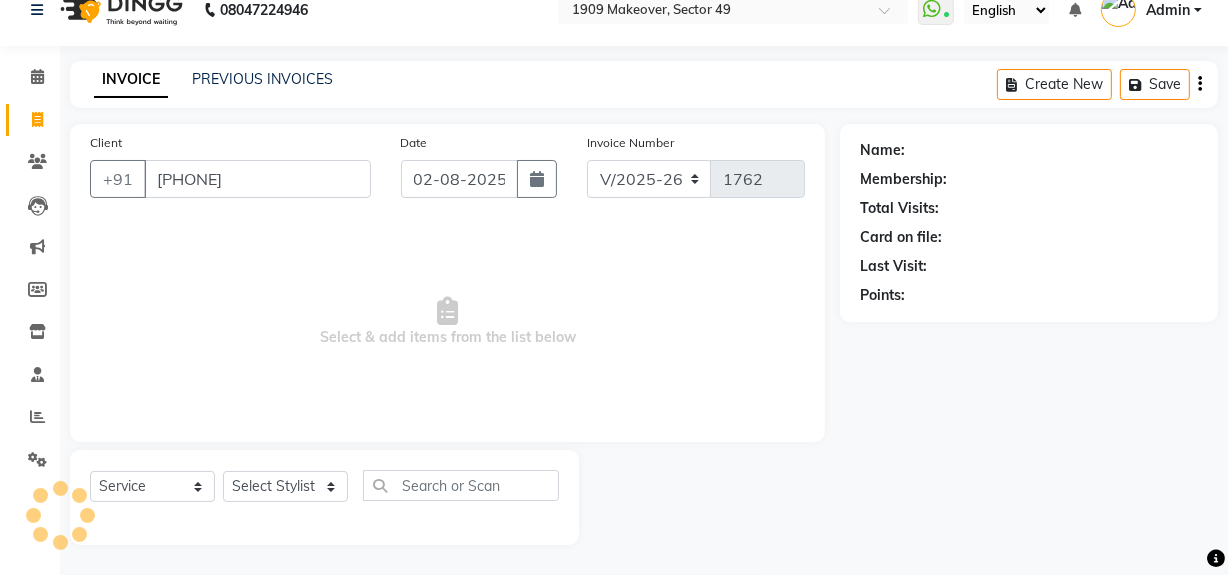 type on "[PHONE]" 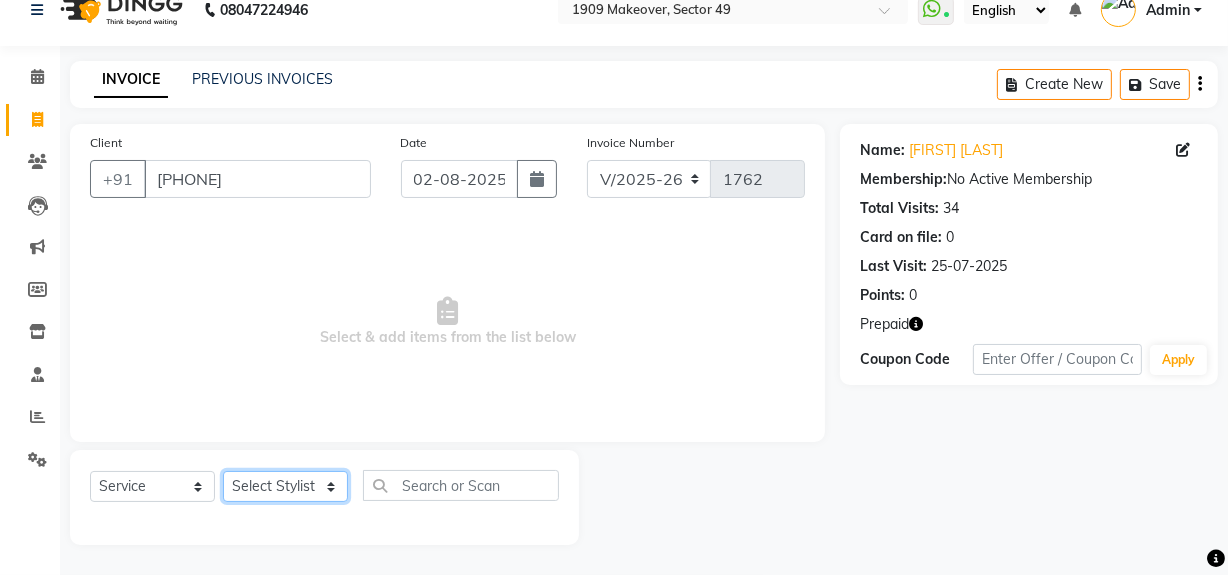 click on "Select Stylist Abdul Ahmed Arif Harun House Sale Jyoti Nisha Rehaan Ujjwal Umesh Veer vikram mehta Vishal" 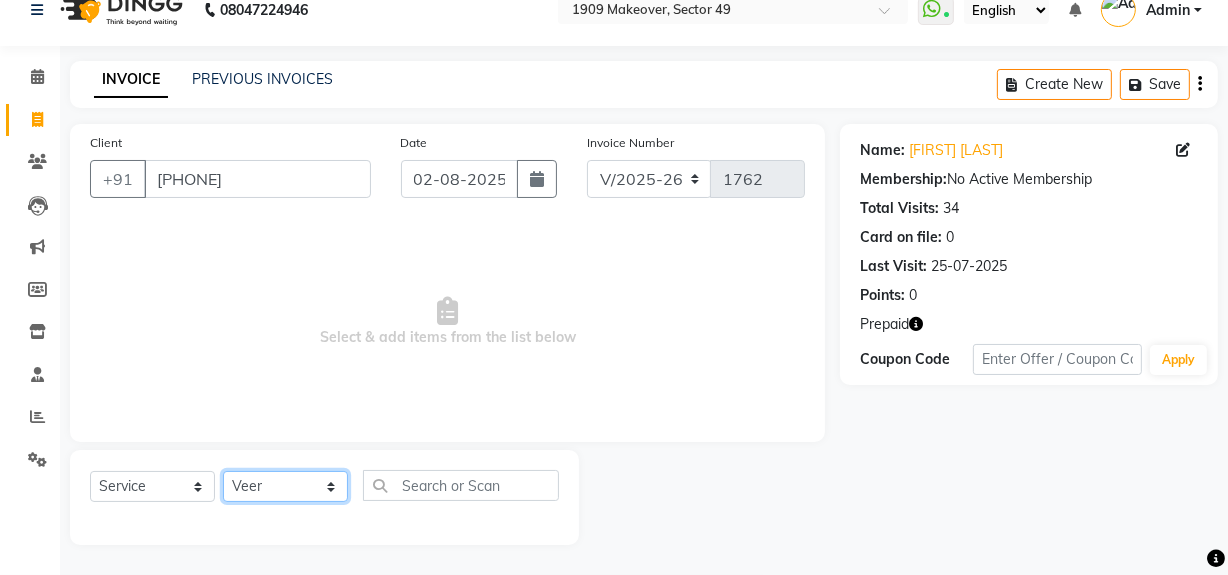 click on "Select Stylist Abdul Ahmed Arif Harun House Sale Jyoti Nisha Rehaan Ujjwal Umesh Veer vikram mehta Vishal" 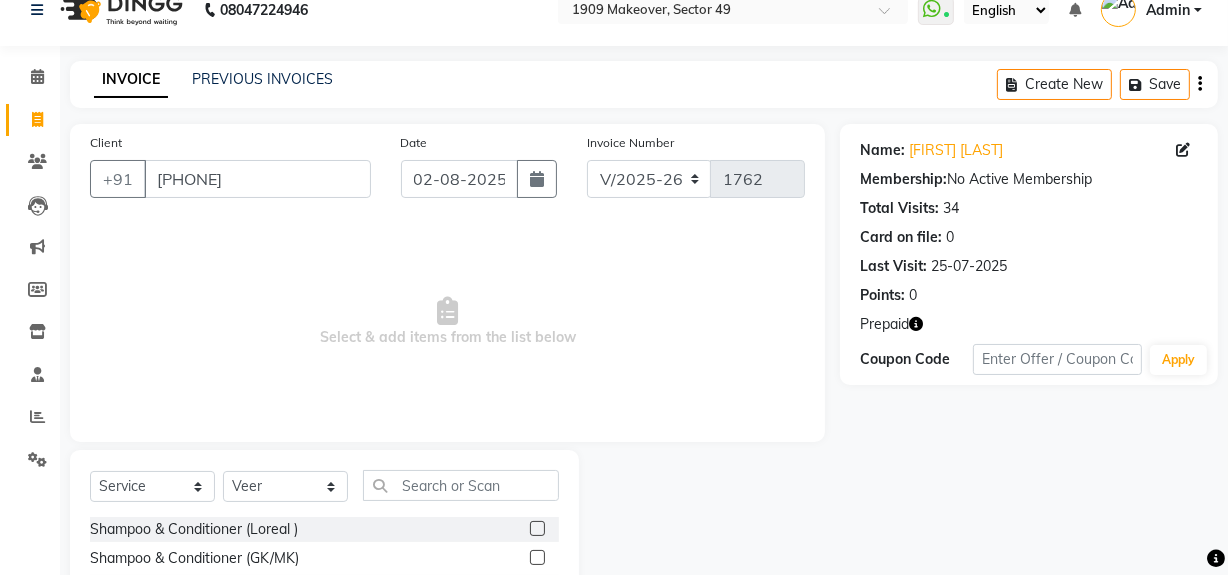 click 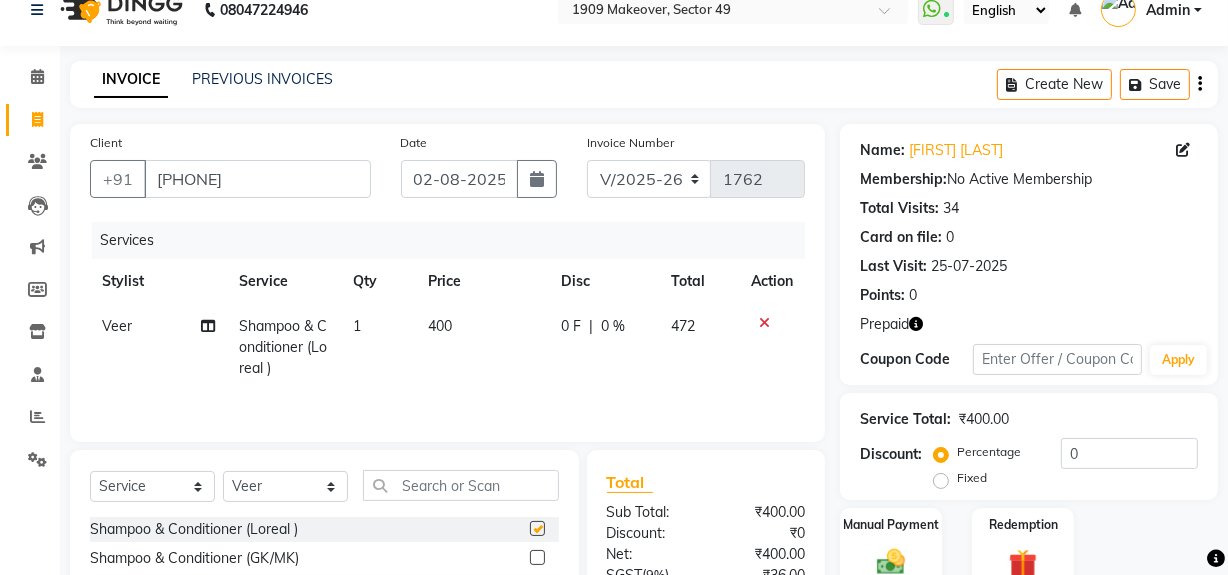 checkbox on "false" 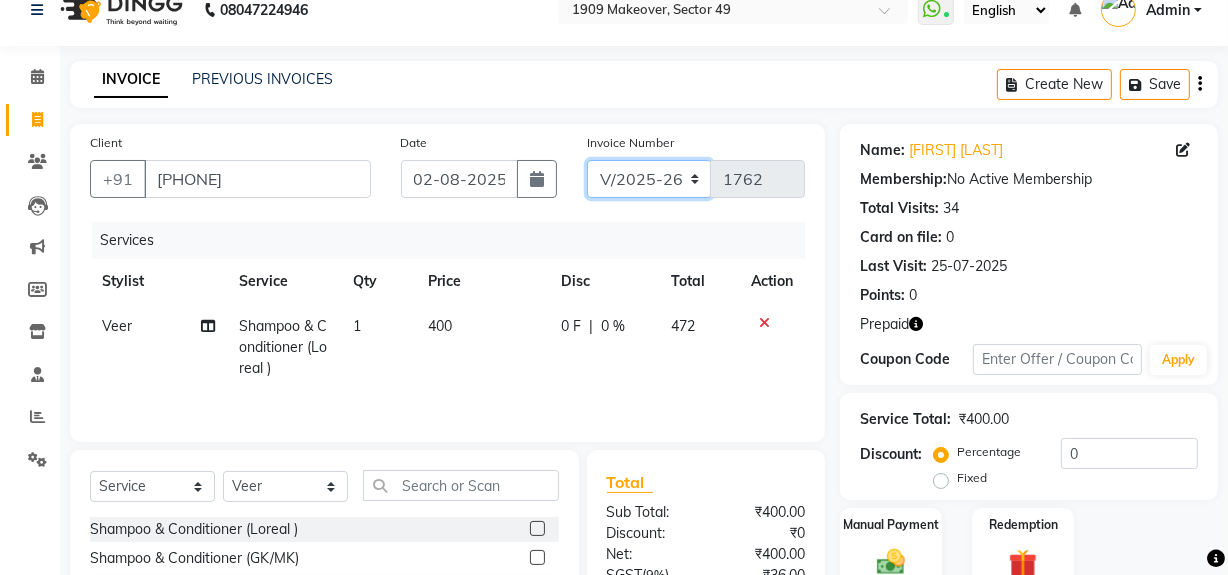 click on "V/2025 V/2025-26" 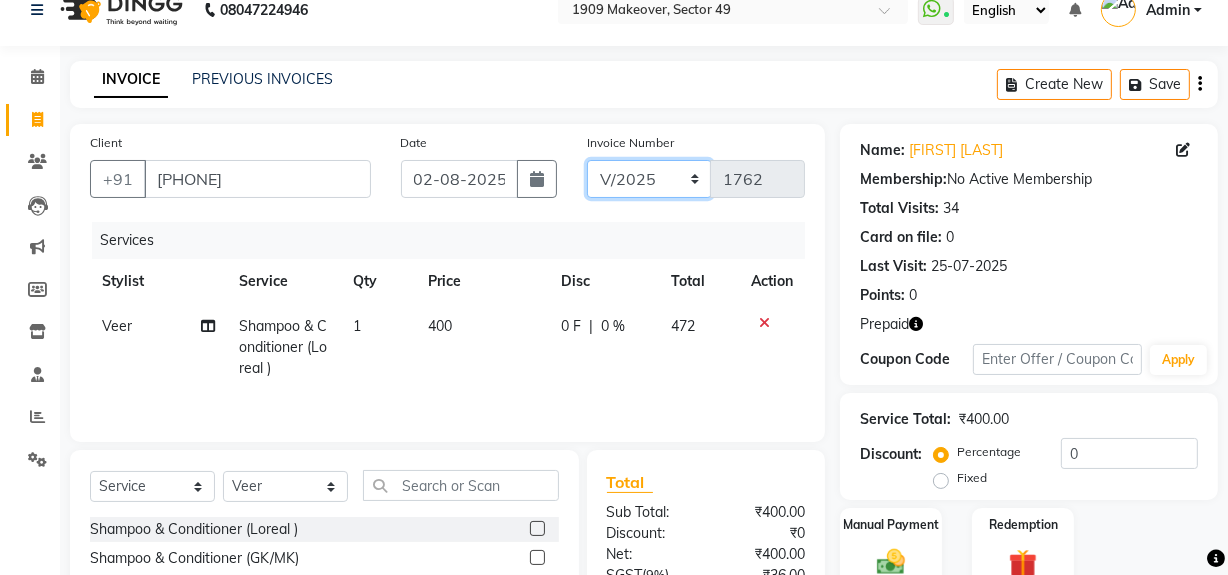 click on "V/2025 V/2025-26" 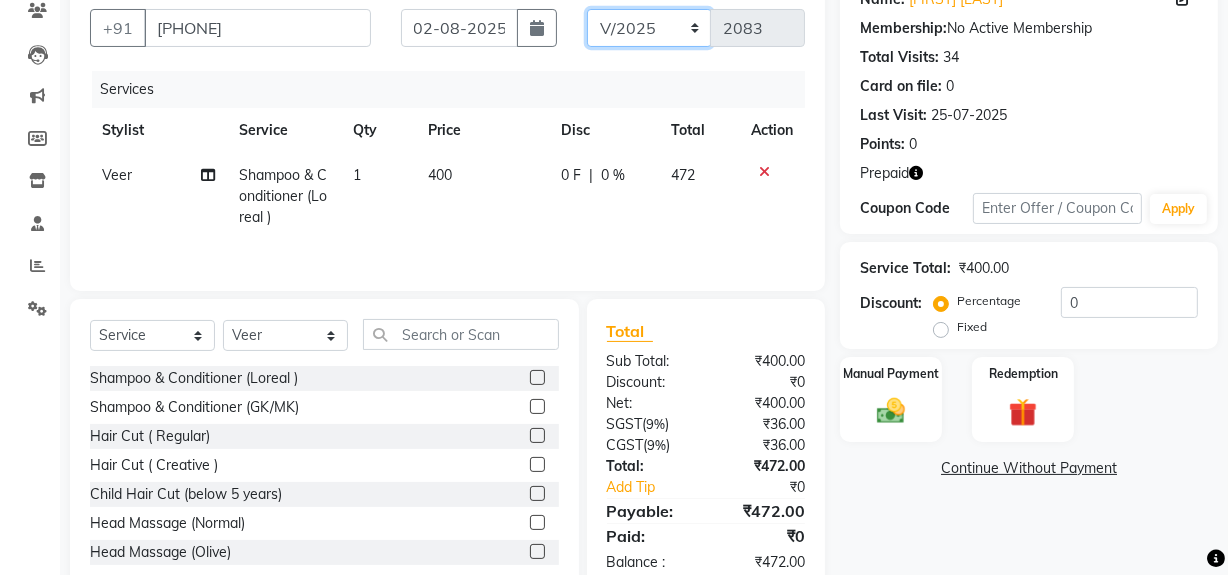 scroll, scrollTop: 226, scrollLeft: 0, axis: vertical 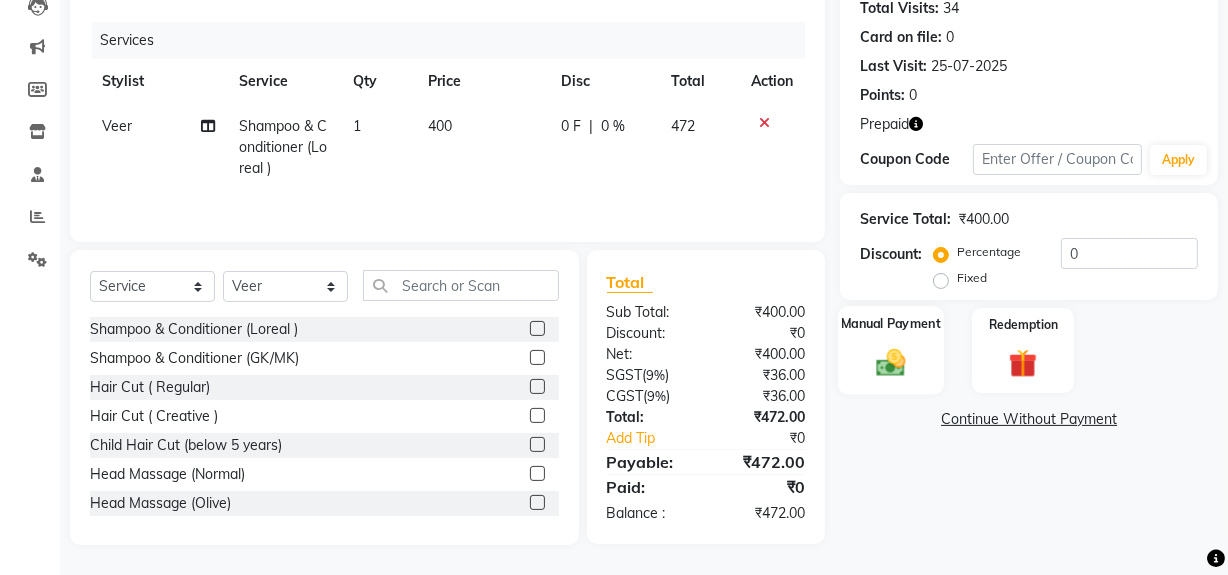 click 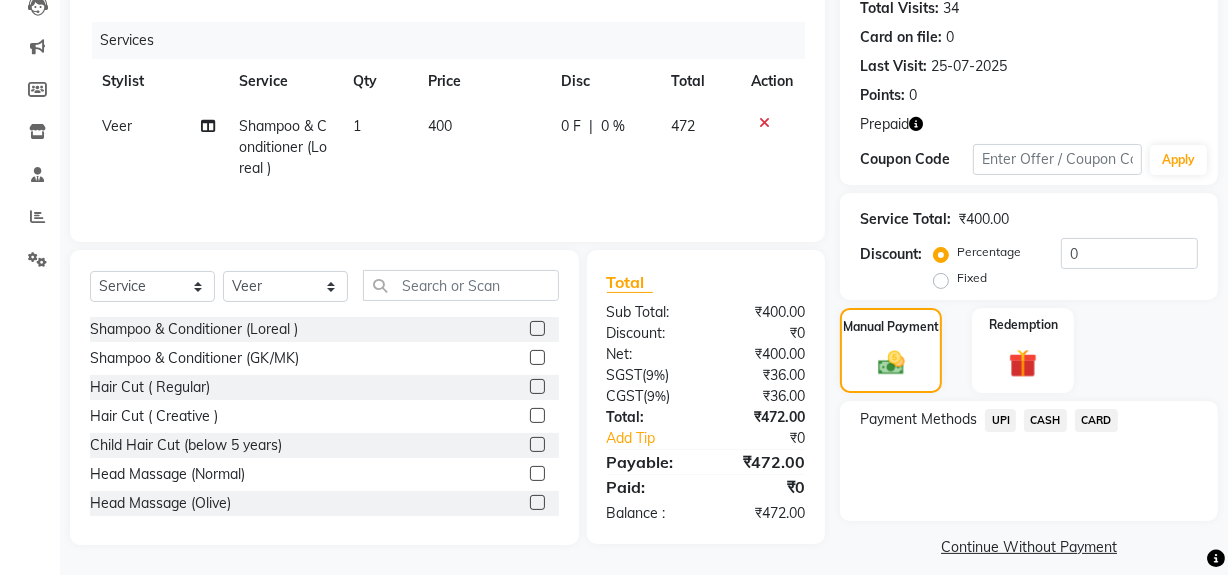 drag, startPoint x: 994, startPoint y: 412, endPoint x: 1019, endPoint y: 435, distance: 33.970577 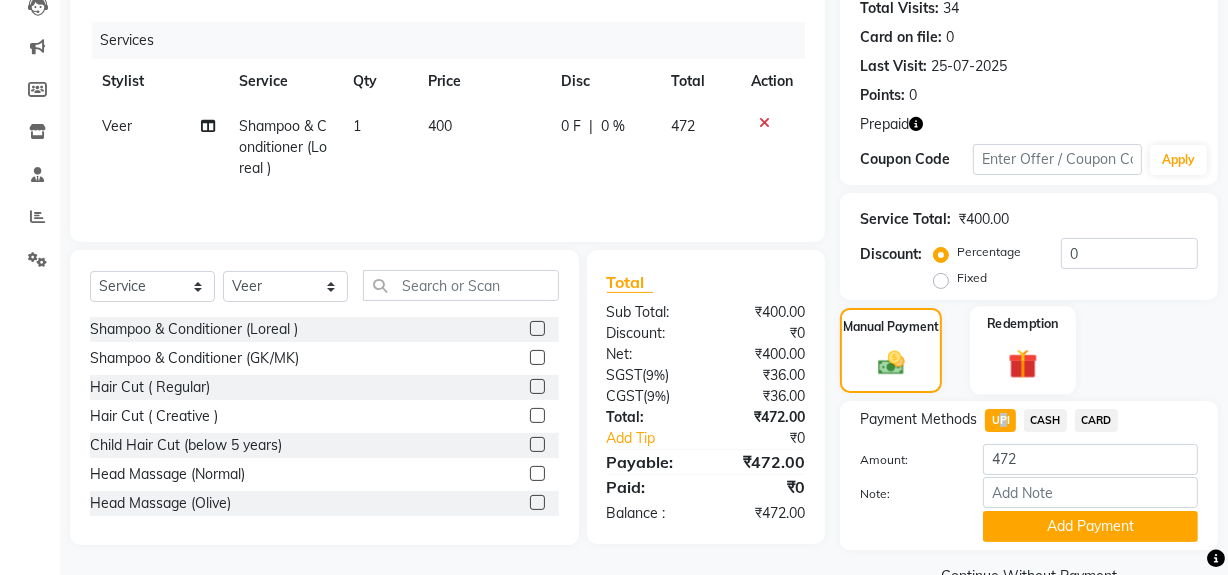 click 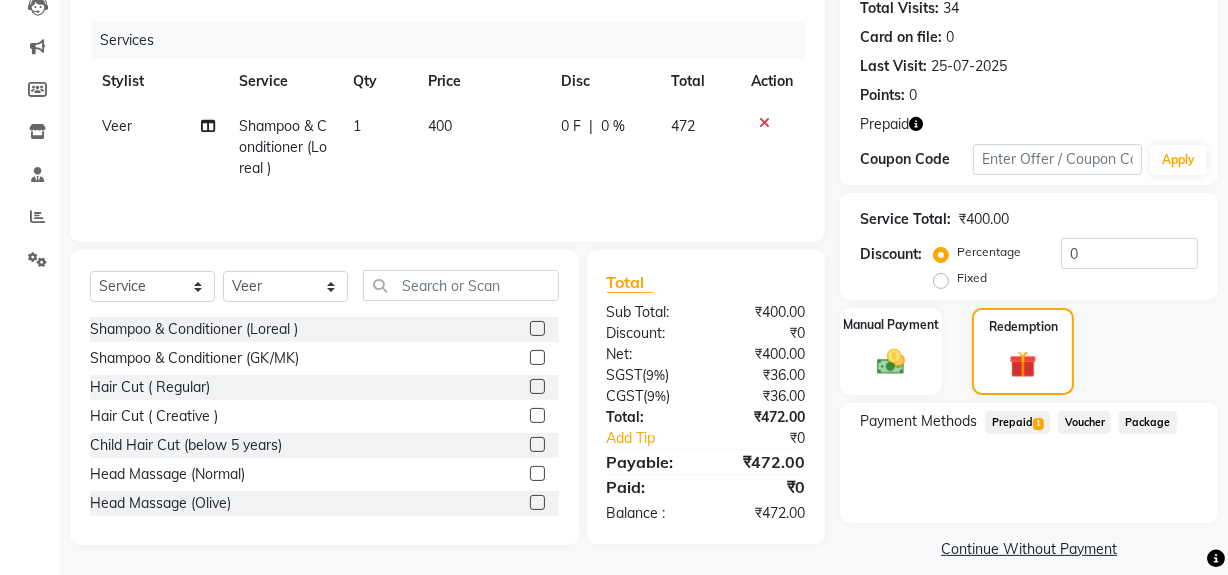 click on "Prepaid  1" 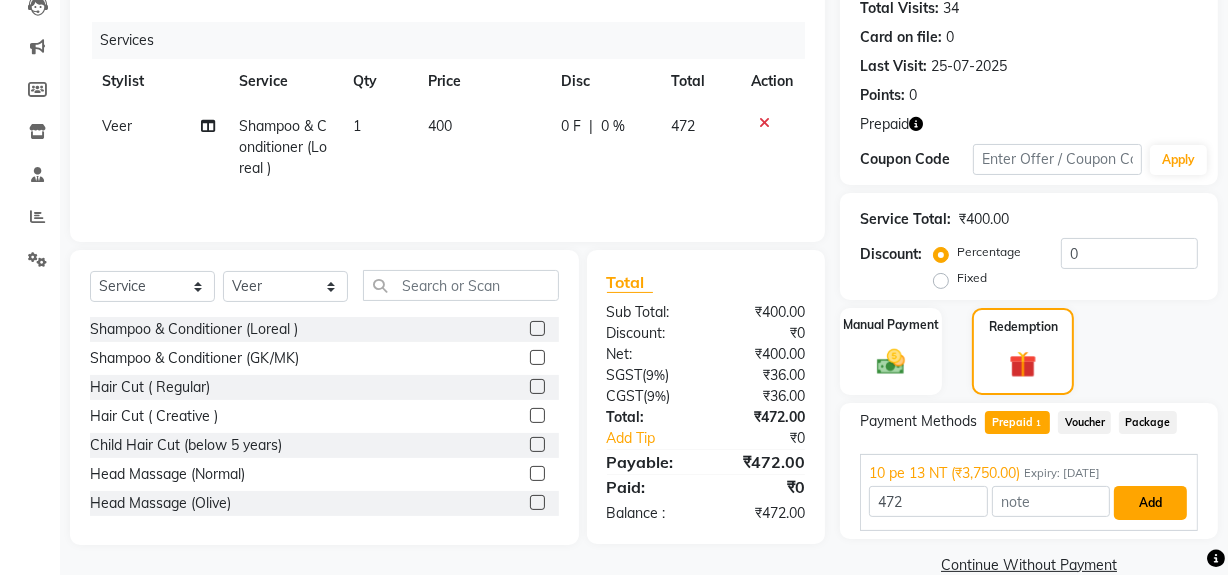 click on "Add" at bounding box center [1150, 503] 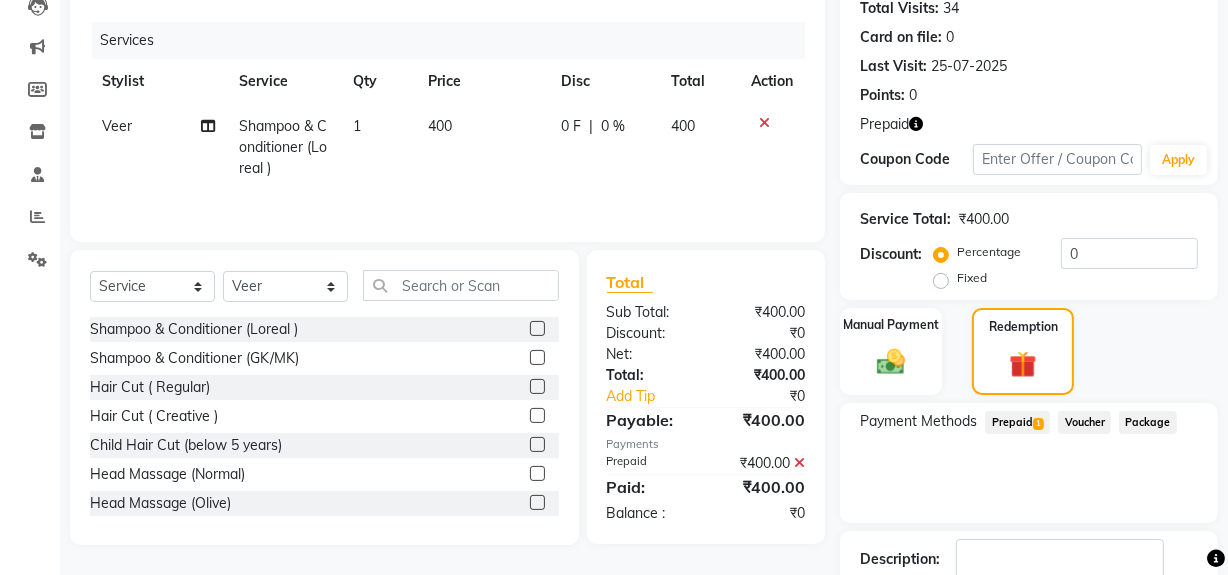 scroll, scrollTop: 356, scrollLeft: 0, axis: vertical 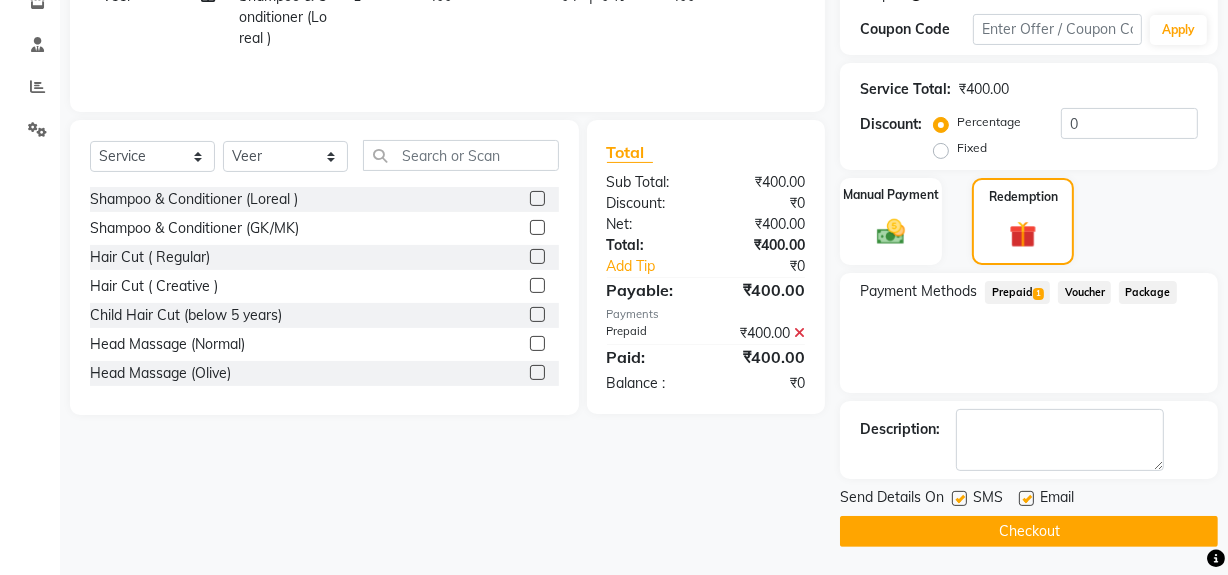 click on "Checkout" 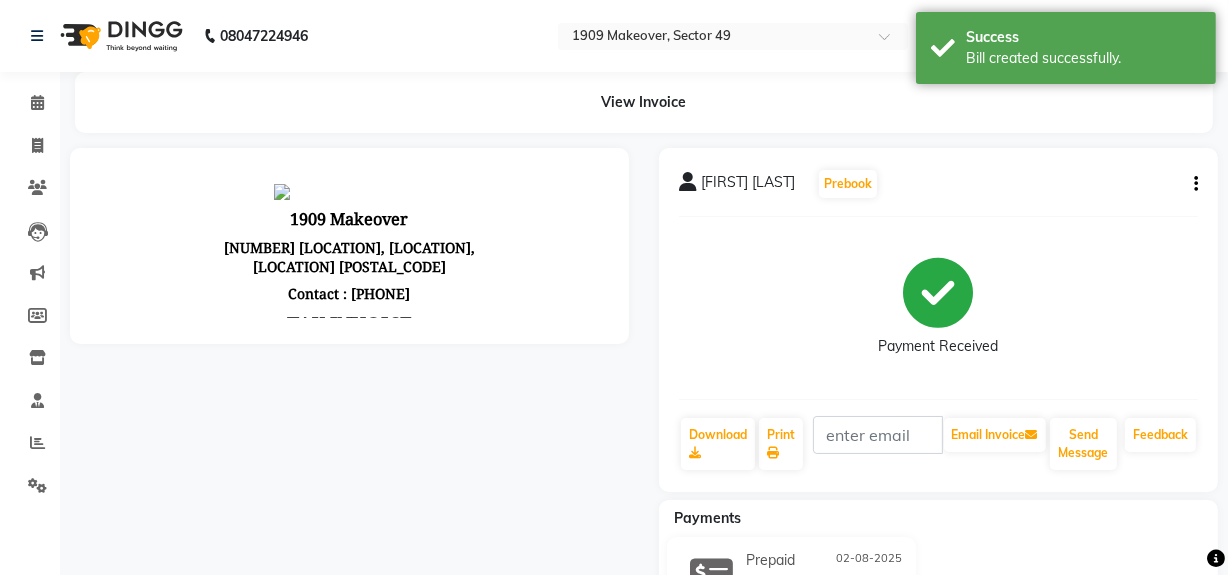 scroll, scrollTop: 0, scrollLeft: 0, axis: both 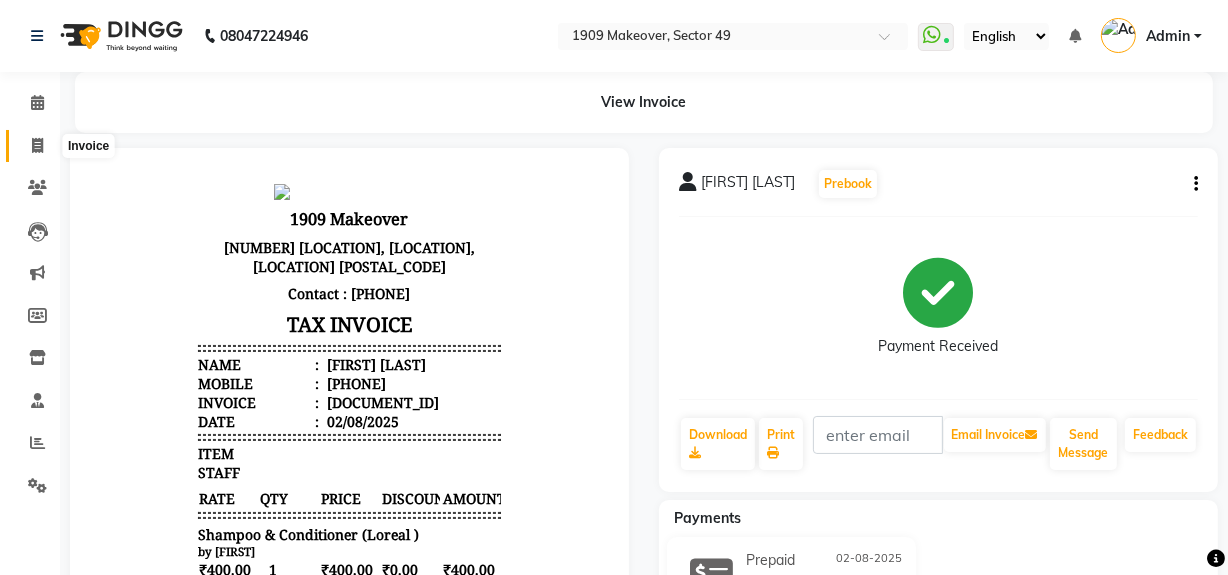 click 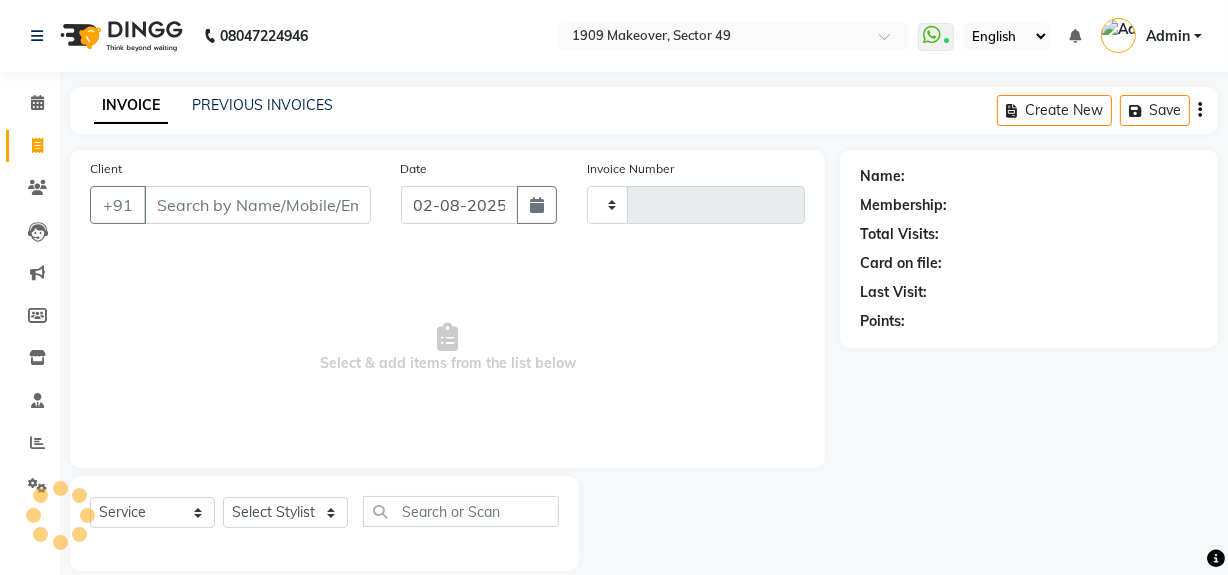scroll, scrollTop: 26, scrollLeft: 0, axis: vertical 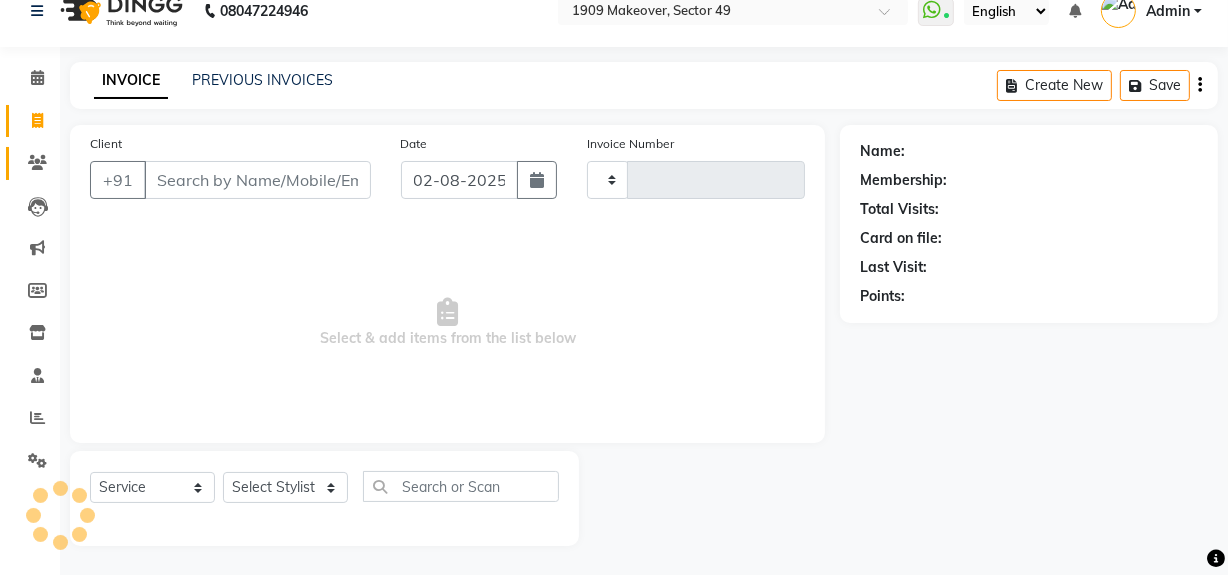type on "1762" 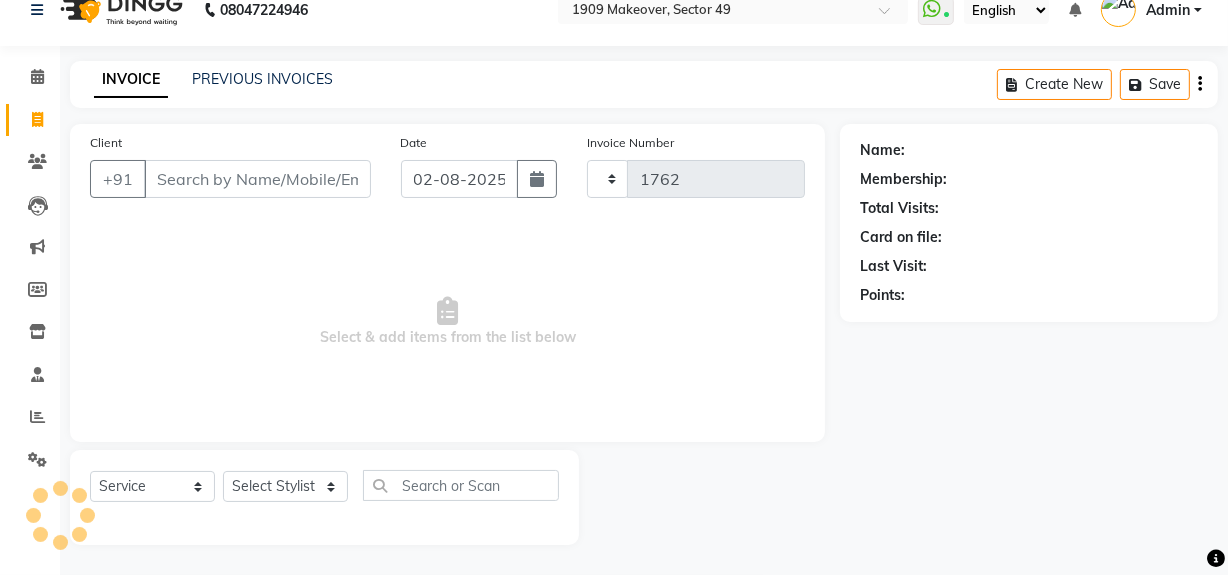 select on "6923" 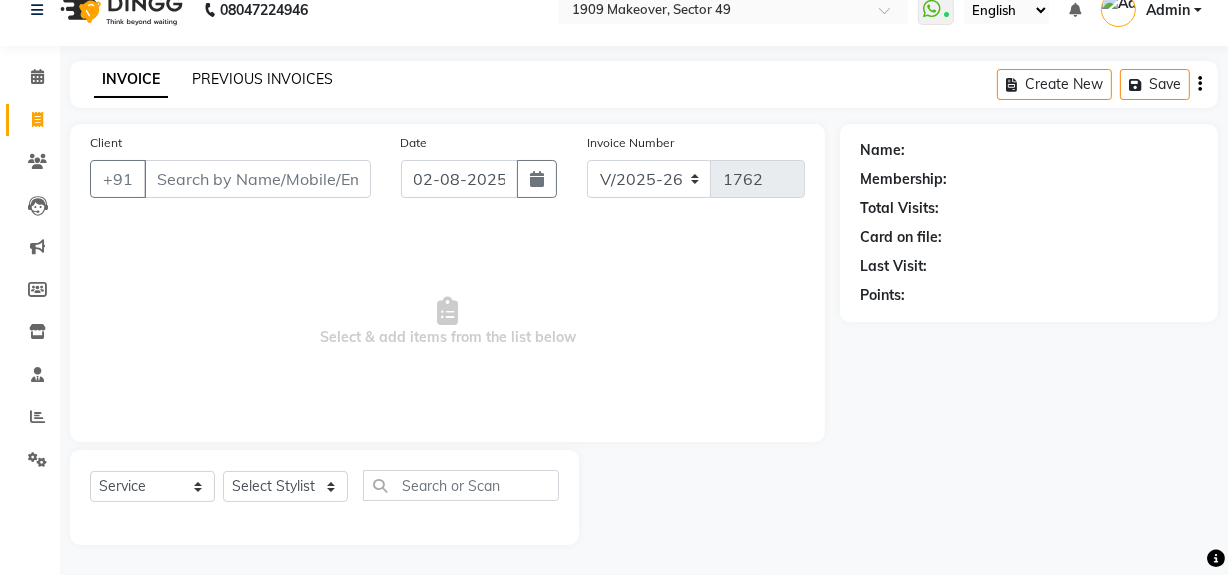 click on "PREVIOUS INVOICES" 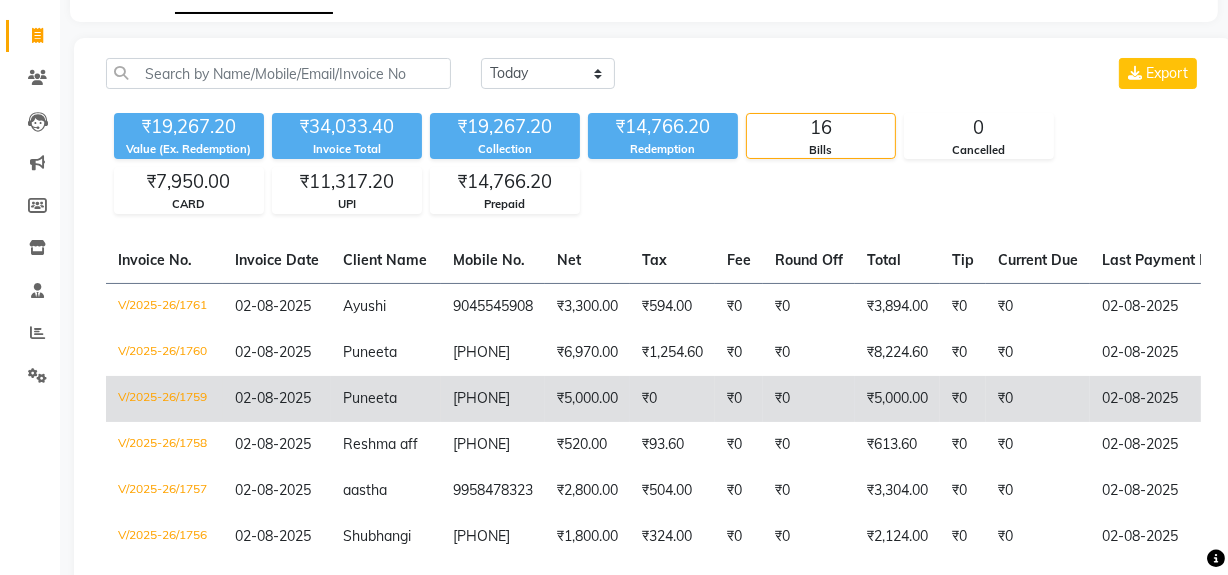 scroll, scrollTop: 109, scrollLeft: 0, axis: vertical 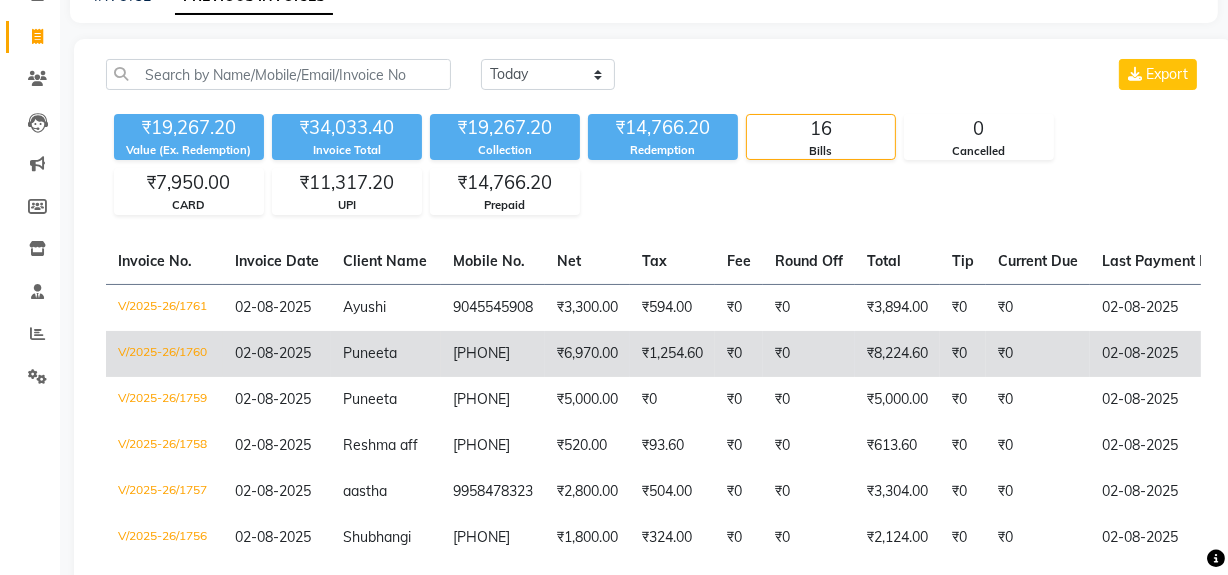 click on "[PHONE]" 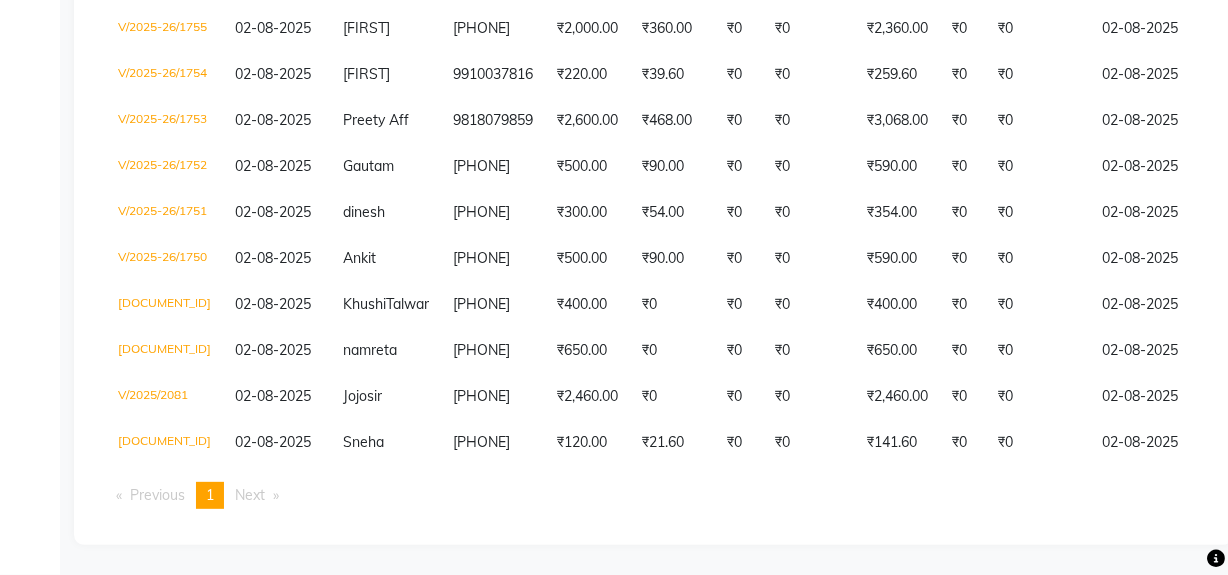 scroll, scrollTop: 663, scrollLeft: 0, axis: vertical 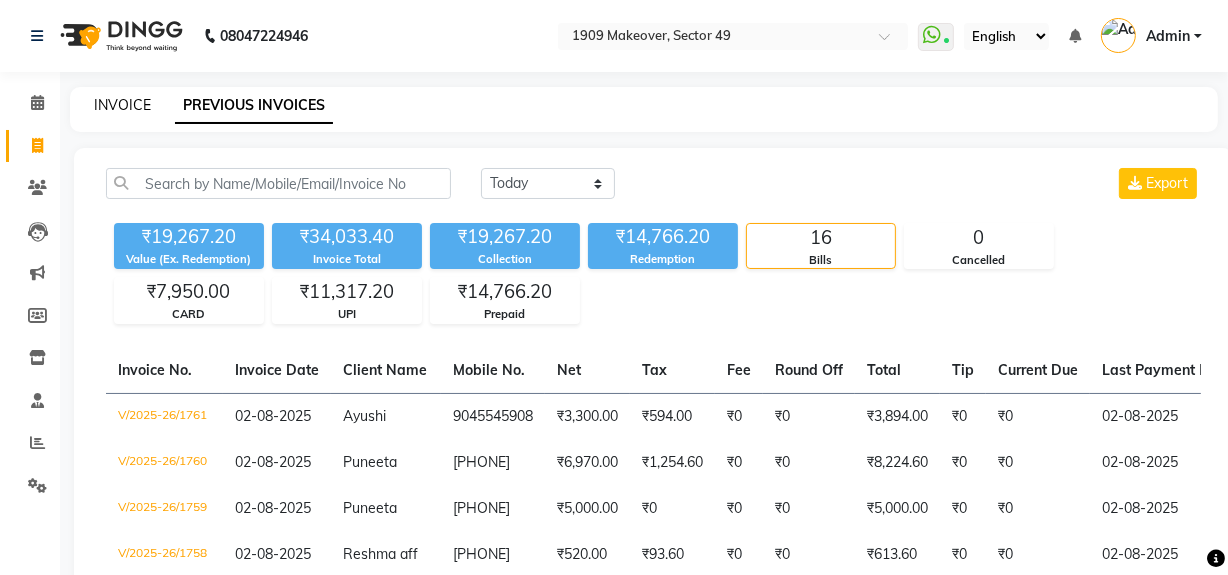 click on "INVOICE" 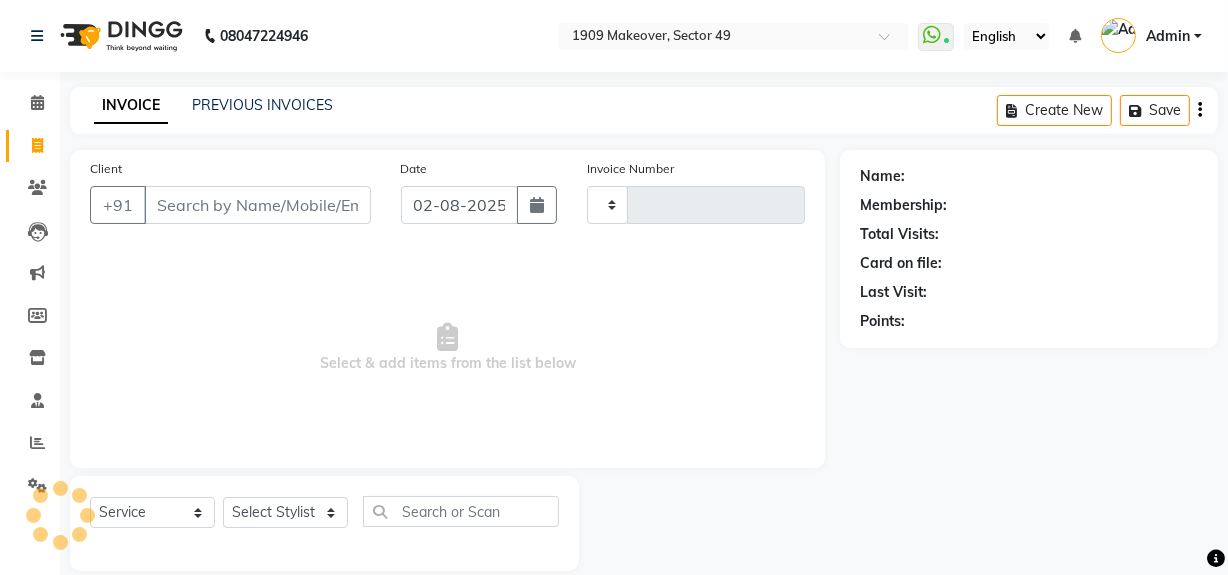 type on "1762" 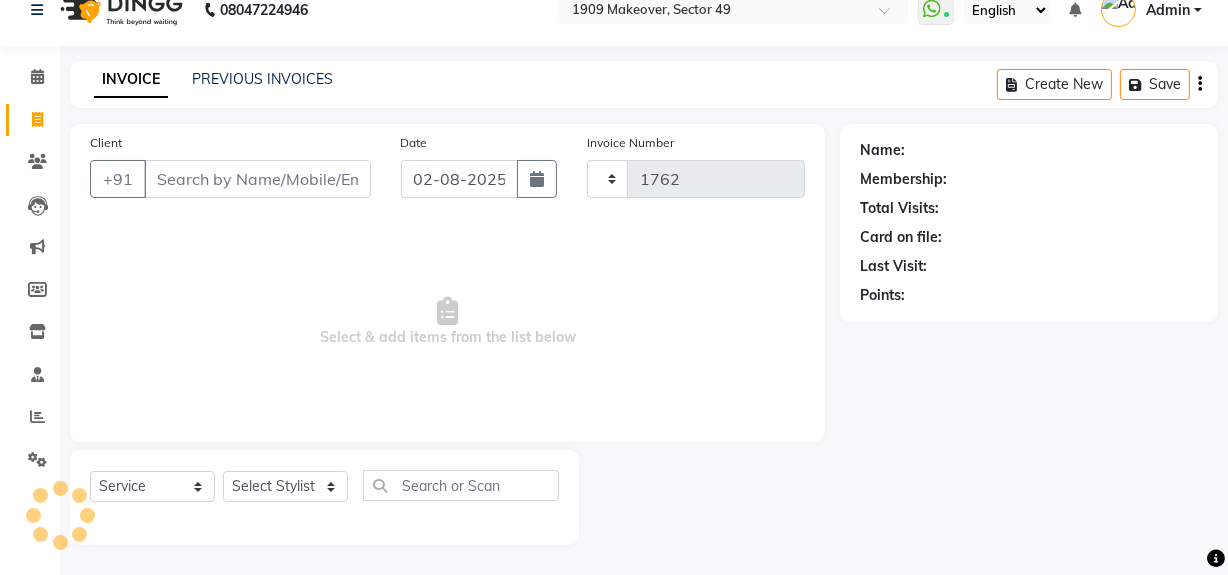 select on "6923" 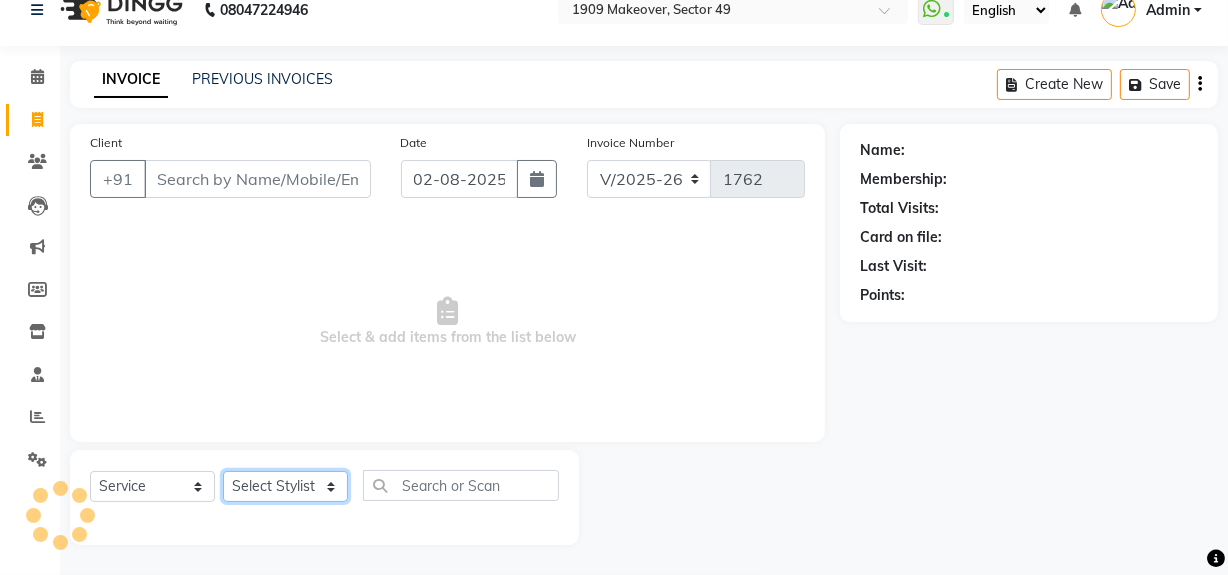 click on "Select Stylist" 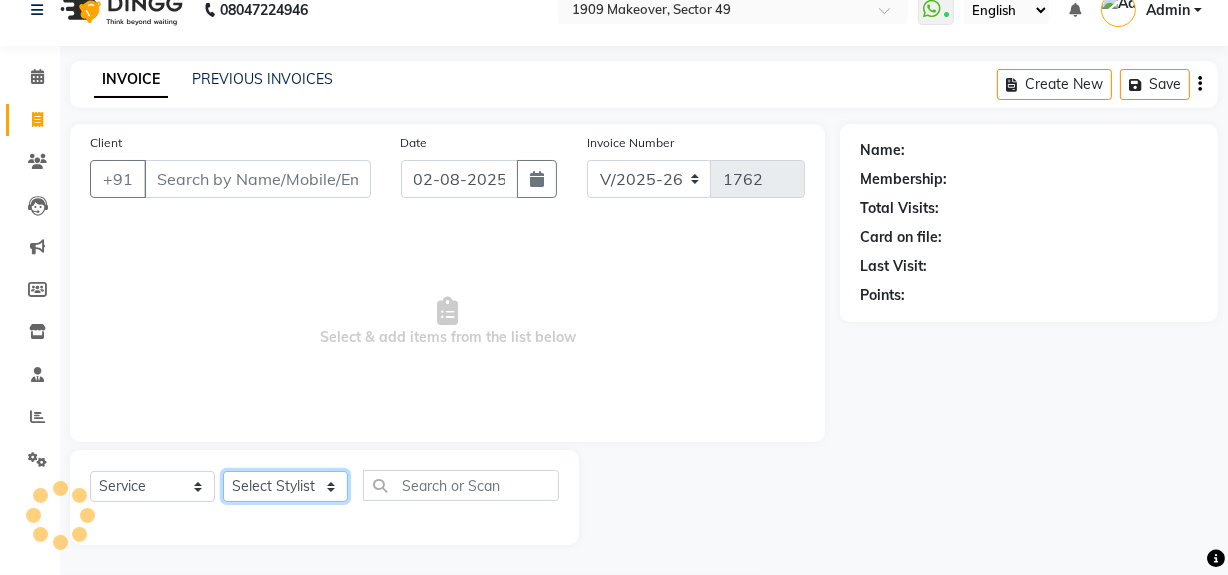 click on "Select Stylist" 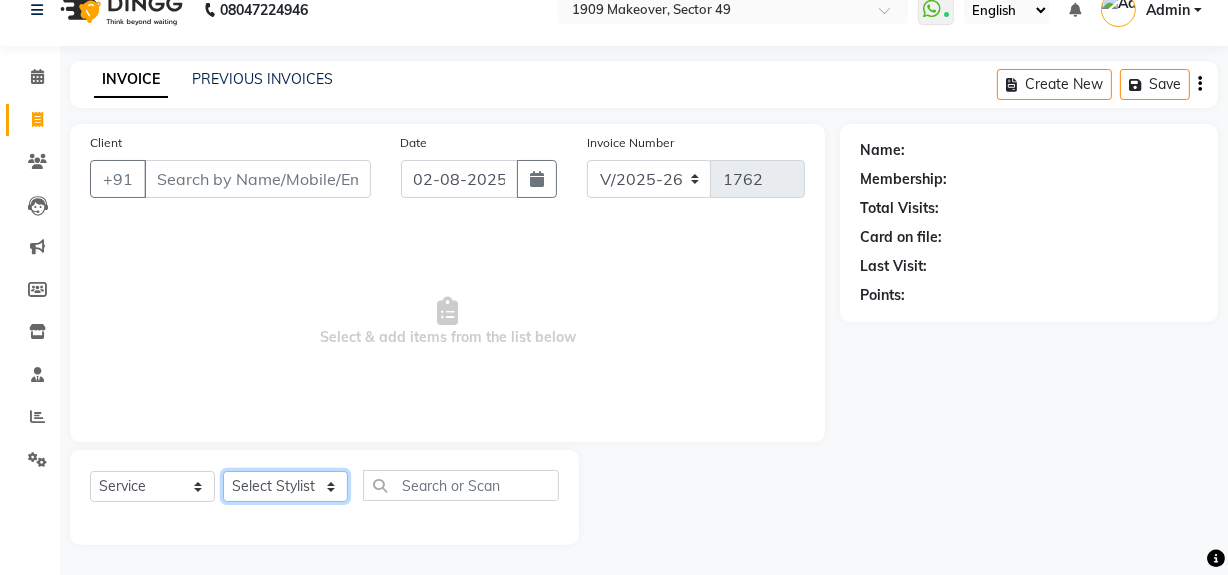 click on "Select Stylist Abdul Ahmed Arif Harun House Sale Jyoti Nisha Rehaan Ujjwal Umesh Veer vikram mehta Vishal" 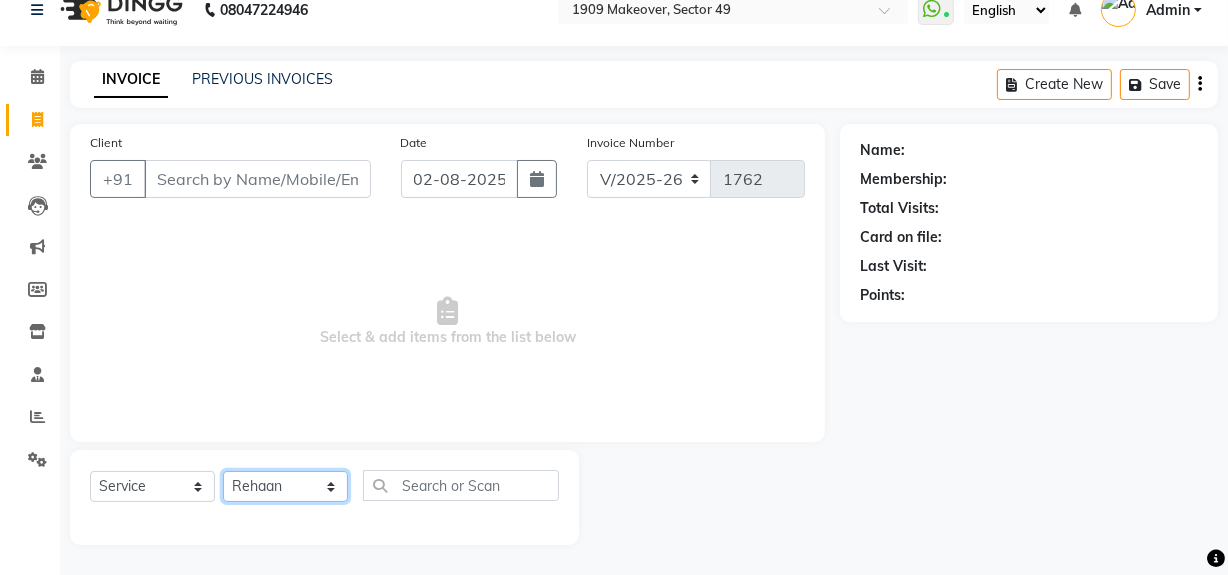 click on "Select Stylist Abdul Ahmed Arif Harun House Sale Jyoti Nisha Rehaan Ujjwal Umesh Veer vikram mehta Vishal" 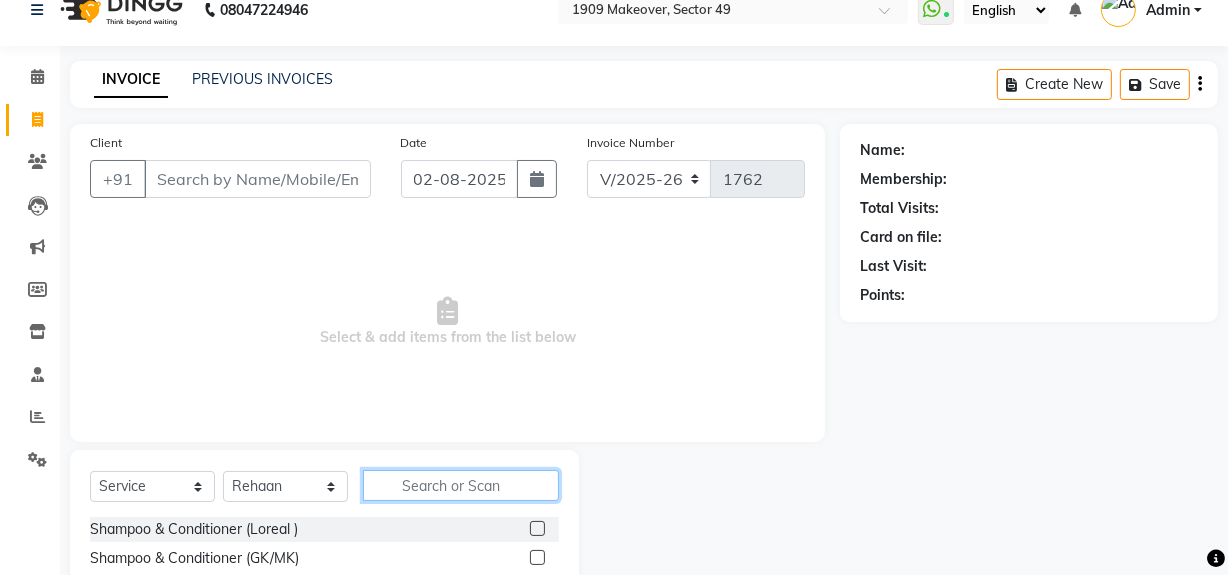 click 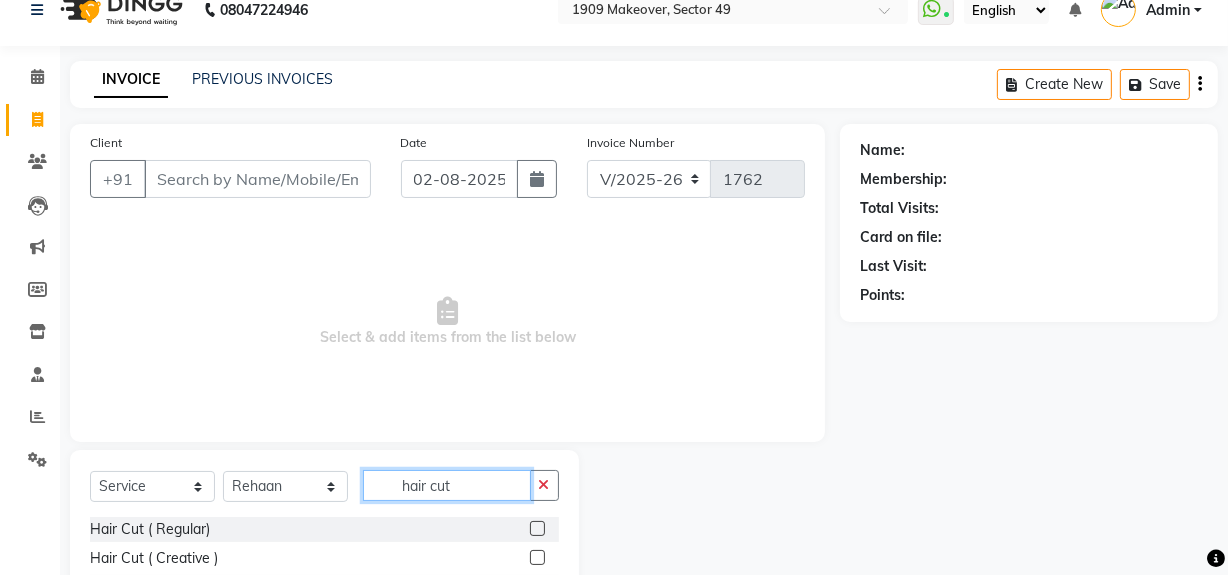 scroll, scrollTop: 170, scrollLeft: 0, axis: vertical 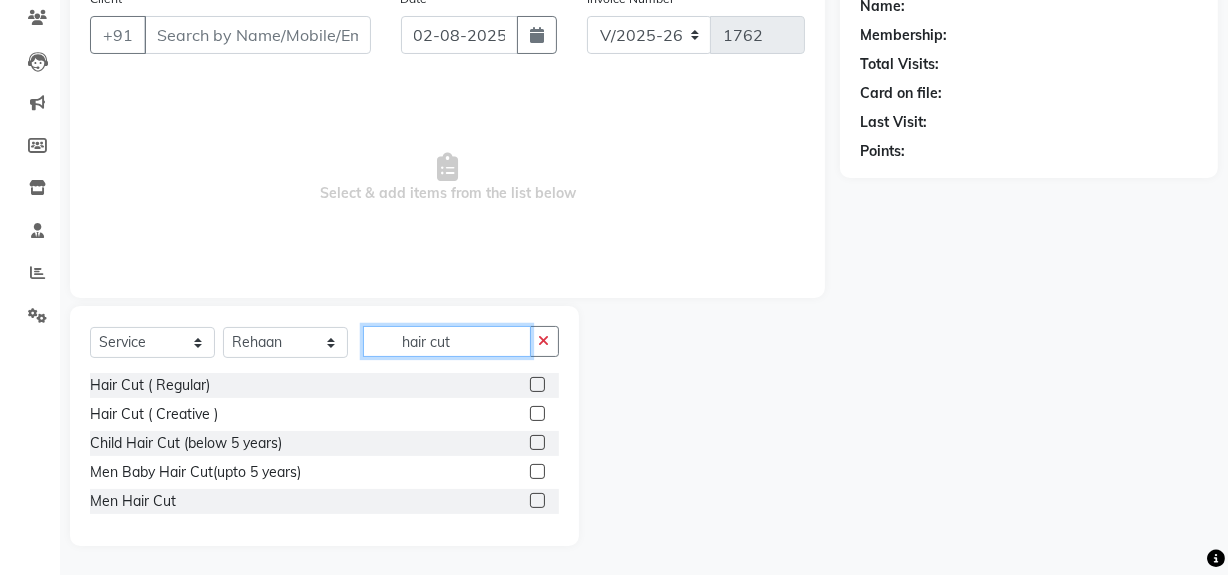 type on "hair cut" 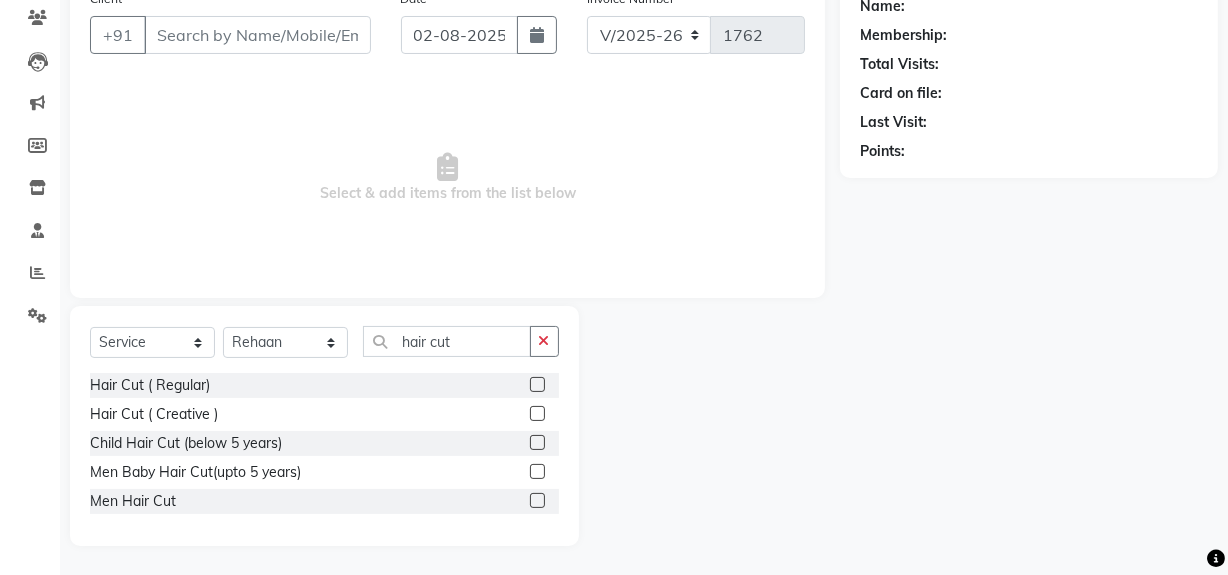 click 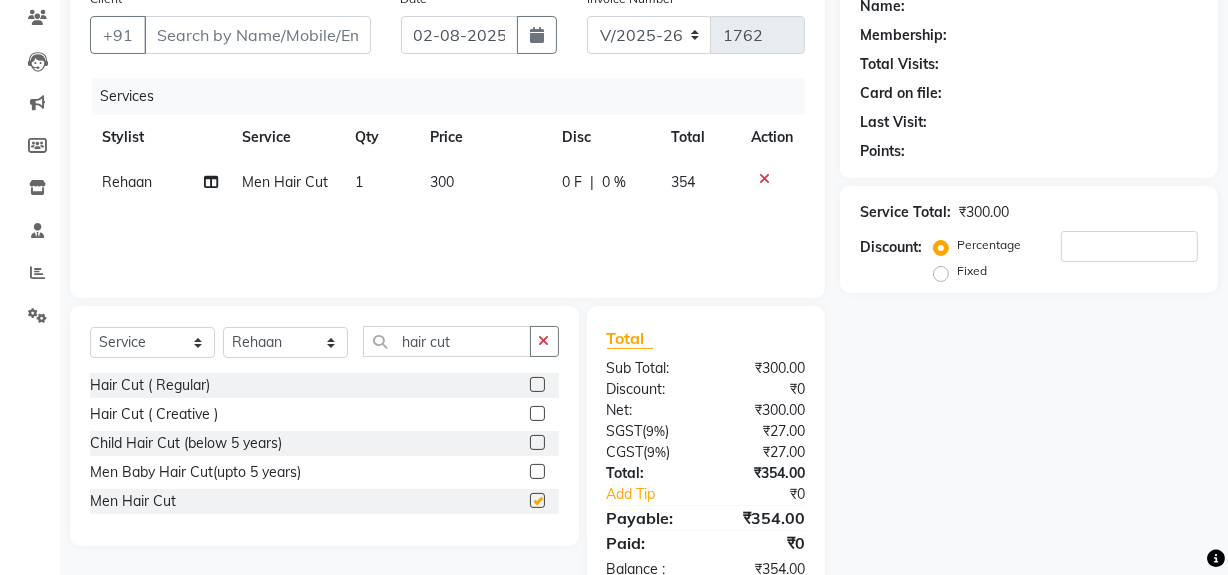 checkbox on "false" 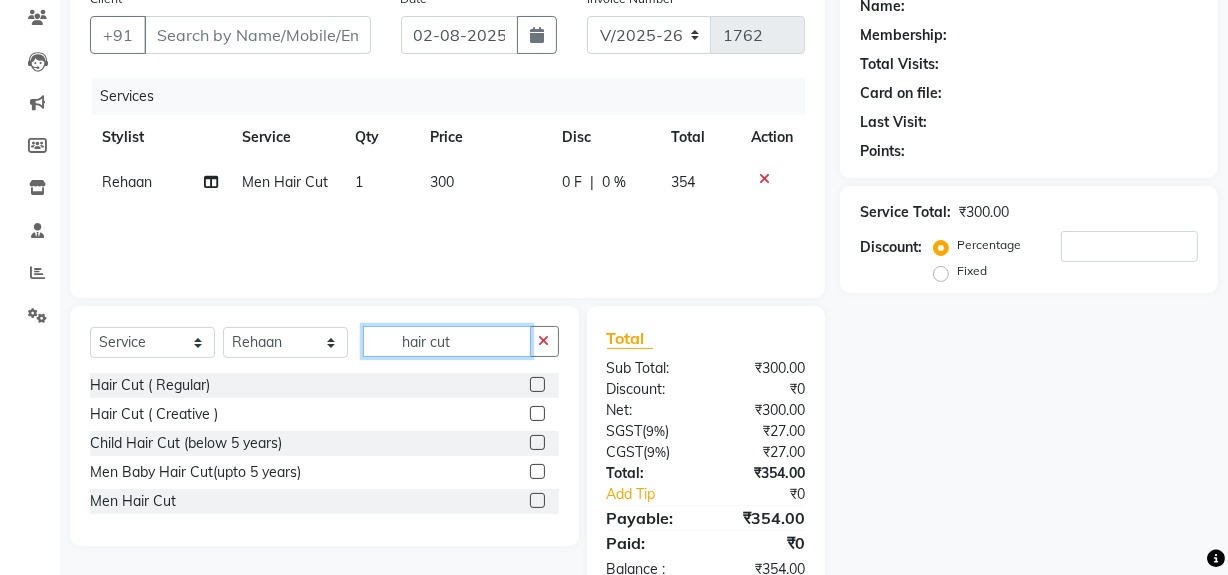 drag, startPoint x: 401, startPoint y: 333, endPoint x: 510, endPoint y: 340, distance: 109.22454 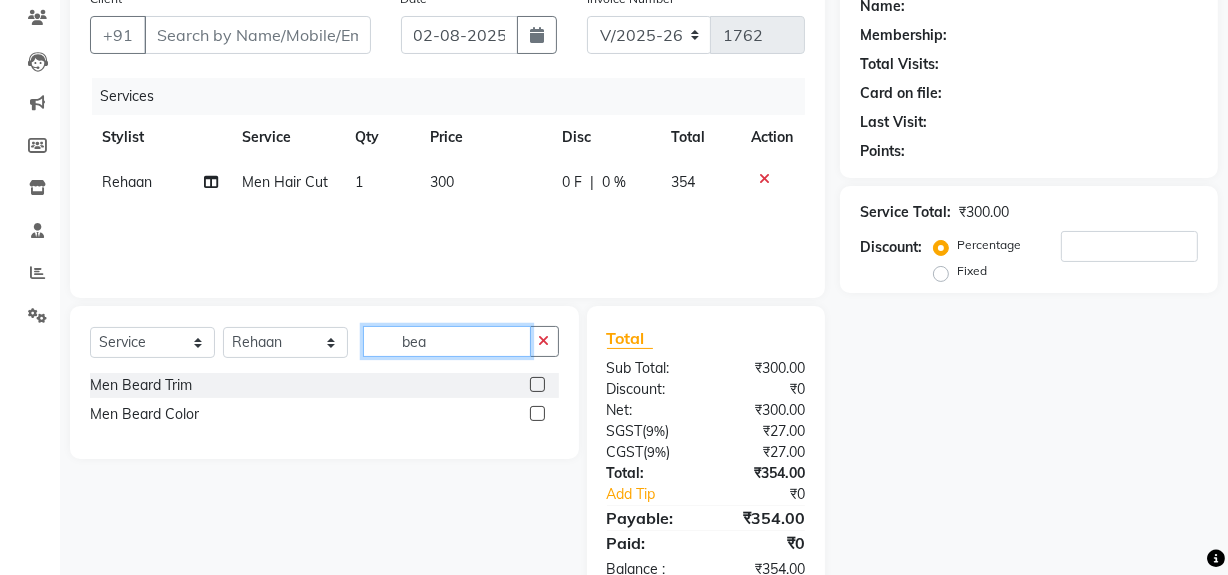 type on "bea" 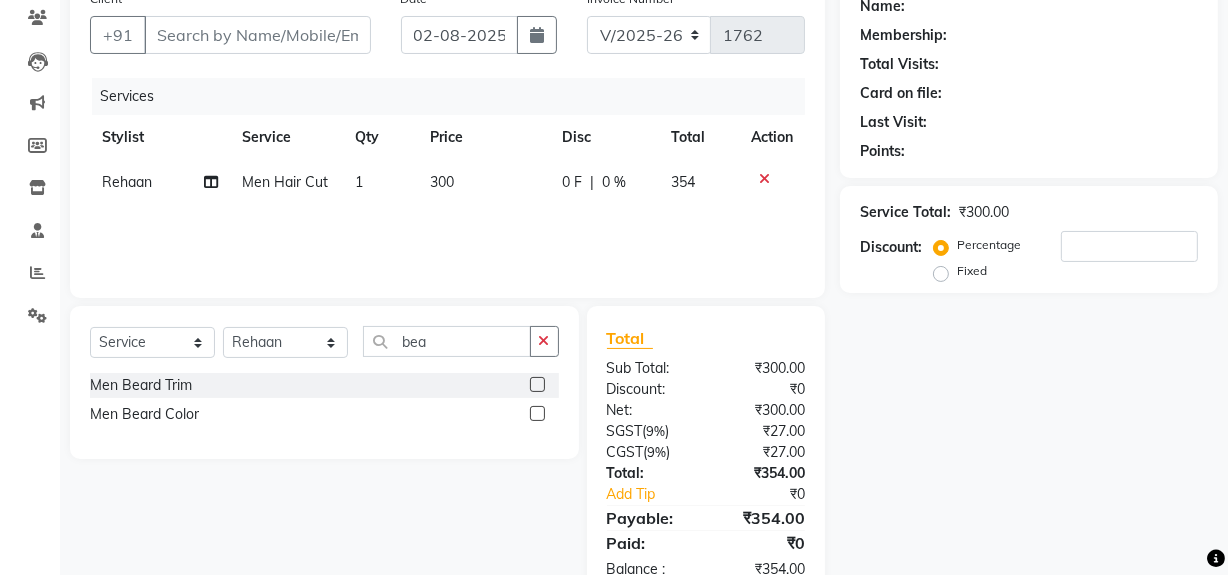 click on "Men Beard Trim" 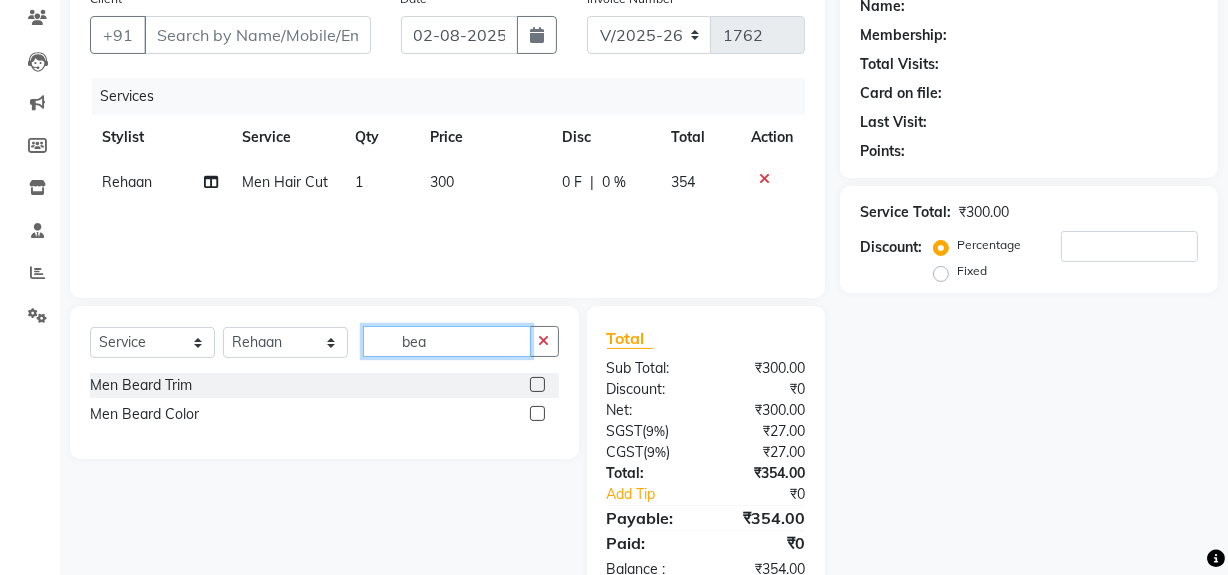 click on "bea" 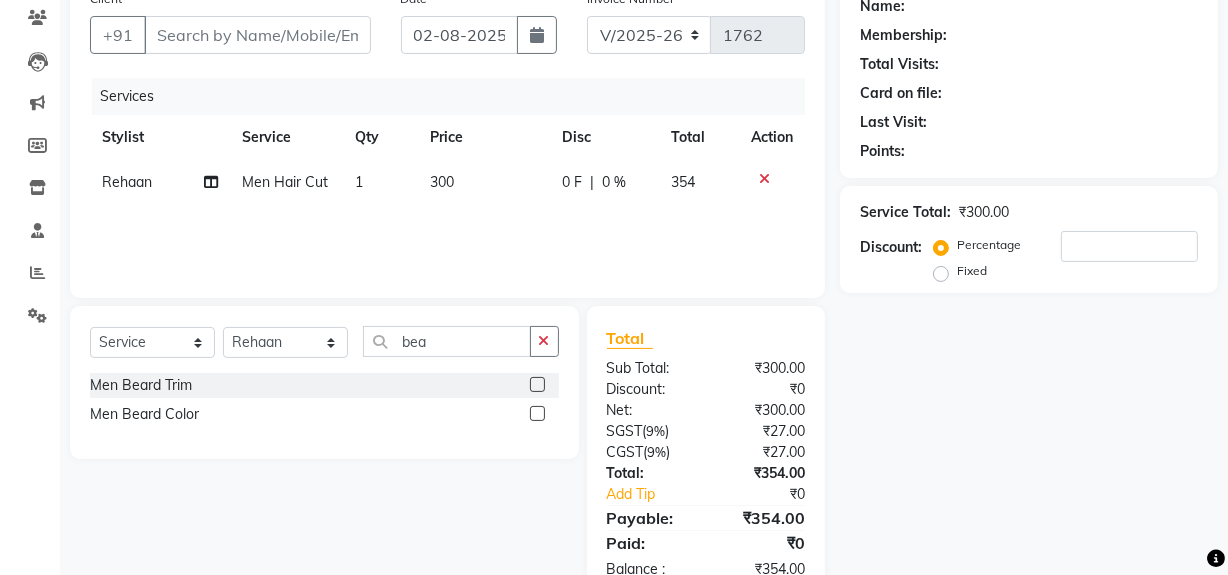 click 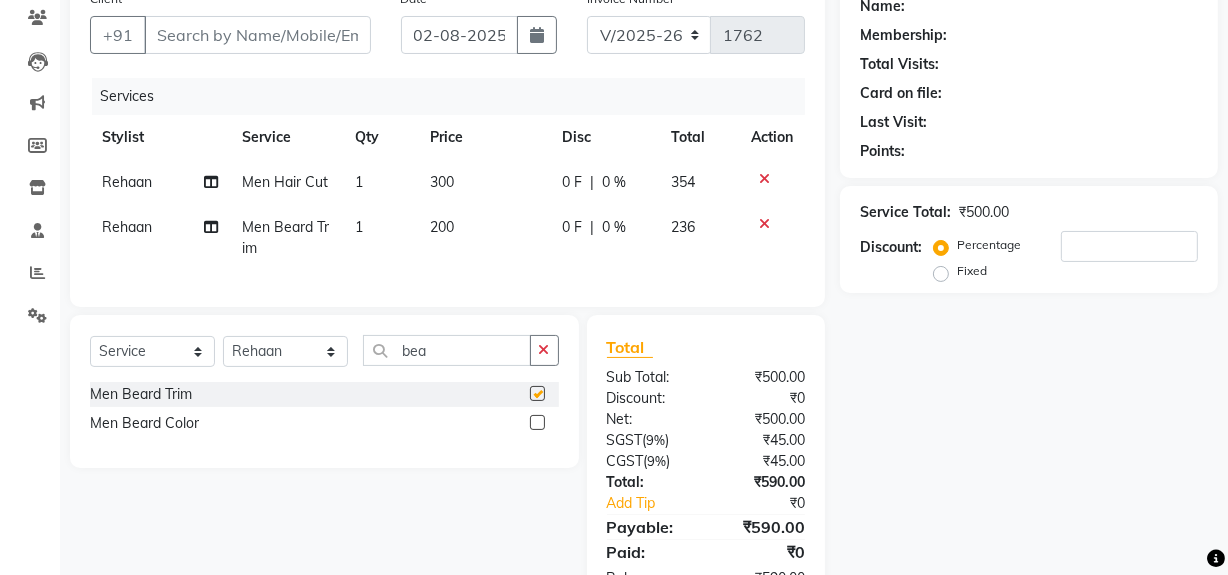 checkbox on "false" 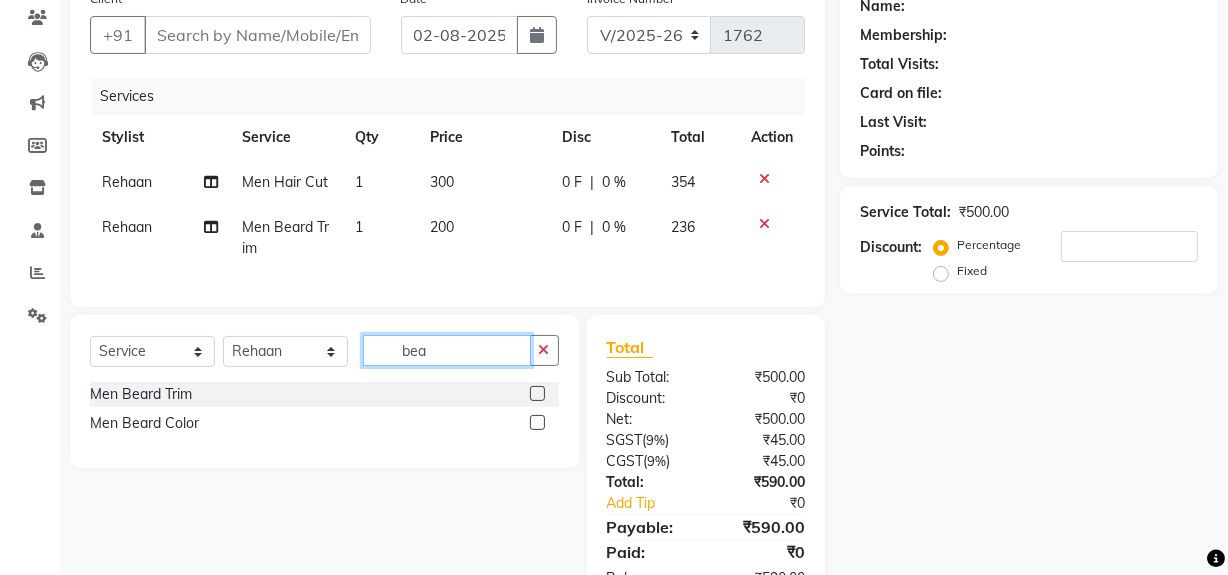 click on "bea" 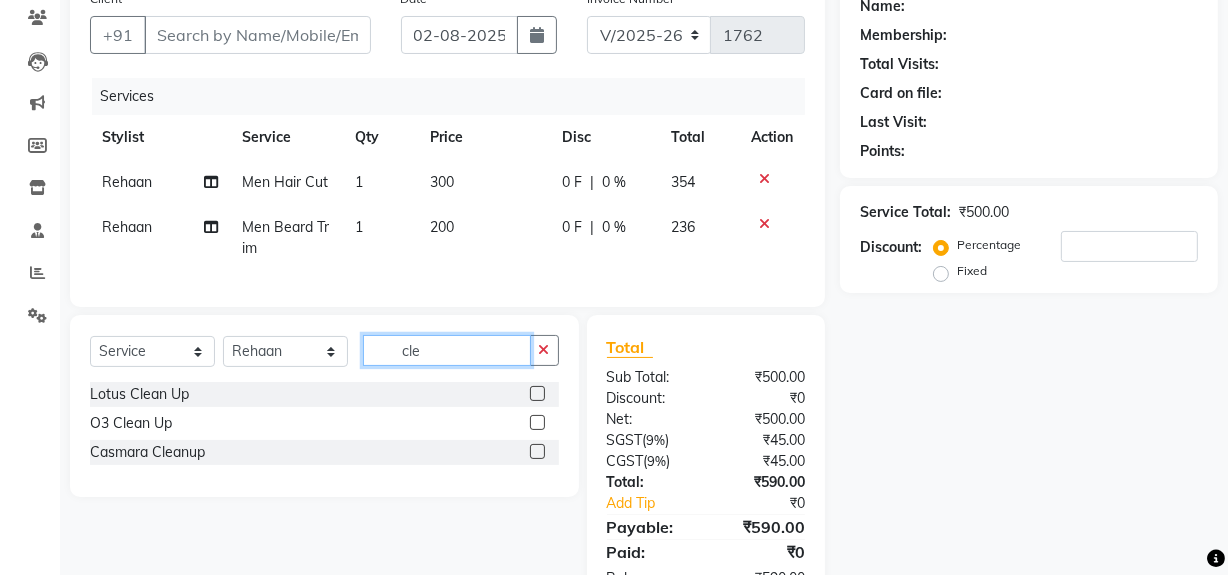 type 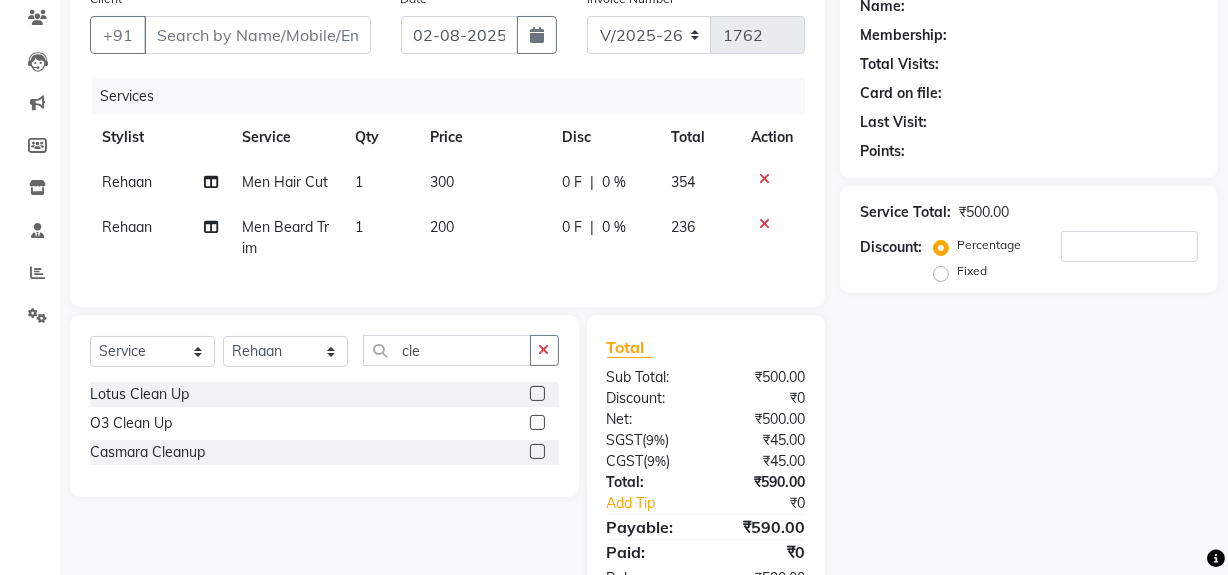 click 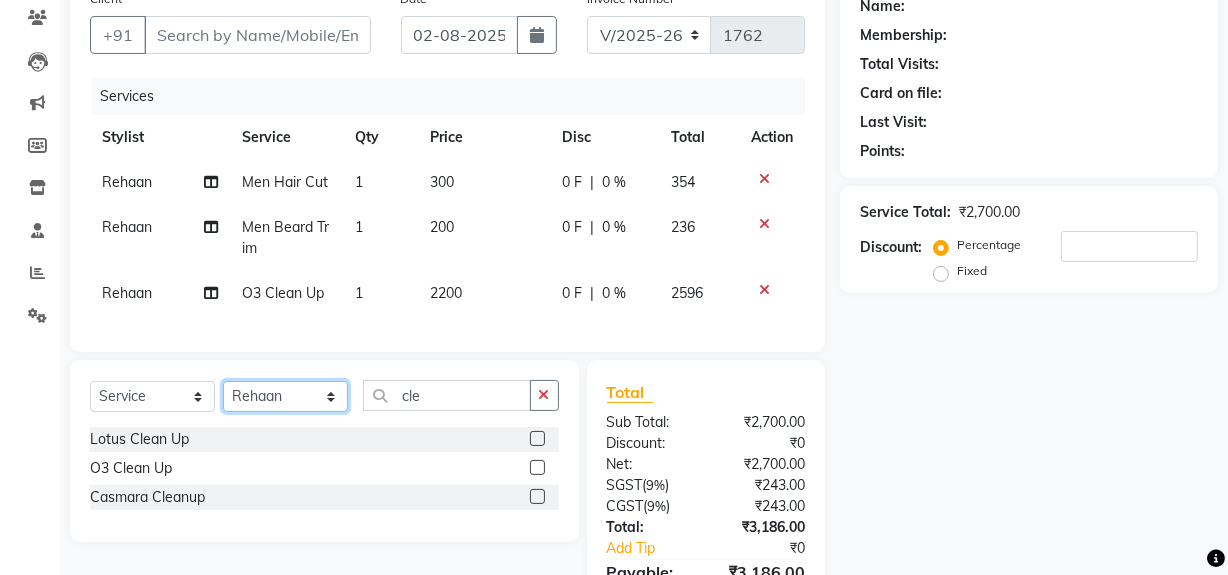 click on "Select Stylist Abdul Ahmed Arif Harun House Sale Jyoti Nisha Rehaan Ujjwal Umesh Veer vikram mehta Vishal" 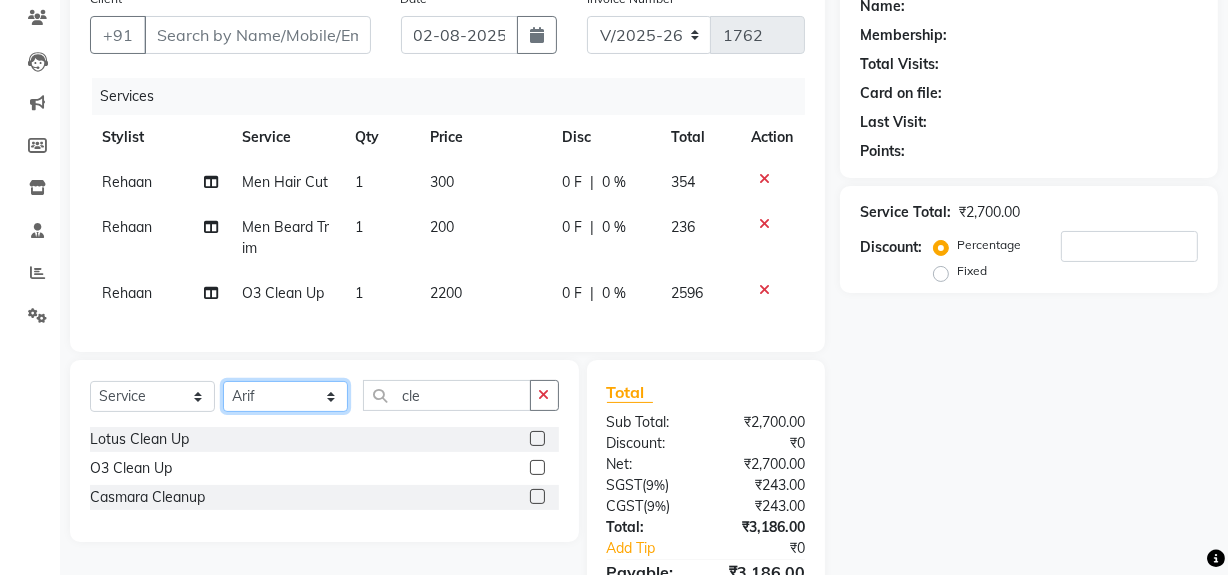 click on "Select Stylist Abdul Ahmed Arif Harun House Sale Jyoti Nisha Rehaan Ujjwal Umesh Veer vikram mehta Vishal" 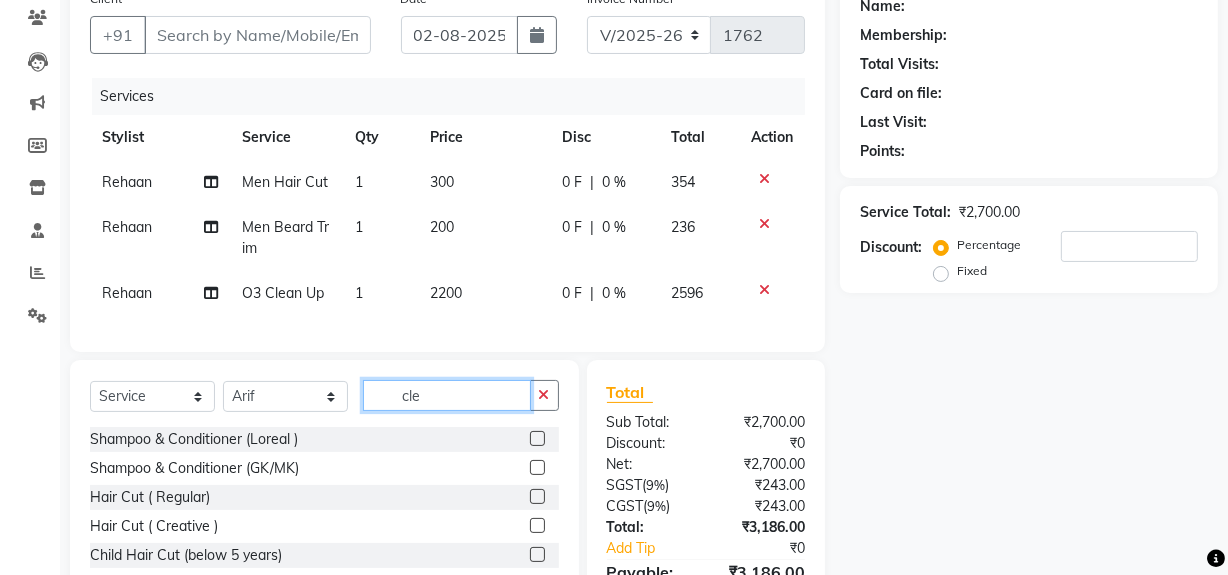 click on "cle" 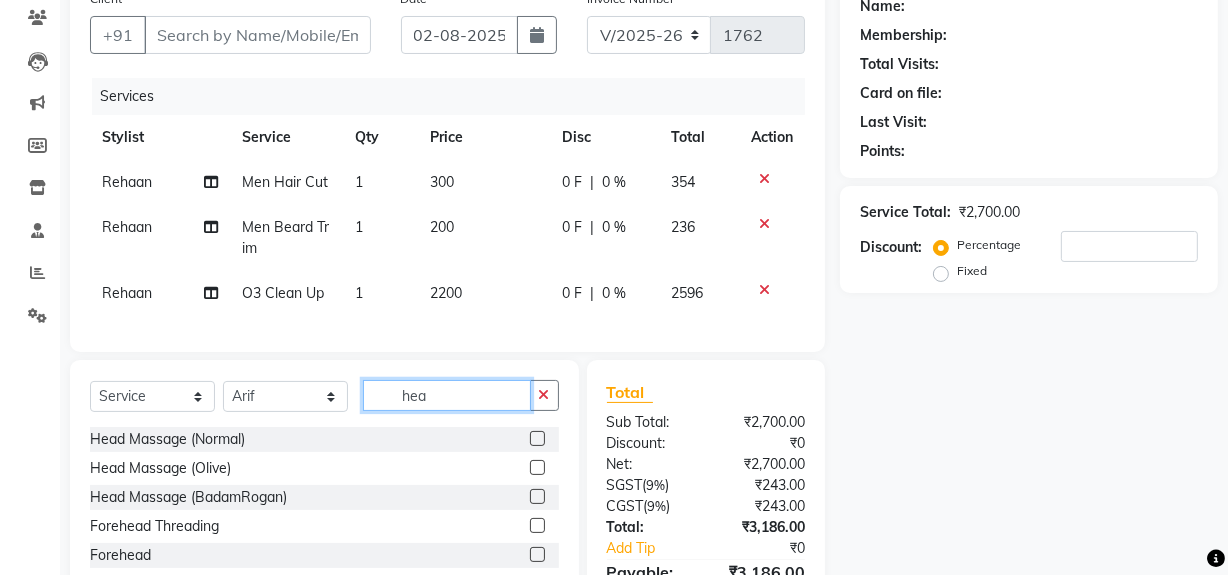 scroll, scrollTop: 293, scrollLeft: 0, axis: vertical 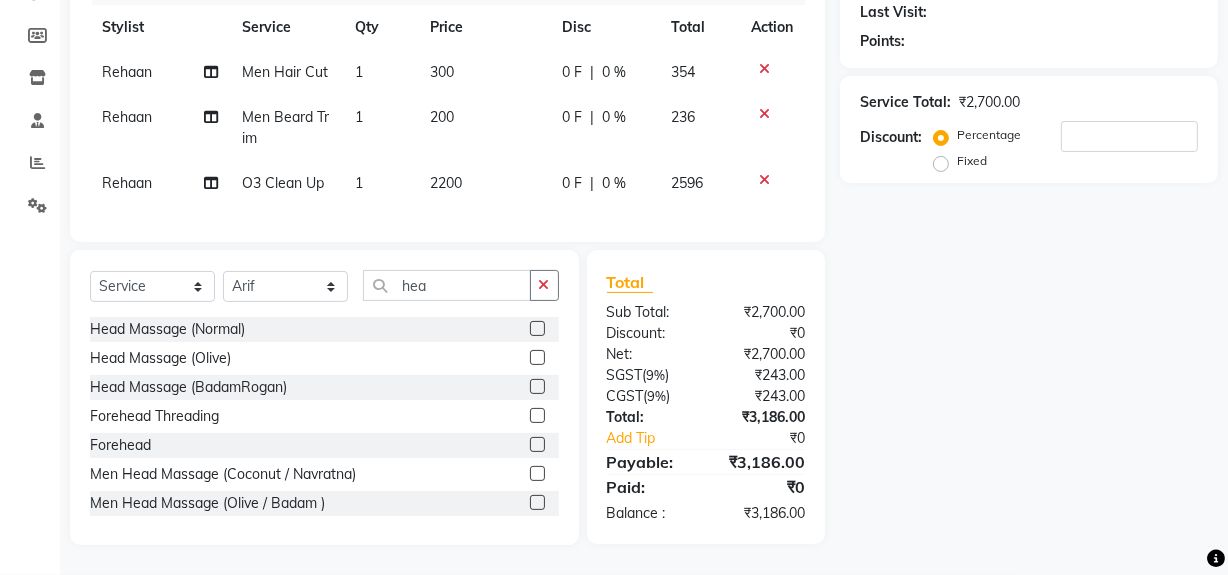 click 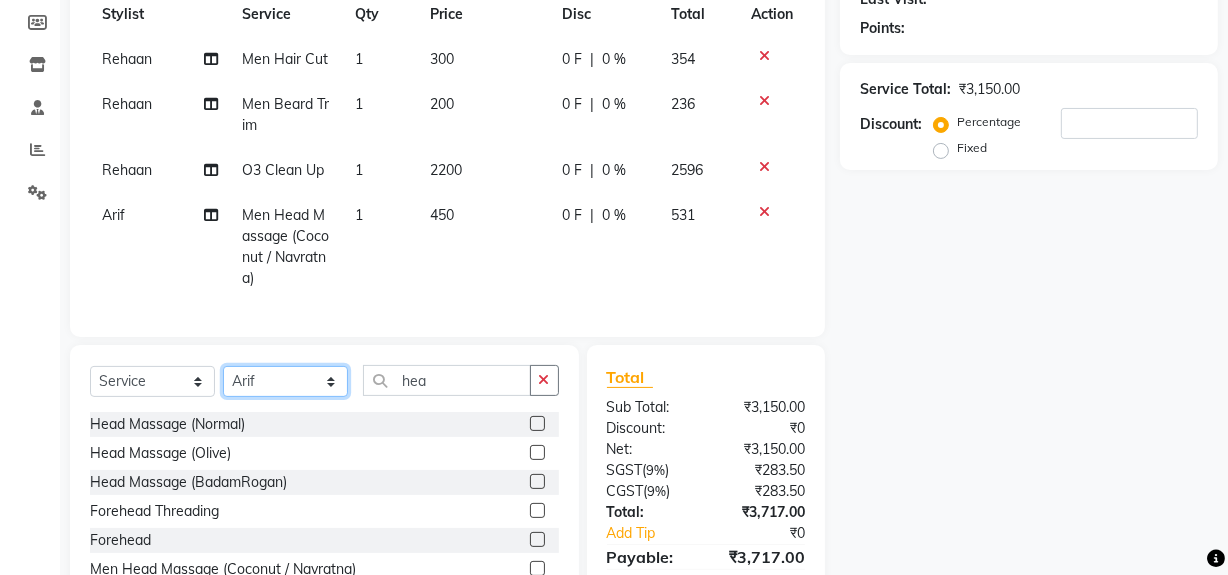 click on "Select Stylist Abdul Ahmed Arif Harun House Sale Jyoti Nisha Rehaan Ujjwal Umesh Veer vikram mehta Vishal" 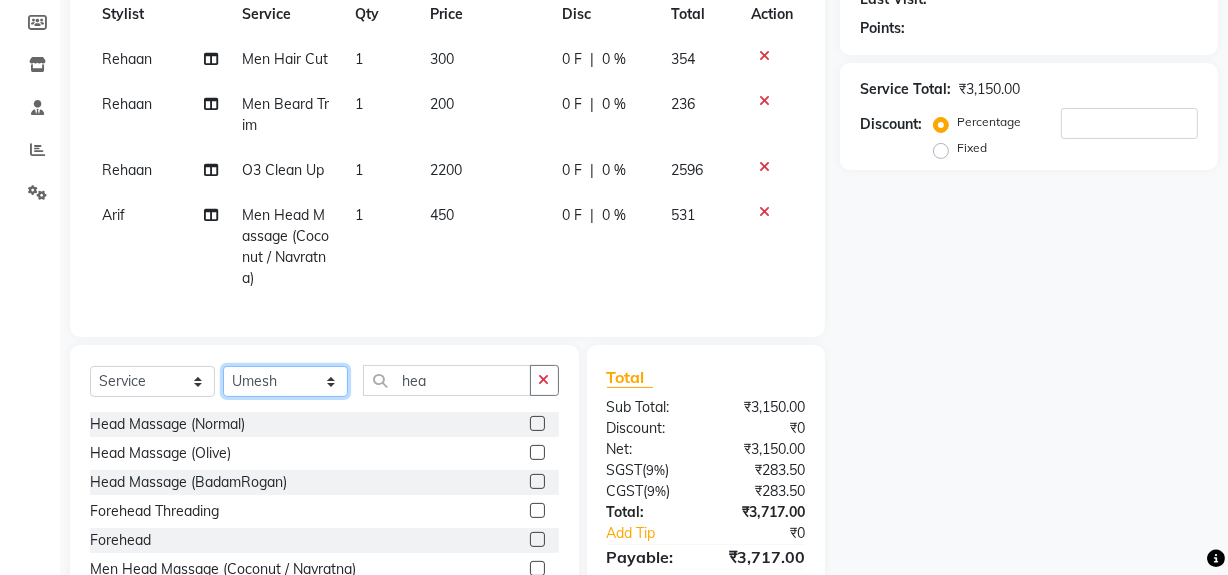 click on "Select Stylist Abdul Ahmed Arif Harun House Sale Jyoti Nisha Rehaan Ujjwal Umesh Veer vikram mehta Vishal" 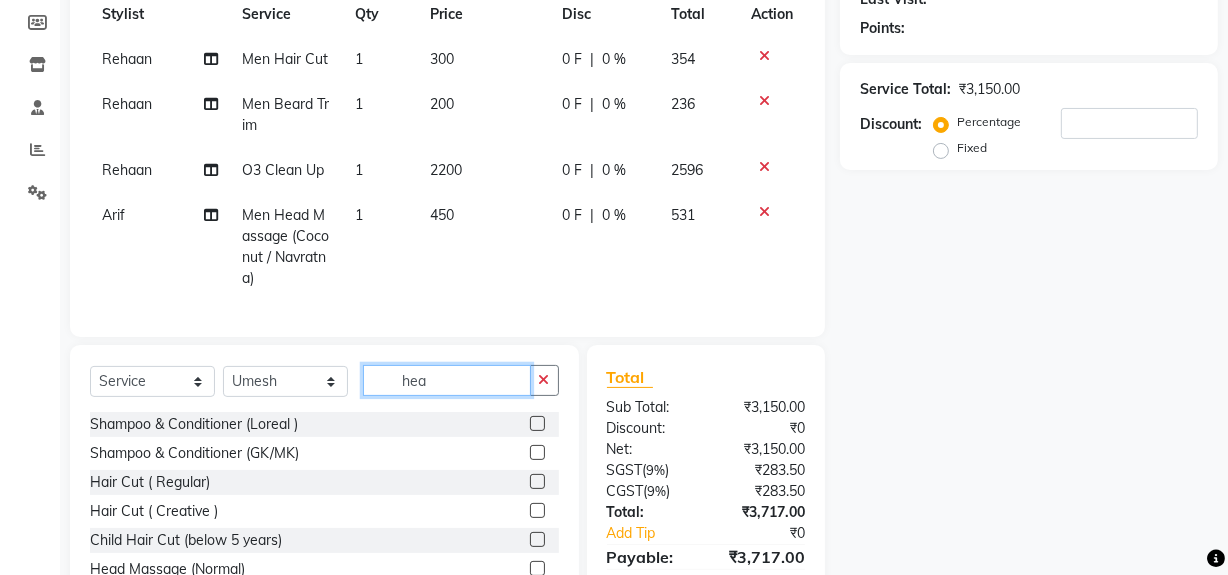 click on "hea" 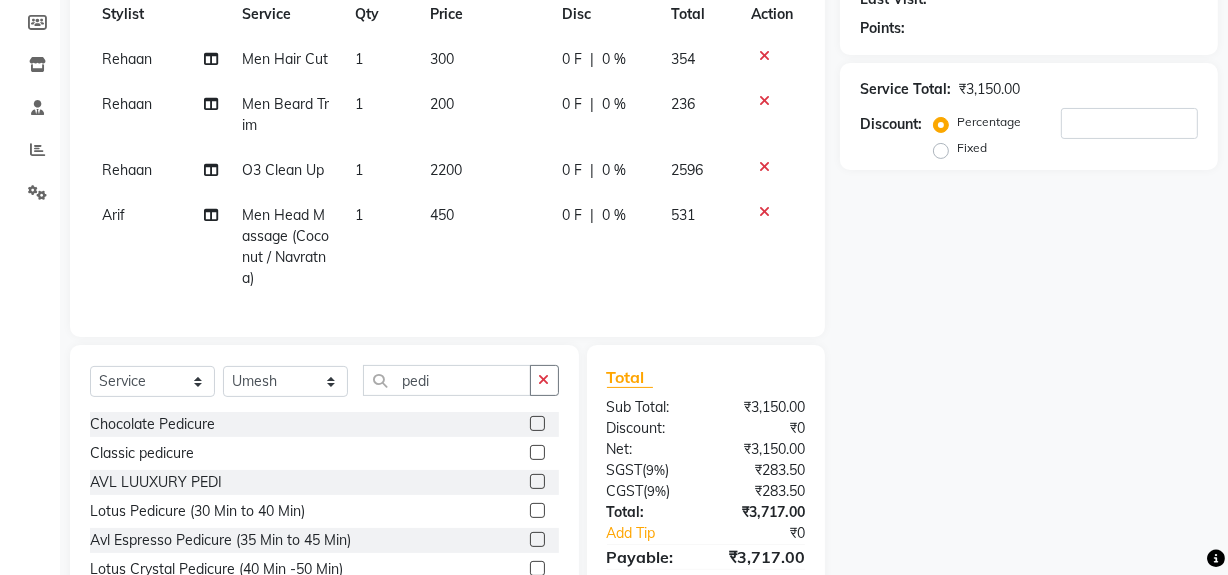 click 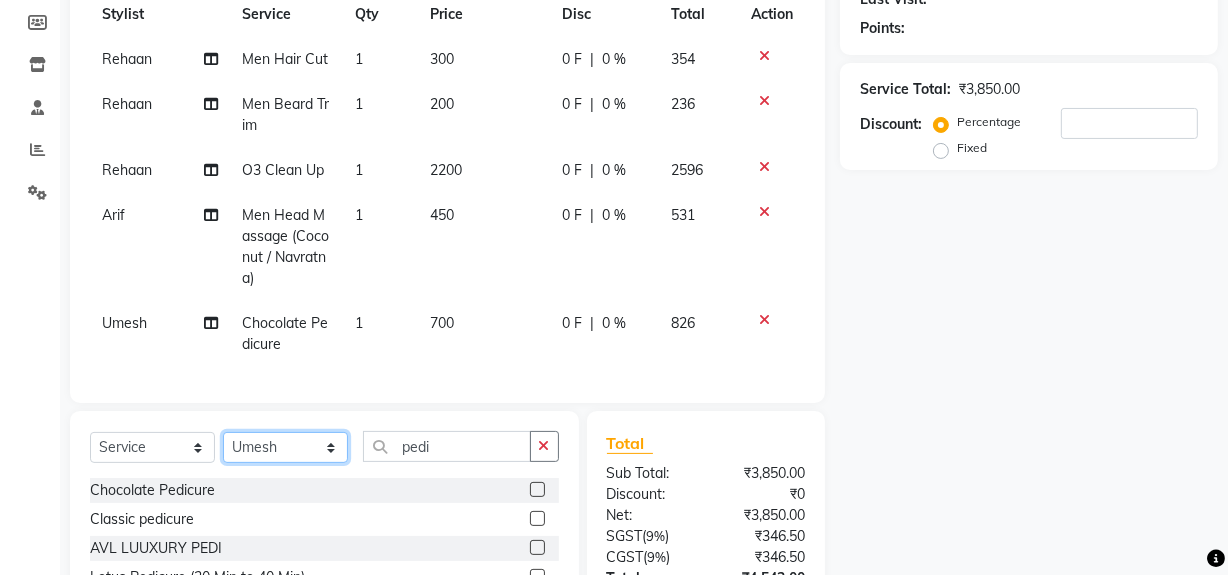 click on "Select Stylist Abdul Ahmed Arif Harun House Sale Jyoti Nisha Rehaan Ujjwal Umesh Veer vikram mehta Vishal" 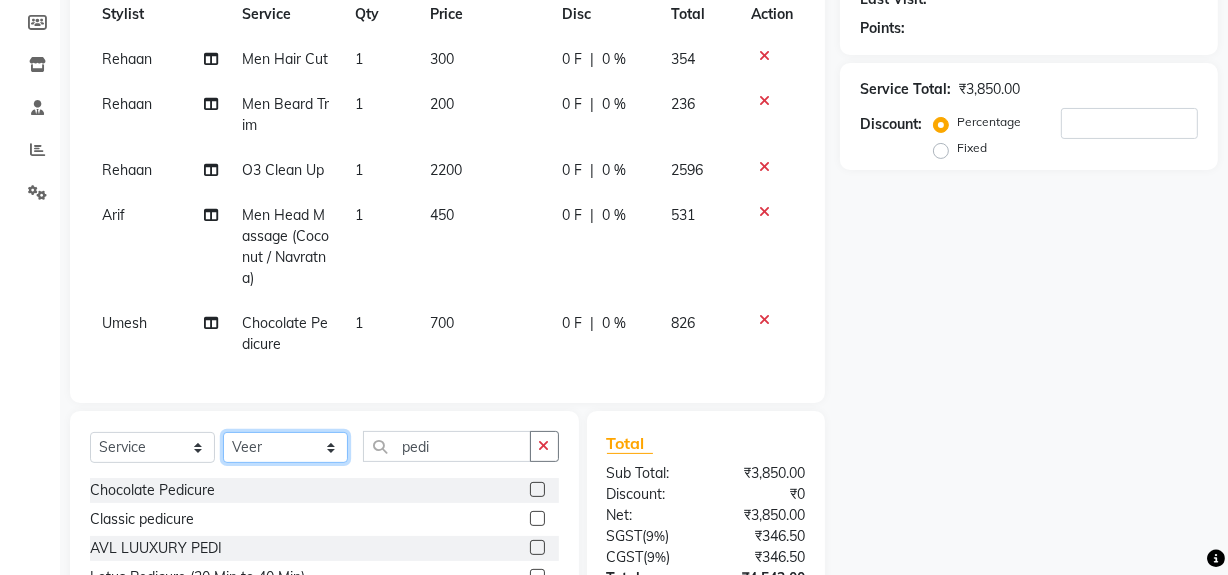 click on "Select Stylist Abdul Ahmed Arif Harun House Sale Jyoti Nisha Rehaan Ujjwal Umesh Veer vikram mehta Vishal" 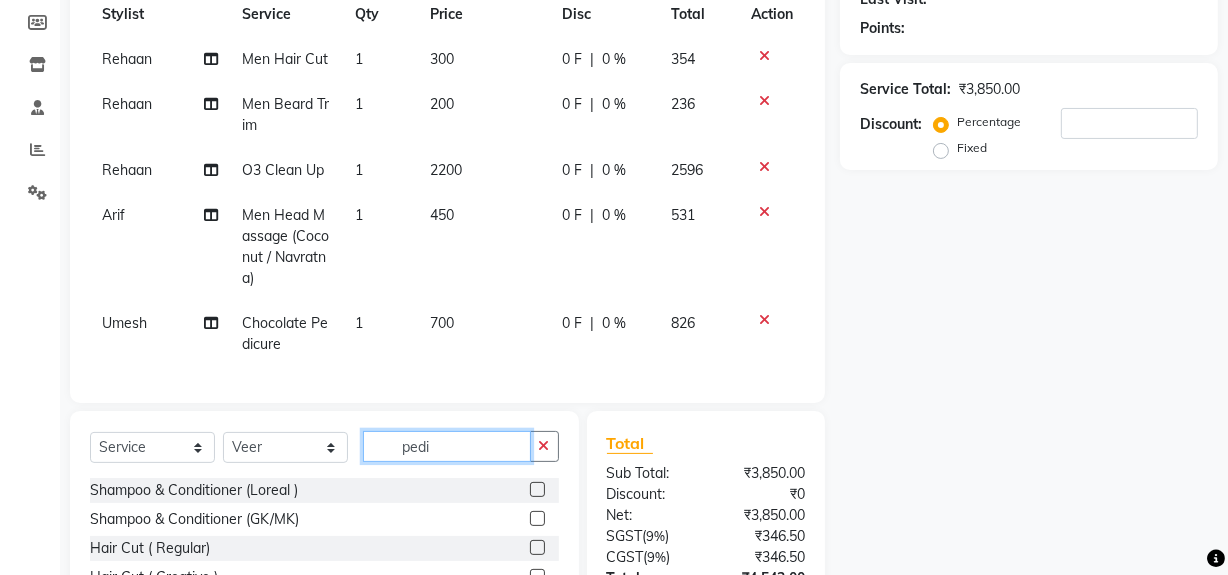 click on "pedi" 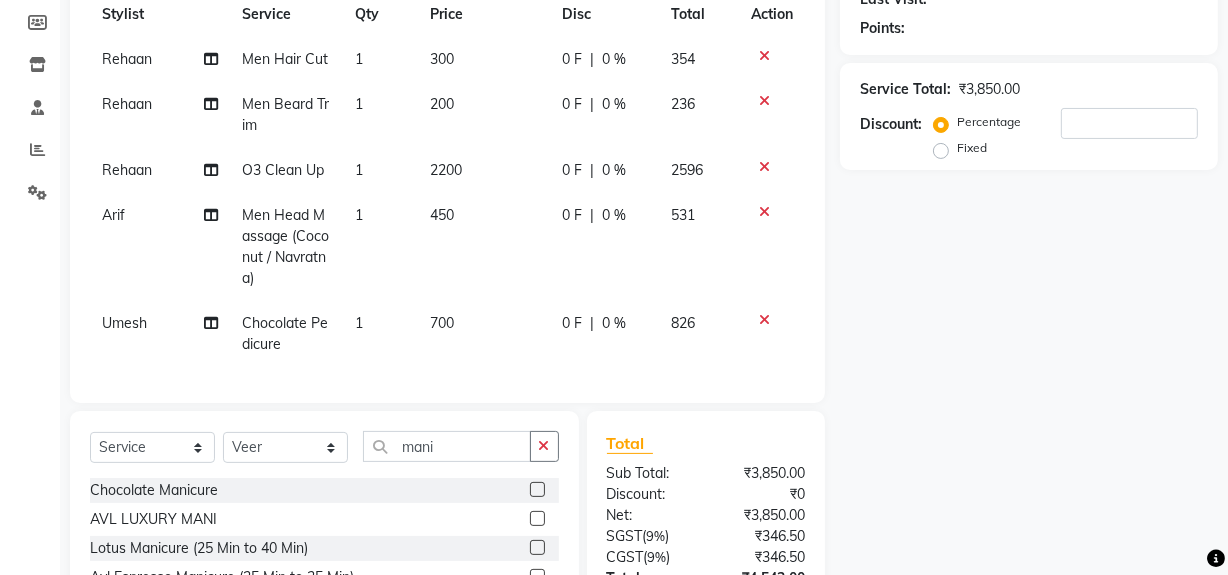 click 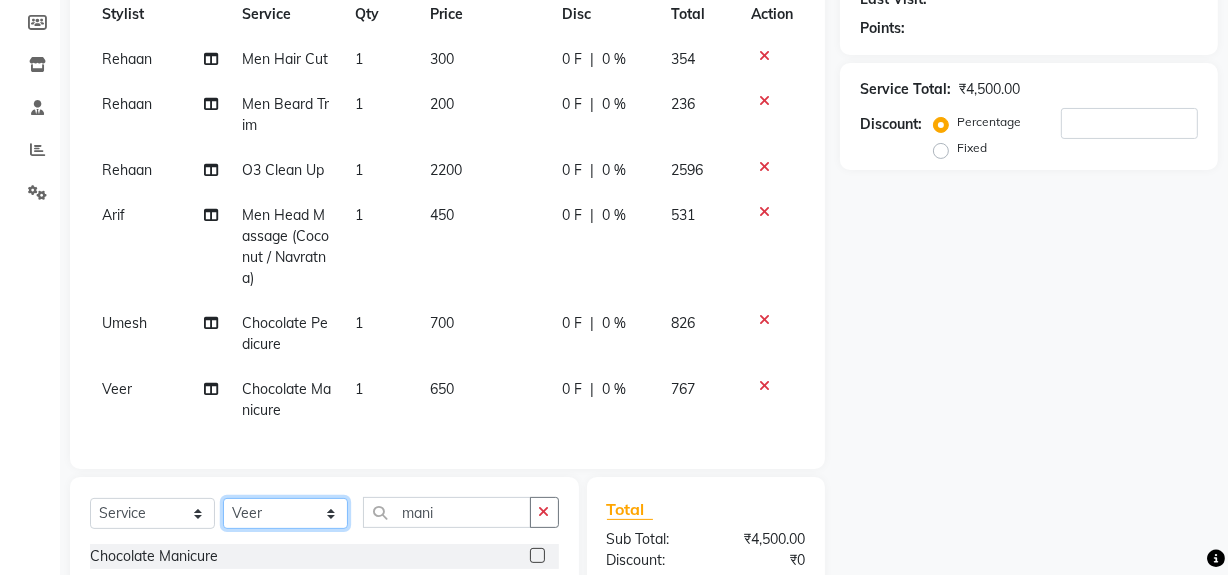 click on "Select Stylist Abdul Ahmed Arif Harun House Sale Jyoti Nisha Rehaan Ujjwal Umesh Veer vikram mehta Vishal" 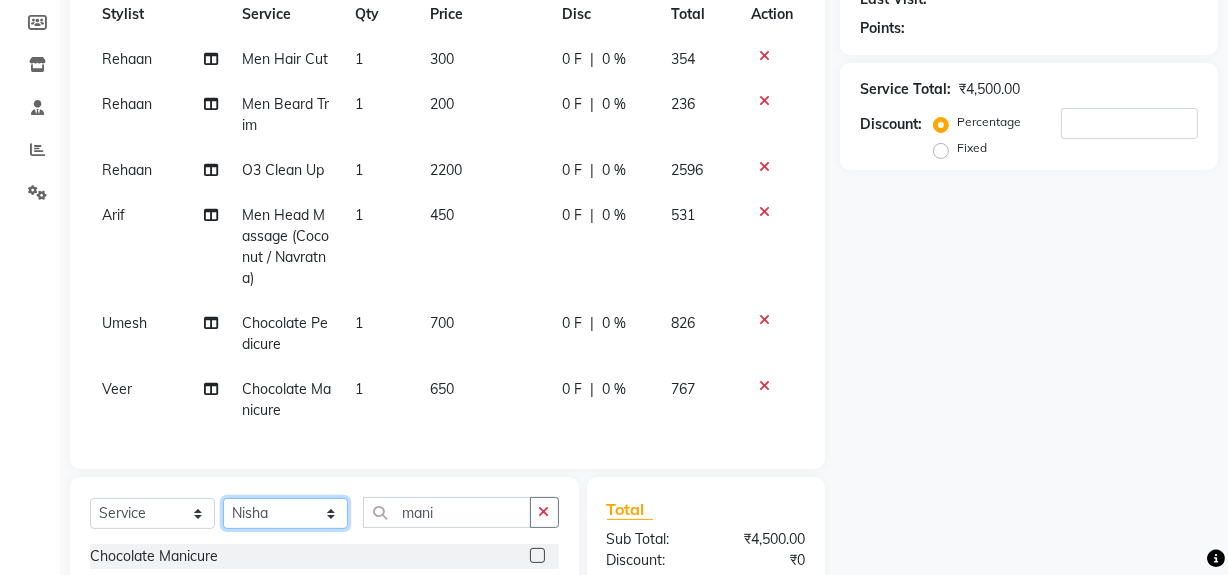 click on "Select Stylist Abdul Ahmed Arif Harun House Sale Jyoti Nisha Rehaan Ujjwal Umesh Veer vikram mehta Vishal" 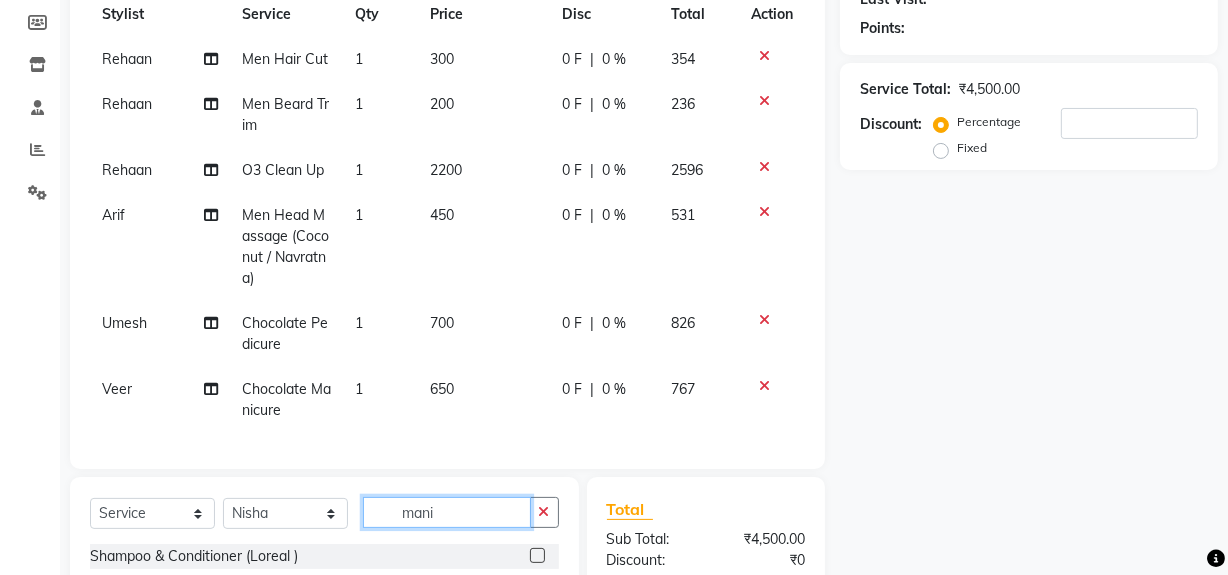 click on "mani" 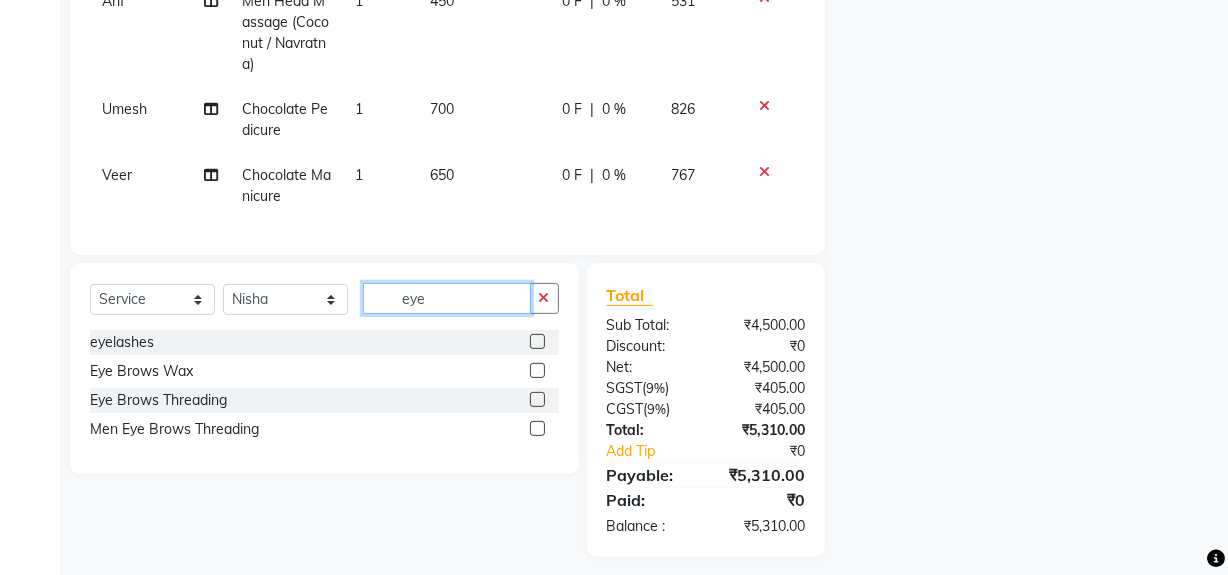 scroll, scrollTop: 525, scrollLeft: 0, axis: vertical 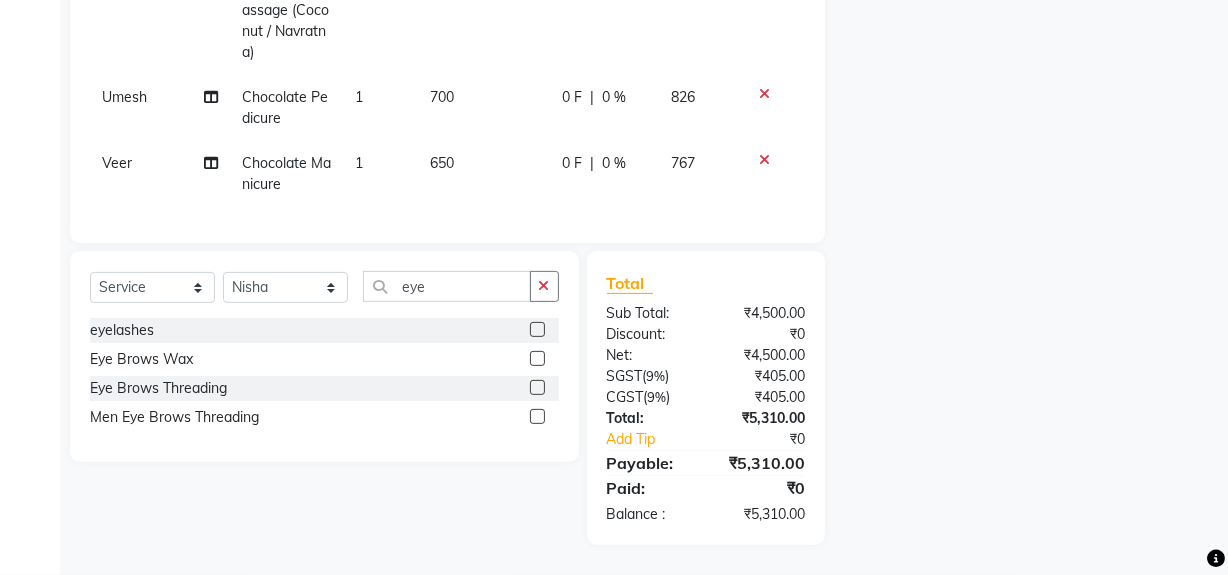 click 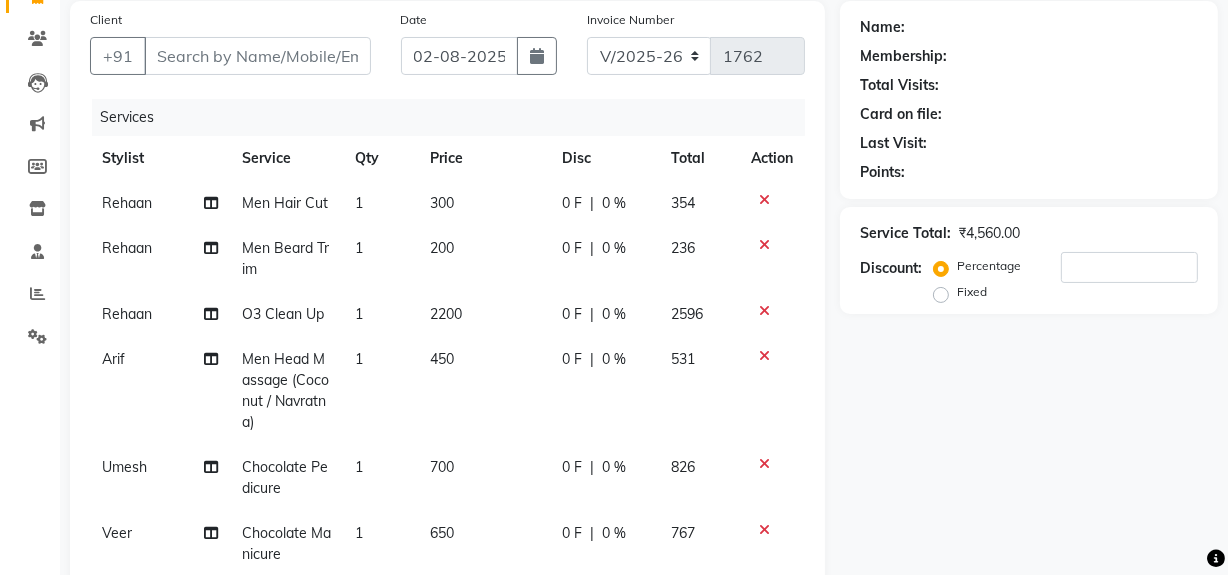 scroll, scrollTop: 125, scrollLeft: 0, axis: vertical 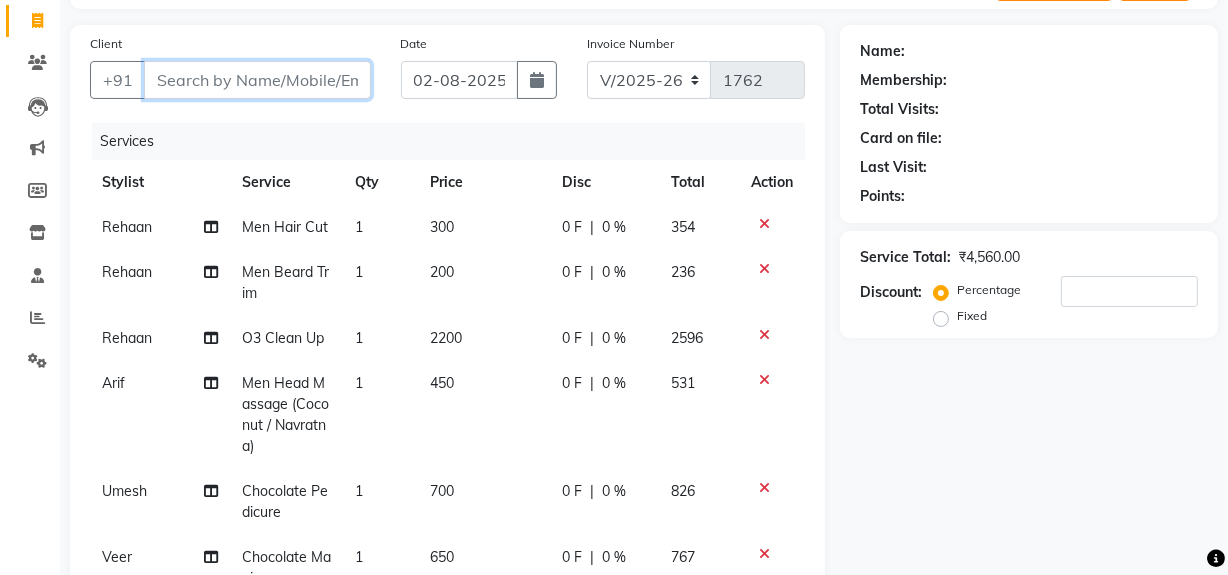 click on "Client" at bounding box center (257, 80) 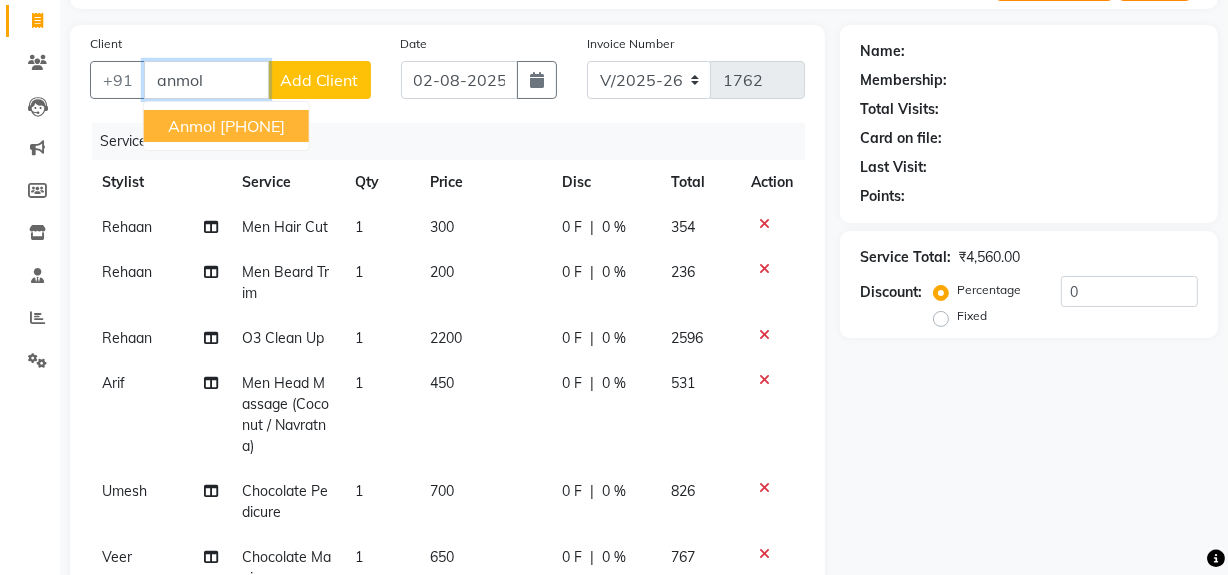 click on "[PHONE]" at bounding box center (252, 126) 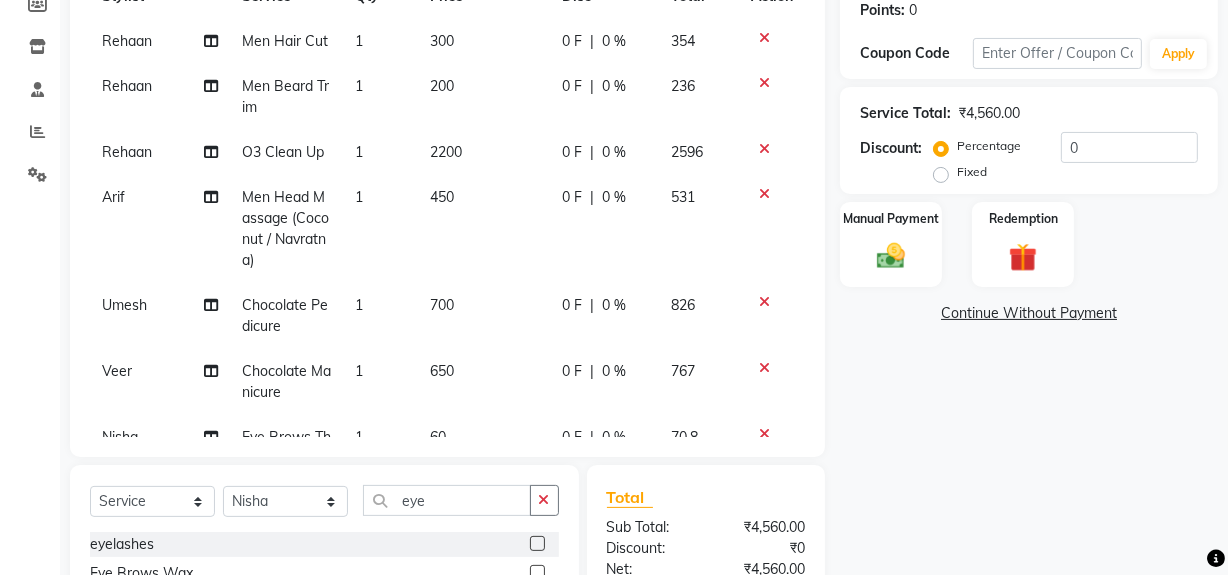 scroll, scrollTop: 525, scrollLeft: 0, axis: vertical 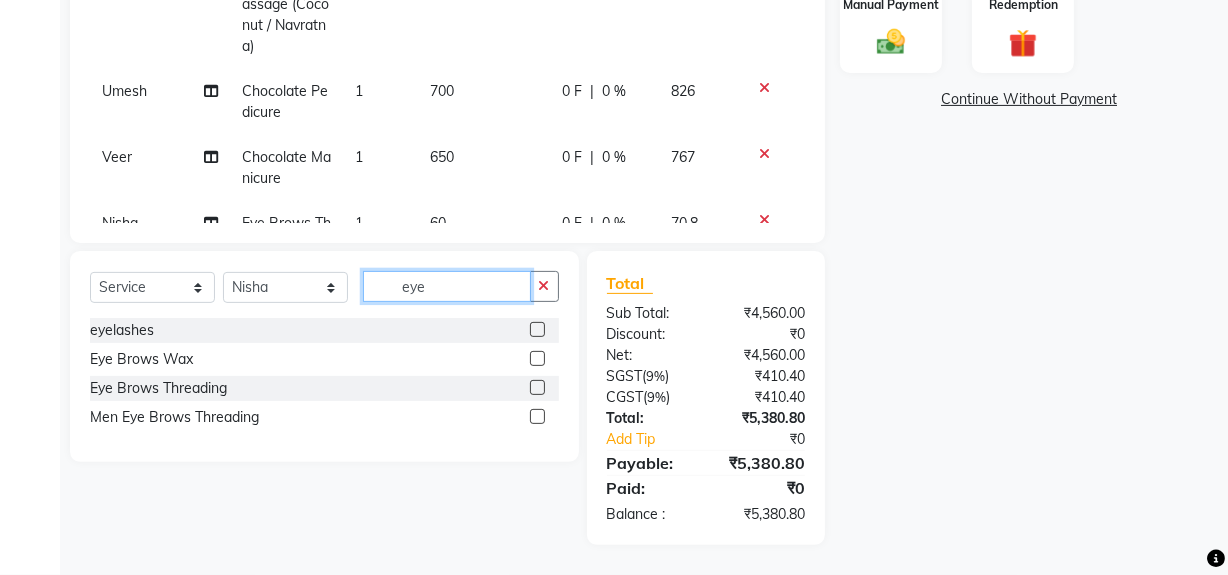 click on "eye" 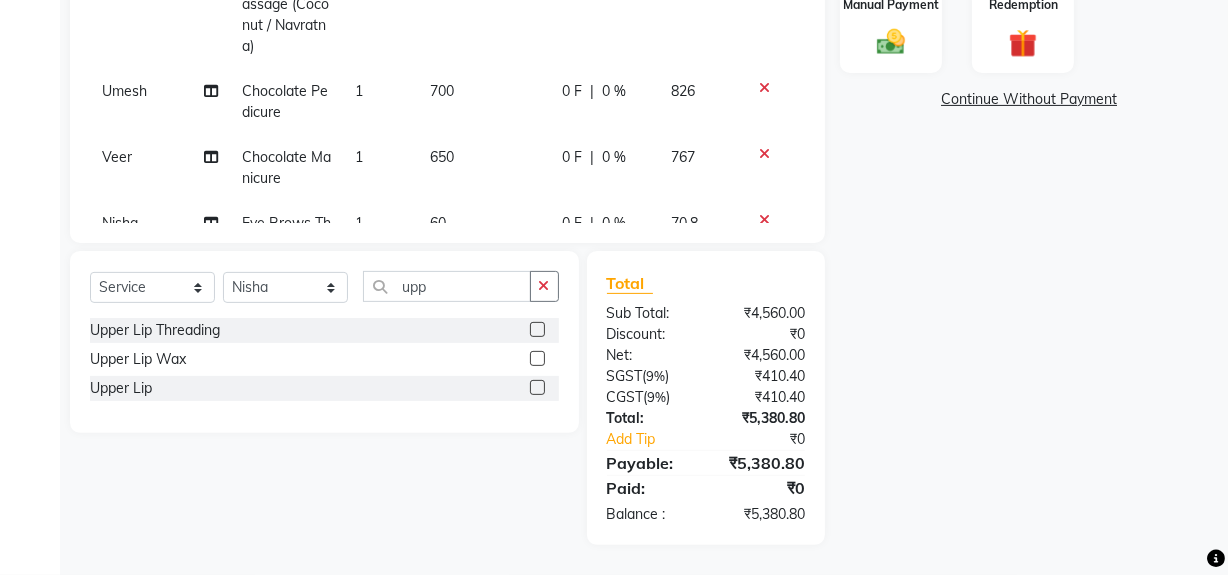 click 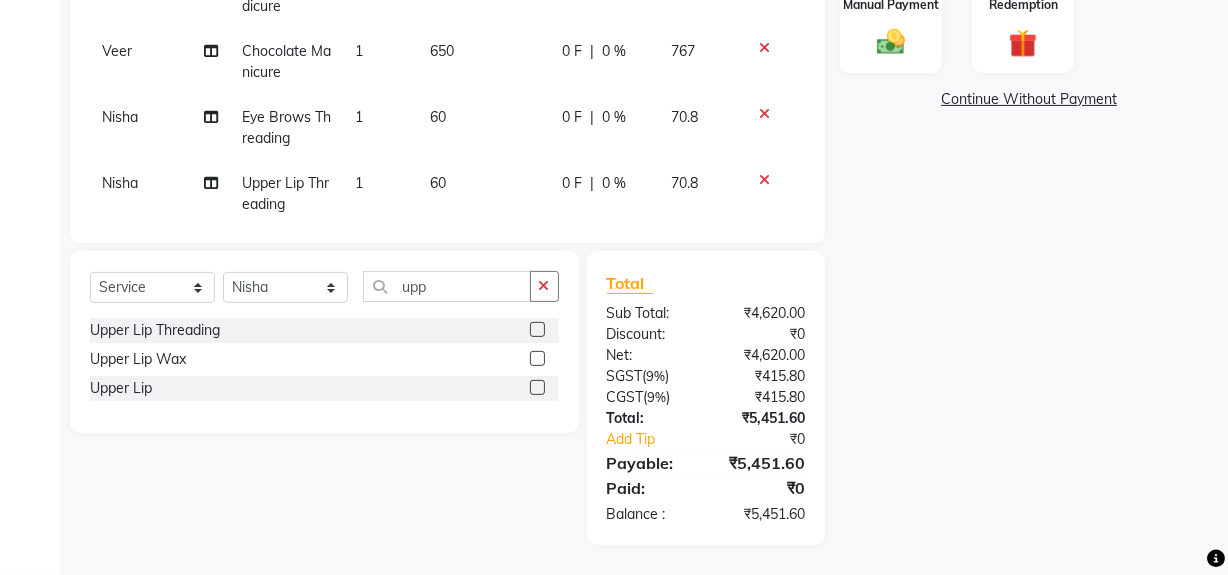 scroll, scrollTop: 140, scrollLeft: 0, axis: vertical 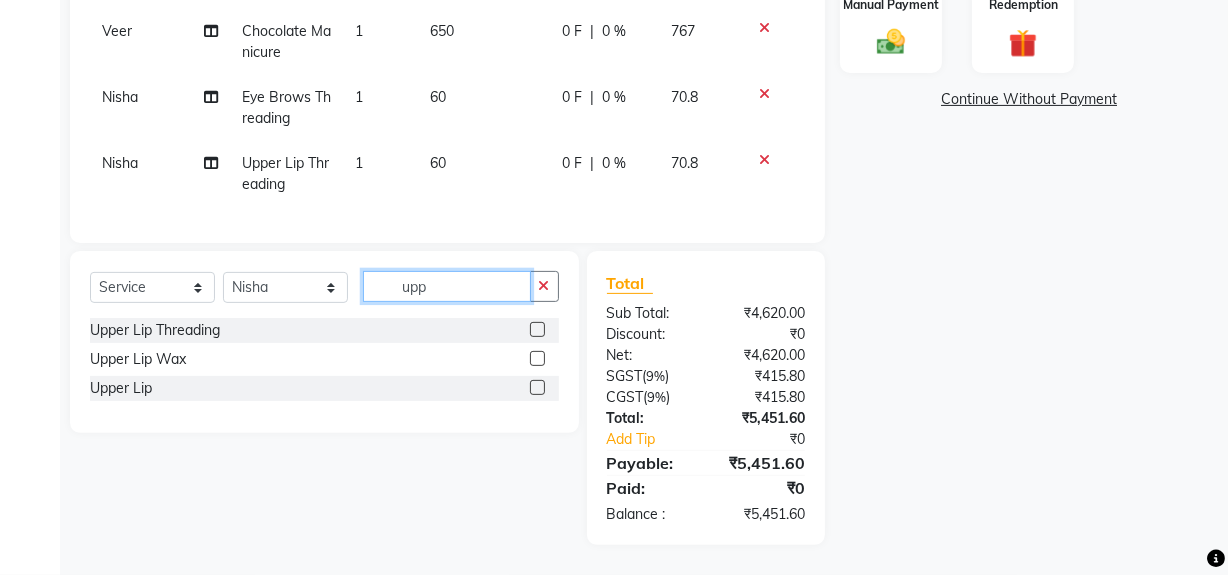 click on "upp" 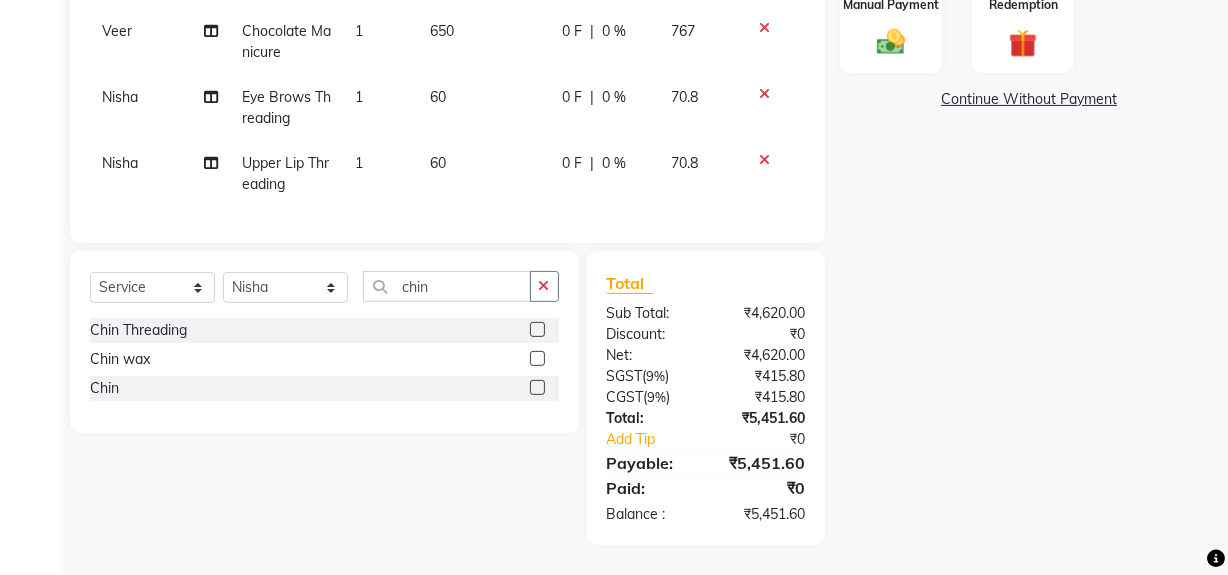 click 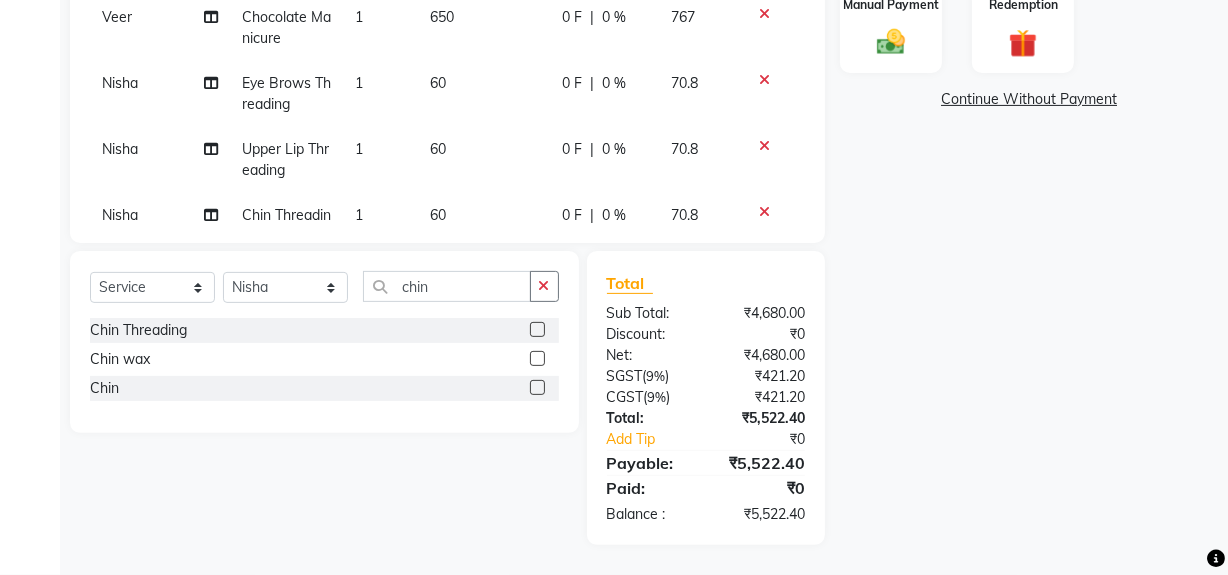 scroll, scrollTop: 205, scrollLeft: 0, axis: vertical 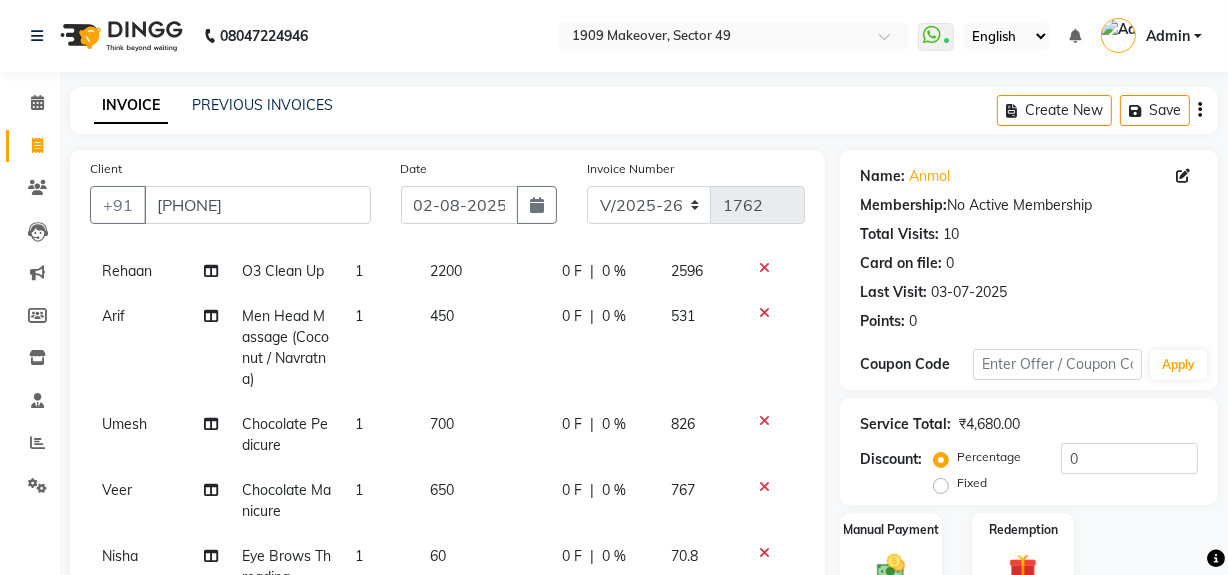 click 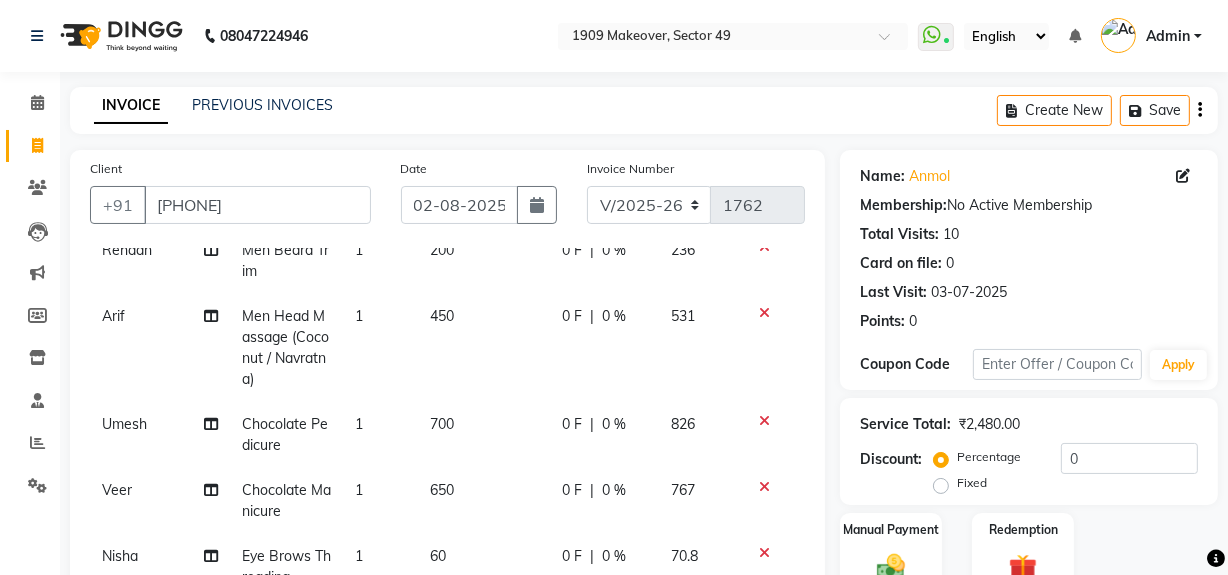 click 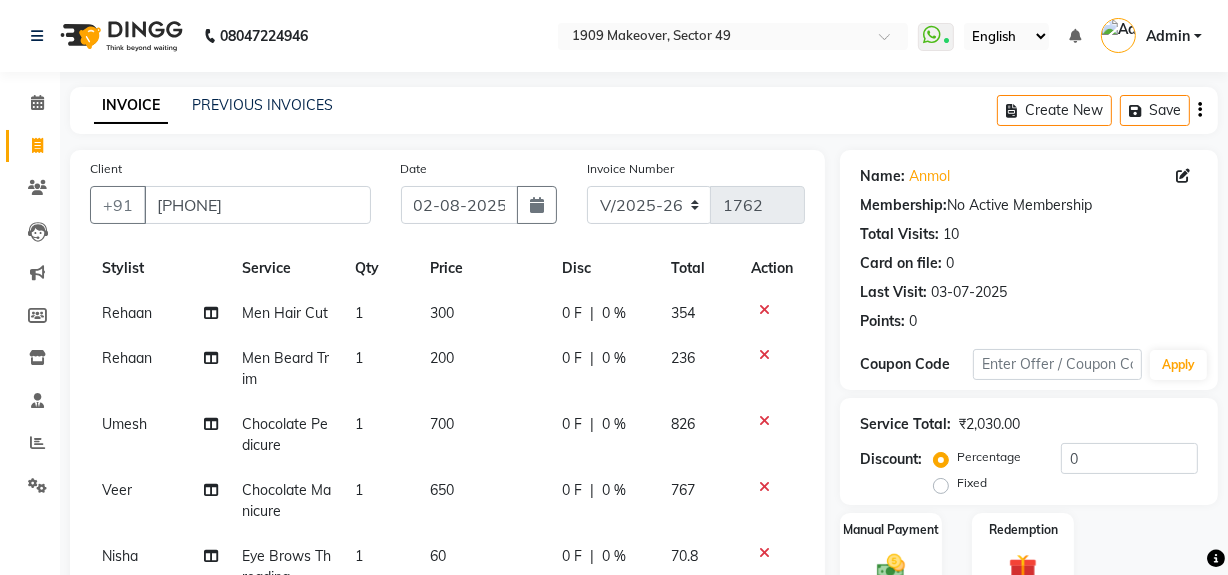 click 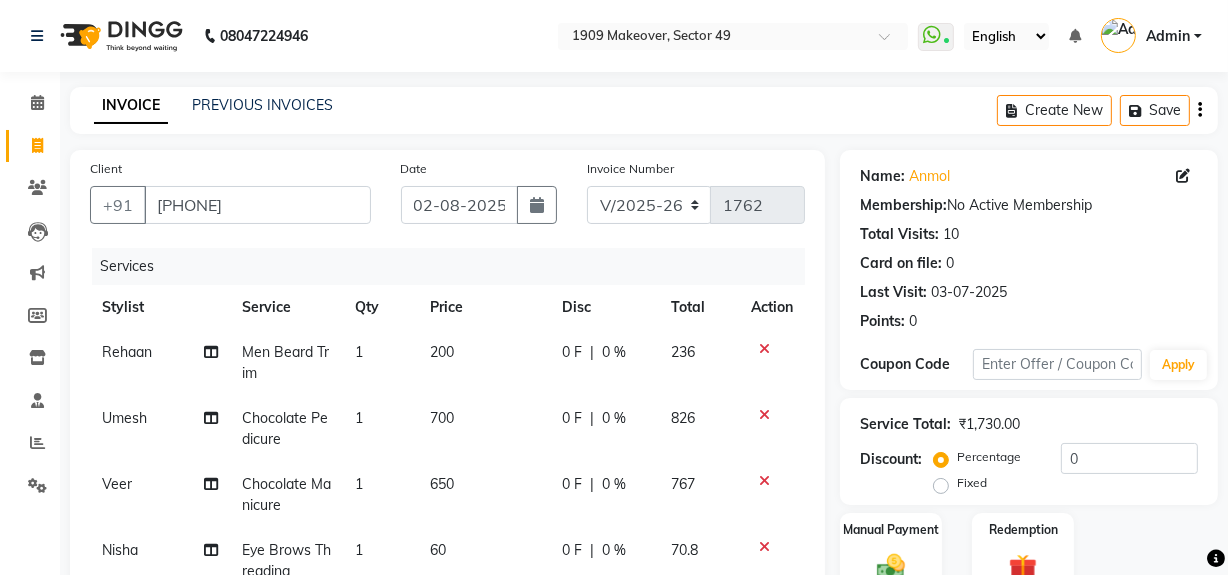 click 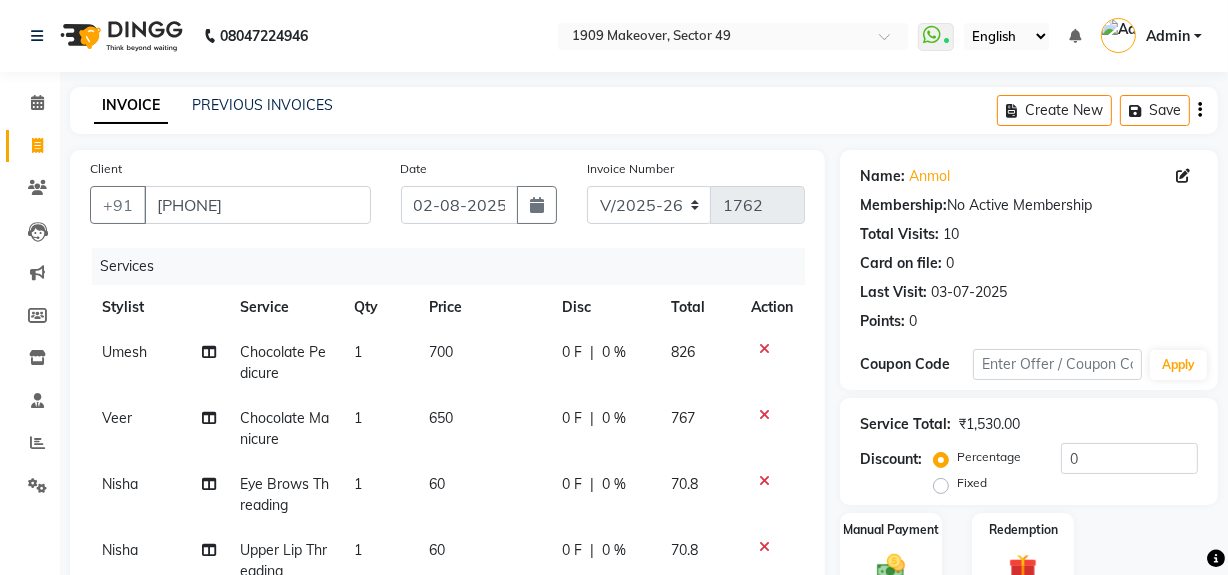 click 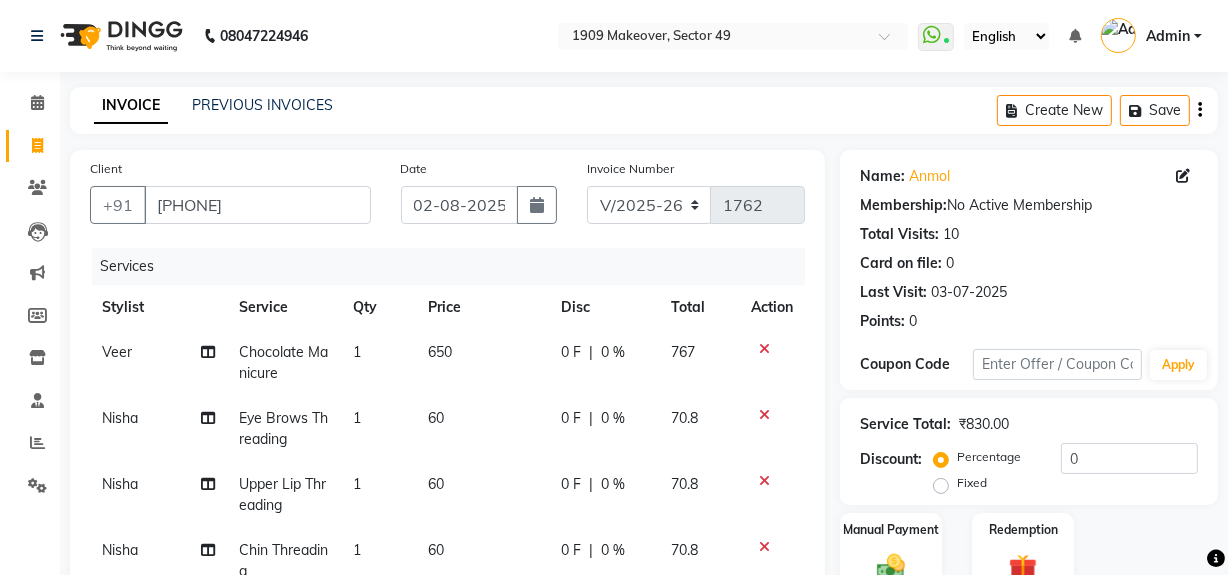 click 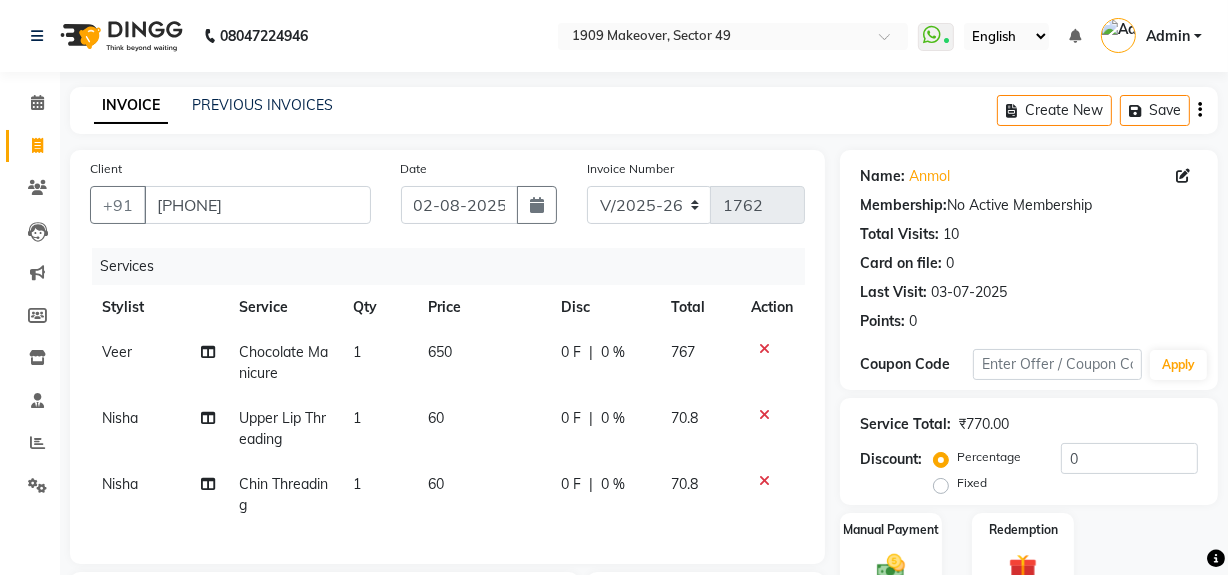 click 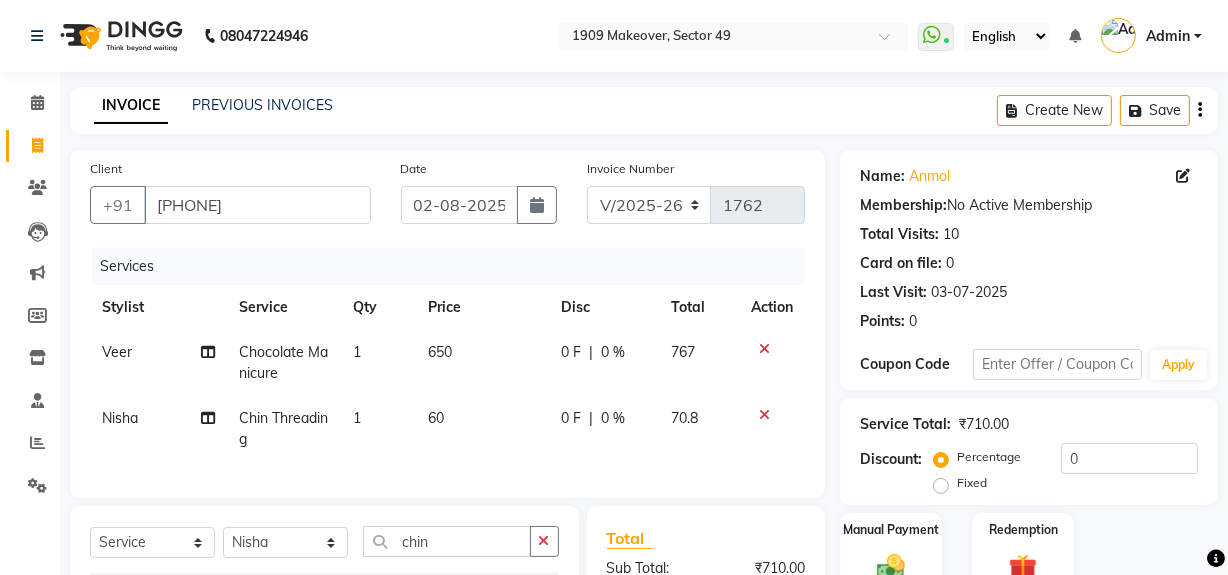 click 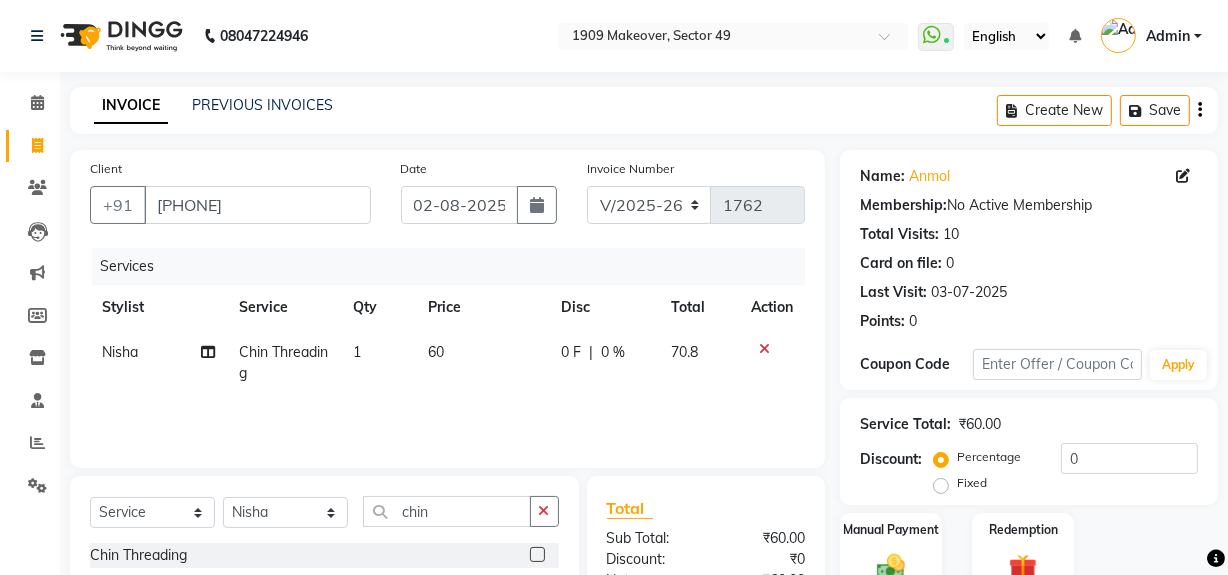 click 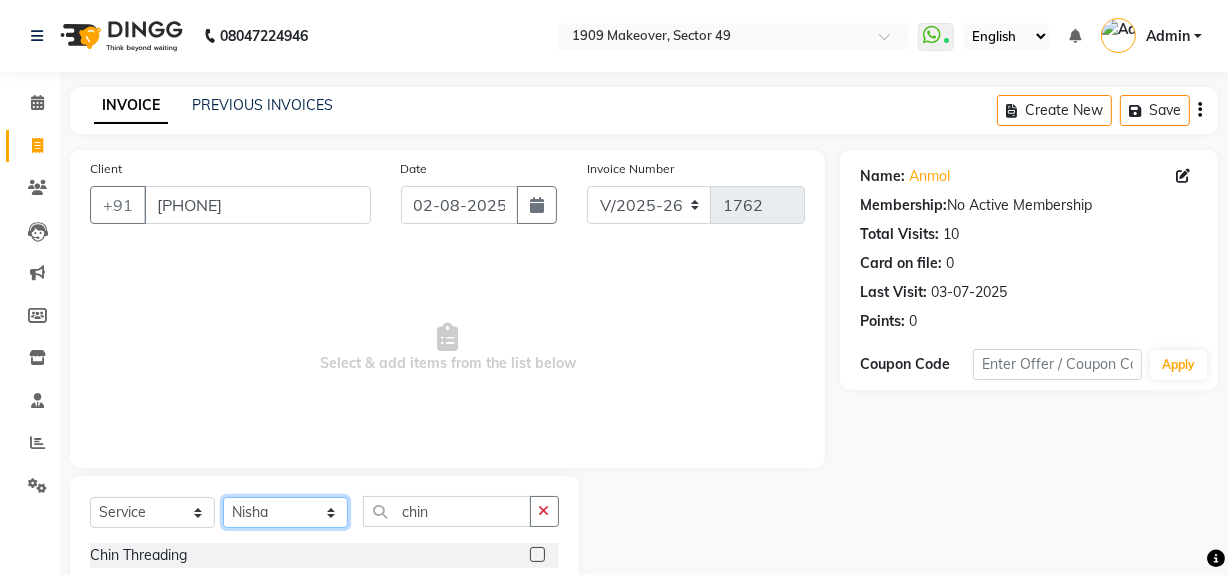 click on "Select Stylist Abdul Ahmed Arif Harun House Sale Jyoti Nisha Rehaan Ujjwal Umesh Veer vikram mehta Vishal" 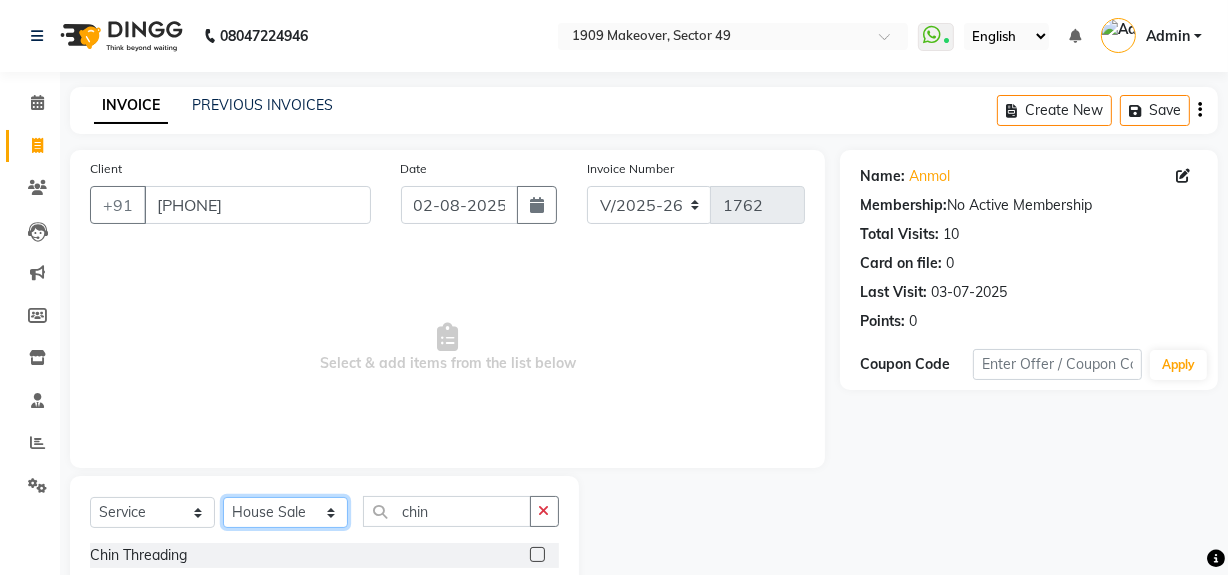 click on "Select Stylist Abdul Ahmed Arif Harun House Sale Jyoti Nisha Rehaan Ujjwal Umesh Veer vikram mehta Vishal" 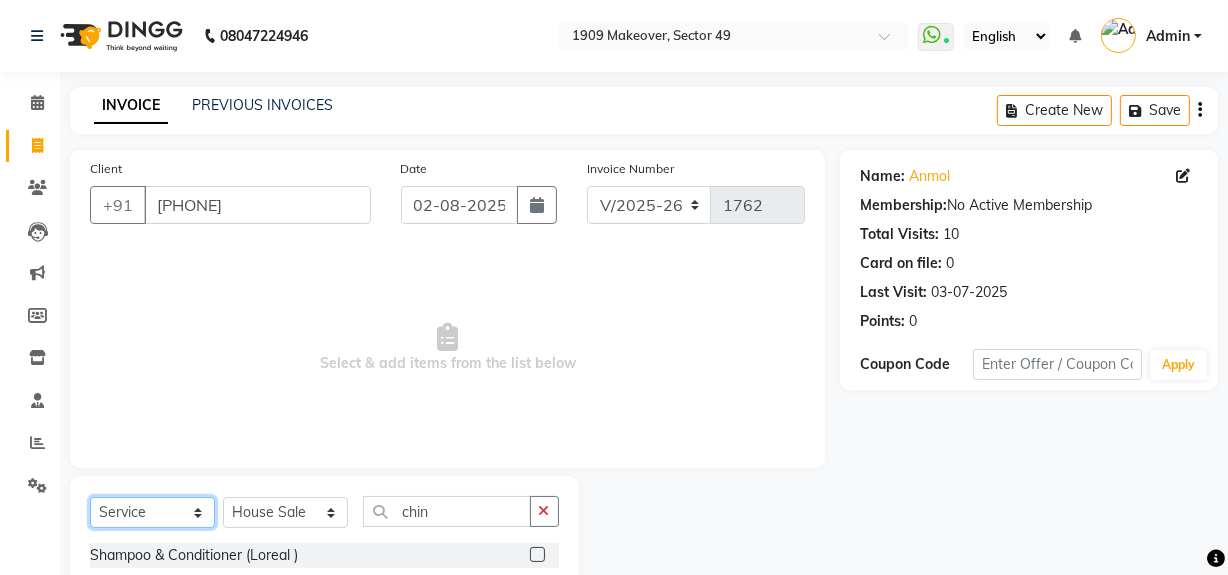 click on "Select  Service  Product  Membership  Package Voucher Prepaid Gift Card" 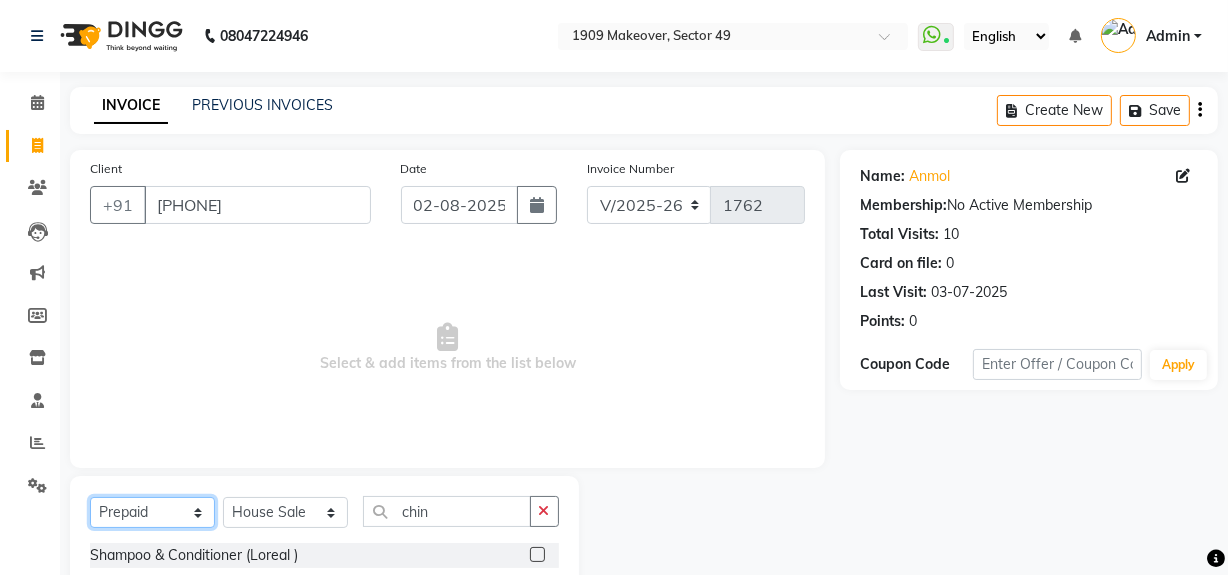 click on "Select  Service  Product  Membership  Package Voucher Prepaid Gift Card" 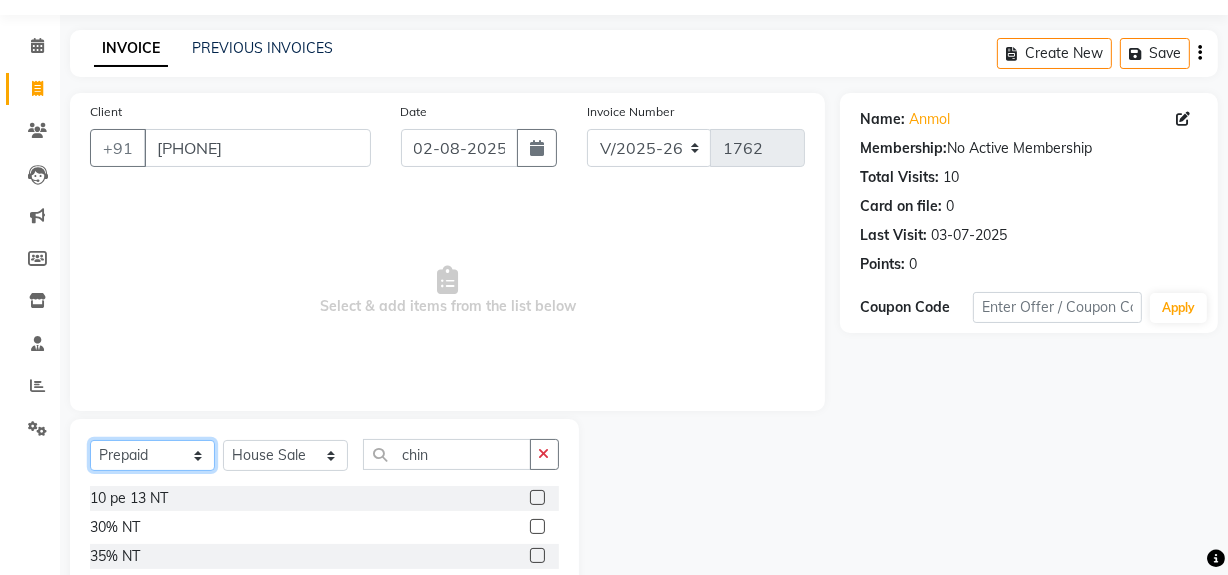 scroll, scrollTop: 123, scrollLeft: 0, axis: vertical 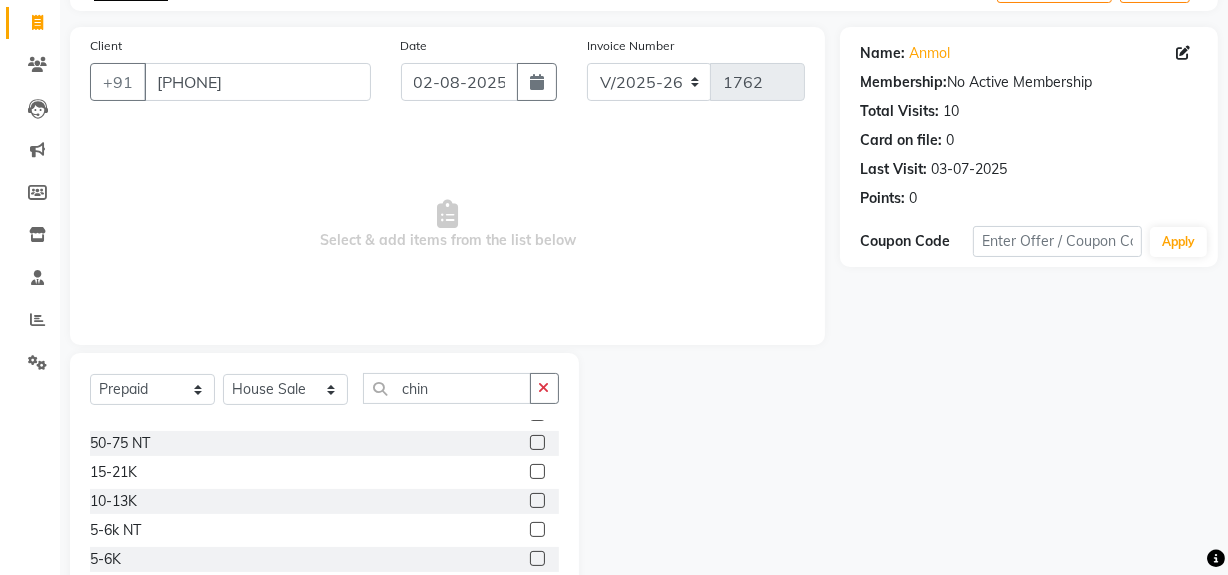 click 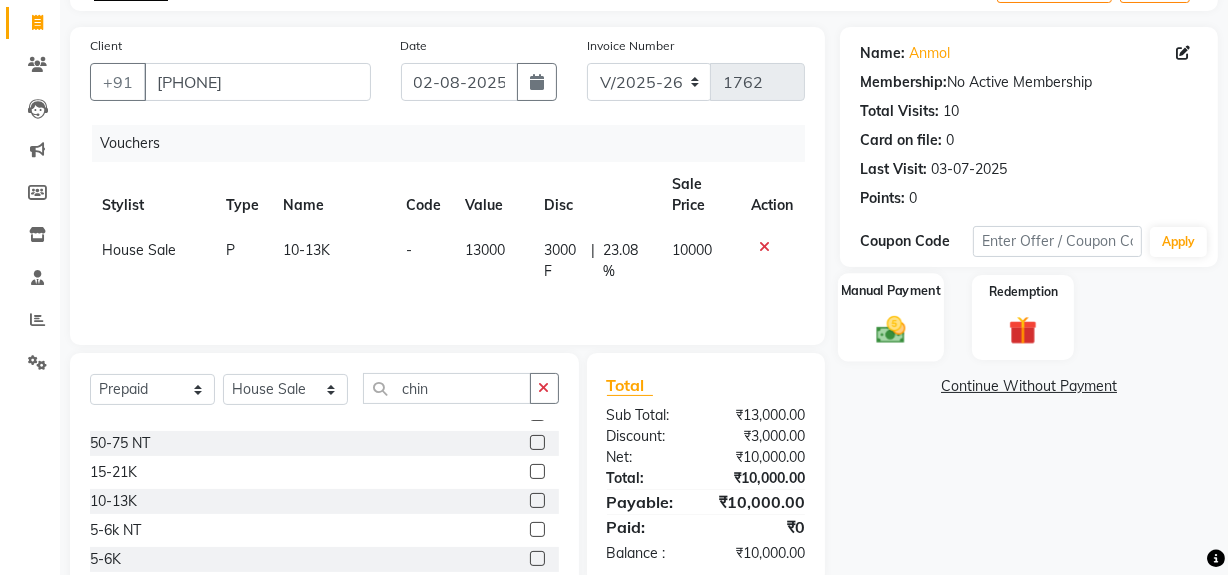 click 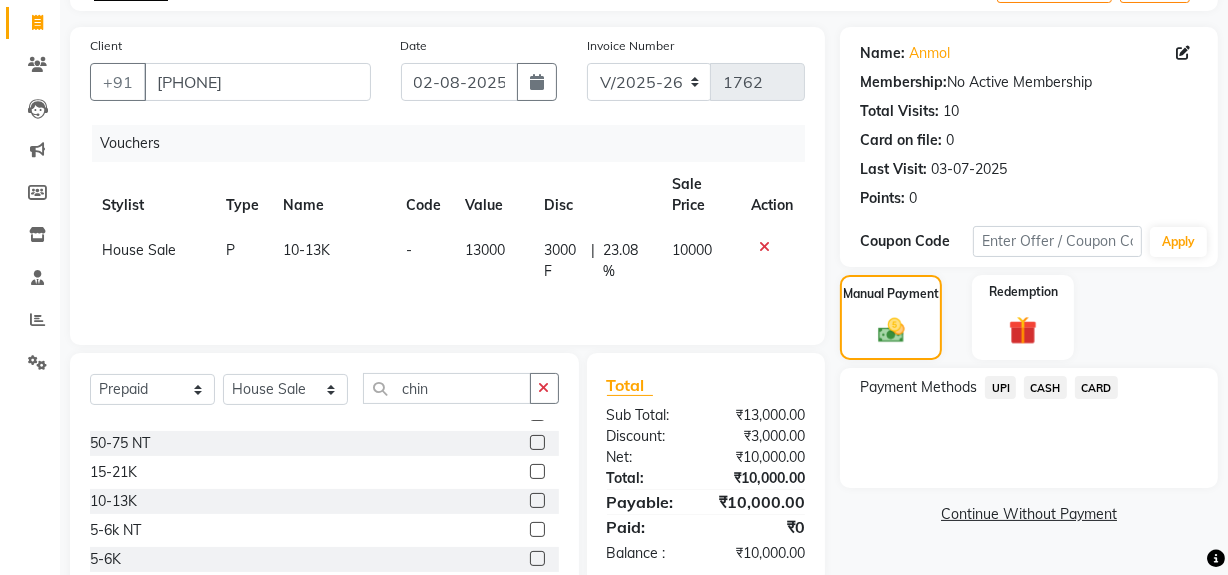 click on "UPI" 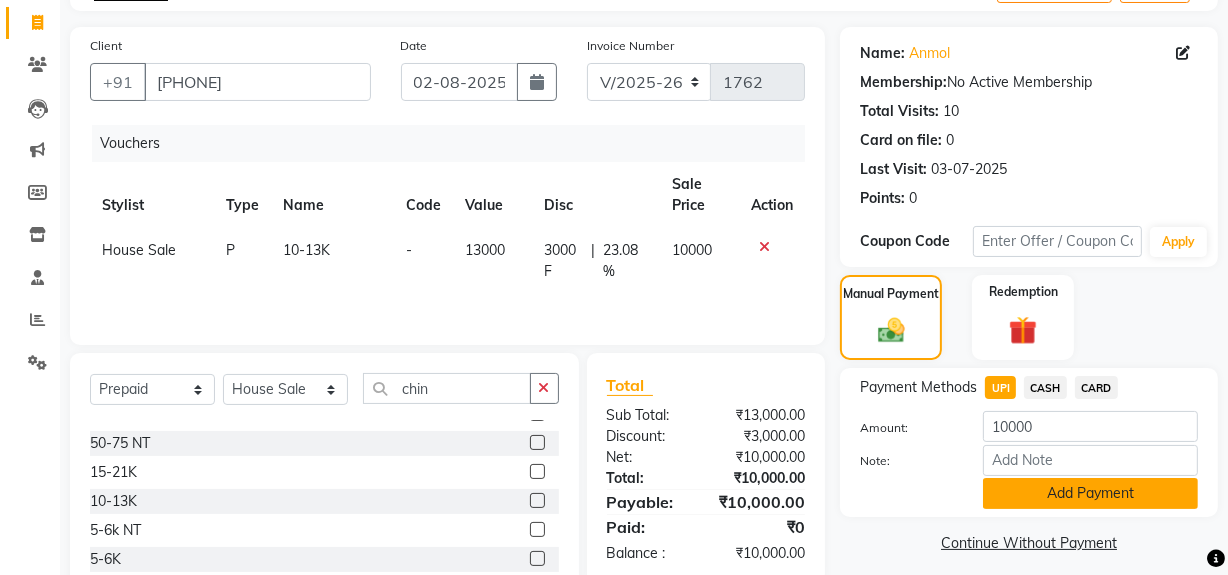 drag, startPoint x: 1045, startPoint y: 487, endPoint x: 1056, endPoint y: 485, distance: 11.18034 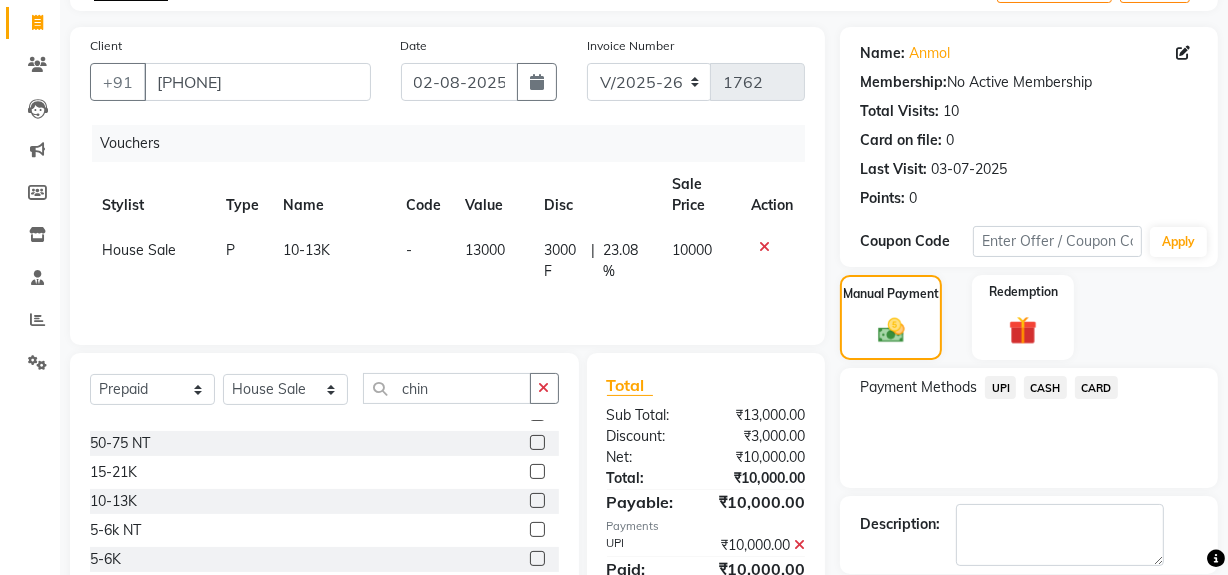 scroll, scrollTop: 226, scrollLeft: 0, axis: vertical 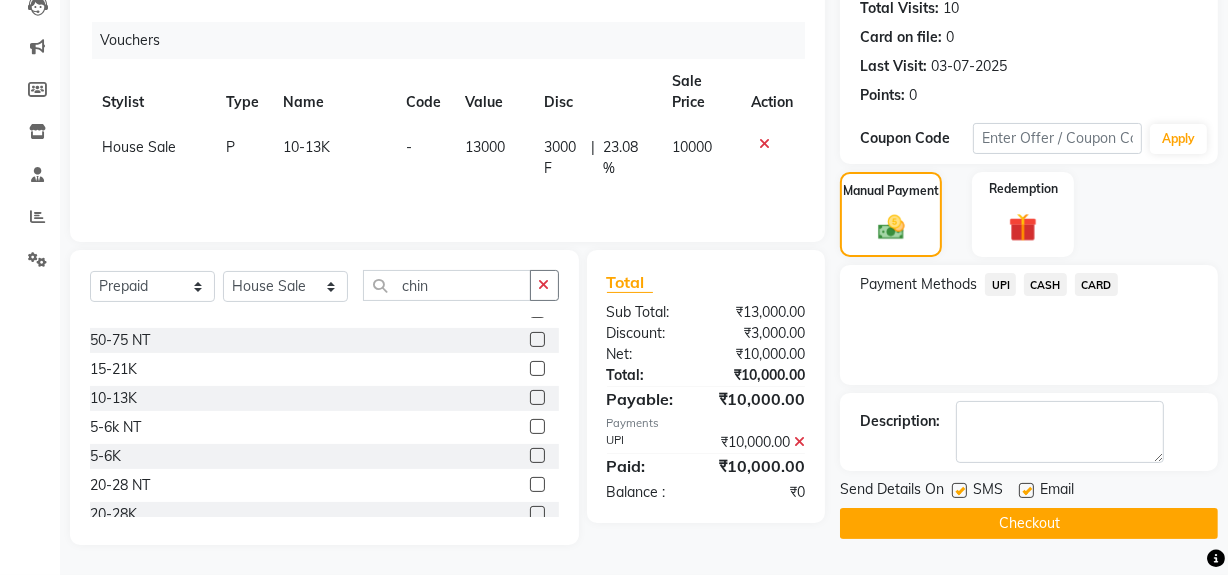 click on "Checkout" 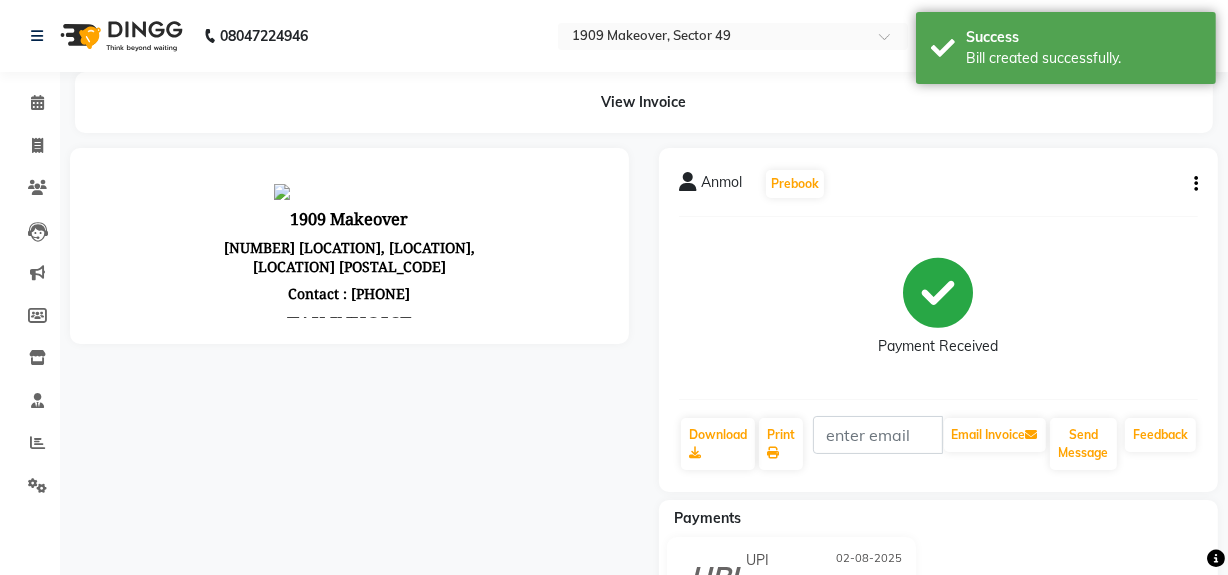 scroll, scrollTop: 0, scrollLeft: 0, axis: both 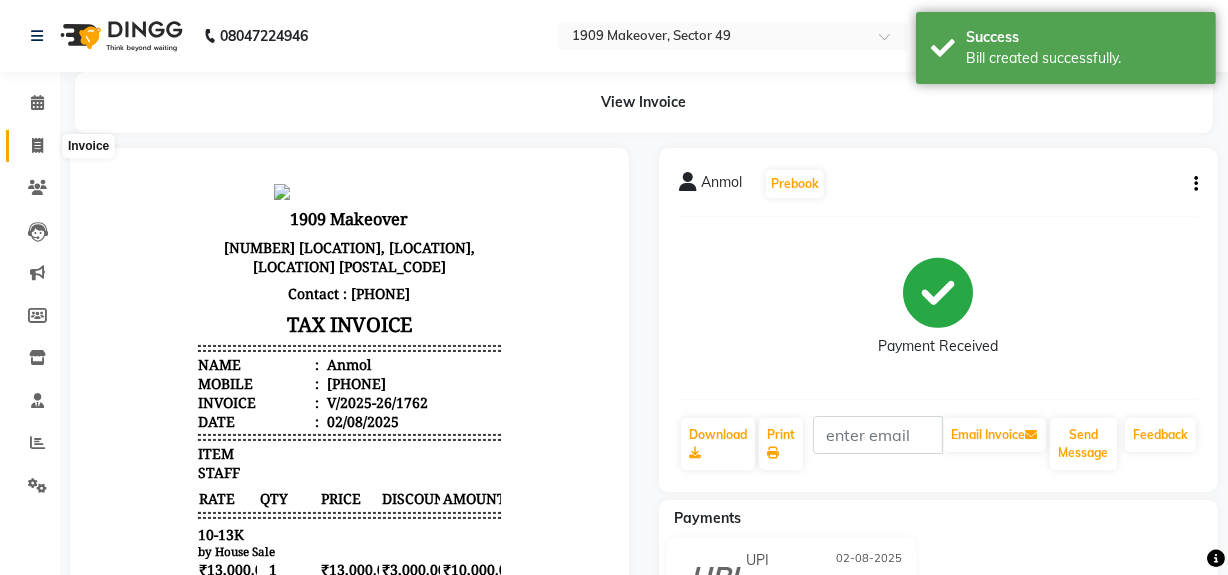 click 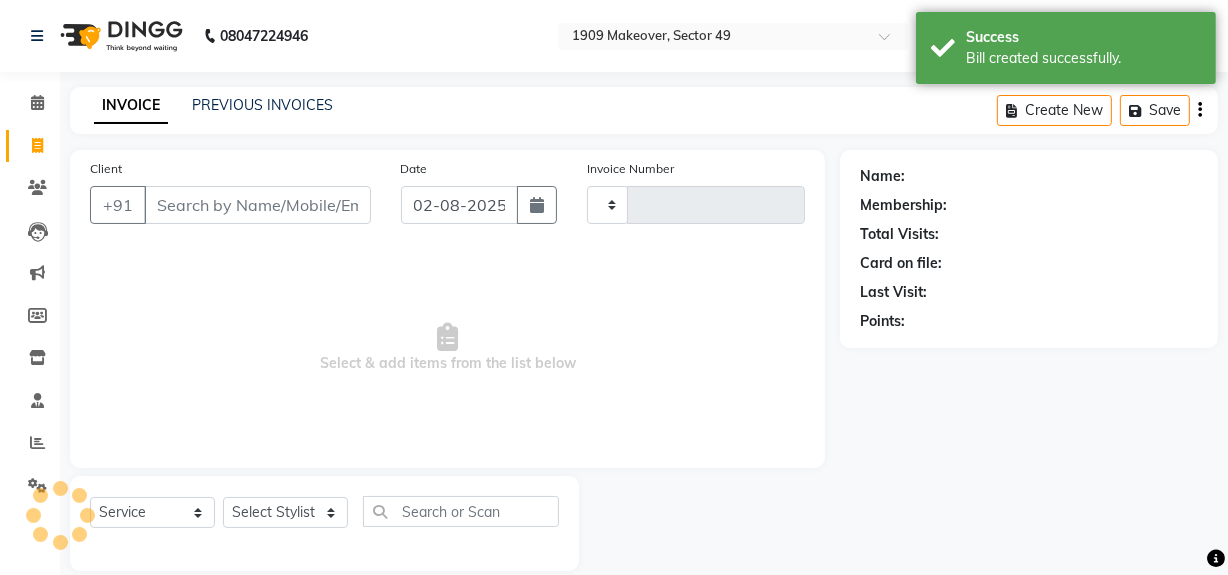 scroll, scrollTop: 26, scrollLeft: 0, axis: vertical 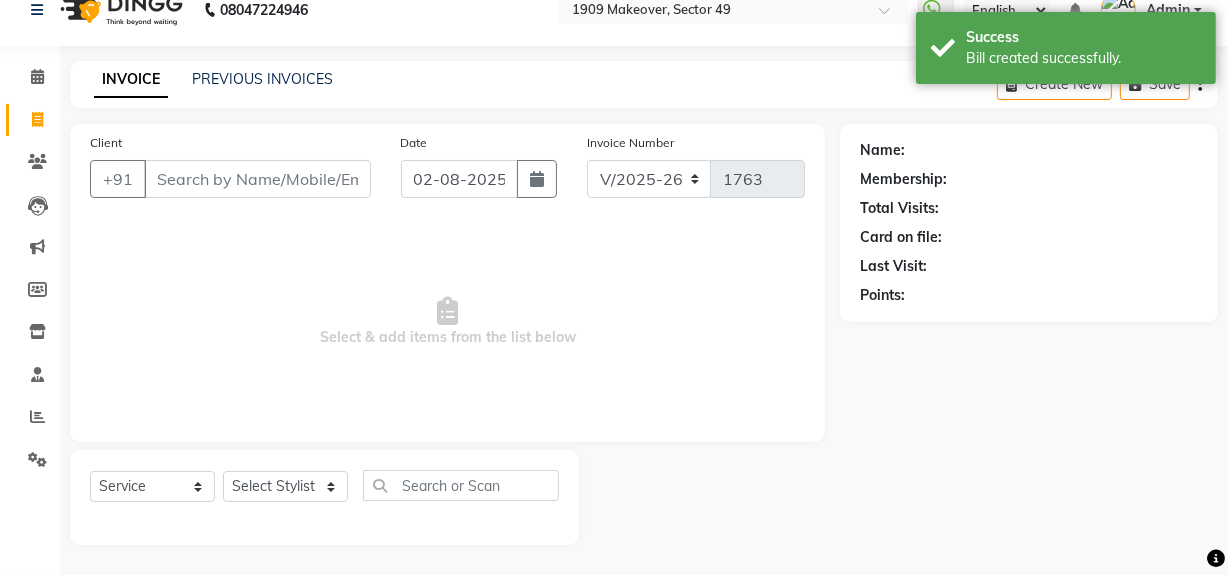 click on "Client" at bounding box center [257, 179] 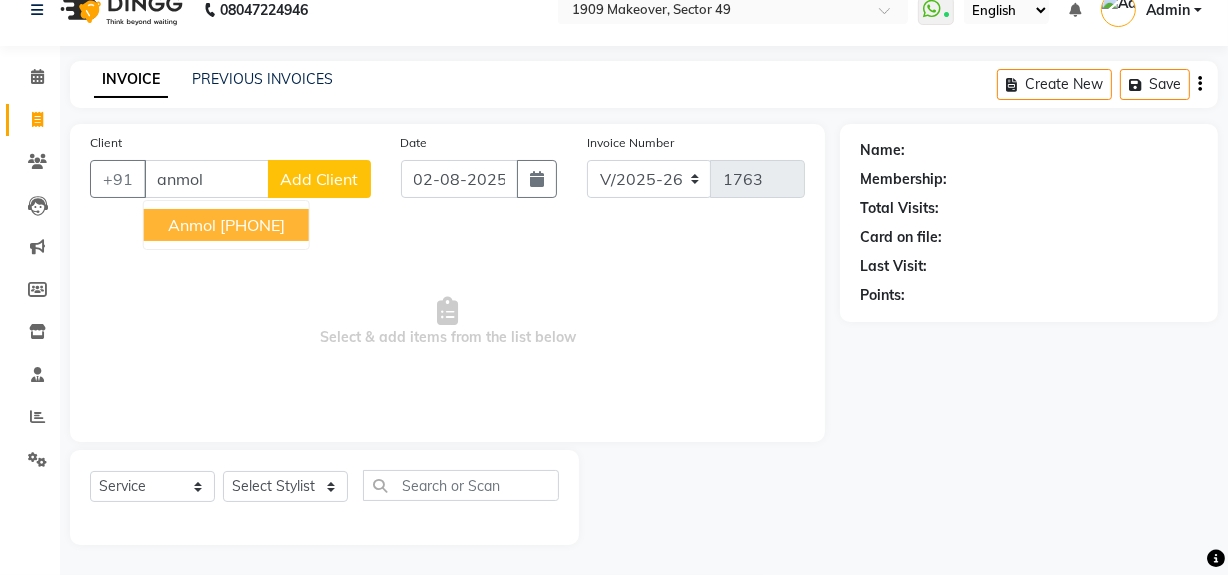 click on "[PHONE]" at bounding box center (252, 225) 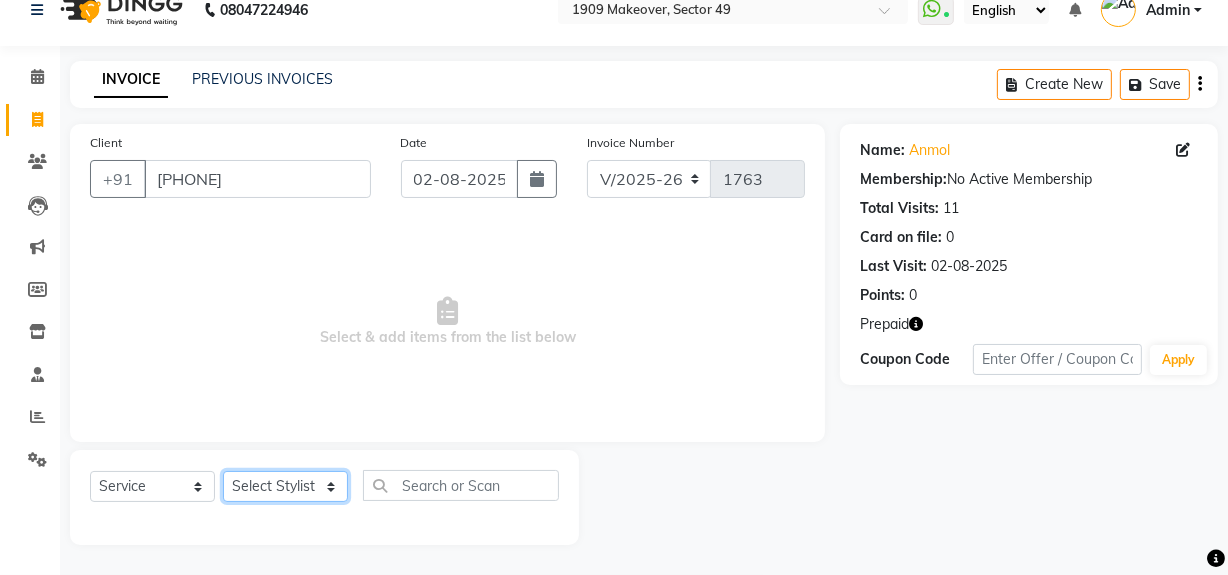 click on "Select Stylist Abdul Ahmed Arif Harun House Sale Jyoti Nisha Rehaan Ujjwal Umesh Veer vikram mehta Vishal" 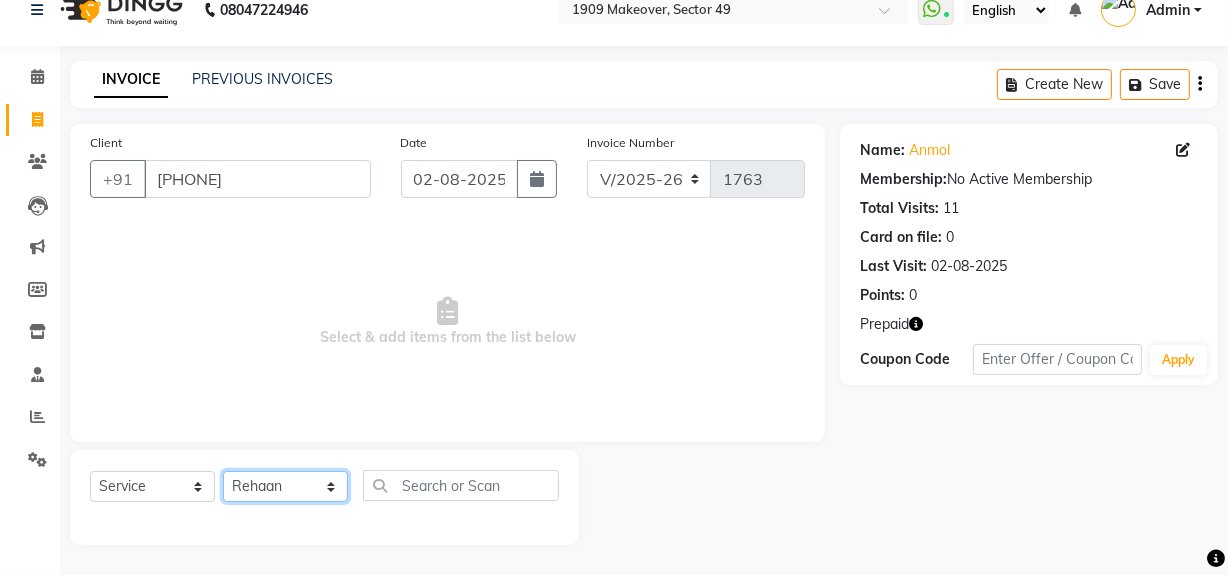 click on "Select Stylist Abdul Ahmed Arif Harun House Sale Jyoti Nisha Rehaan Ujjwal Umesh Veer vikram mehta Vishal" 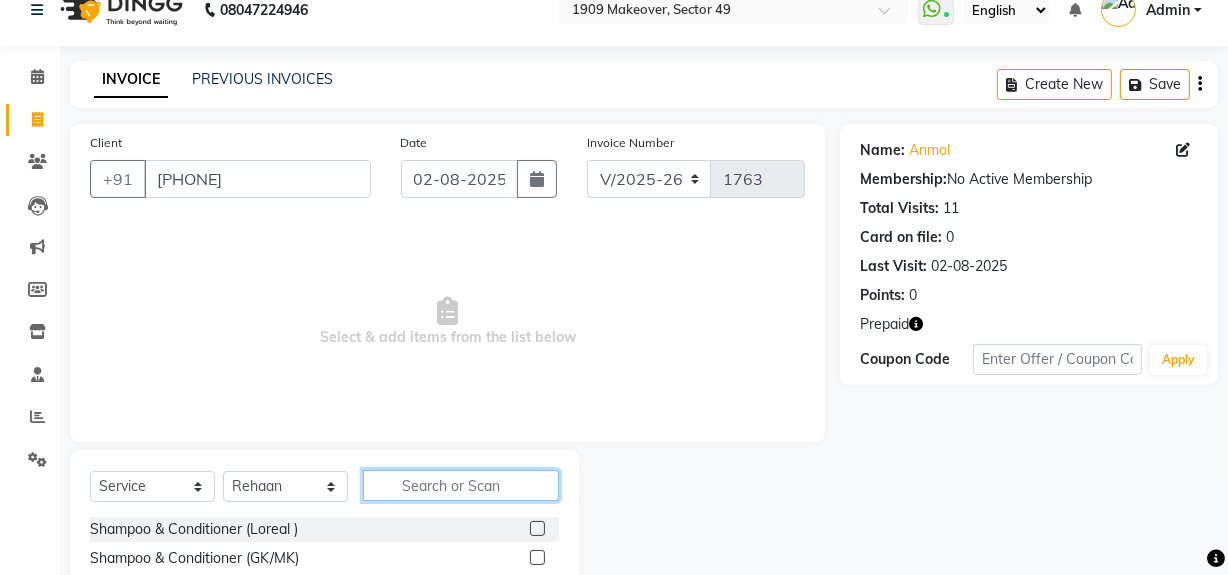 click 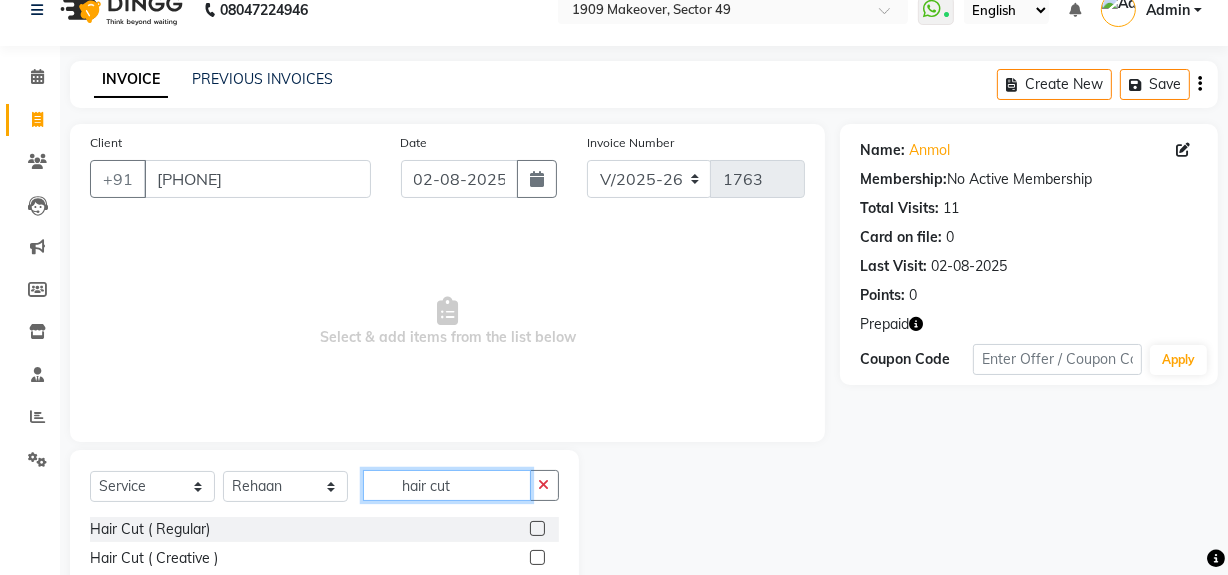 scroll, scrollTop: 170, scrollLeft: 0, axis: vertical 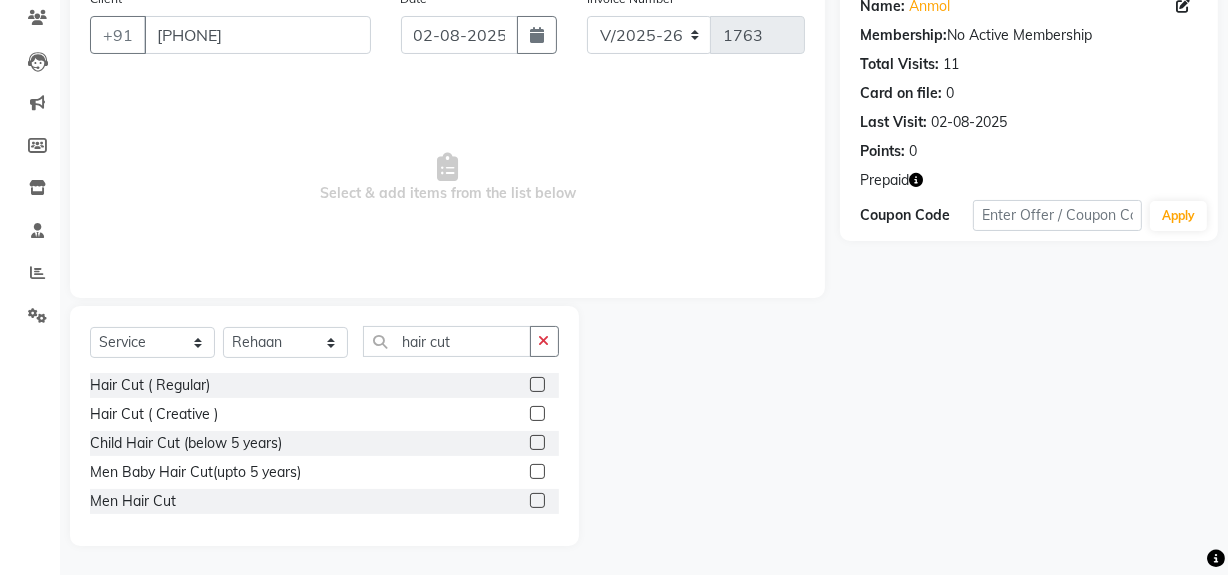 click 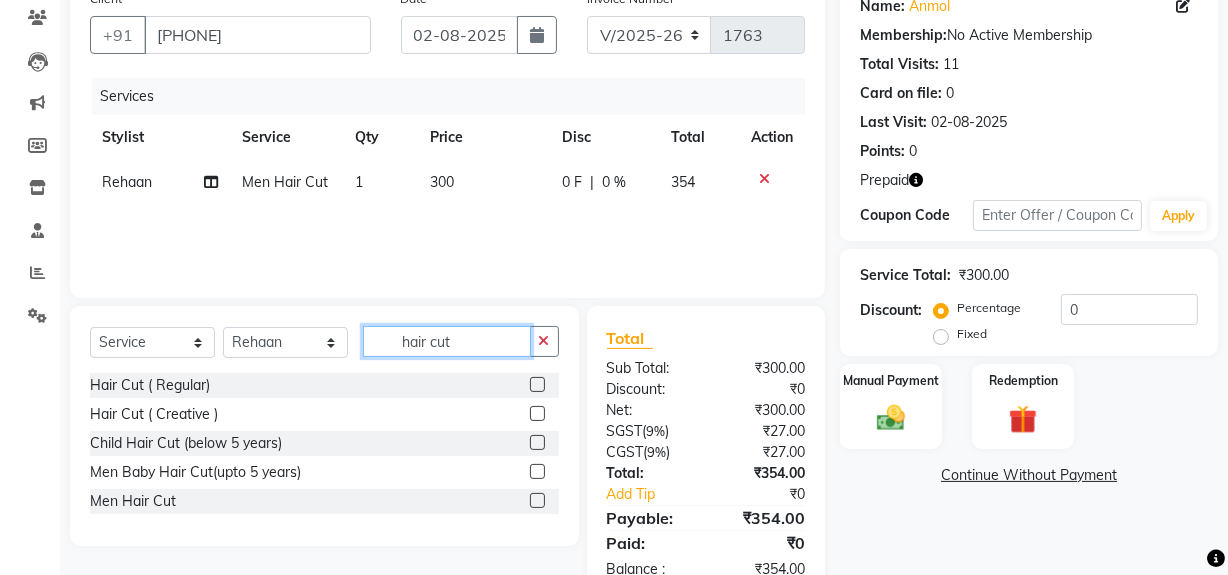 drag, startPoint x: 400, startPoint y: 340, endPoint x: 484, endPoint y: 334, distance: 84.21401 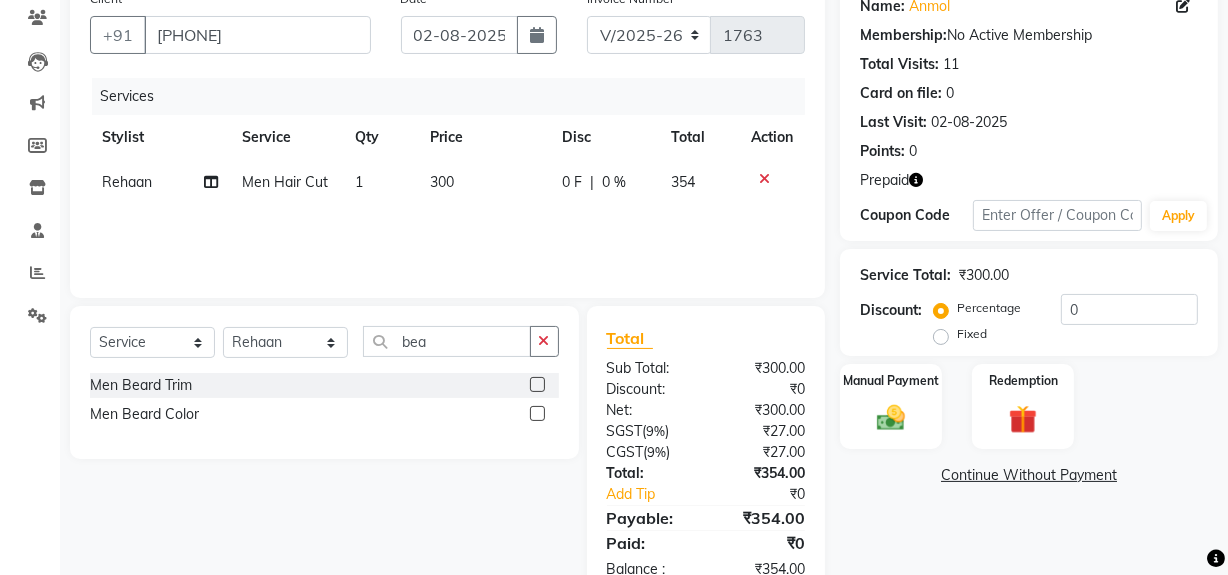 click 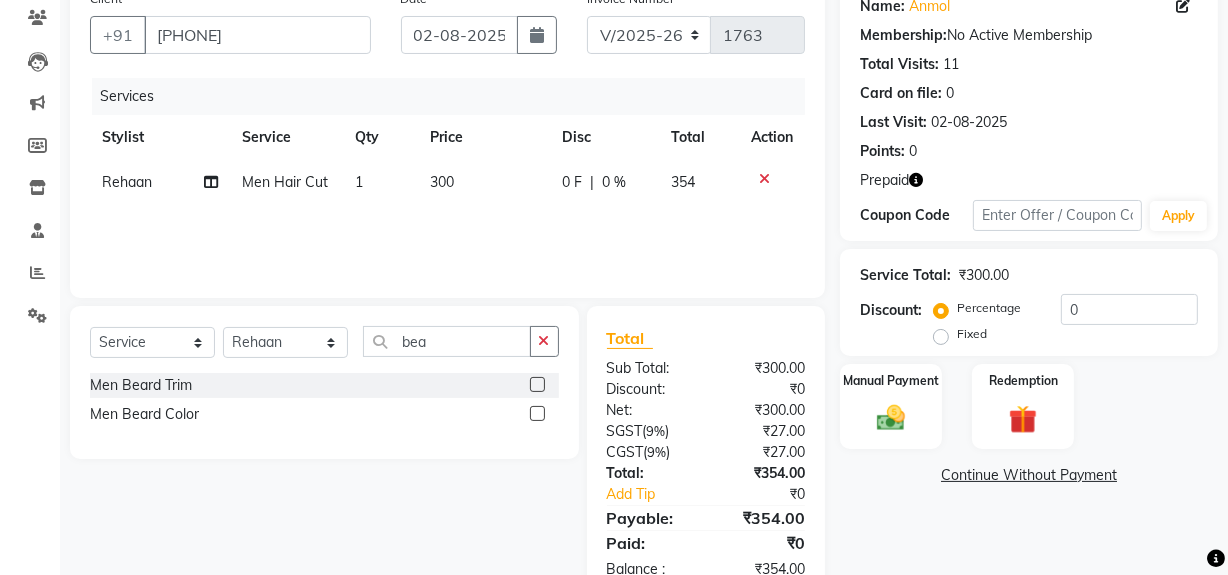 click at bounding box center [536, 385] 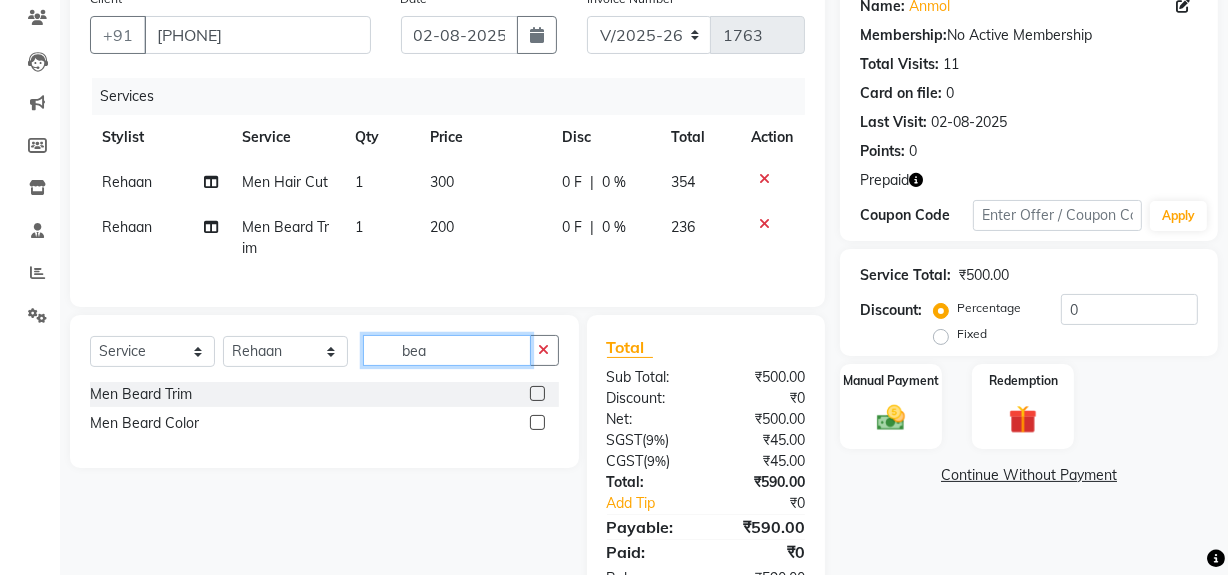 click on "bea" 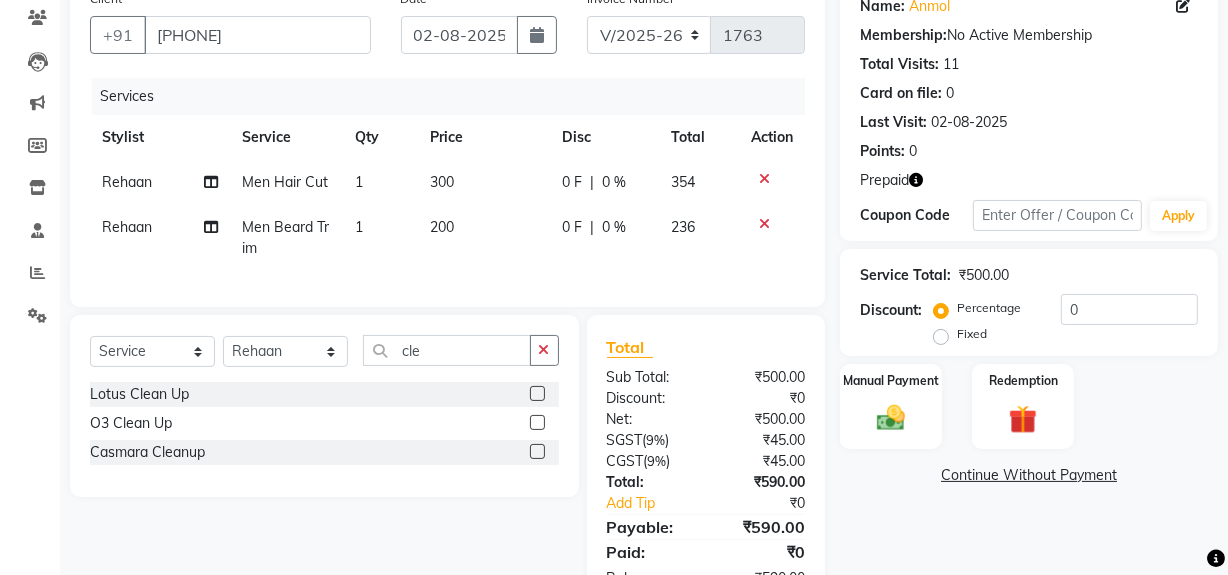 click 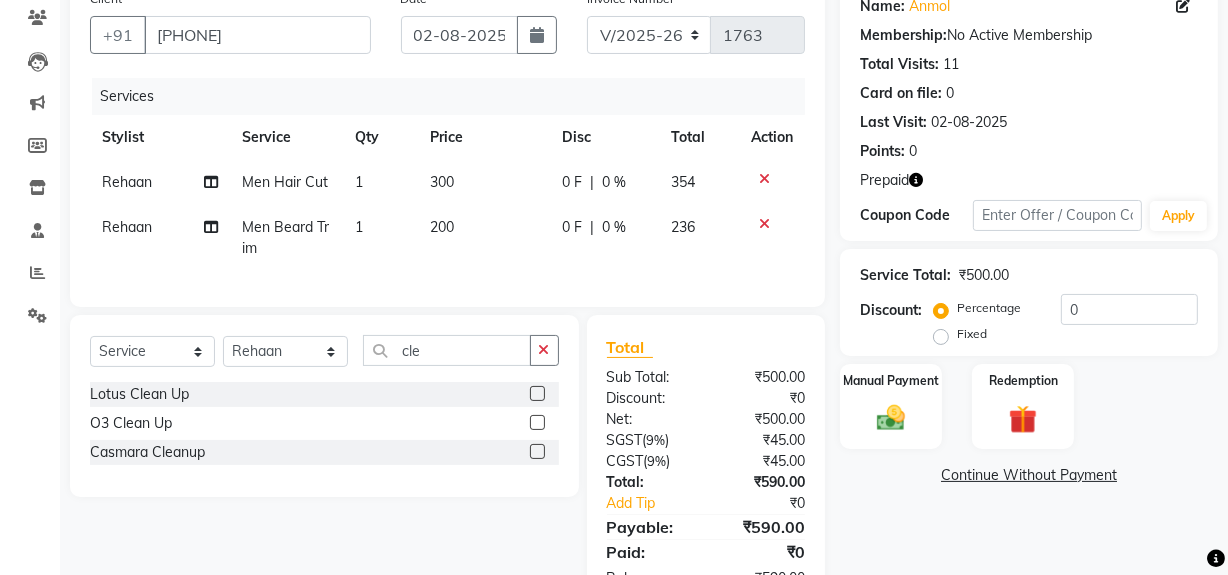 click at bounding box center [536, 423] 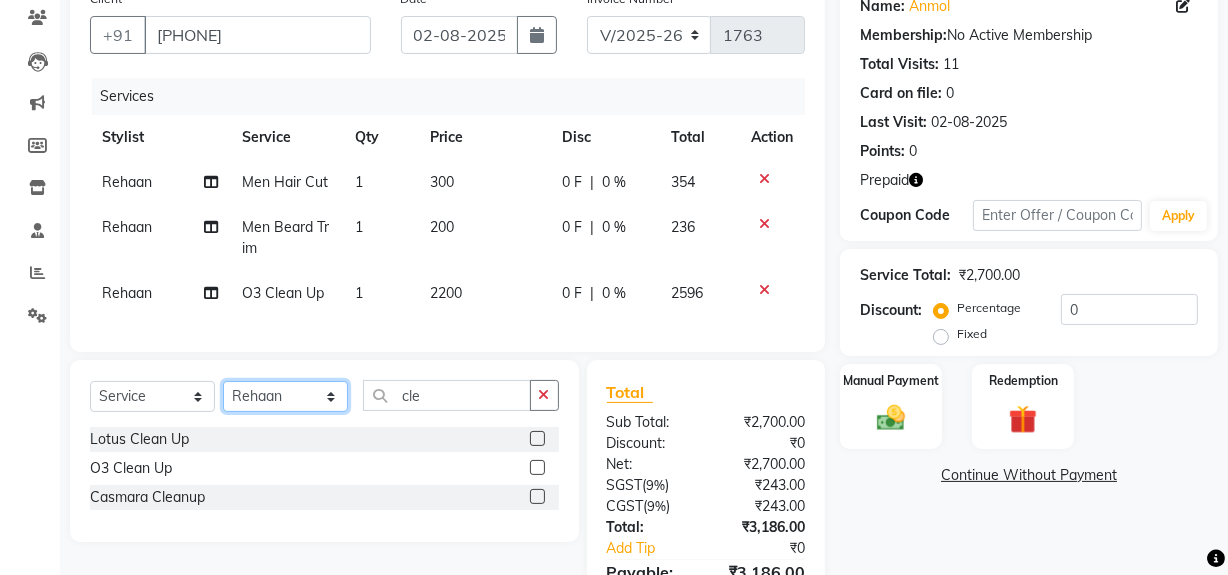 click on "Select Stylist Abdul Ahmed Arif Harun House Sale Jyoti Nisha Rehaan Ujjwal Umesh Veer vikram mehta Vishal" 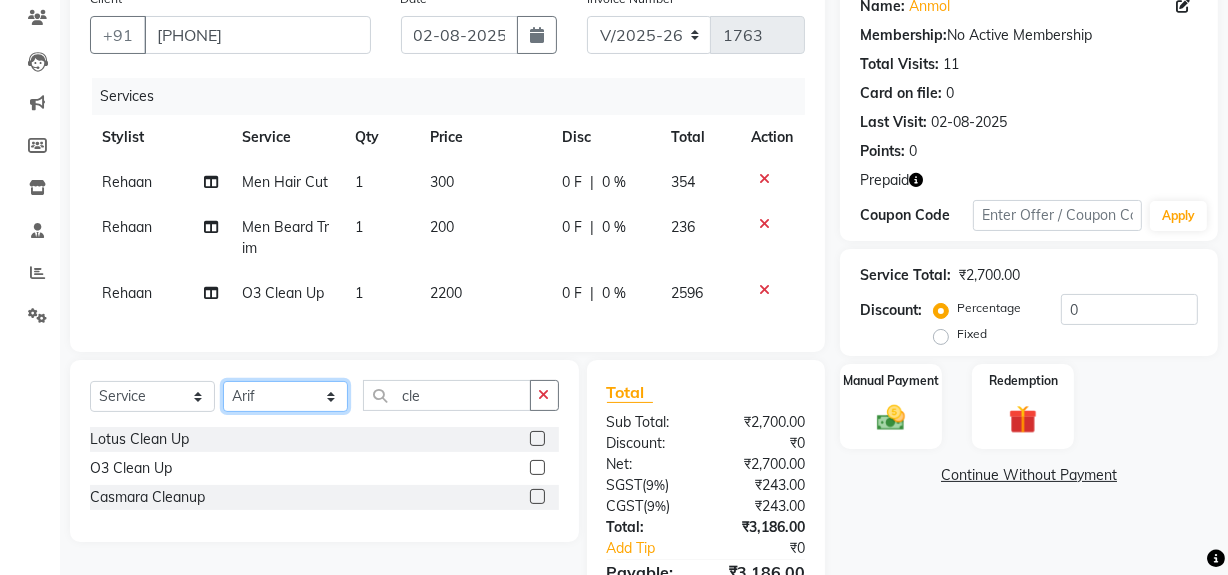 click on "Select Stylist Abdul Ahmed Arif Harun House Sale Jyoti Nisha Rehaan Ujjwal Umesh Veer vikram mehta Vishal" 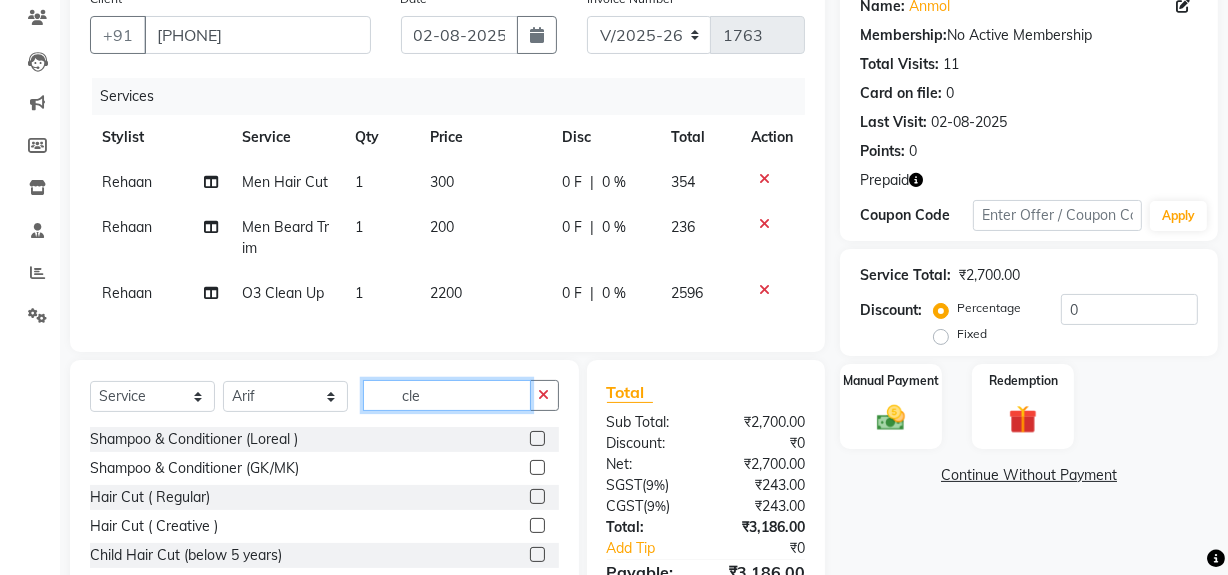 click on "cle" 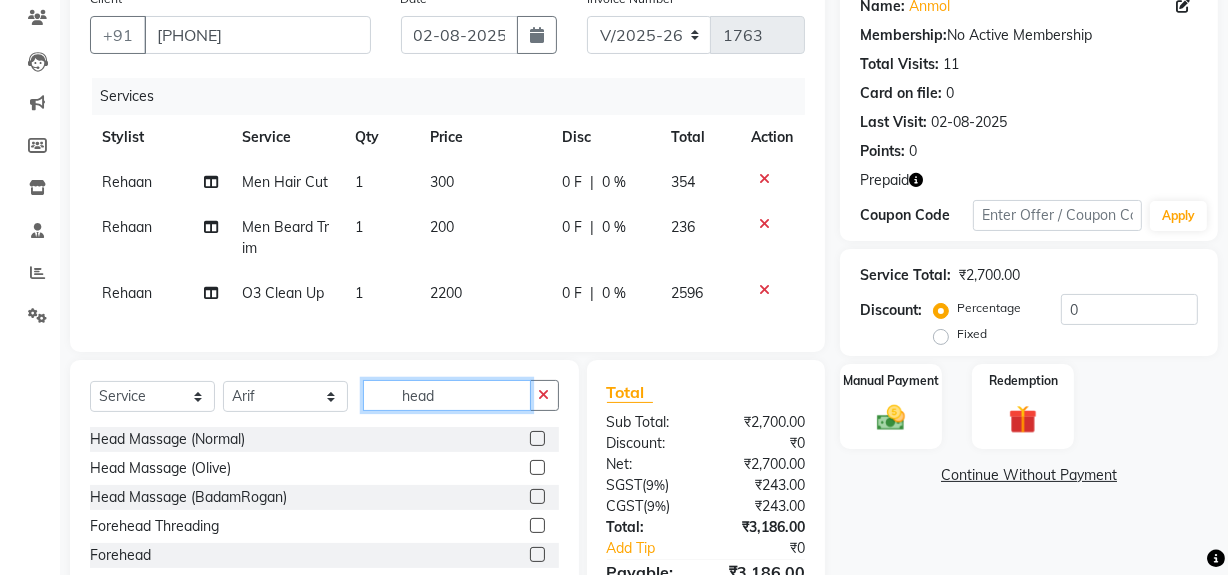 scroll, scrollTop: 293, scrollLeft: 0, axis: vertical 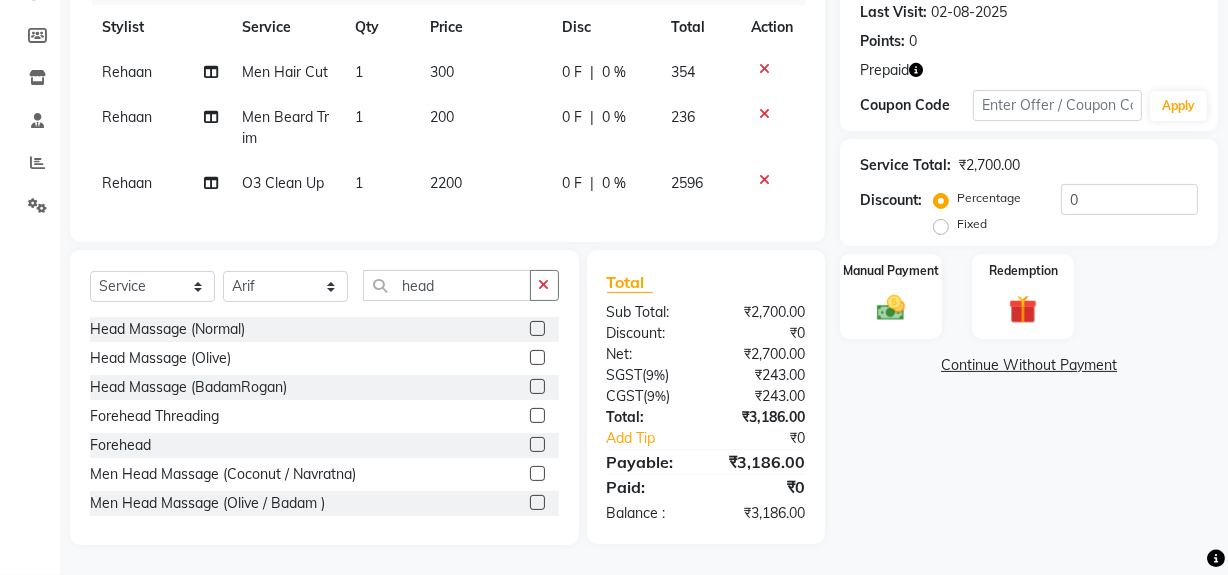 click 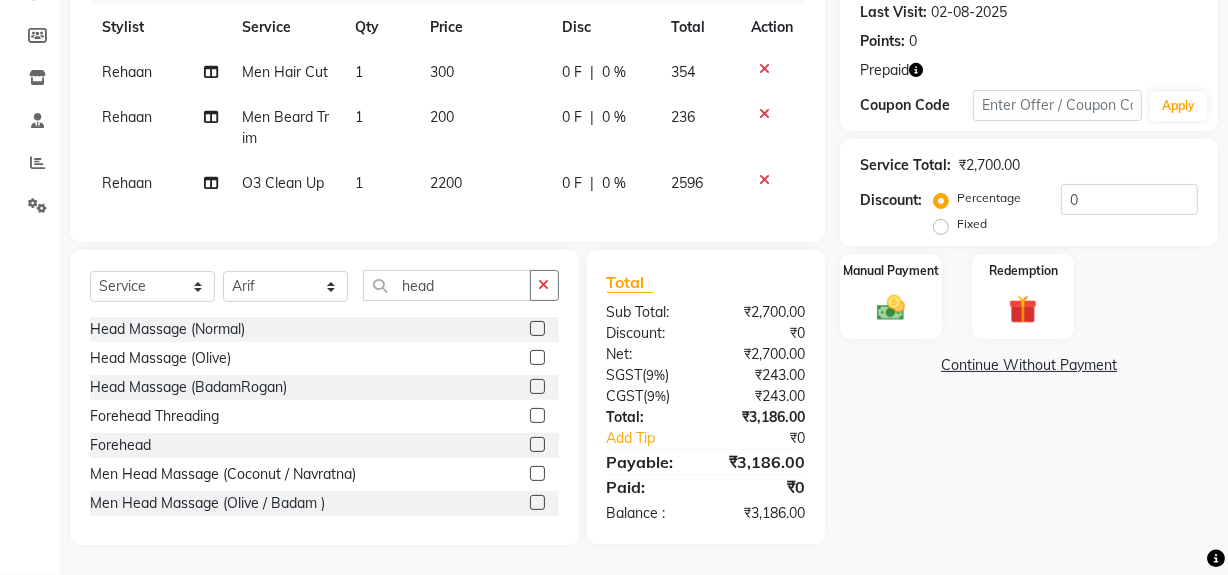 click at bounding box center (536, 474) 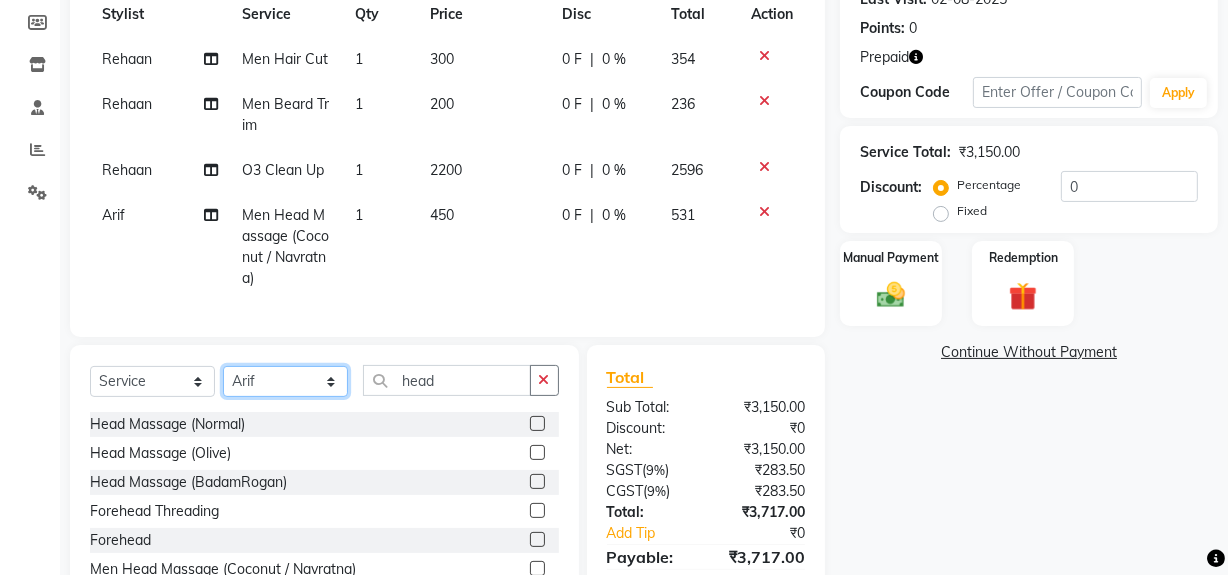 click on "Select Stylist Abdul Ahmed Arif Harun House Sale Jyoti Nisha Rehaan Ujjwal Umesh Veer vikram mehta Vishal" 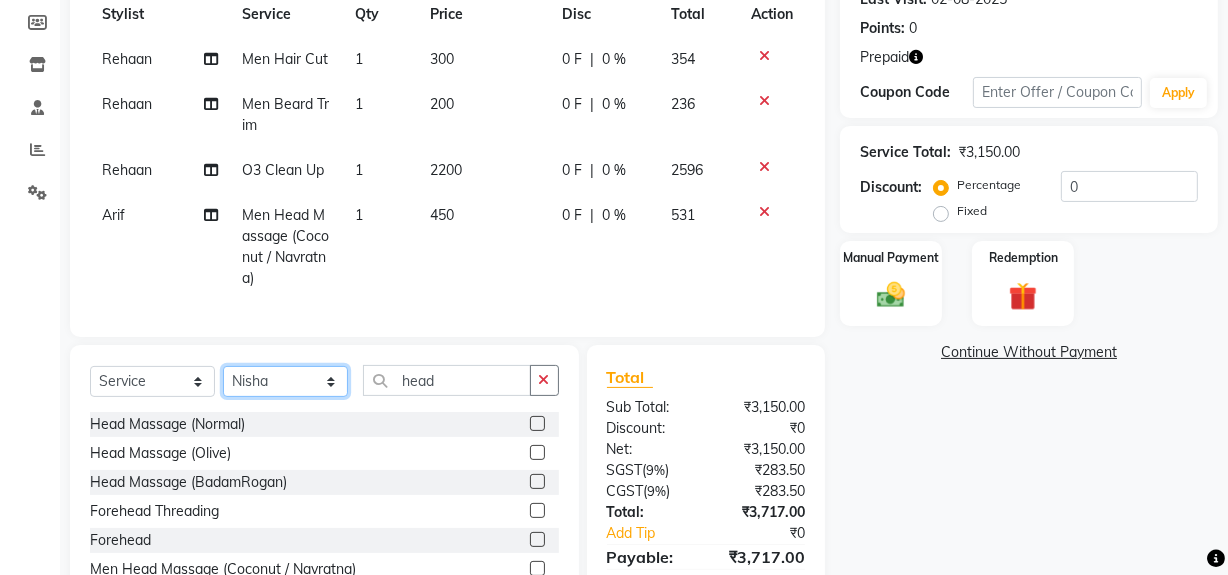 click on "Select Stylist Abdul Ahmed Arif Harun House Sale Jyoti Nisha Rehaan Ujjwal Umesh Veer vikram mehta Vishal" 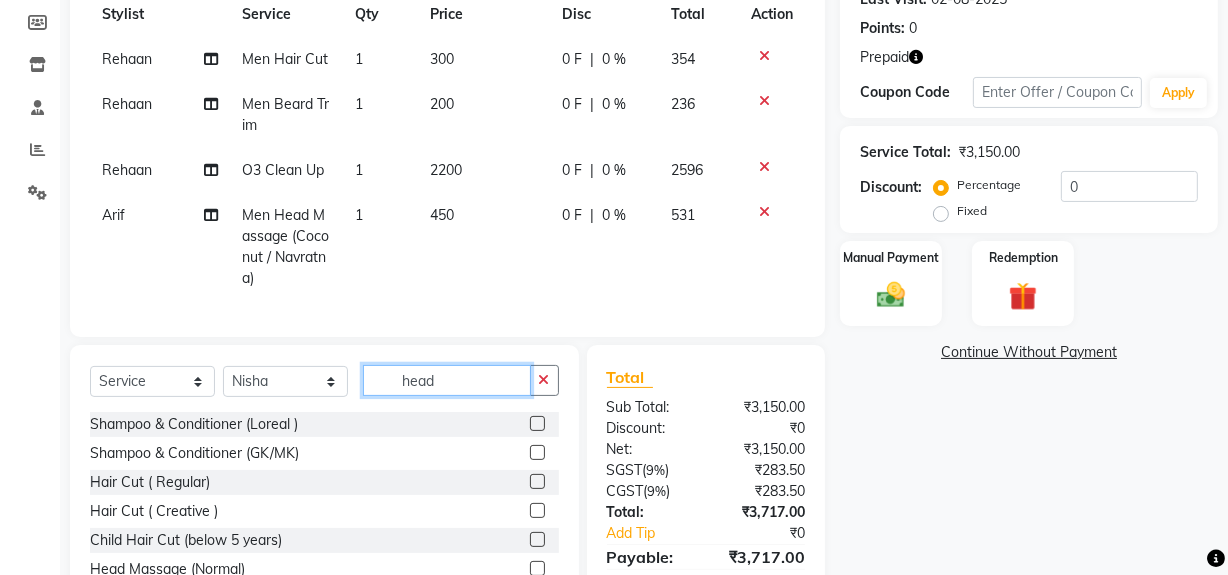 click on "head" 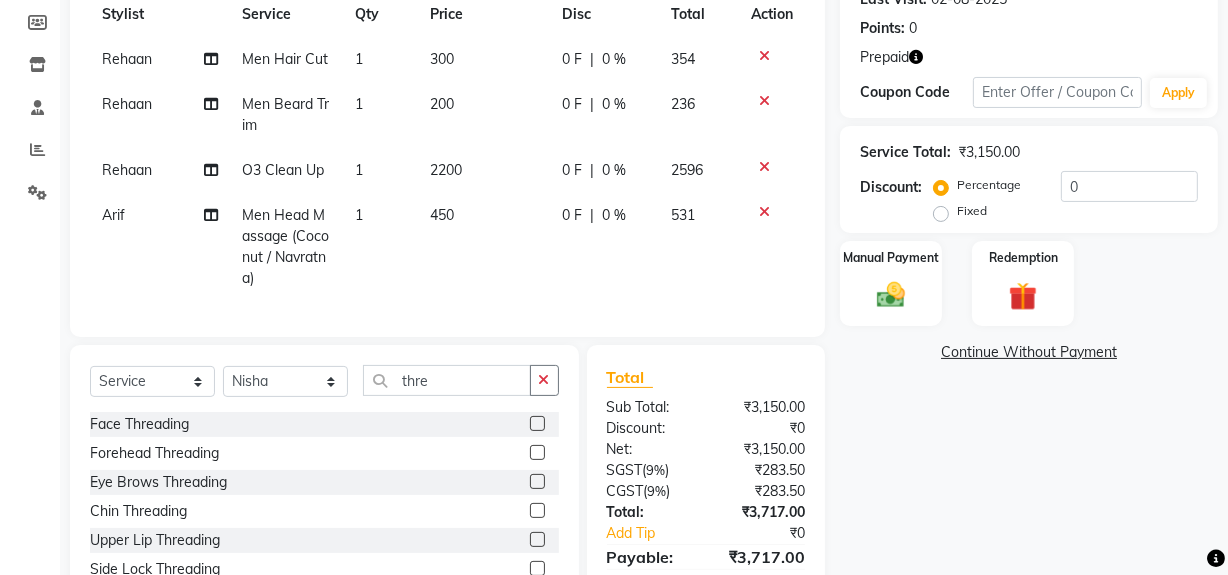 click 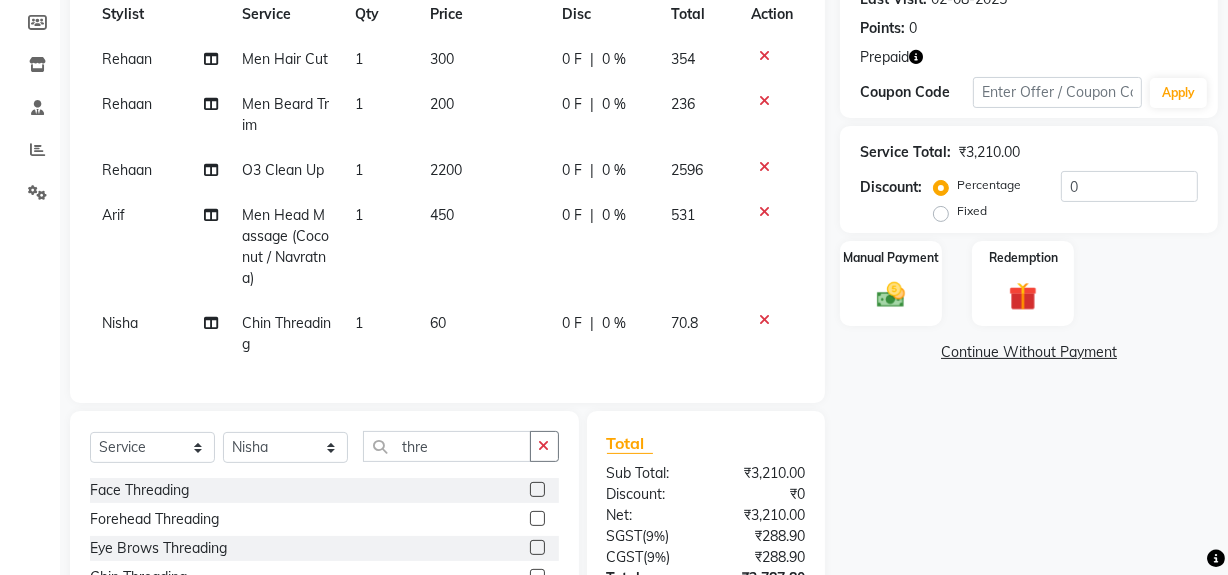 click 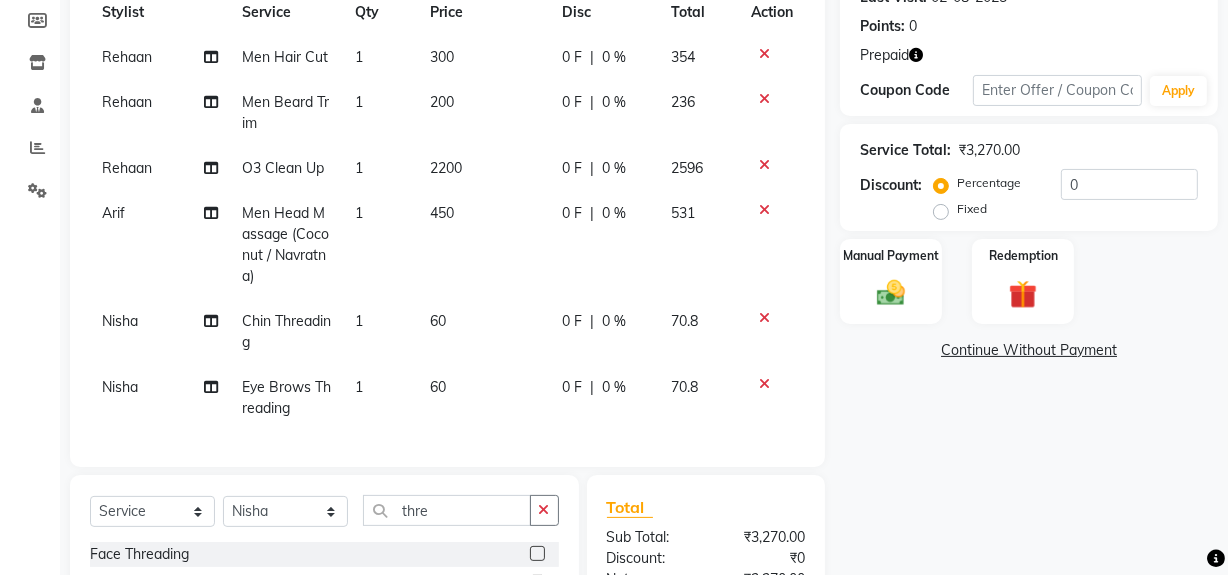 scroll, scrollTop: 526, scrollLeft: 0, axis: vertical 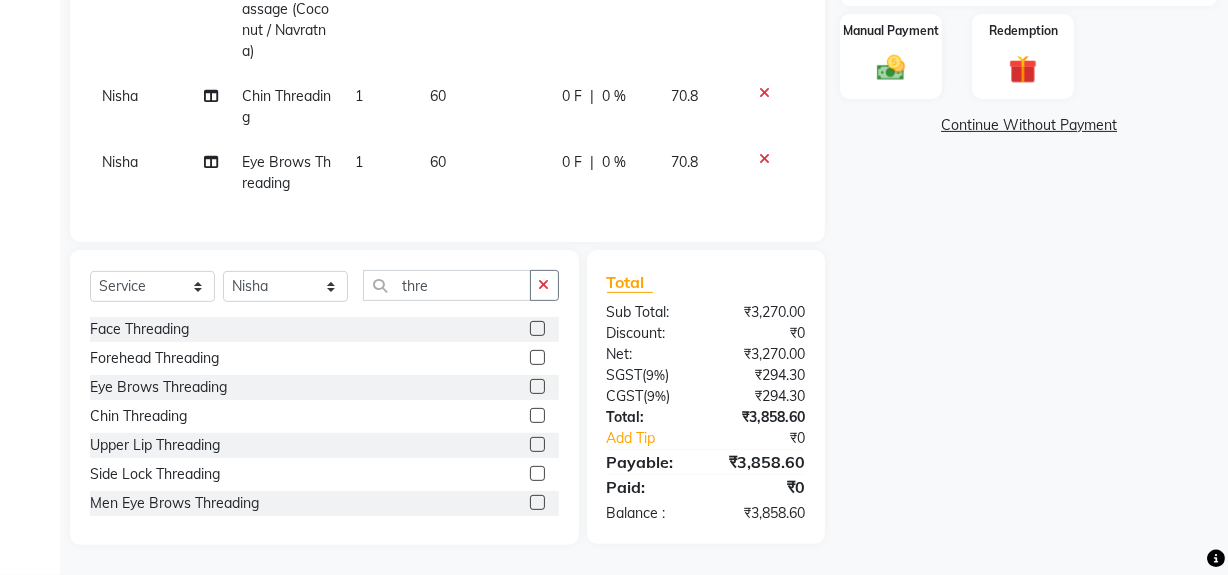click 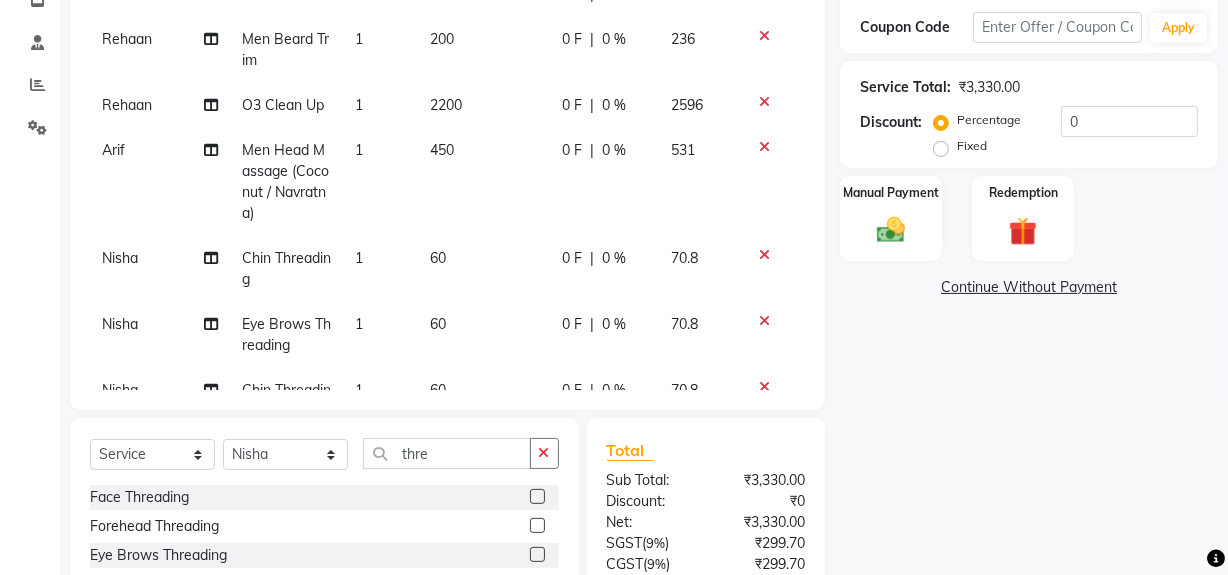scroll, scrollTop: 330, scrollLeft: 0, axis: vertical 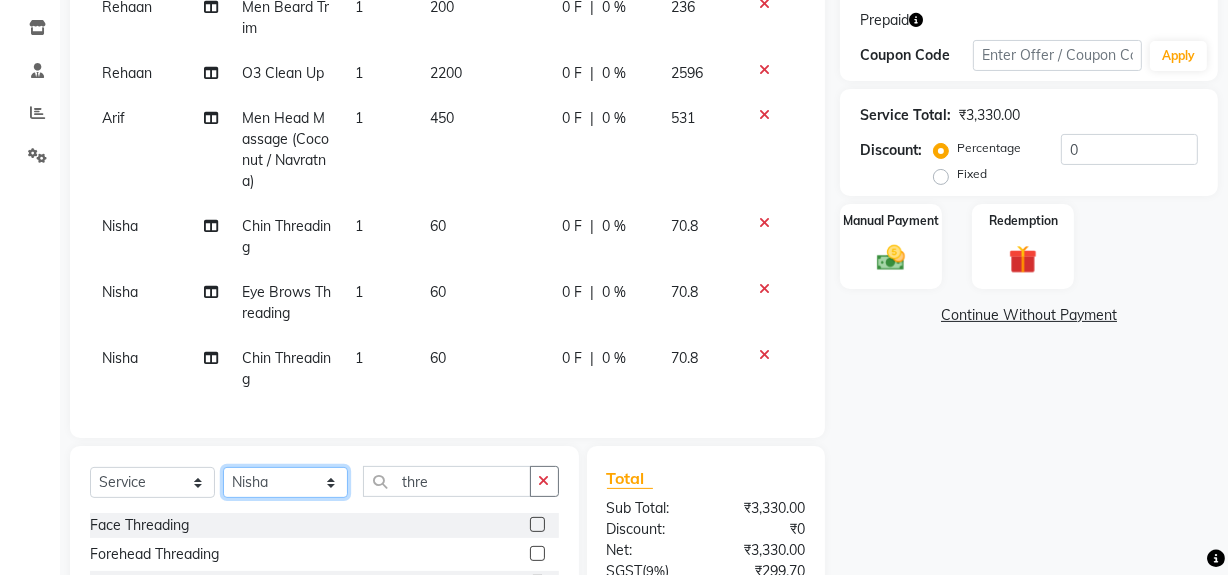 click on "Select Stylist Abdul Ahmed Arif Harun House Sale Jyoti Nisha Rehaan Ujjwal Umesh Veer vikram mehta Vishal" 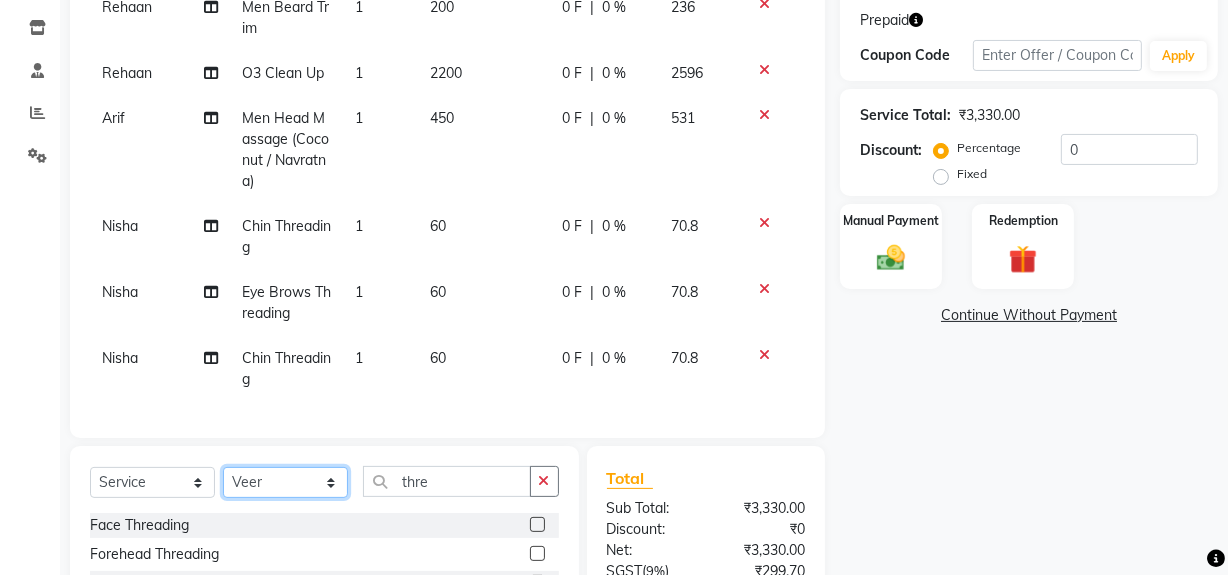click on "Select Stylist Abdul Ahmed Arif Harun House Sale Jyoti Nisha Rehaan Ujjwal Umesh Veer vikram mehta Vishal" 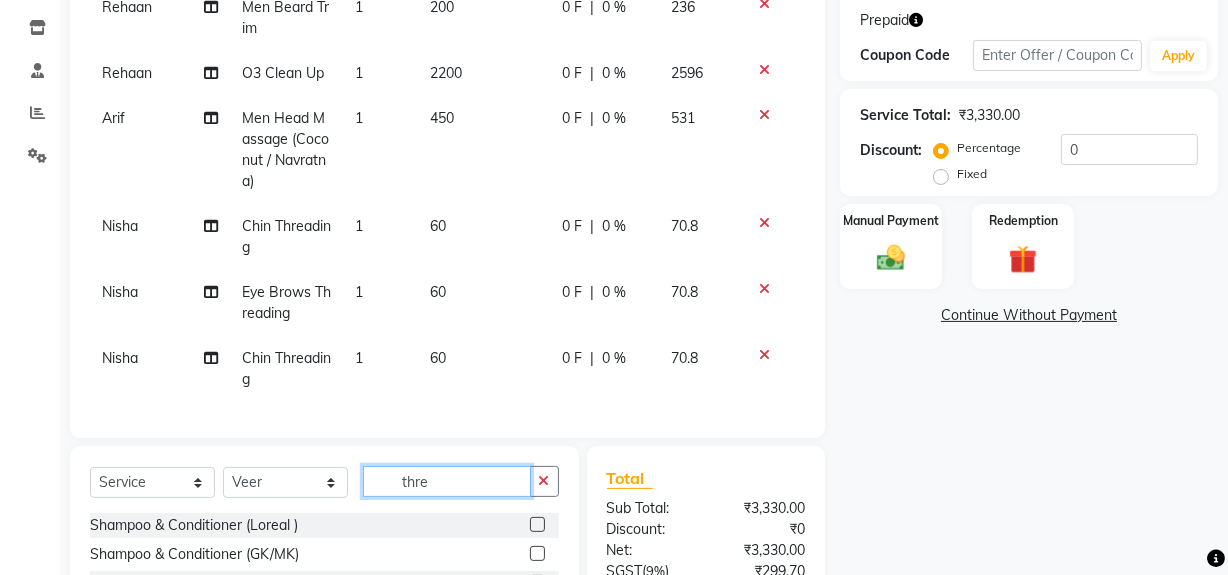 click on "thre" 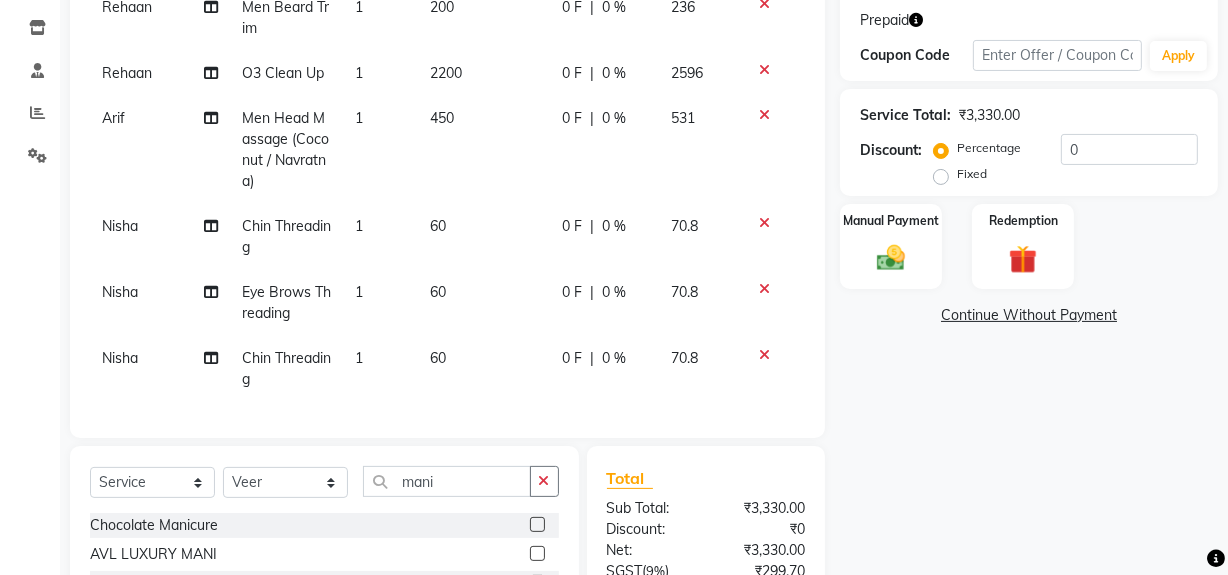 click 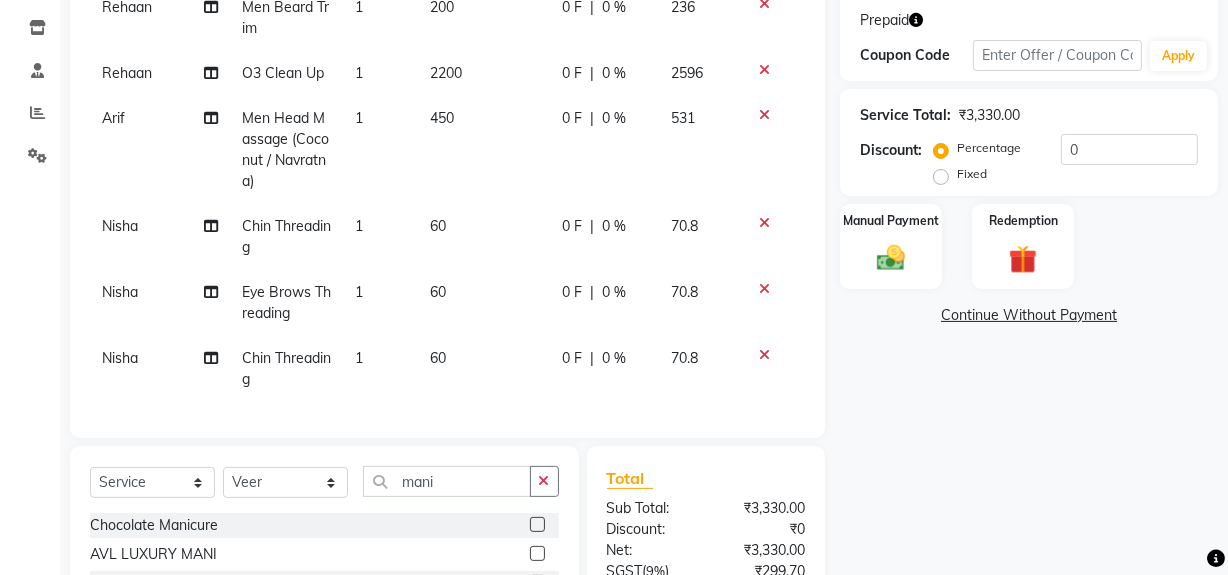 click at bounding box center (536, 525) 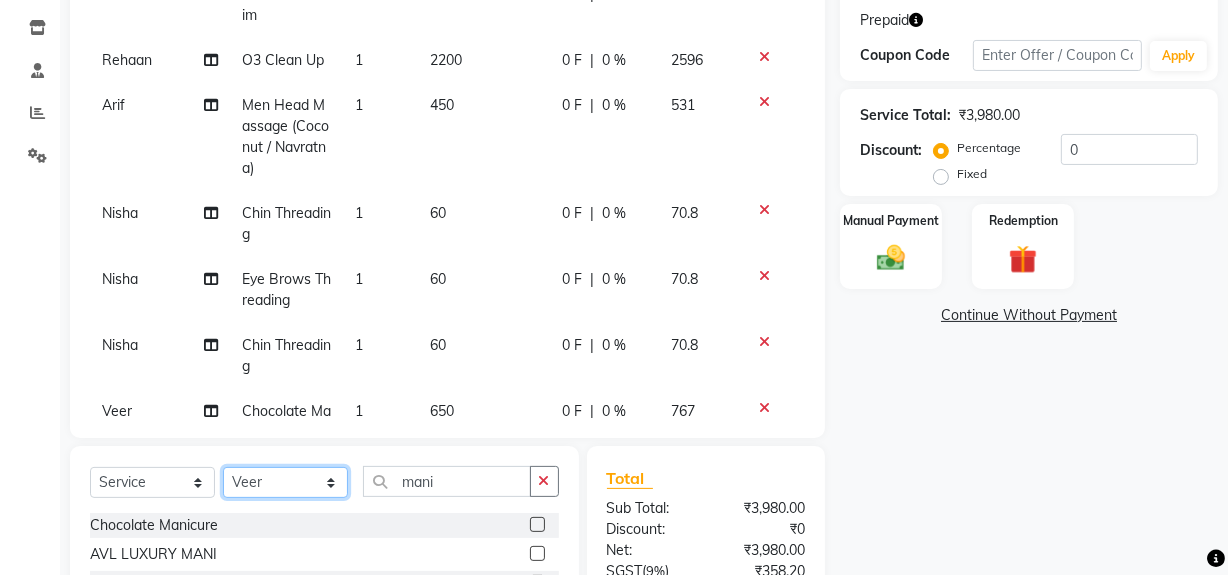 click on "Select Stylist Abdul Ahmed Arif Harun House Sale Jyoti Nisha Rehaan Ujjwal Umesh Veer vikram mehta Vishal" 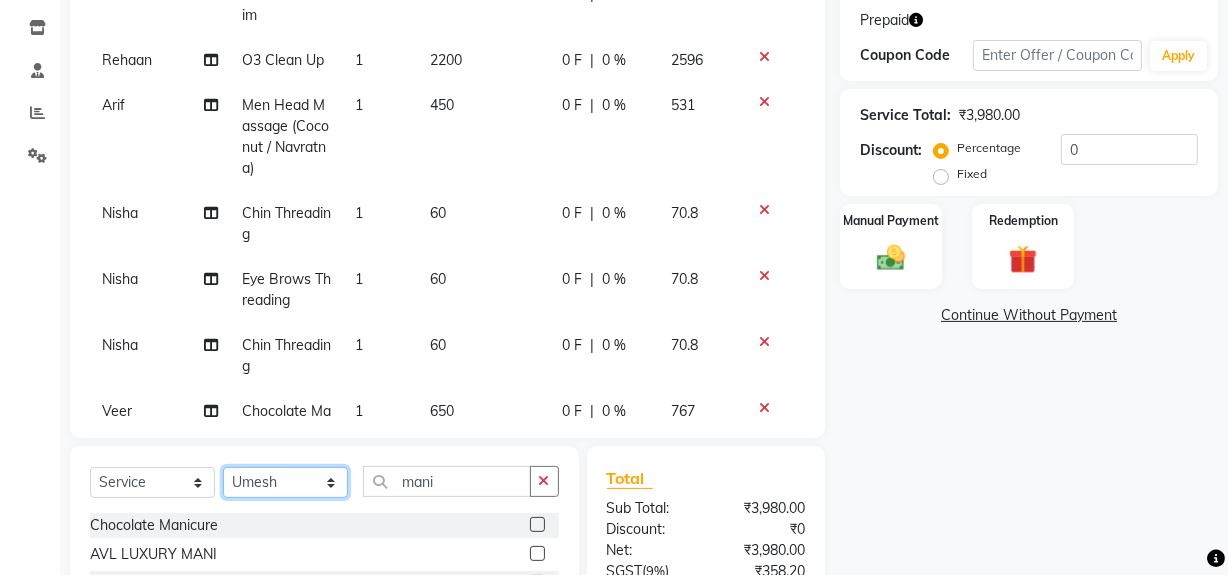 click on "Select Stylist Abdul Ahmed Arif Harun House Sale Jyoti Nisha Rehaan Ujjwal Umesh Veer vikram mehta Vishal" 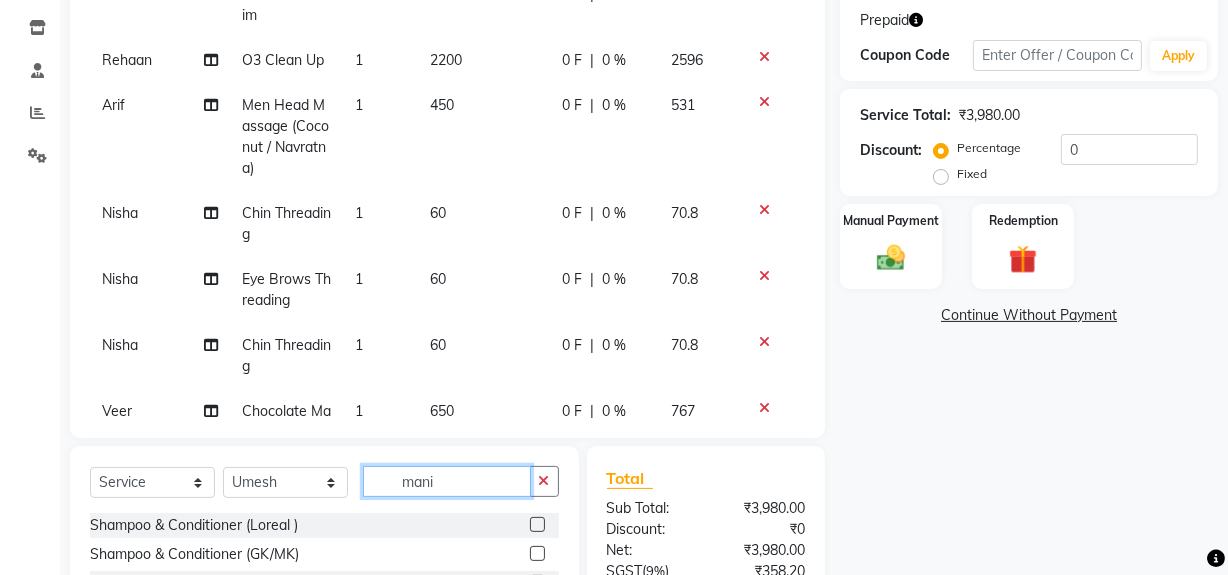 click on "mani" 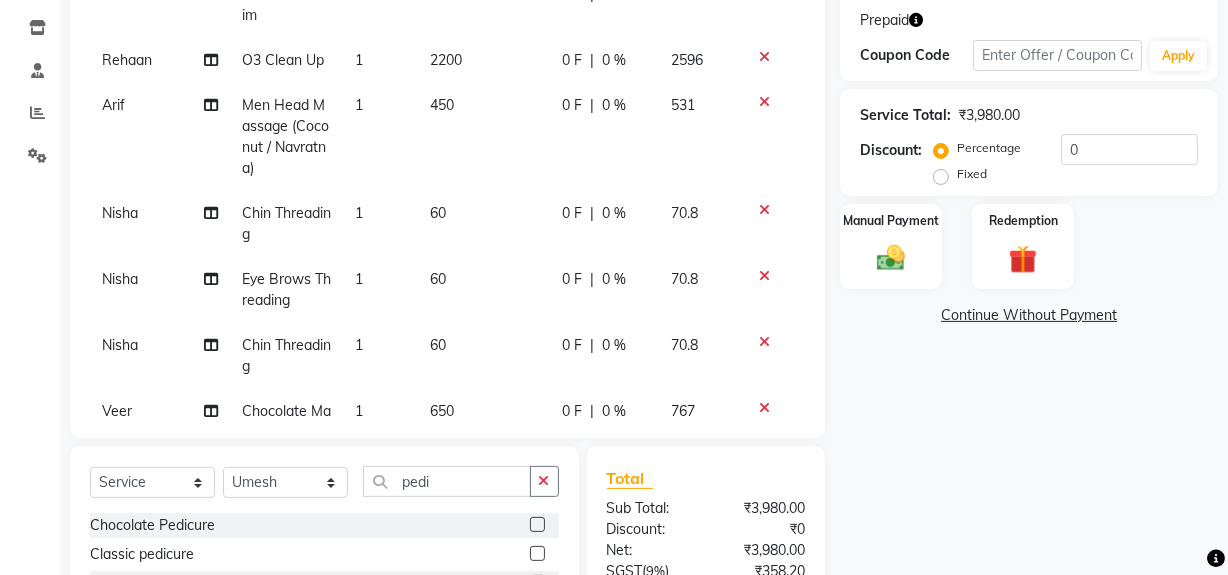 click 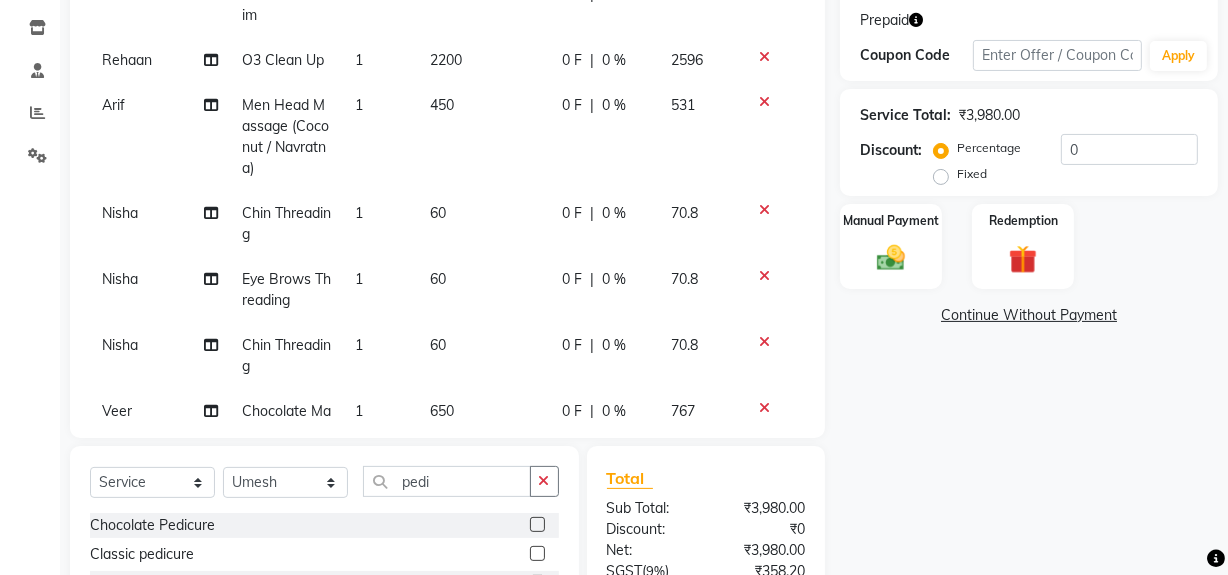 click at bounding box center (536, 525) 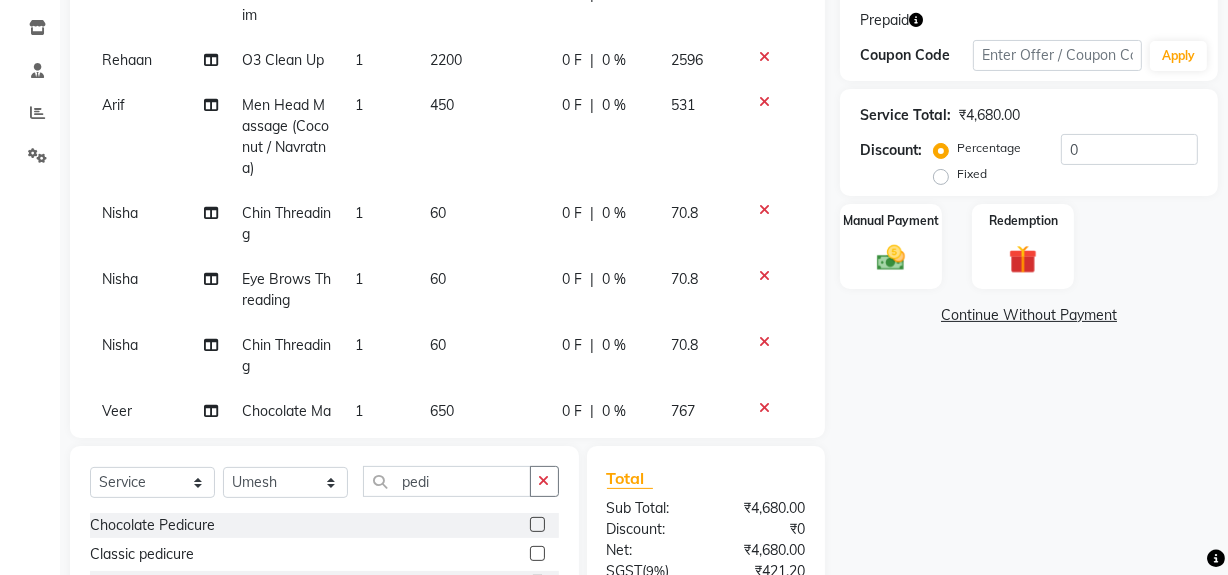 scroll, scrollTop: 526, scrollLeft: 0, axis: vertical 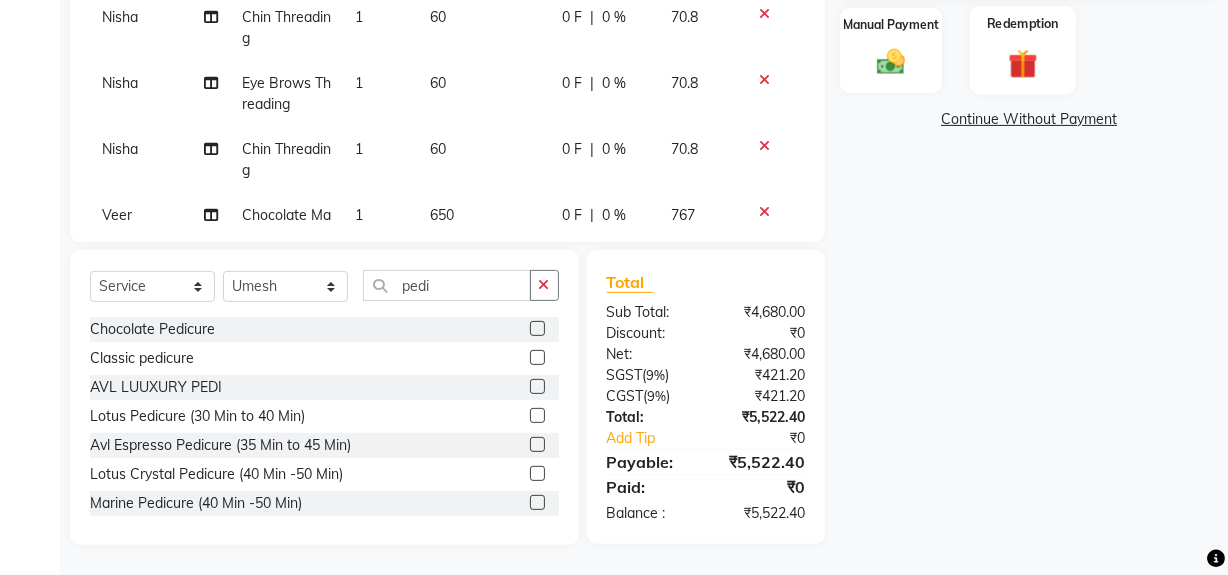 click 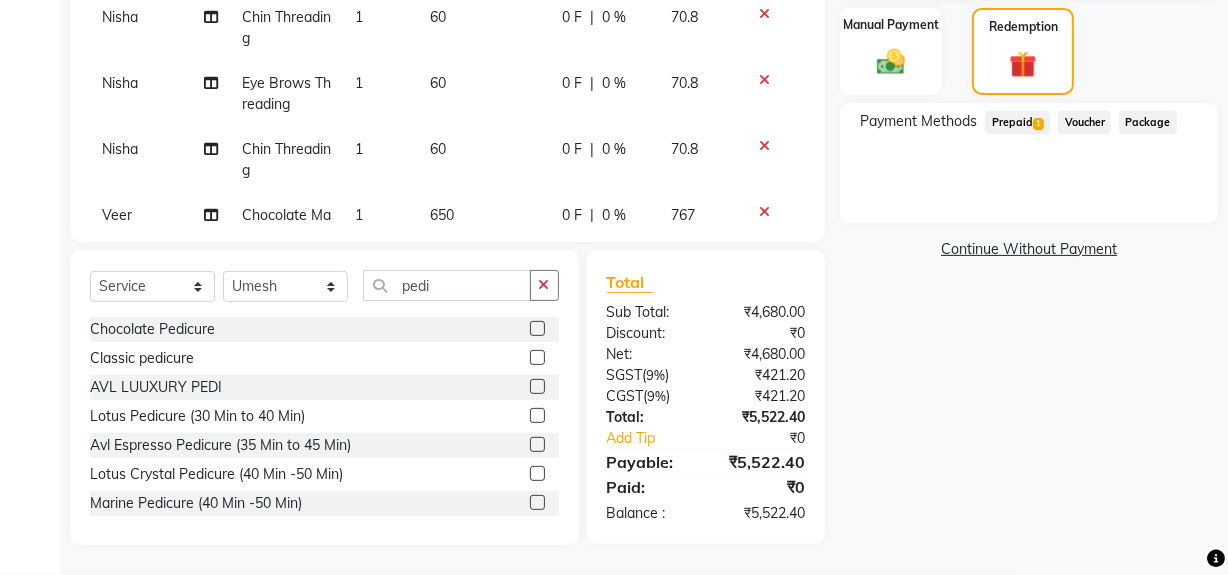 click on "Prepaid  1" 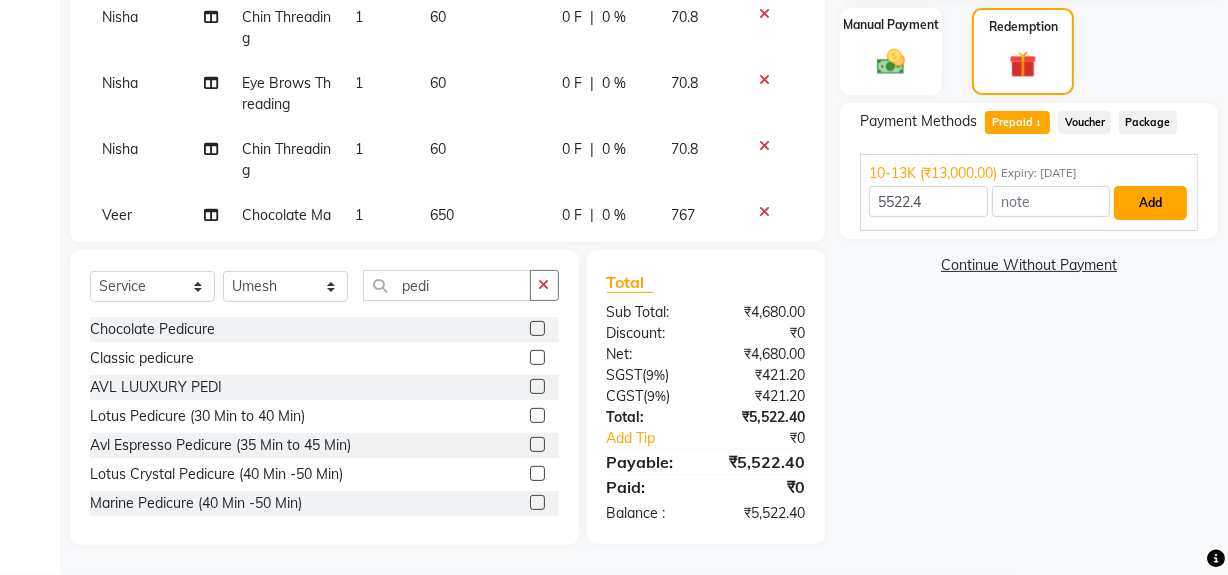 click on "Add" at bounding box center [1150, 203] 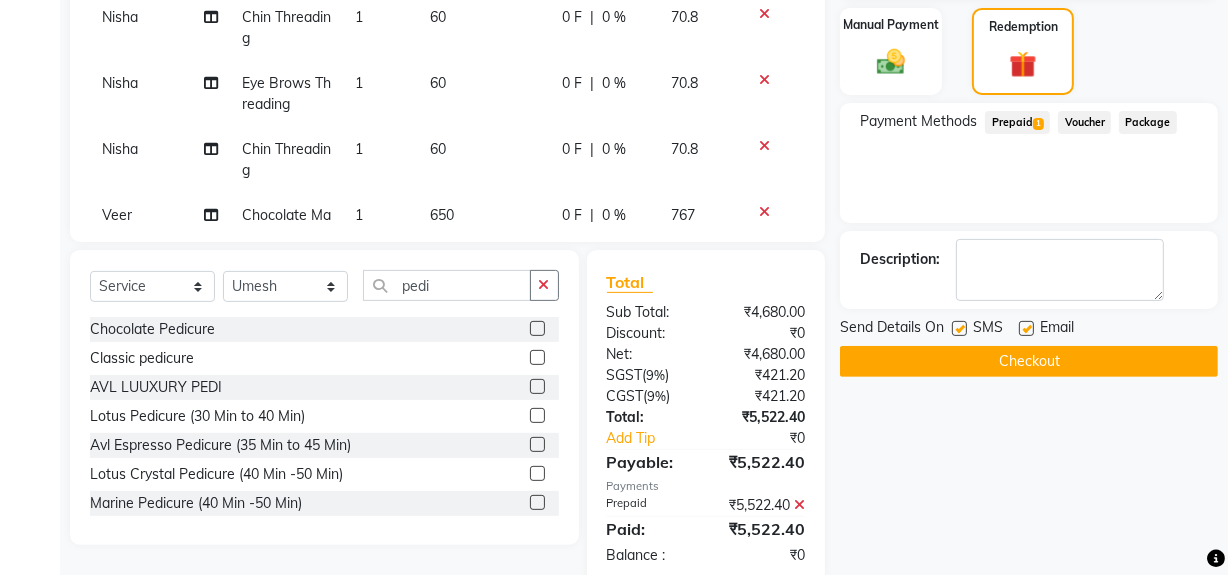 click on "Checkout" 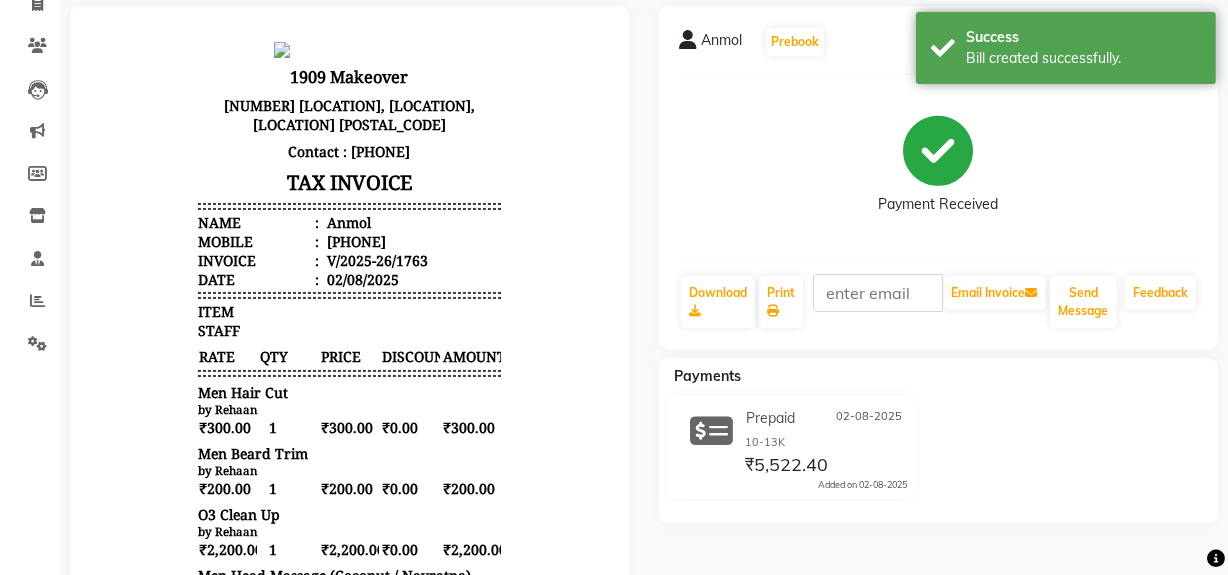 scroll, scrollTop: 140, scrollLeft: 0, axis: vertical 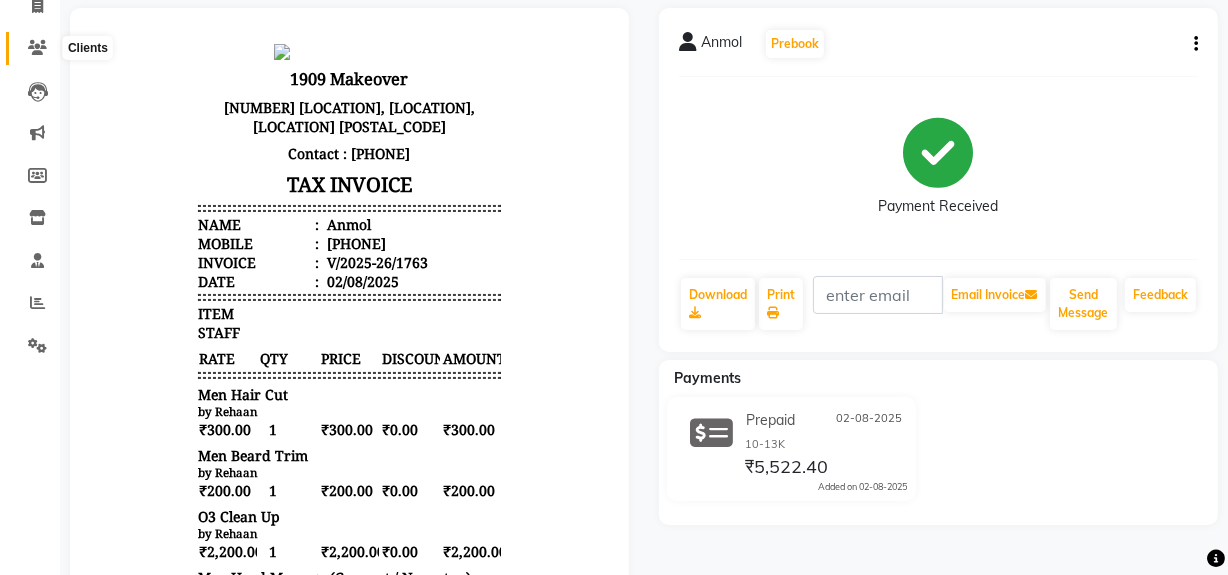 click 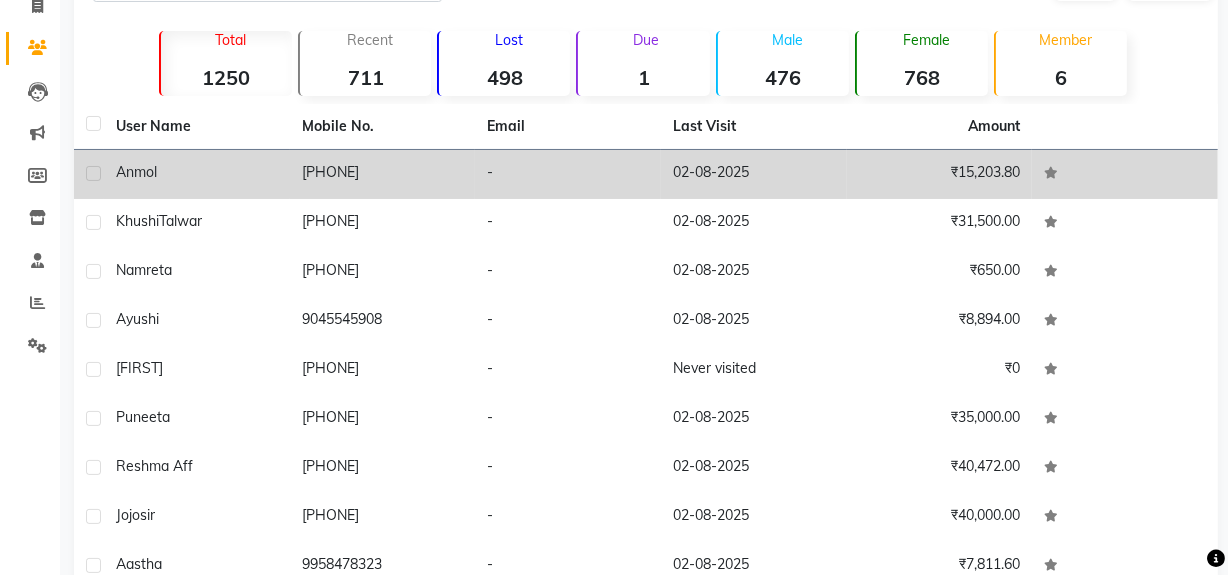 copy on "[PHONE]" 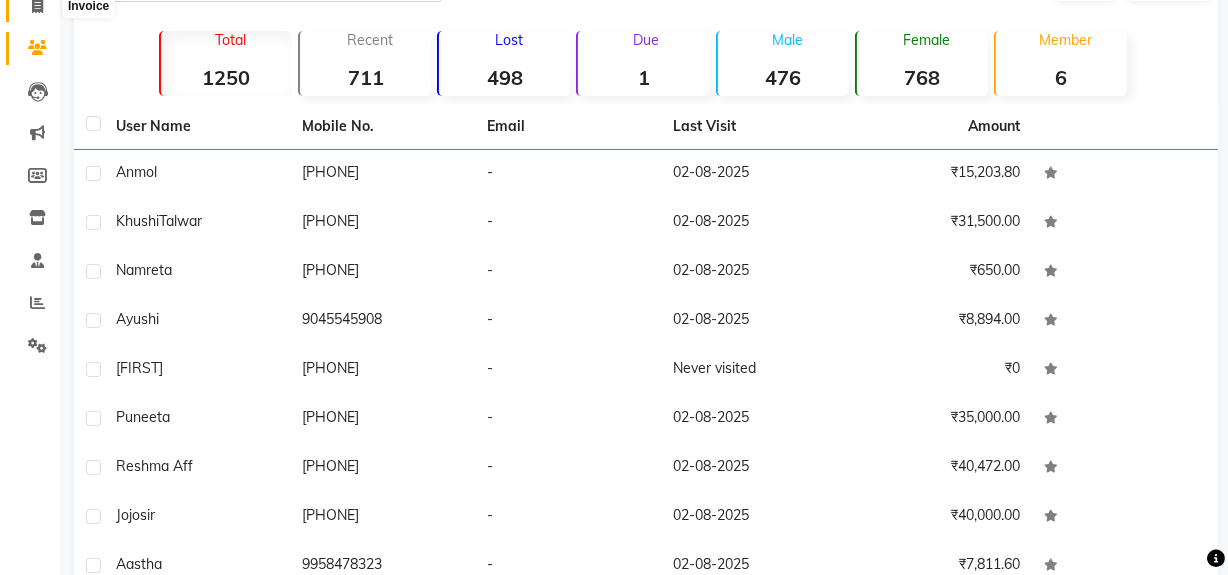 click 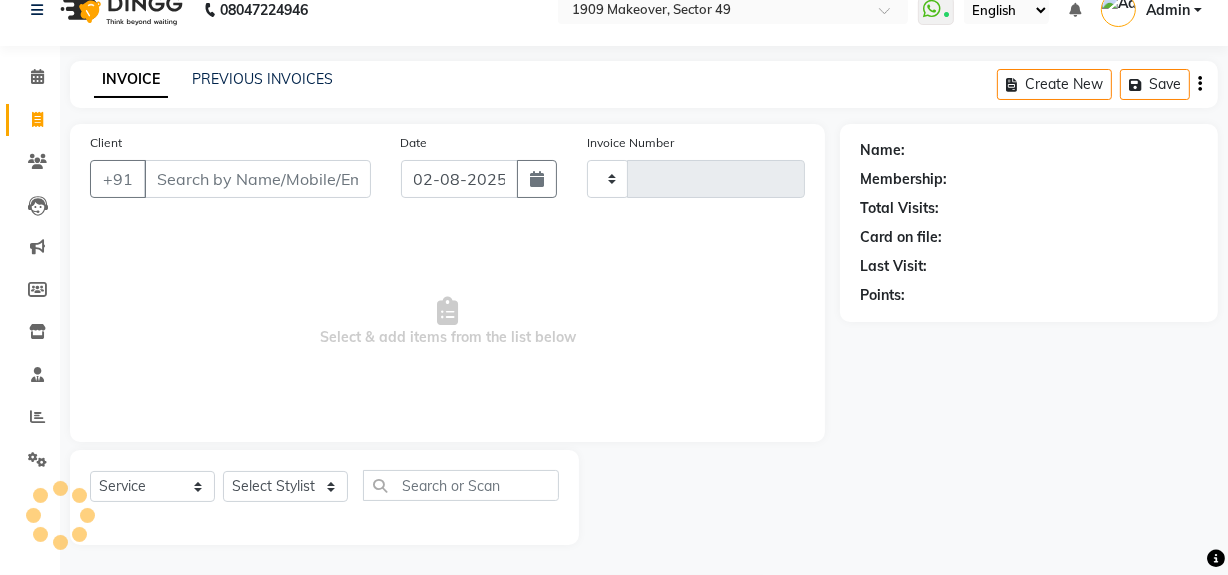 scroll, scrollTop: 26, scrollLeft: 0, axis: vertical 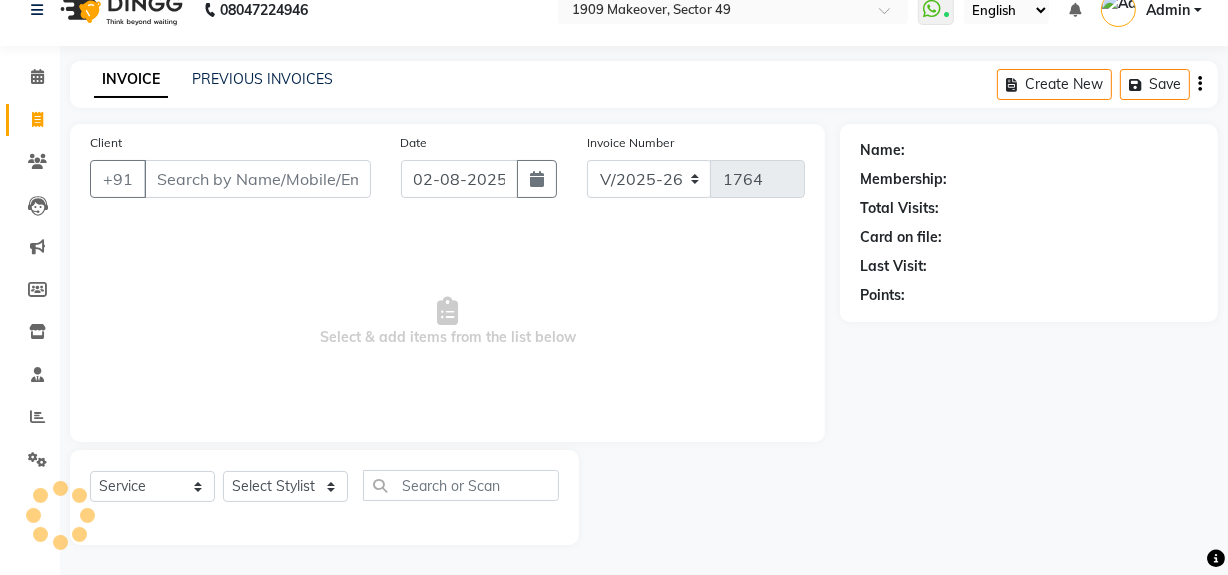 click on "INVOICE PREVIOUS INVOICES Create New   Save" 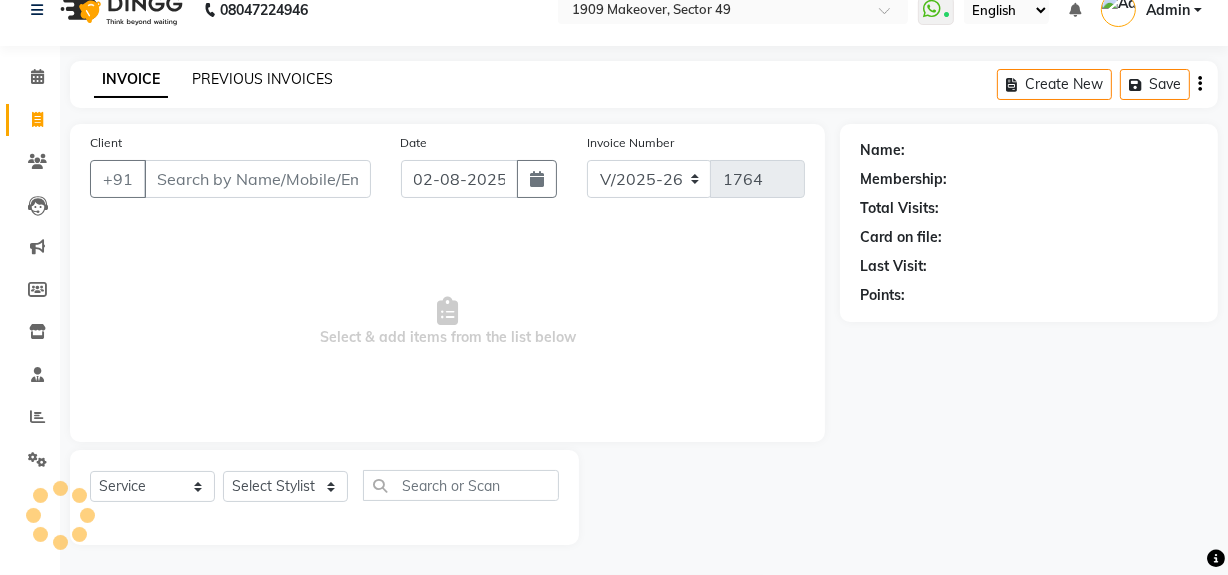 click on "PREVIOUS INVOICES" 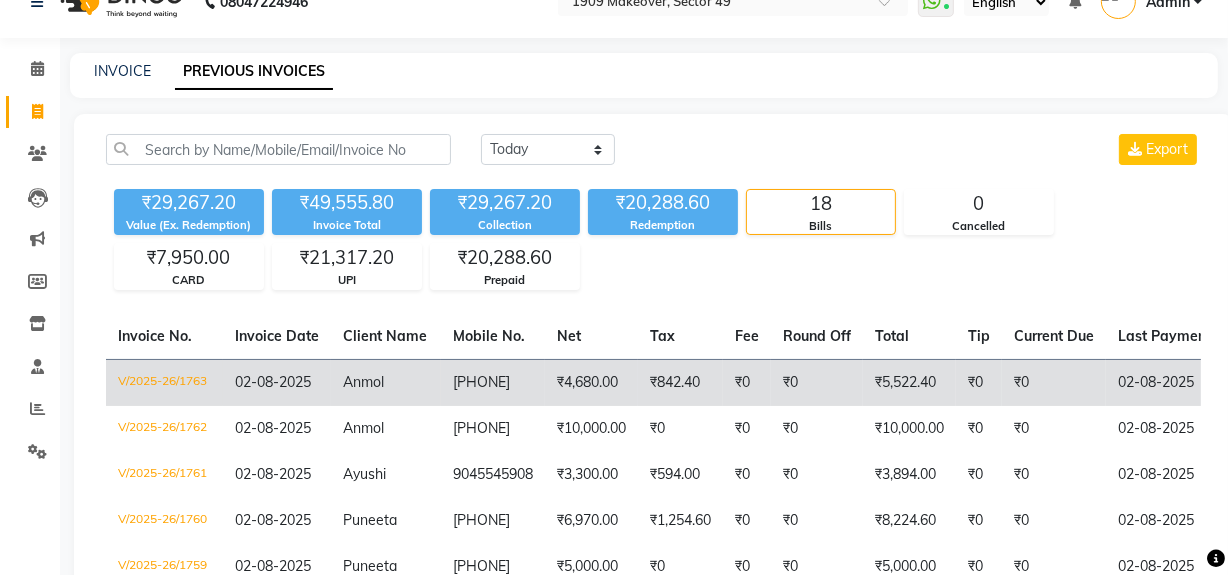scroll, scrollTop: 36, scrollLeft: 0, axis: vertical 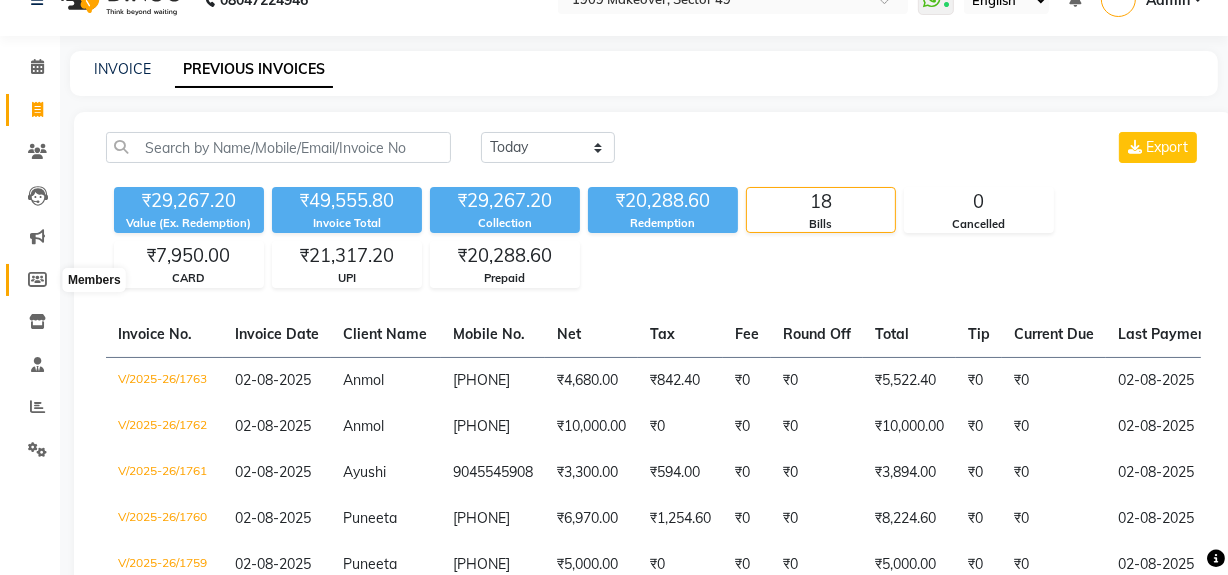 click 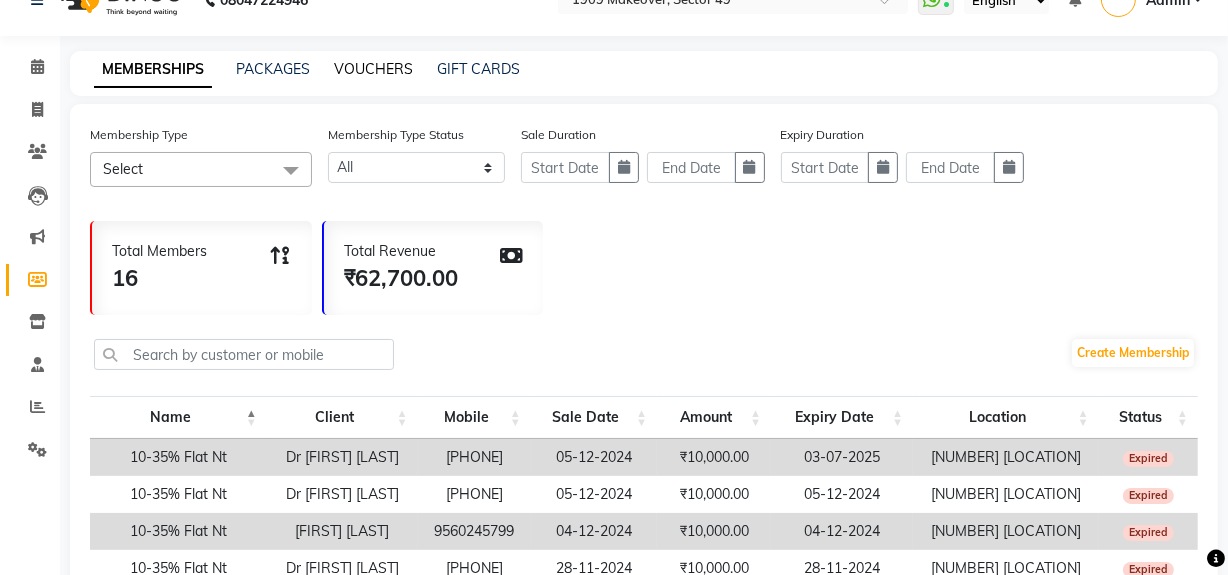 click on "VOUCHERS" 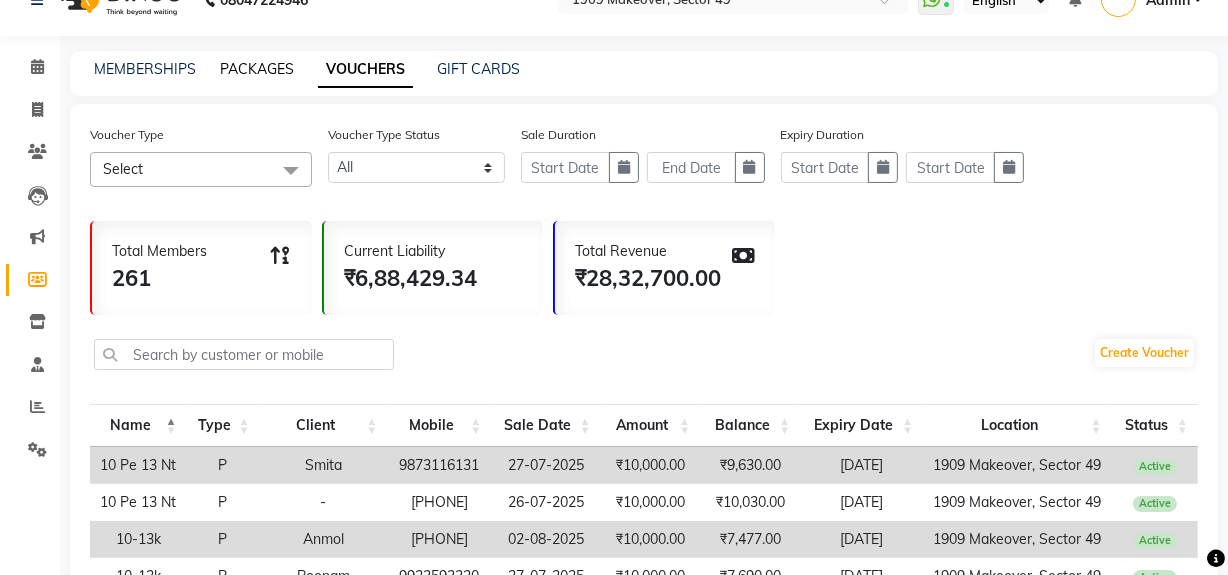 click on "PACKAGES" 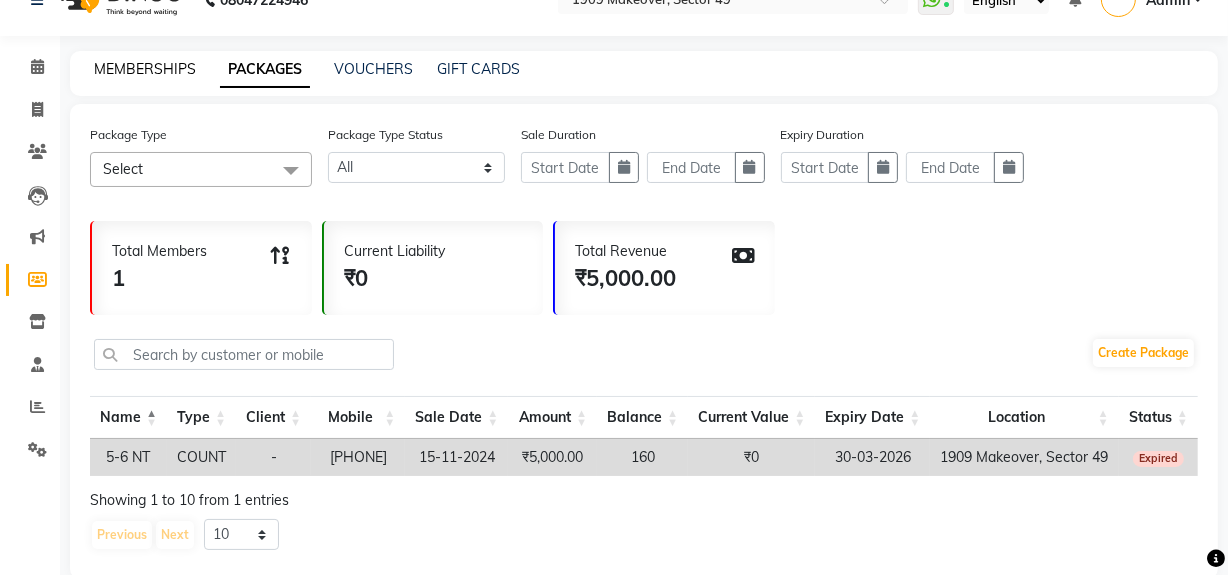click on "MEMBERSHIPS" 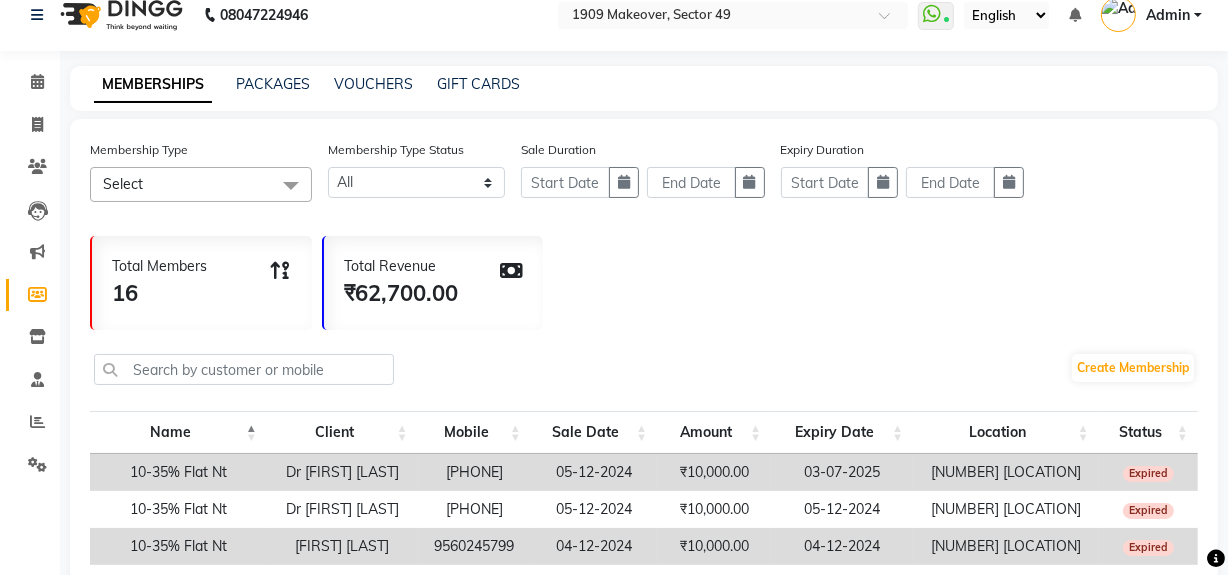 scroll, scrollTop: 0, scrollLeft: 0, axis: both 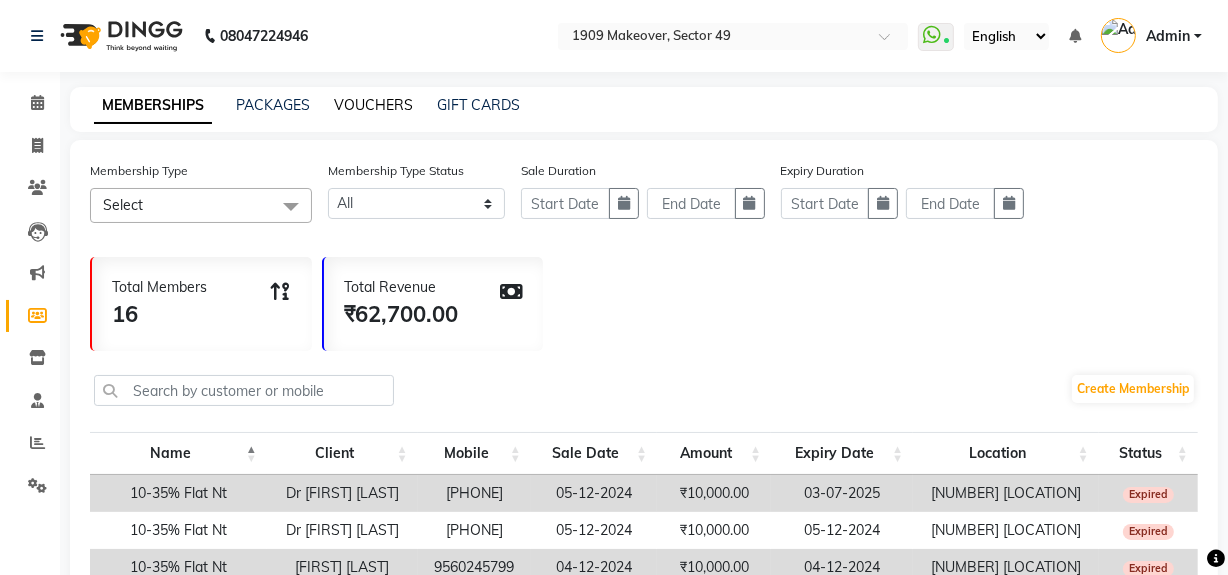 click on "VOUCHERS" 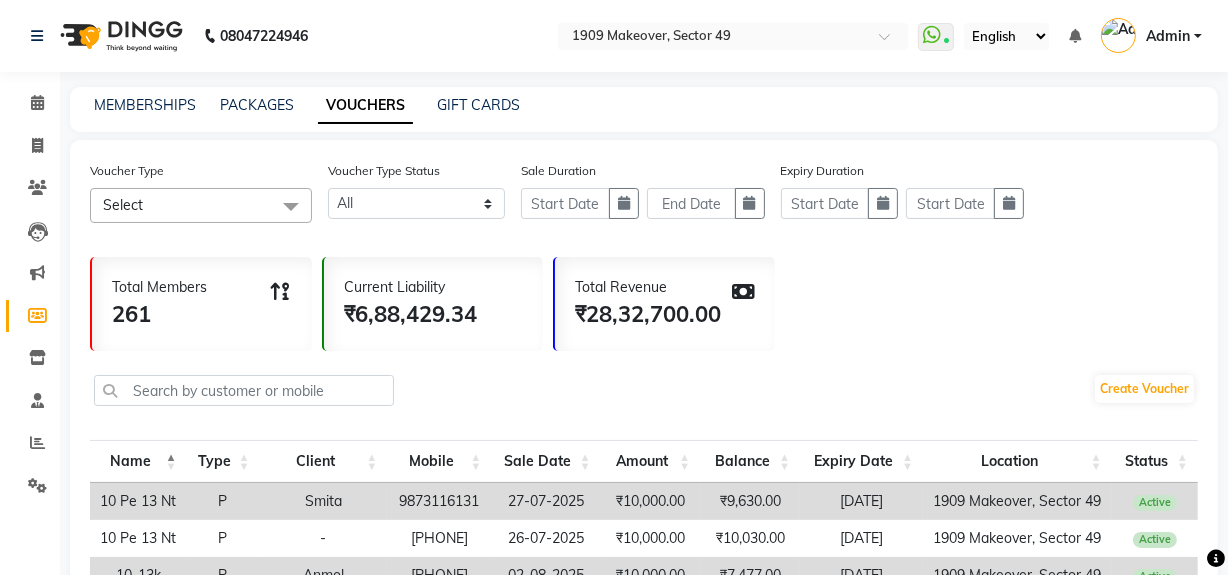 click on "Select" 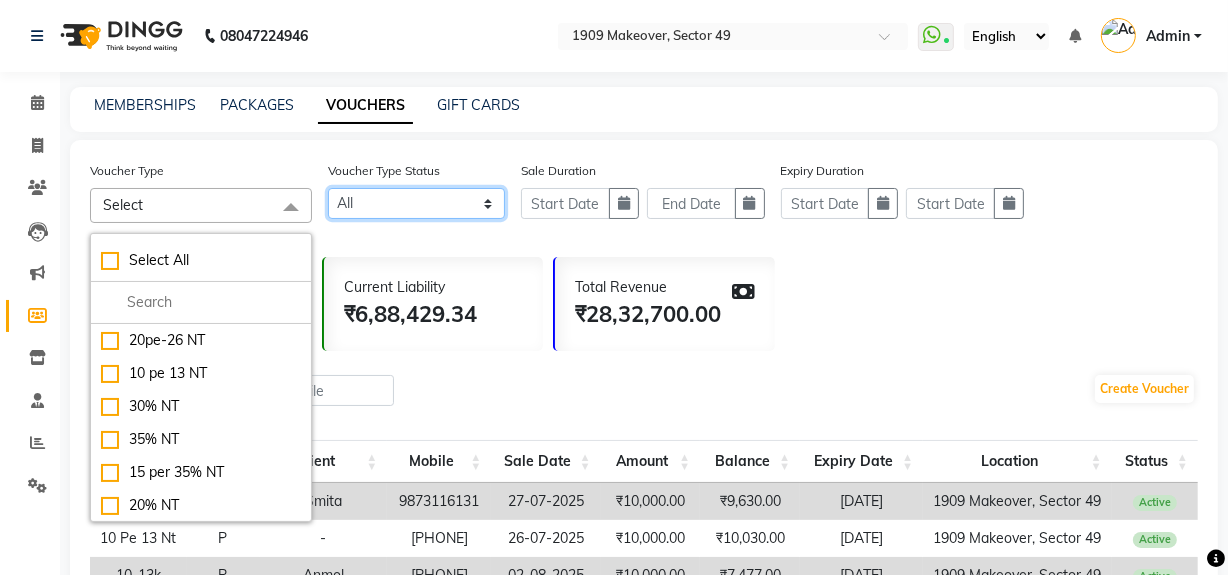 click on "Active Expired All" 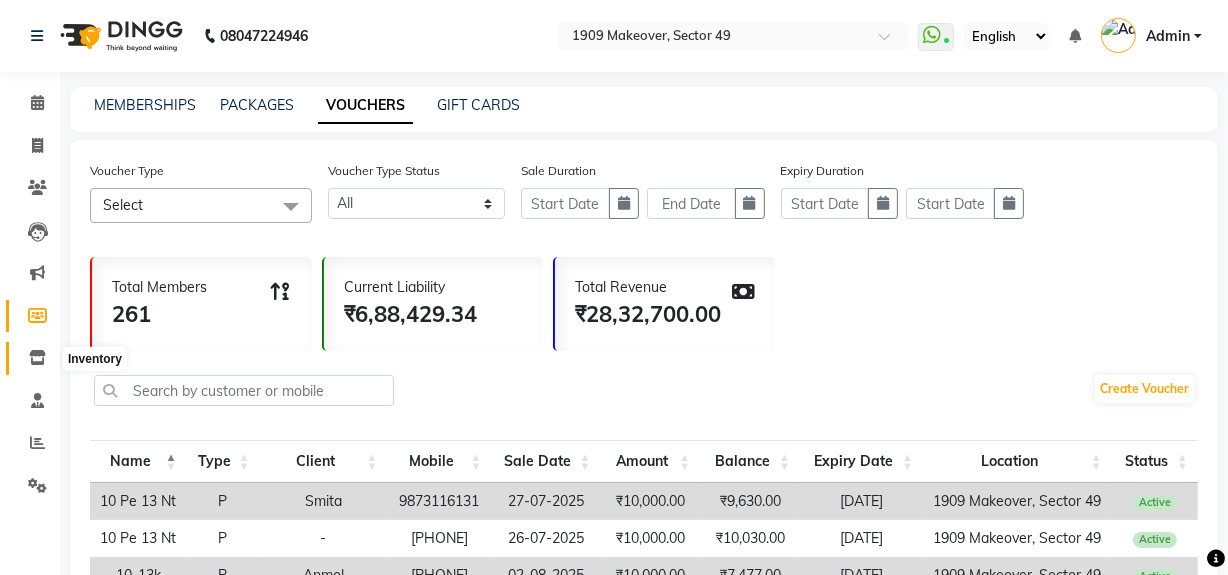 click 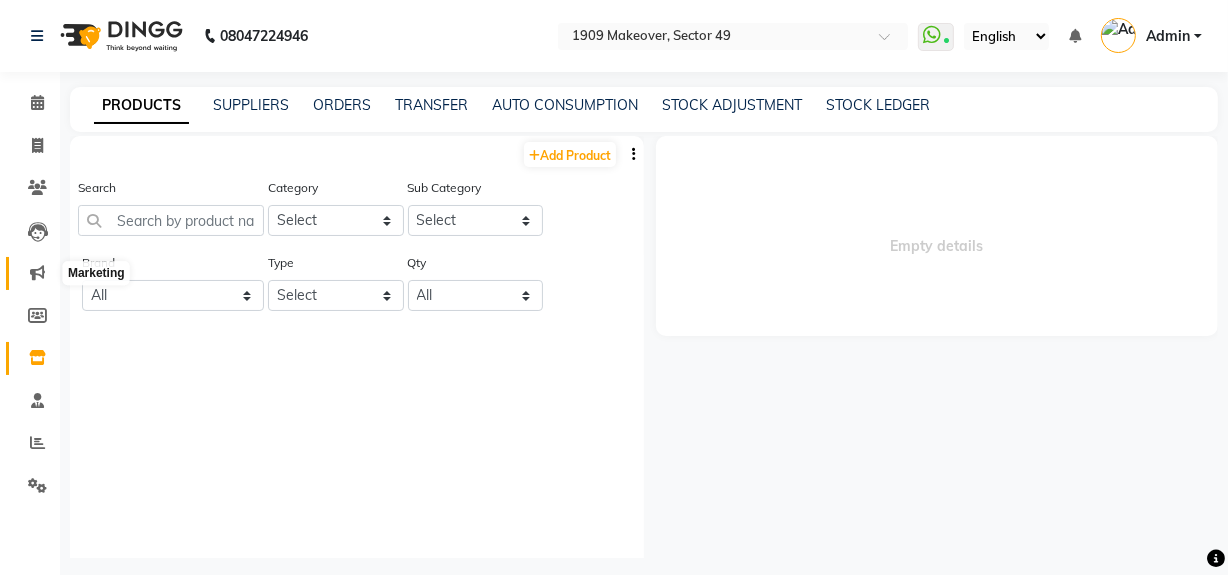 click 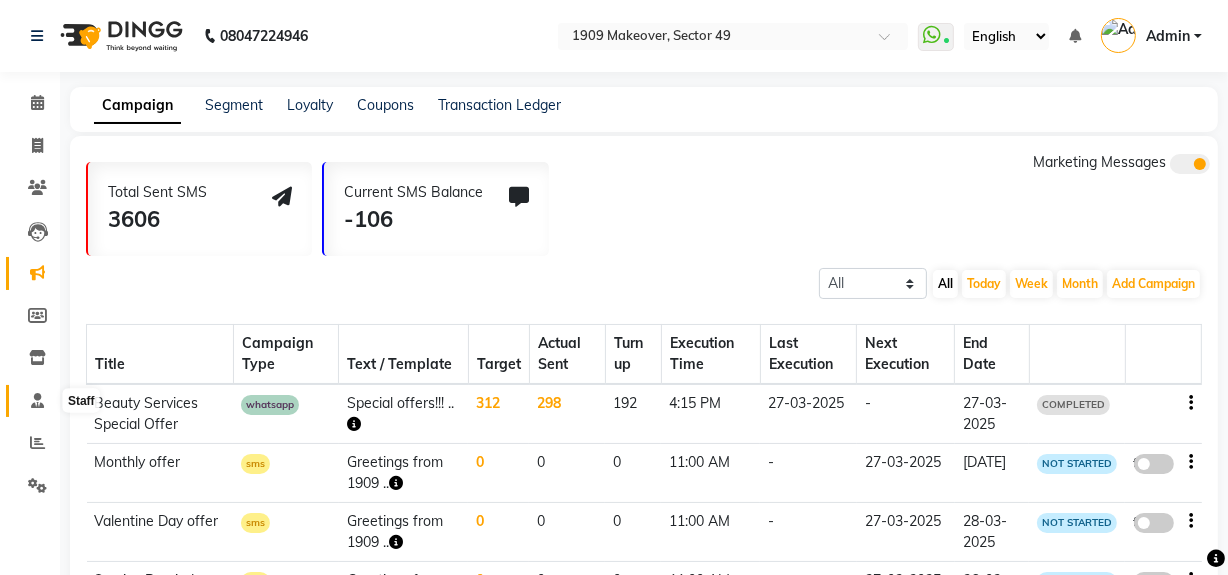 click 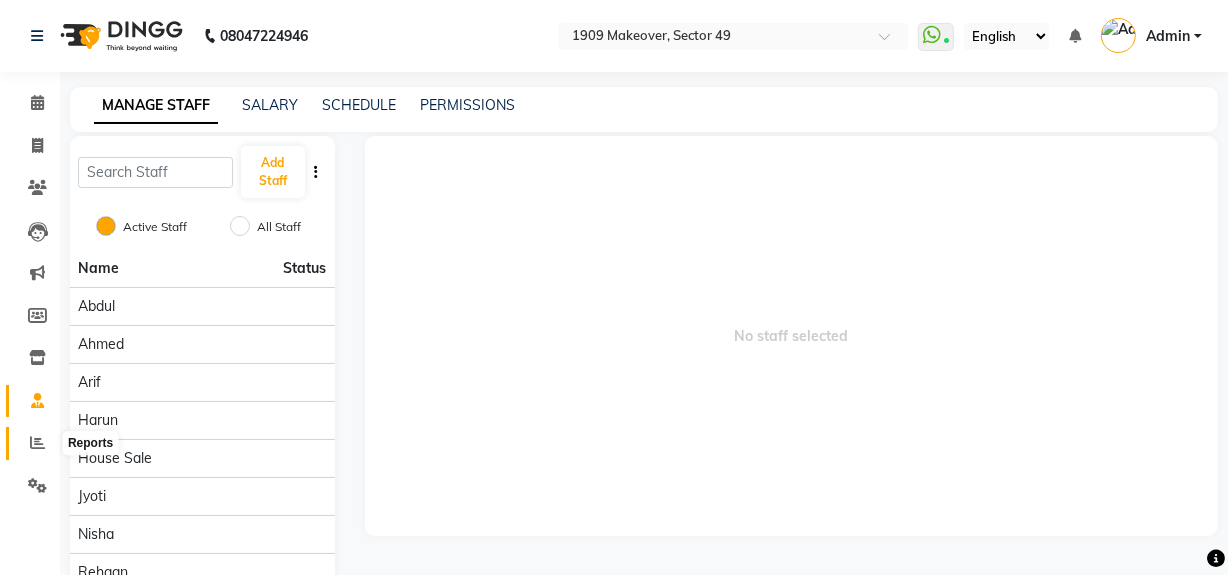 click 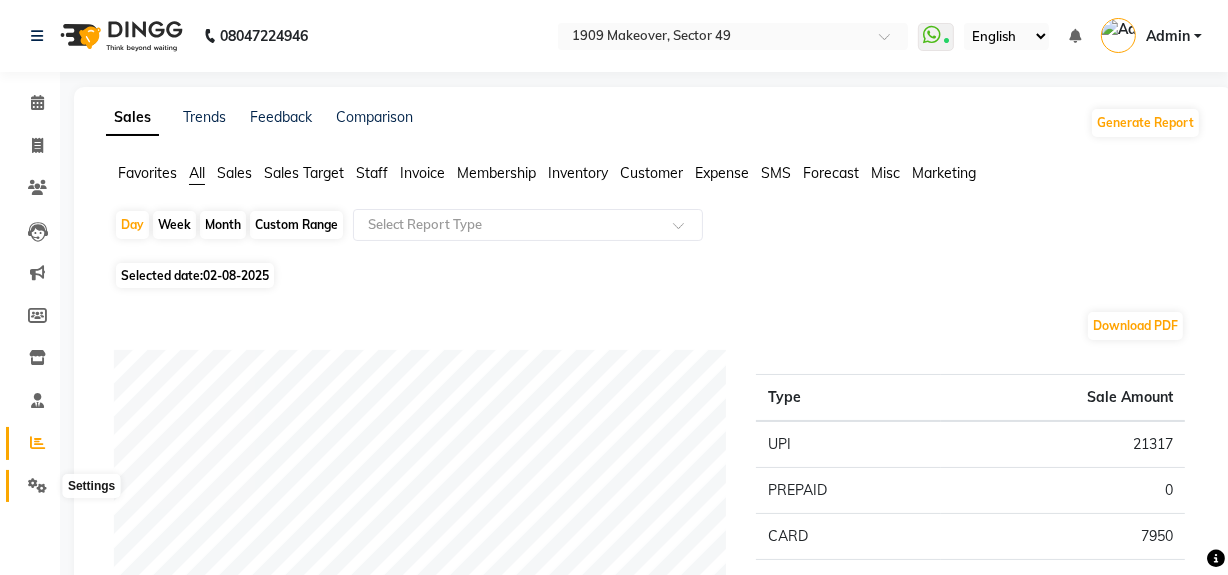 click 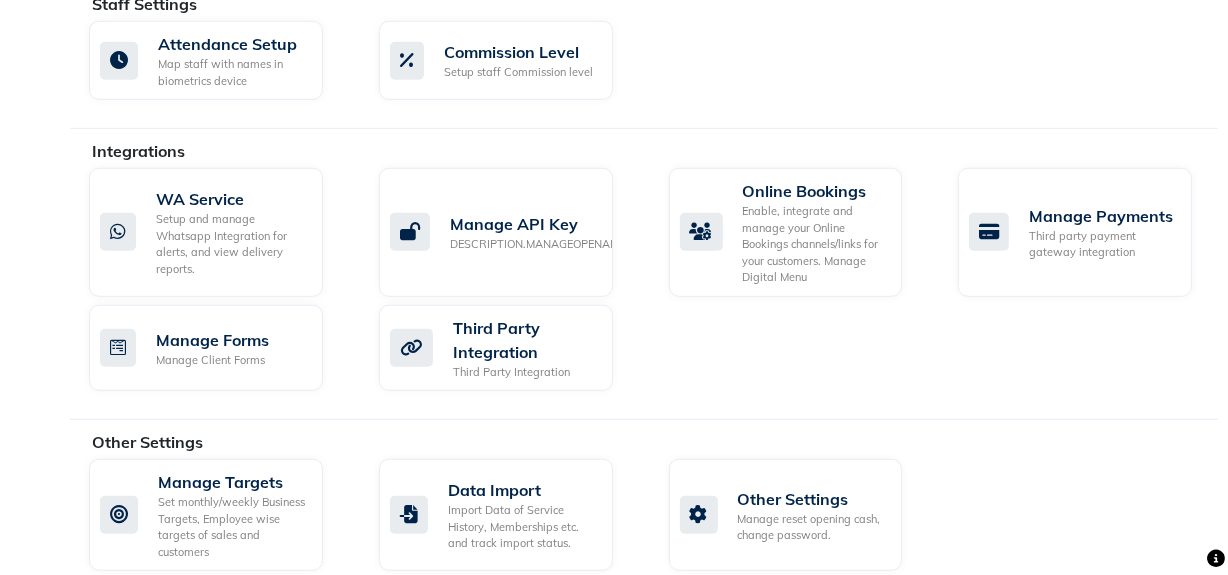 scroll, scrollTop: 1243, scrollLeft: 0, axis: vertical 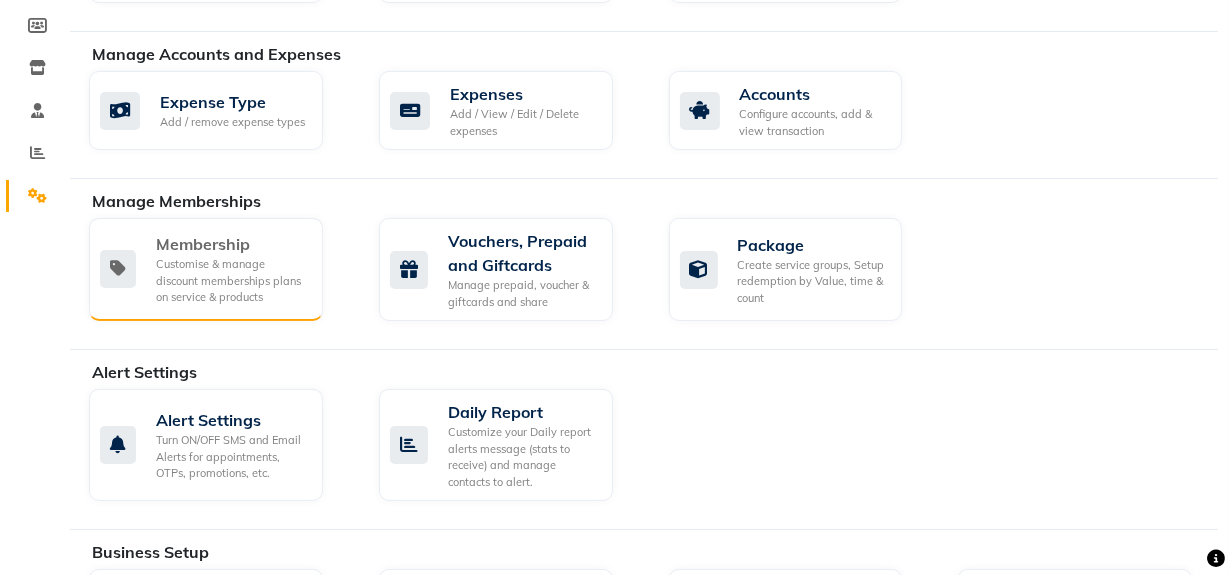 click on "Membership" 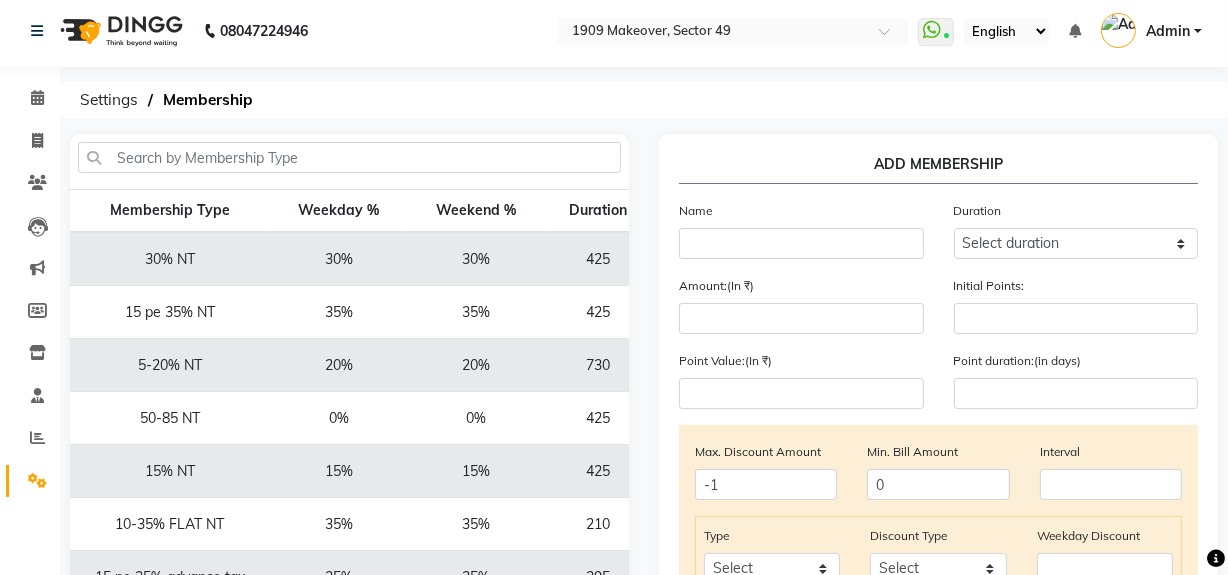 scroll, scrollTop: 0, scrollLeft: 0, axis: both 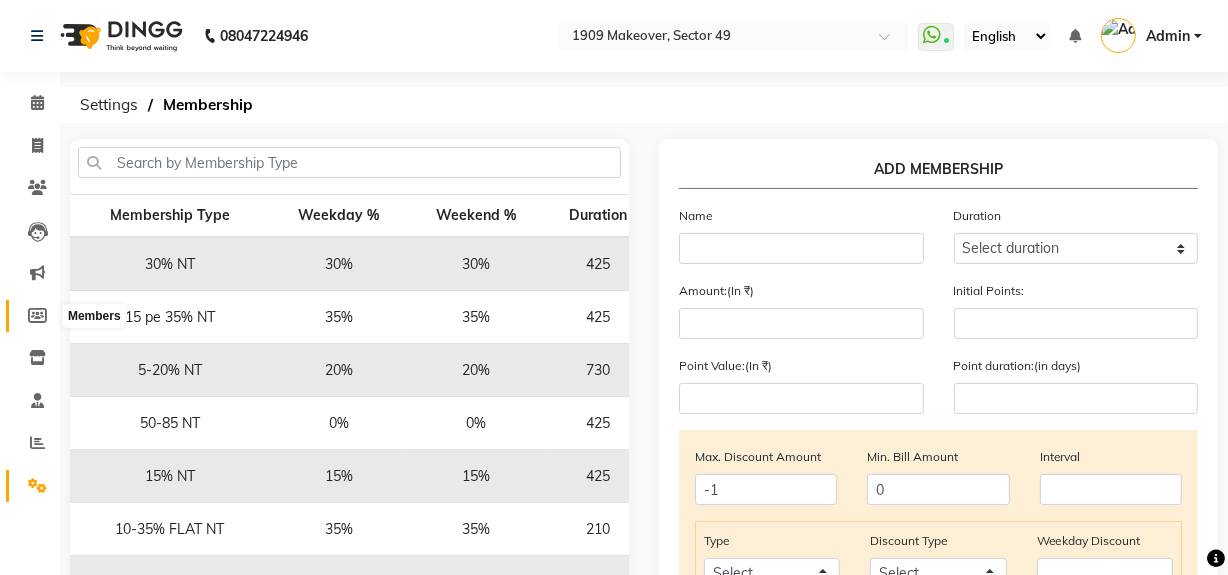 click on "Members" 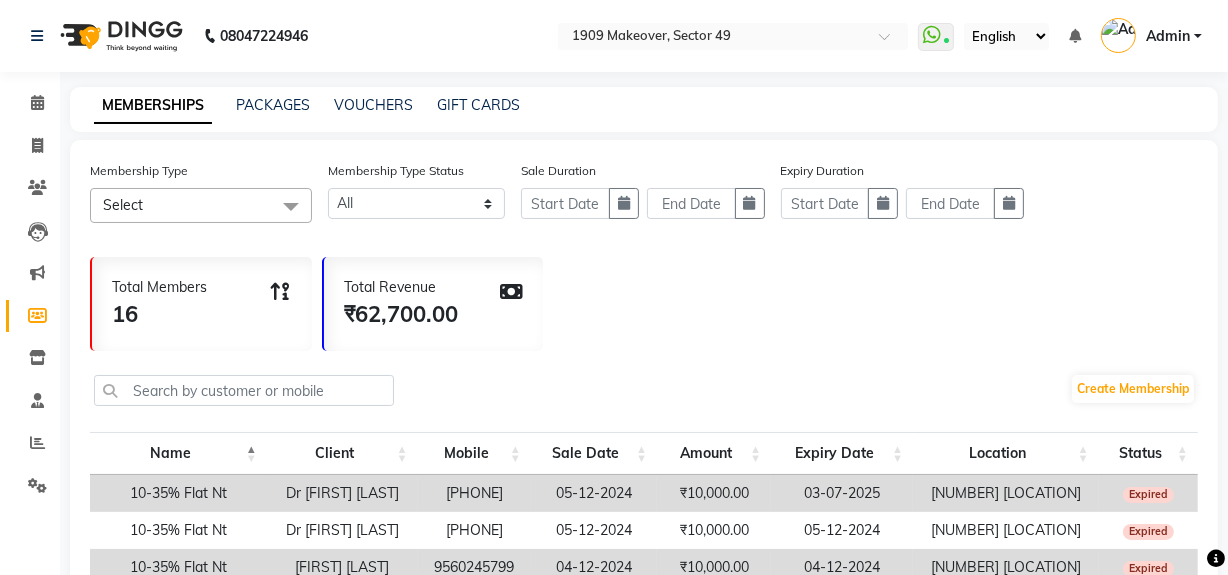 click on "10-35% Flat Nt" at bounding box center (178, 493) 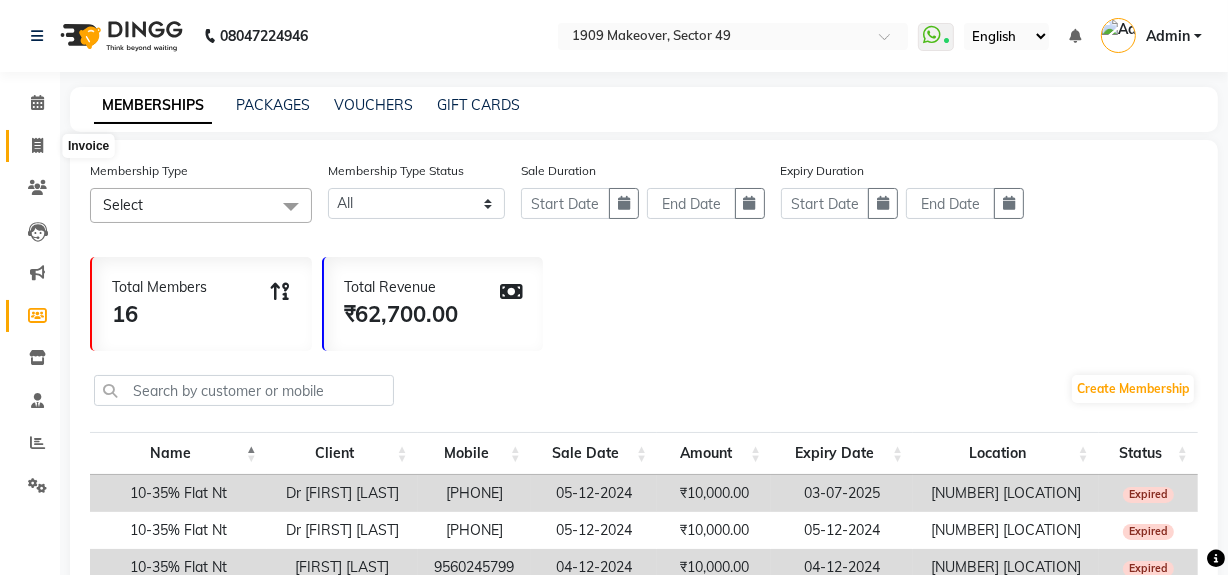 click 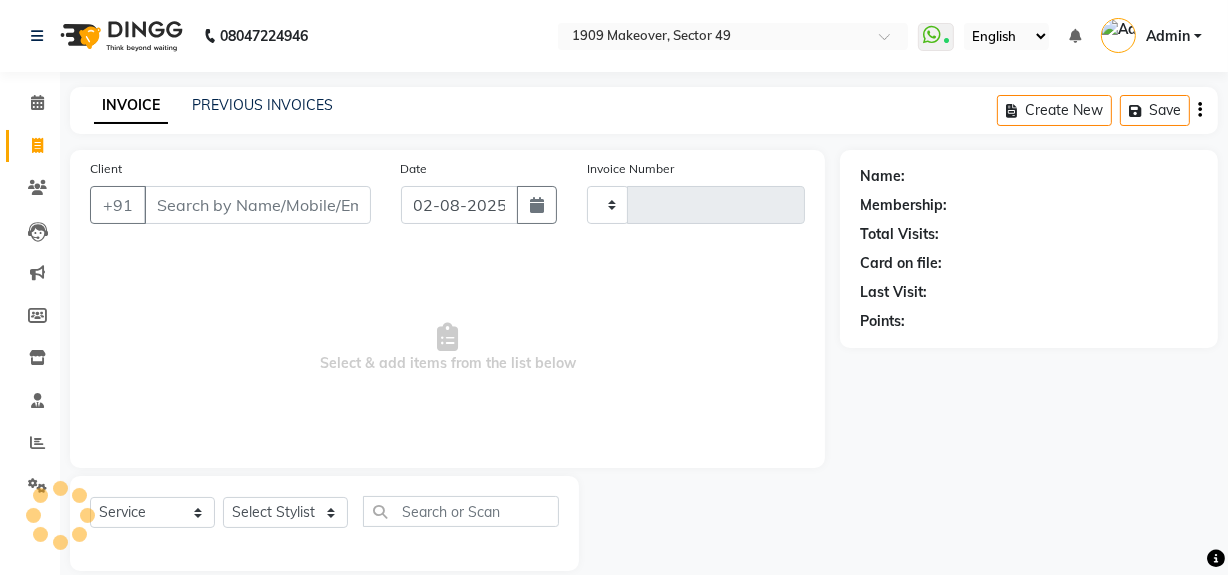 scroll, scrollTop: 26, scrollLeft: 0, axis: vertical 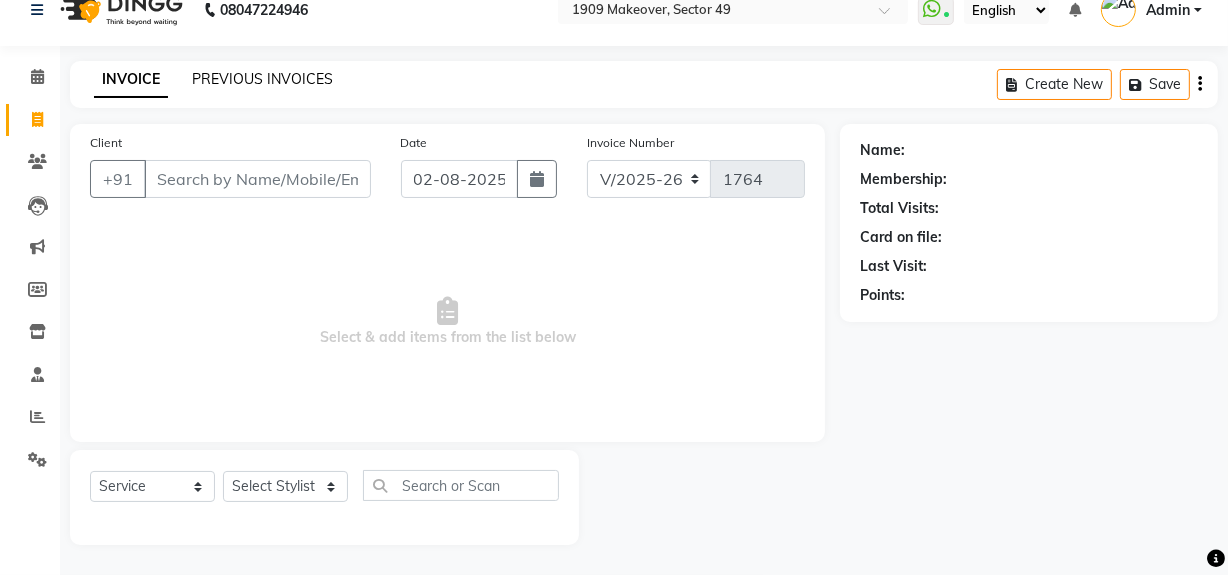 click on "PREVIOUS INVOICES" 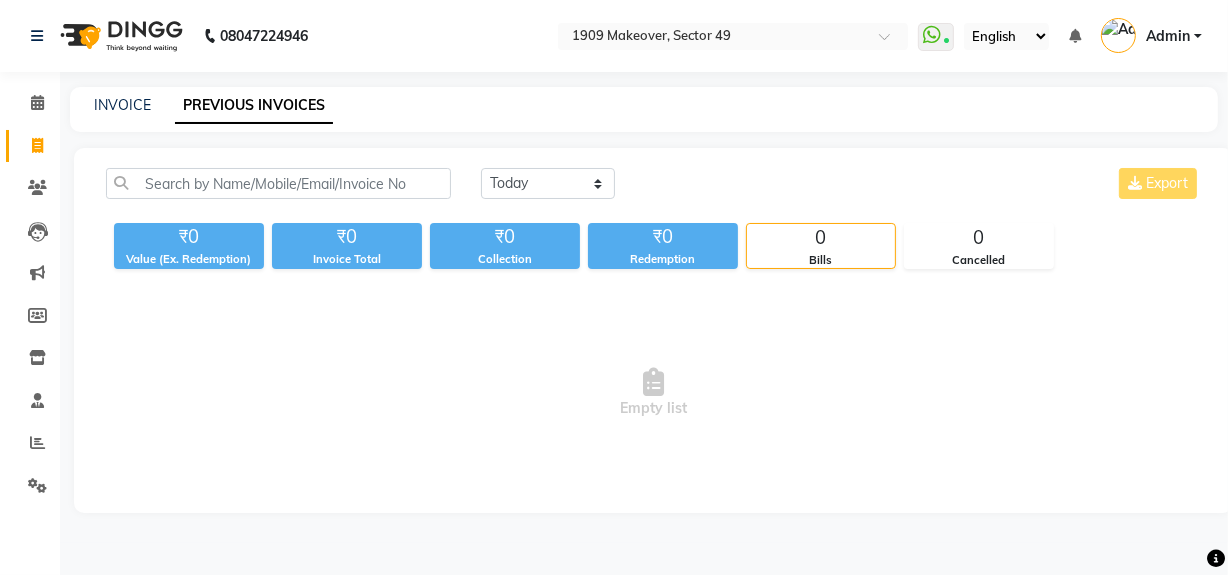 scroll, scrollTop: 0, scrollLeft: 0, axis: both 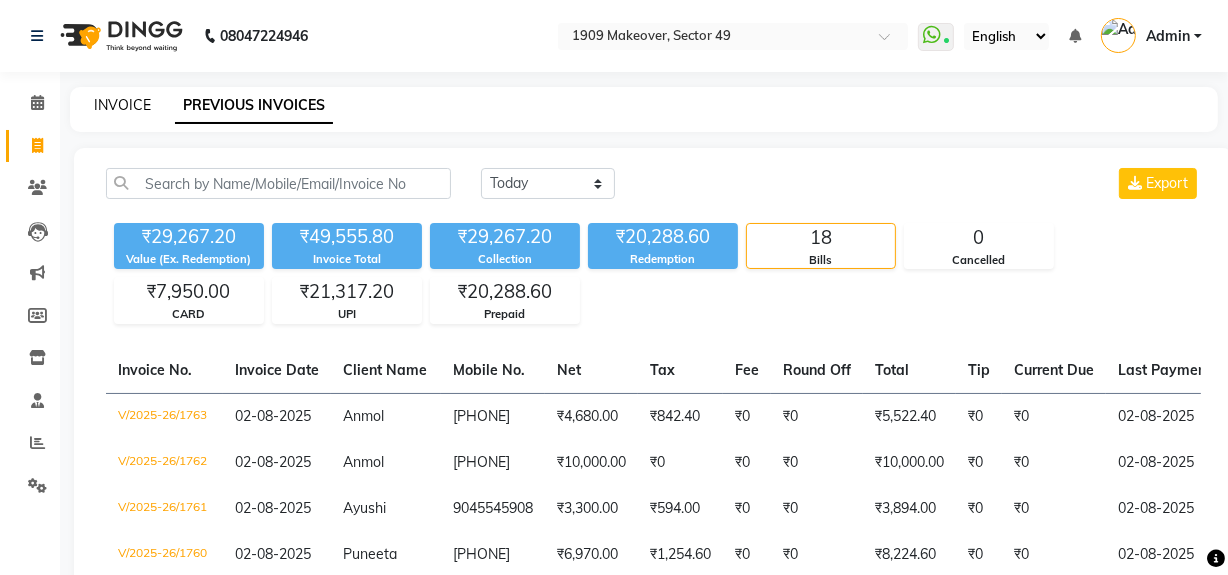 click on "INVOICE" 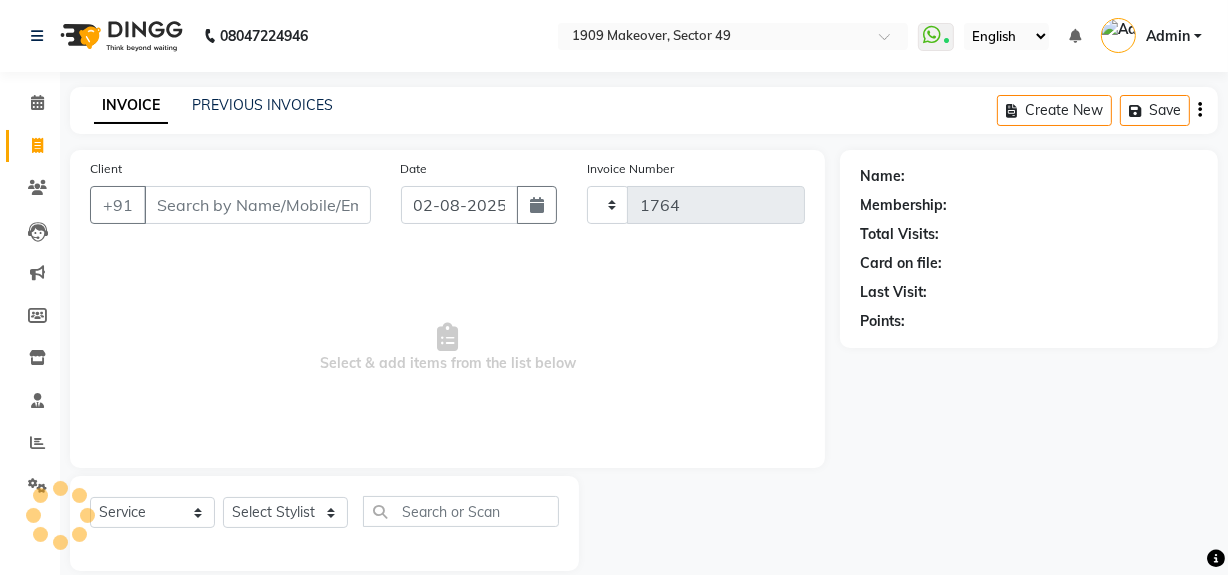 scroll, scrollTop: 26, scrollLeft: 0, axis: vertical 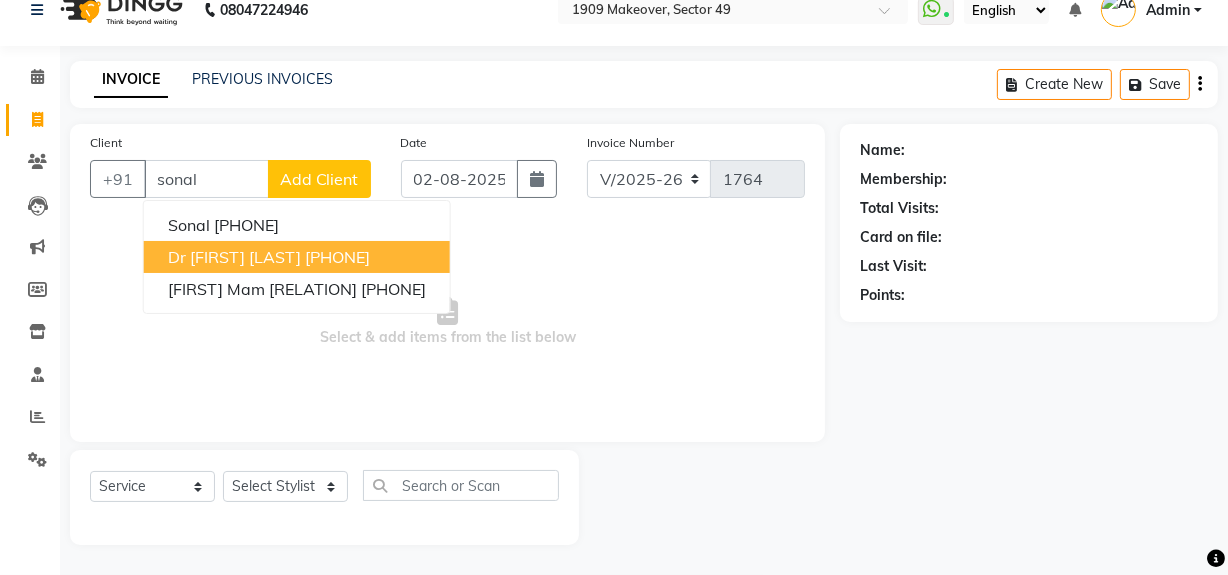 click on "Dr [FIRST] [LAST] [PHONE]" at bounding box center [297, 257] 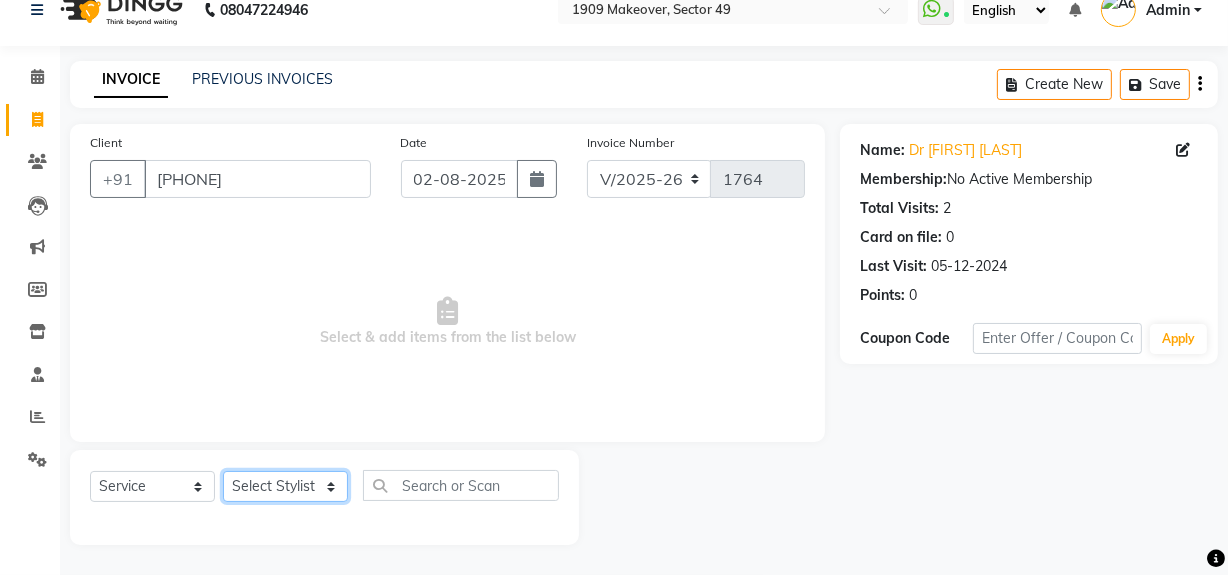 drag, startPoint x: 306, startPoint y: 489, endPoint x: 308, endPoint y: 499, distance: 10.198039 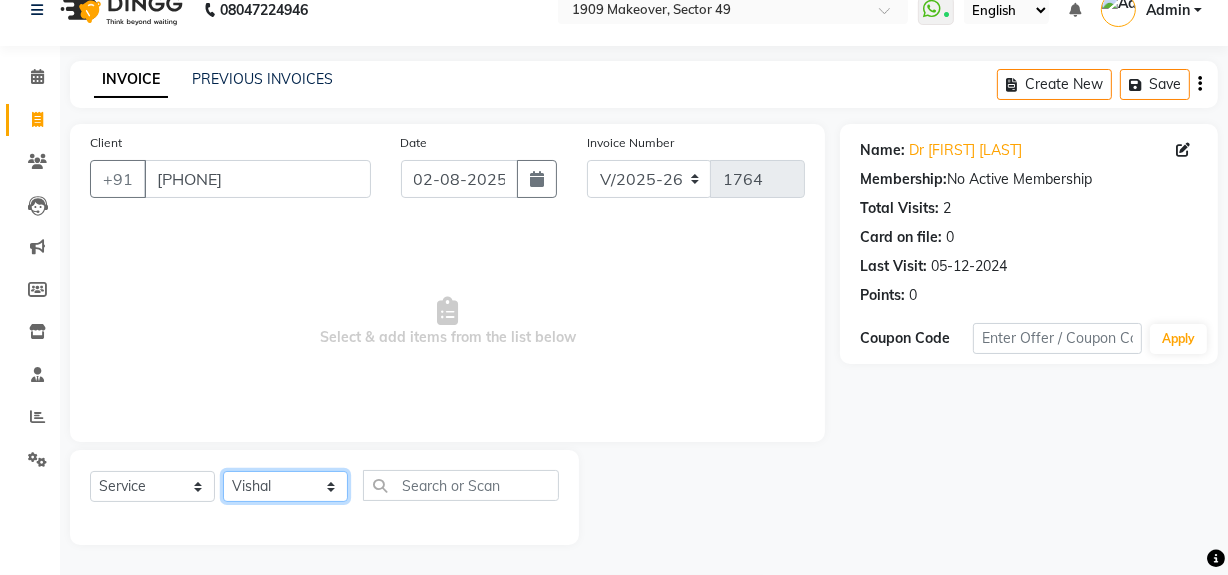 click on "Select Stylist Abdul Ahmed Arif Harun House Sale Jyoti Nisha Rehaan Ujjwal Umesh Veer vikram mehta Vishal" 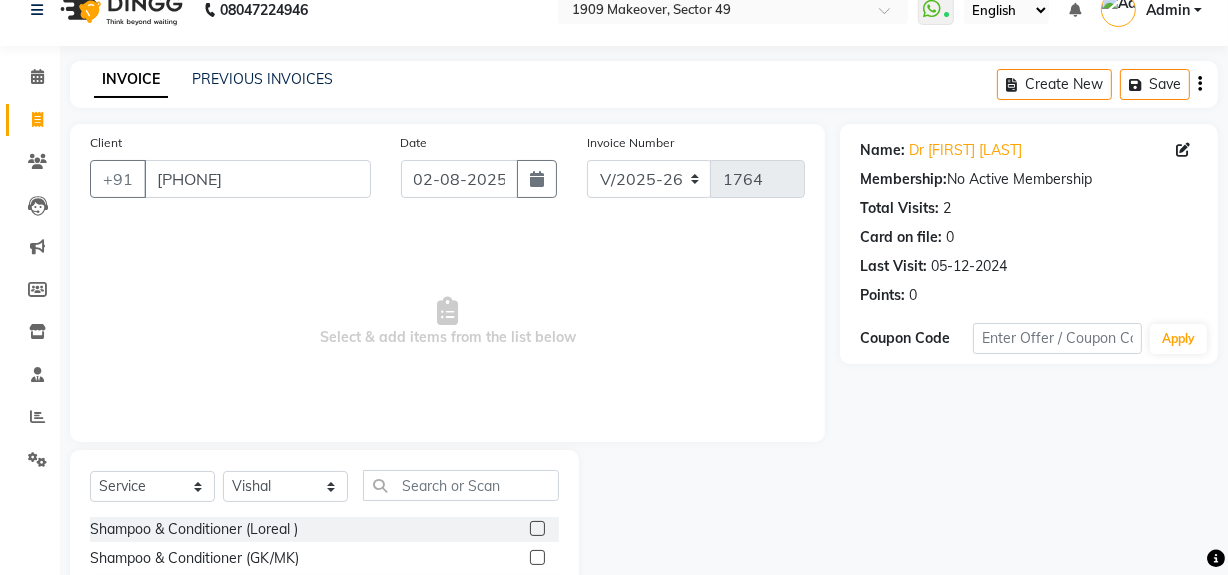click 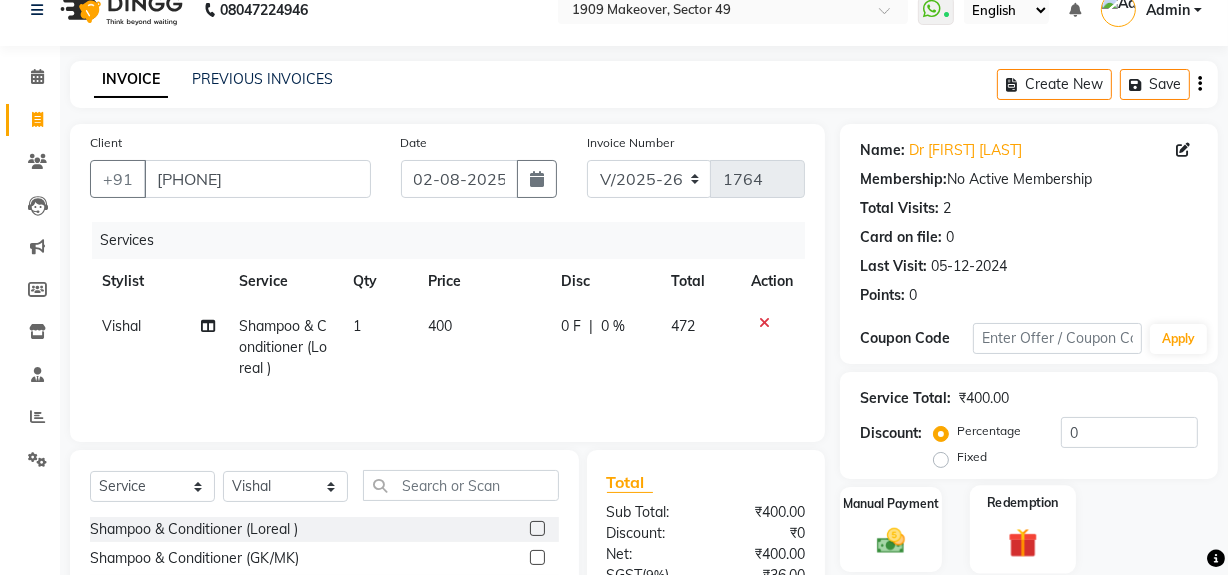 click on "Redemption" 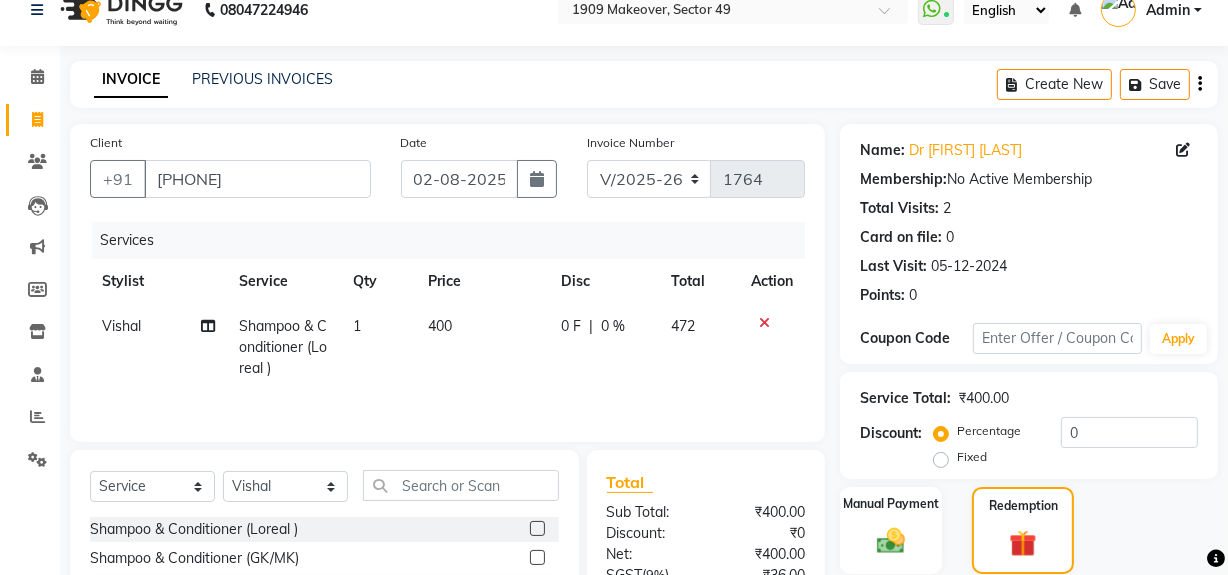 scroll, scrollTop: 226, scrollLeft: 0, axis: vertical 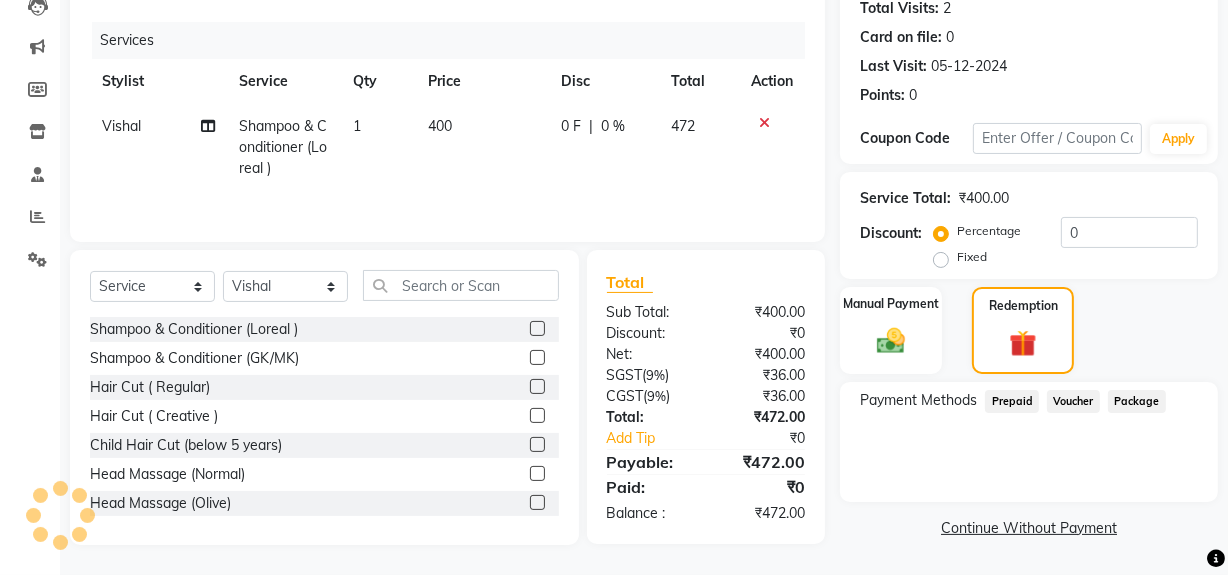 click on "Prepaid" 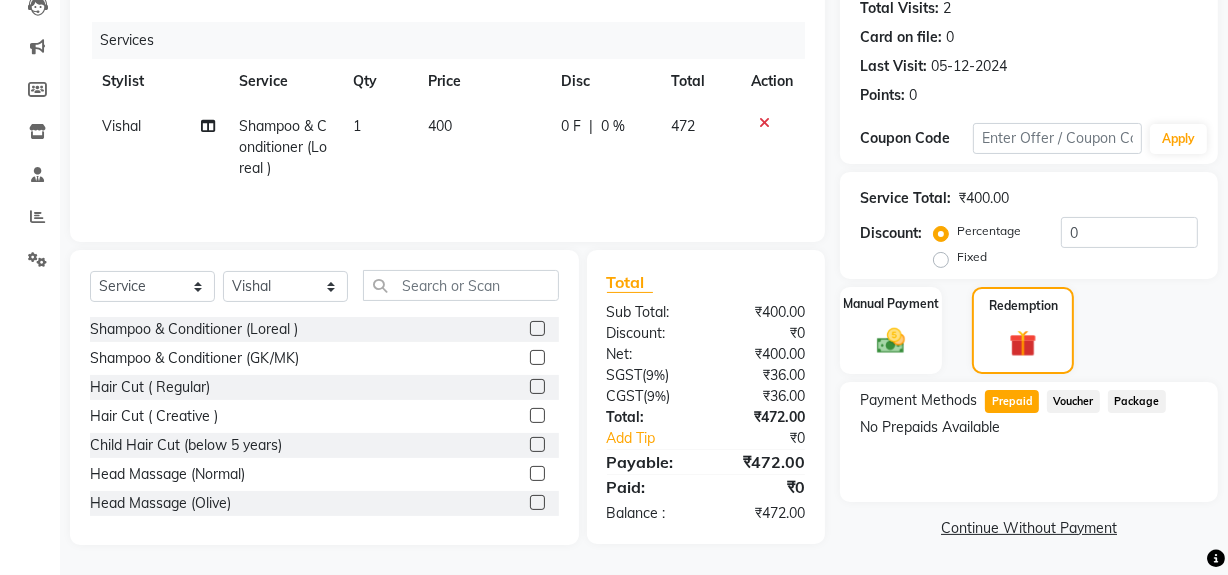 click on "Voucher" 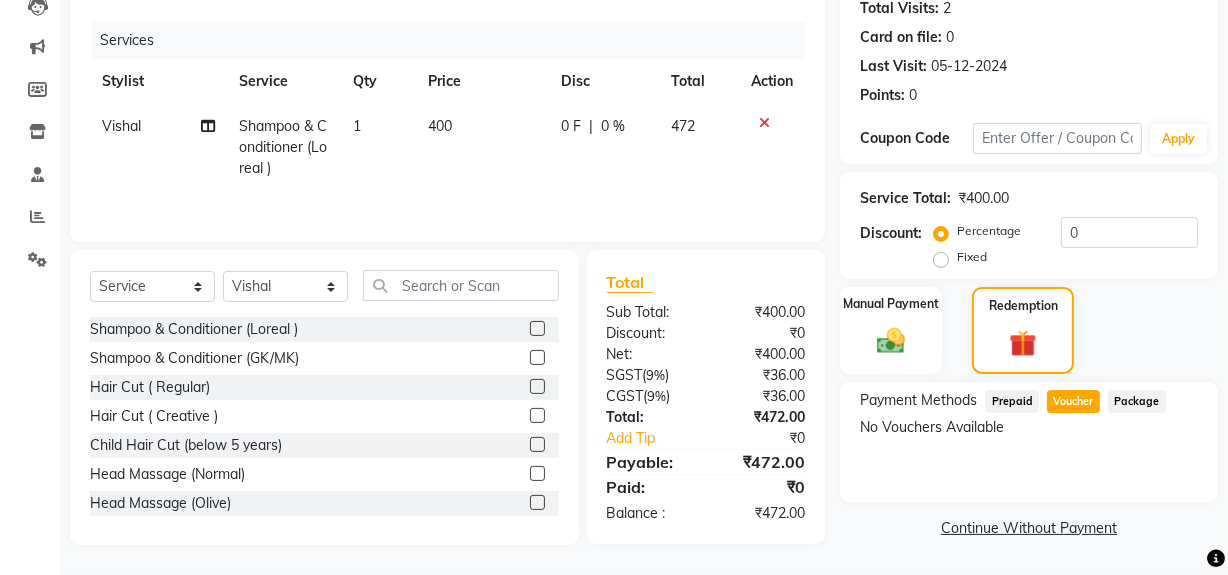 click on "Package" 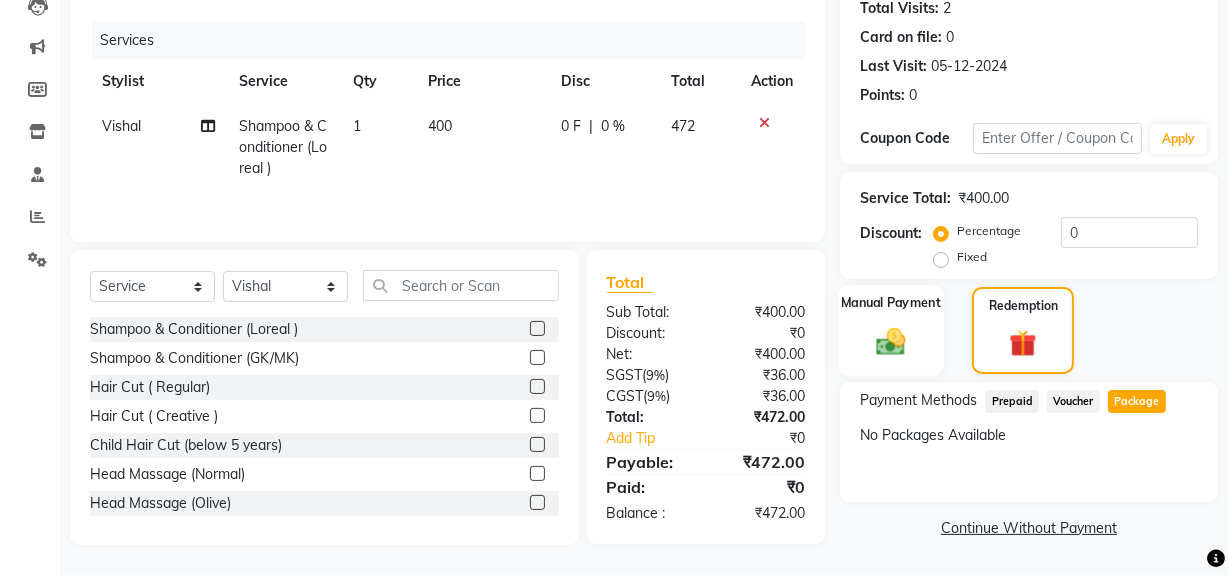 click 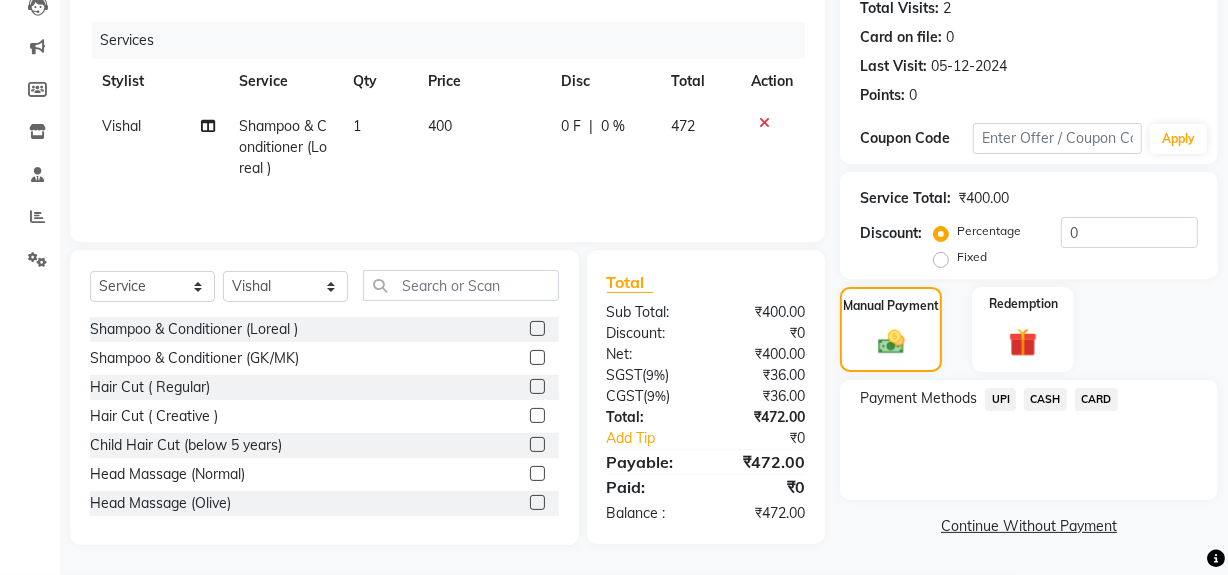scroll, scrollTop: 0, scrollLeft: 0, axis: both 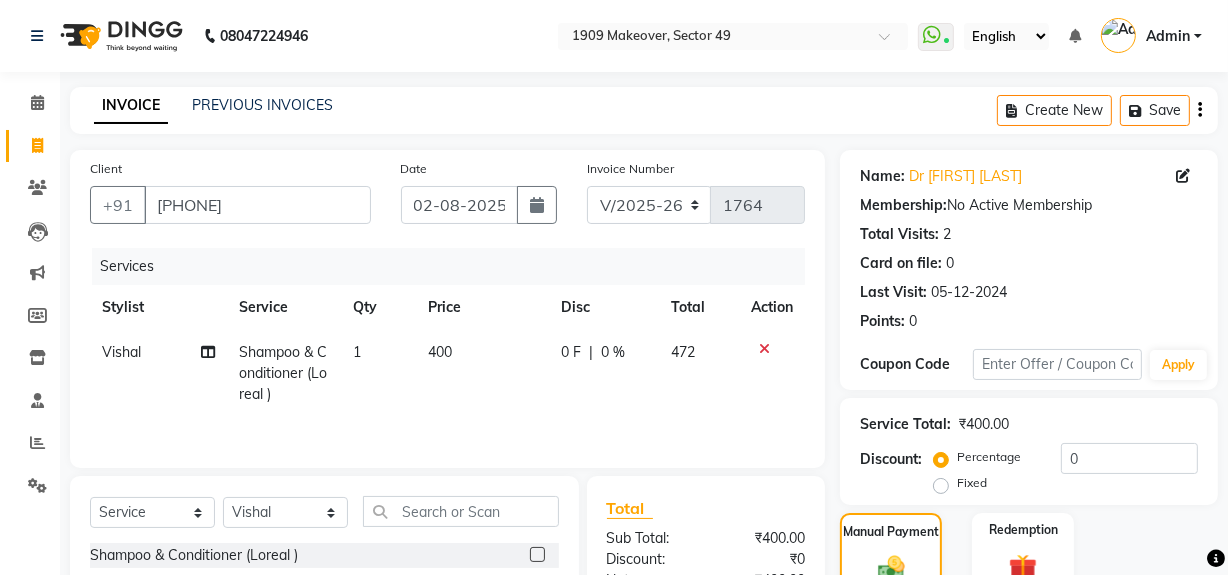 click 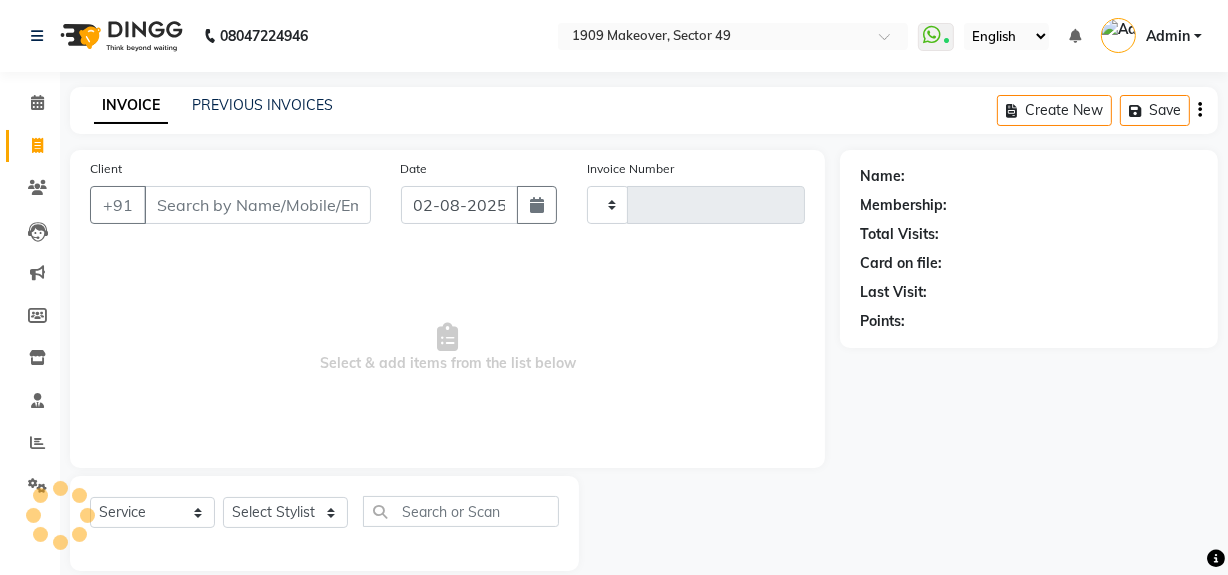 scroll, scrollTop: 26, scrollLeft: 0, axis: vertical 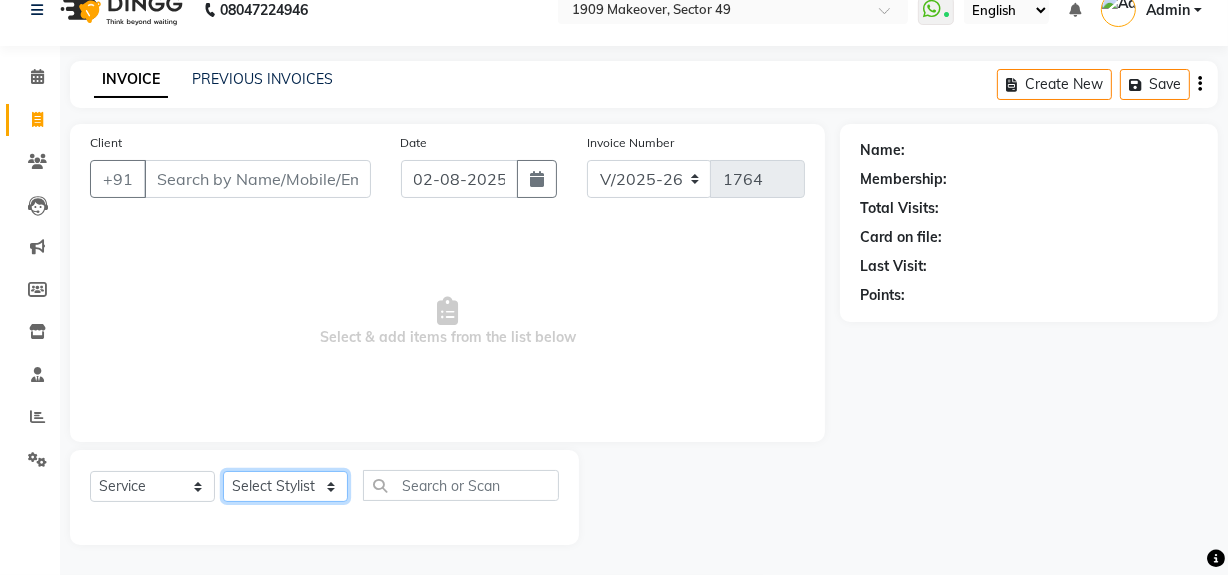 click on "Select Stylist Abdul Ahmed Arif Harun House Sale Jyoti Nisha Rehaan Ujjwal Umesh Veer vikram mehta Vishal" 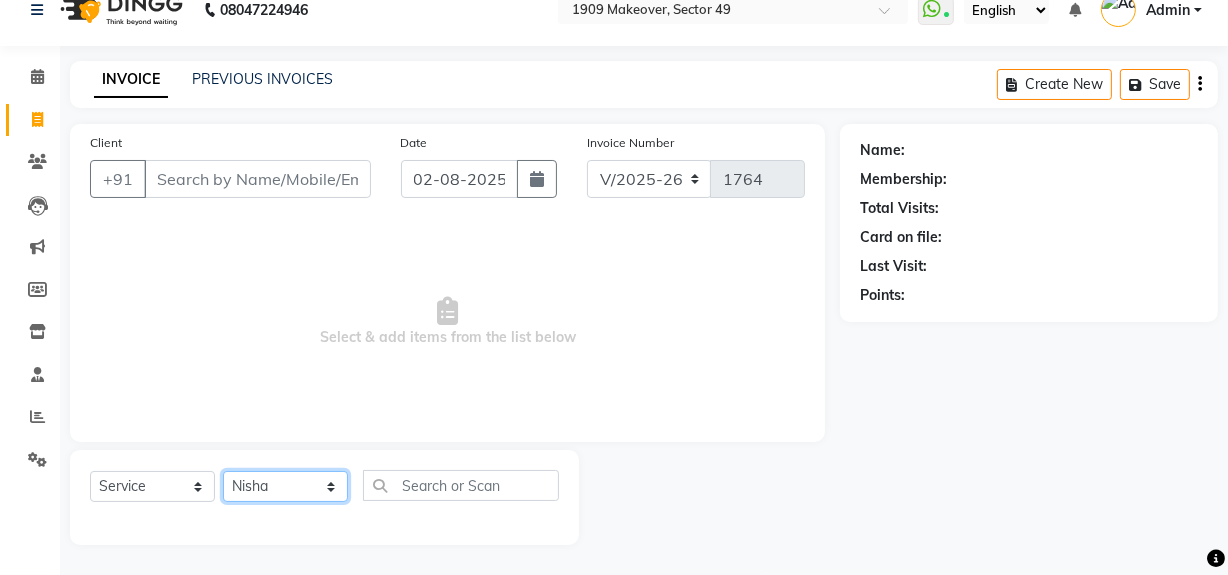 click on "Select Stylist Abdul Ahmed Arif Harun House Sale Jyoti Nisha Rehaan Ujjwal Umesh Veer vikram mehta Vishal" 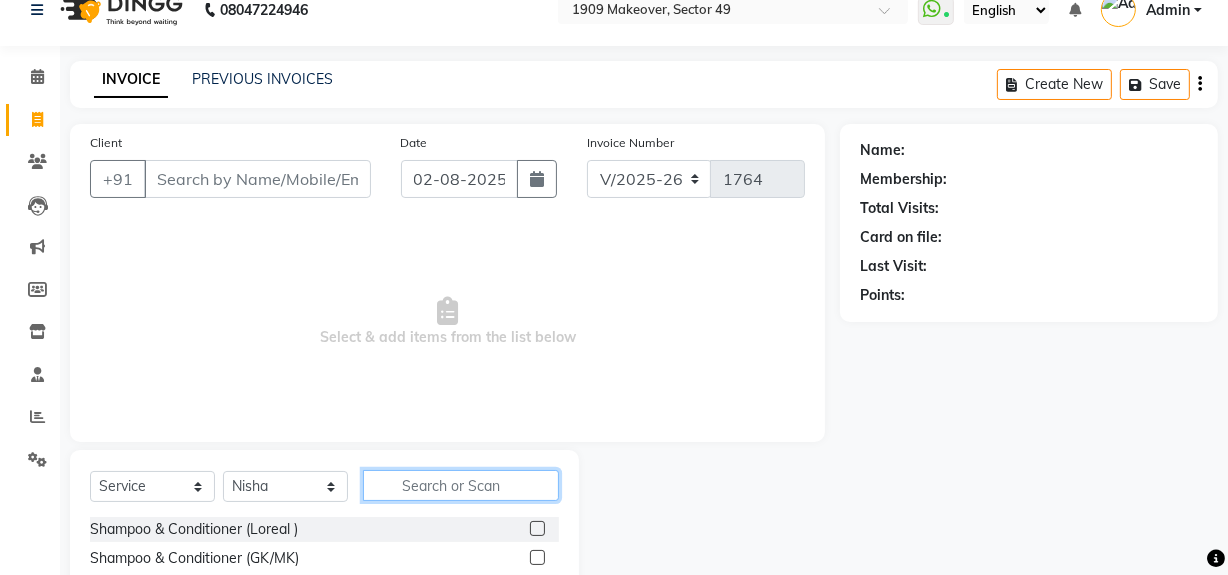 click 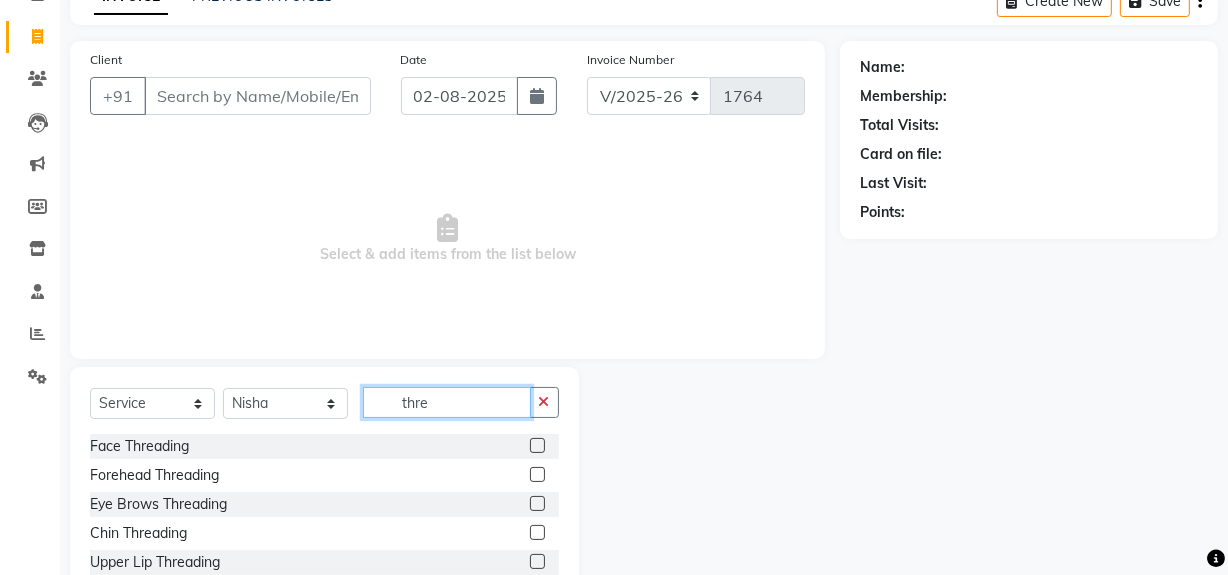 scroll, scrollTop: 226, scrollLeft: 0, axis: vertical 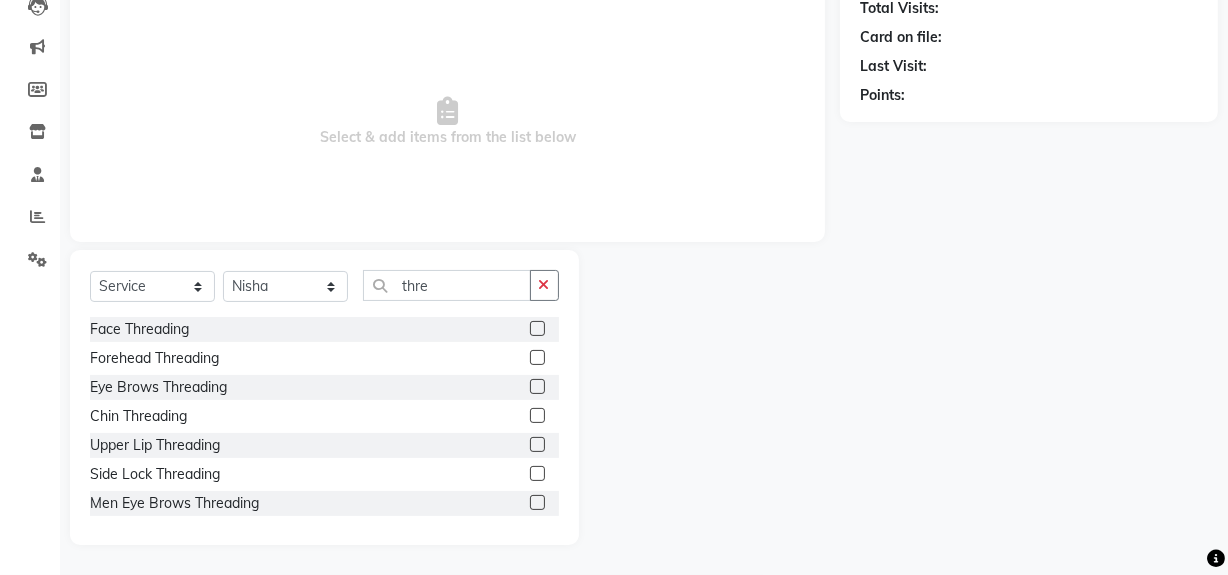 click 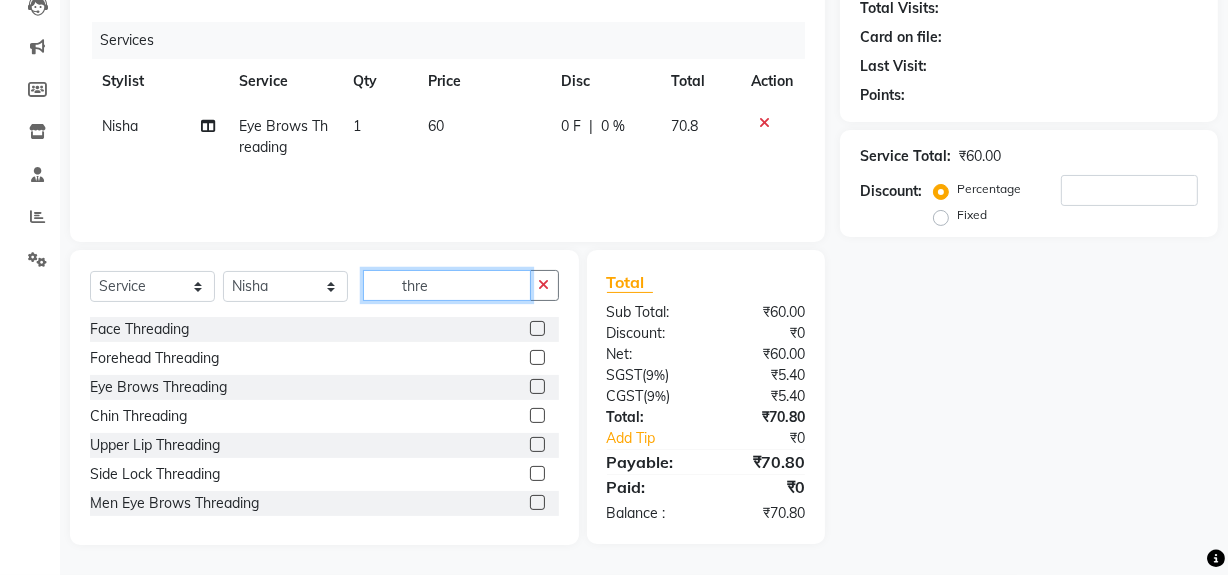 click on "thre" 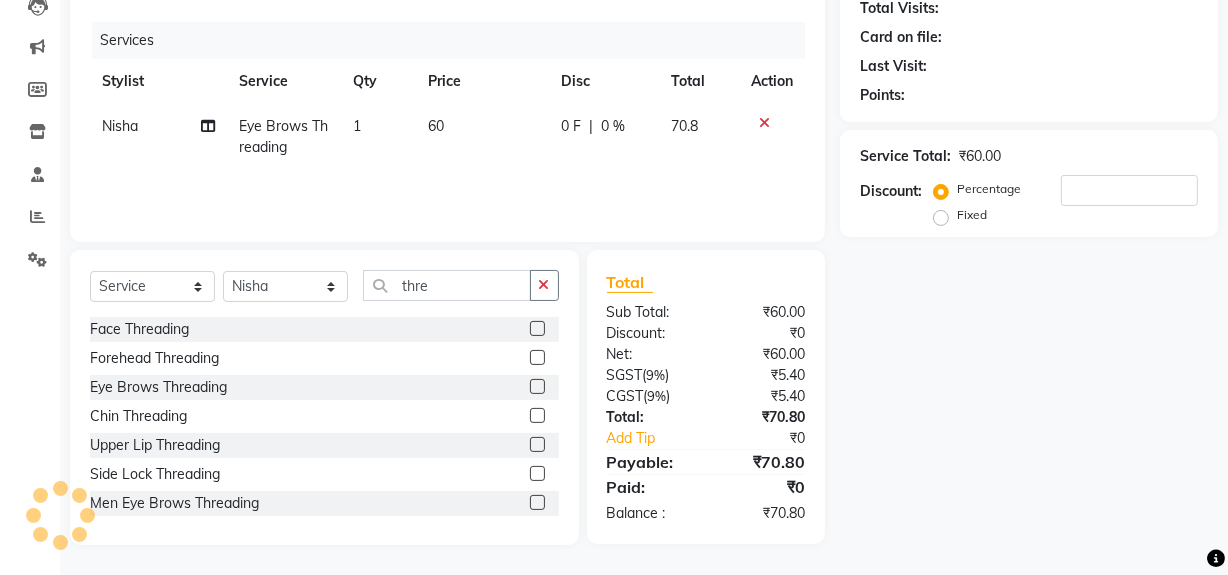 click 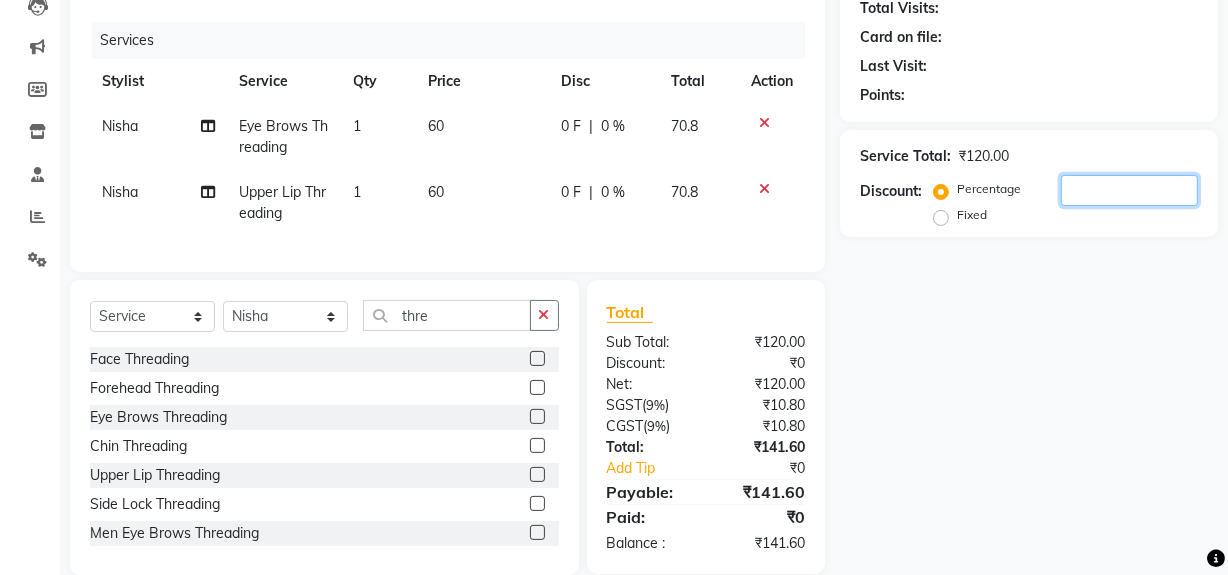 drag, startPoint x: 1218, startPoint y: 390, endPoint x: 1232, endPoint y: 368, distance: 26.076809 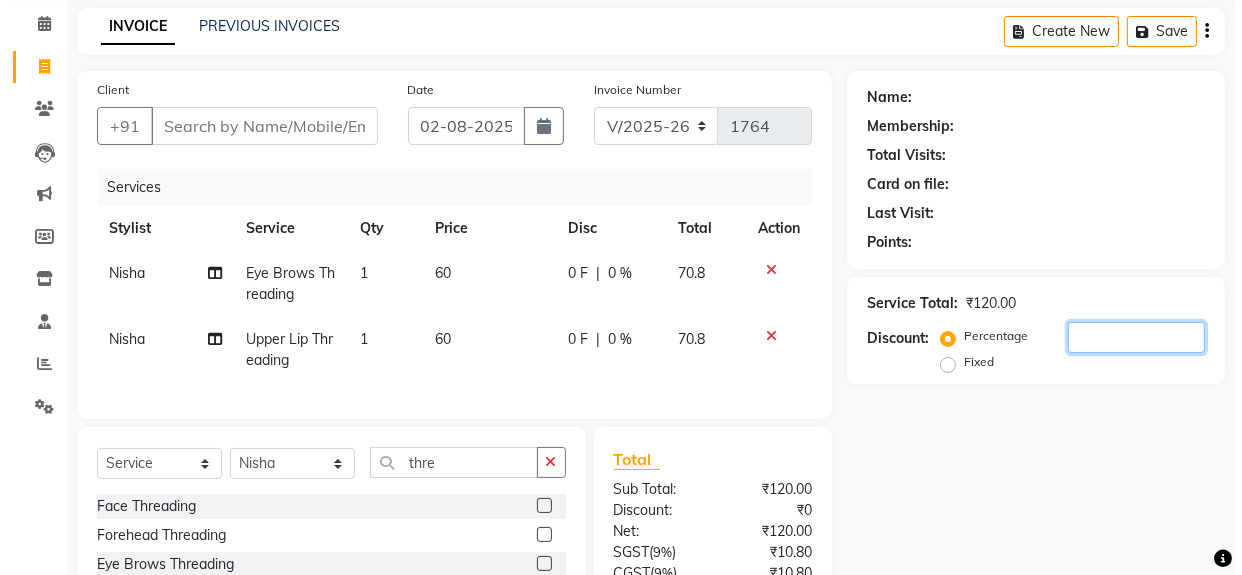 scroll, scrollTop: 0, scrollLeft: 0, axis: both 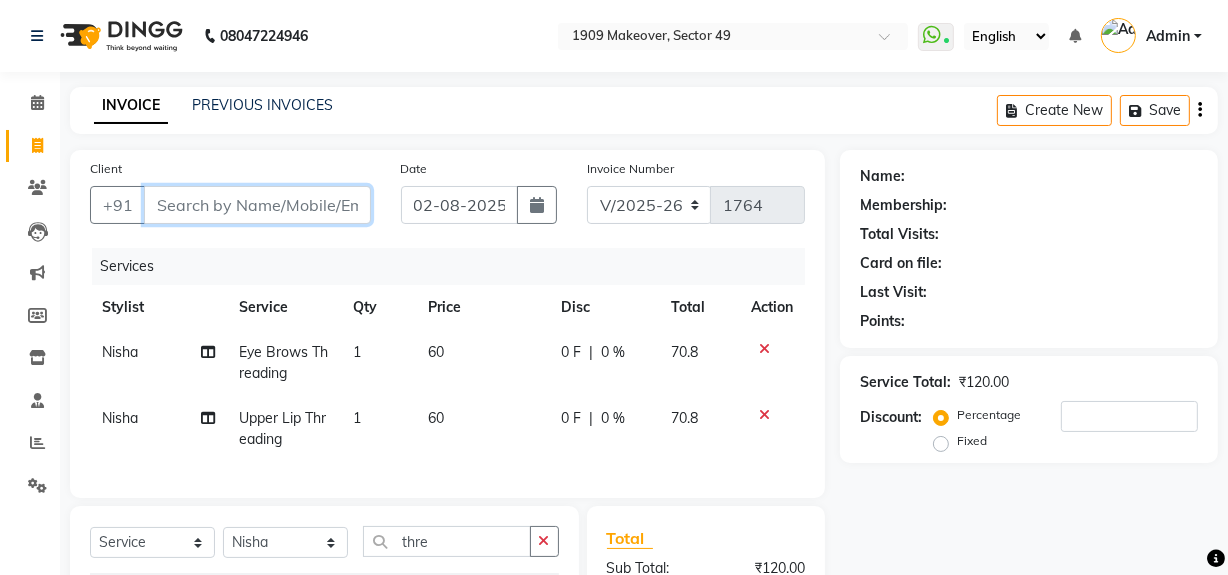click on "Client" at bounding box center [257, 205] 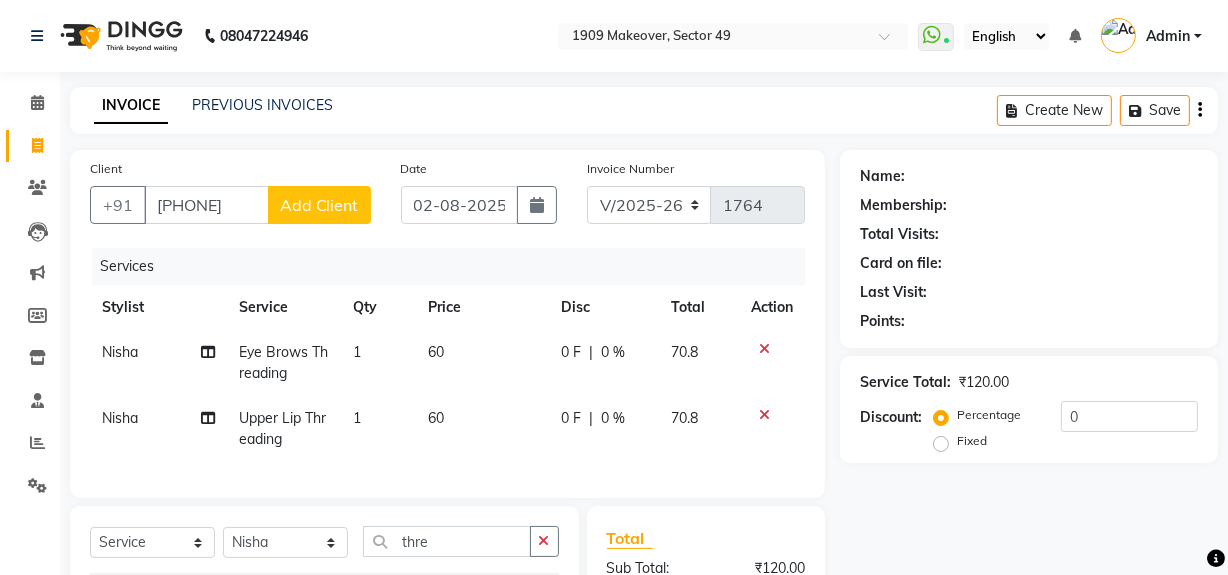 click on "Add Client" 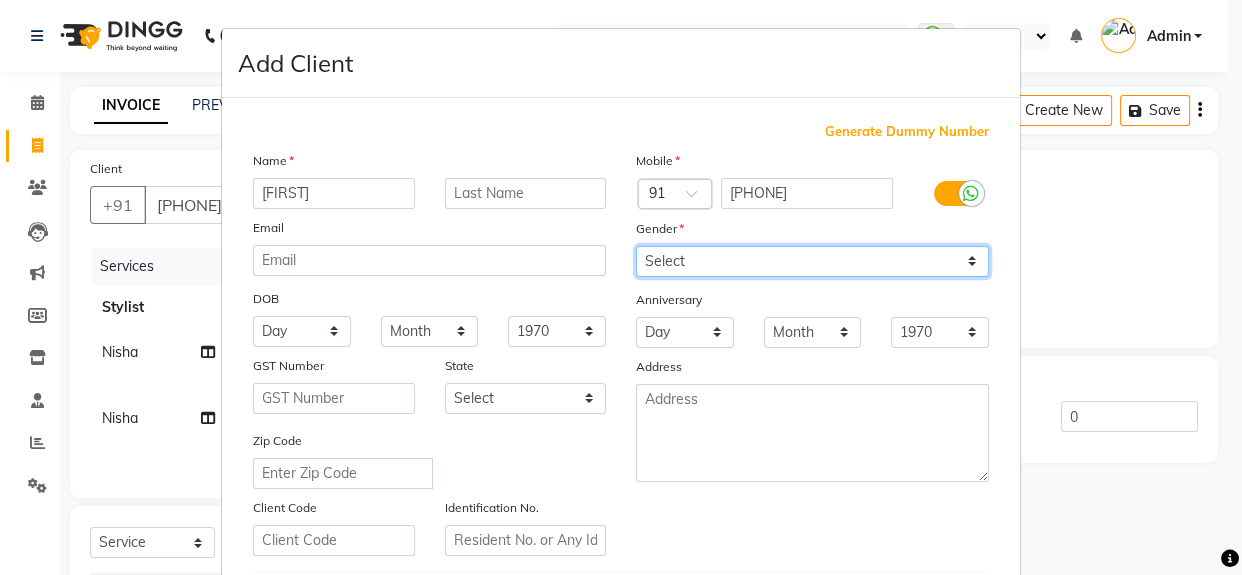 click on "Select Male Female Other Prefer Not To Say" at bounding box center (812, 261) 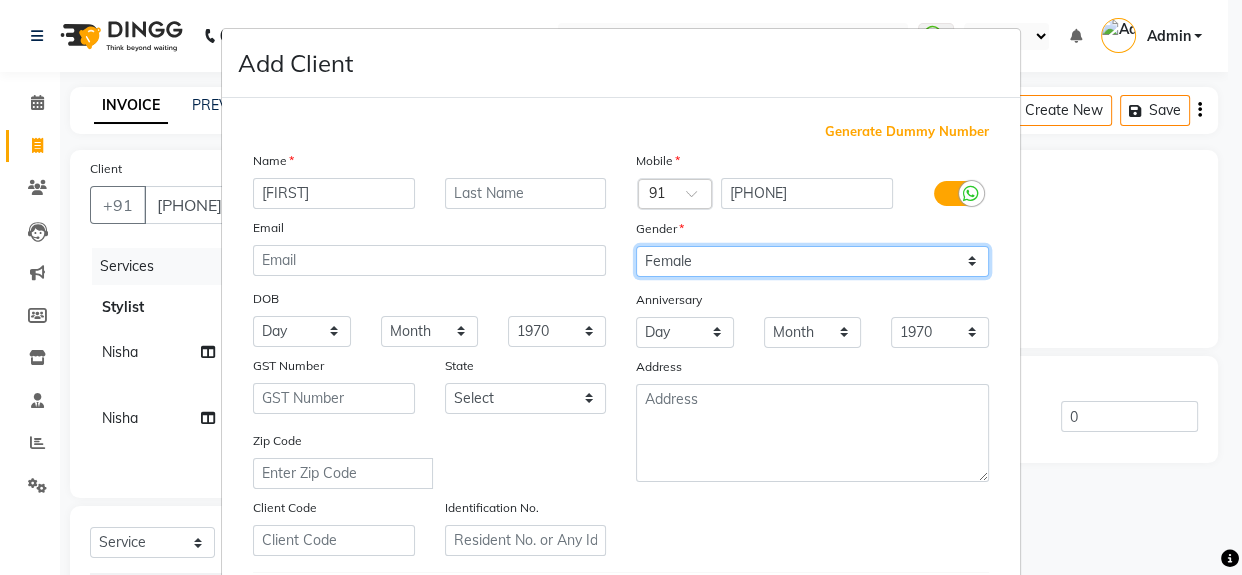 click on "Select Male Female Other Prefer Not To Say" at bounding box center (812, 261) 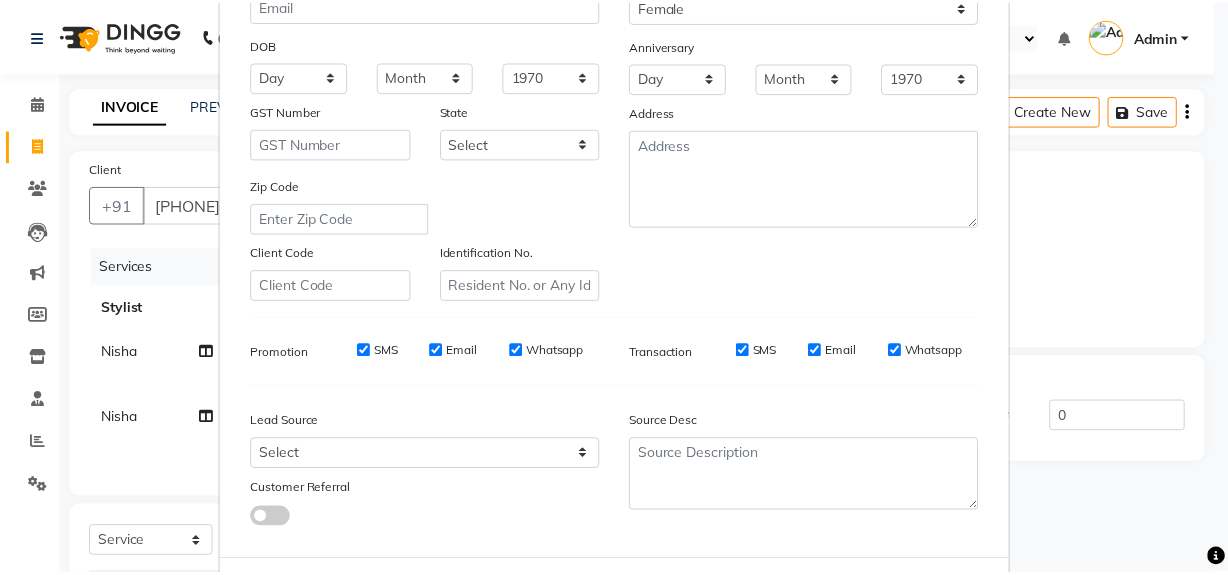 scroll, scrollTop: 353, scrollLeft: 0, axis: vertical 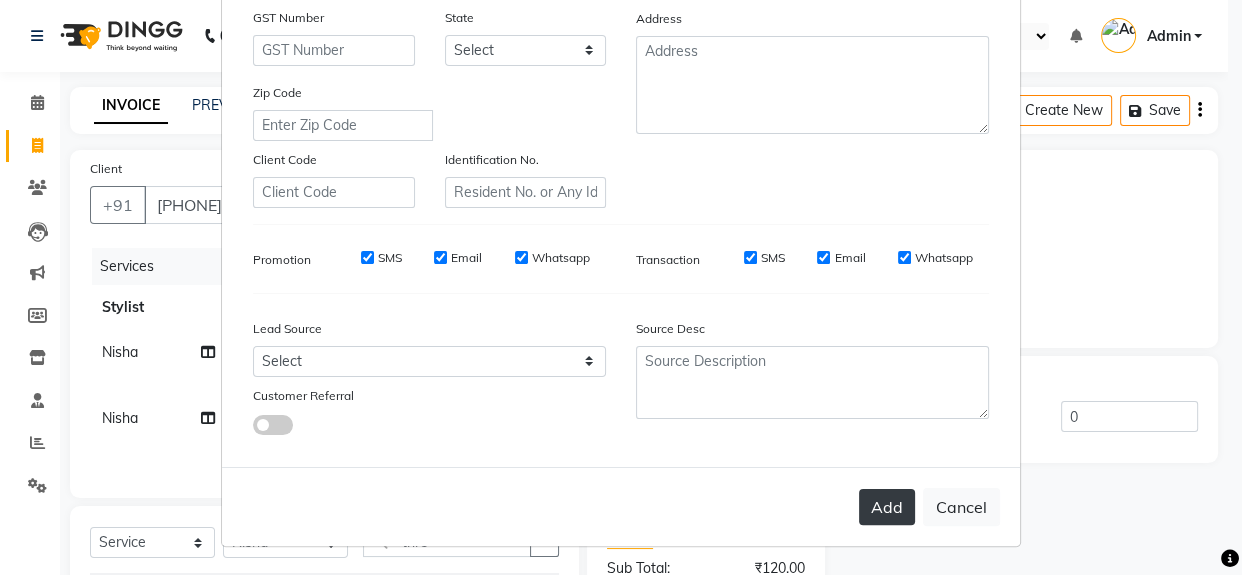 click on "Add" at bounding box center (887, 507) 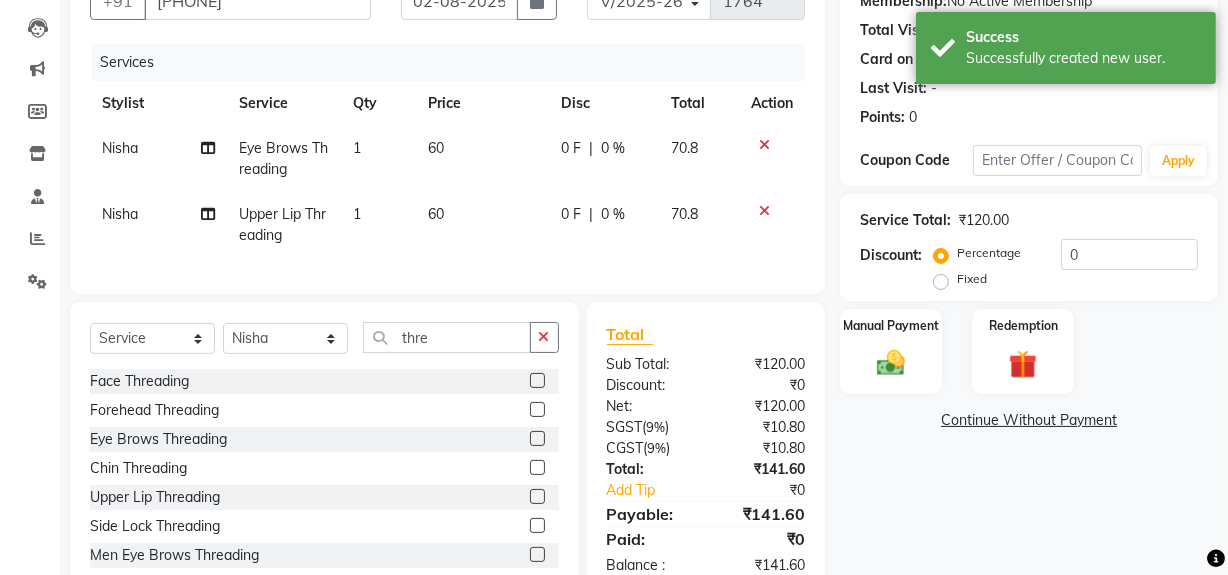 scroll, scrollTop: 270, scrollLeft: 0, axis: vertical 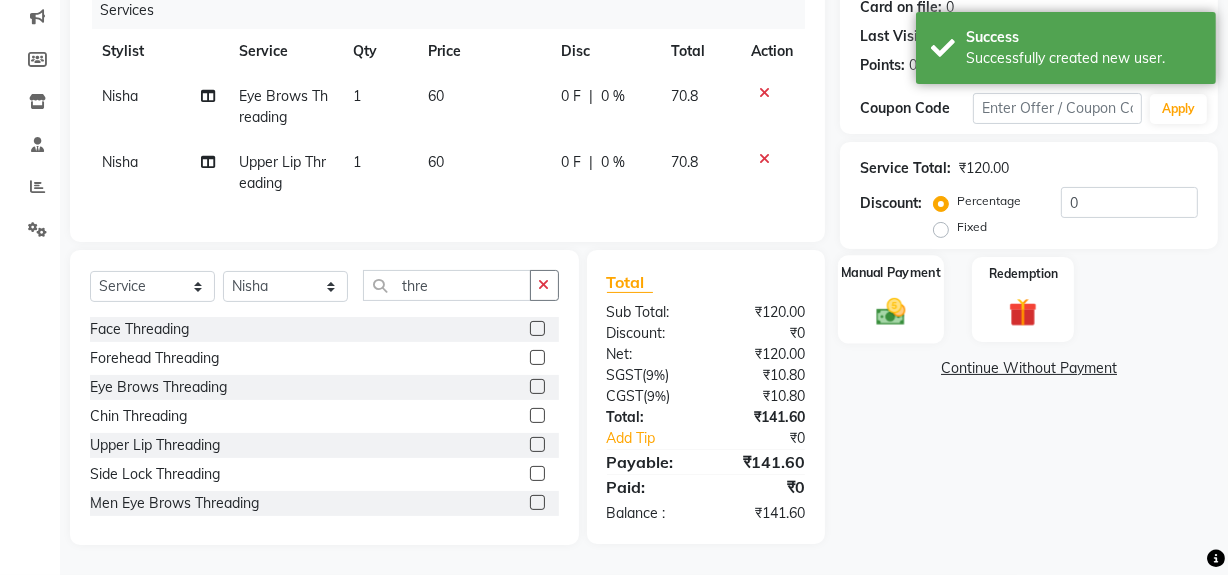 click 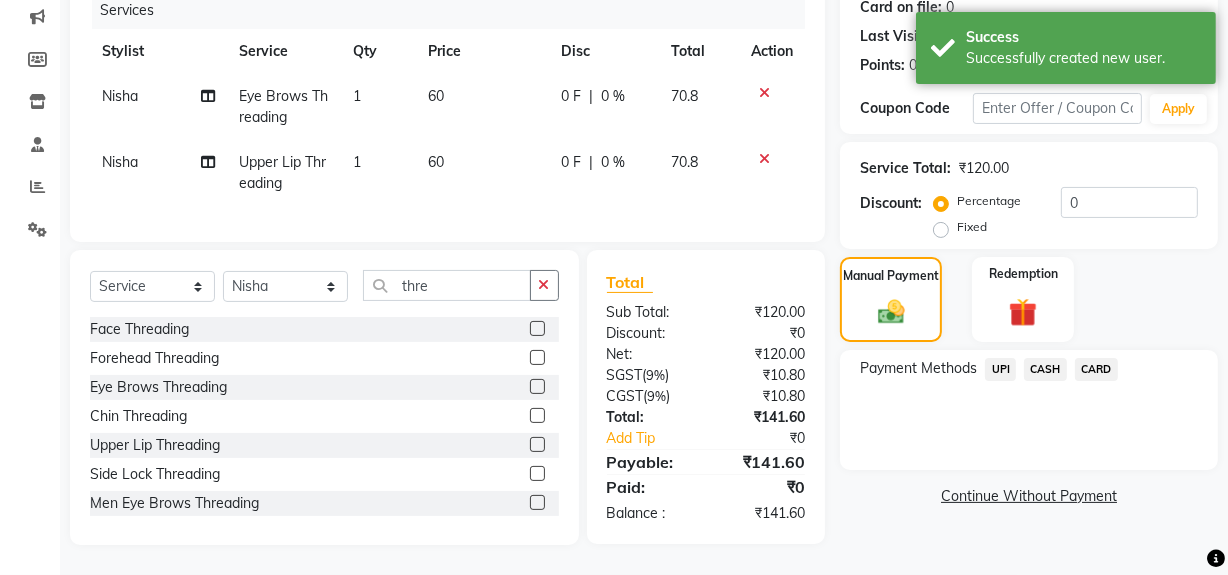 click on "UPI" 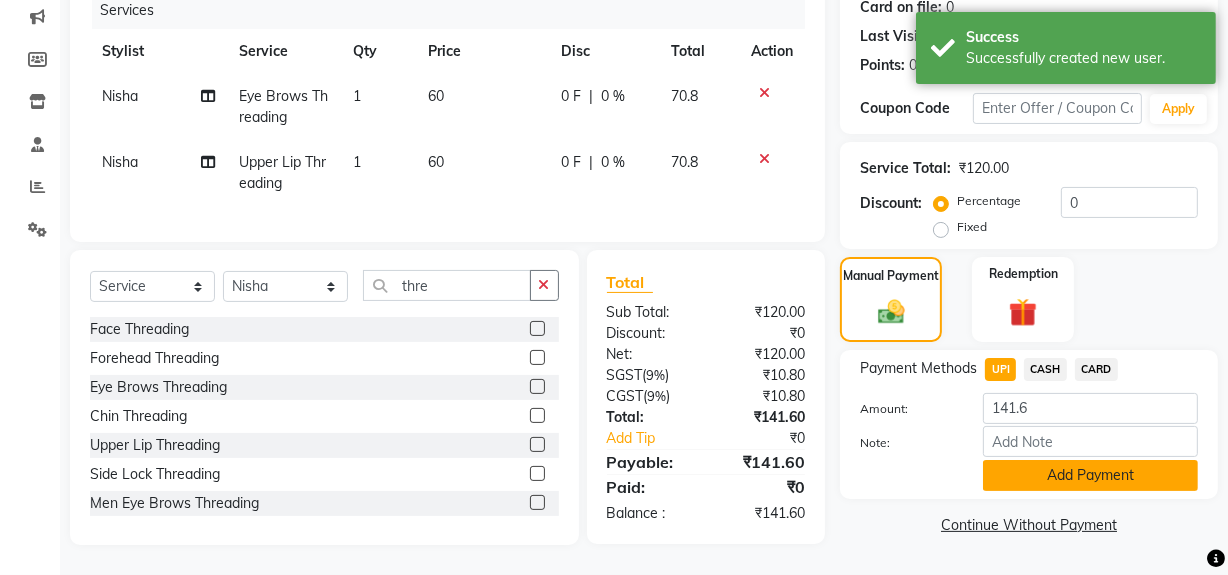 click on "Add Payment" 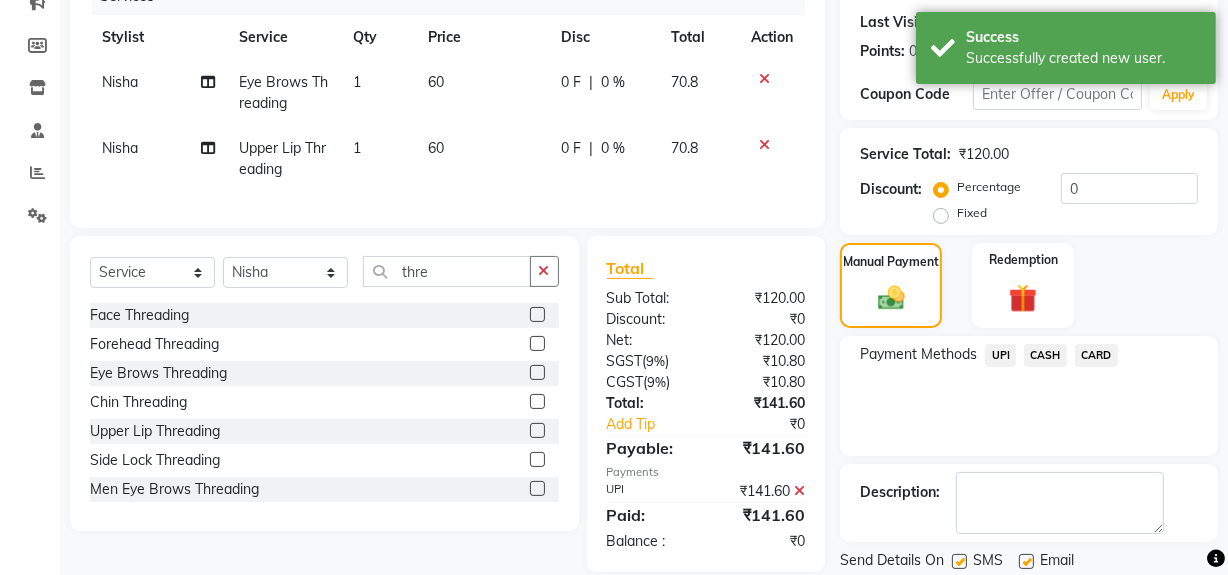 scroll, scrollTop: 333, scrollLeft: 0, axis: vertical 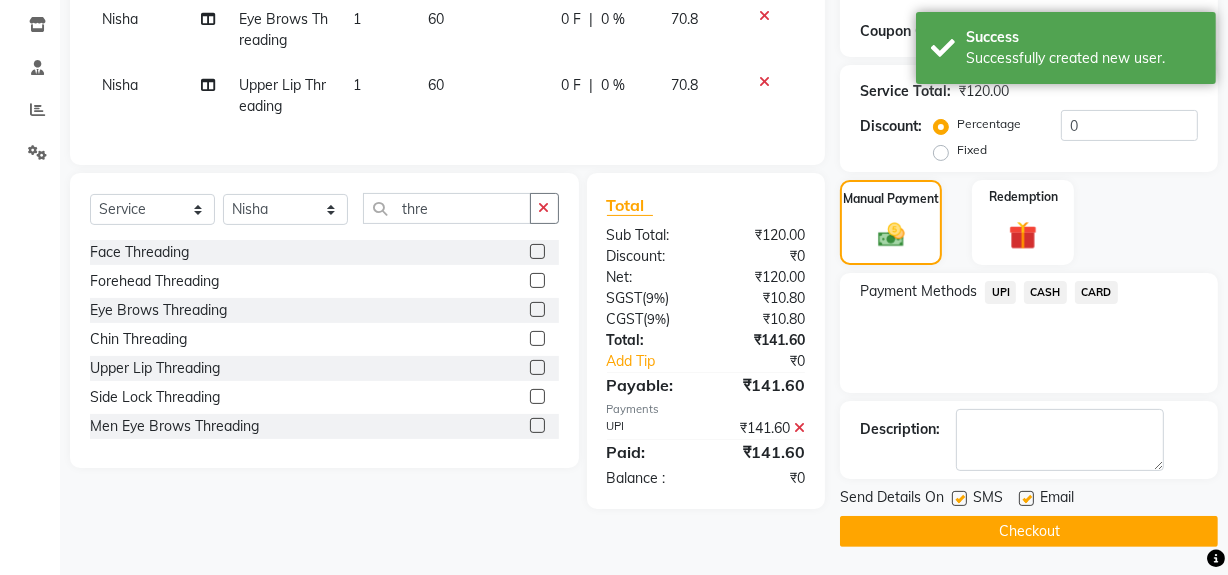 click on "Checkout" 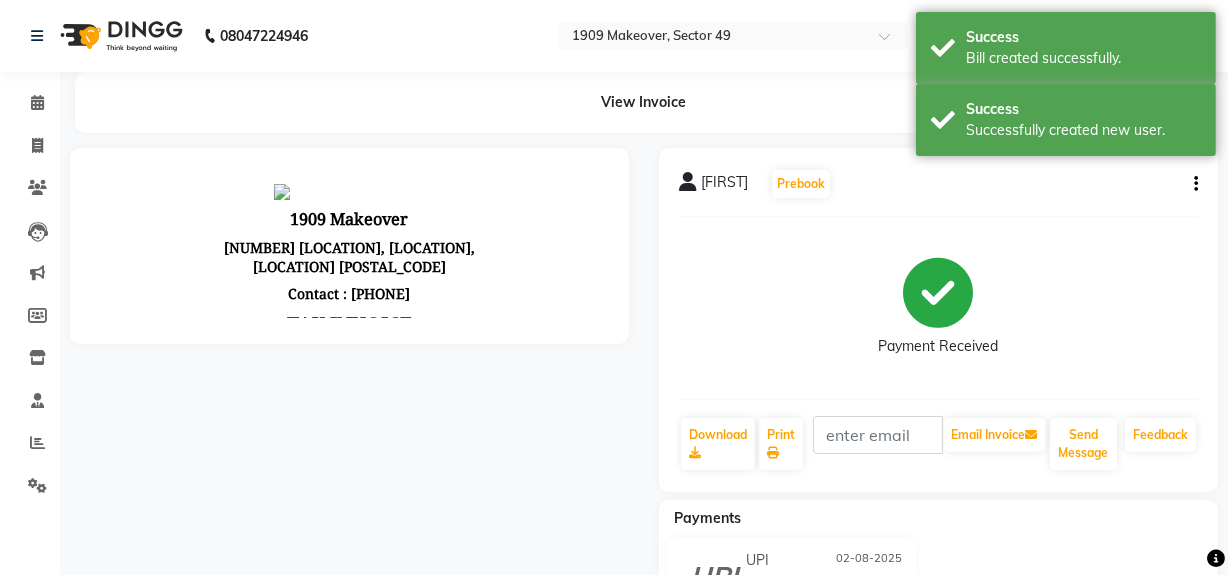 scroll, scrollTop: 0, scrollLeft: 0, axis: both 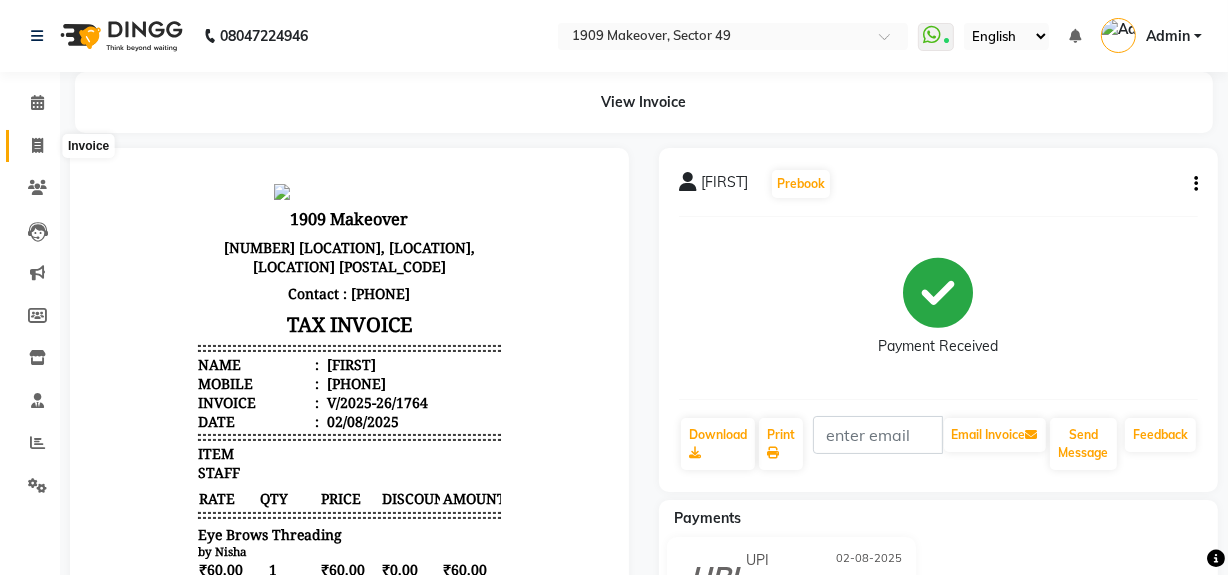click 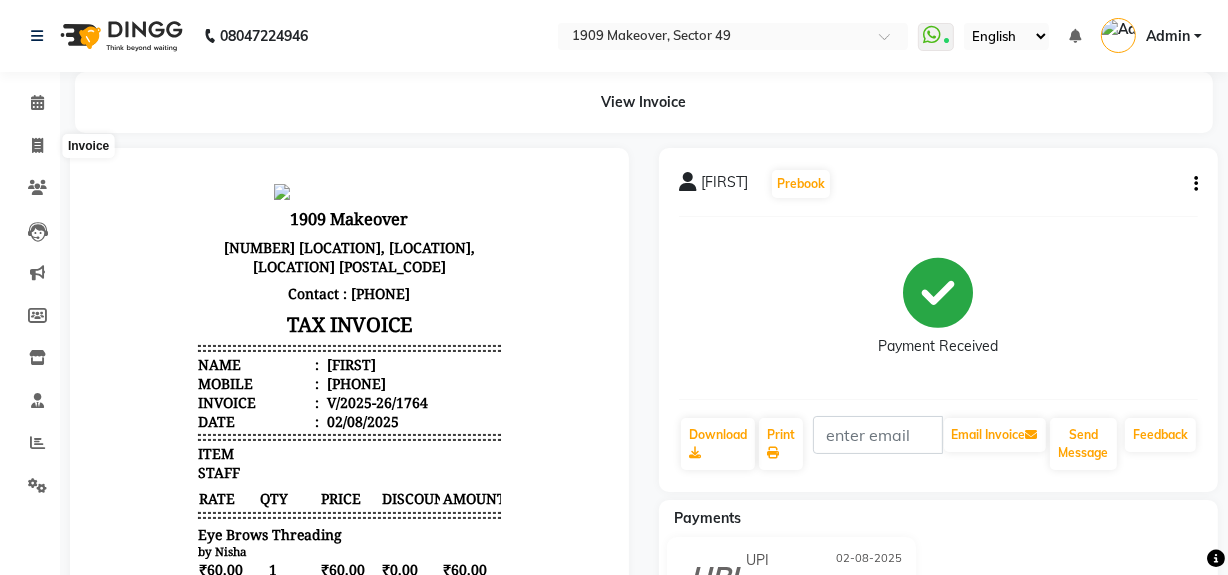 scroll, scrollTop: 26, scrollLeft: 0, axis: vertical 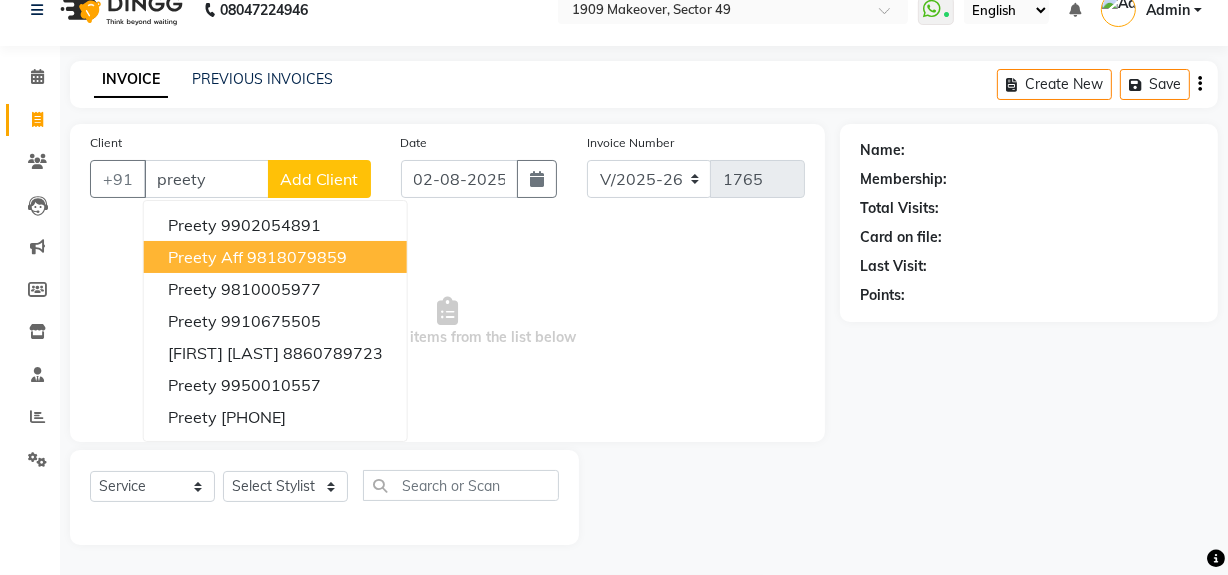 click on "9818079859" at bounding box center [297, 257] 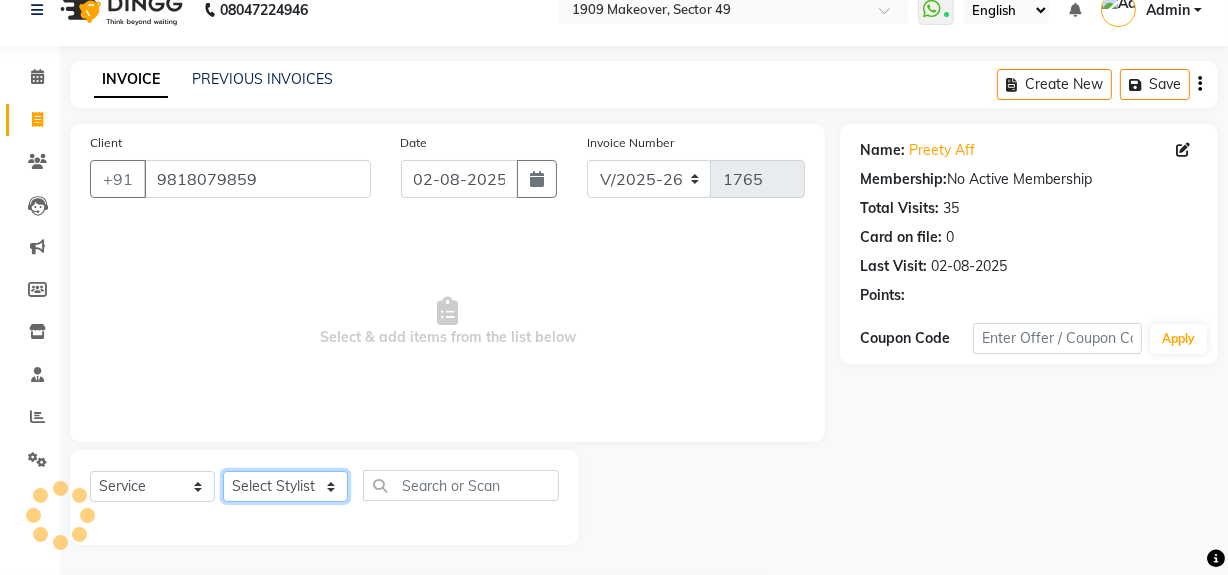 click on "Select Stylist Abdul Ahmed Arif Harun House Sale Jyoti Nisha Rehaan Ujjwal Umesh Veer vikram mehta Vishal" 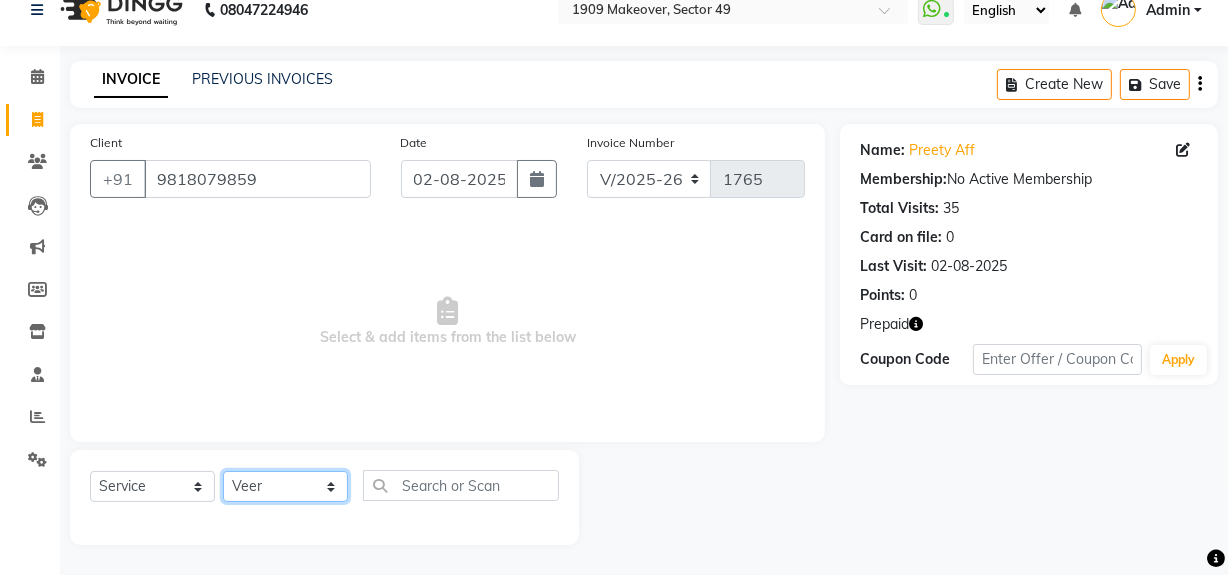 click on "Select Stylist Abdul Ahmed Arif Harun House Sale Jyoti Nisha Rehaan Ujjwal Umesh Veer vikram mehta Vishal" 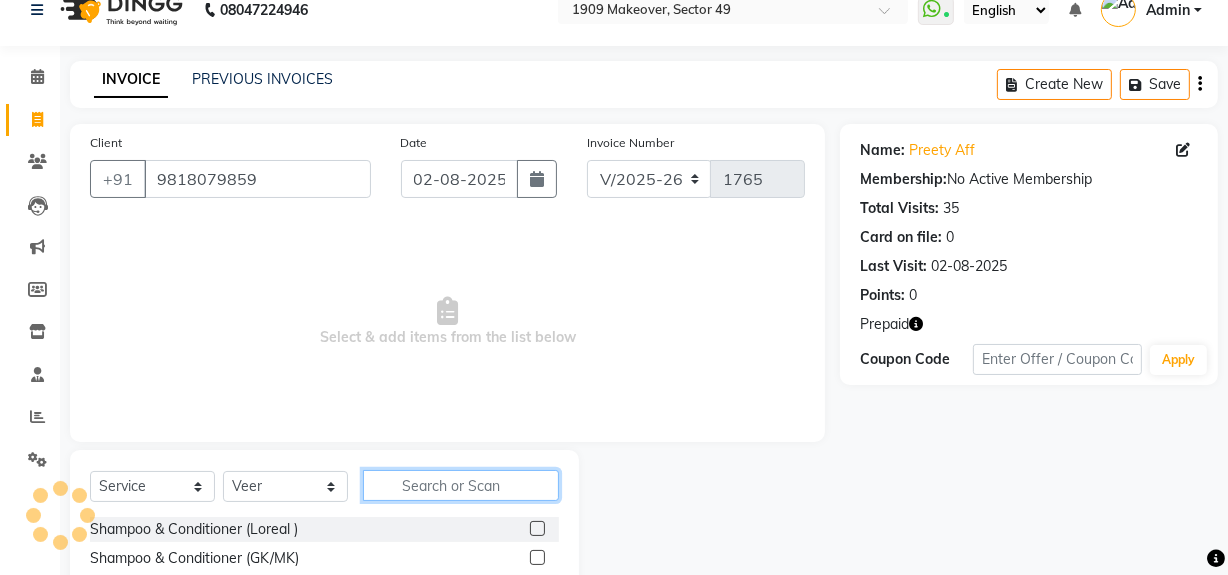 click 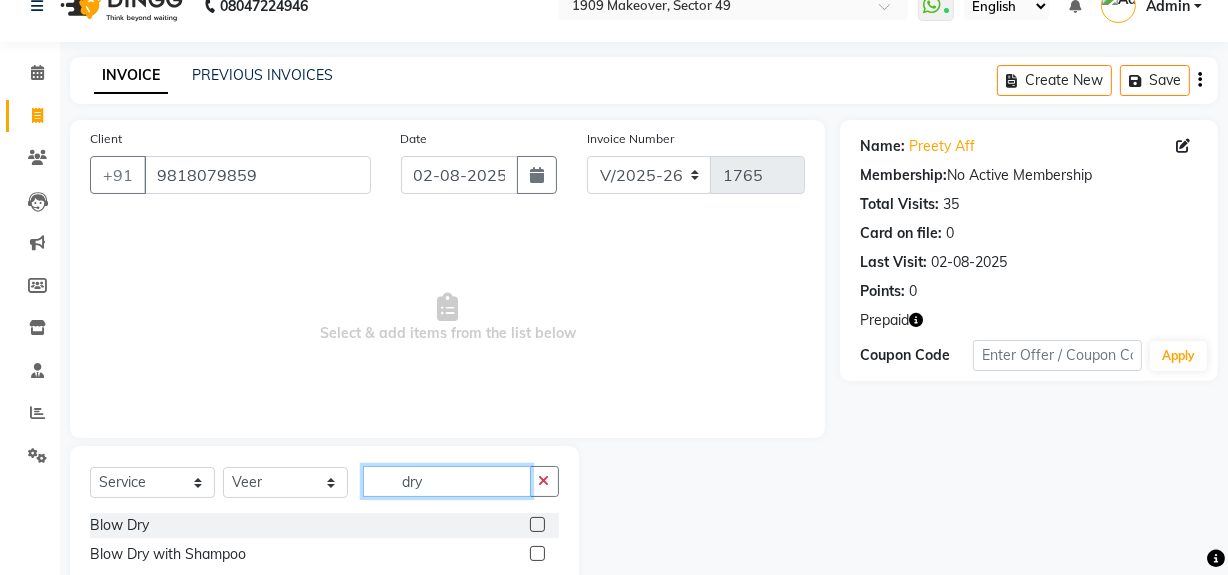 scroll, scrollTop: 83, scrollLeft: 0, axis: vertical 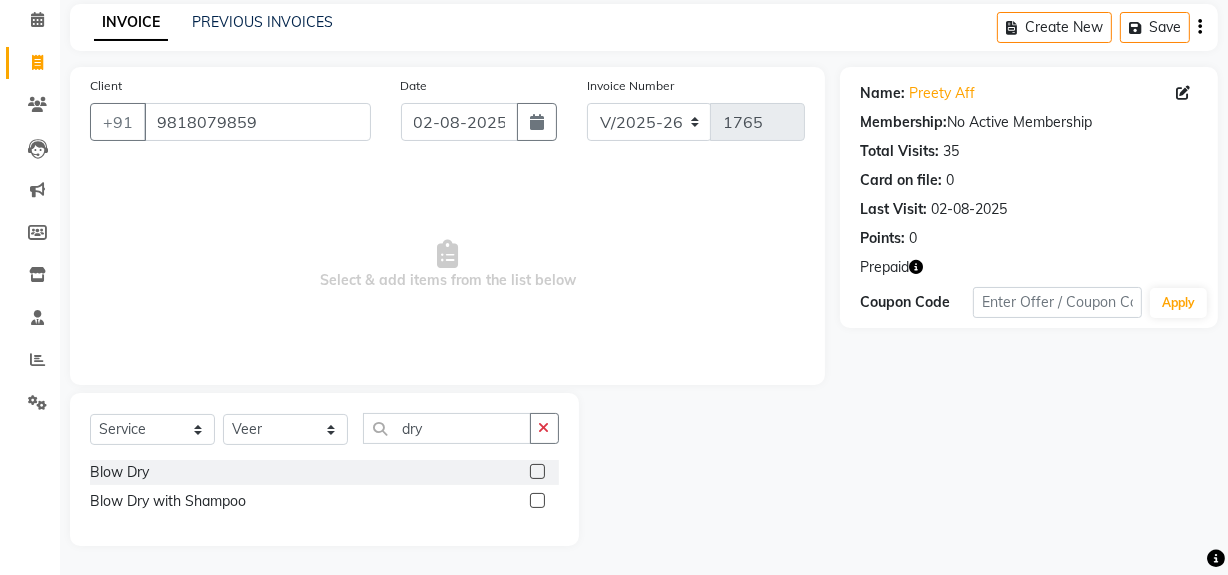 click 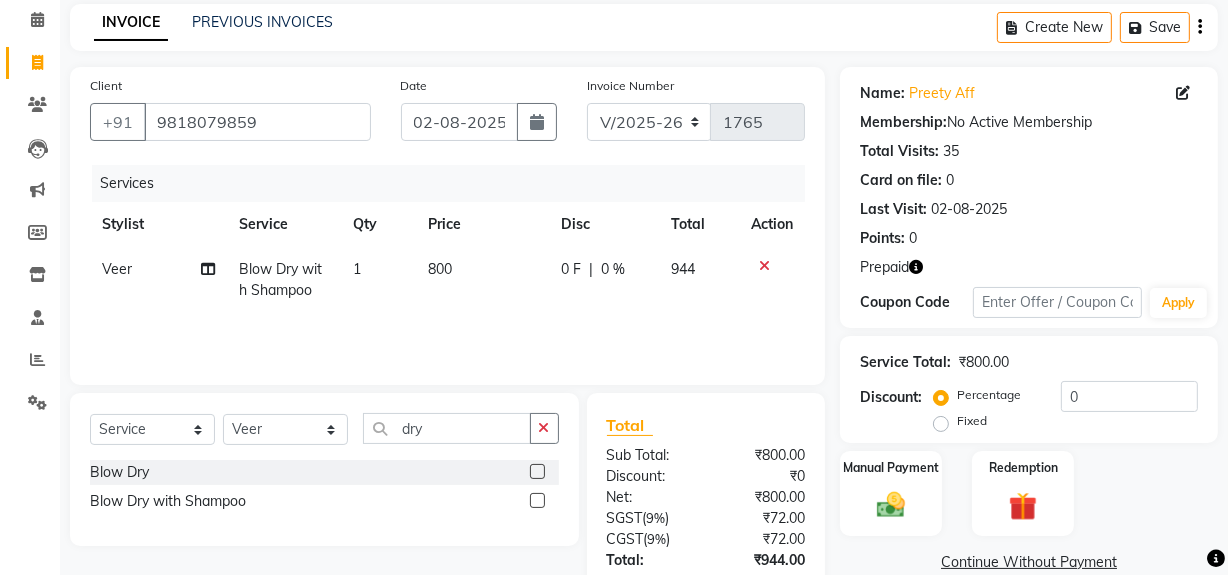 scroll, scrollTop: 220, scrollLeft: 0, axis: vertical 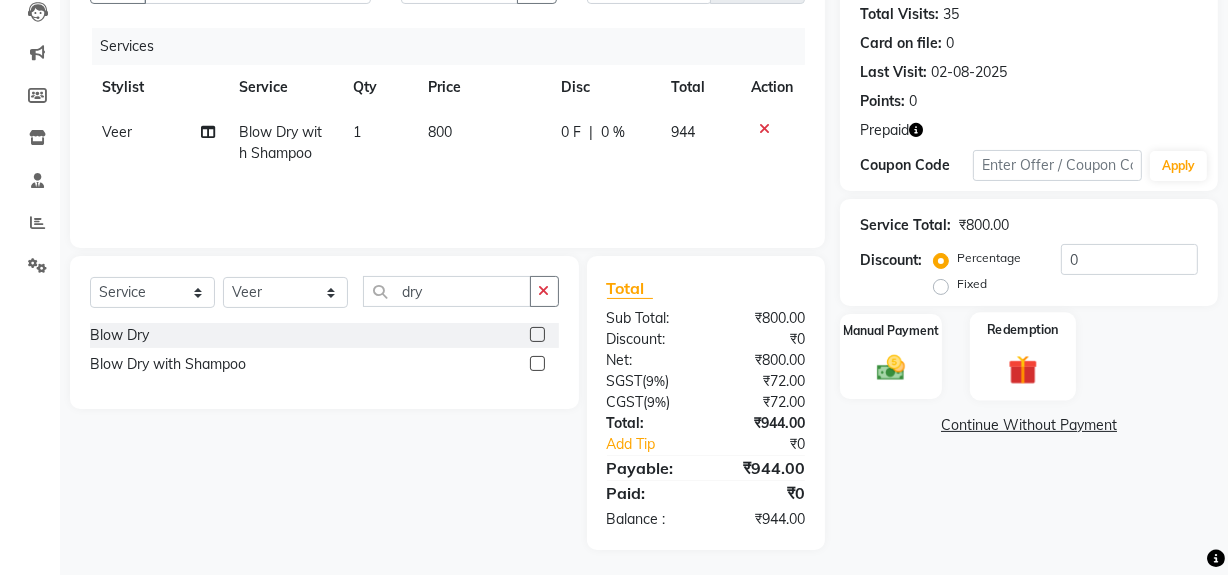 click 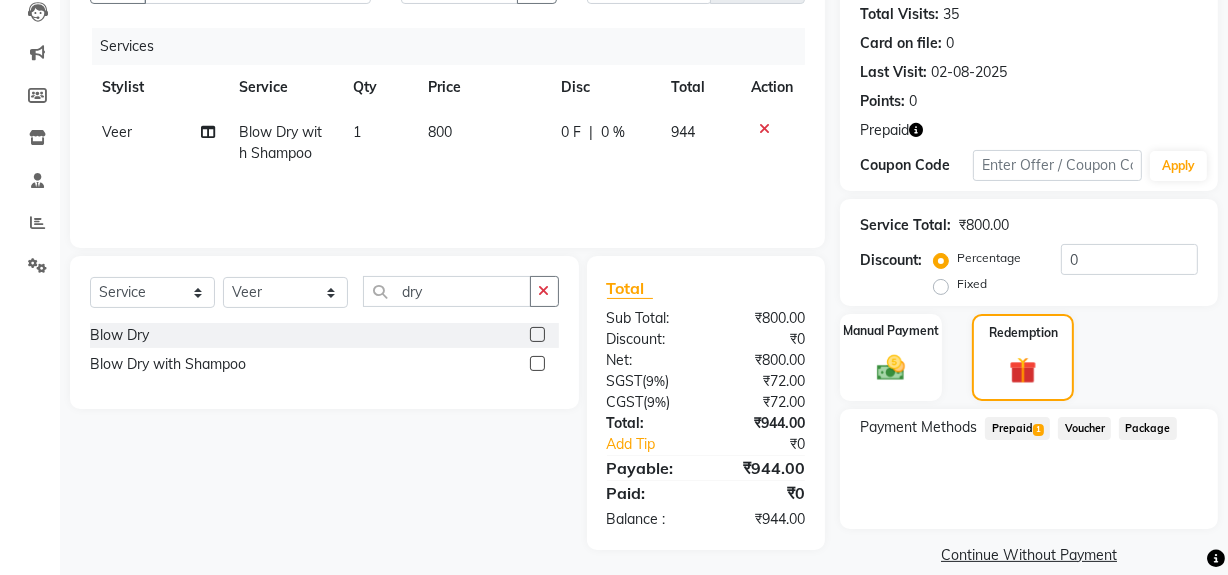 click on "Prepaid  1" 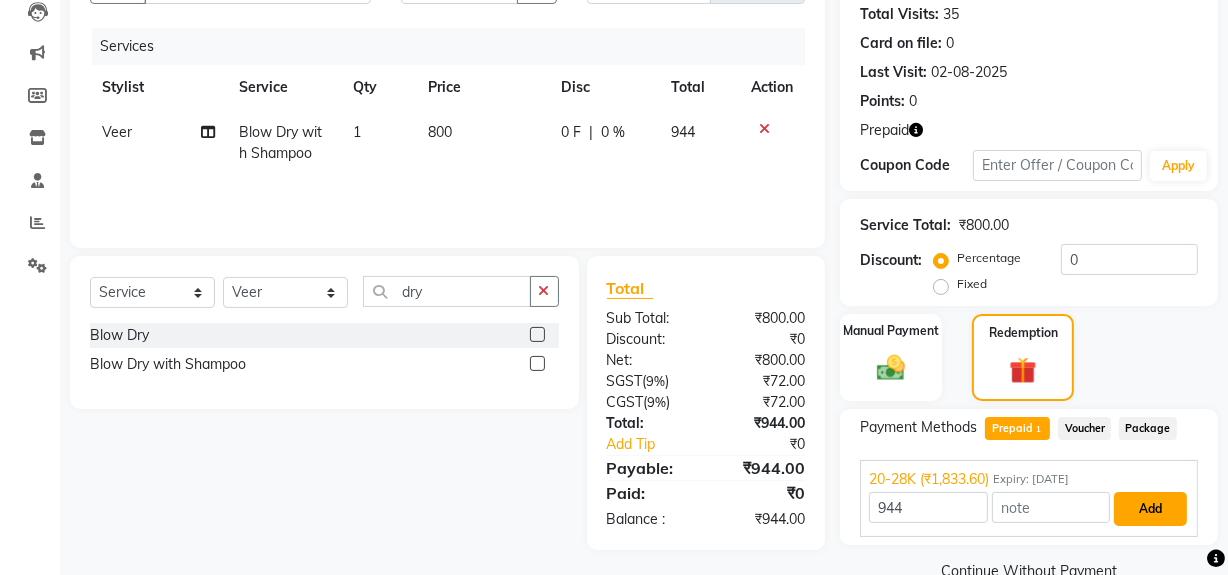 click on "Add" at bounding box center [1150, 509] 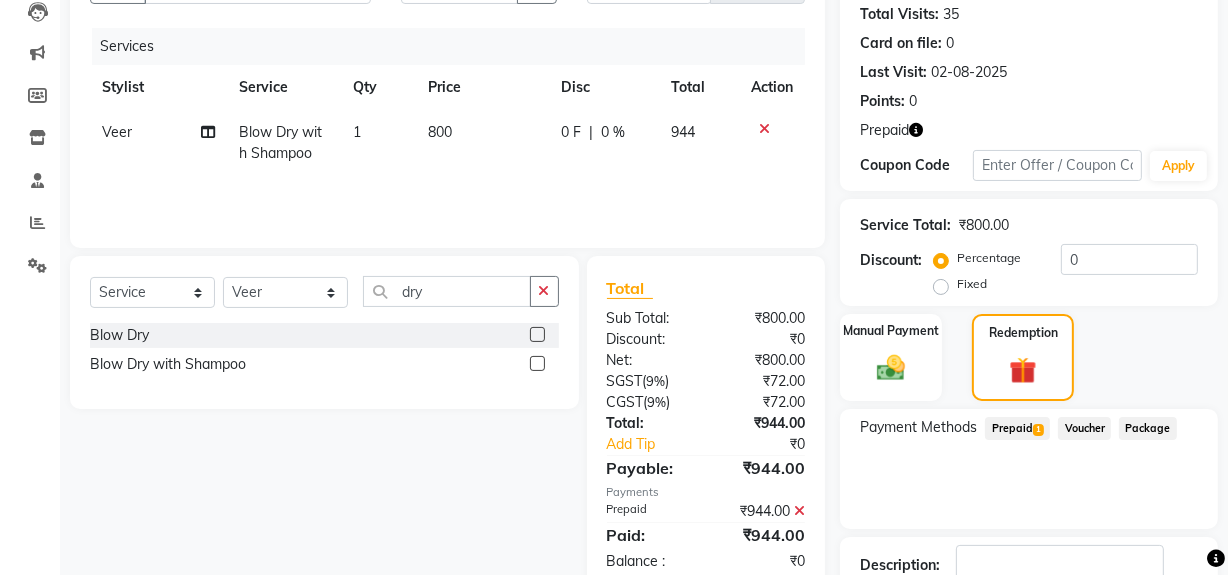 scroll, scrollTop: 356, scrollLeft: 0, axis: vertical 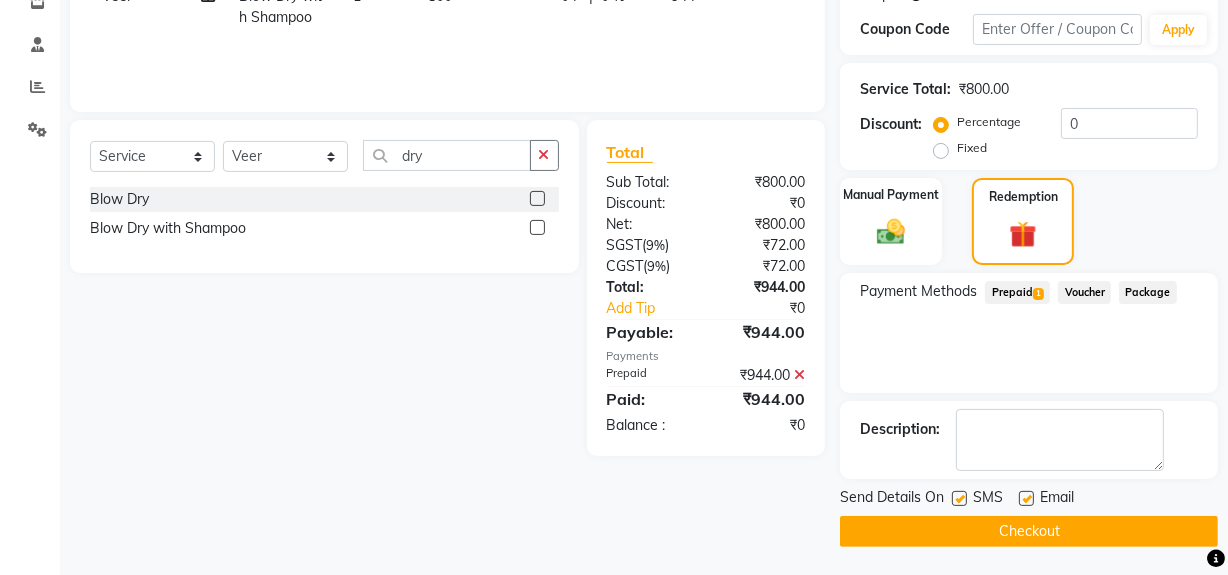 click on "Checkout" 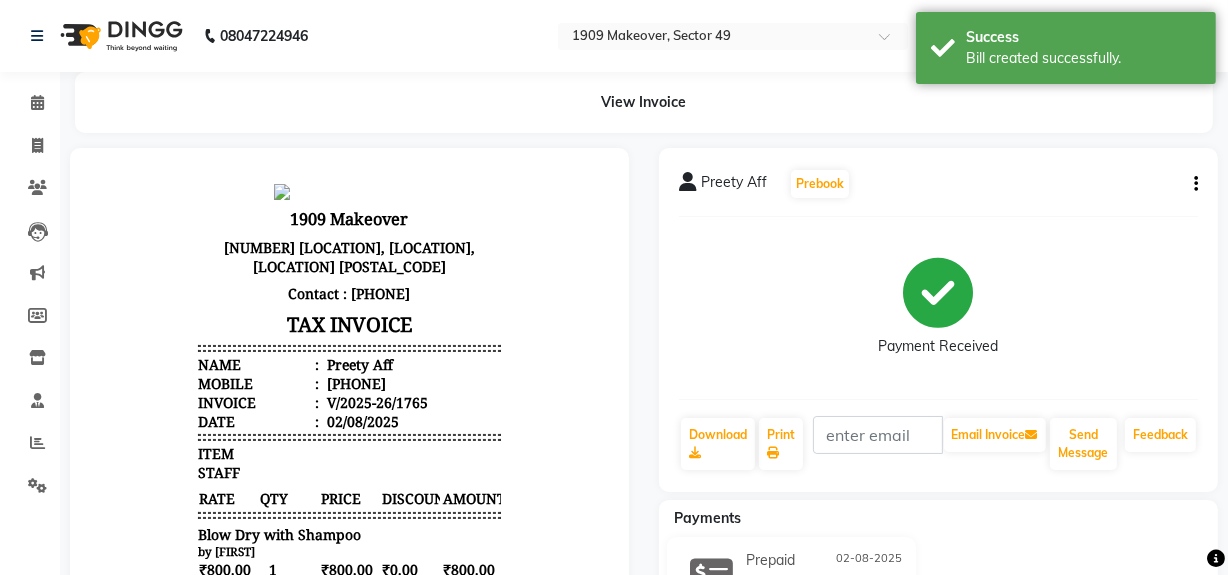 scroll, scrollTop: 0, scrollLeft: 0, axis: both 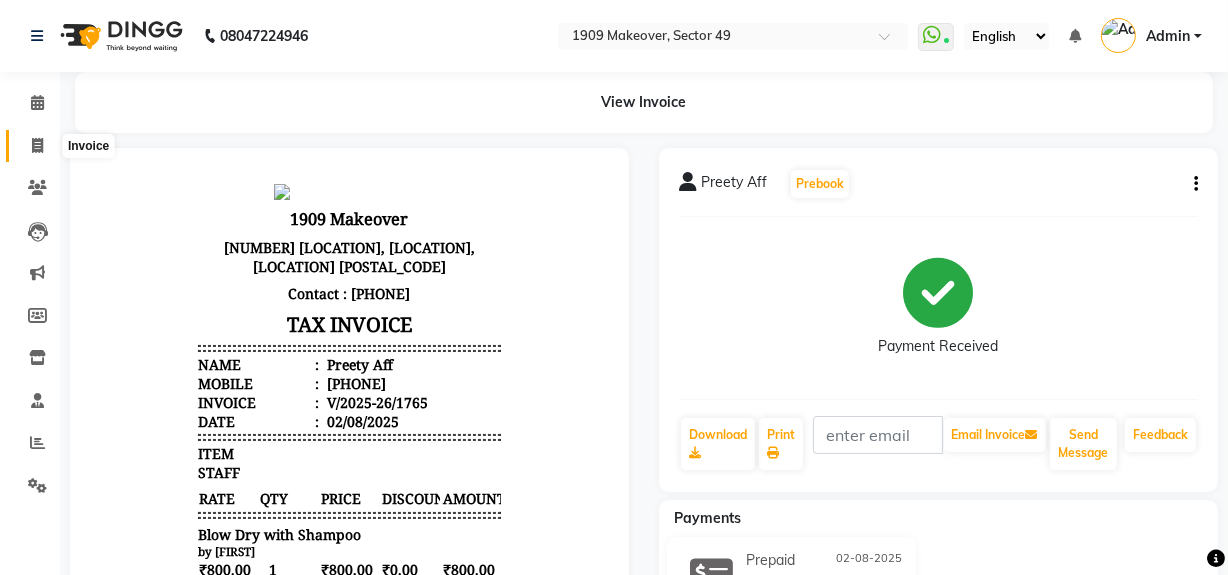 click 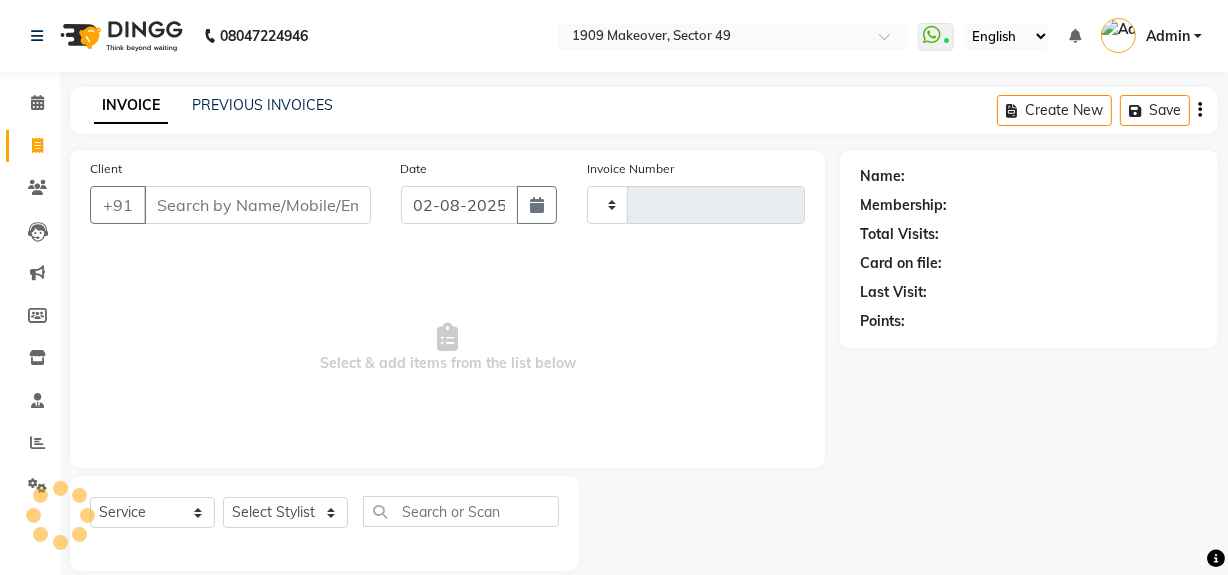 scroll, scrollTop: 26, scrollLeft: 0, axis: vertical 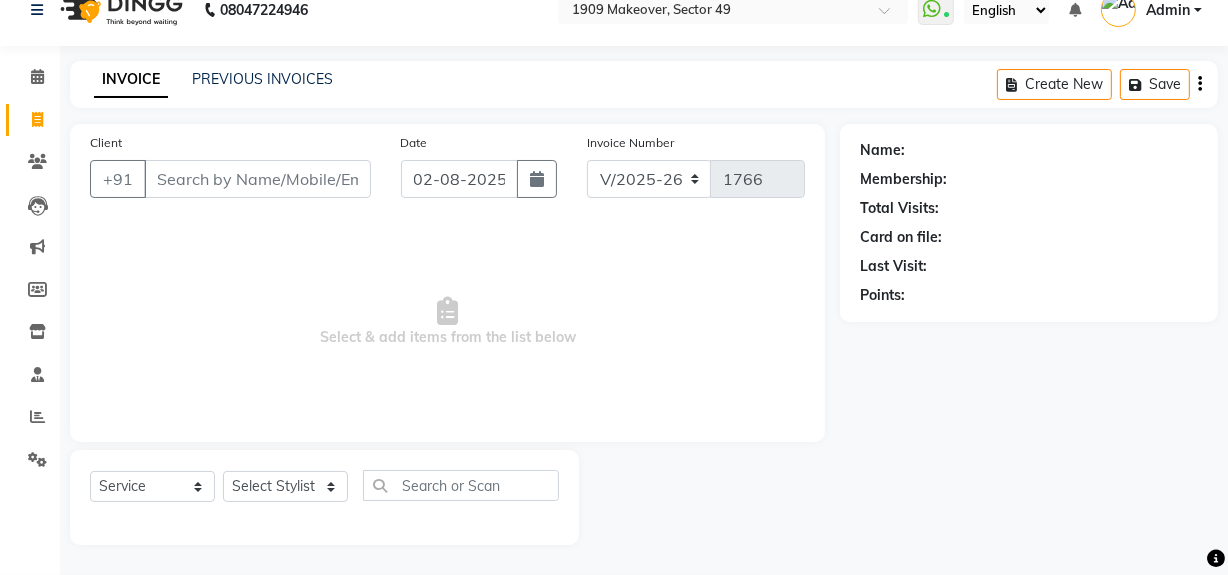 click on "Select & add items from the list below" at bounding box center [447, 322] 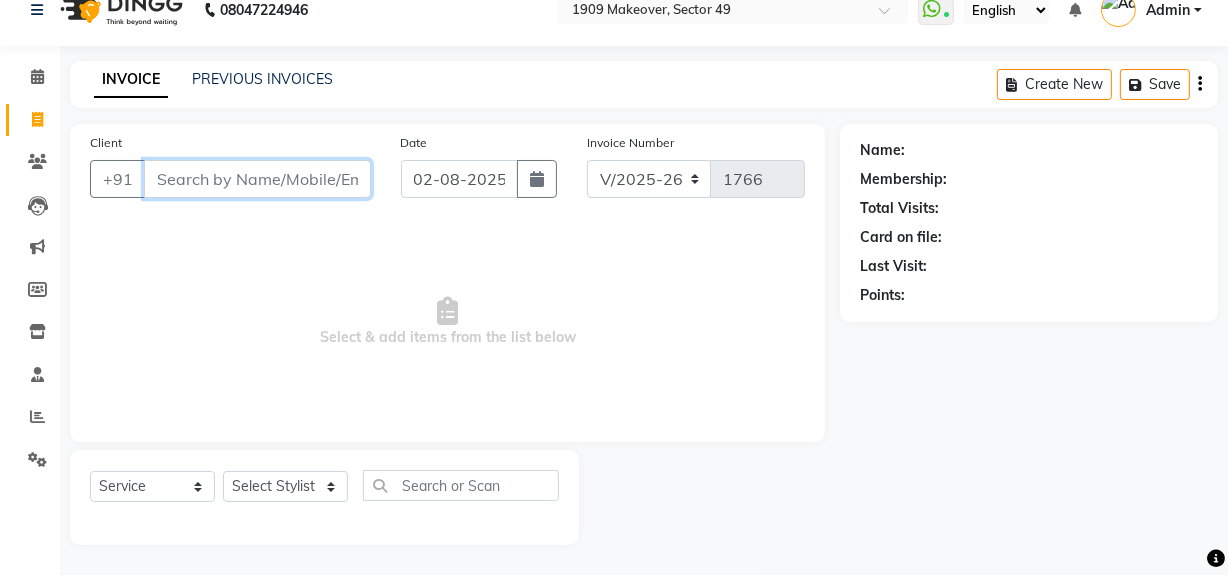 click on "Client" at bounding box center [257, 179] 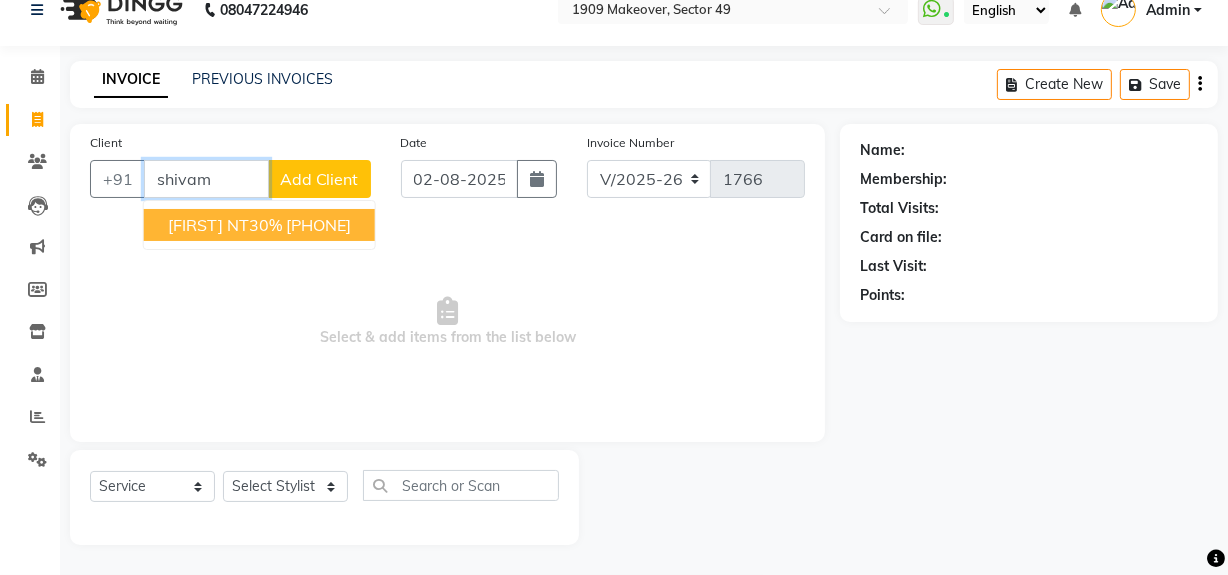 click on "[PHONE]" at bounding box center [318, 225] 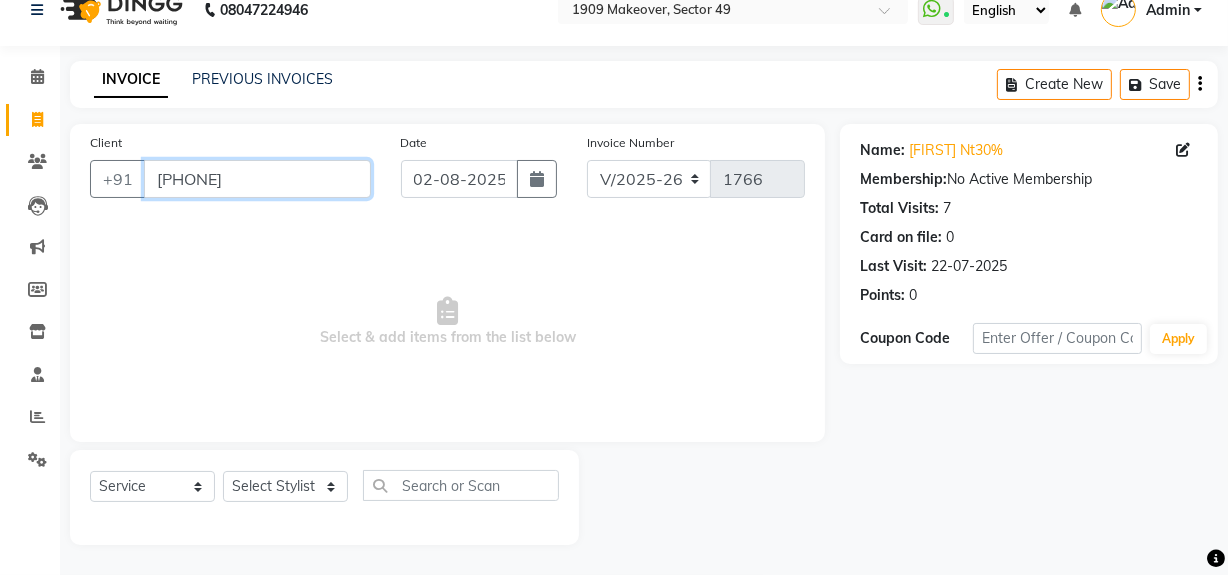 click on "[PHONE]" at bounding box center [257, 179] 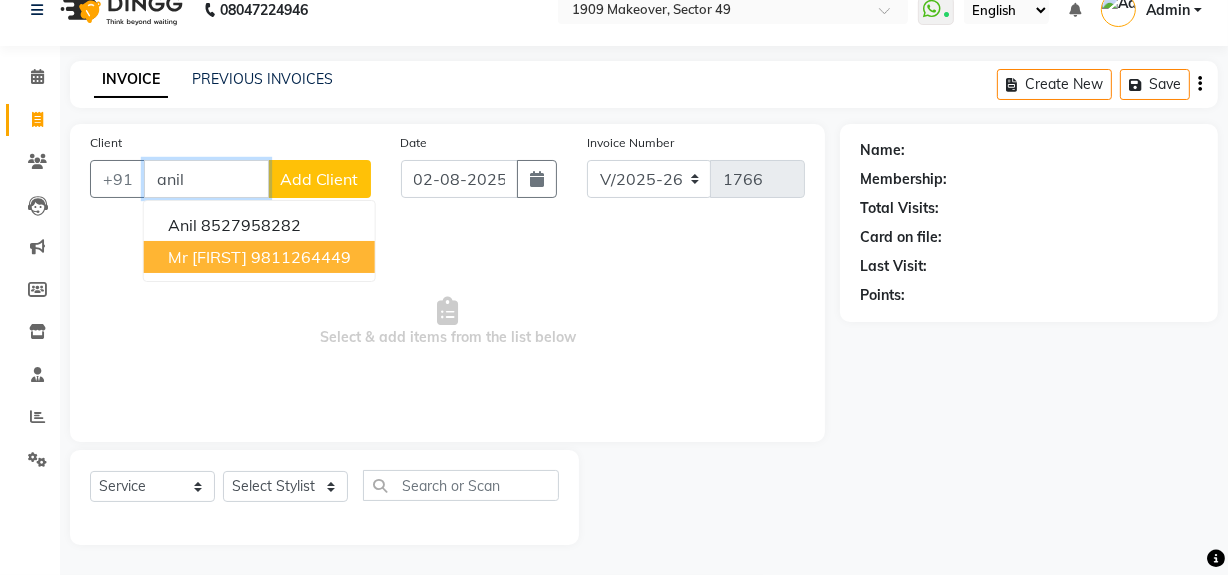 click on "9811264449" at bounding box center [301, 257] 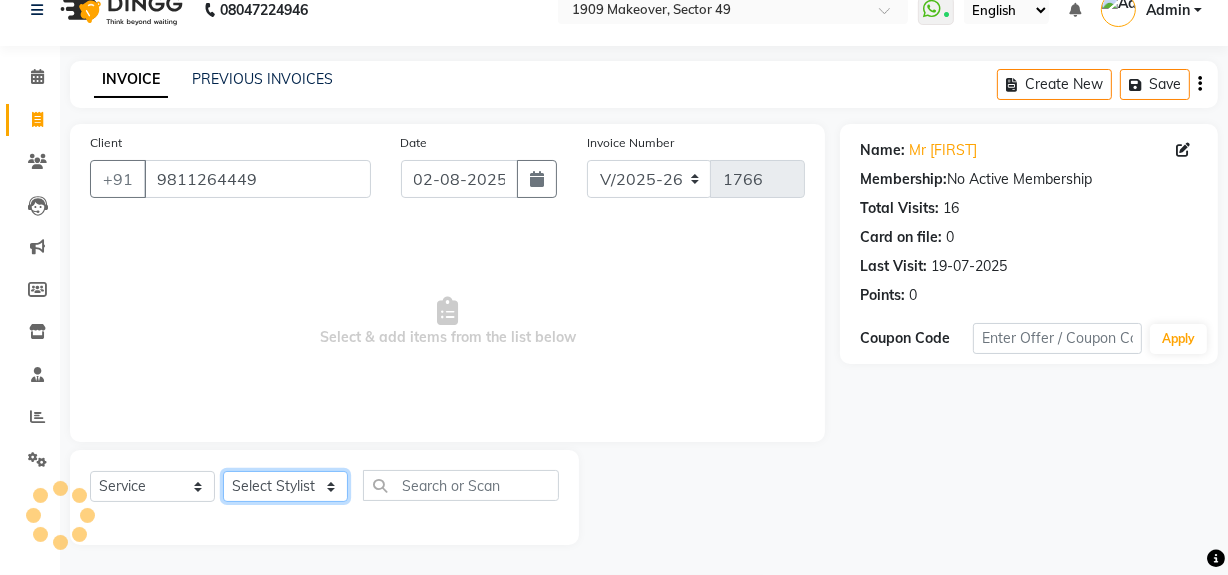click on "Select Stylist Abdul Ahmed Arif Harun House Sale Jyoti Nisha Rehaan Ujjwal Umesh Veer vikram mehta Vishal" 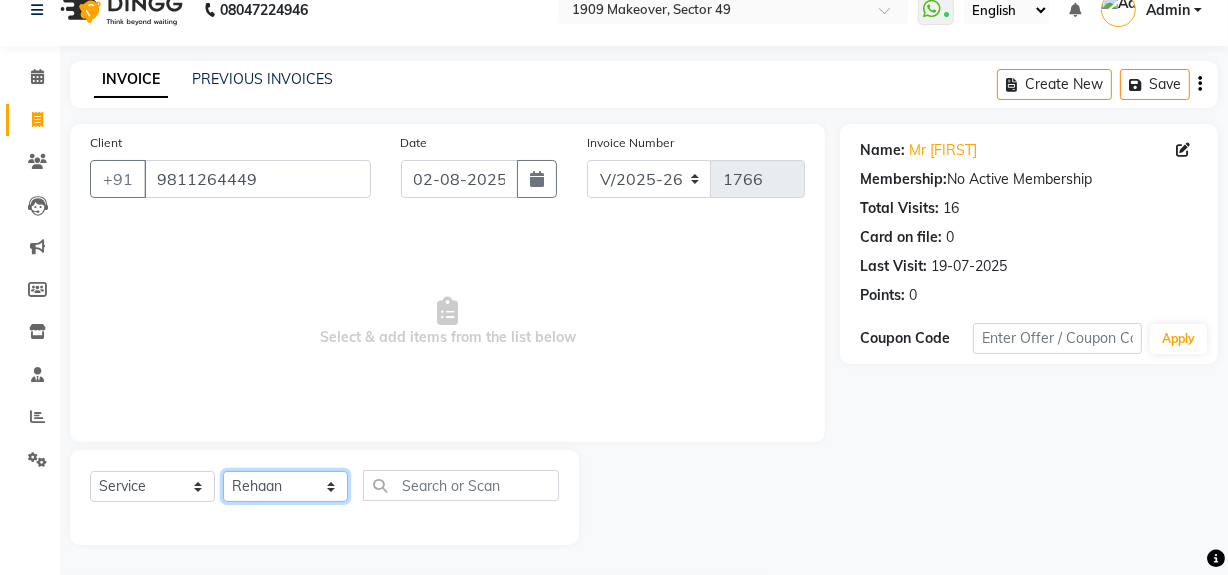 click on "Select Stylist Abdul Ahmed Arif Harun House Sale Jyoti Nisha Rehaan Ujjwal Umesh Veer vikram mehta Vishal" 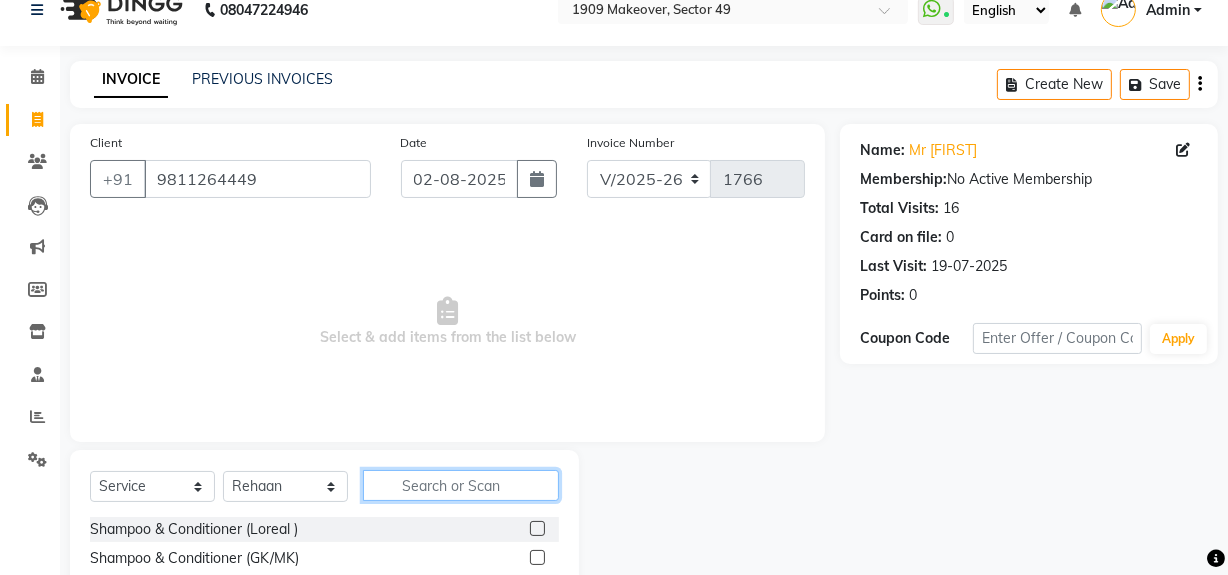 click 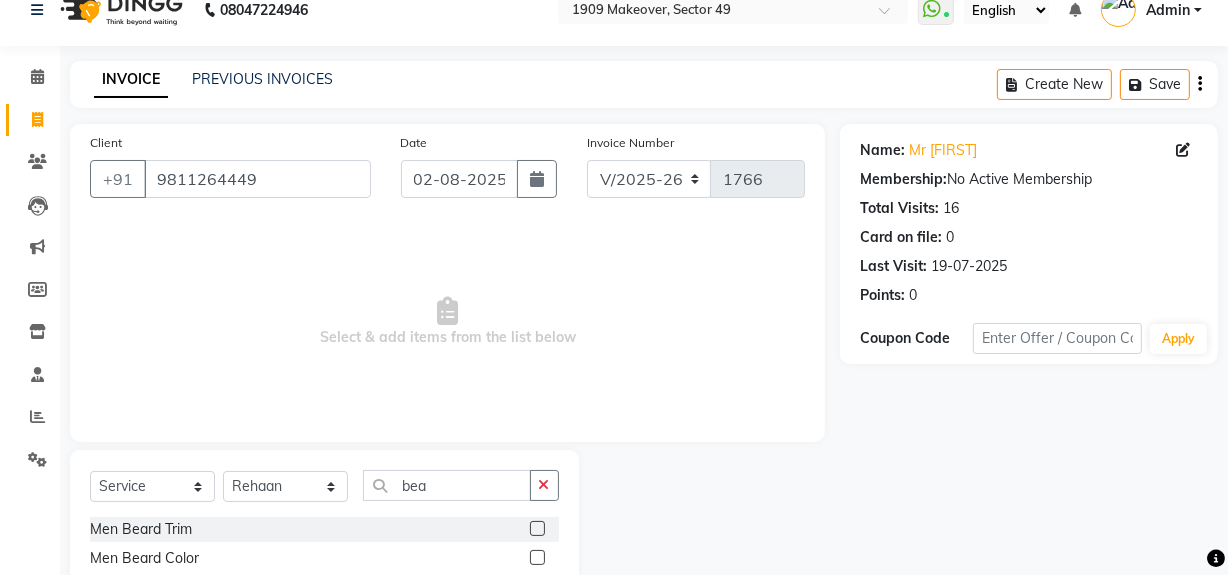 click 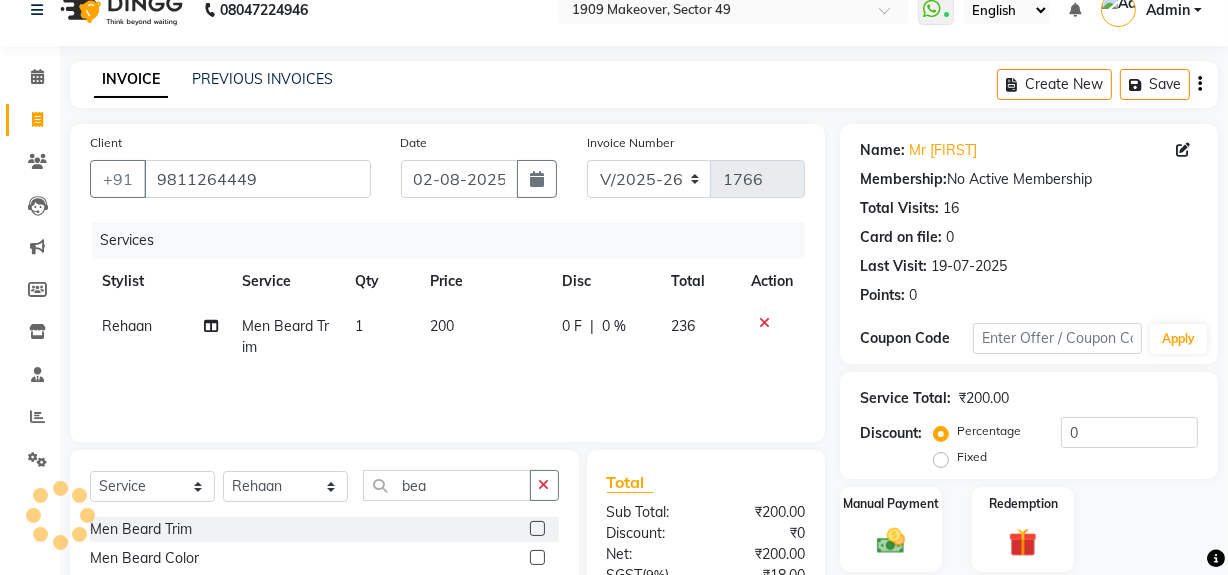 click on "200" 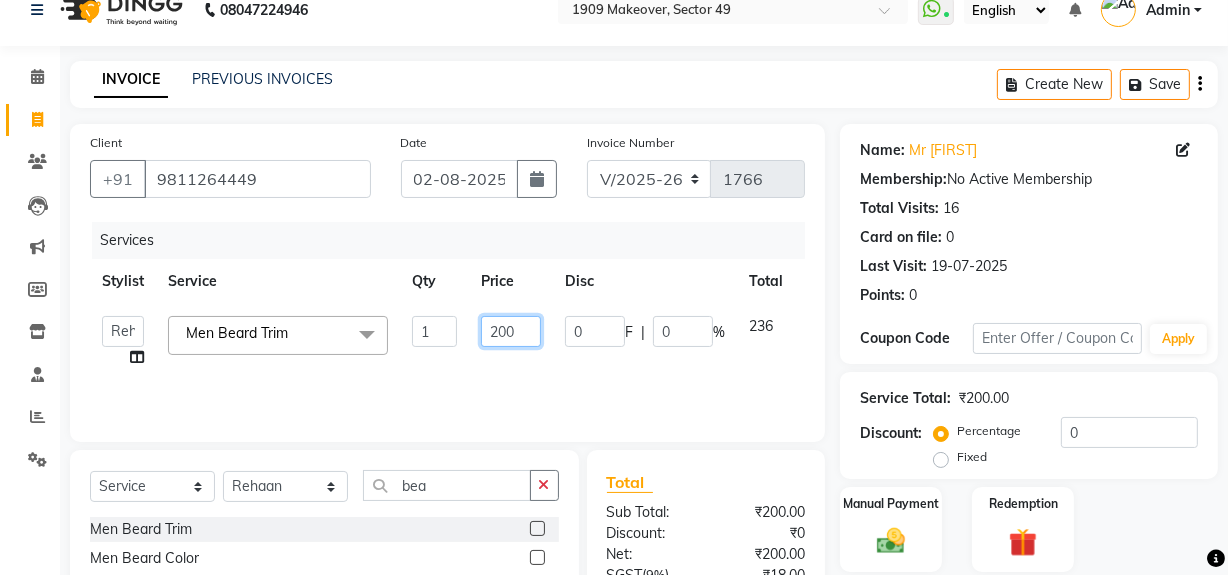 drag, startPoint x: 497, startPoint y: 323, endPoint x: 529, endPoint y: 337, distance: 34.928497 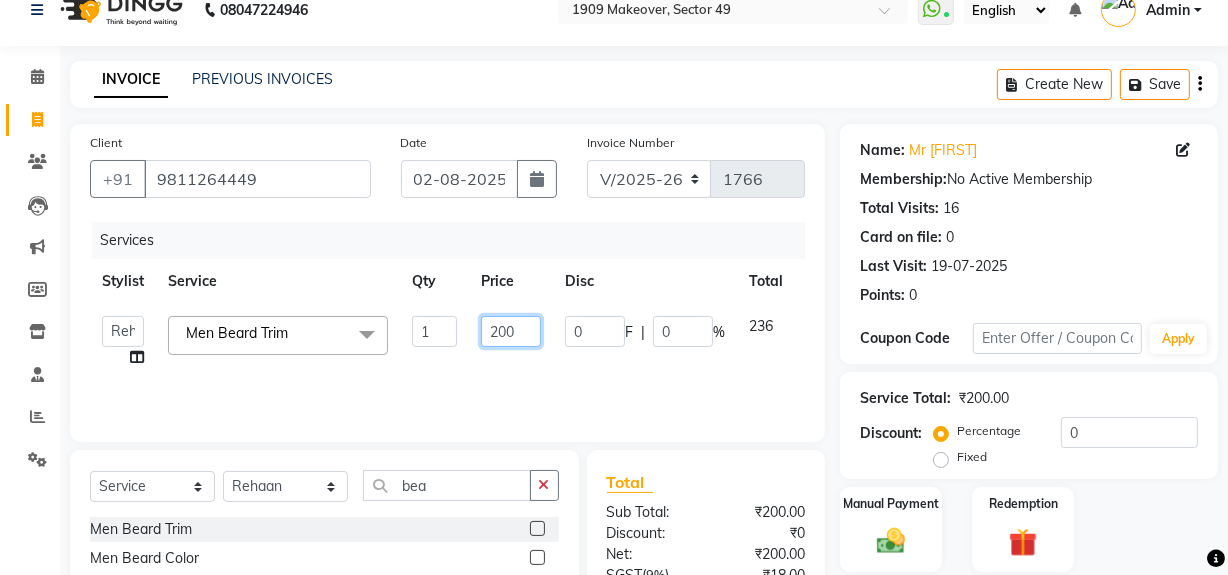 click on "200" 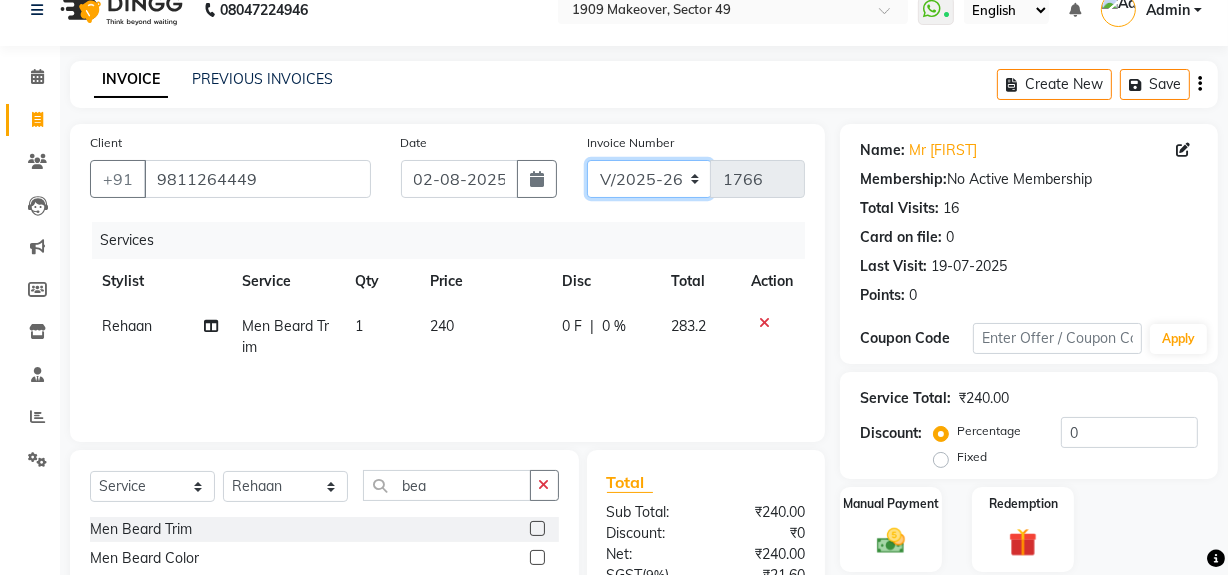 drag, startPoint x: 647, startPoint y: 175, endPoint x: 647, endPoint y: 196, distance: 21 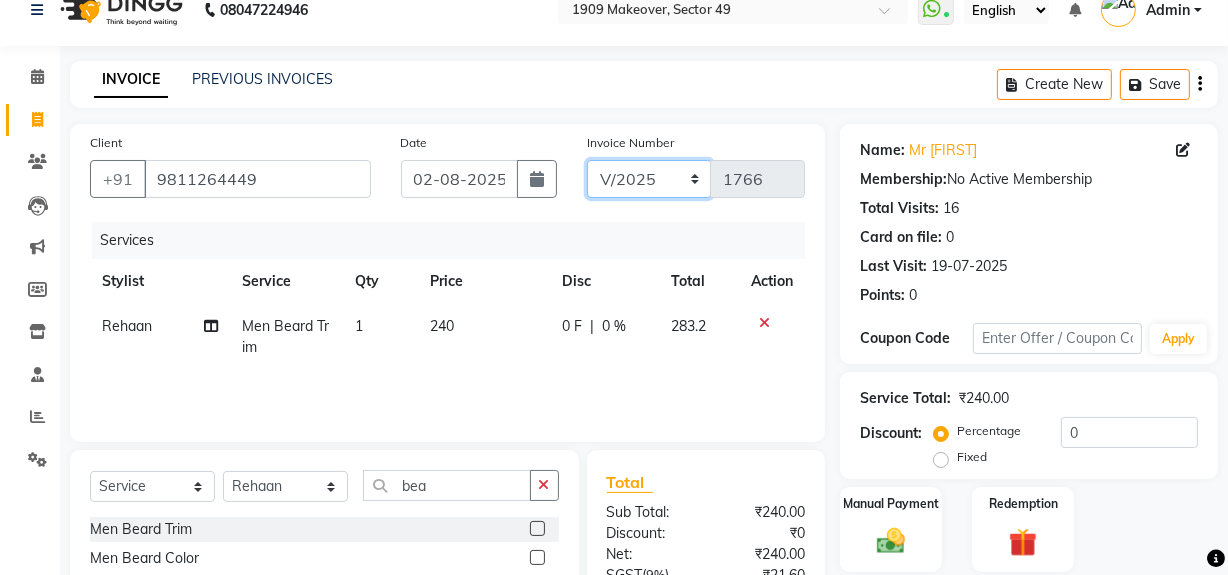 click on "V/2025 V/2025-26" 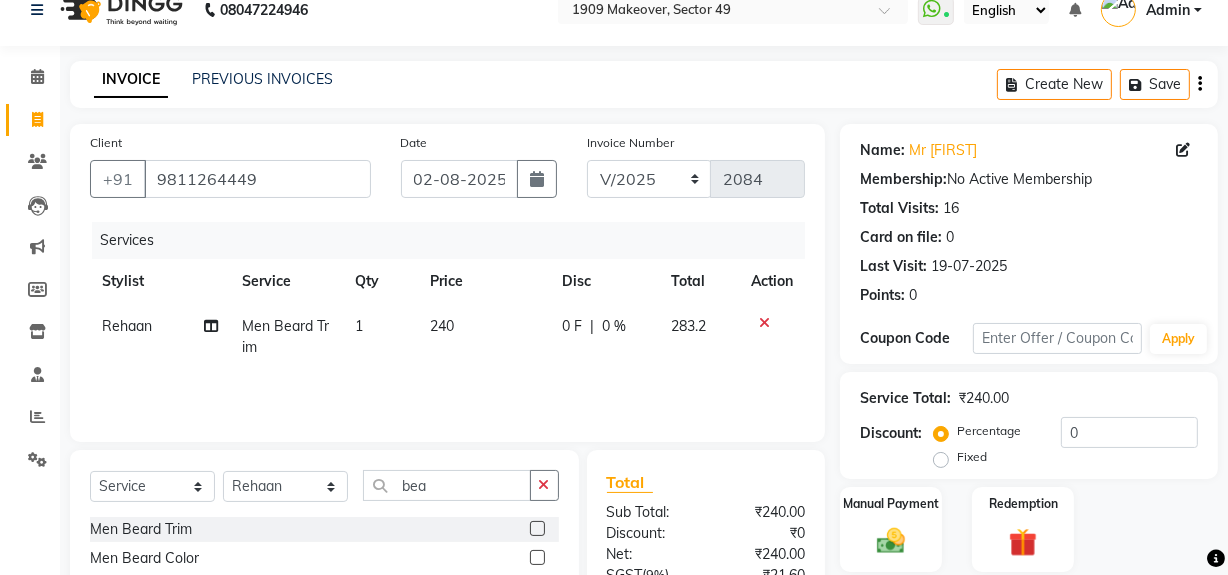 click 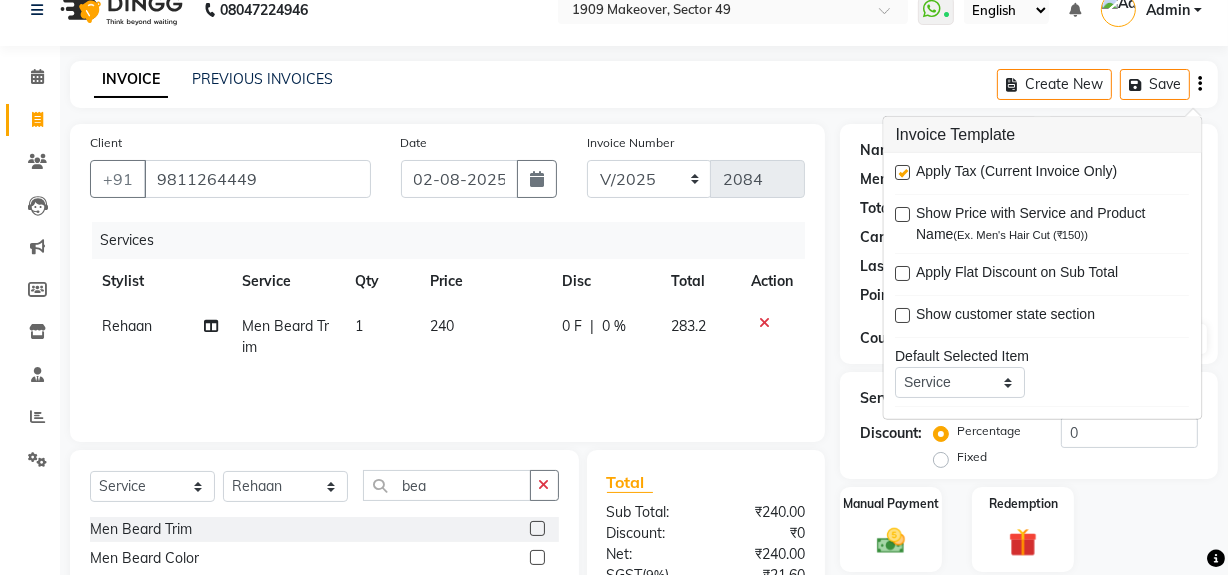 click at bounding box center (903, 172) 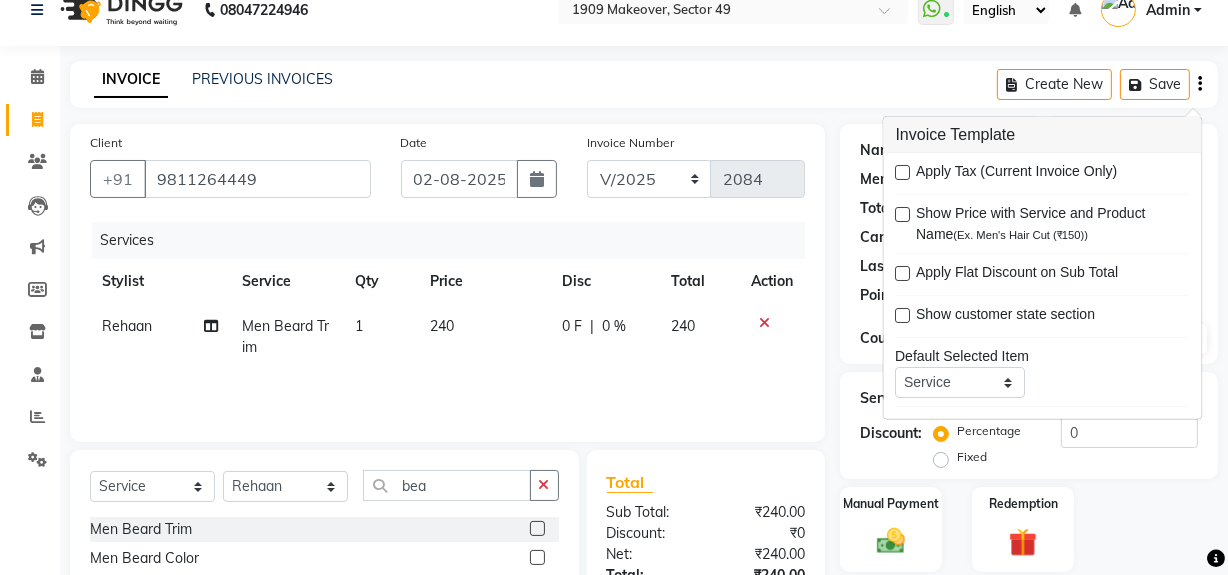 scroll, scrollTop: 182, scrollLeft: 0, axis: vertical 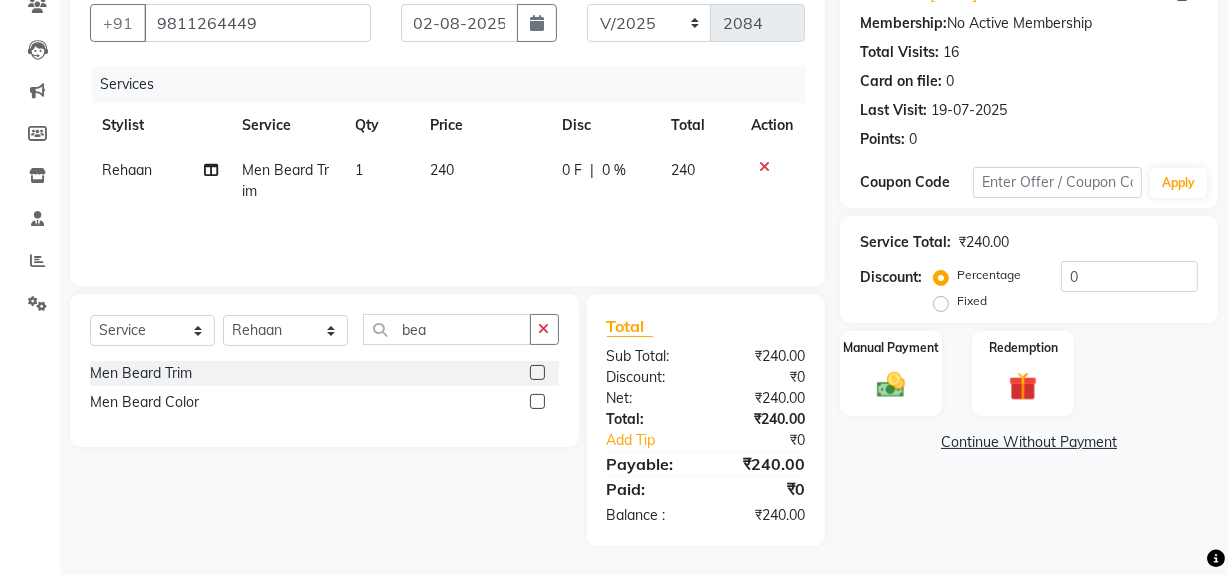 drag, startPoint x: 969, startPoint y: 535, endPoint x: 939, endPoint y: 480, distance: 62.649822 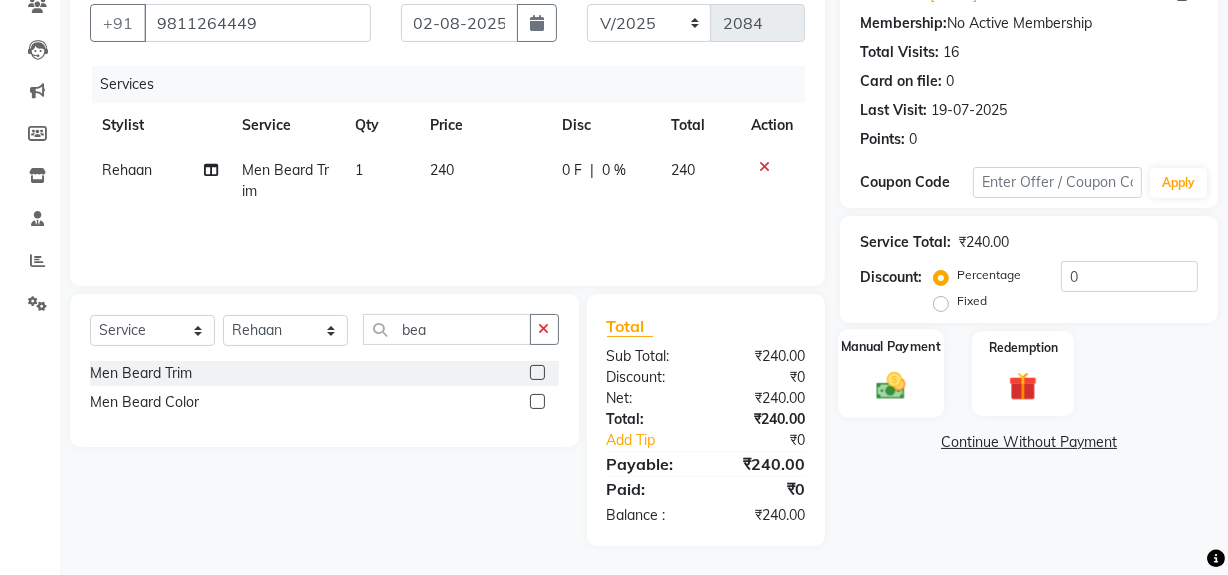 click on "Manual Payment" 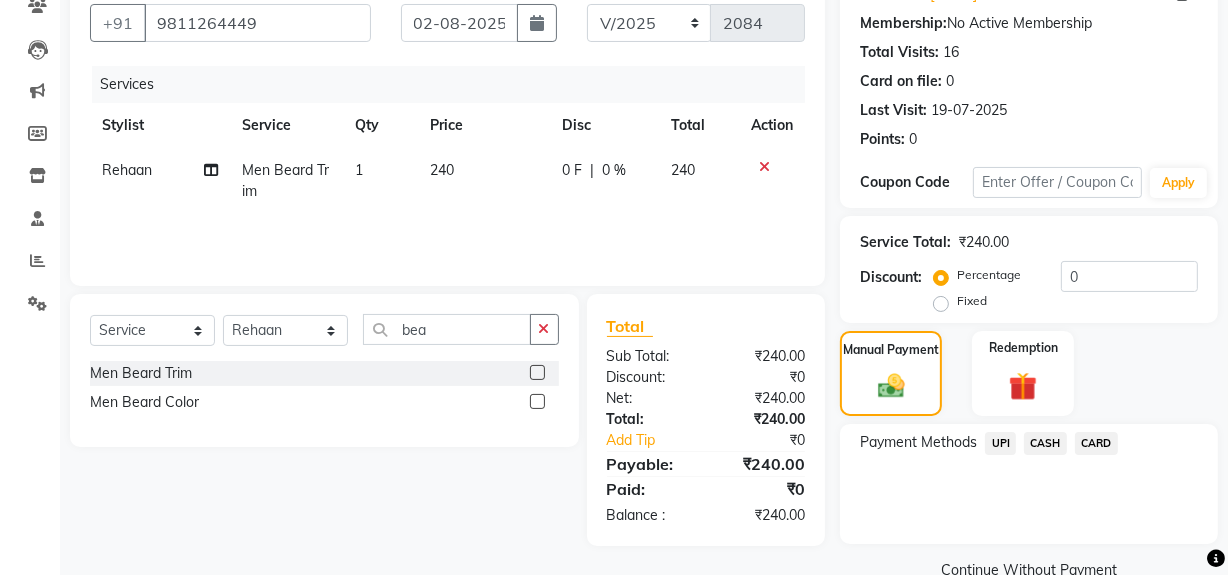 click on "CASH" 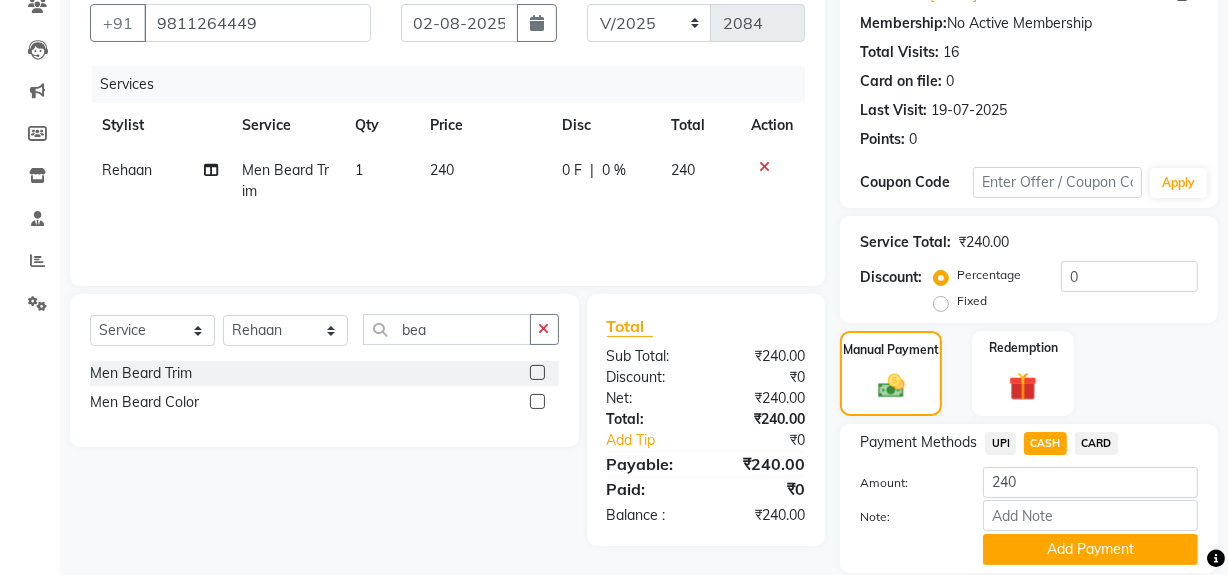 drag, startPoint x: 1066, startPoint y: 561, endPoint x: 1090, endPoint y: 545, distance: 28.84441 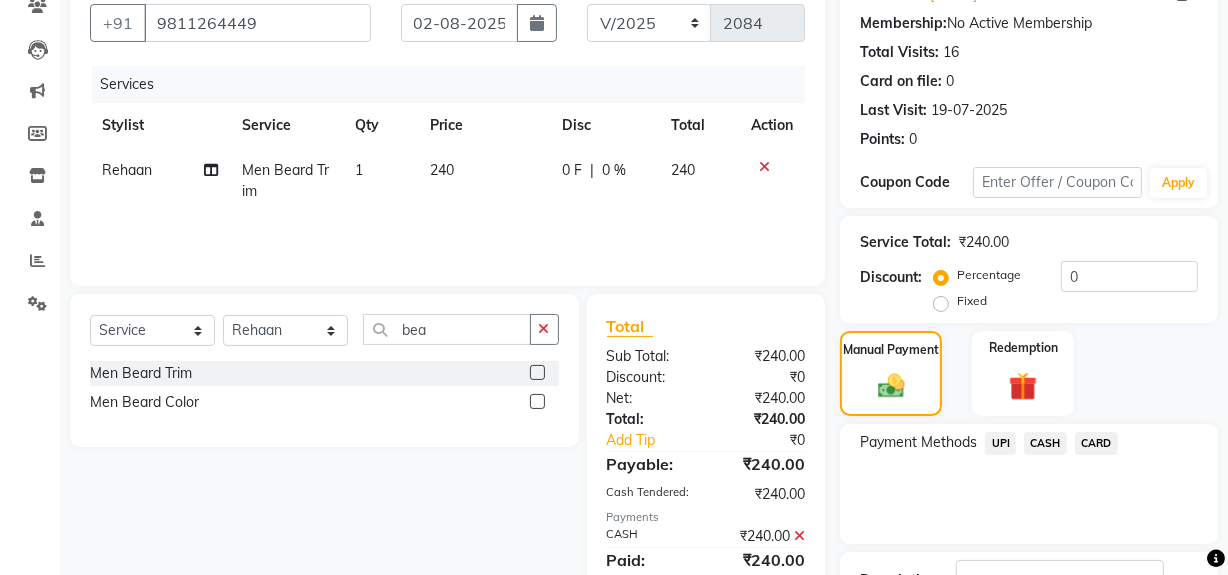 scroll, scrollTop: 333, scrollLeft: 0, axis: vertical 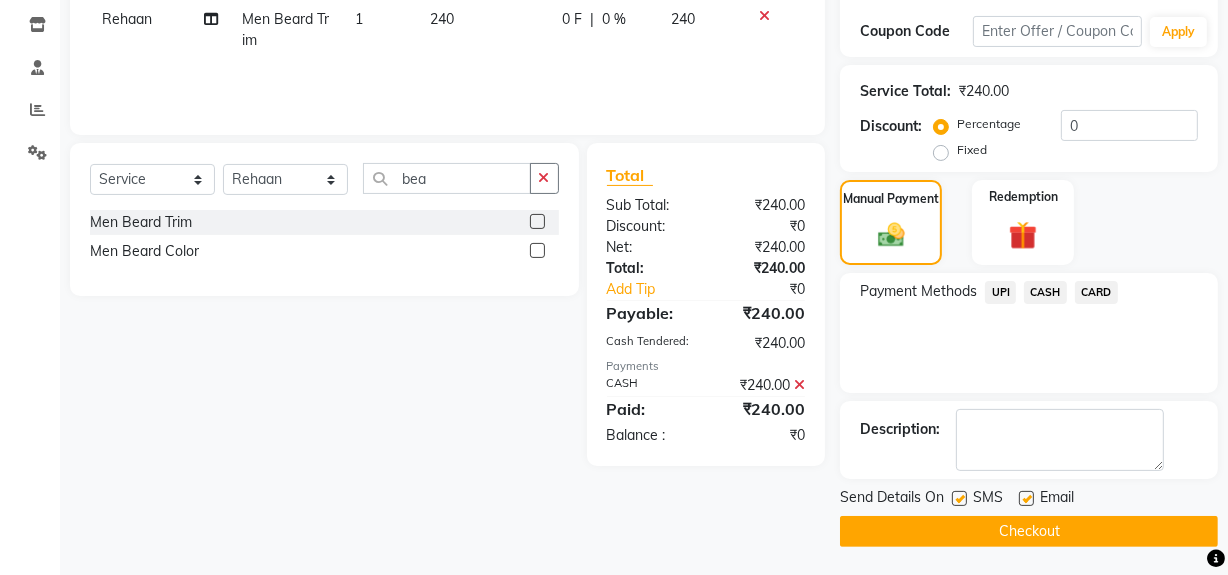 click on "Checkout" 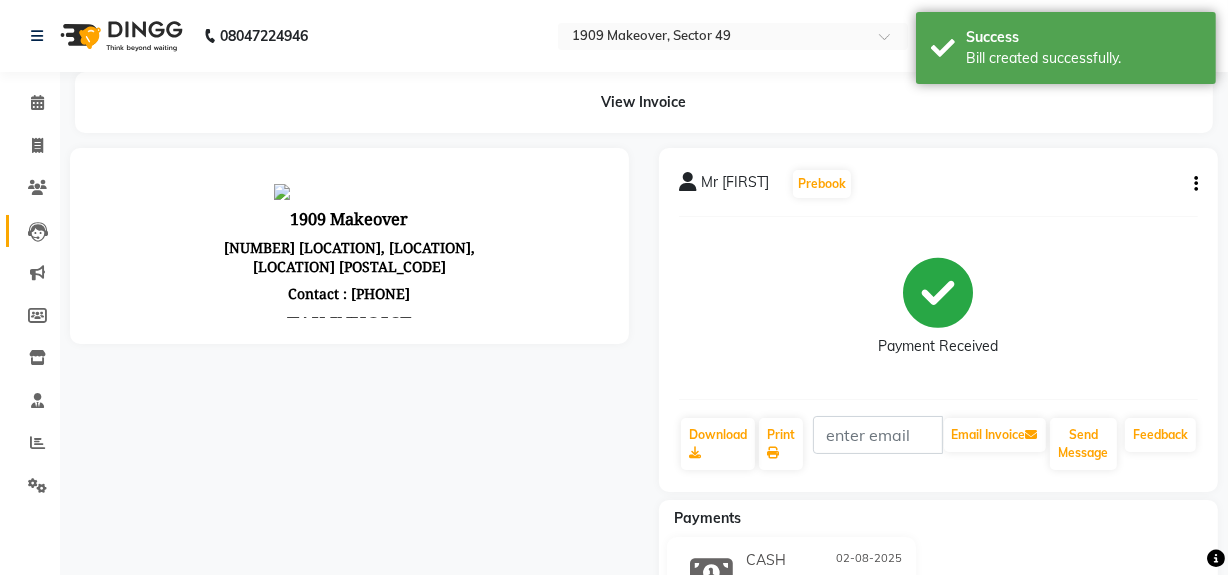 scroll, scrollTop: 0, scrollLeft: 0, axis: both 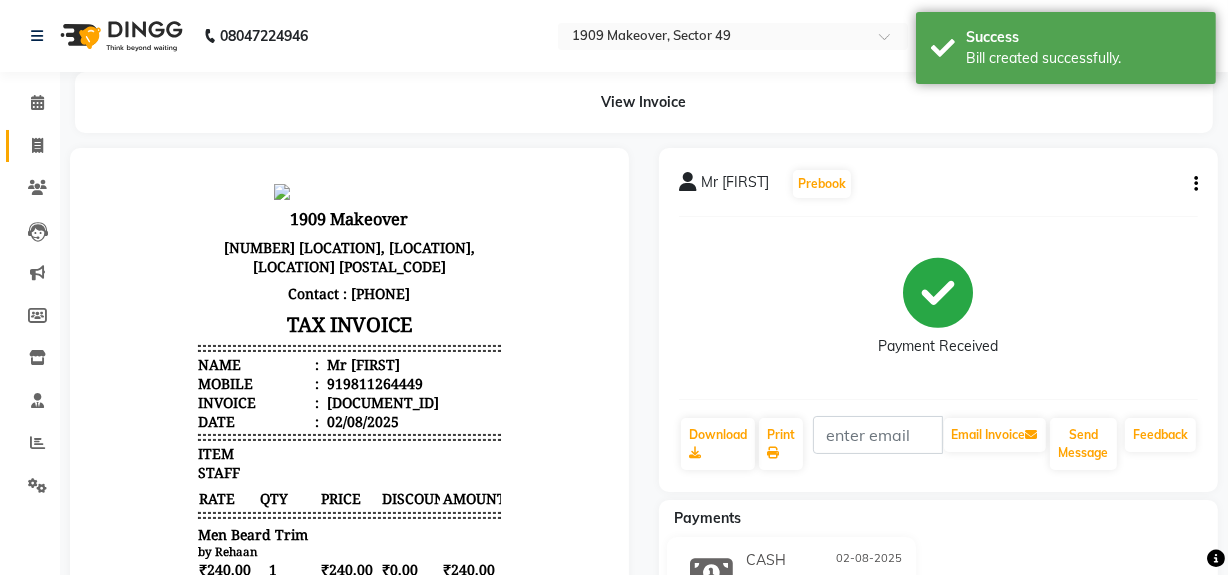 click on "Invoice" 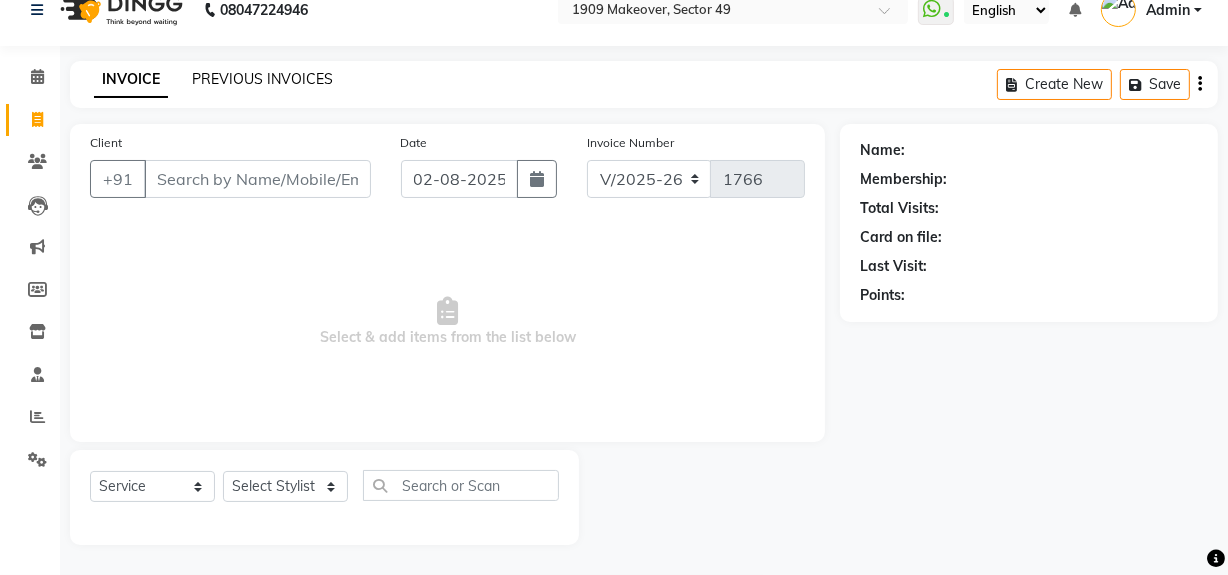 click on "PREVIOUS INVOICES" 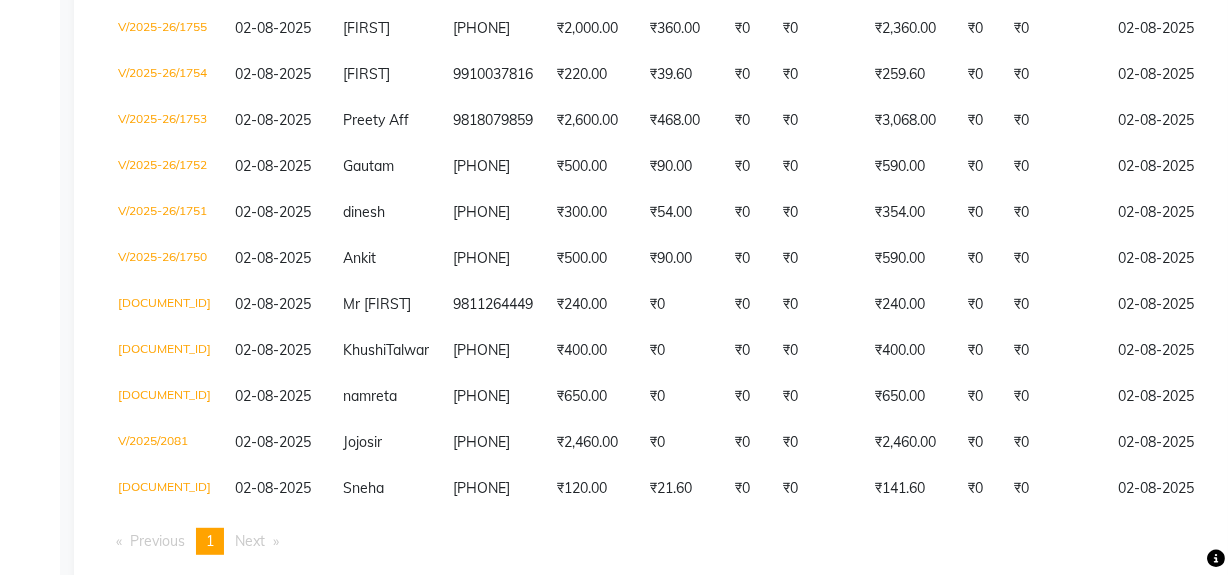 scroll, scrollTop: 853, scrollLeft: 0, axis: vertical 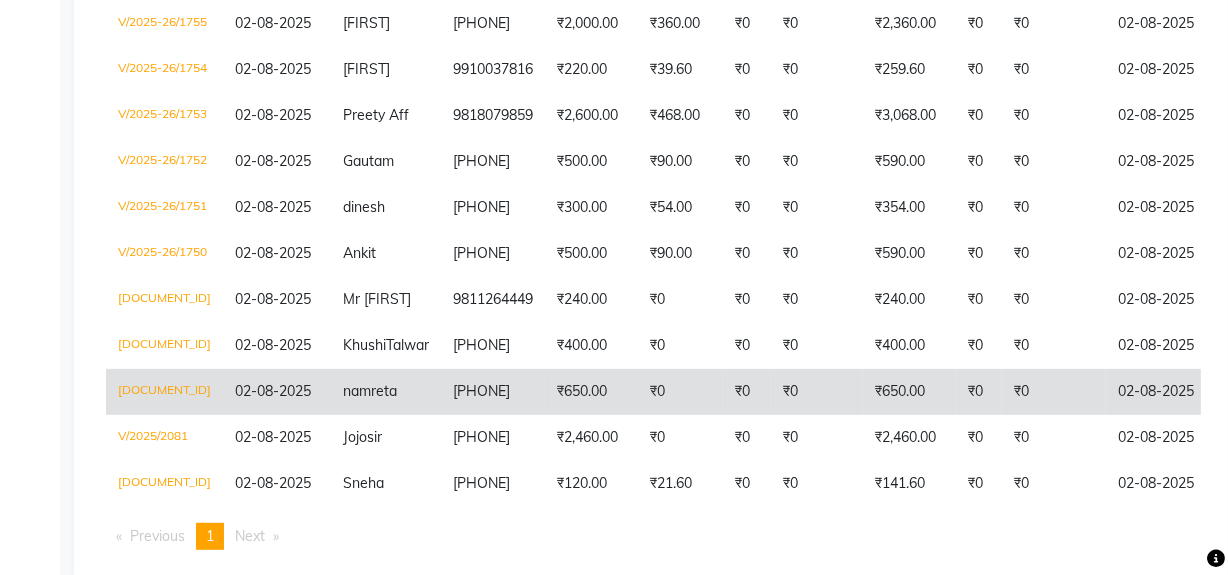 click on "₹0" 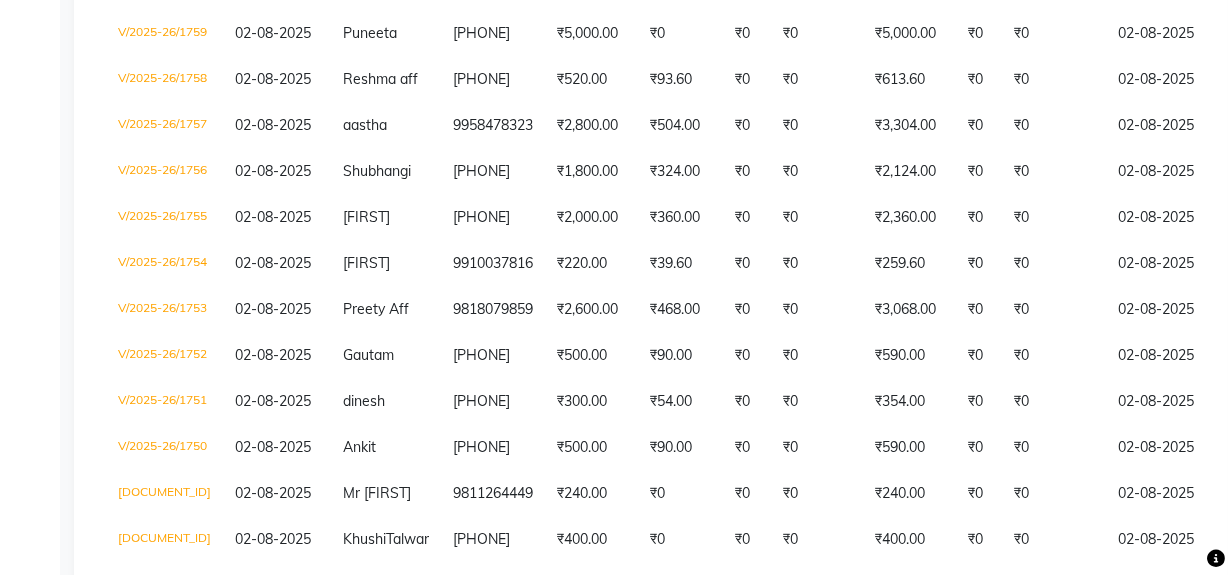 scroll, scrollTop: 0, scrollLeft: 0, axis: both 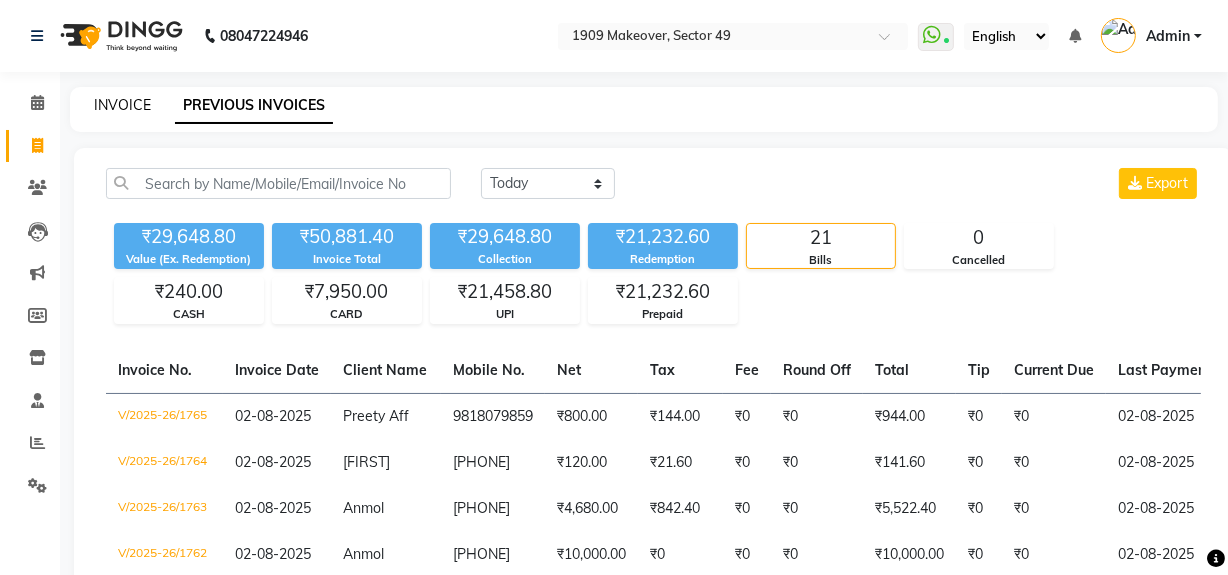 click on "INVOICE" 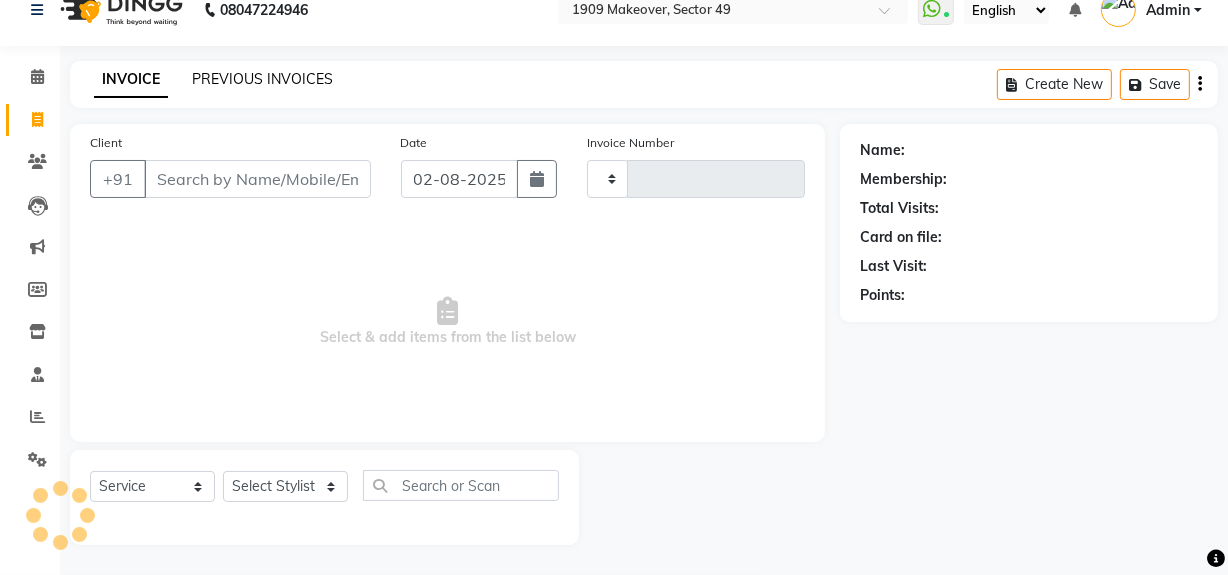 click on "PREVIOUS INVOICES" 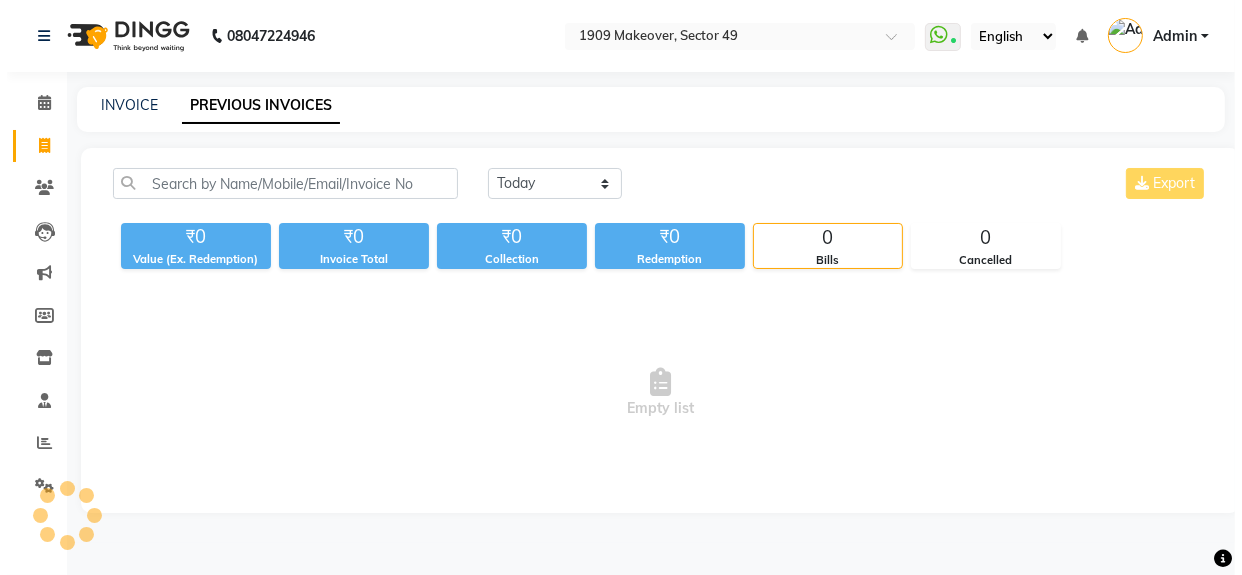 scroll, scrollTop: 0, scrollLeft: 0, axis: both 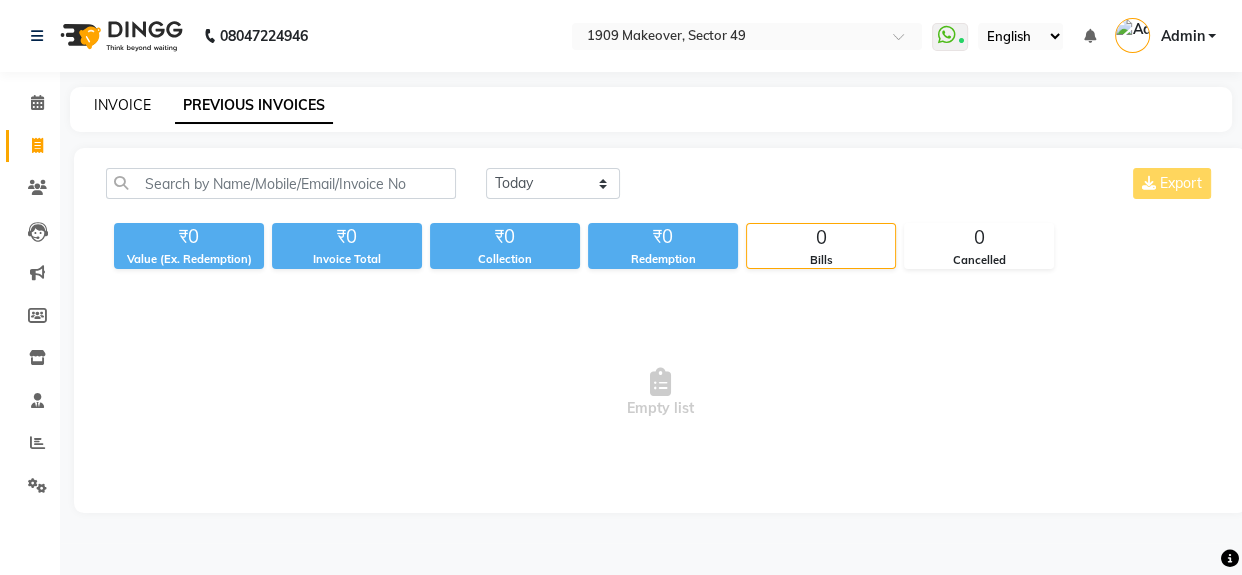 click on "INVOICE" 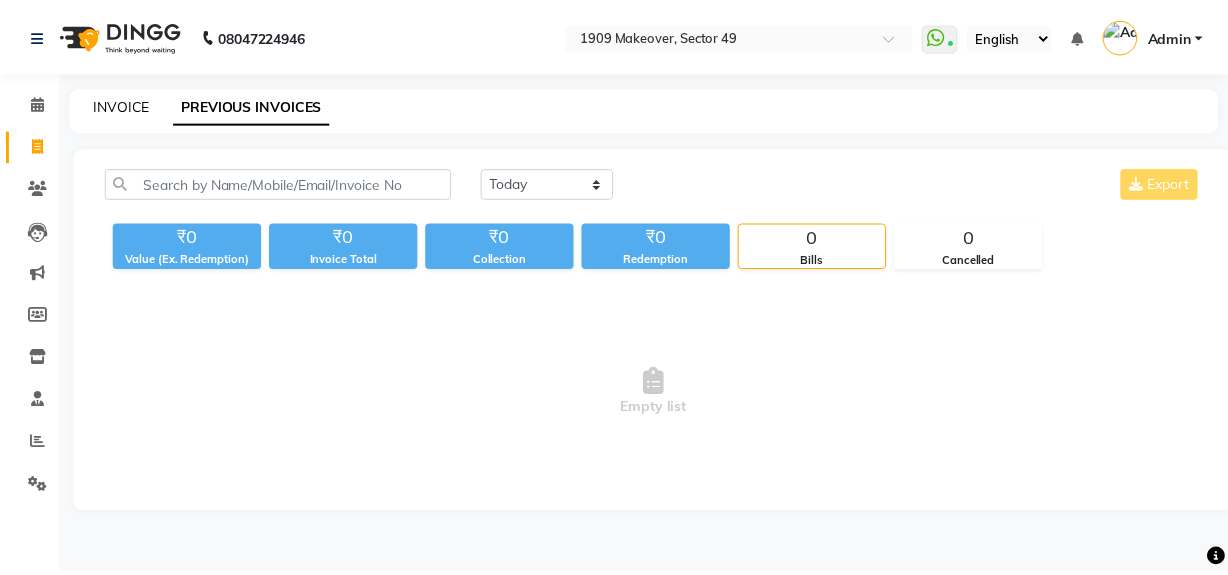 scroll, scrollTop: 26, scrollLeft: 0, axis: vertical 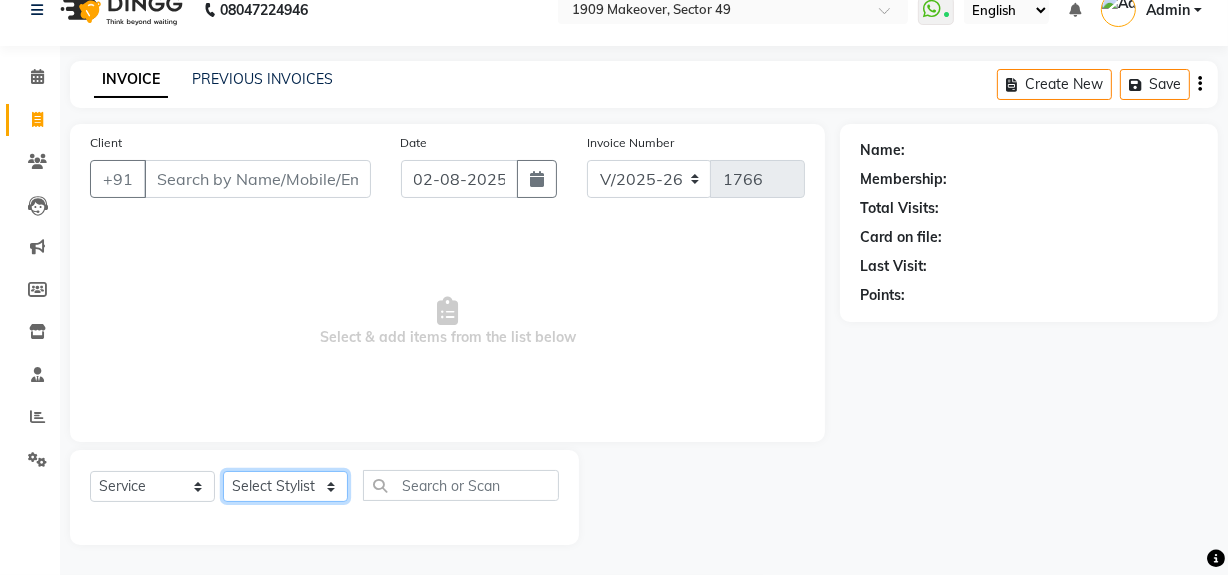 click on "Select Stylist Abdul Ahmed Arif Harun House Sale Jyoti Nisha Rehaan Ujjwal Umesh Veer vikram mehta Vishal" 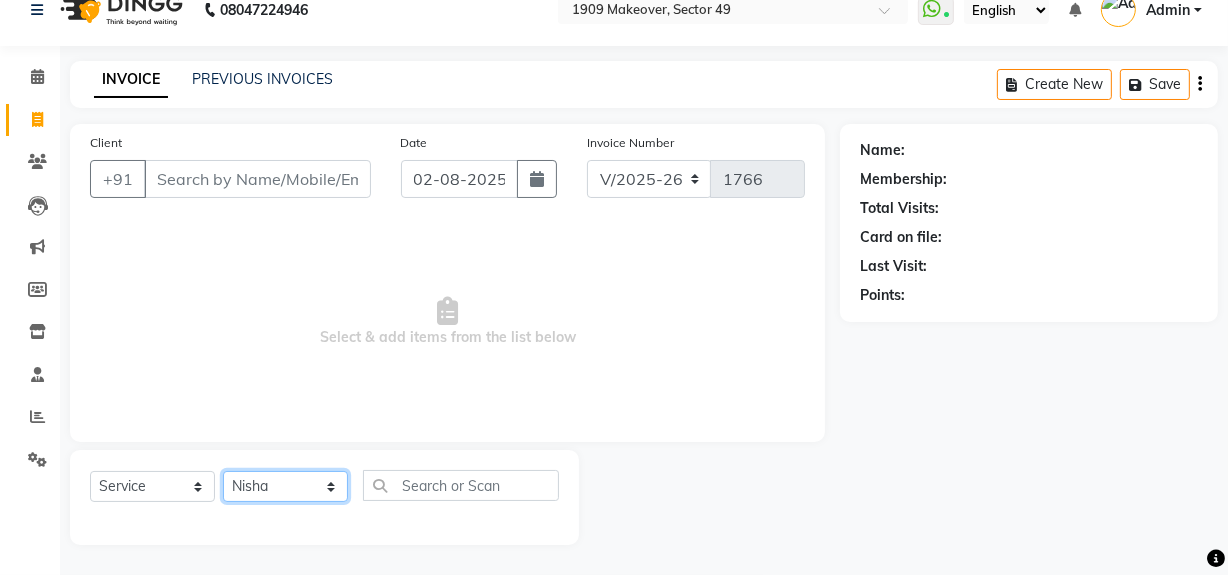 click on "Select Stylist Abdul Ahmed Arif Harun House Sale Jyoti Nisha Rehaan Ujjwal Umesh Veer vikram mehta Vishal" 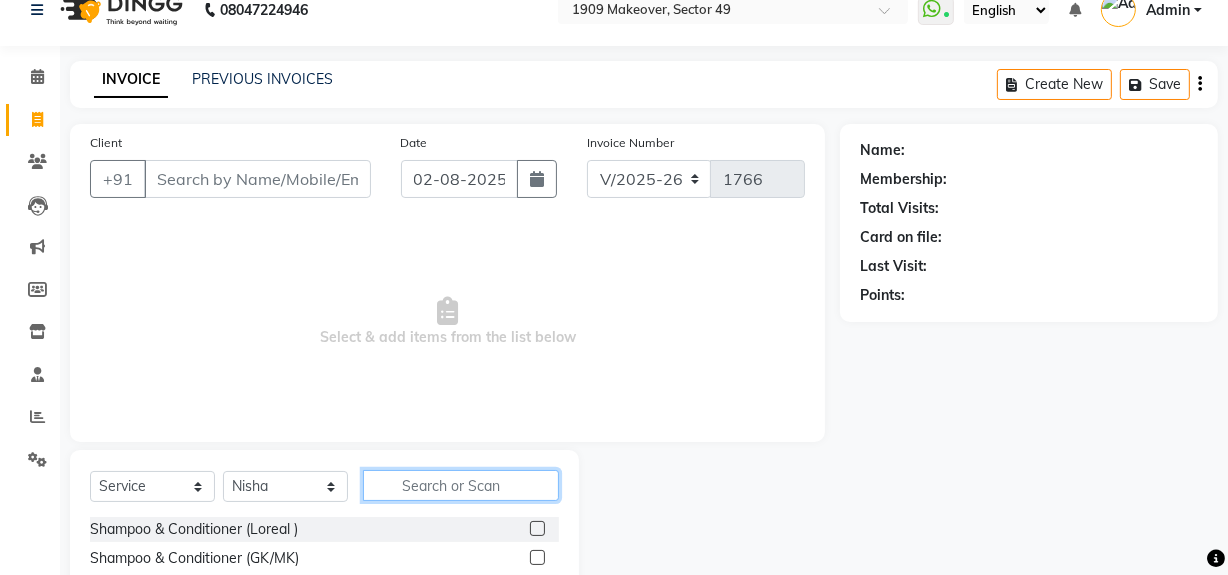 click 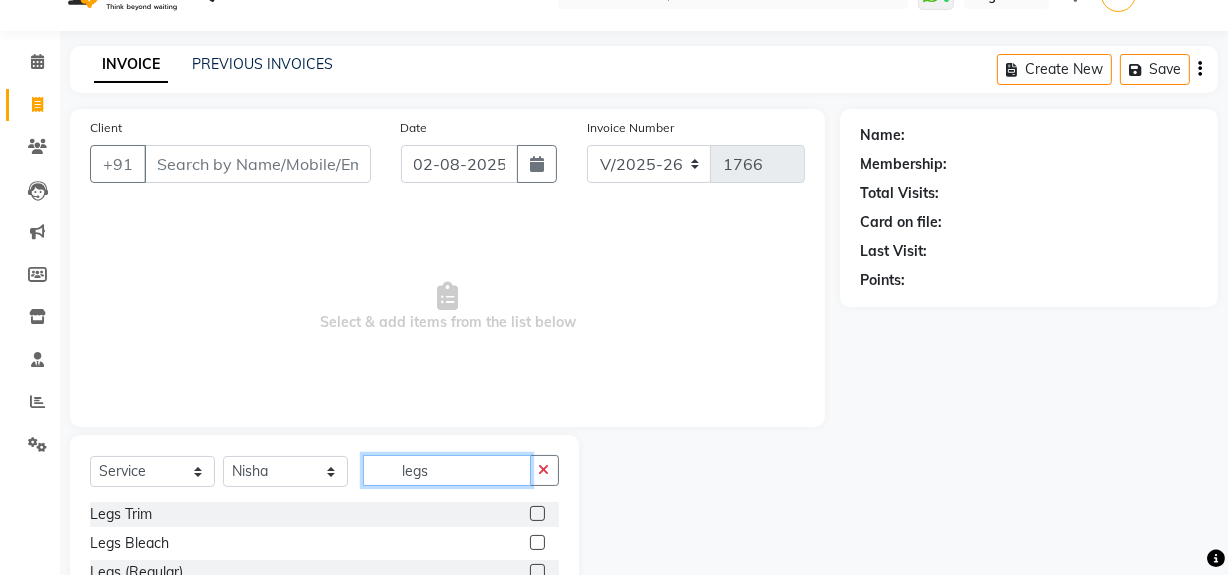scroll, scrollTop: 200, scrollLeft: 0, axis: vertical 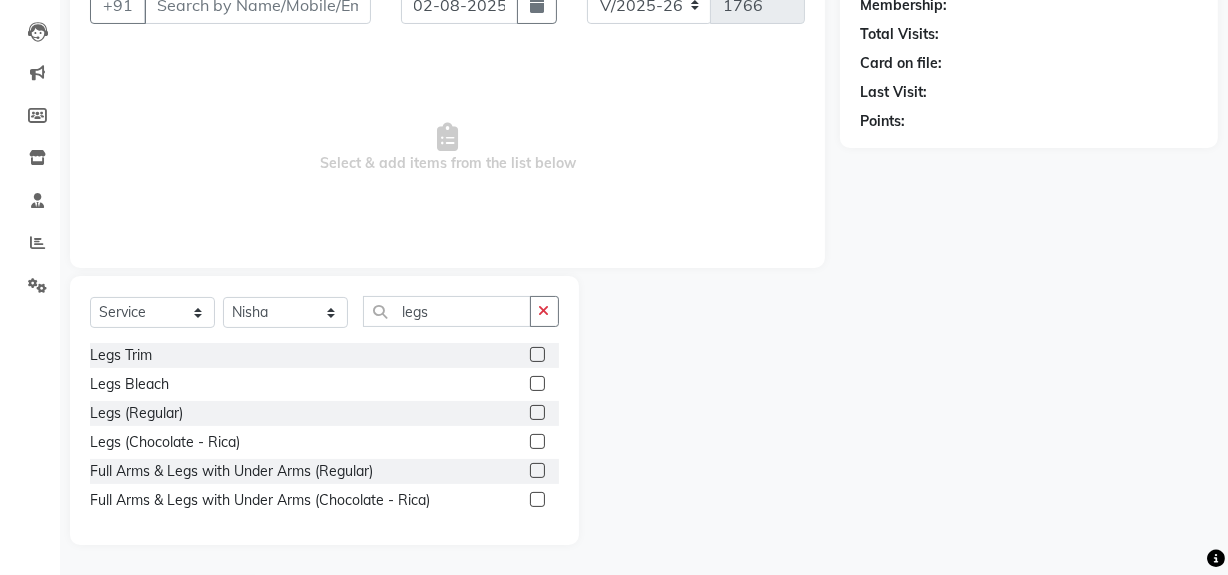 click 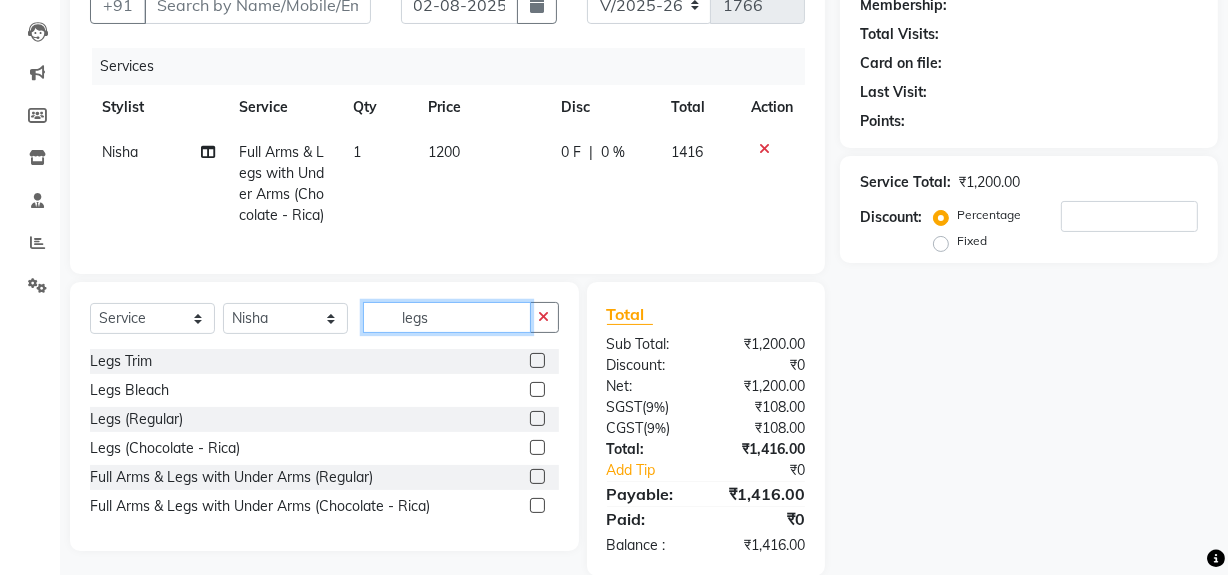 click on "legs" 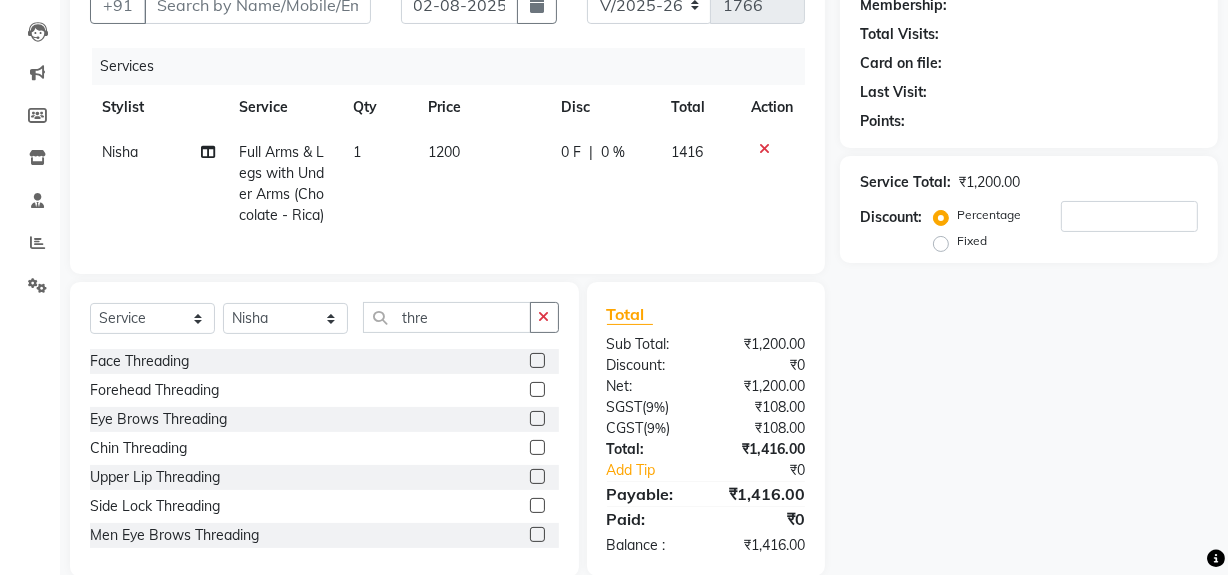 click 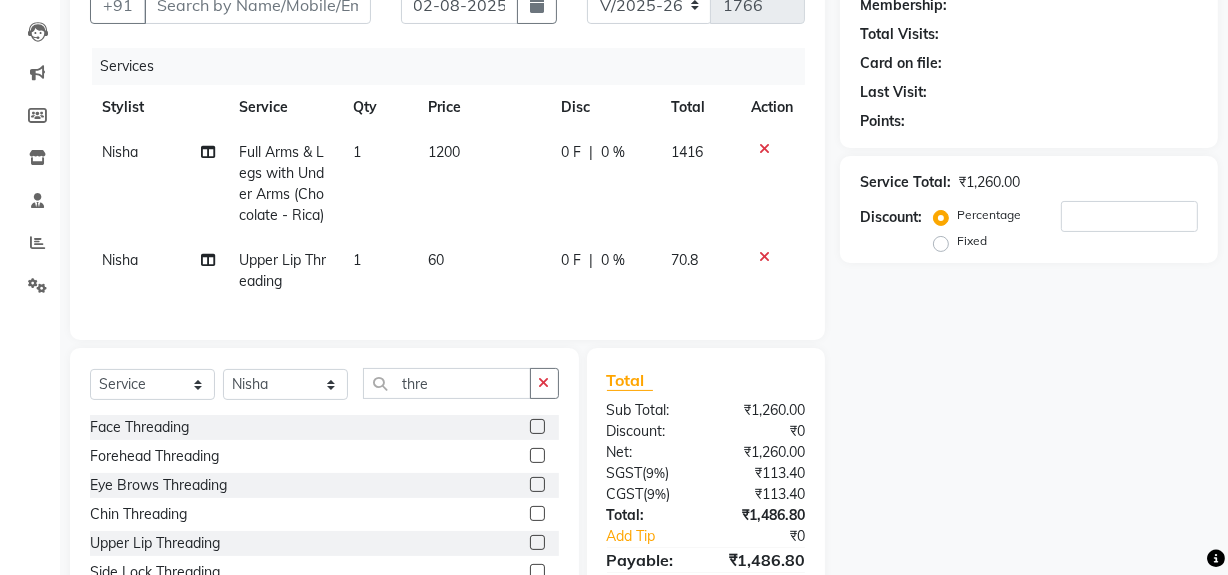 click 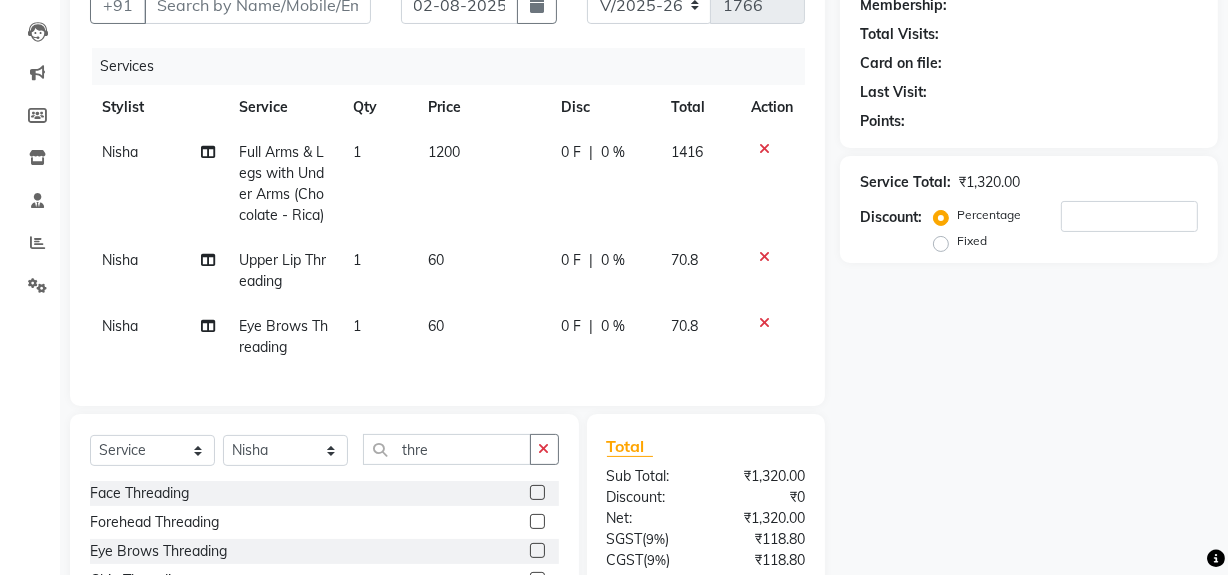 click 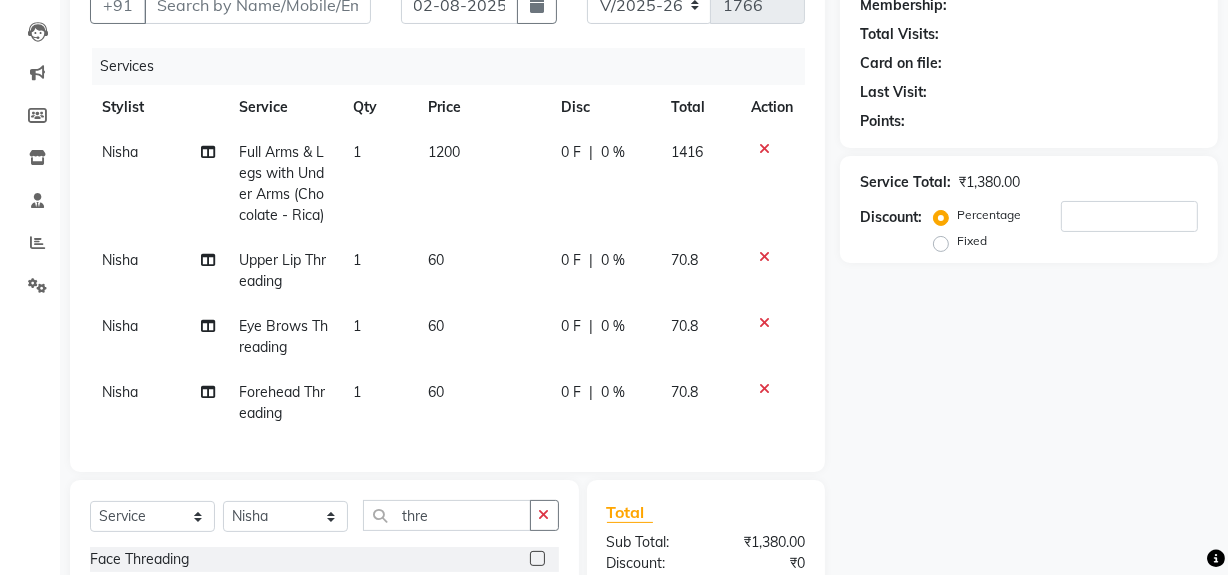 scroll, scrollTop: 443, scrollLeft: 0, axis: vertical 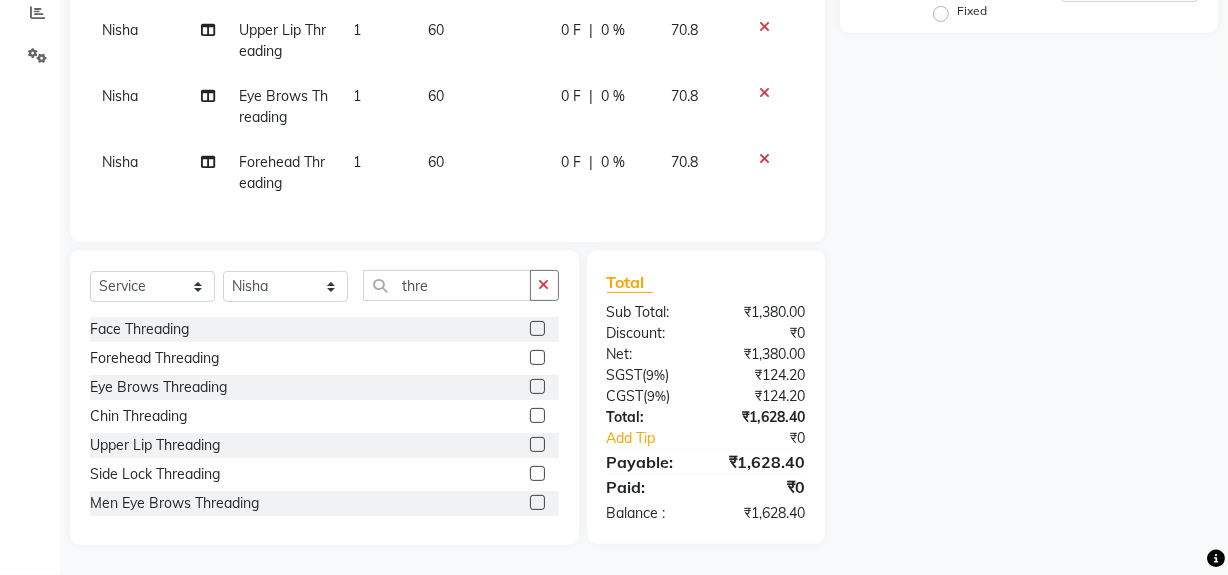 click 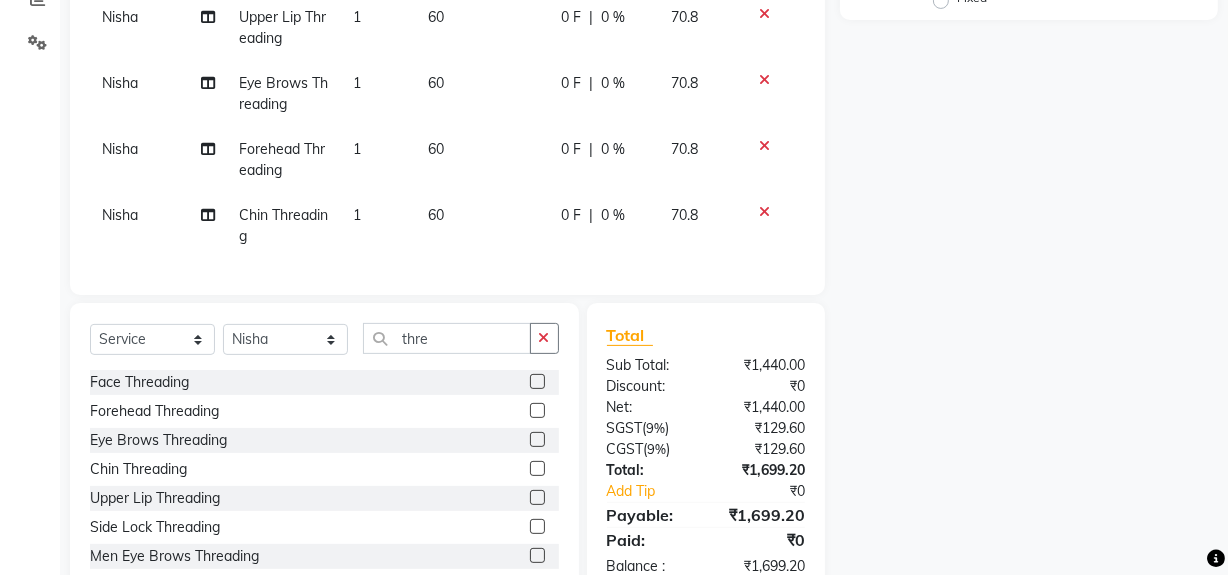 scroll, scrollTop: 510, scrollLeft: 0, axis: vertical 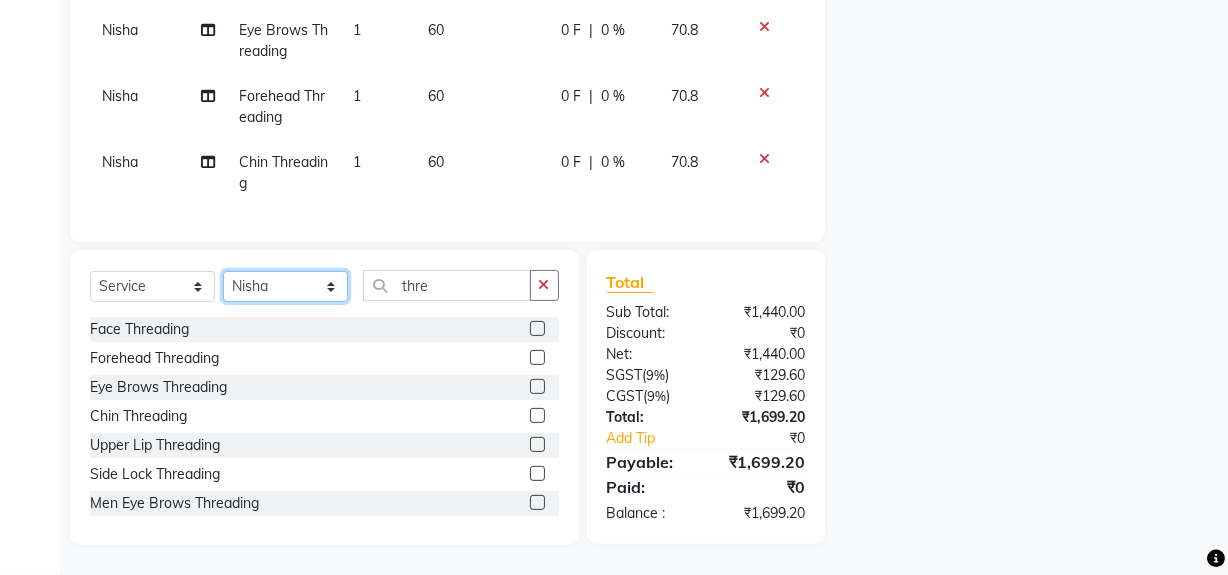 click on "Select Stylist Abdul Ahmed Arif Harun House Sale Jyoti Nisha Rehaan Ujjwal Umesh Veer vikram mehta Vishal" 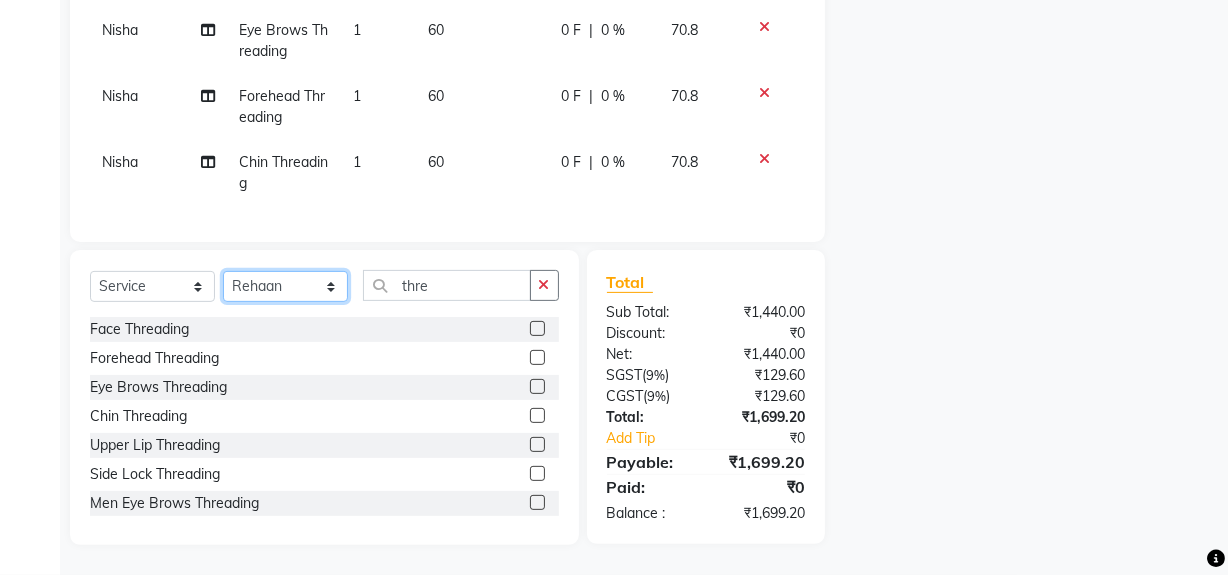 click on "Select Stylist Abdul Ahmed Arif Harun House Sale Jyoti Nisha Rehaan Ujjwal Umesh Veer vikram mehta Vishal" 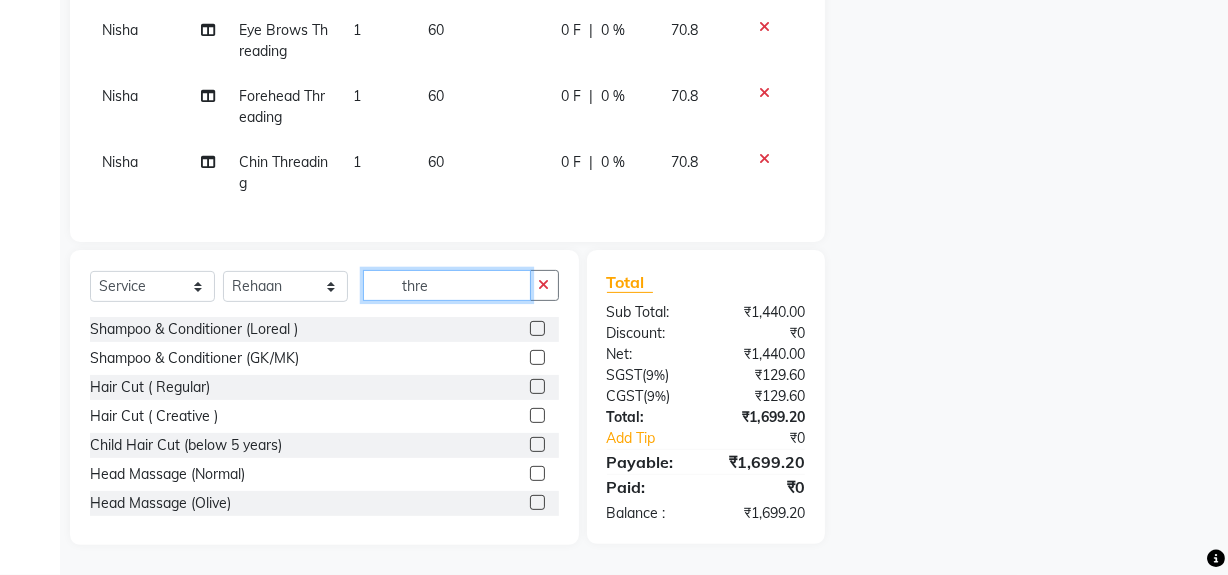 click on "thre" 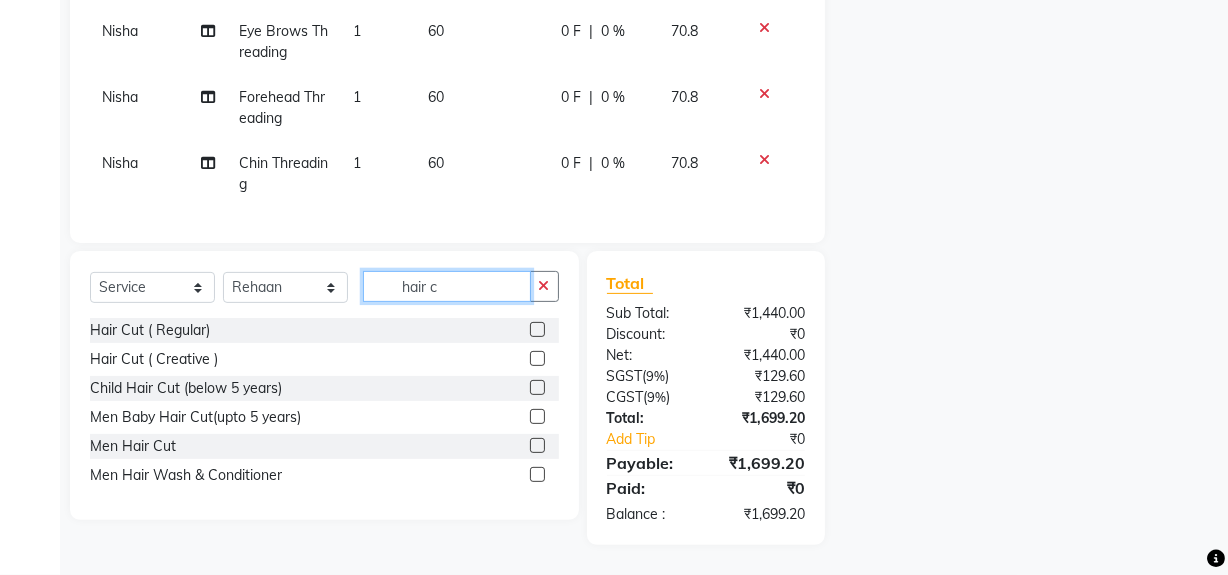 scroll, scrollTop: 509, scrollLeft: 0, axis: vertical 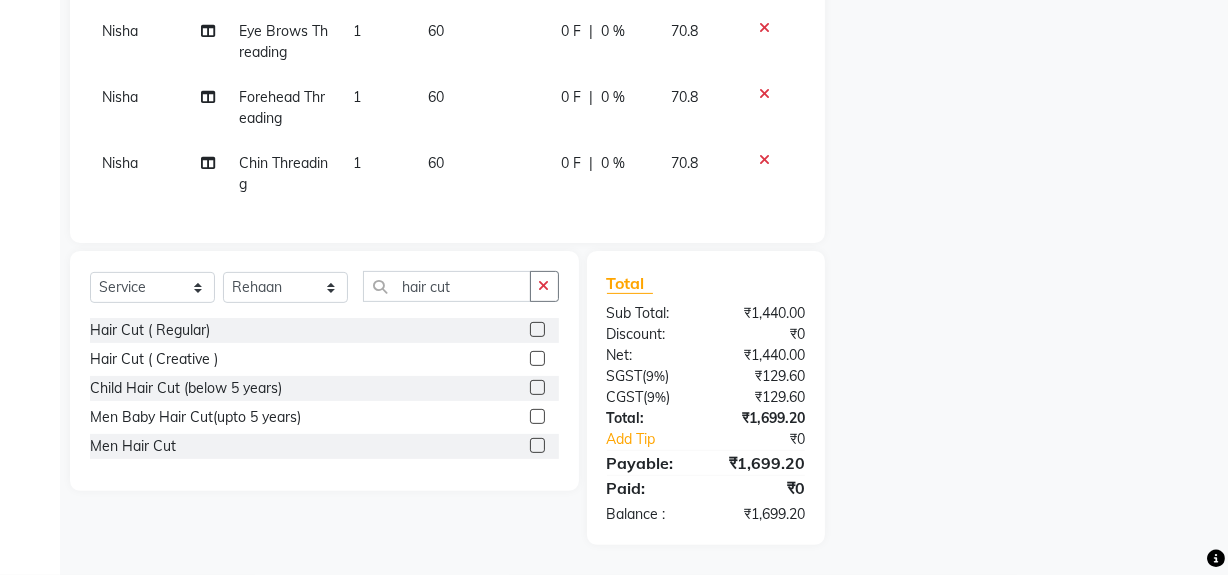 click 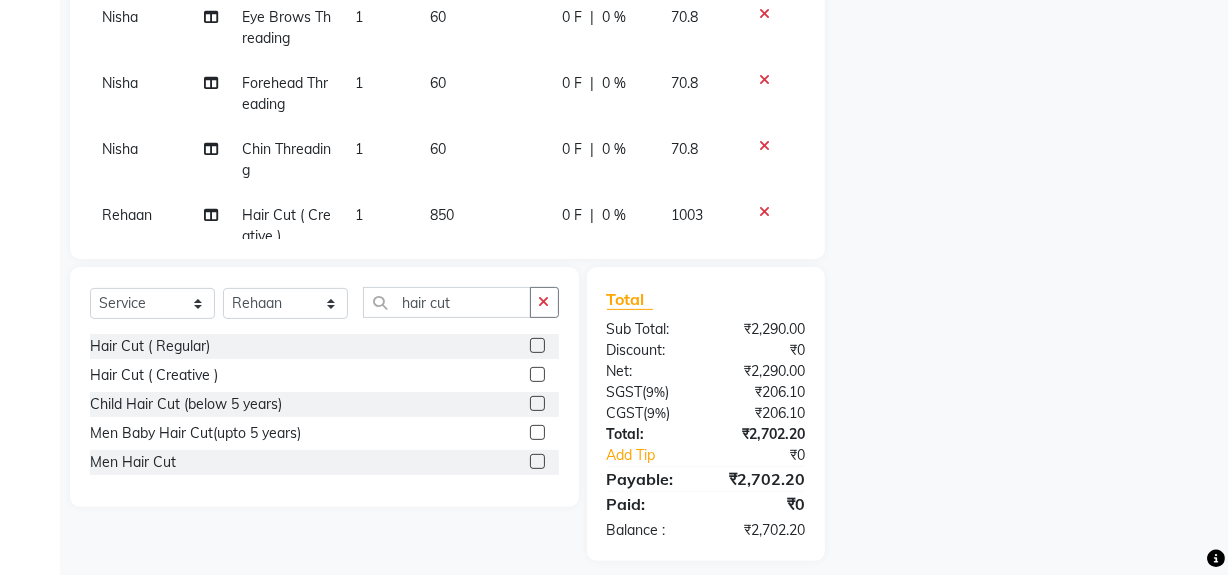 click 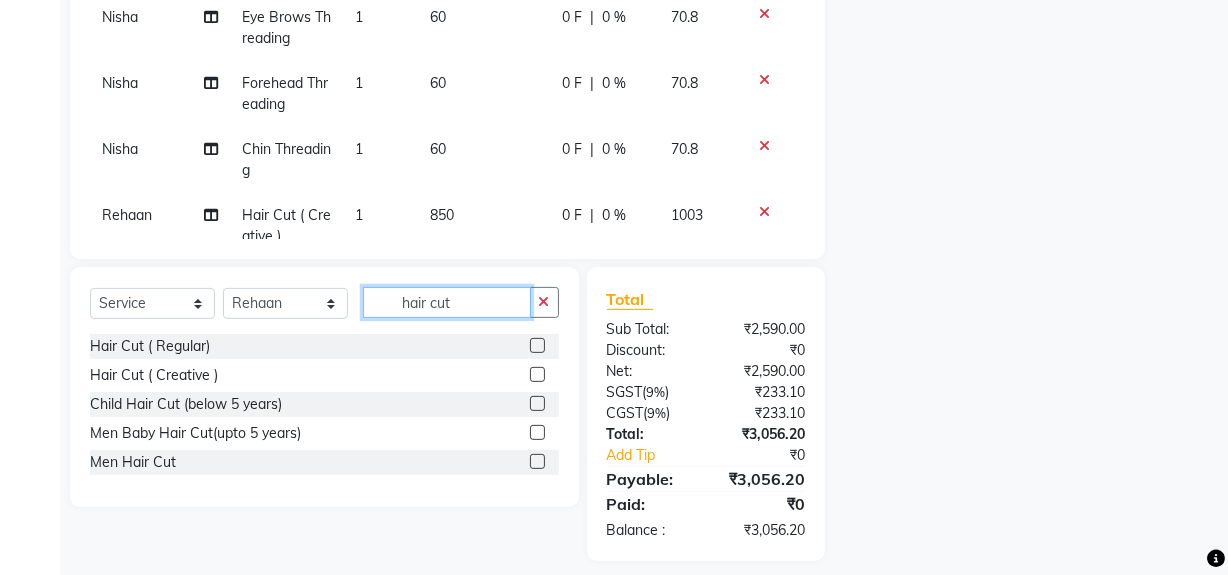 drag, startPoint x: 402, startPoint y: 299, endPoint x: 489, endPoint y: 315, distance: 88.45903 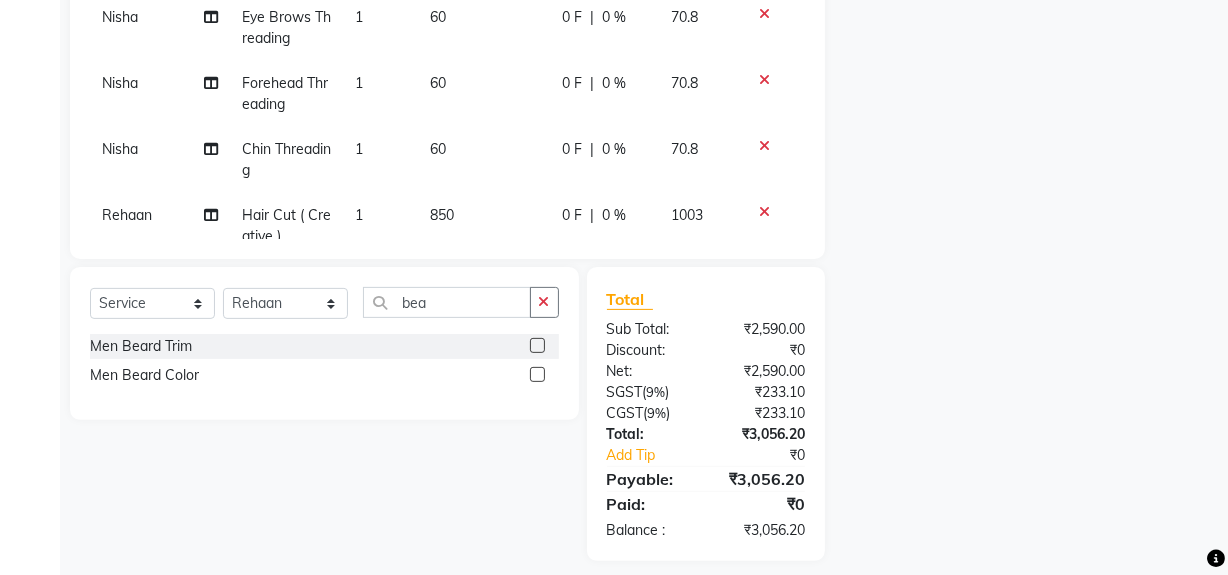 click 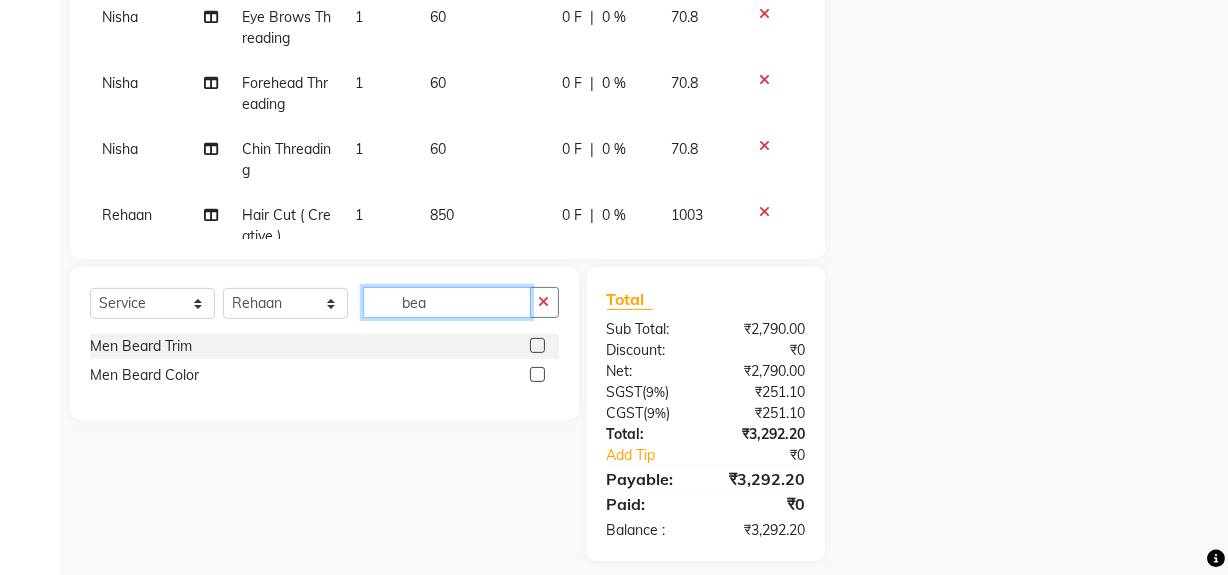 click on "bea" 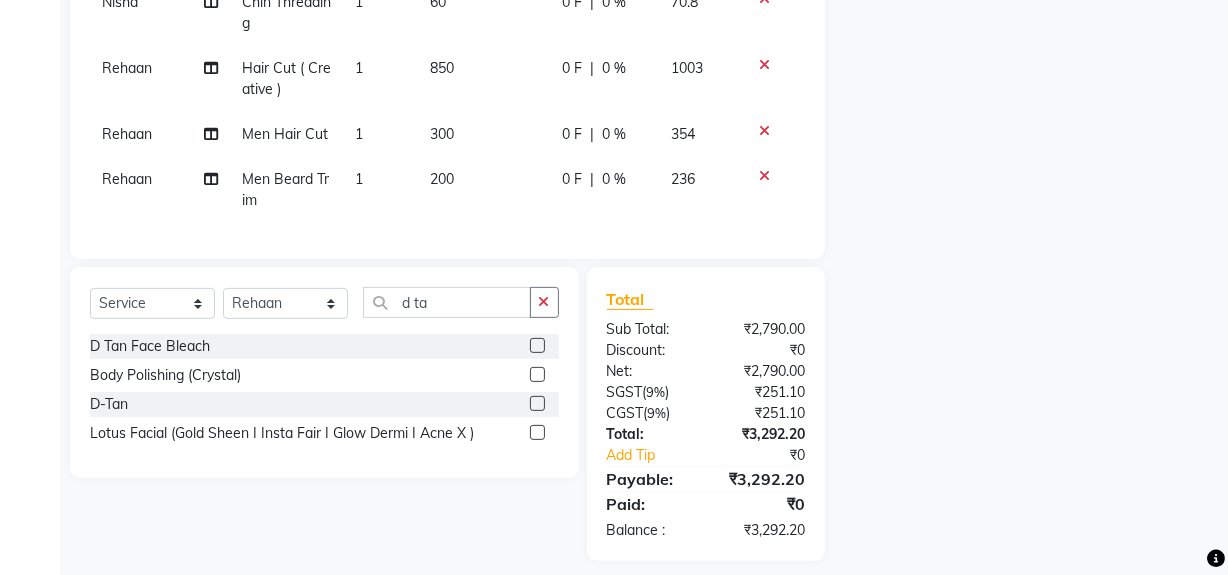 click 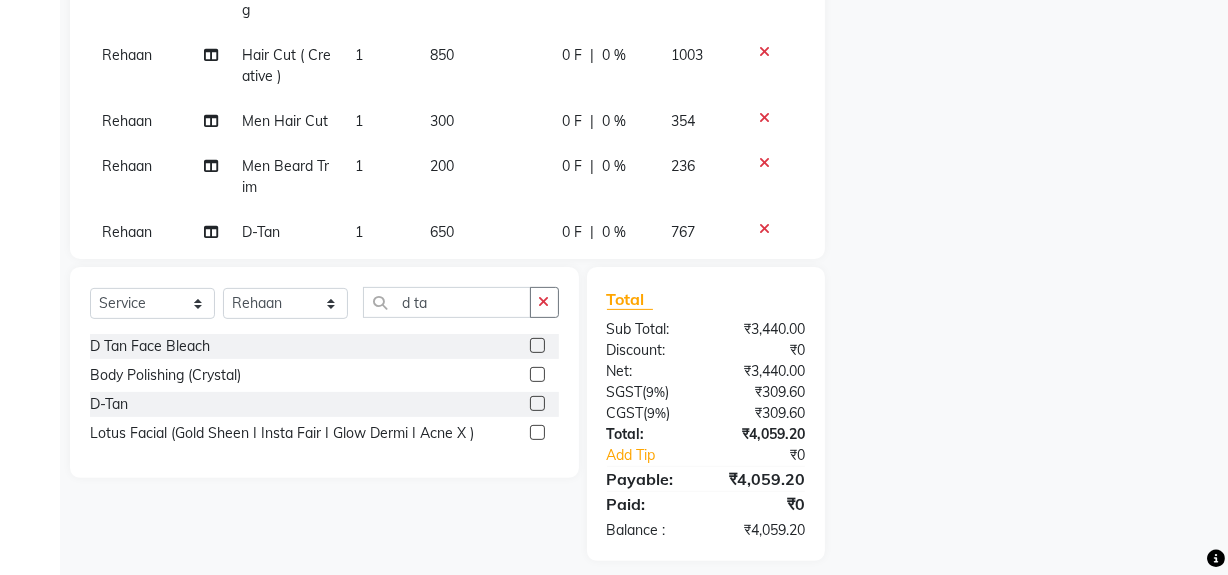 click on "Rehaan" 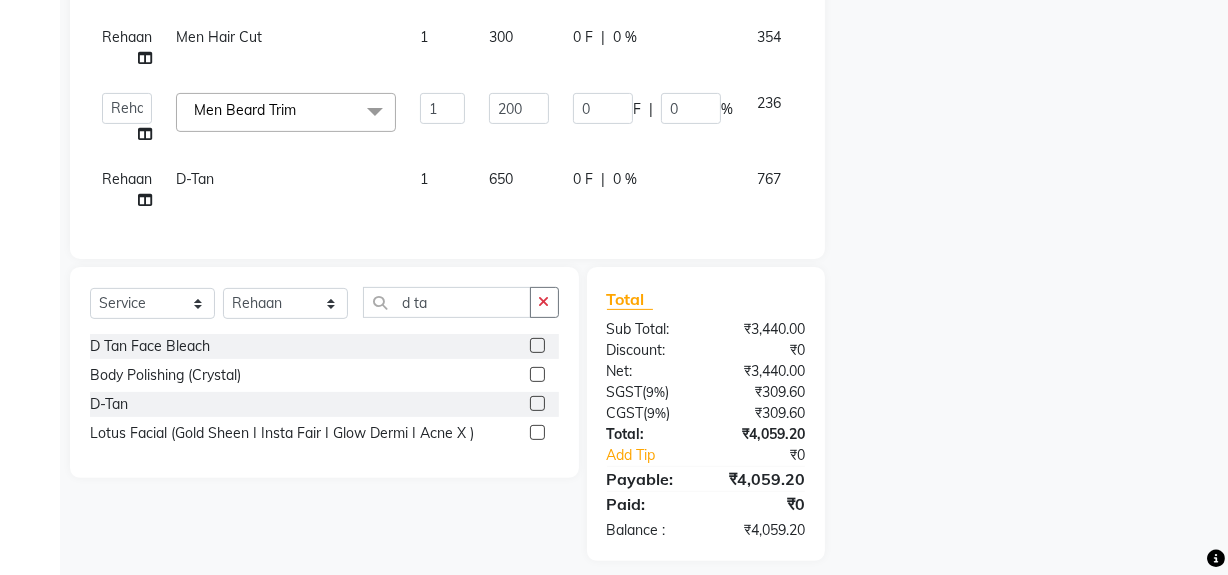 click on "Rehaan" 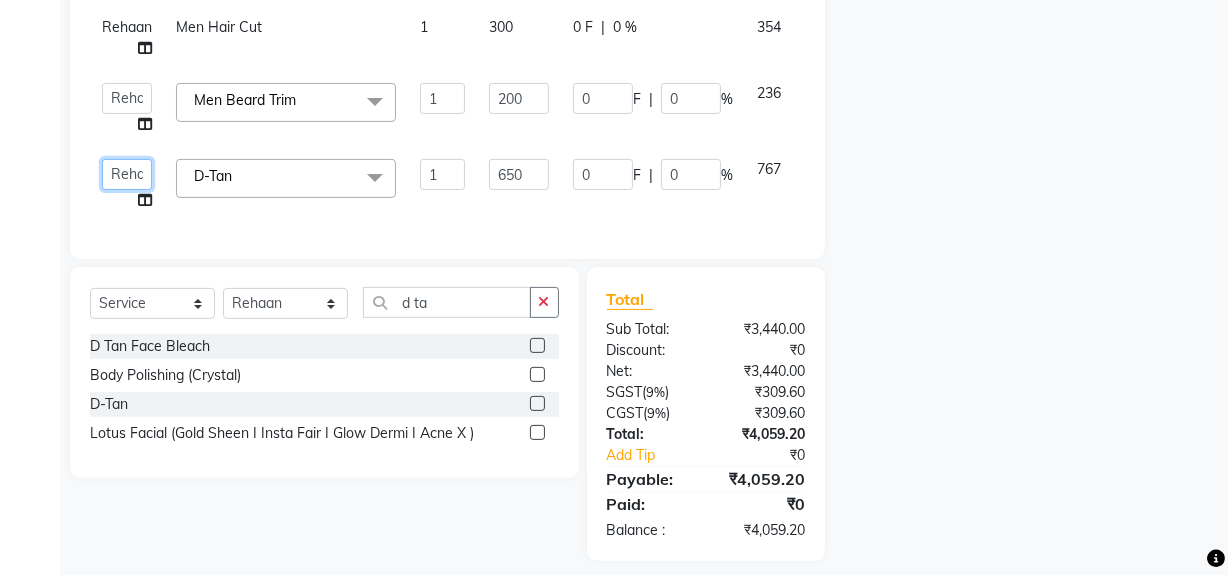 scroll, scrollTop: 176, scrollLeft: 0, axis: vertical 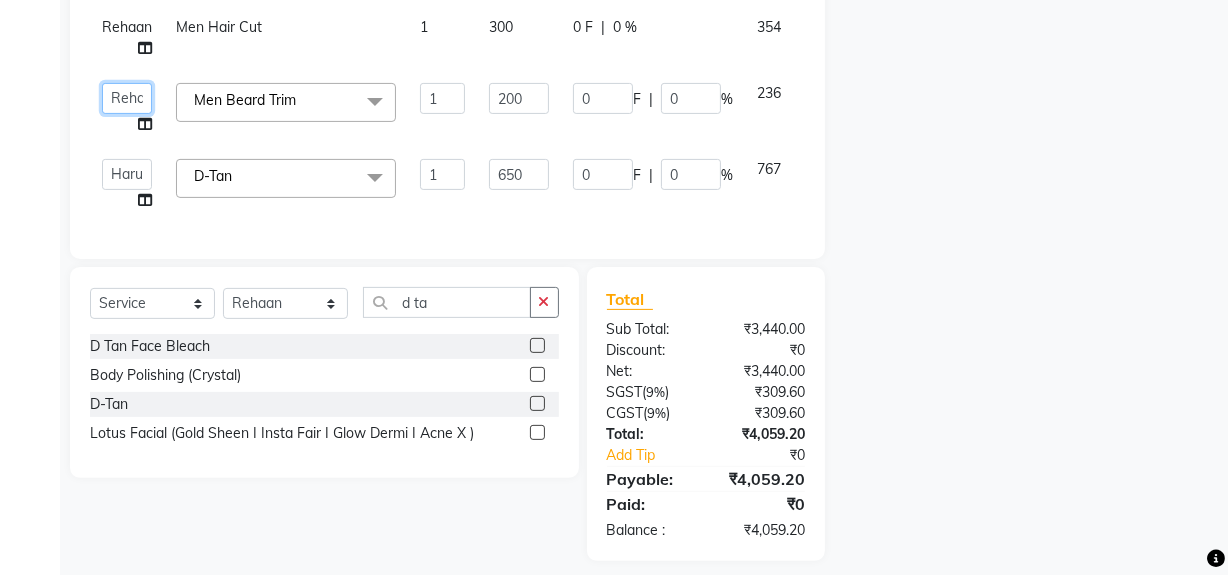 click on "[FIRST] [LAST] [FIRST] [FIRST] [FIRST] [FIRST] [FIRST] [FIRST] [FIRST] [FIRST] [FIRST] [FIRST] [FIRST]" 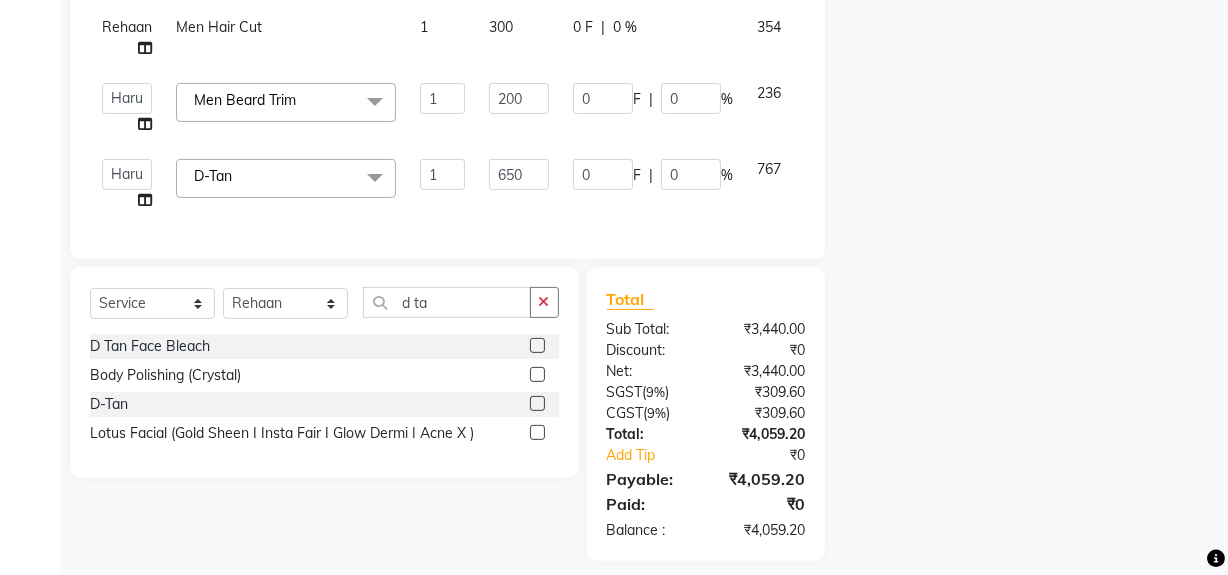 click on "Rehaan" 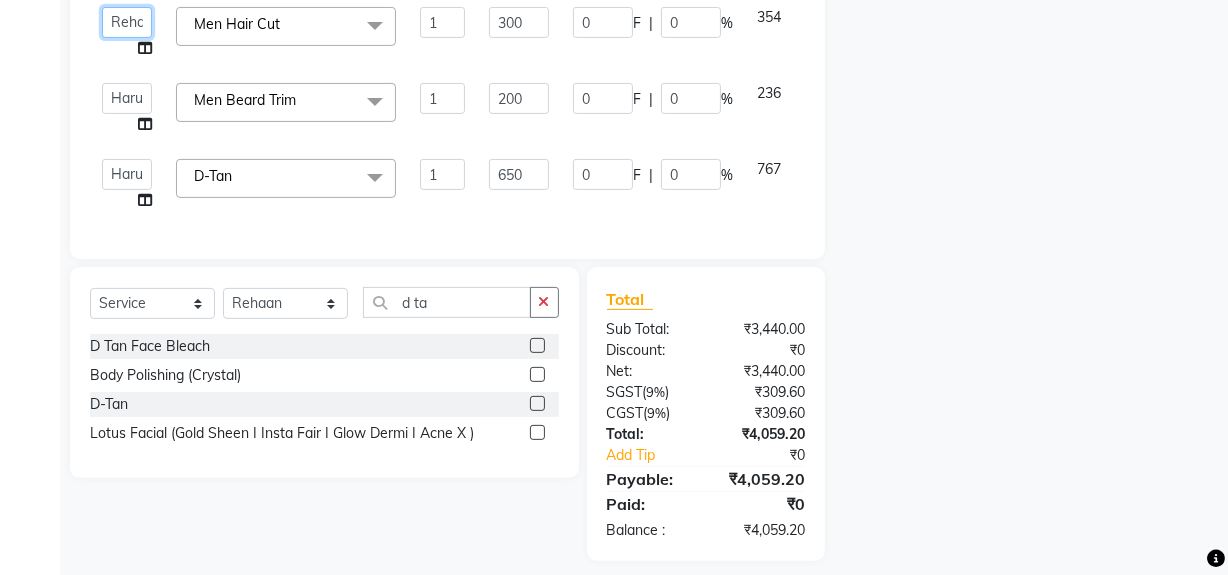 click on "[FIRST] [LAST] [FIRST] [FIRST] [FIRST] [FIRST] [FIRST] [FIRST] [FIRST] [FIRST] [FIRST] [FIRST] [FIRST]" 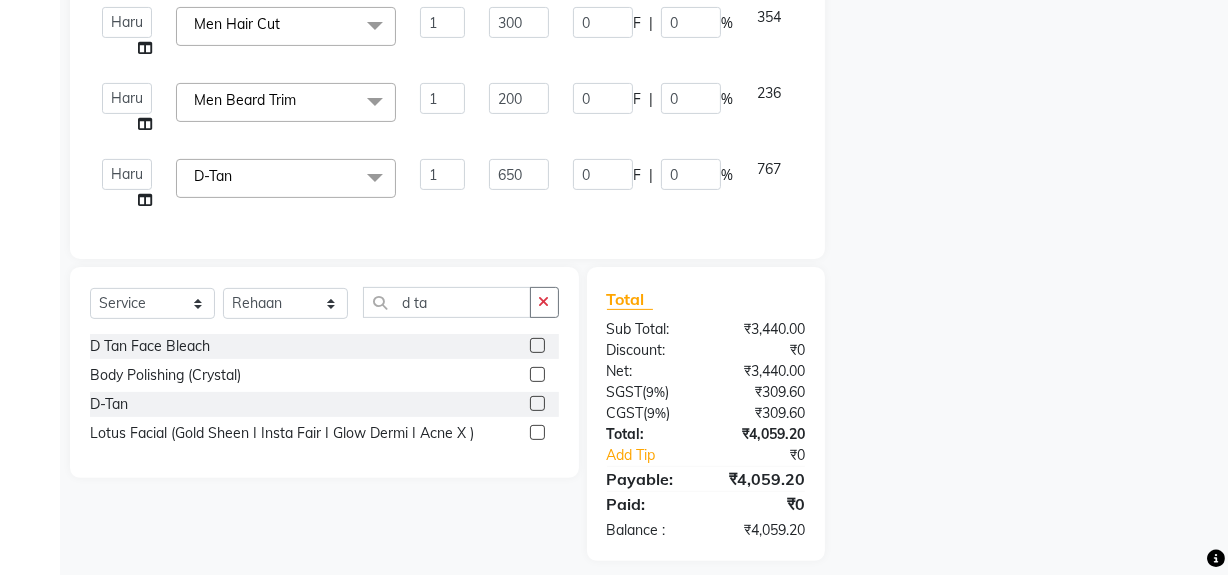 scroll, scrollTop: 0, scrollLeft: 0, axis: both 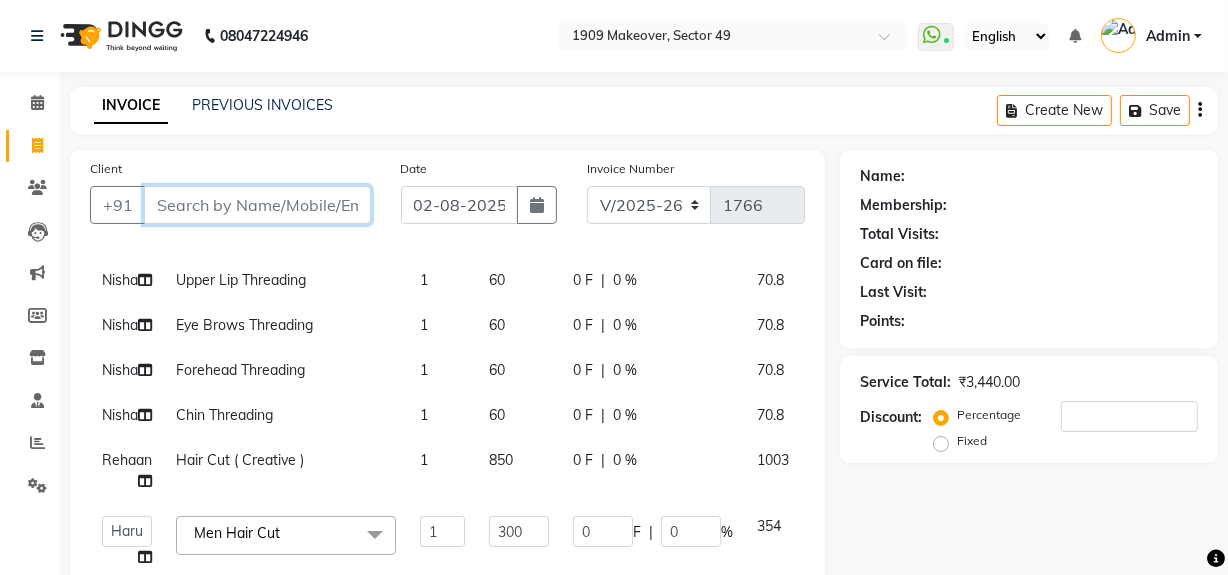 click on "Client" at bounding box center [257, 205] 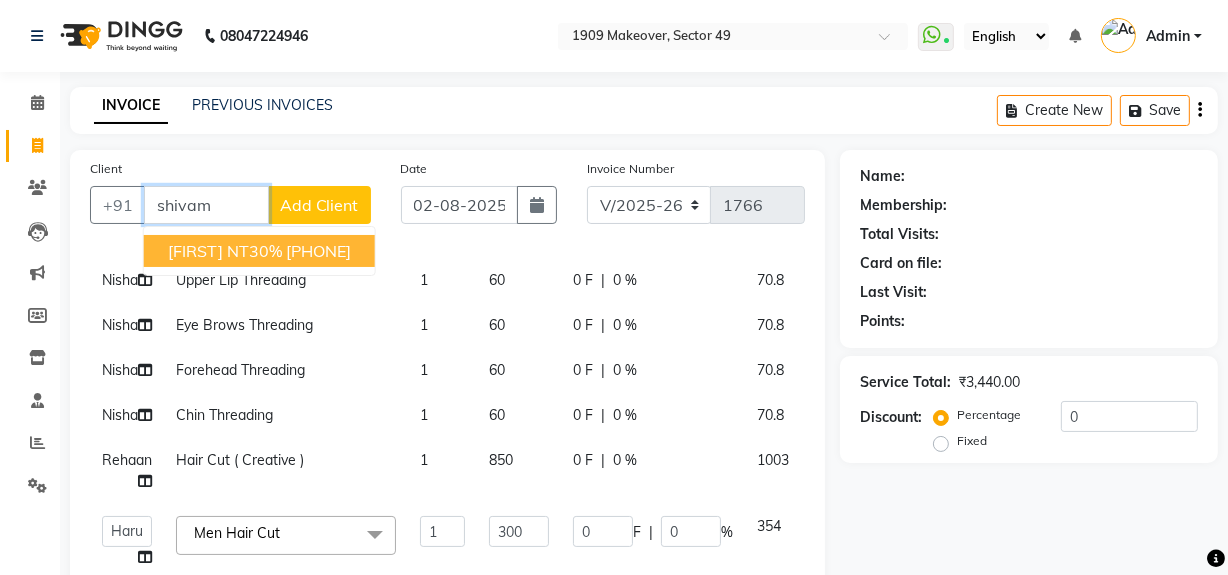 click on "[FIRST] NT30%" at bounding box center [225, 251] 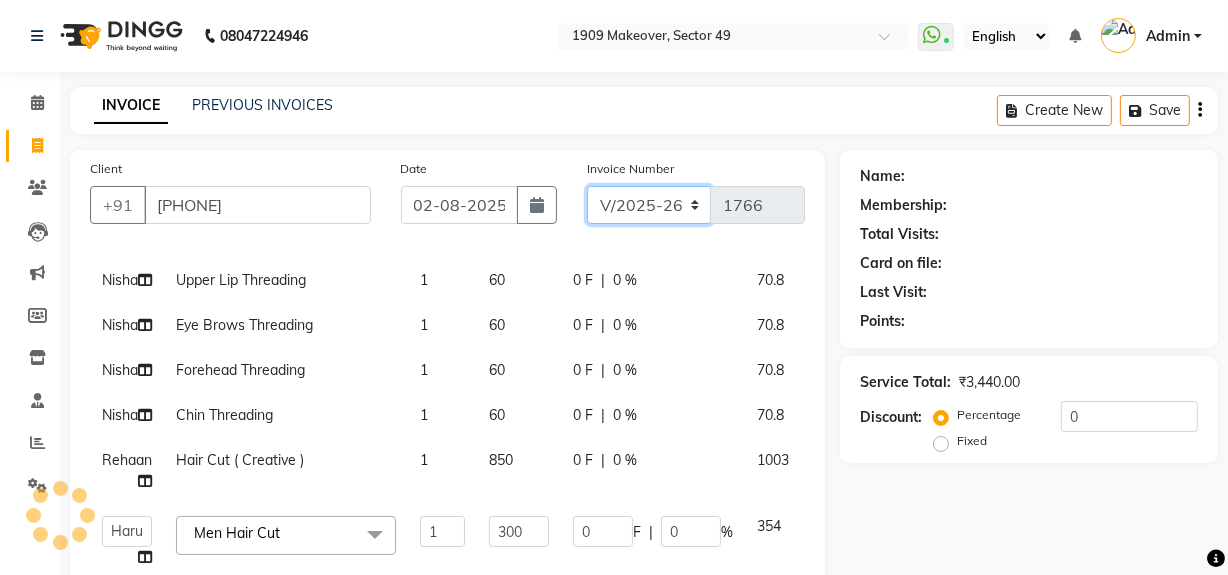 click on "V/2025 V/2025-26" 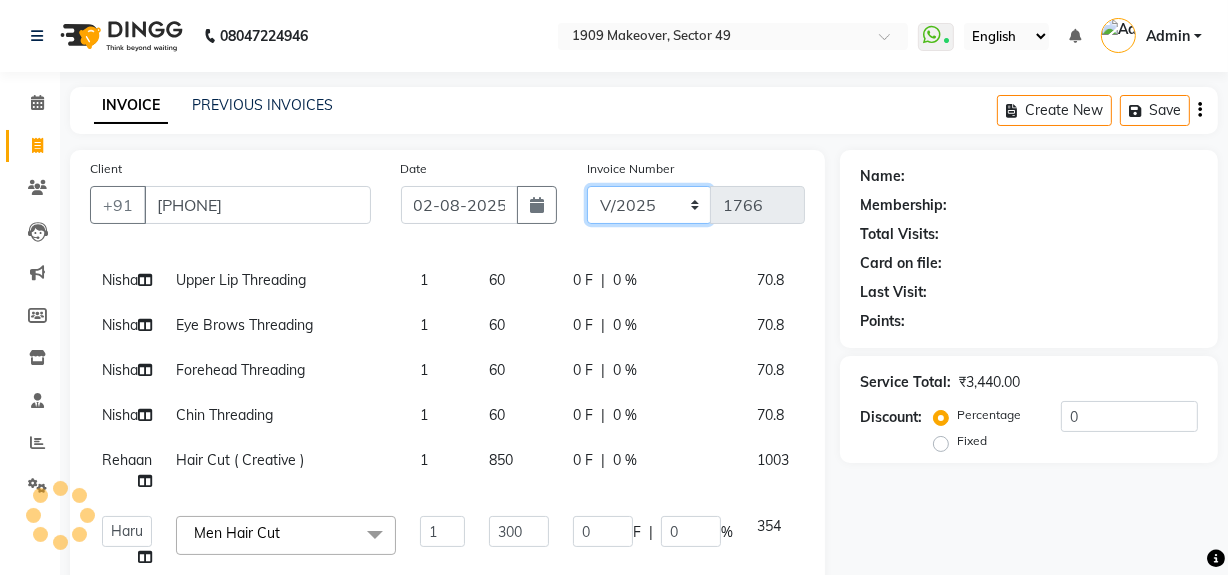 click on "V/2025 V/2025-26" 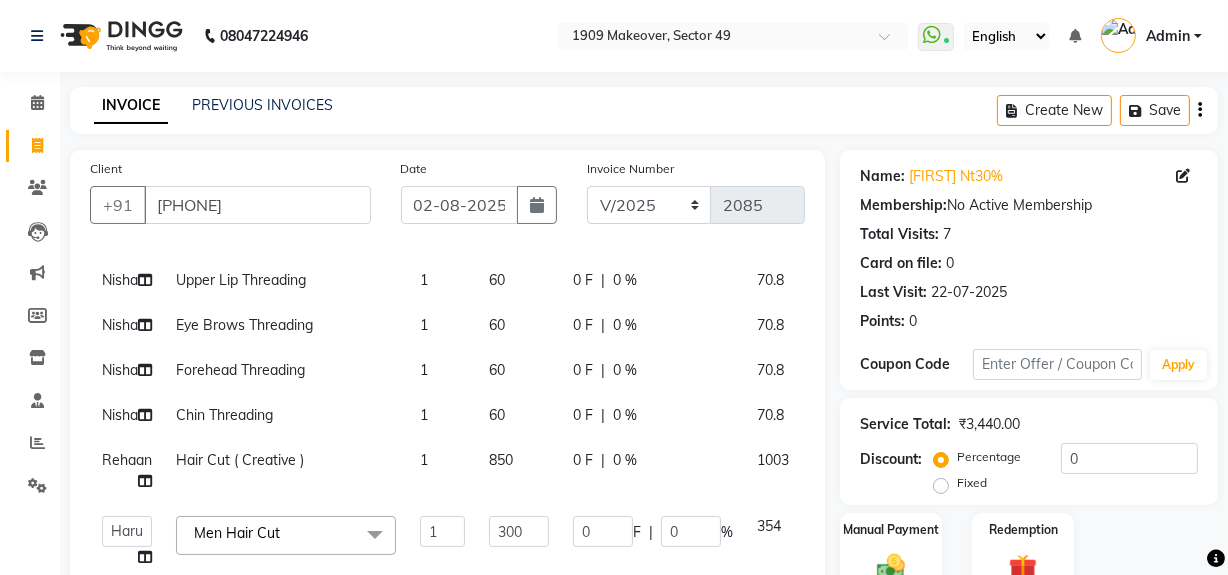 click 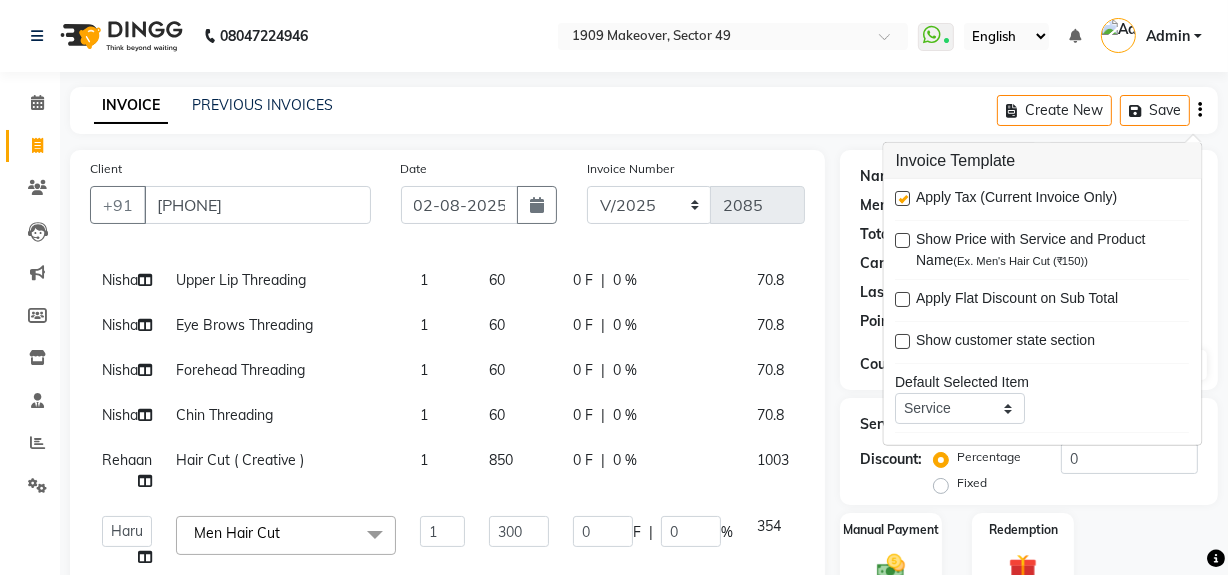 click at bounding box center (903, 198) 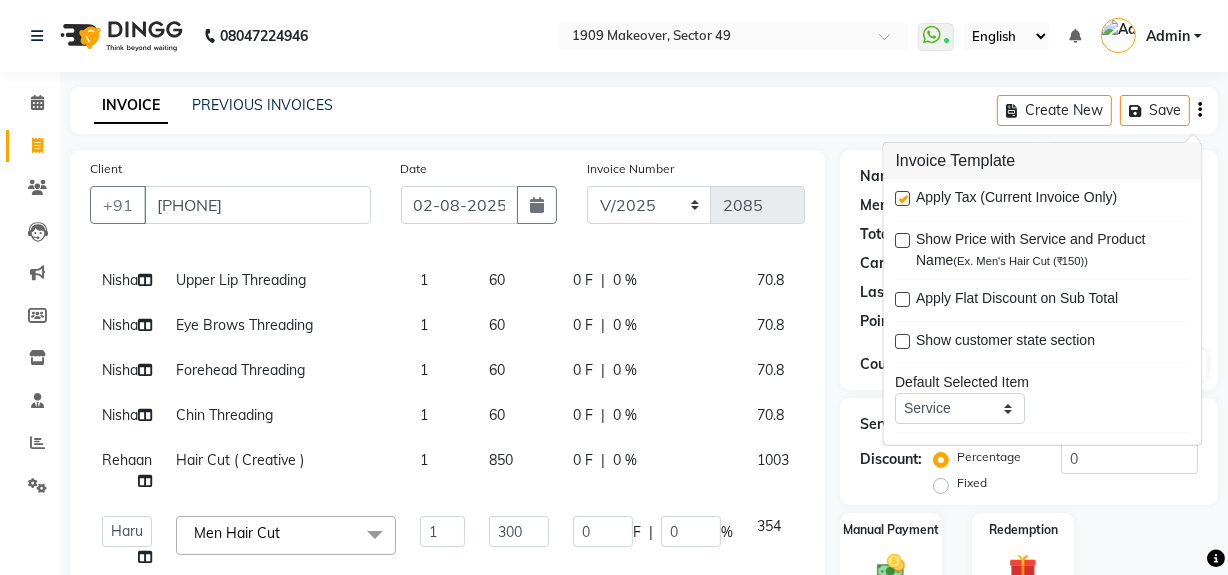 click at bounding box center (902, 199) 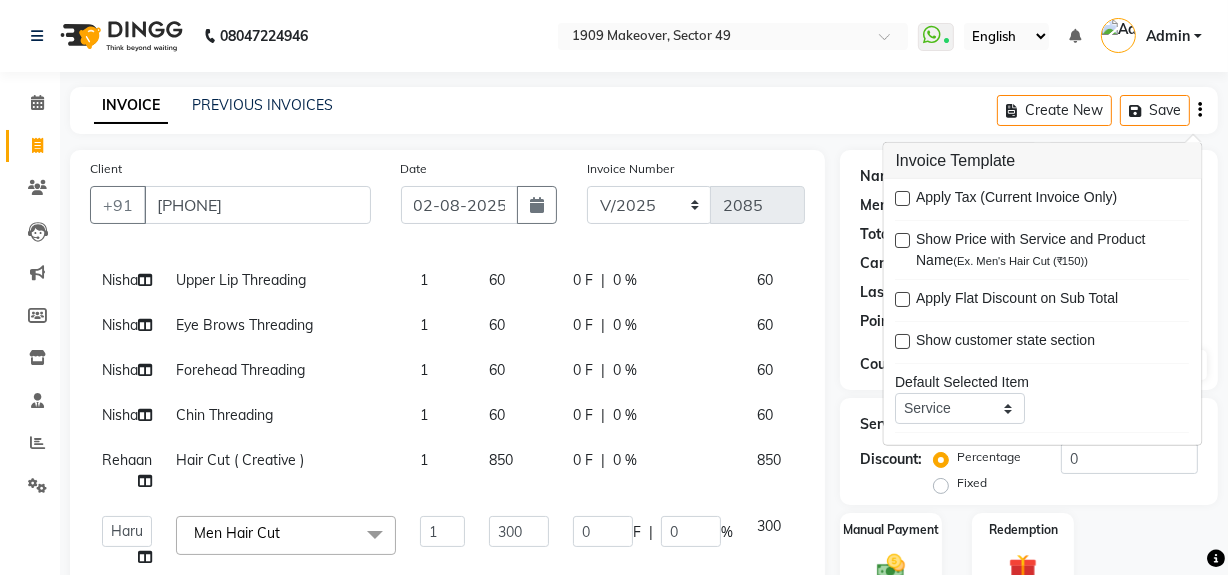 drag, startPoint x: 1214, startPoint y: 217, endPoint x: 1235, endPoint y: 396, distance: 180.22763 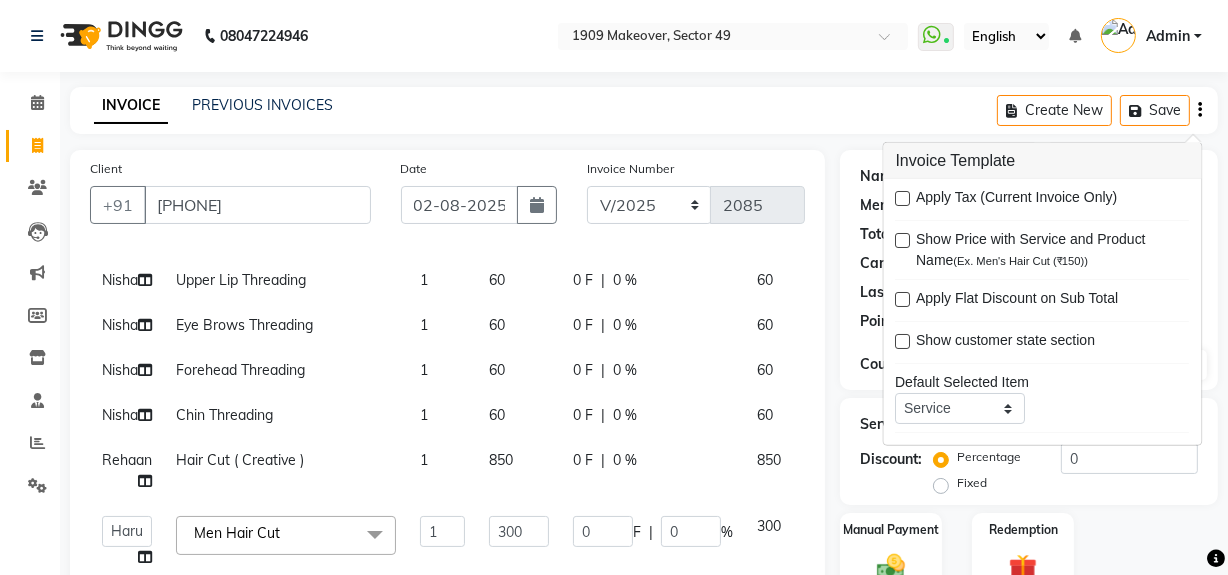 click on "08047224946 Select Location × 1909 Makeover, Sector 49  WhatsApp Status  ✕ Status:  Connected Most Recent Message: 01-08-2025     01:41 PM Recent Service Activity: 01-08-2025     04:17 PM English ENGLISH Español العربية मराठी हिंदी ગુજરાતી தமிழ் 中文 Notifications nothing to show Admin Manage Profile Change Password Sign out  Version:3.15.11  ☀ 1909 Makeover, Sector 49  Calendar  Invoice  Clients  Leads   Marketing  Members  Inventory  Staff  Reports  Settings Completed InProgress Upcoming Dropped Tentative Check-In Confirm Bookings Generate Report Segments Page Builder INVOICE PREVIOUS INVOICES Create New   Save  Client +91 [PHONE] Date 02-08-2025 Invoice Number V/2025 V/2025-26 2085 Services Stylist Service Qty Price Disc Total Action [FIRST] Full Arms & Legs with Under Arms (Chocolate - Rica) 1 1200 0 F | 0 % 1200 [FIRST] Upper Lip Threading 1 60 0 F | 0 % 60 [FIRST] Eye Brows Threading 1 60 0 F | 0 % 60 [FIRST] Forehead Threading 1 60 0 F" at bounding box center [614, 287] 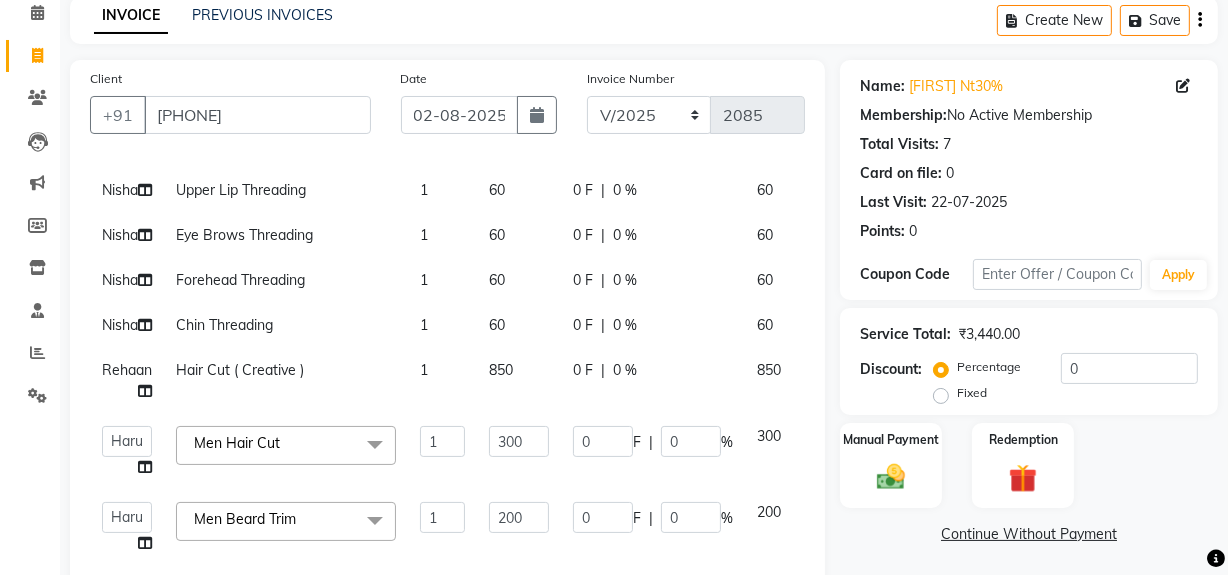 scroll, scrollTop: 482, scrollLeft: 0, axis: vertical 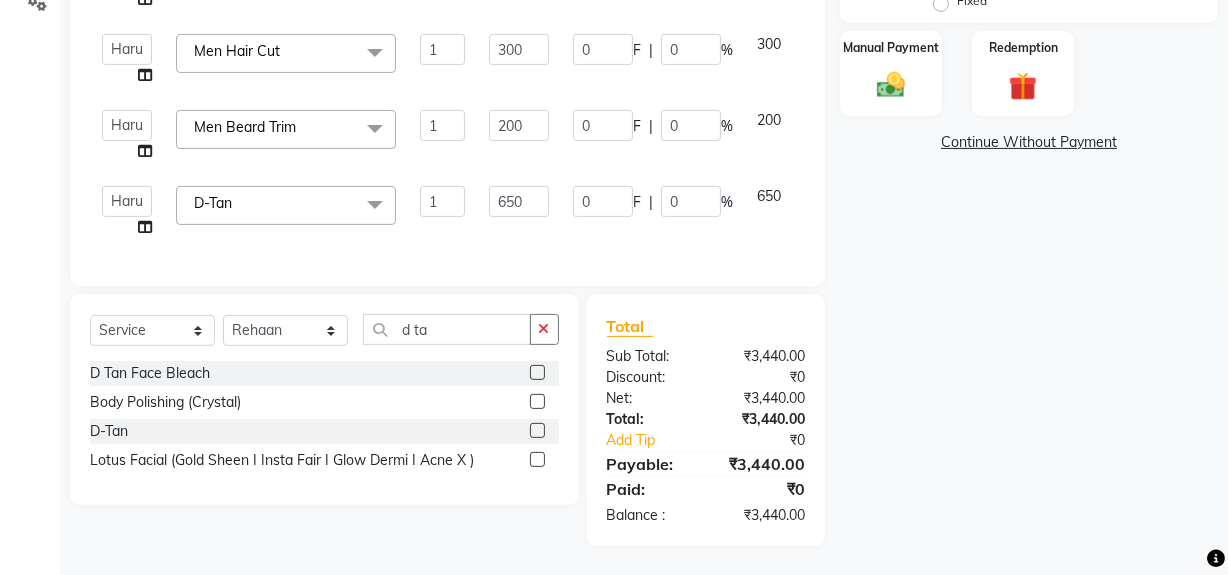 click on "Name: [FIRST] Nt30% Membership: No Active Membership Total Visits: 7 Card on file: 0 Last Visit: [DATE] Points: 0 Coupon Code Apply Service Total: ₹3,440.00 Discount: Percentage Fixed 0 Manual Payment Redemption Continue Without Payment" 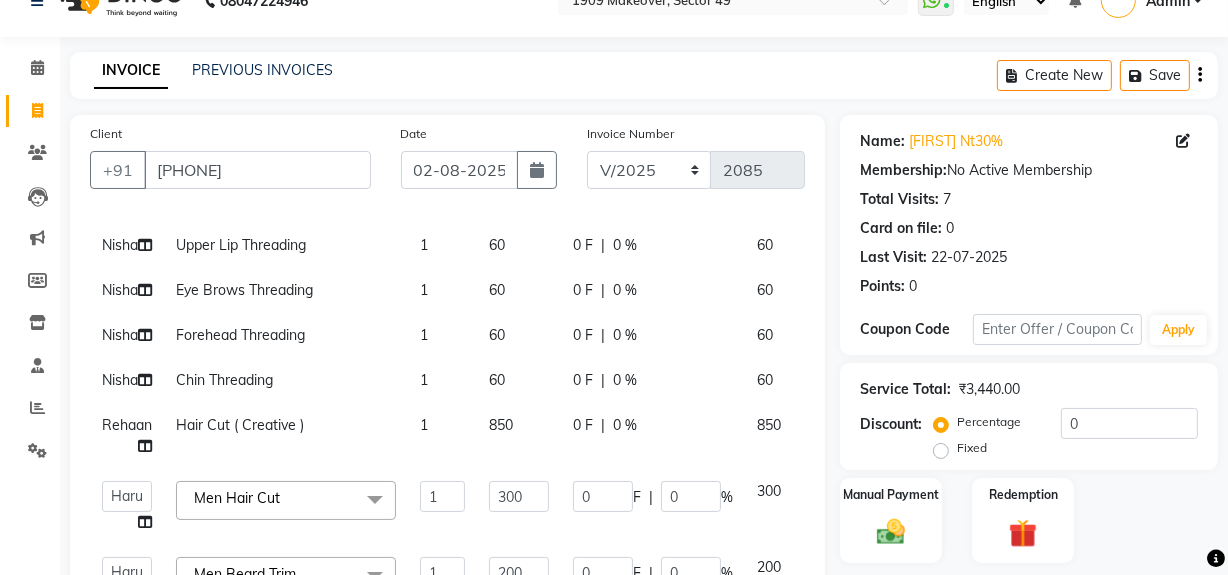scroll, scrollTop: 0, scrollLeft: 0, axis: both 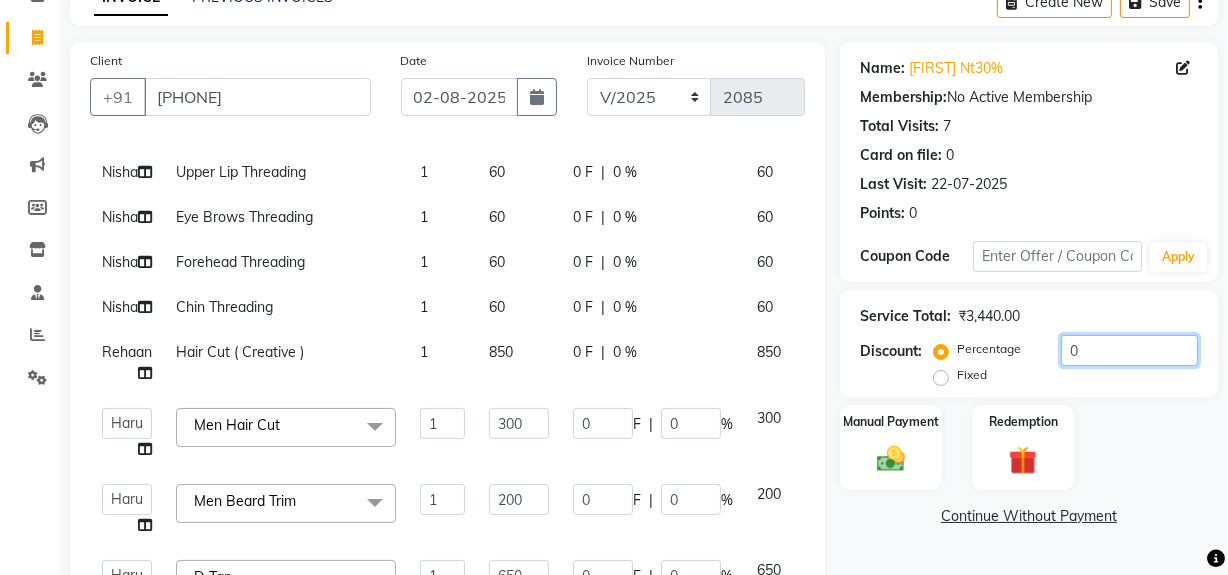 click on "0" 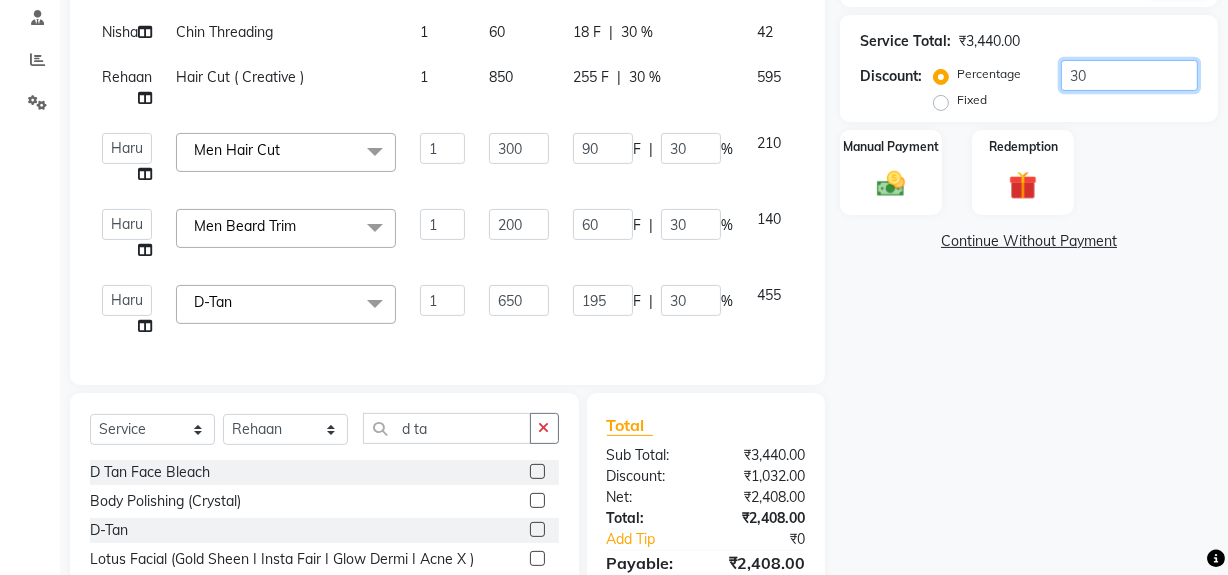 scroll, scrollTop: 393, scrollLeft: 0, axis: vertical 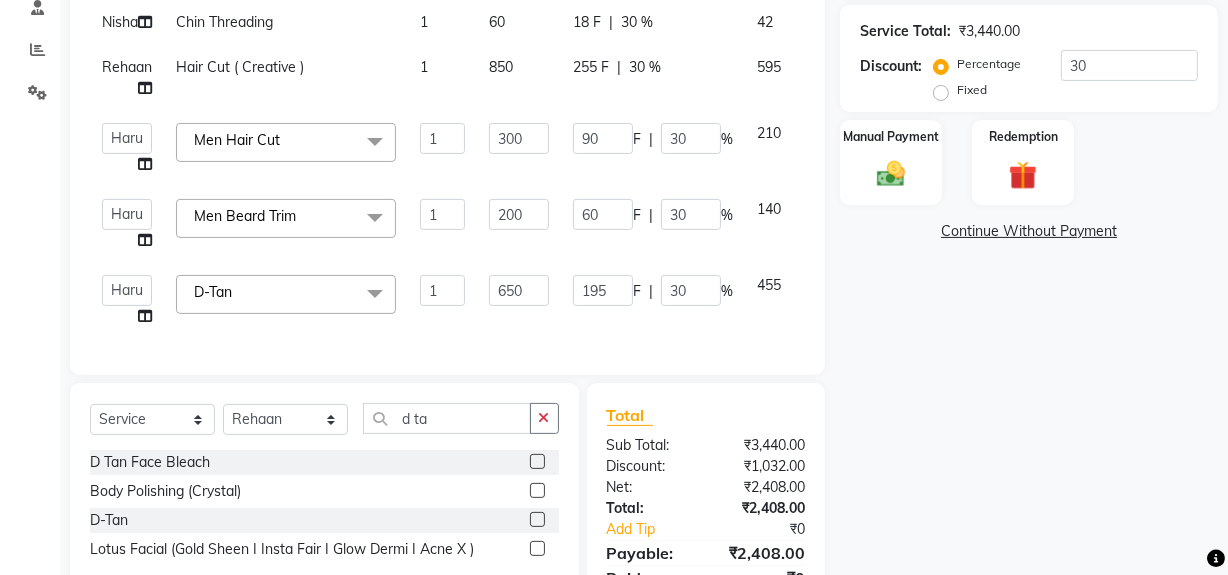 click on "Name: [FIRST] Nt30% Membership: No Active Membership Total Visits: 7 Card on file: 0 Last Visit: [DATE] Points: 0 Coupon Code Apply Service Total: ₹3,440.00 Discount: Percentage Fixed 30 Manual Payment Redemption Continue Without Payment" 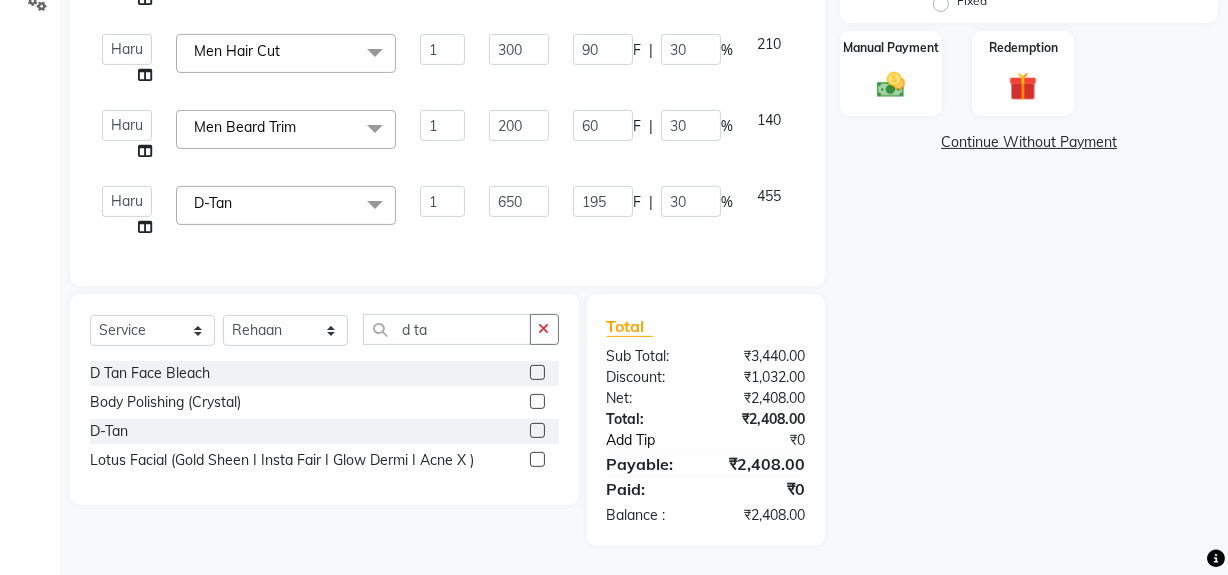 click on "Add Tip" 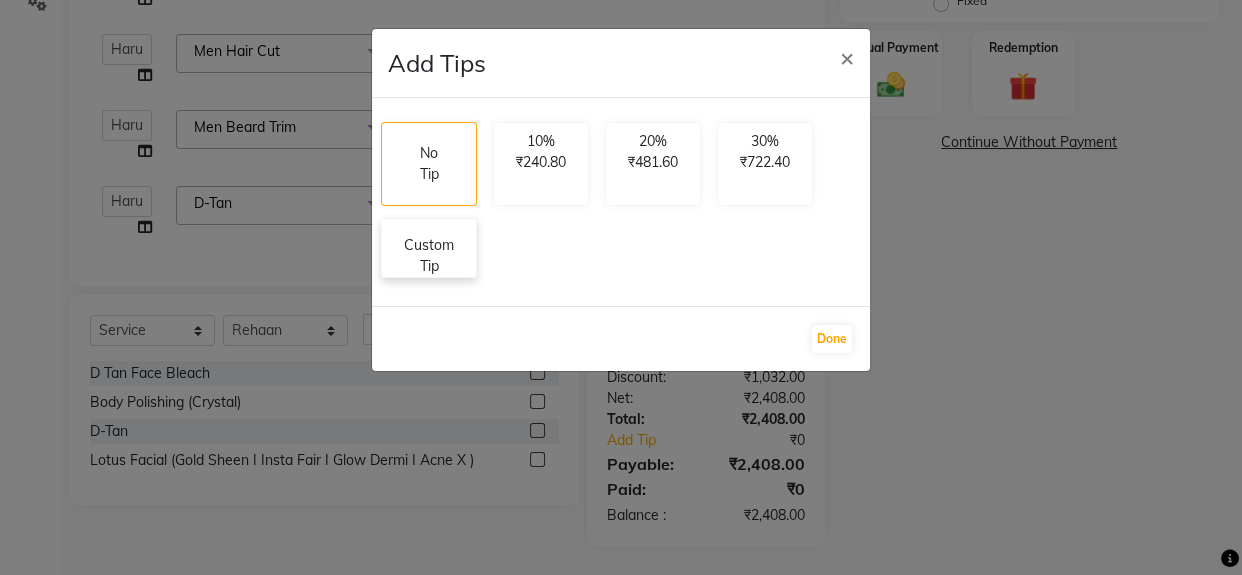 click on "Custom Tip" 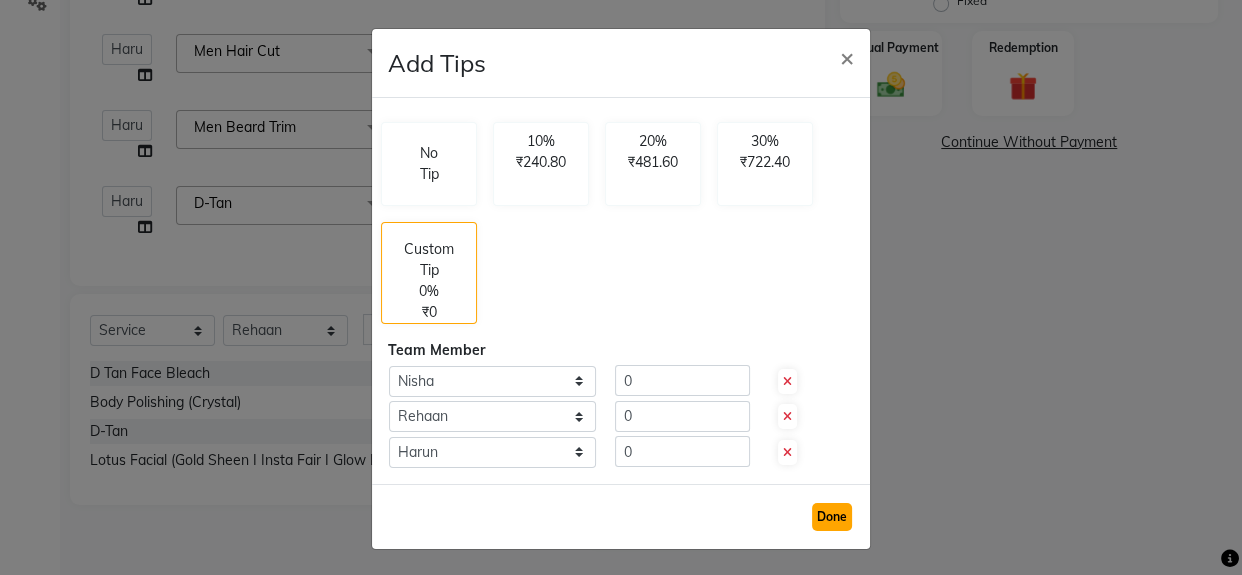 click on "Done" 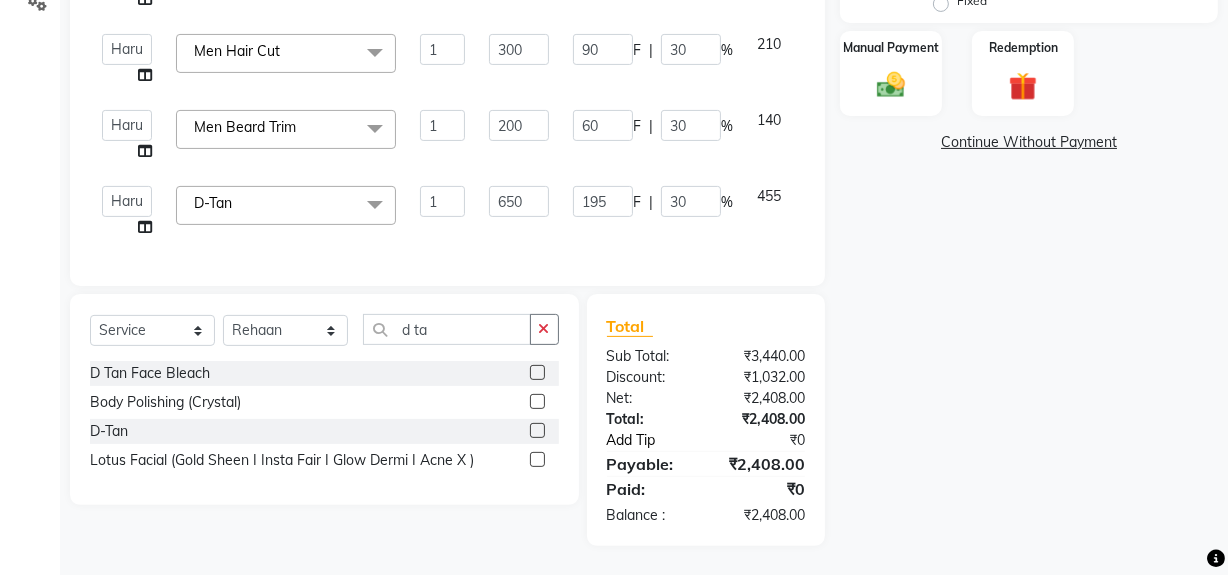 click on "Add Tip" 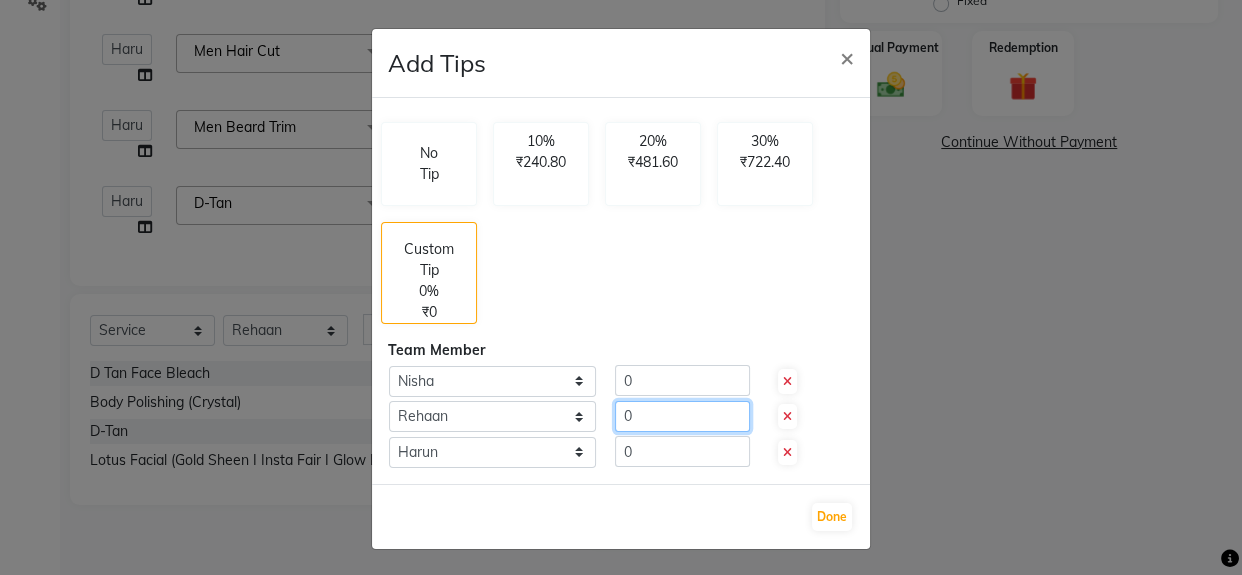 click on "0" 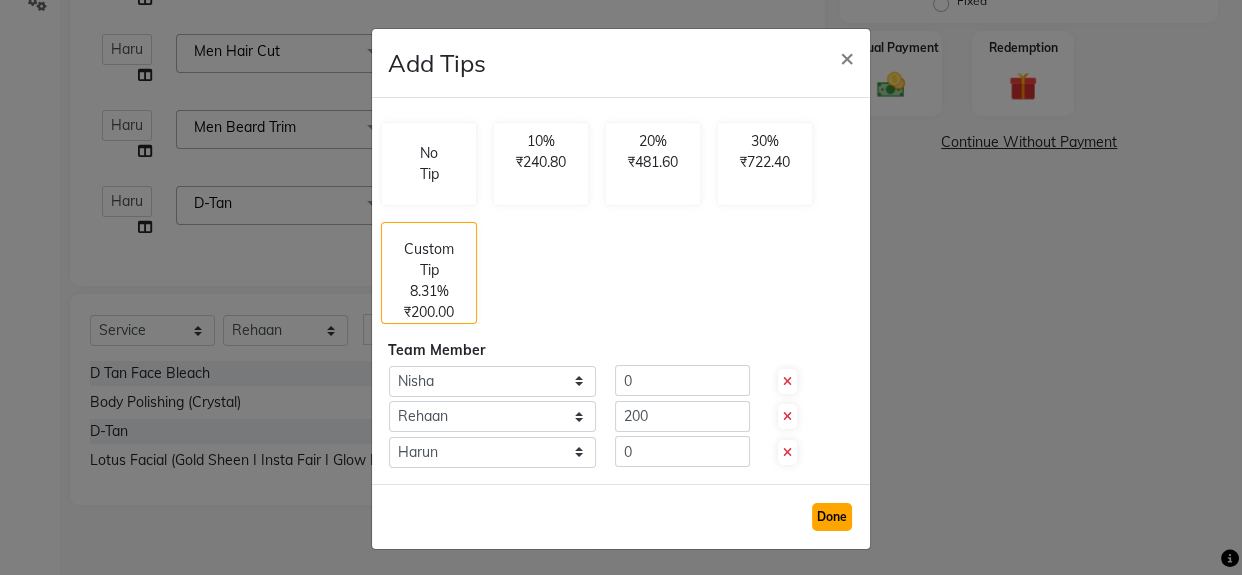click on "Done" 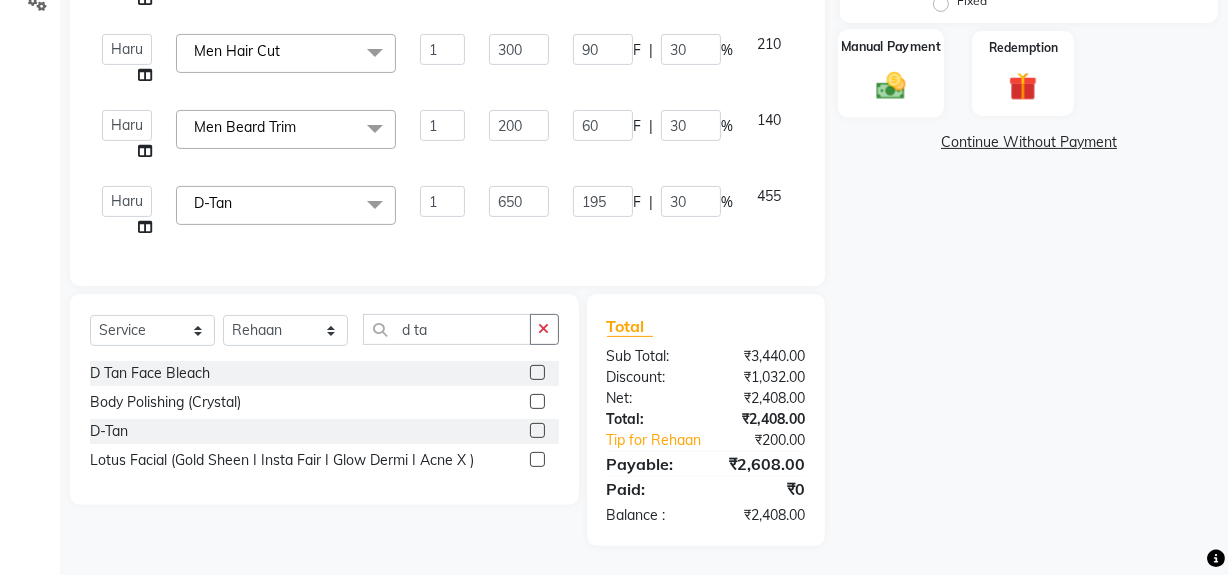 click 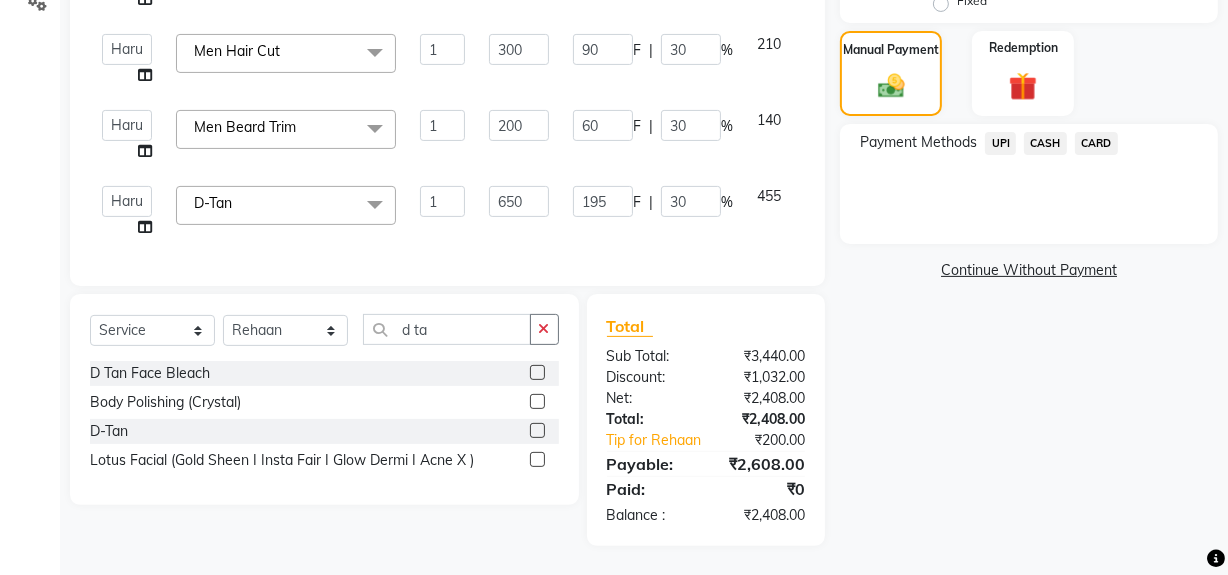 click on "UPI" 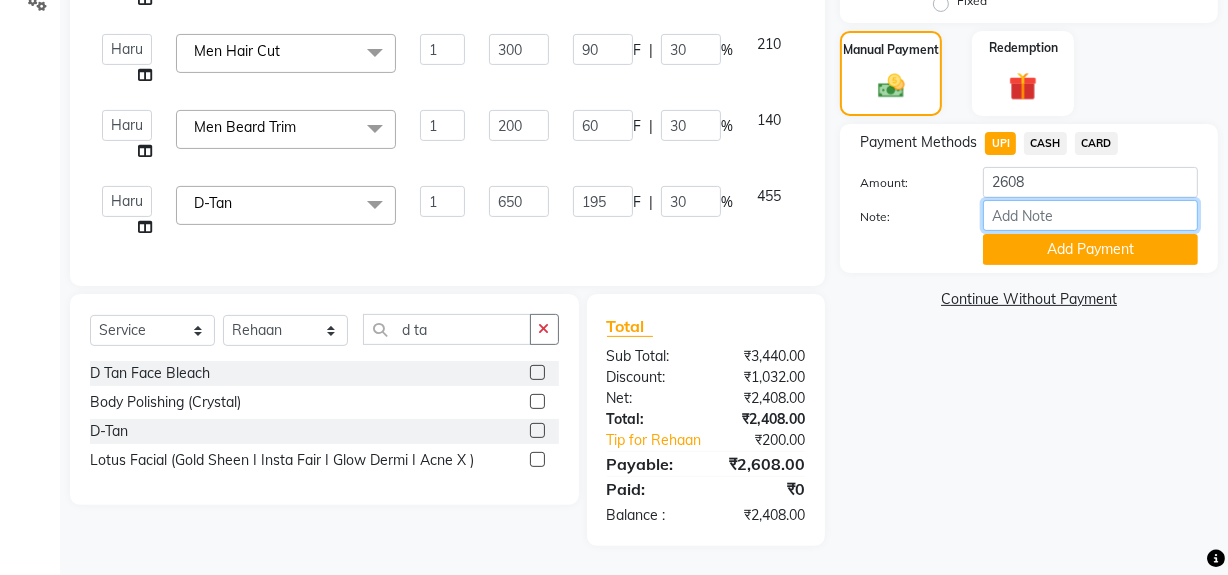click on "Note:" at bounding box center [1090, 215] 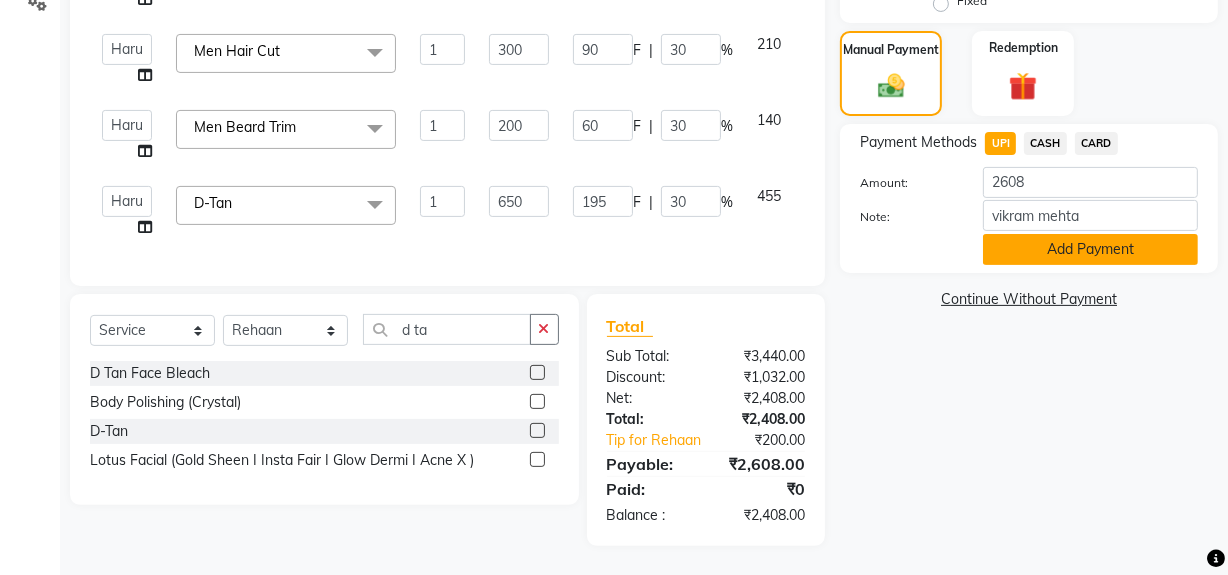 click on "Add Payment" 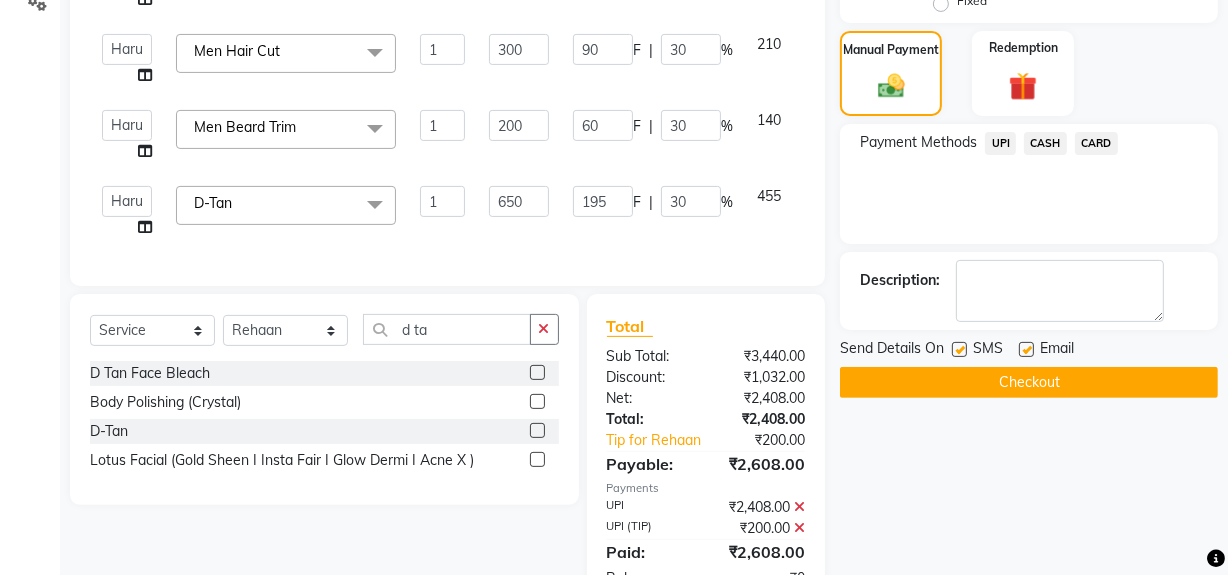 click 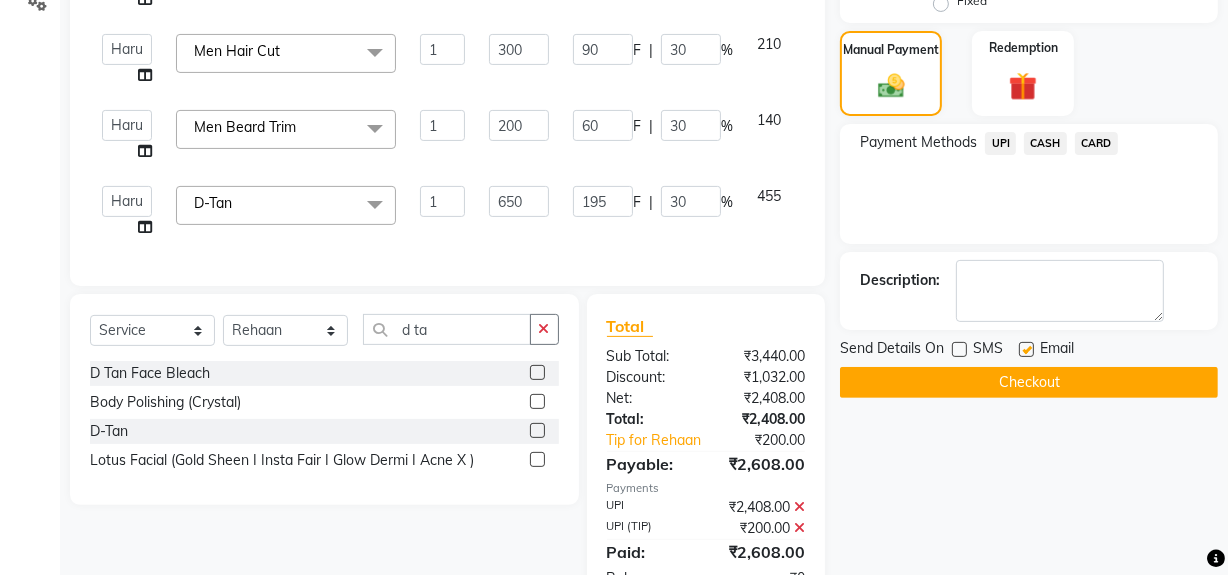 click on "Checkout" 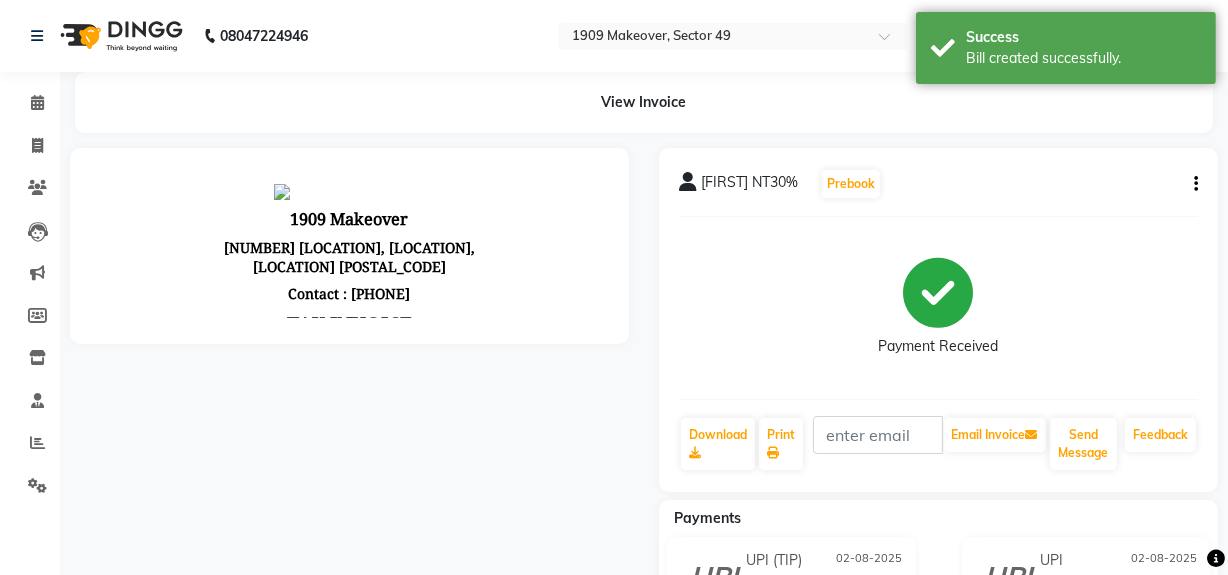 scroll, scrollTop: 0, scrollLeft: 0, axis: both 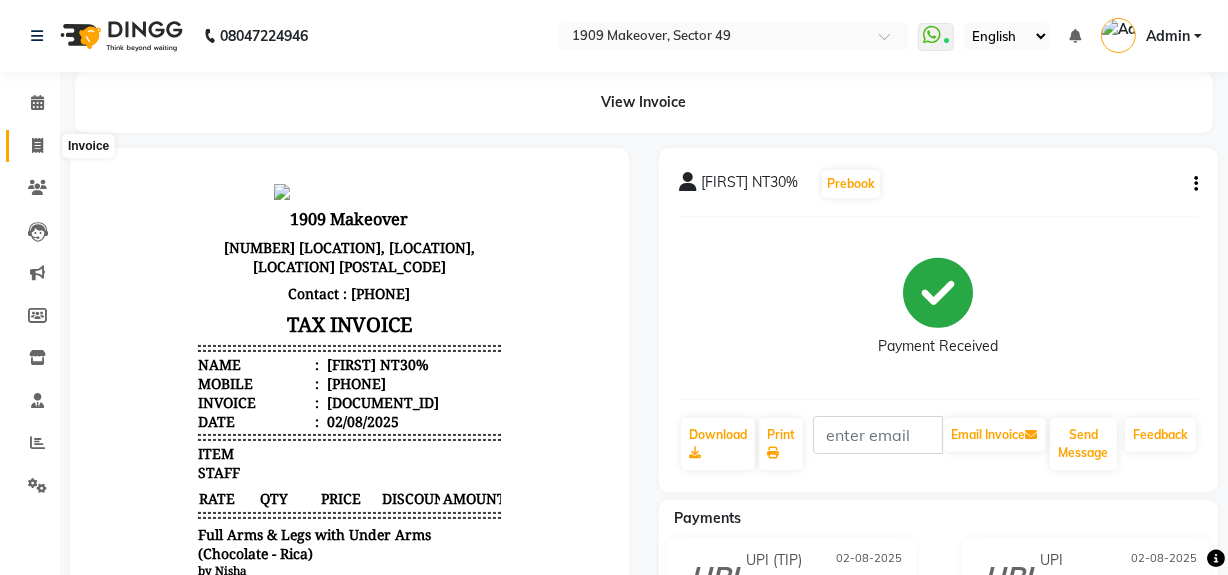 click 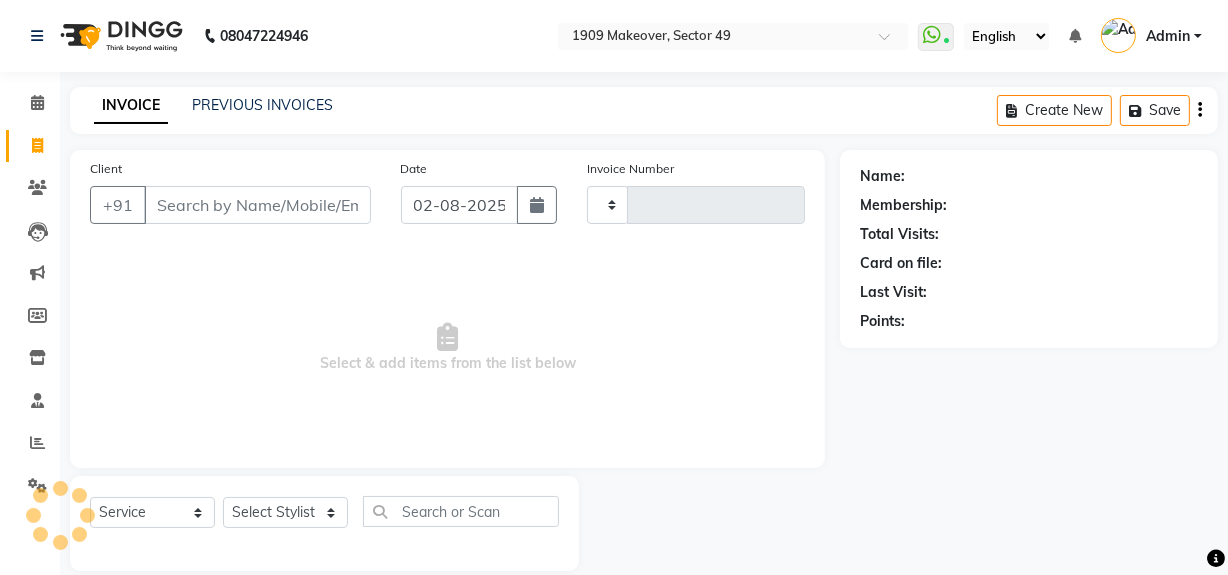scroll, scrollTop: 26, scrollLeft: 0, axis: vertical 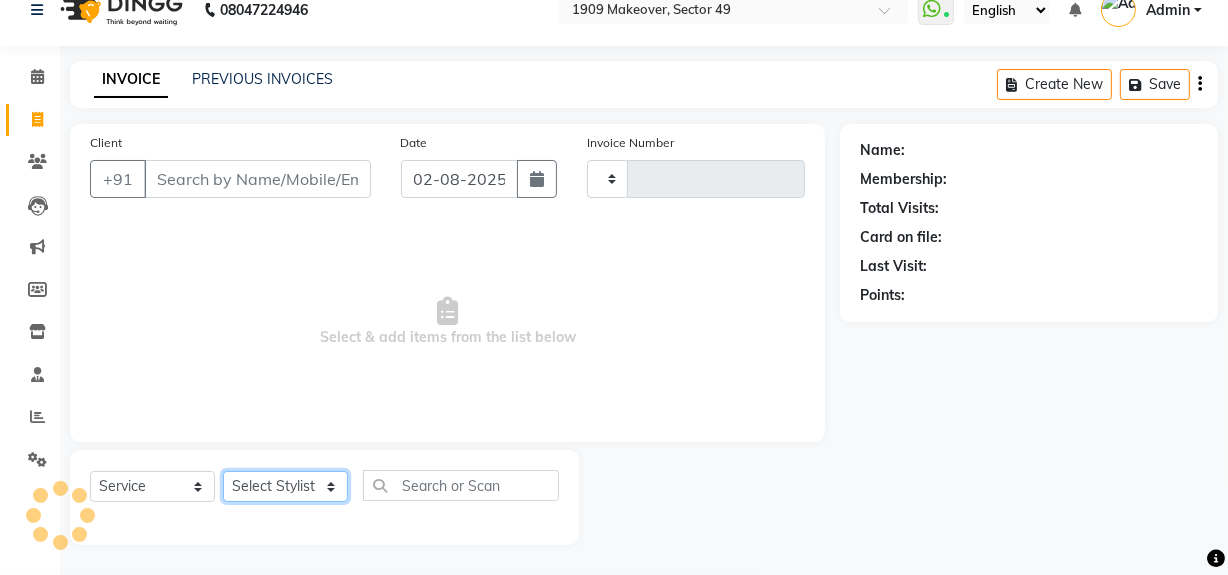 click on "Select Stylist" 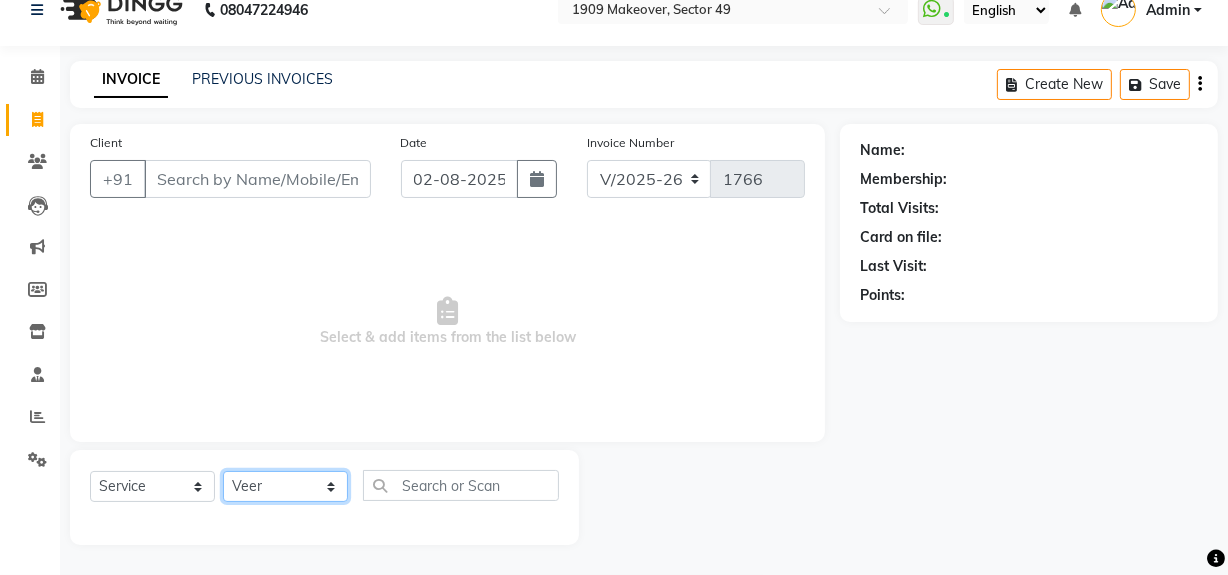 click on "Select Stylist Abdul Ahmed Arif Harun House Sale Jyoti Nisha Rehaan Ujjwal Umesh Veer vikram mehta Vishal" 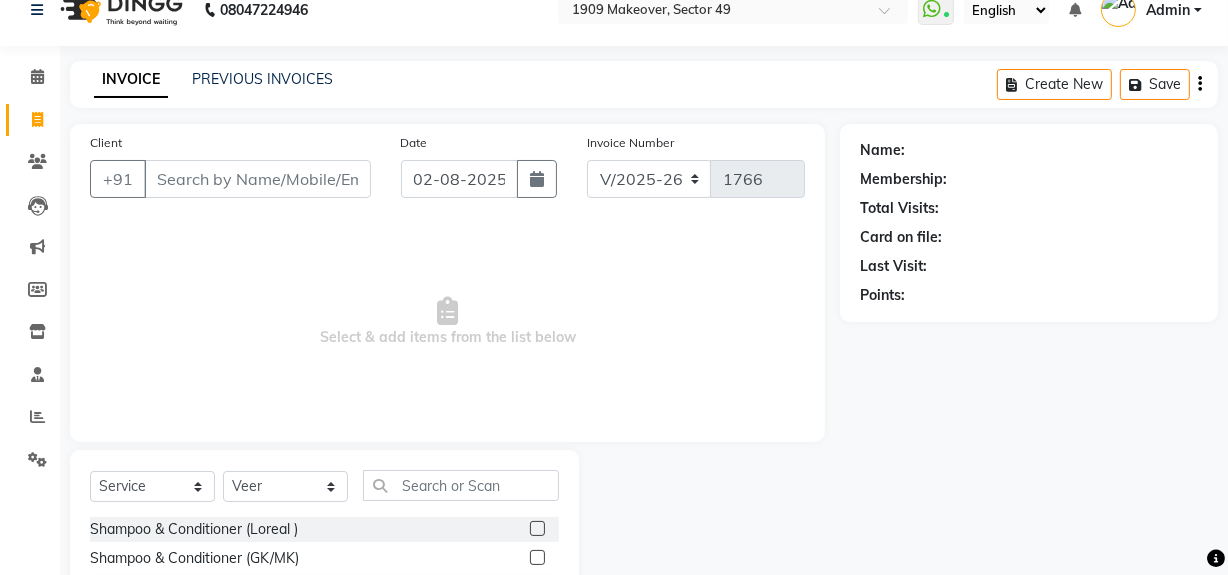 click 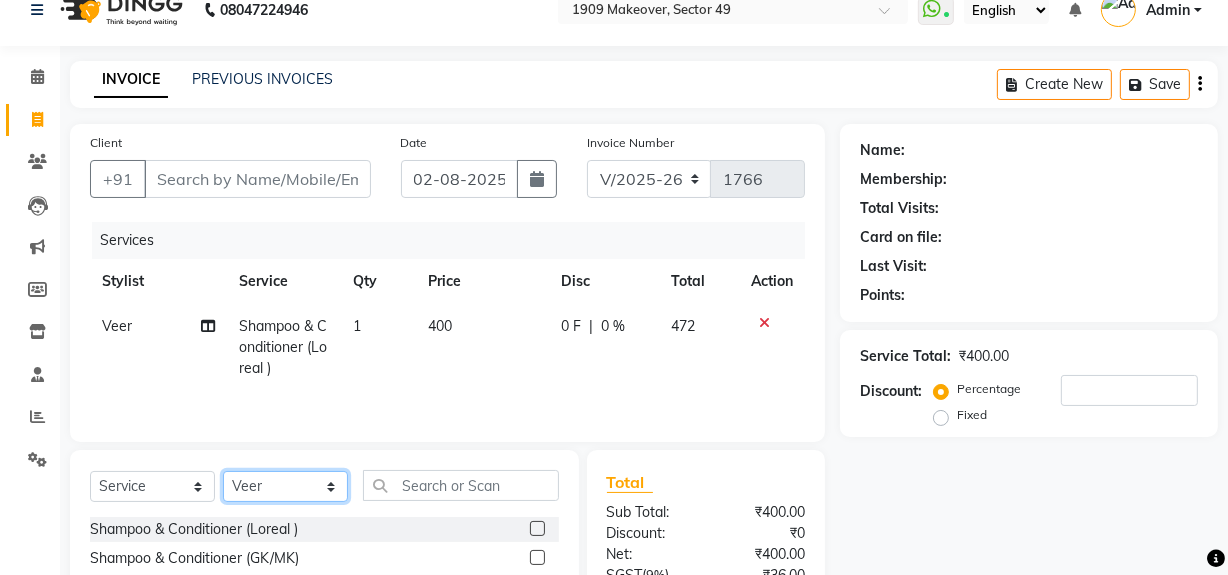 click on "Select Stylist Abdul Ahmed Arif Harun House Sale Jyoti Nisha Rehaan Ujjwal Umesh Veer vikram mehta Vishal" 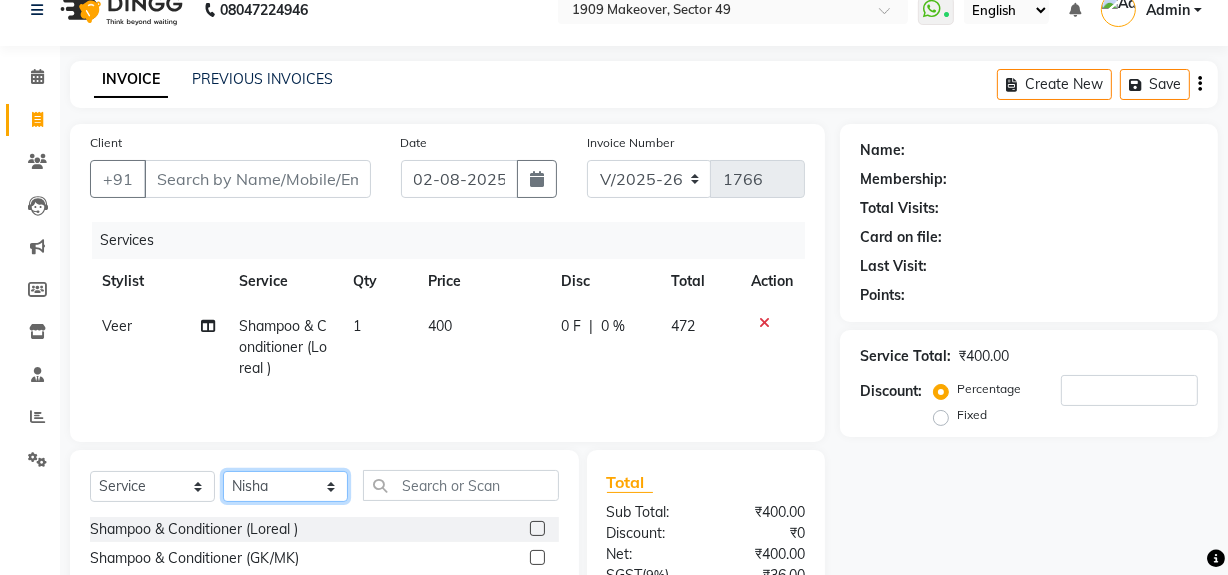 click on "Select Stylist Abdul Ahmed Arif Harun House Sale Jyoti Nisha Rehaan Ujjwal Umesh Veer vikram mehta Vishal" 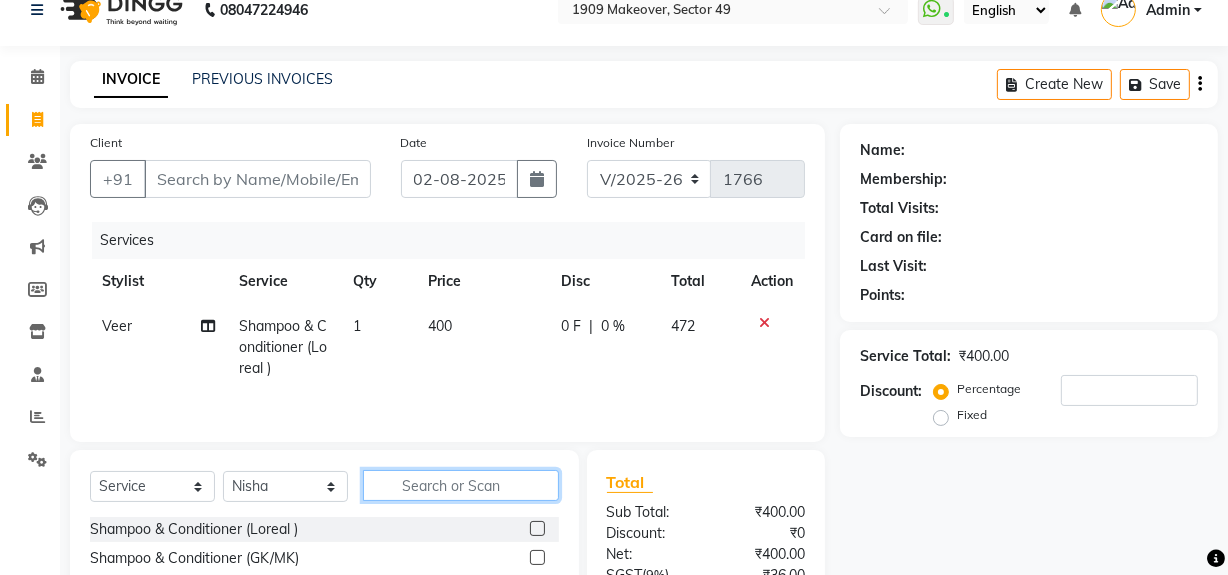 click 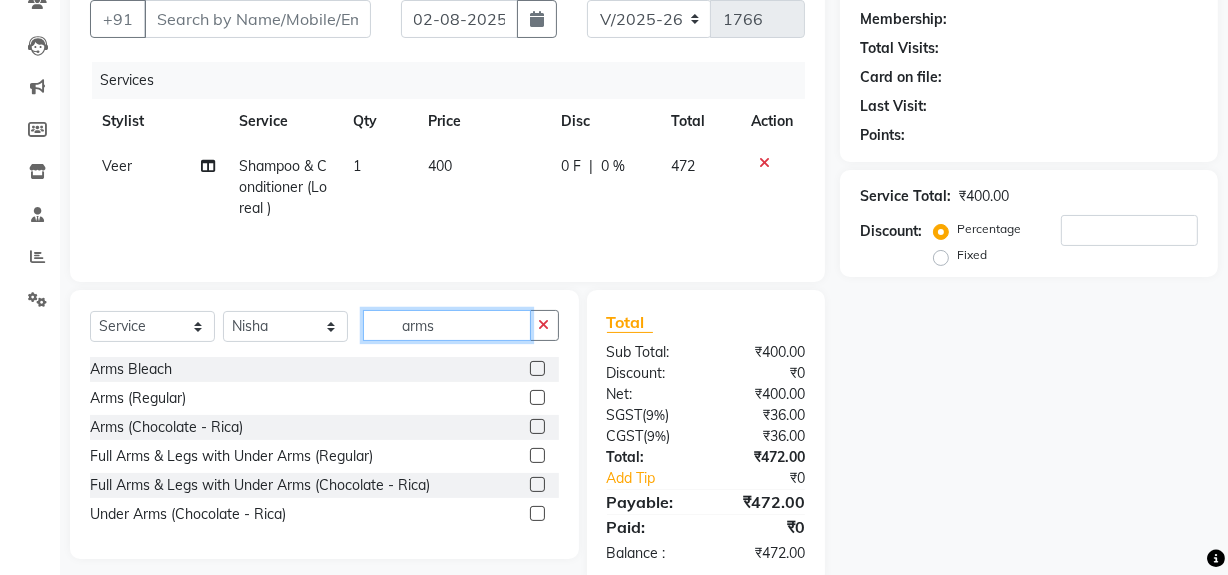 scroll, scrollTop: 225, scrollLeft: 0, axis: vertical 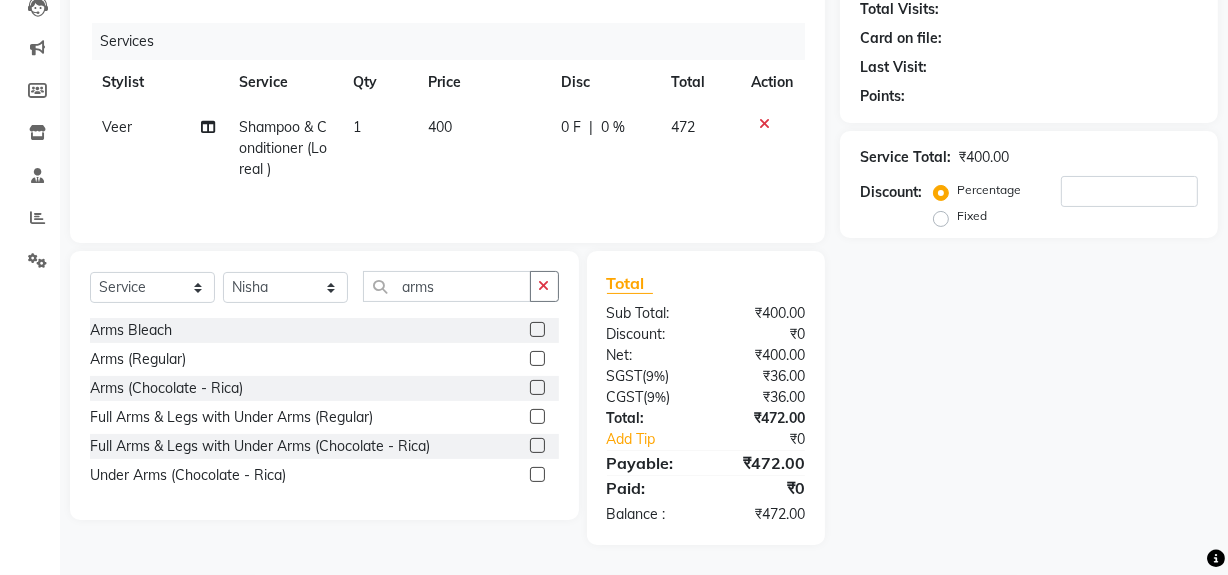 click 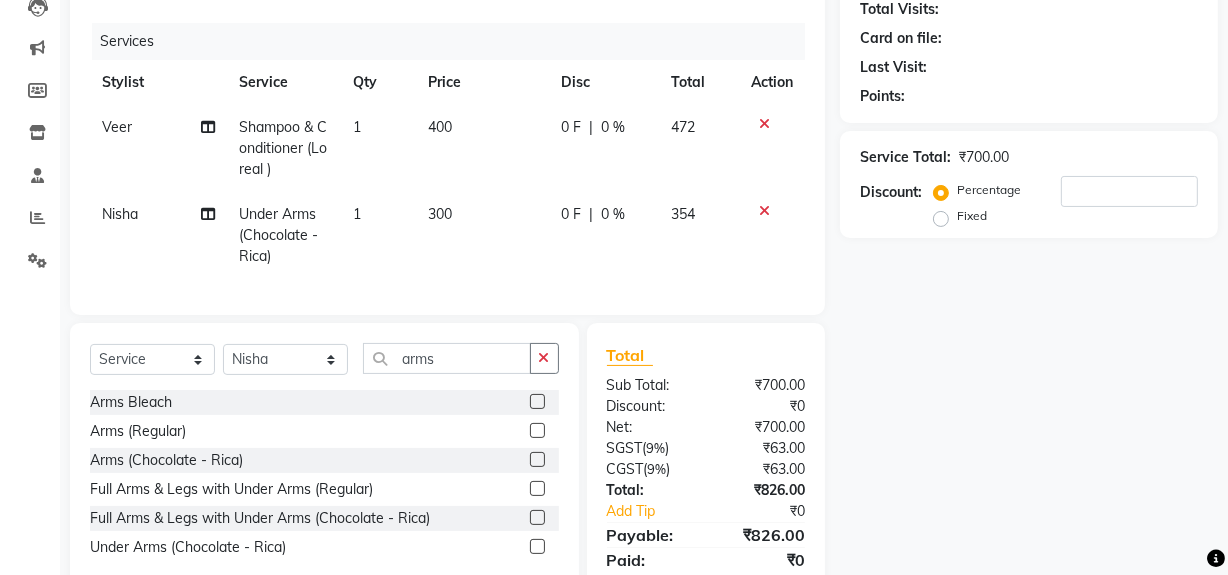 click 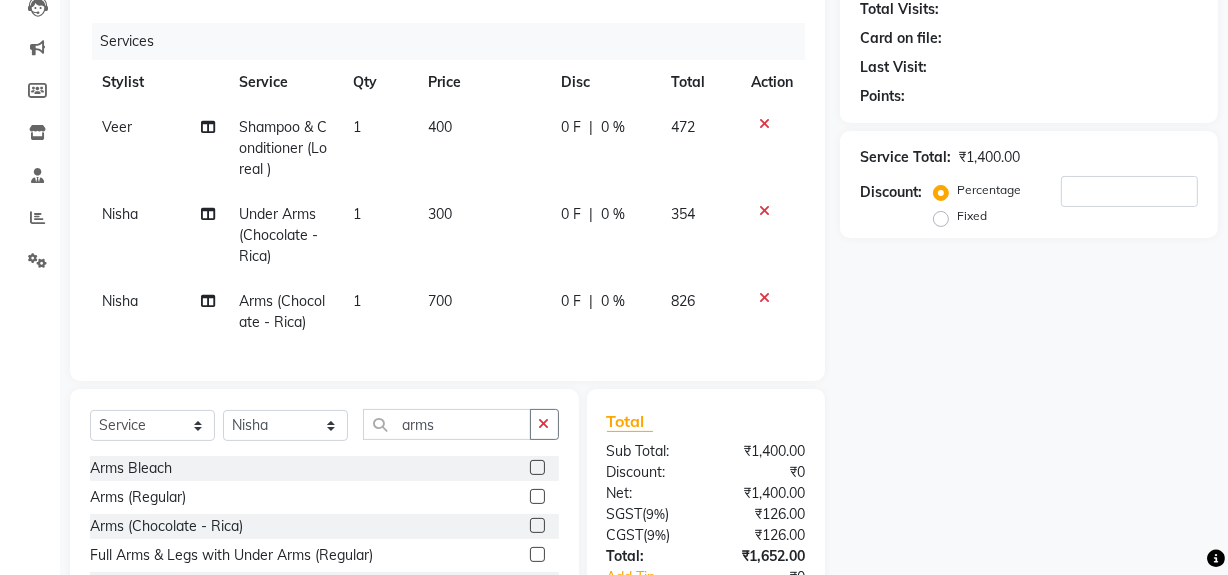 click 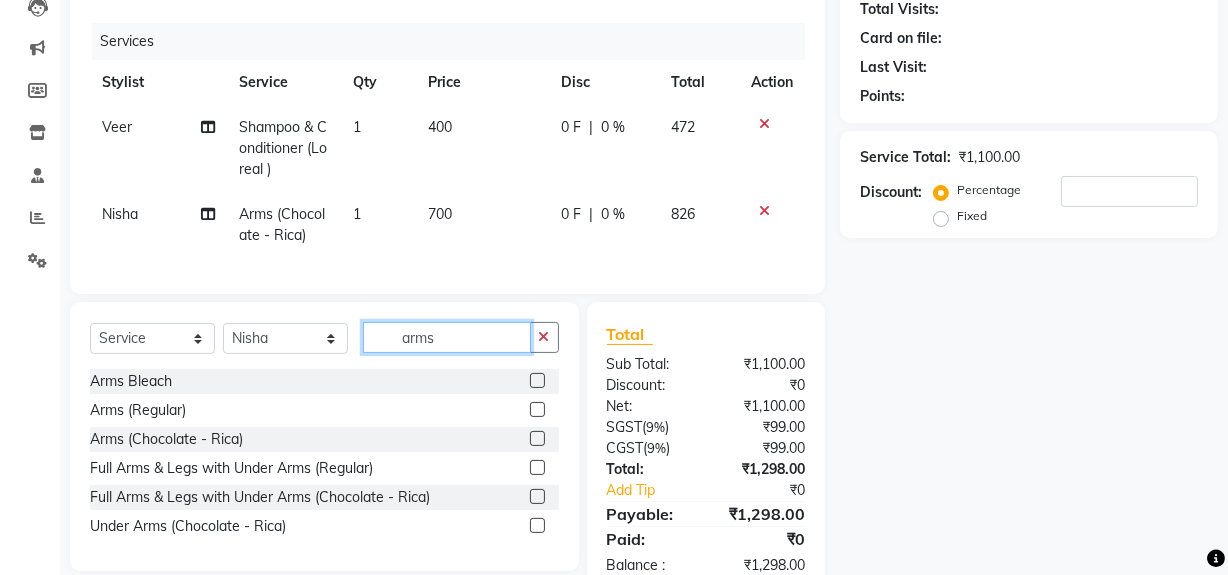 drag, startPoint x: 398, startPoint y: 343, endPoint x: 502, endPoint y: 368, distance: 106.96261 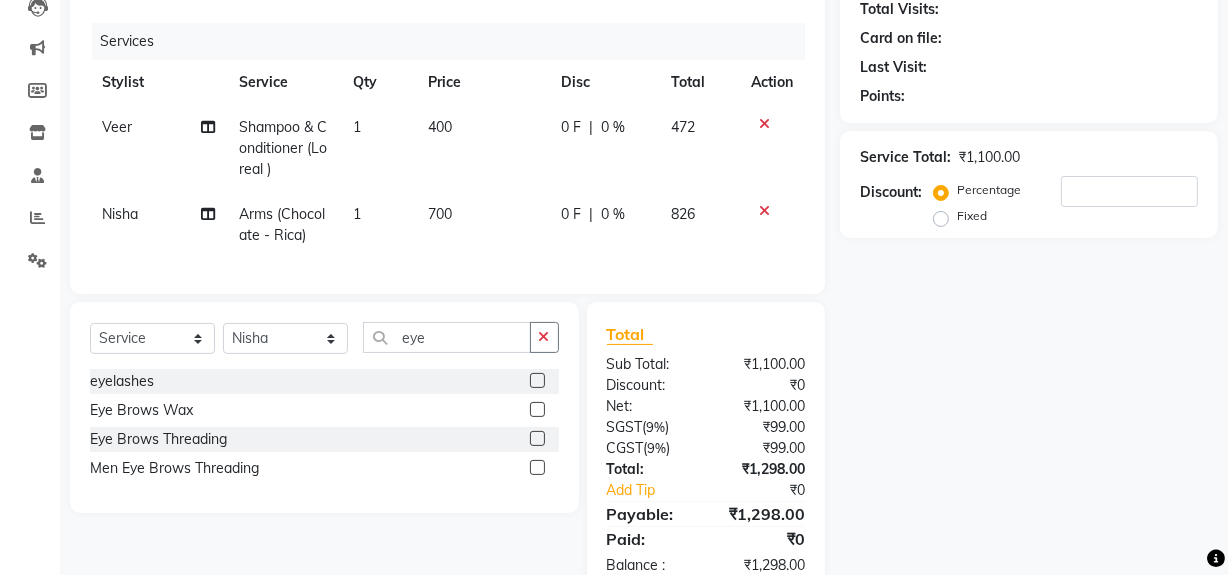 click 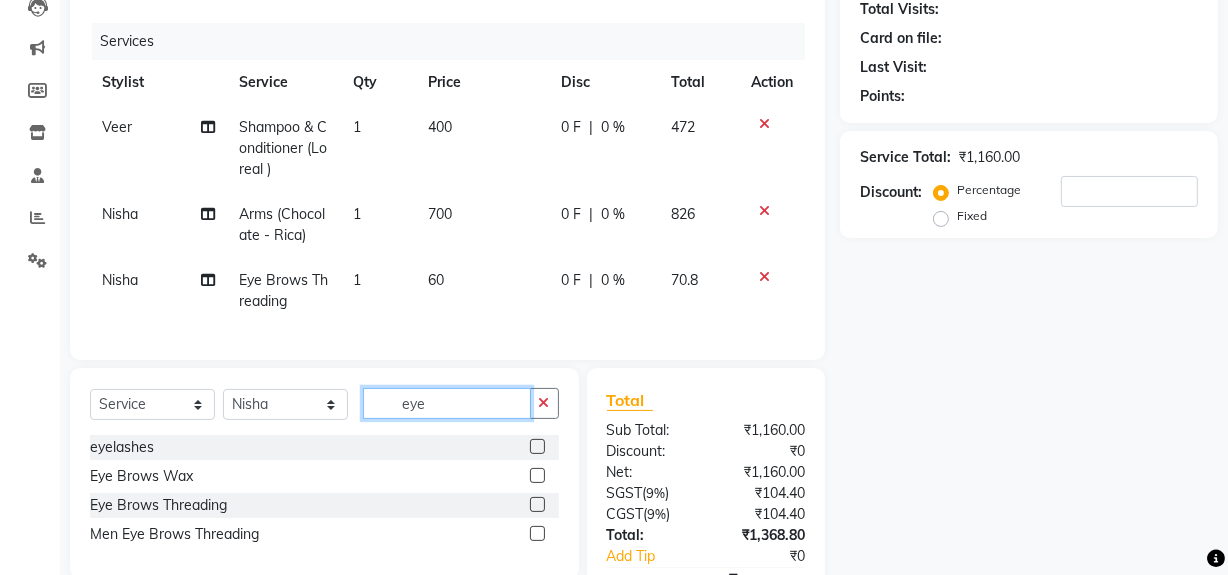 click on "eye" 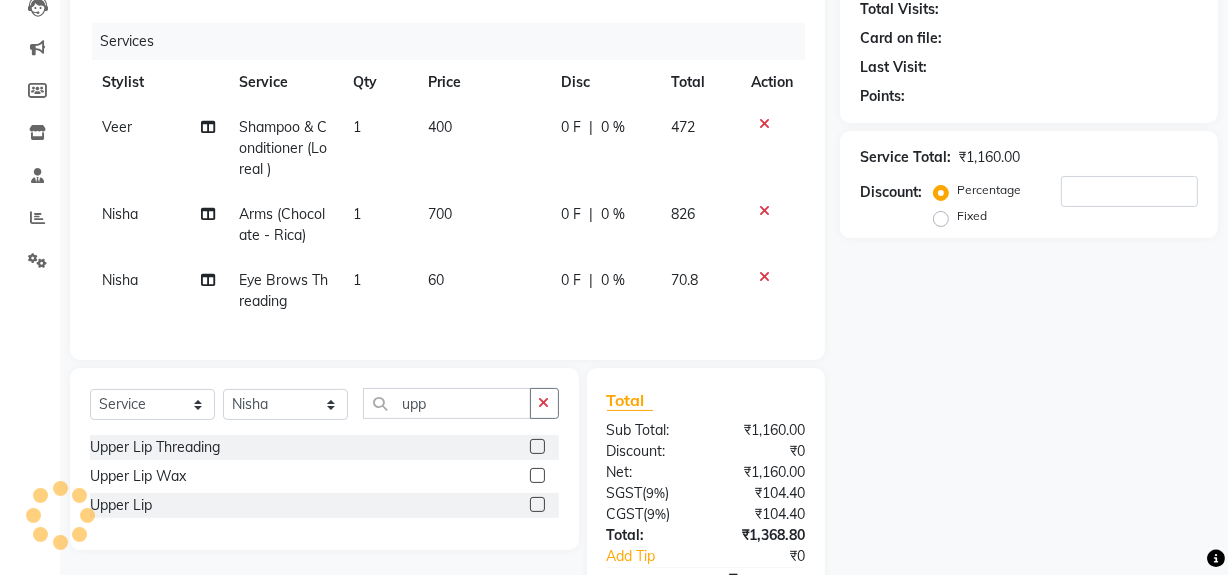click 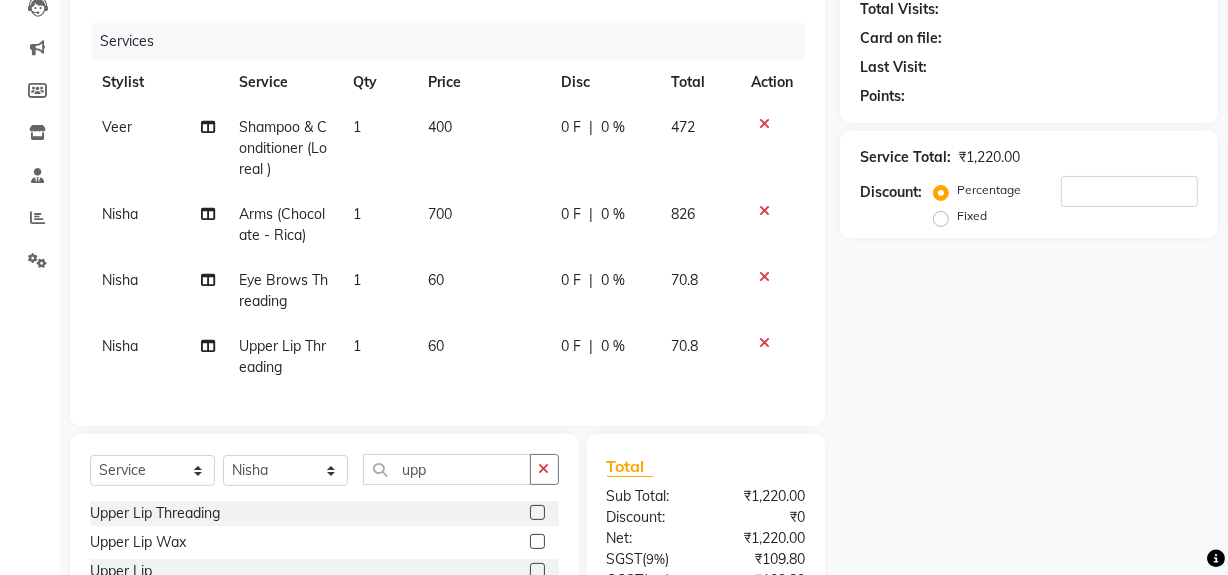 click 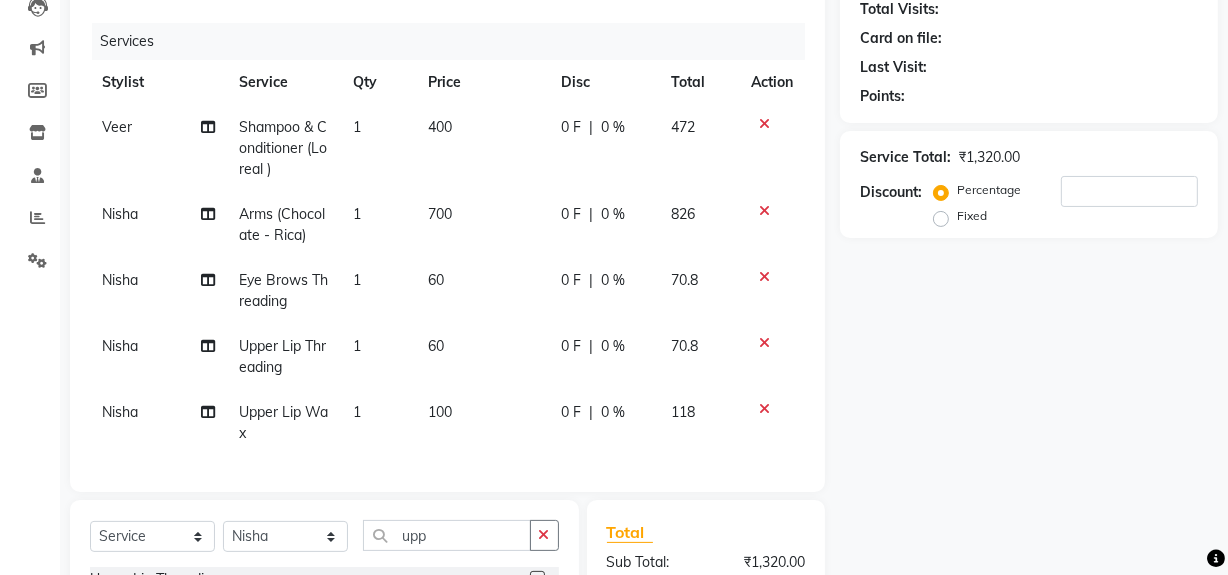 click 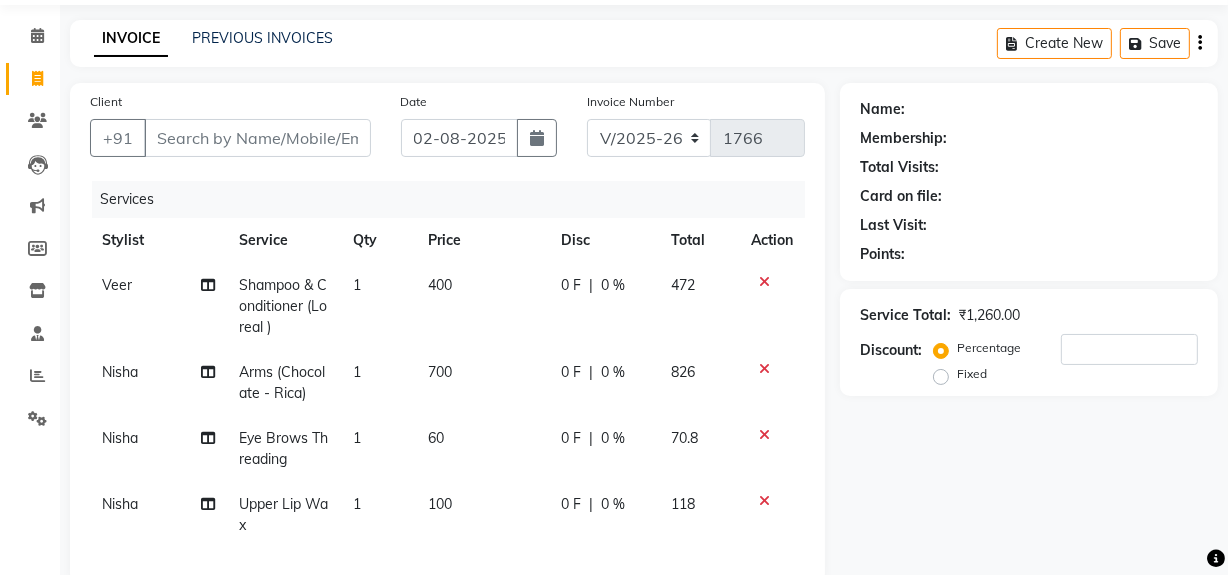scroll, scrollTop: 0, scrollLeft: 0, axis: both 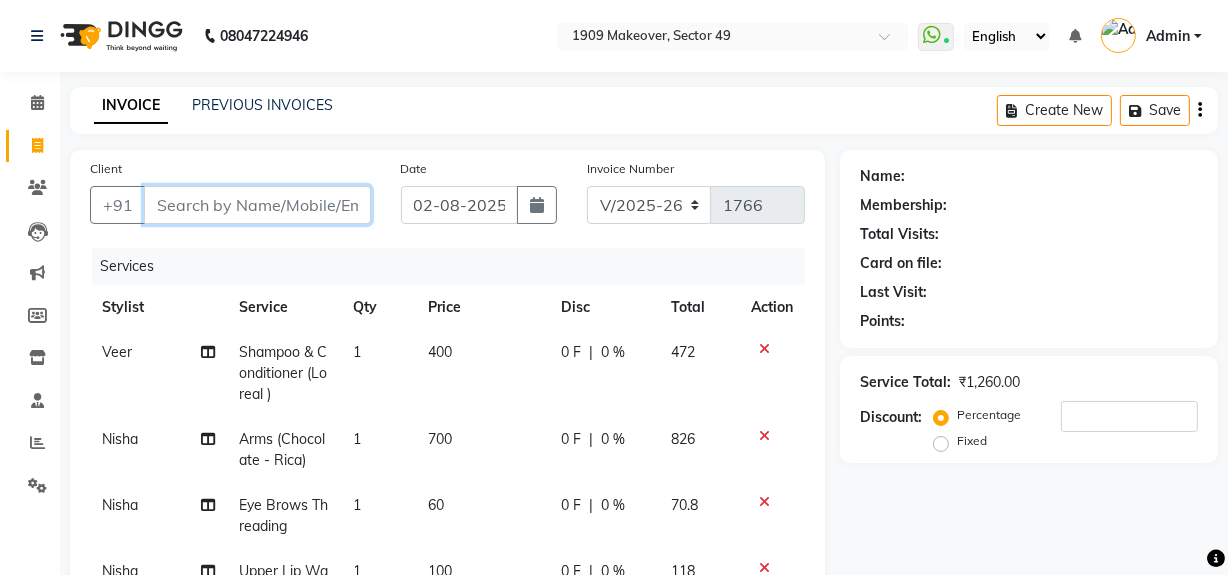 click on "Client" at bounding box center (257, 205) 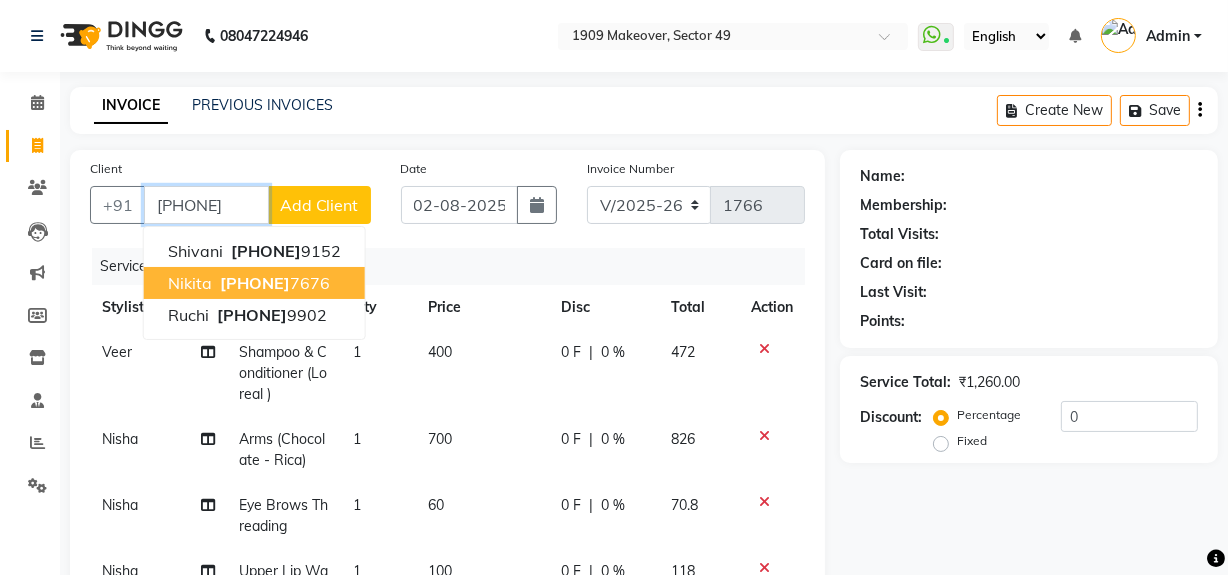 click on "[PHONE]" at bounding box center [273, 283] 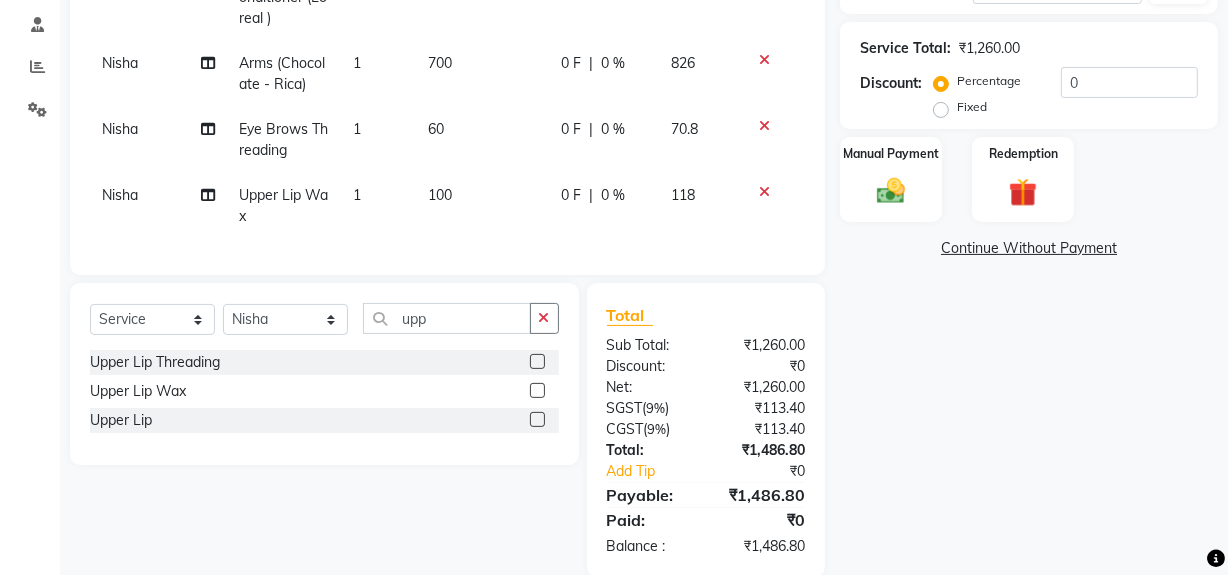 scroll, scrollTop: 421, scrollLeft: 0, axis: vertical 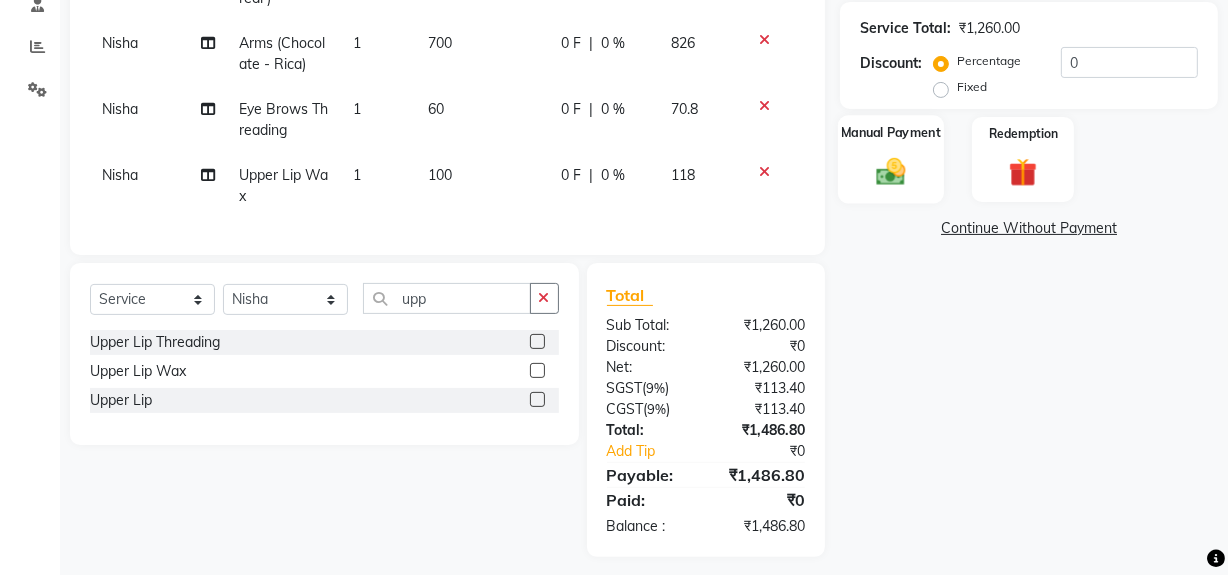 drag, startPoint x: 894, startPoint y: 169, endPoint x: 909, endPoint y: 189, distance: 25 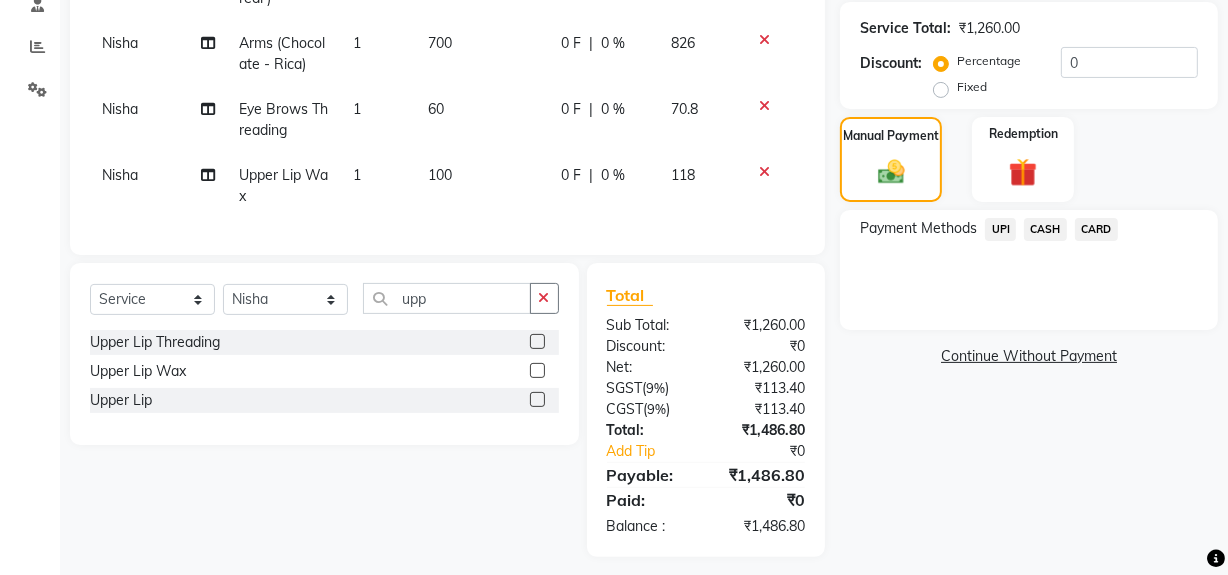 click on "UPI" 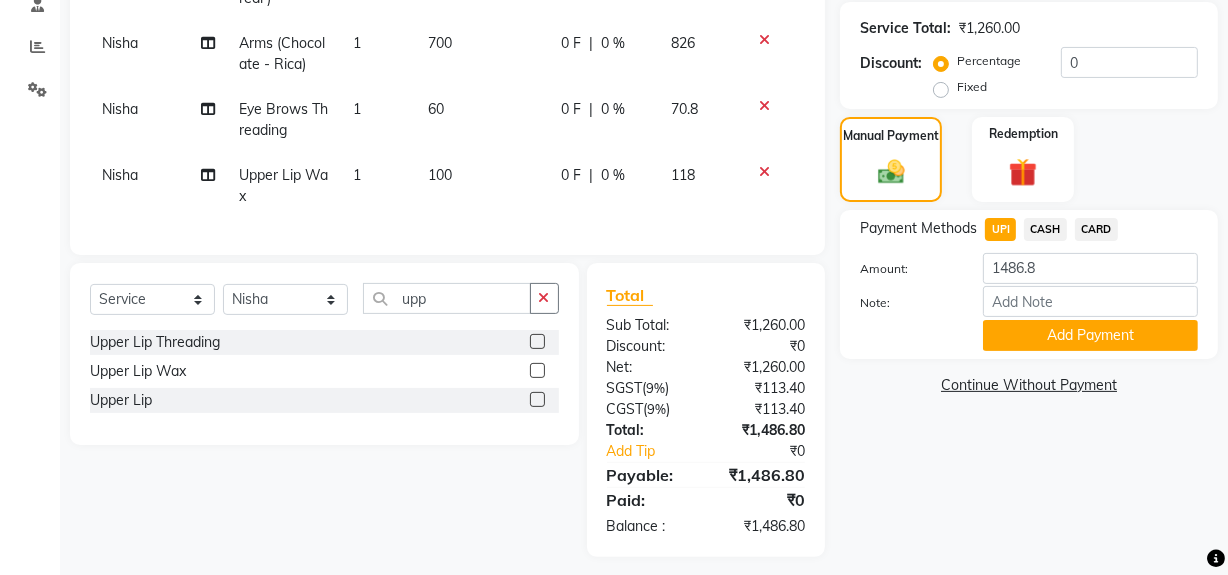 click on "CARD" 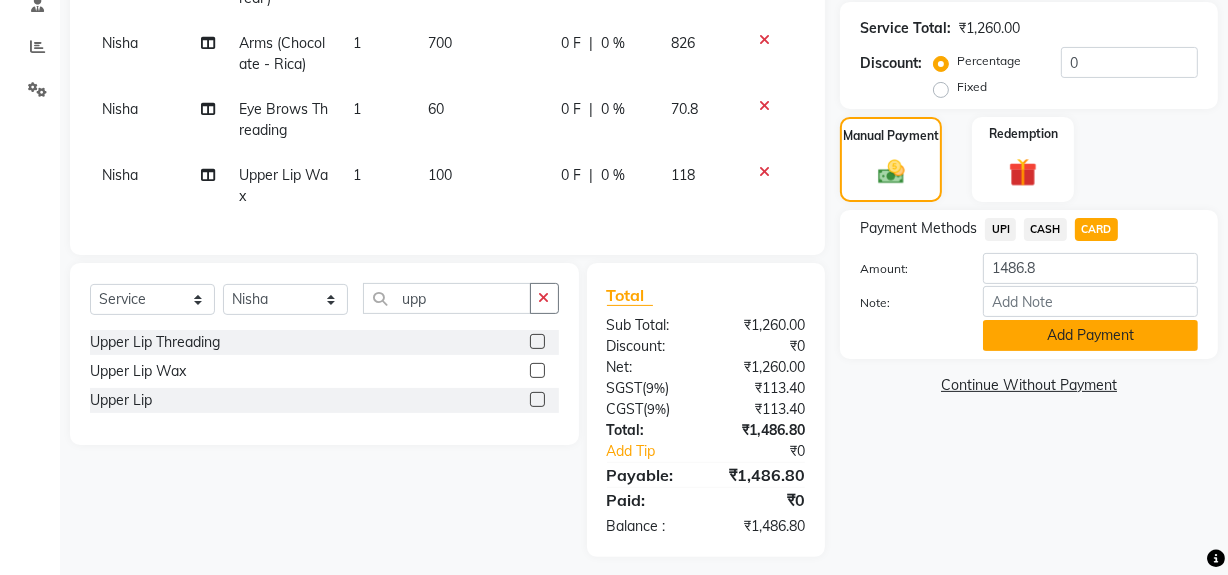 click on "Add Payment" 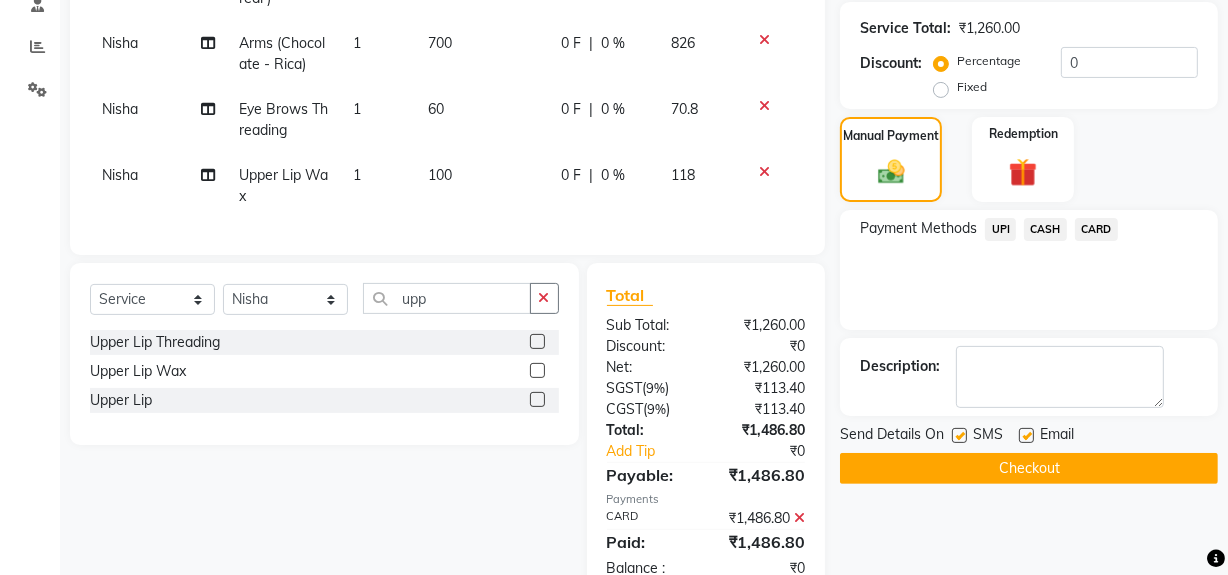 drag, startPoint x: 1192, startPoint y: 299, endPoint x: 1169, endPoint y: 452, distance: 154.7191 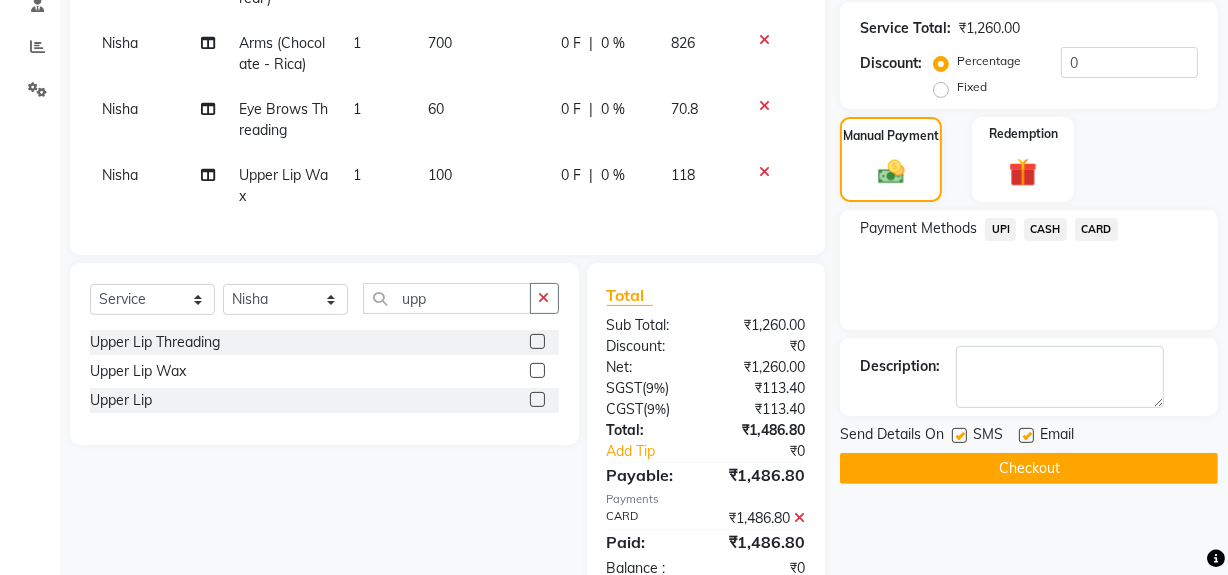 click on "Name: [FIRST] Membership: No Active Membership Total Visits: 12 Card on file: 0 Last Visit: [DATE] Points: 0 Coupon Code Apply Service Total: ₹1,260.00 Discount: Percentage Fixed 0 Manual Payment Redemption Payment Methods UPI CASH CARD Description: Send Details On SMS Email Checkout" 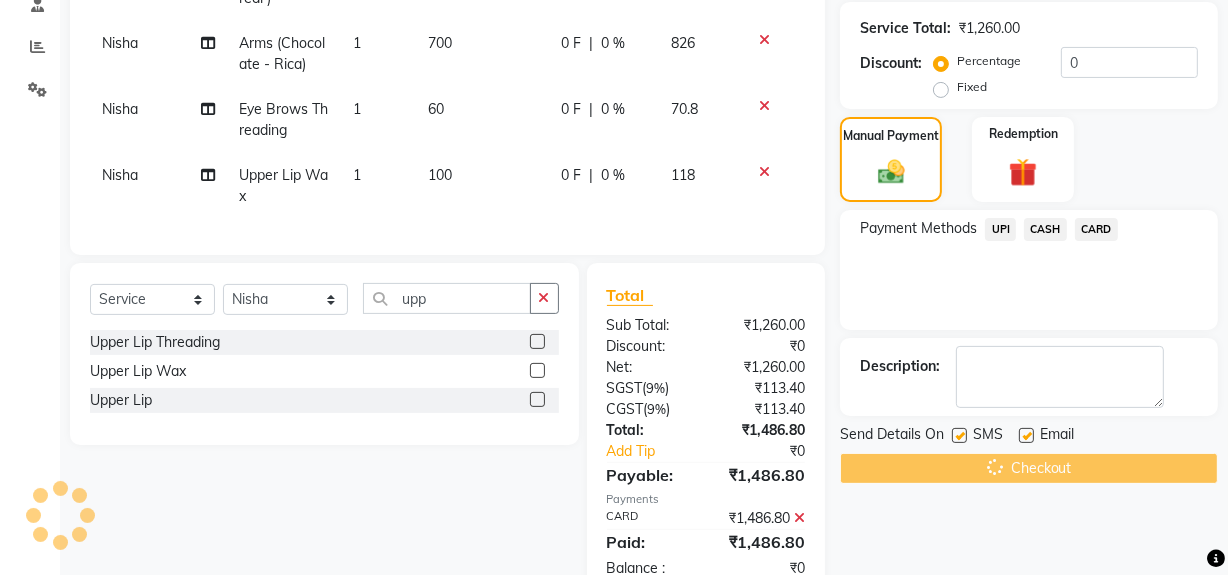 scroll, scrollTop: 0, scrollLeft: 0, axis: both 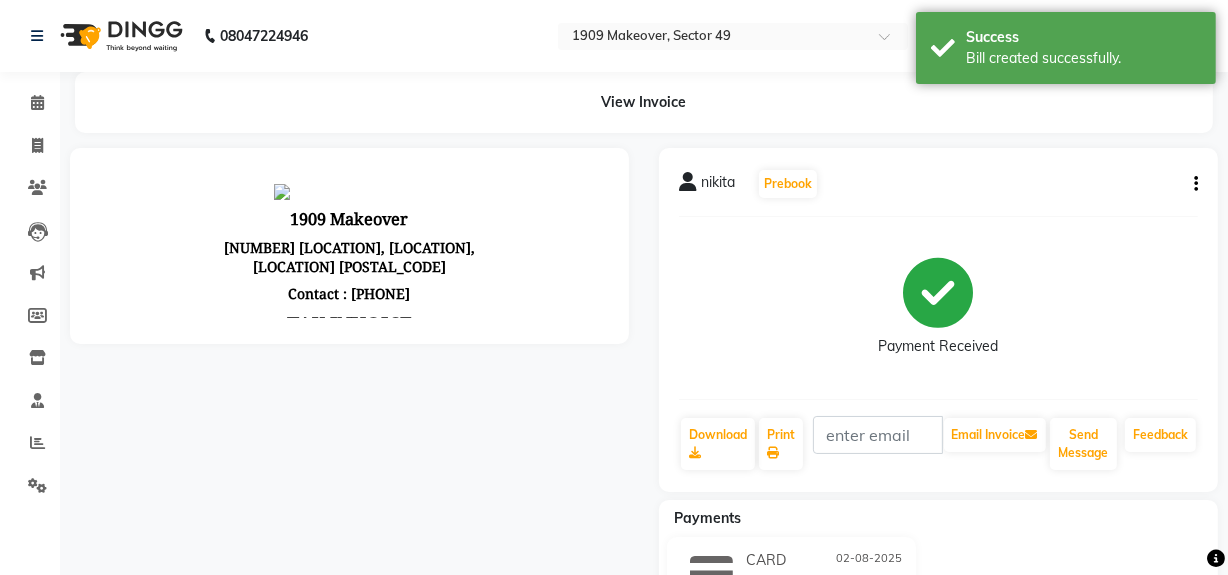 click on "Payment Received" 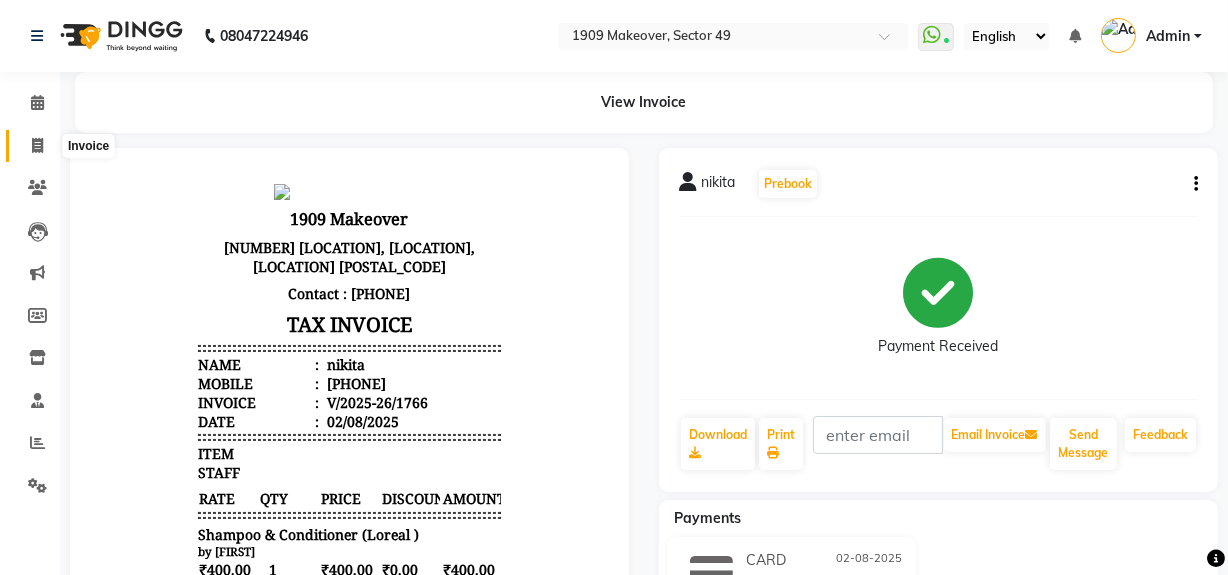 click 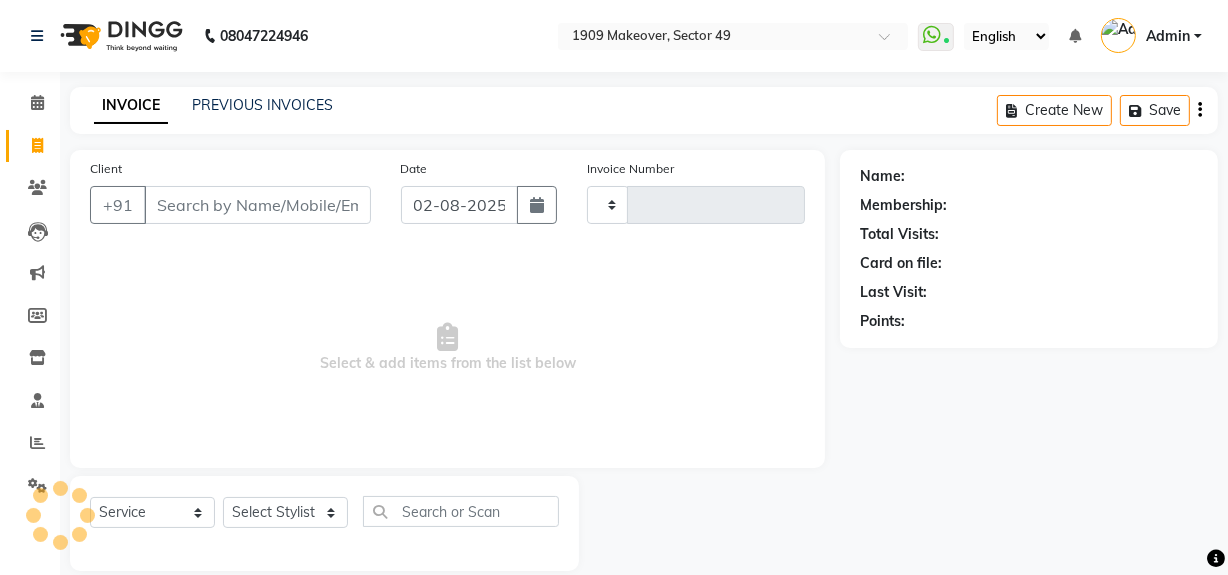 scroll, scrollTop: 26, scrollLeft: 0, axis: vertical 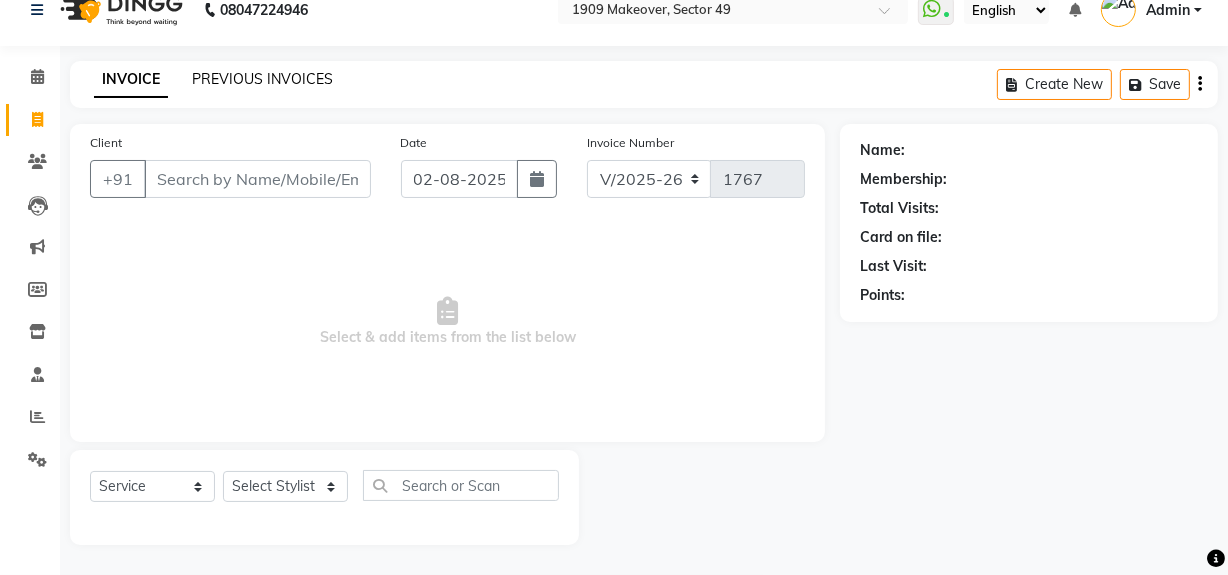 click on "PREVIOUS INVOICES" 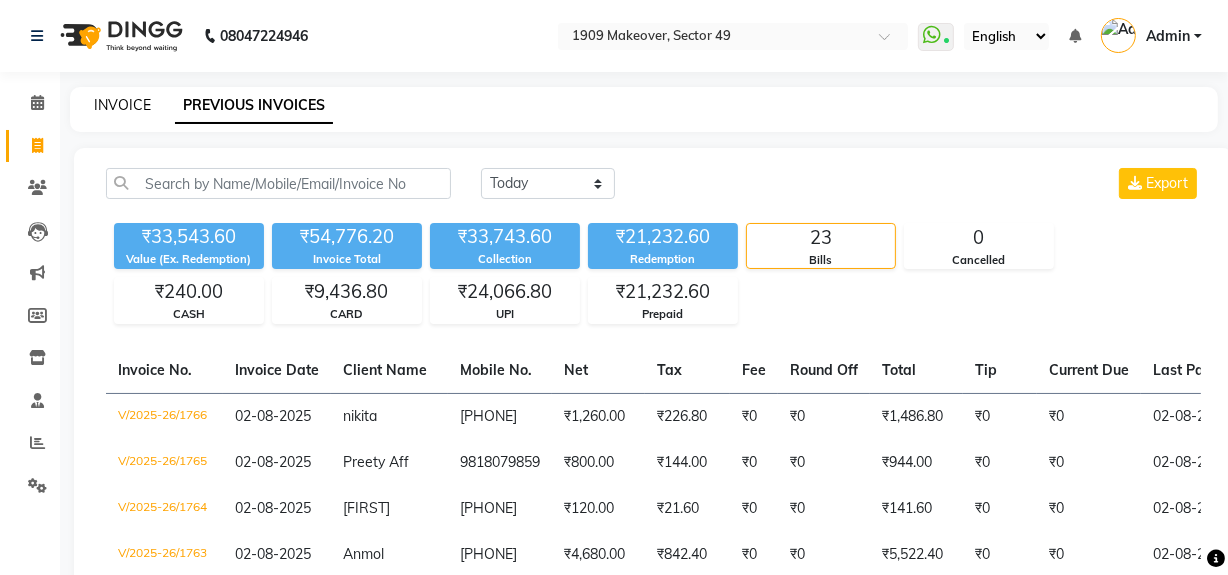 click on "INVOICE" 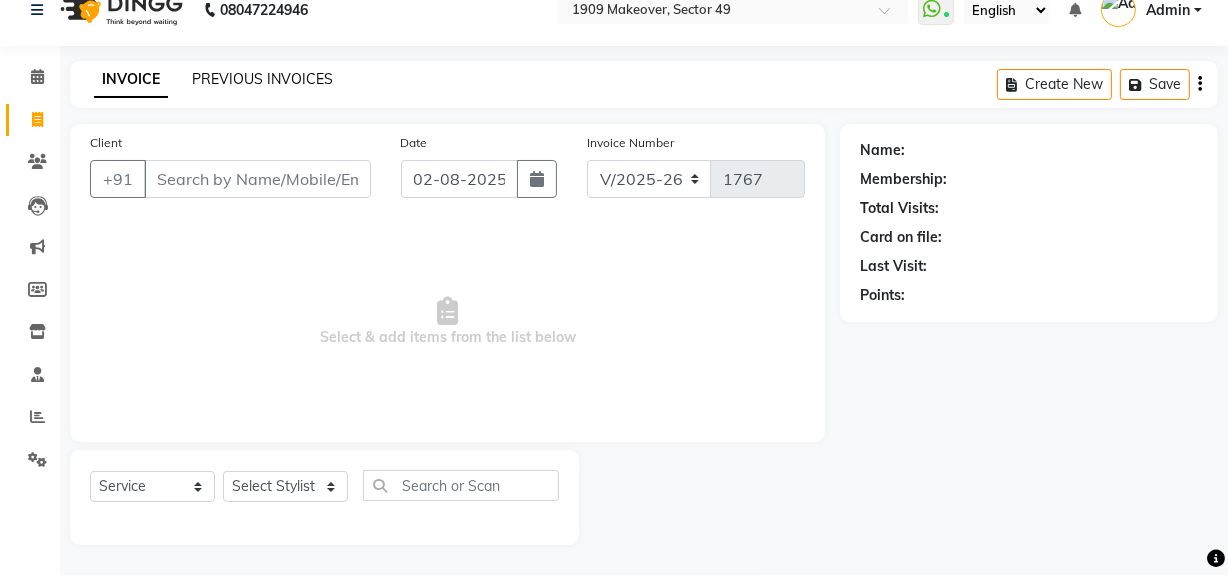 click on "PREVIOUS INVOICES" 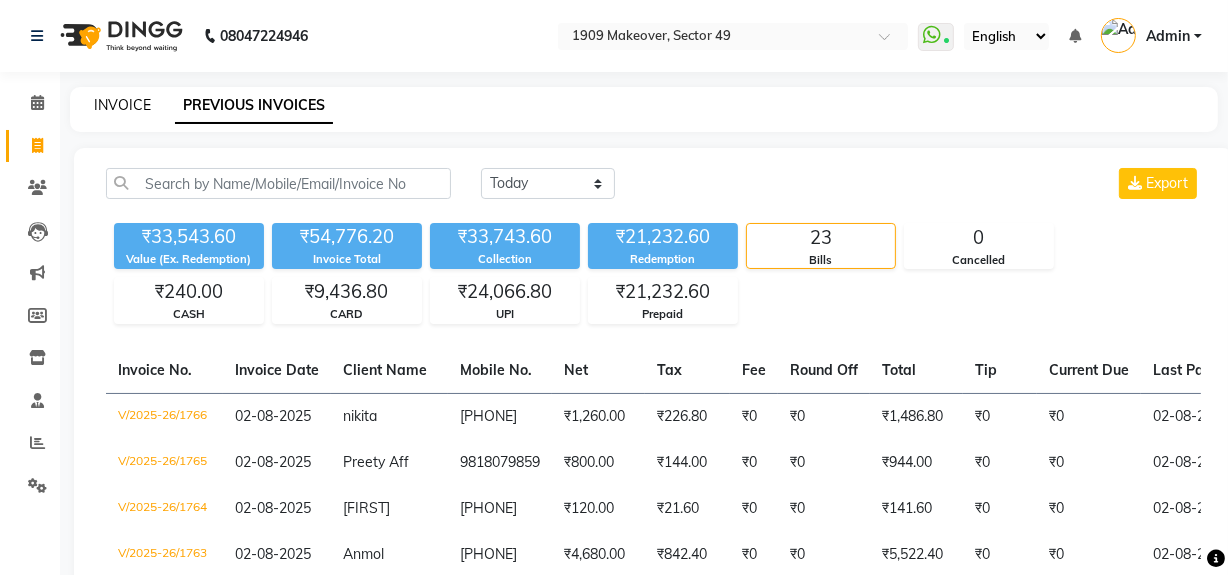 click on "INVOICE" 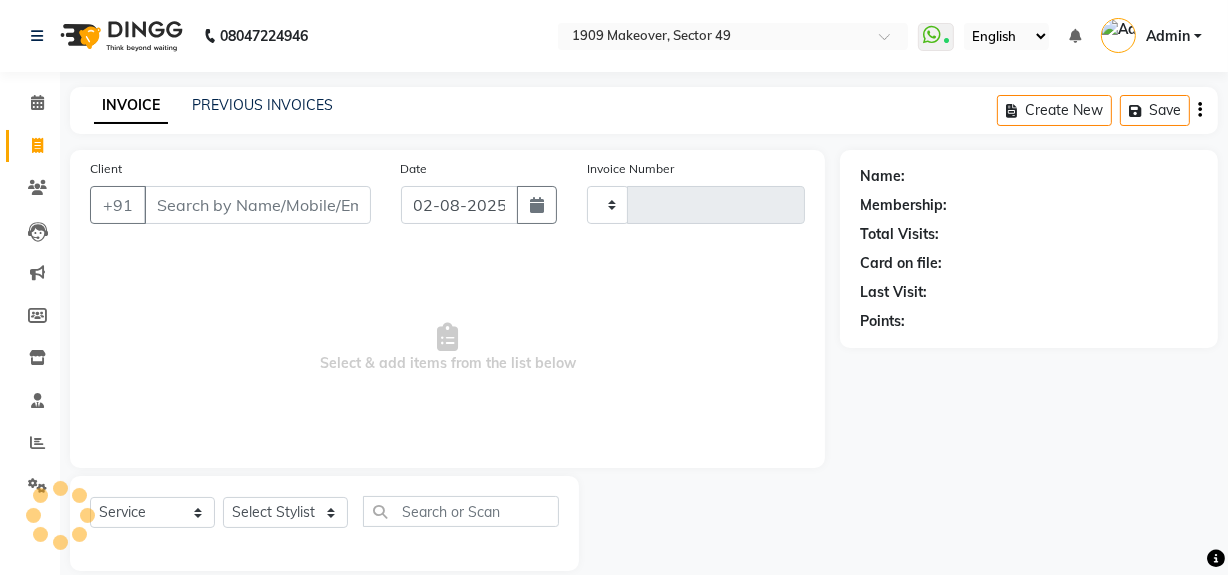 scroll, scrollTop: 26, scrollLeft: 0, axis: vertical 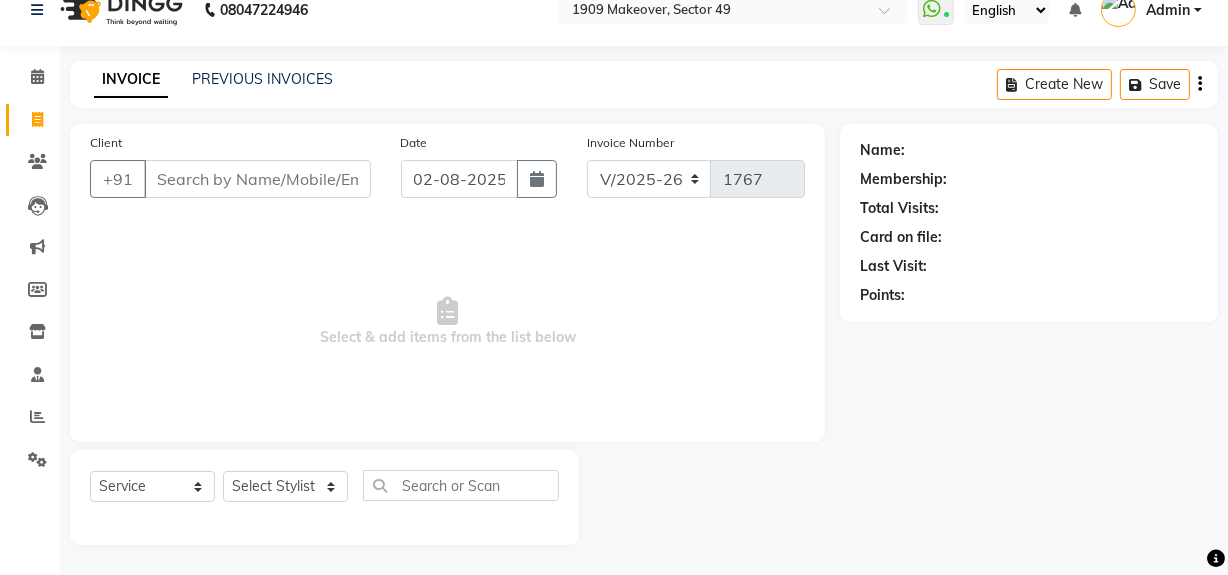 click on "Client" at bounding box center (257, 179) 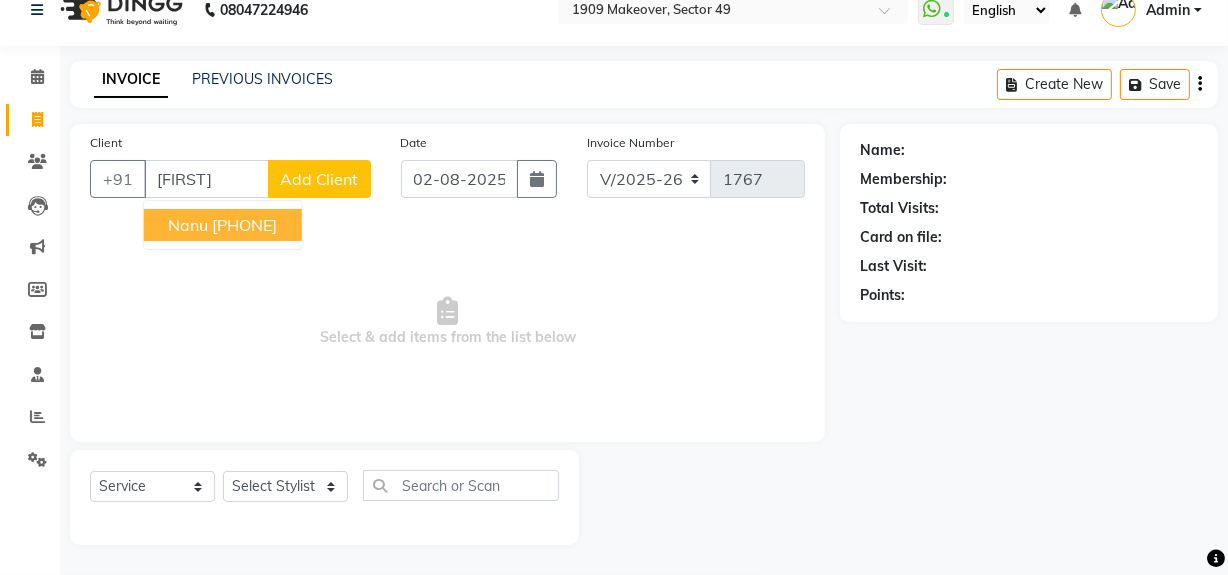 click on "[FIRST] [PHONE]" at bounding box center [223, 225] 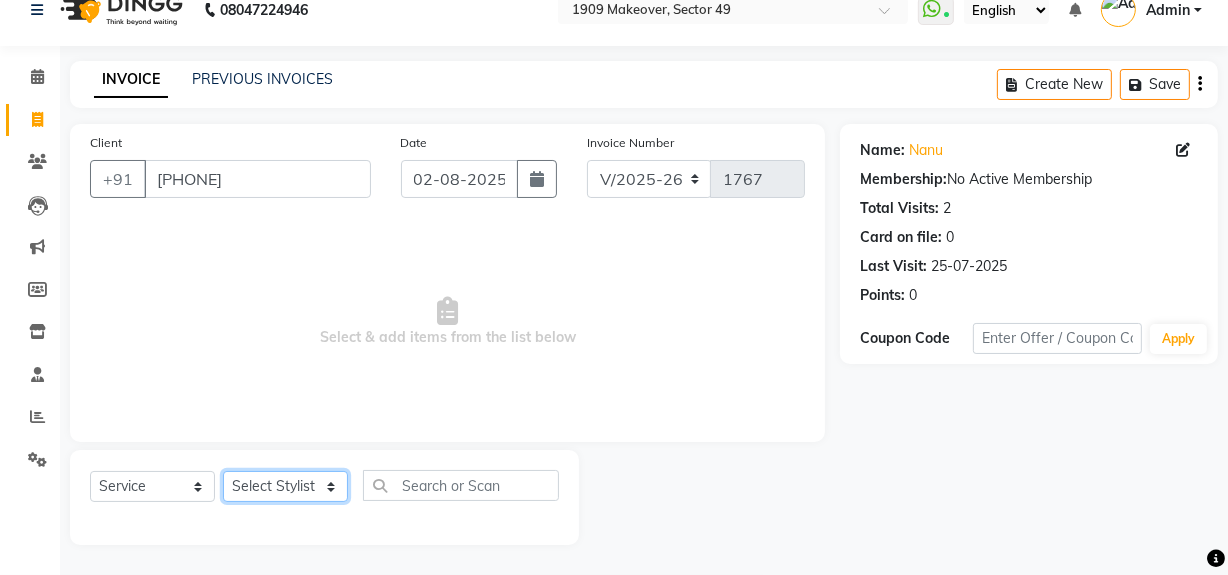 click on "Select Stylist Abdul Ahmed Arif Harun House Sale Jyoti Nisha Rehaan Ujjwal Umesh Veer vikram mehta Vishal" 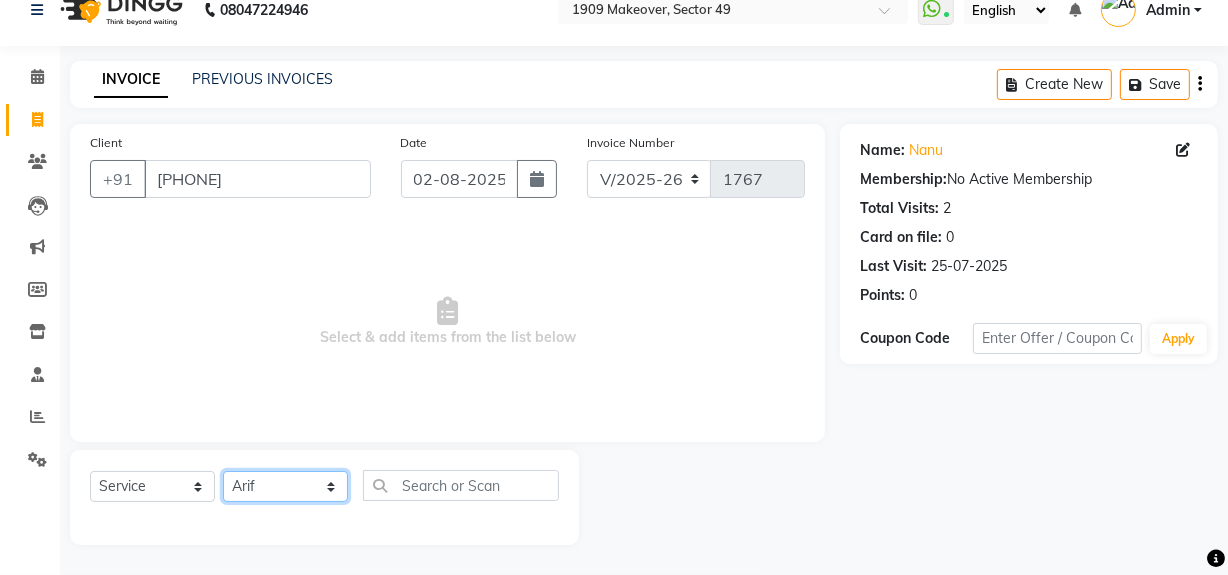 click on "Select Stylist Abdul Ahmed Arif Harun House Sale Jyoti Nisha Rehaan Ujjwal Umesh Veer vikram mehta Vishal" 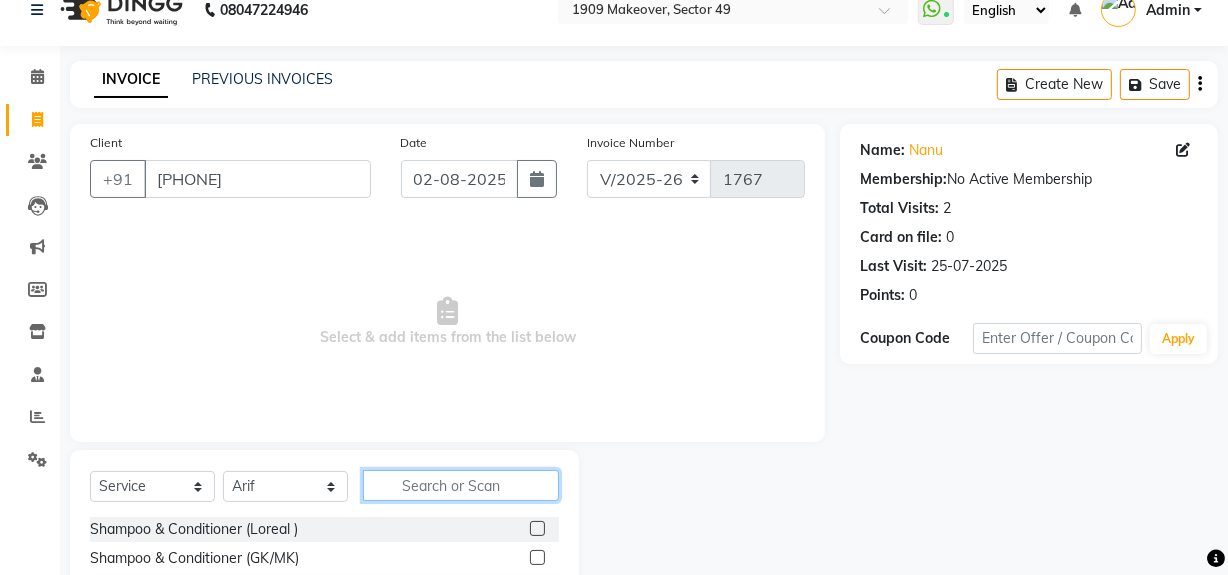 click 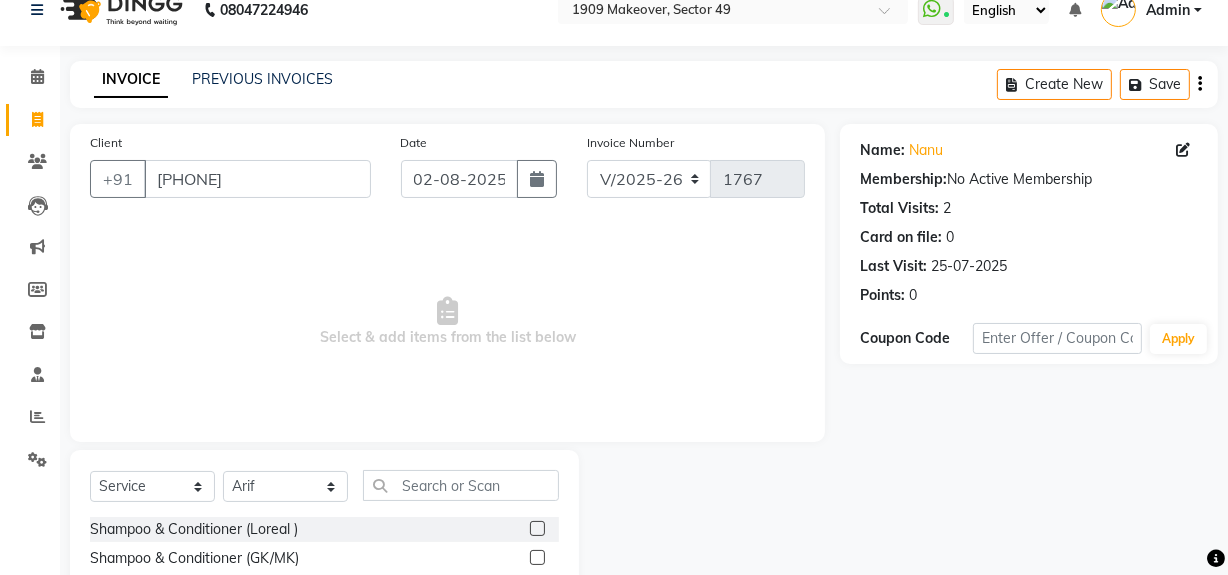 click 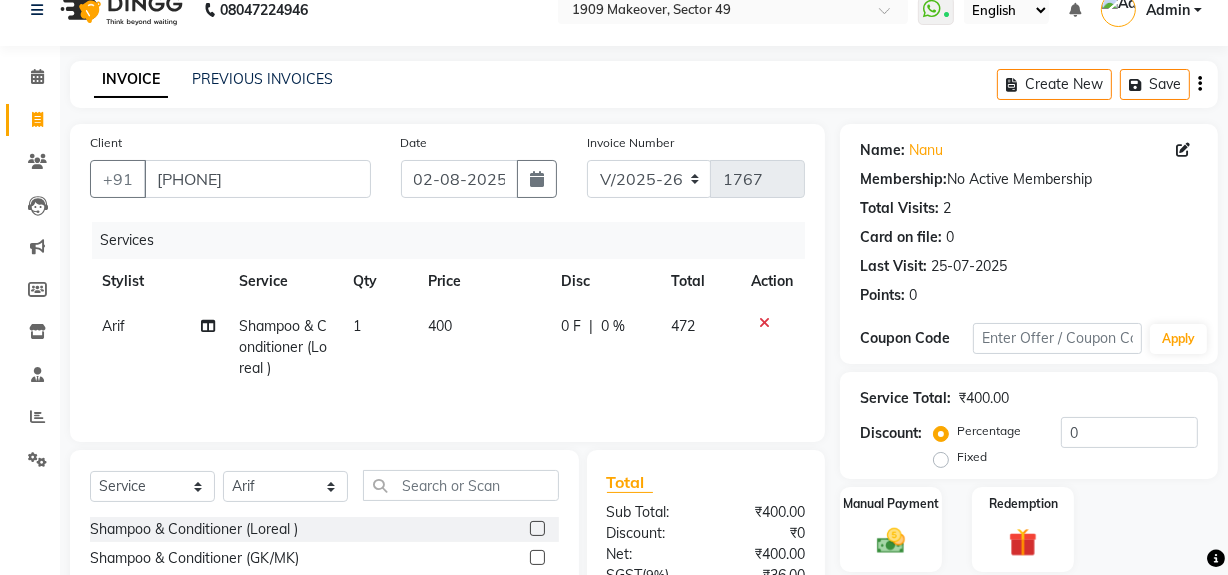 scroll, scrollTop: 226, scrollLeft: 0, axis: vertical 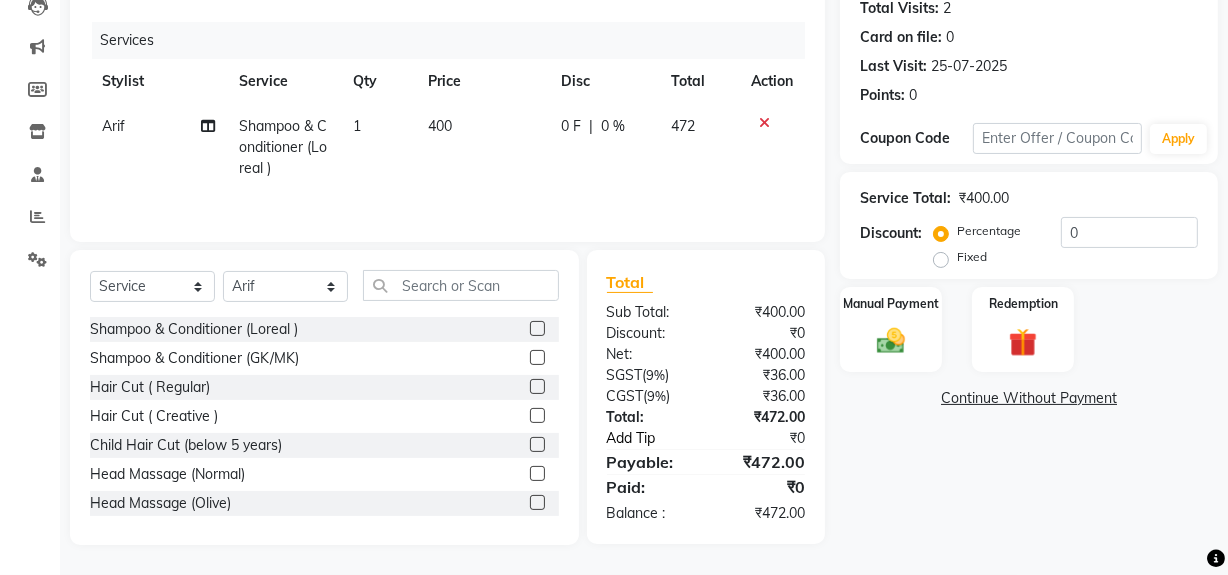 click on "Add Tip" 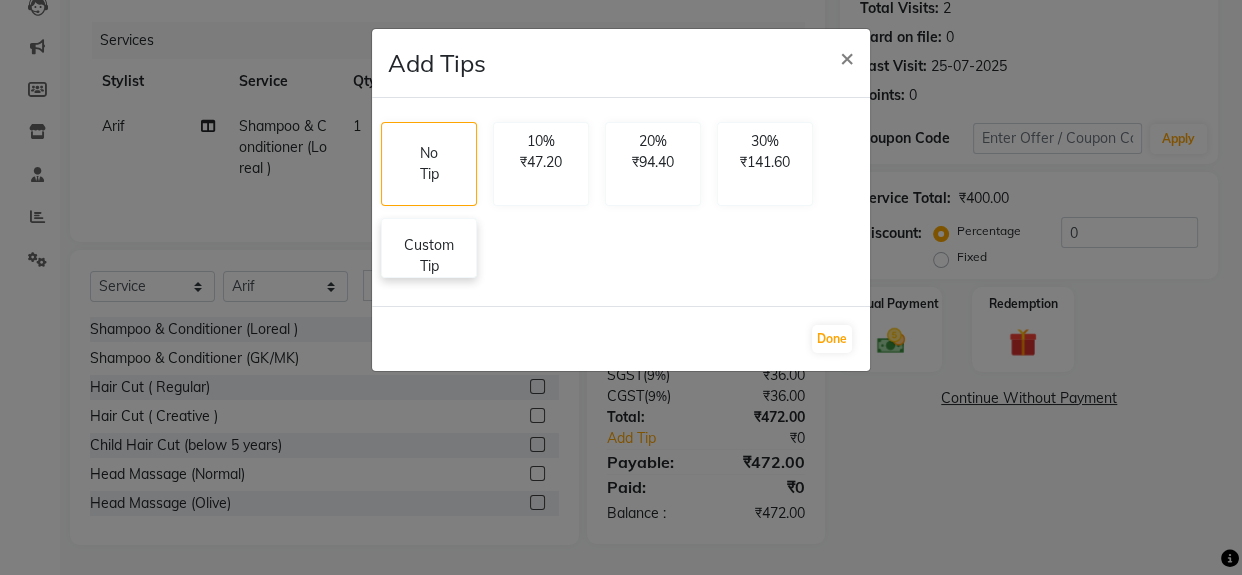 click on "Custom Tip" 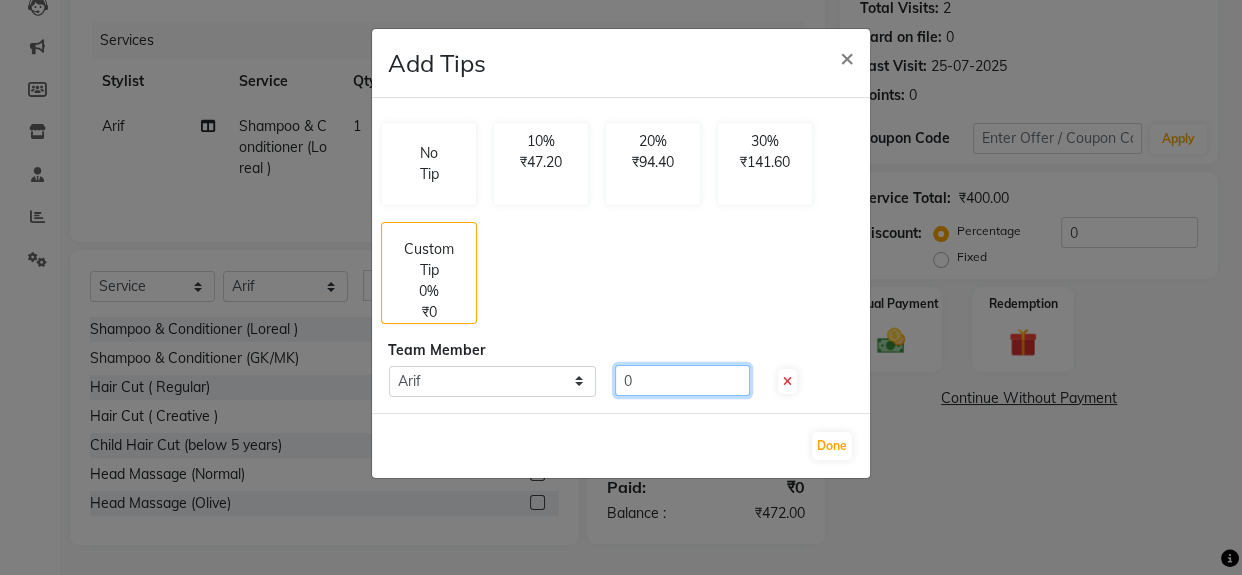 click on "0" 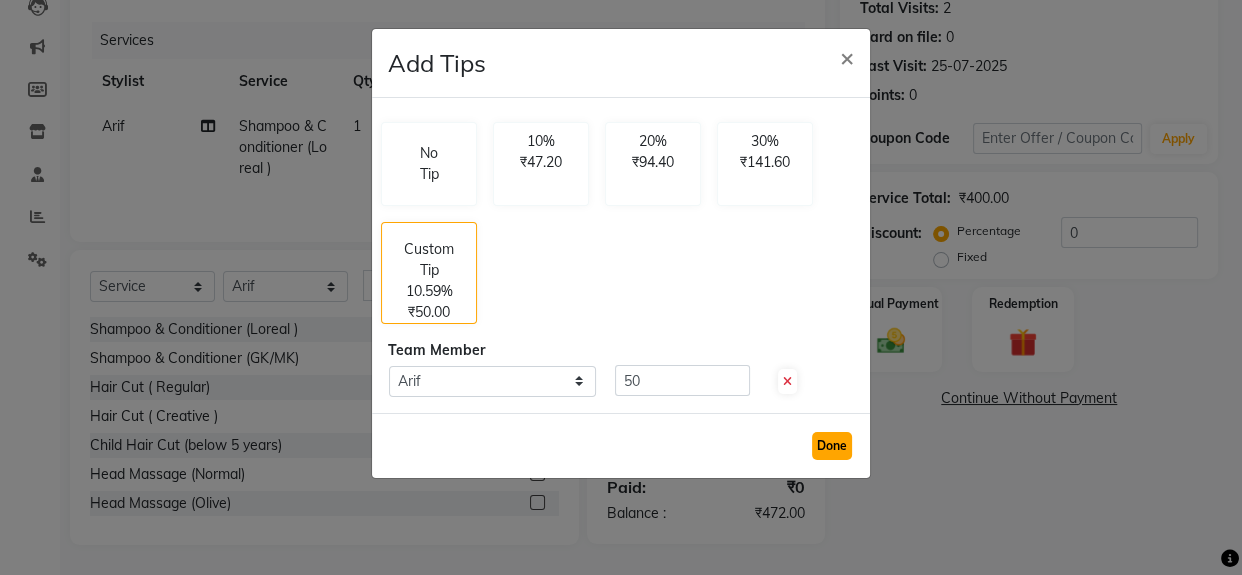 click on "Done" 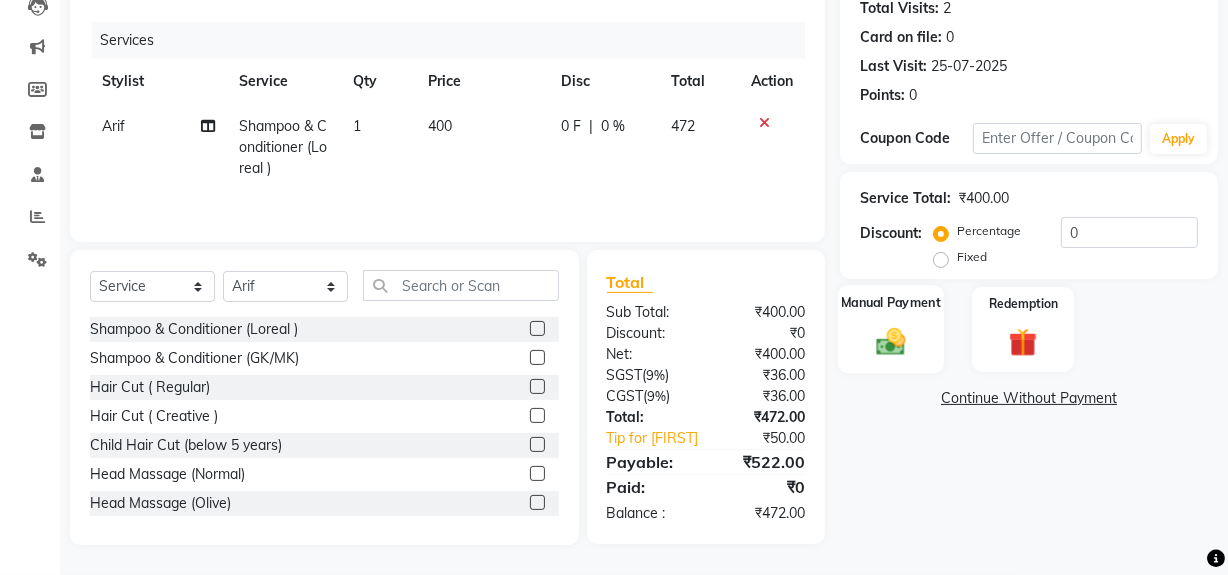 drag, startPoint x: 880, startPoint y: 335, endPoint x: 915, endPoint y: 349, distance: 37.696156 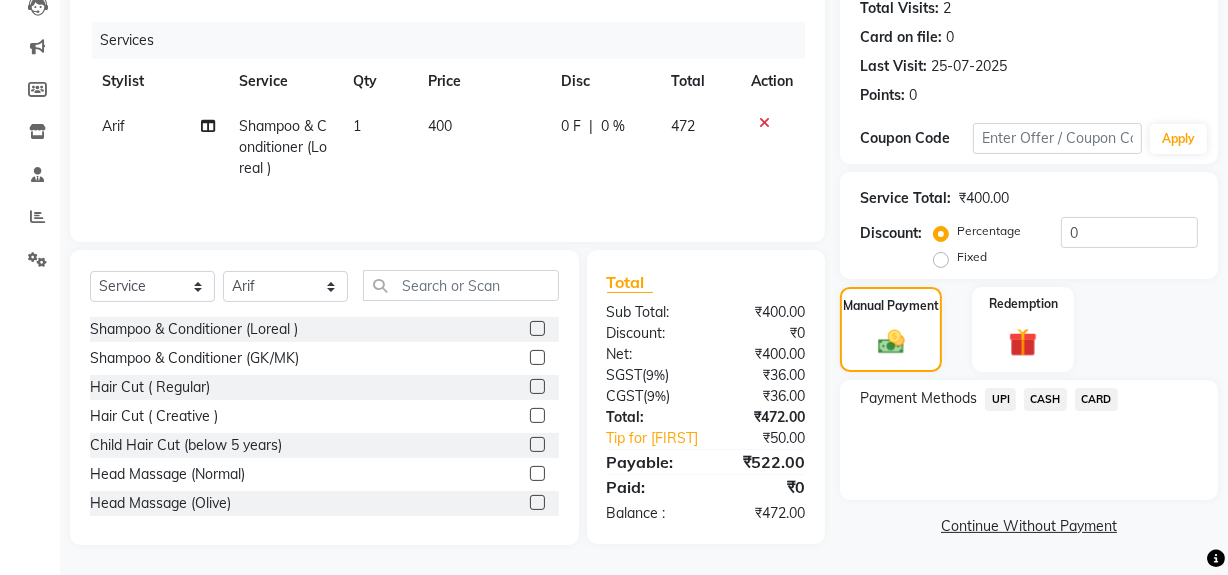 click on "UPI" 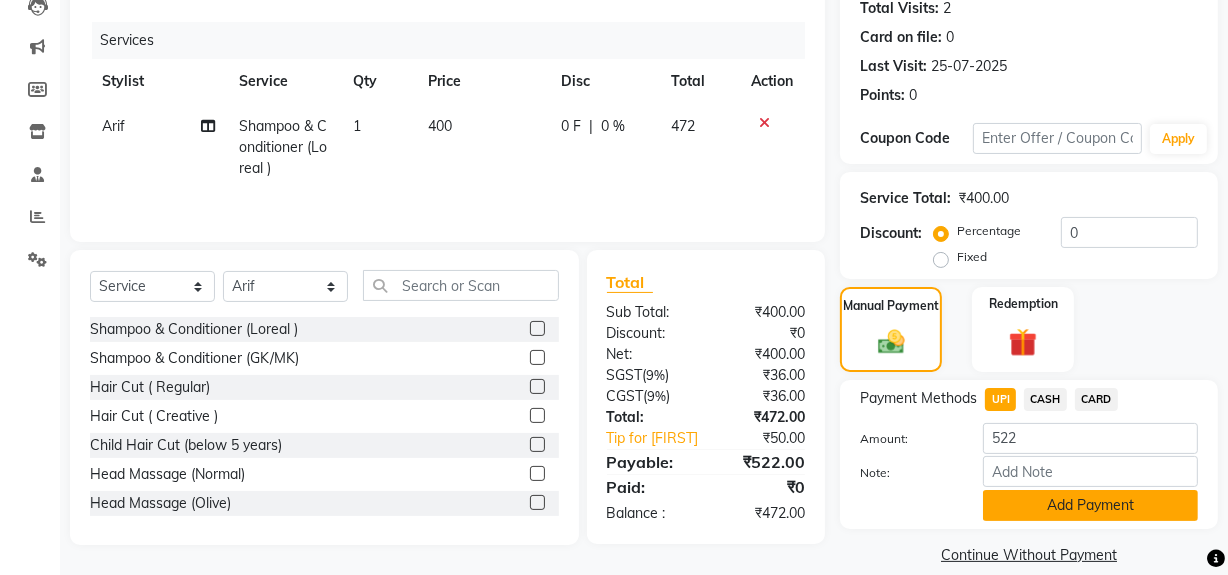 click on "Add Payment" 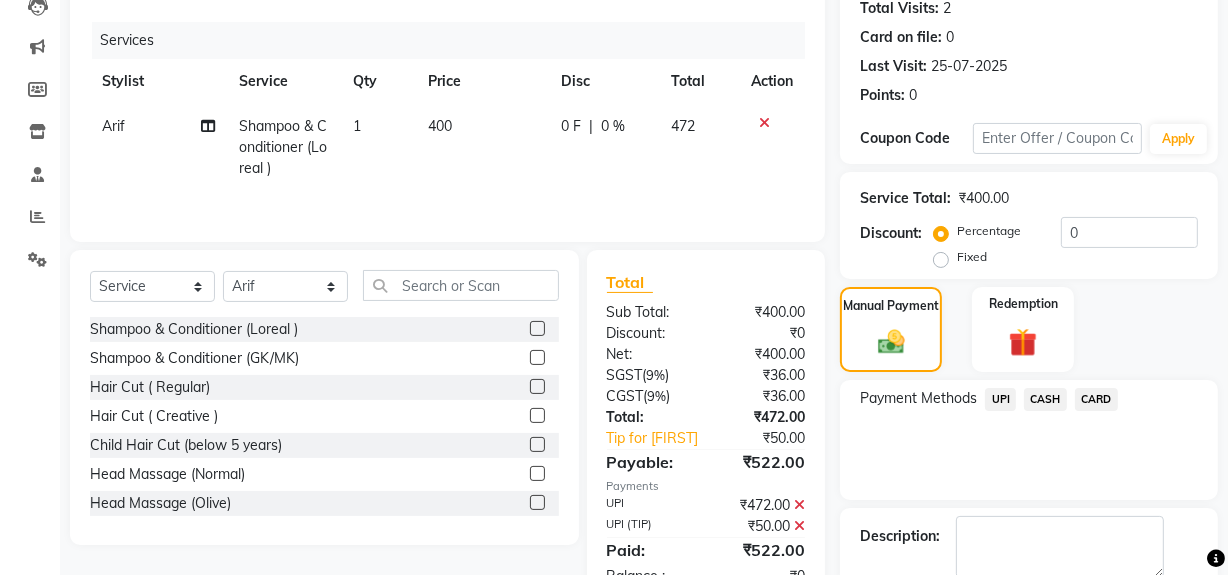 scroll, scrollTop: 333, scrollLeft: 0, axis: vertical 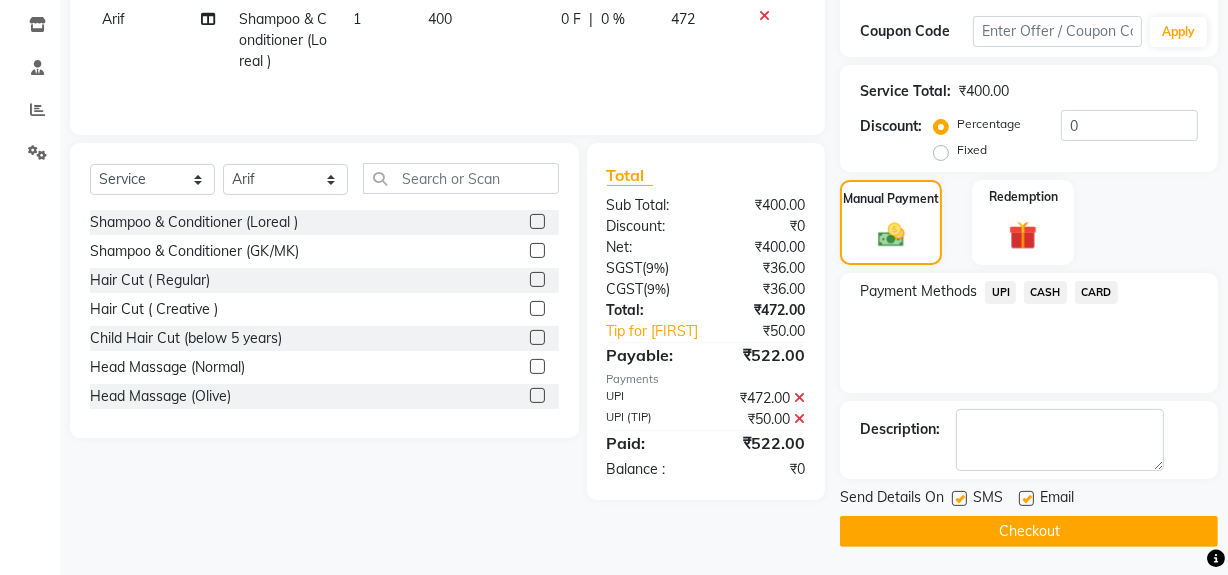 click on "Checkout" 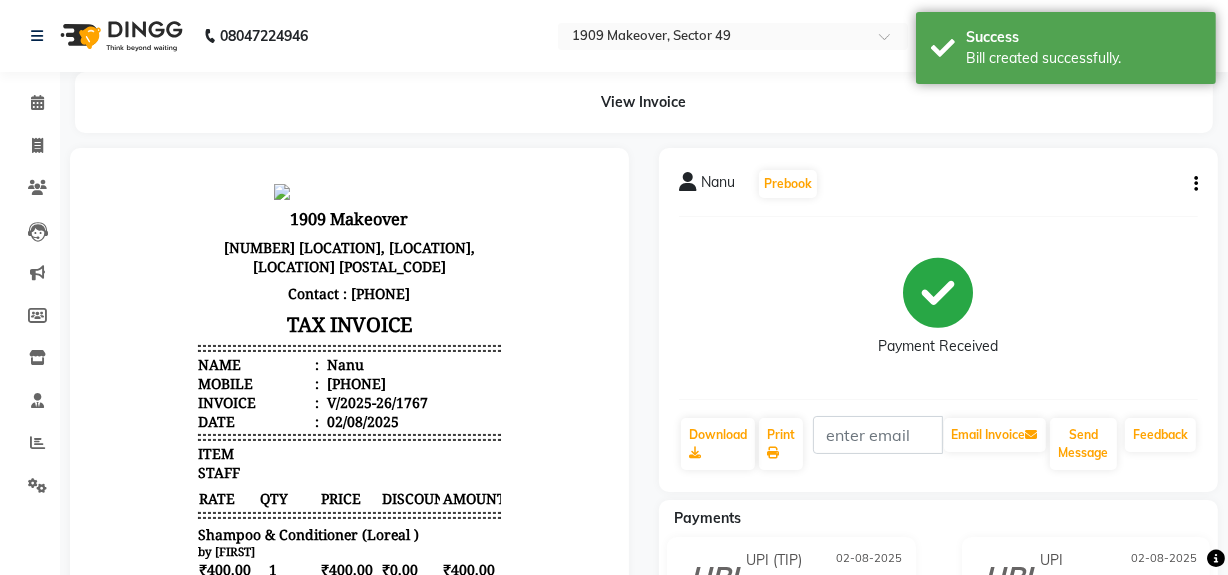 scroll, scrollTop: 0, scrollLeft: 0, axis: both 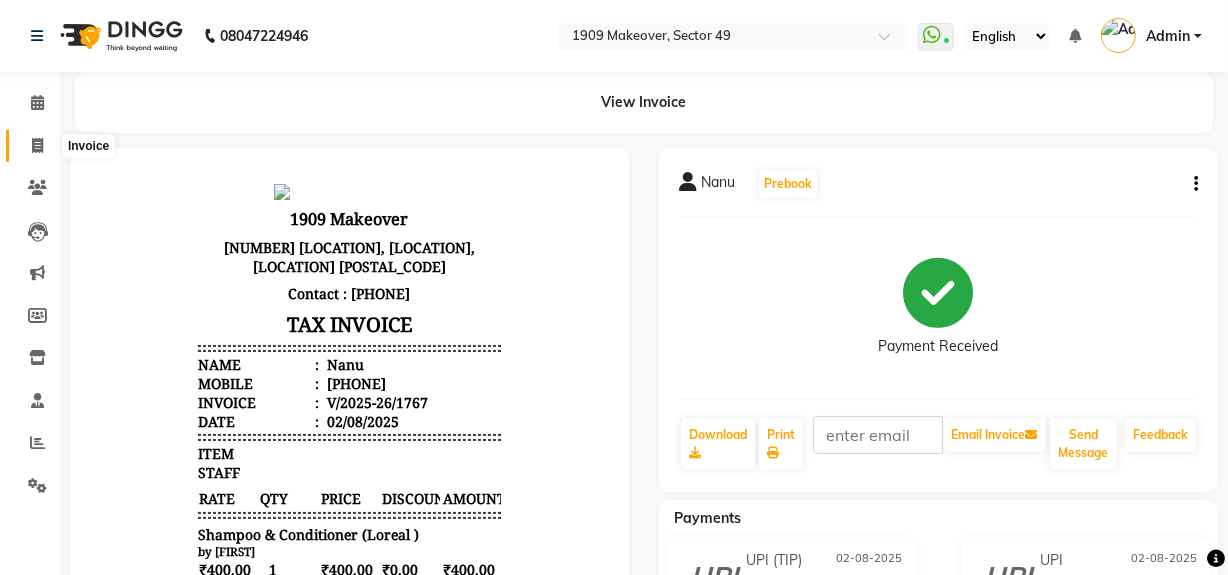 click 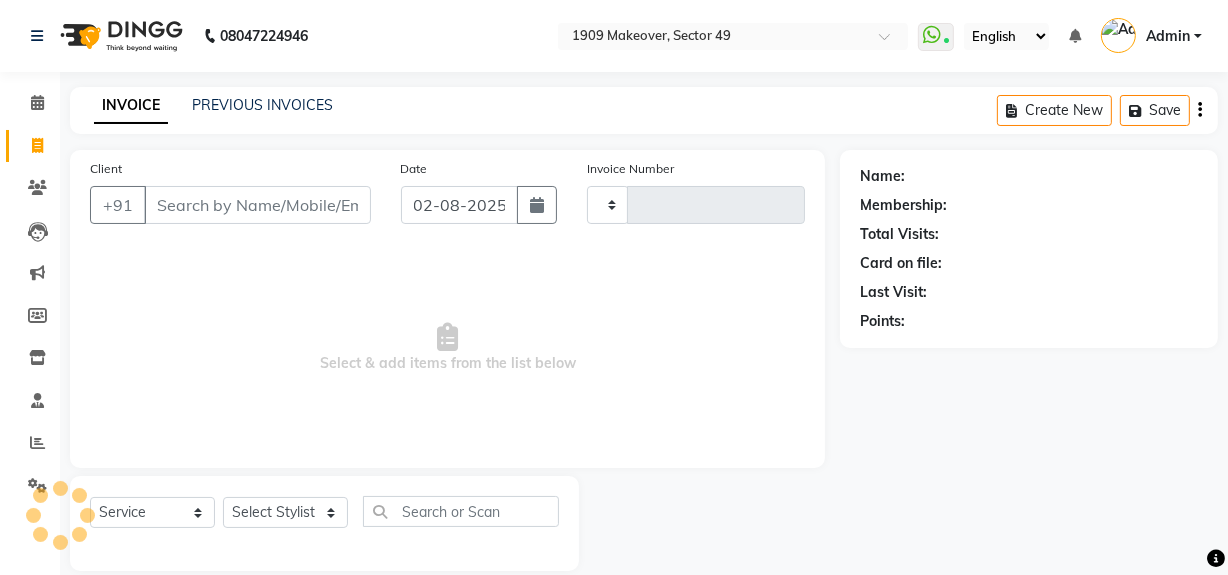 scroll, scrollTop: 26, scrollLeft: 0, axis: vertical 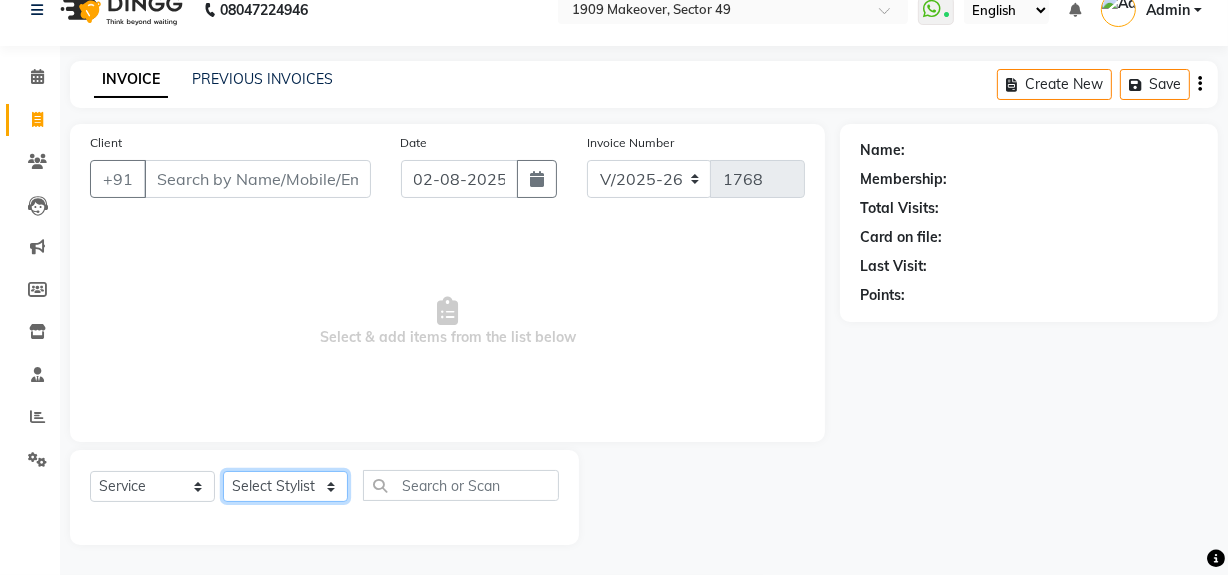drag, startPoint x: 316, startPoint y: 486, endPoint x: 316, endPoint y: 472, distance: 14 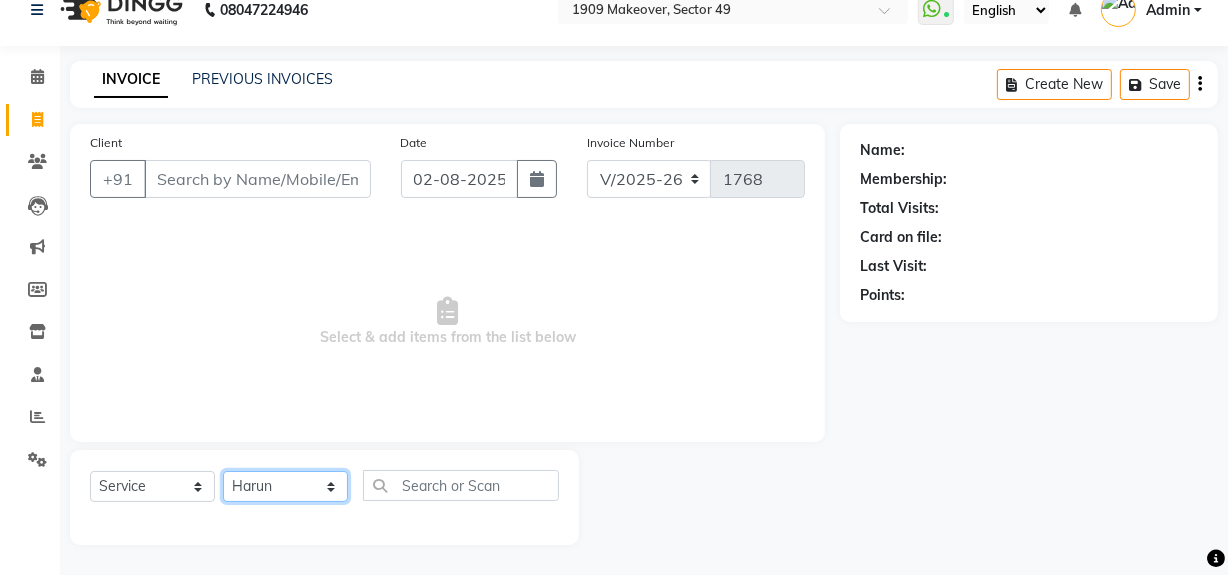 click on "Select Stylist Abdul Ahmed Arif Harun House Sale Jyoti Nisha Rehaan Ujjwal Umesh Veer vikram mehta Vishal" 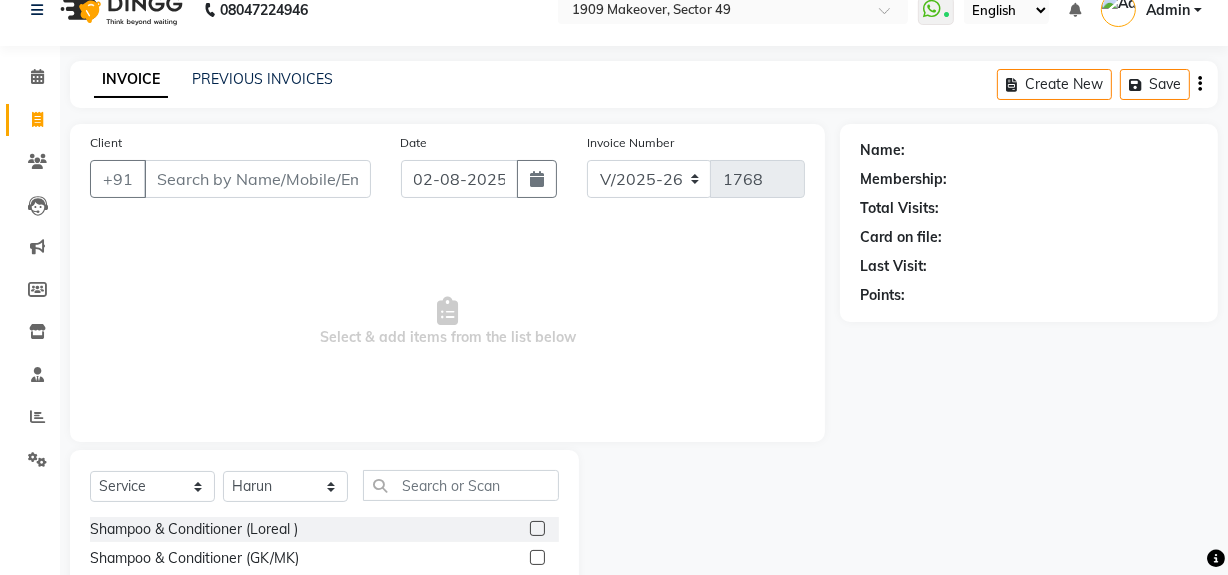 click on "Select  Service  Product  Membership  Package Voucher Prepaid Gift Card  Select Stylist Abdul Ahmed Arif Harun House Sale Jyoti Nisha Rehaan Ujjwal Umesh Veer vikram mehta Vishal Shampoo & Conditioner (Loreal )  Shampoo & Conditioner (GK/MK)  Hair Cut ( Regular)  Hair Cut ( Creative )  Child Hair Cut (below 5 years)  Head Massage (Normal)  Head Massage (Olive)  Head Massage (BadamRogan)  Deep Conditioning  Chocolate Pedicure  Chocolate Manicure  Gel New Set  Gel Refill  Gel Overlay +Freanch Polish  Gel Toe Extension  Nail Extension  Gel Polish Removal  Tip Removal  Nail Extension Refill  Nail polish  Flix cut  Classic pedicure  eyelashes  Face masge  Nose wax  Global (IGORA)  GL Polish  Schwazkopf spa  Back Massage  AVL LUUXURY PEDI  AVL LUXURY MANI  power mask casmara  men hair style  Body trim frunt back  Duble touchup  Rica spa  Eye Brows Wax  Ionic - Biotech Plex Treatment  Footes spa  Hand spa  Legs Trim  Hip wax  Blow Dry  Blow Dry with Shampoo  Iron Curls  Hair Do  Tongs ( Twists, loops &  Curls)" 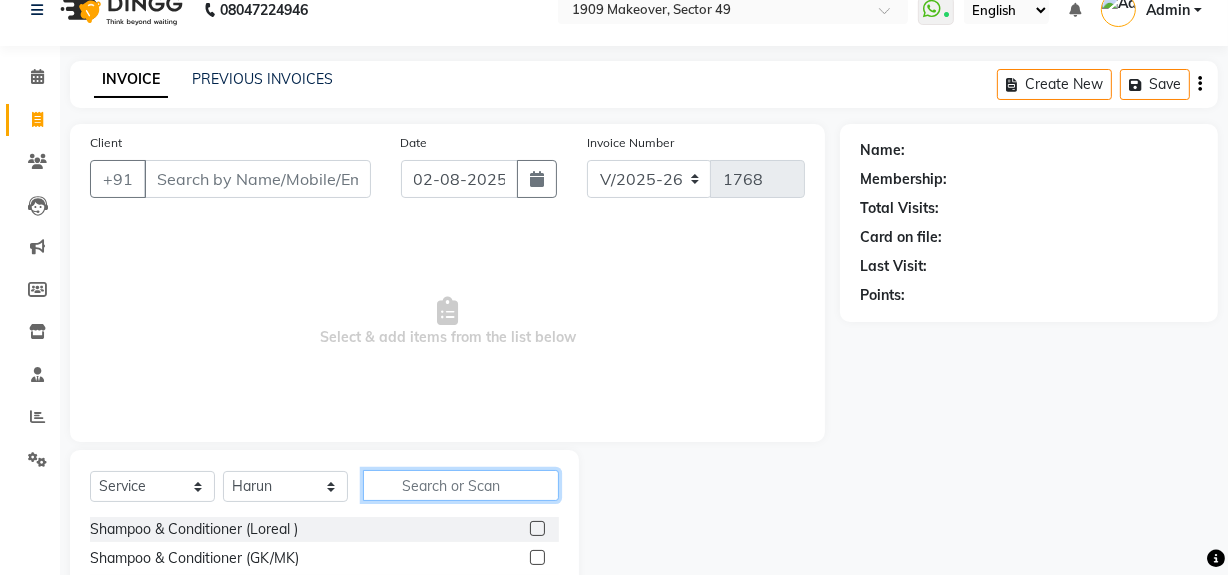 click 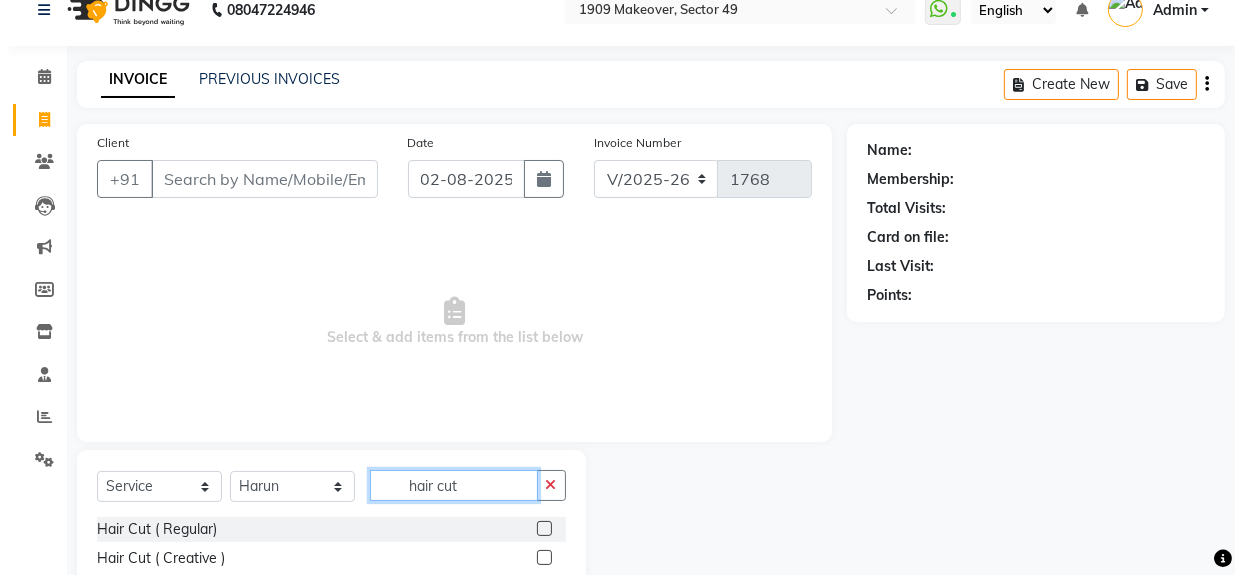 scroll, scrollTop: 170, scrollLeft: 0, axis: vertical 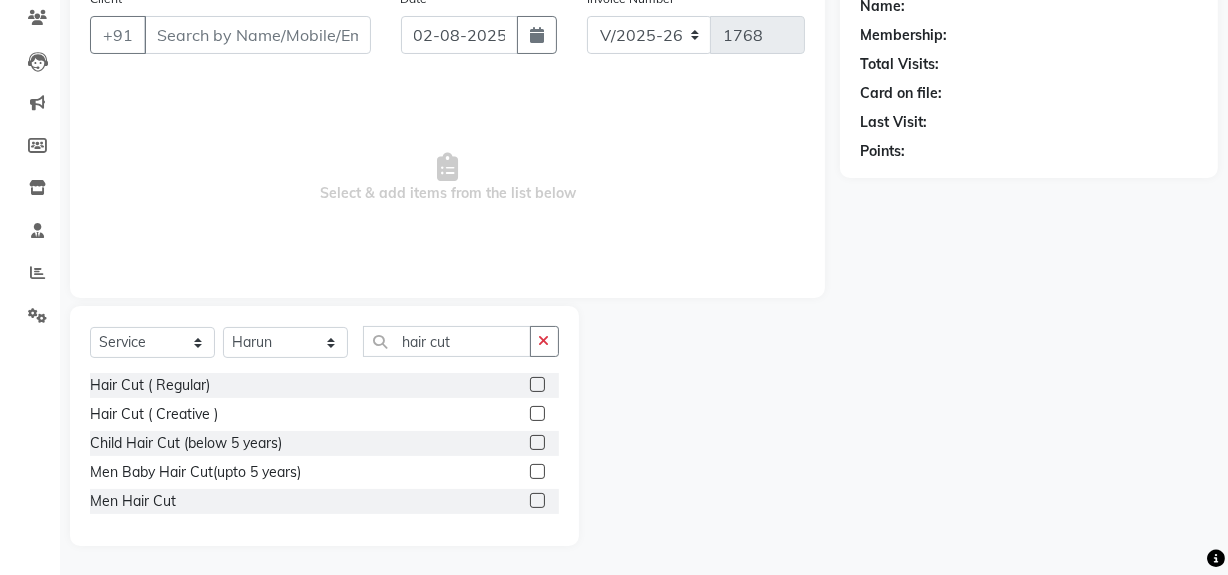 click 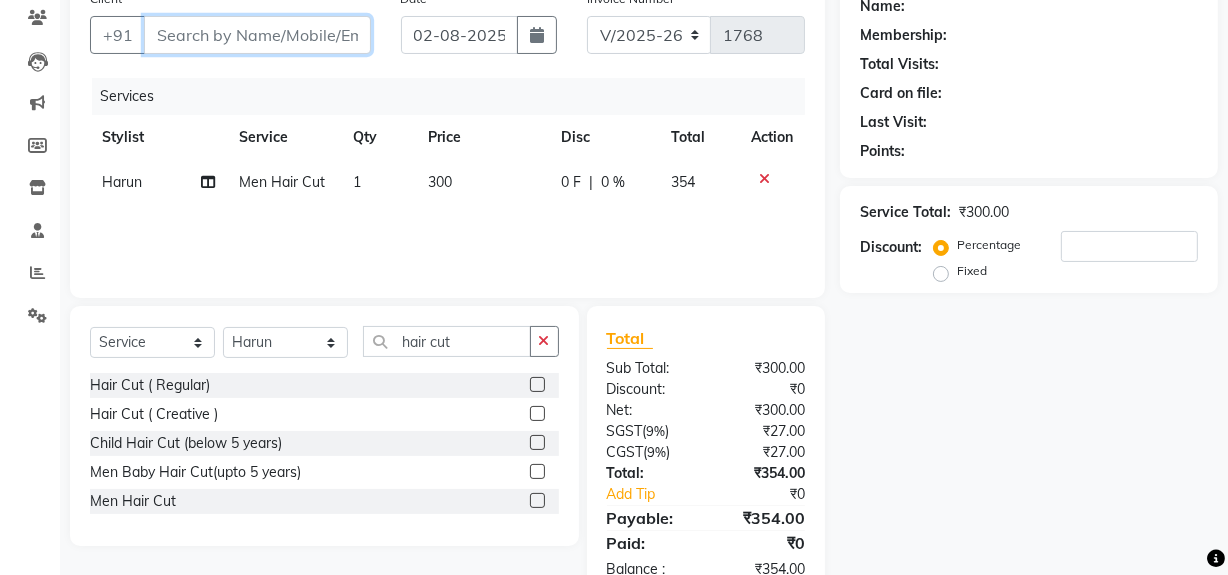 click on "Client" at bounding box center [257, 35] 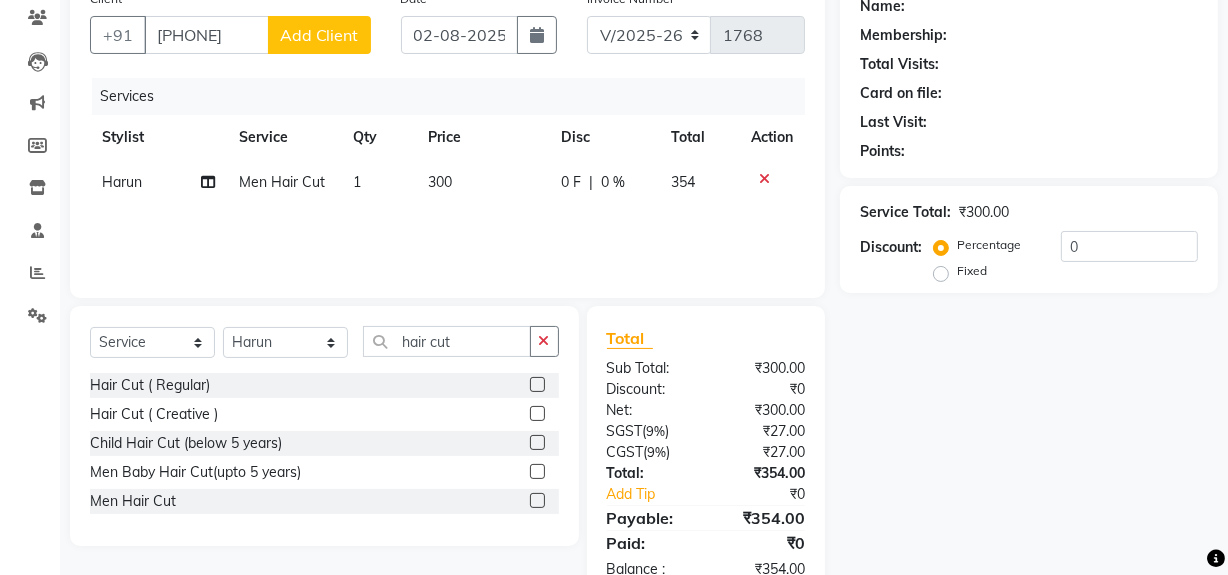 click on "Add Client" 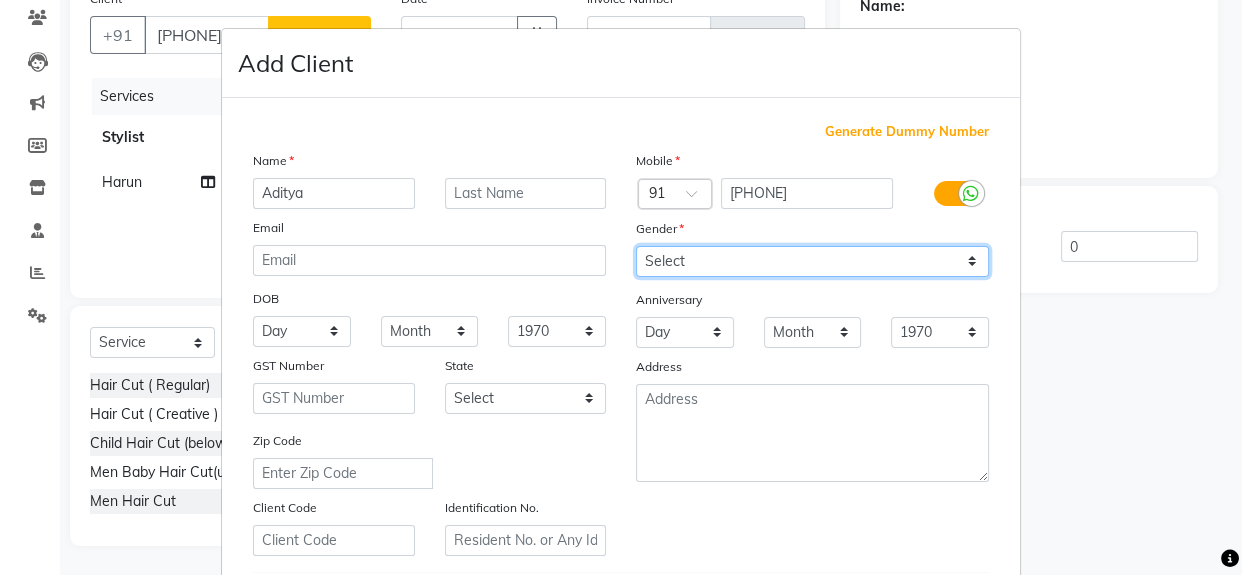 click on "Select Male Female Other Prefer Not To Say" at bounding box center [812, 261] 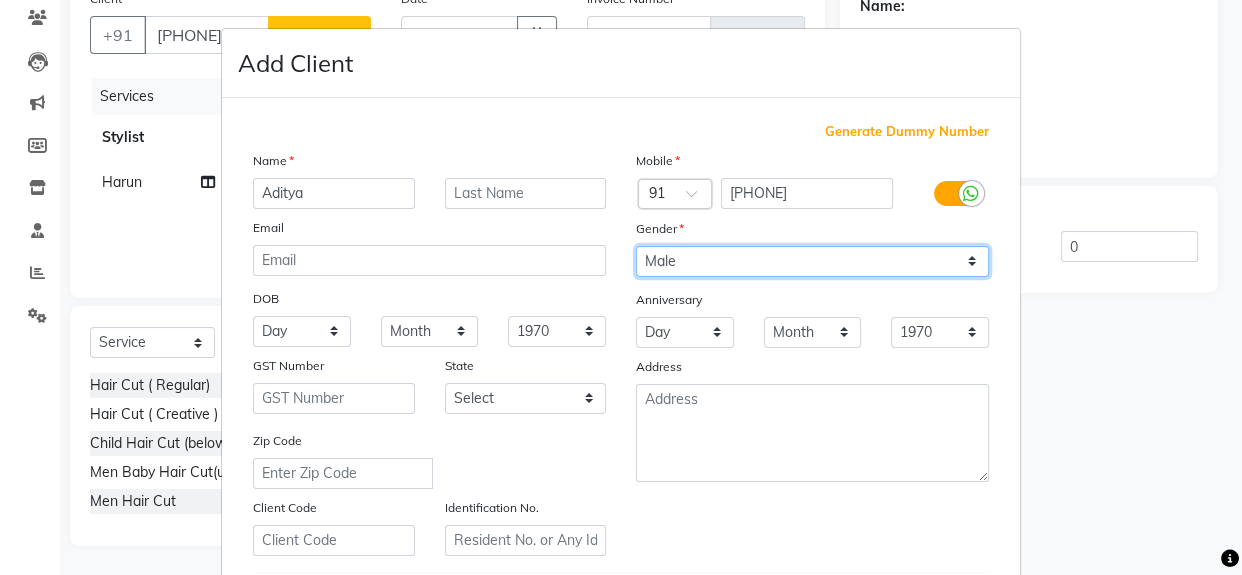 click on "Select Male Female Other Prefer Not To Say" at bounding box center [812, 261] 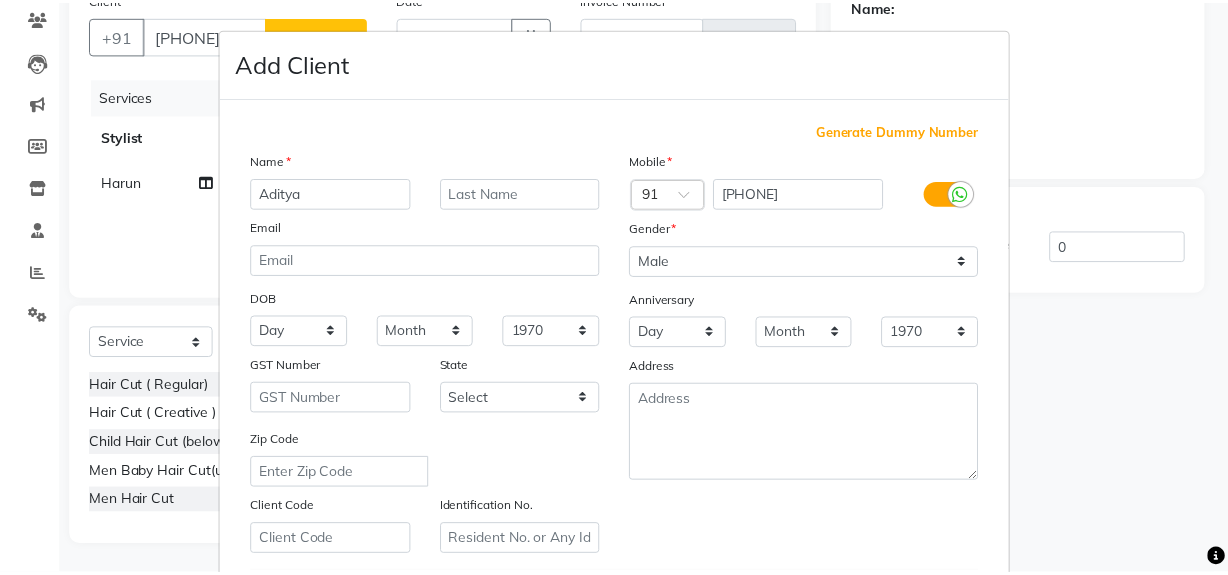 scroll, scrollTop: 353, scrollLeft: 0, axis: vertical 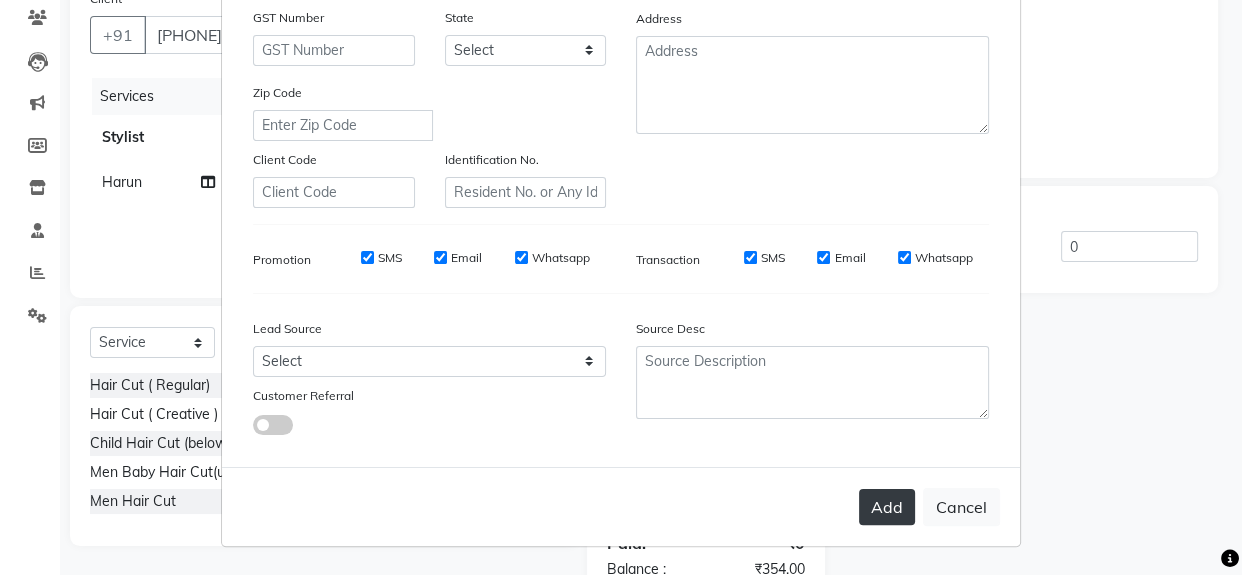 click on "Add" at bounding box center [887, 507] 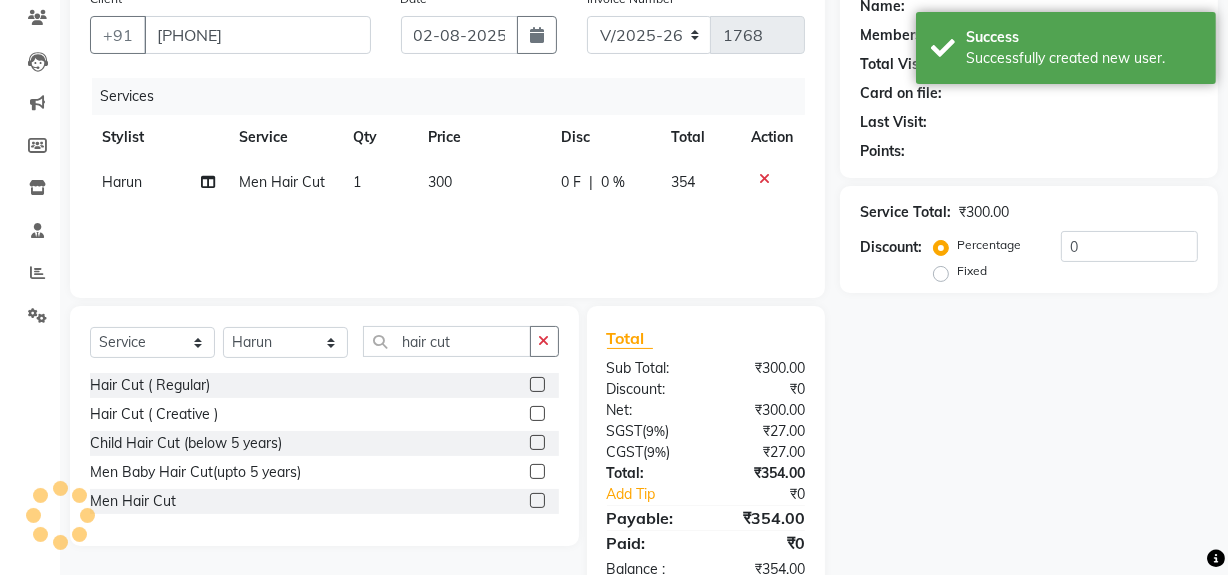 drag, startPoint x: 1240, startPoint y: 392, endPoint x: 1203, endPoint y: 545, distance: 157.4103 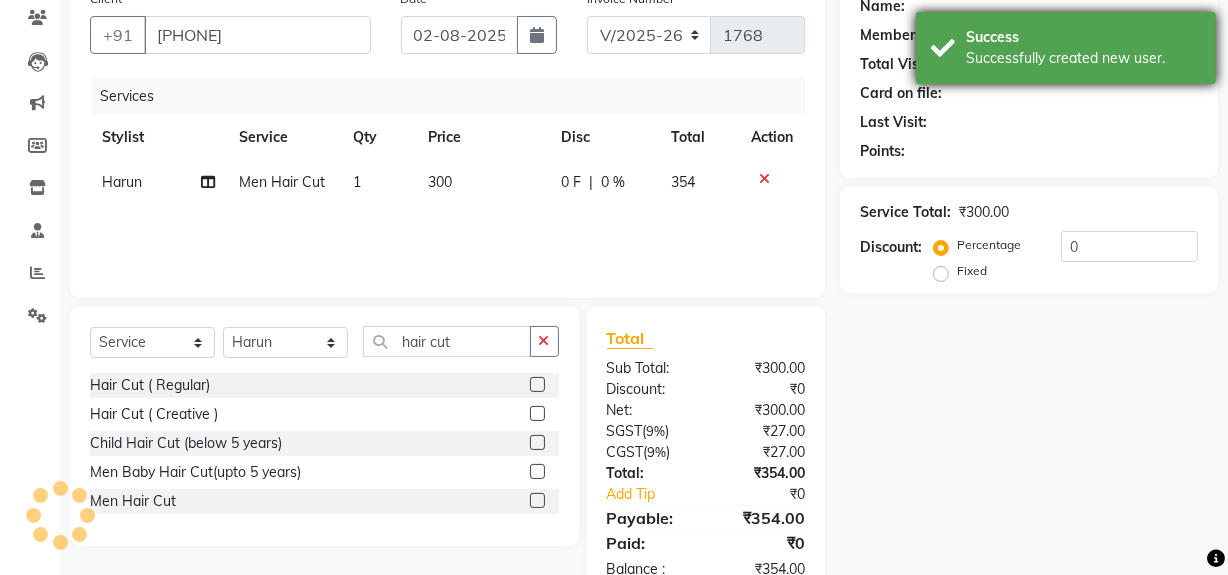 click on "Successfully created new user." at bounding box center [1083, 58] 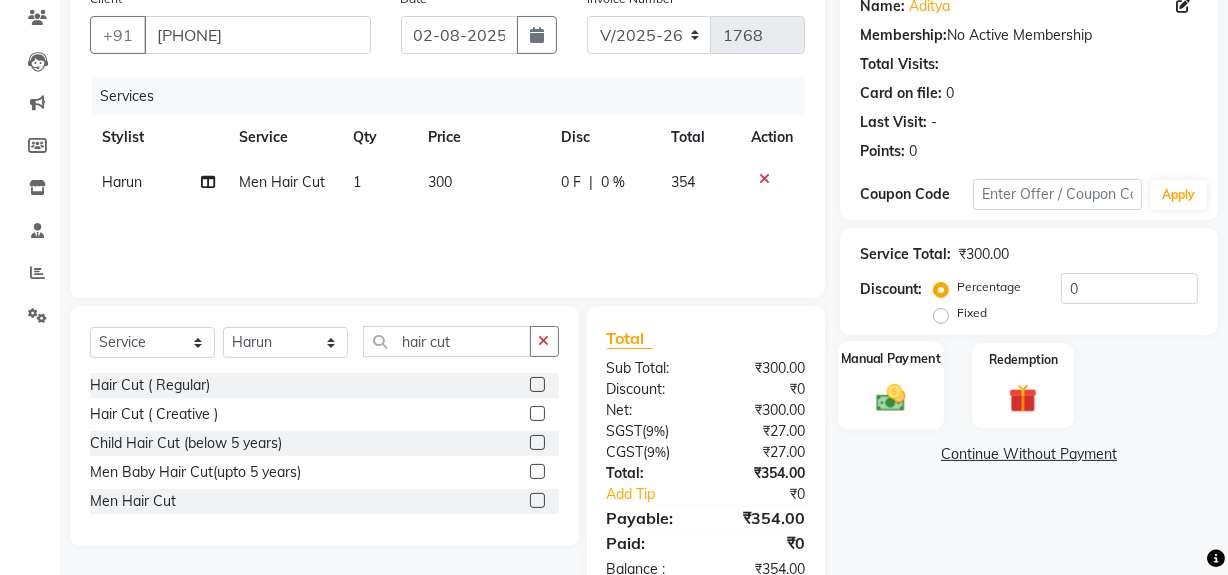 drag, startPoint x: 898, startPoint y: 377, endPoint x: 898, endPoint y: 395, distance: 18 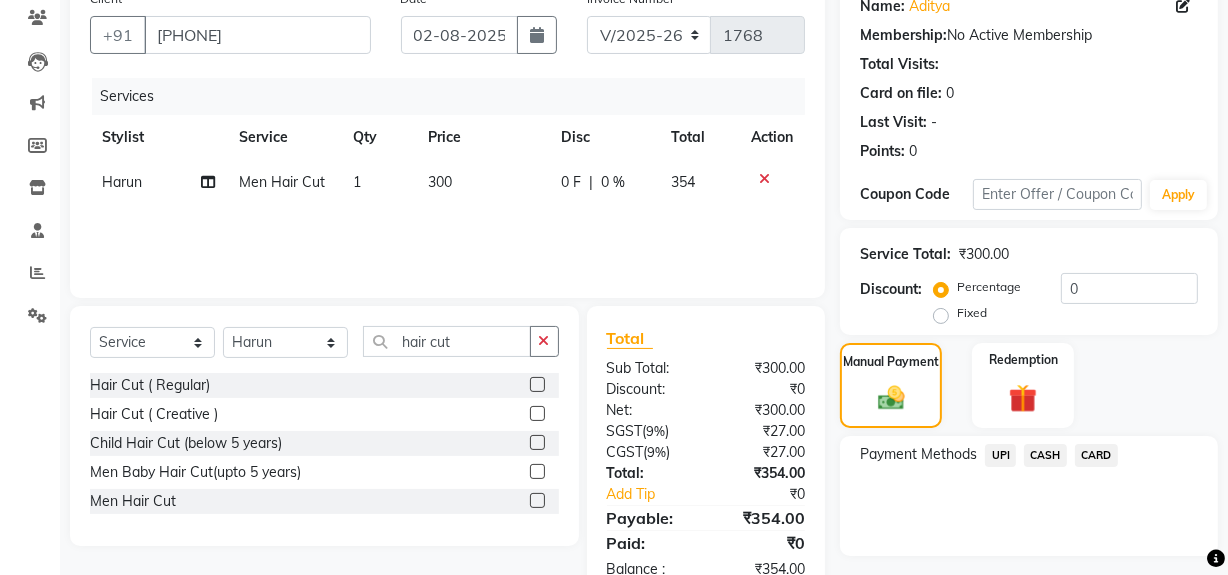 click on "Payment Methods  UPI   CASH   CARD" 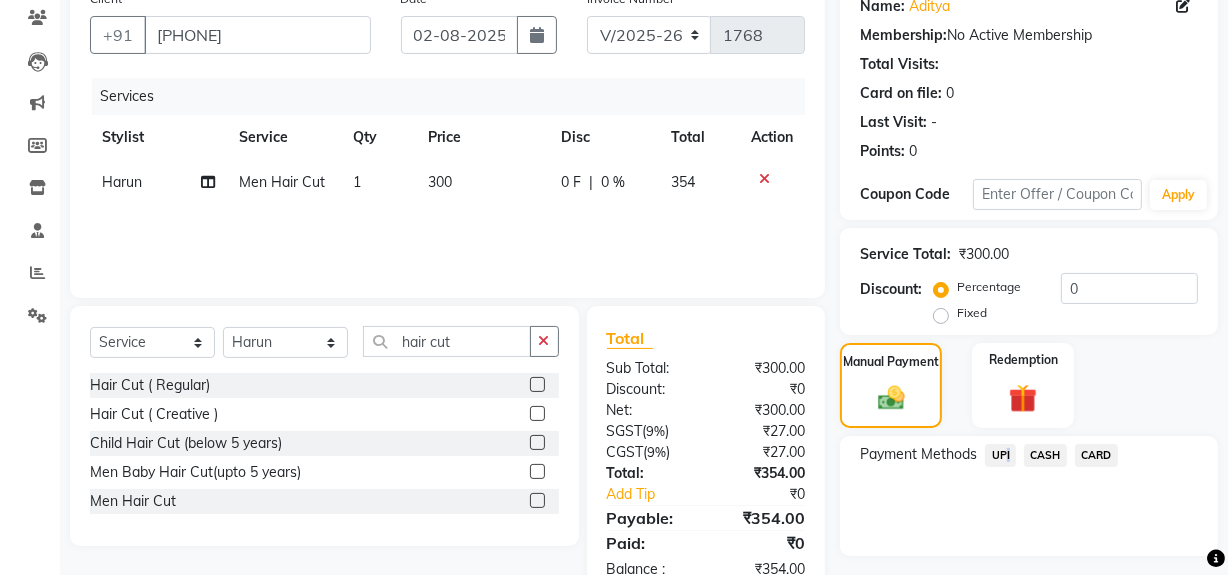 click on "UPI" 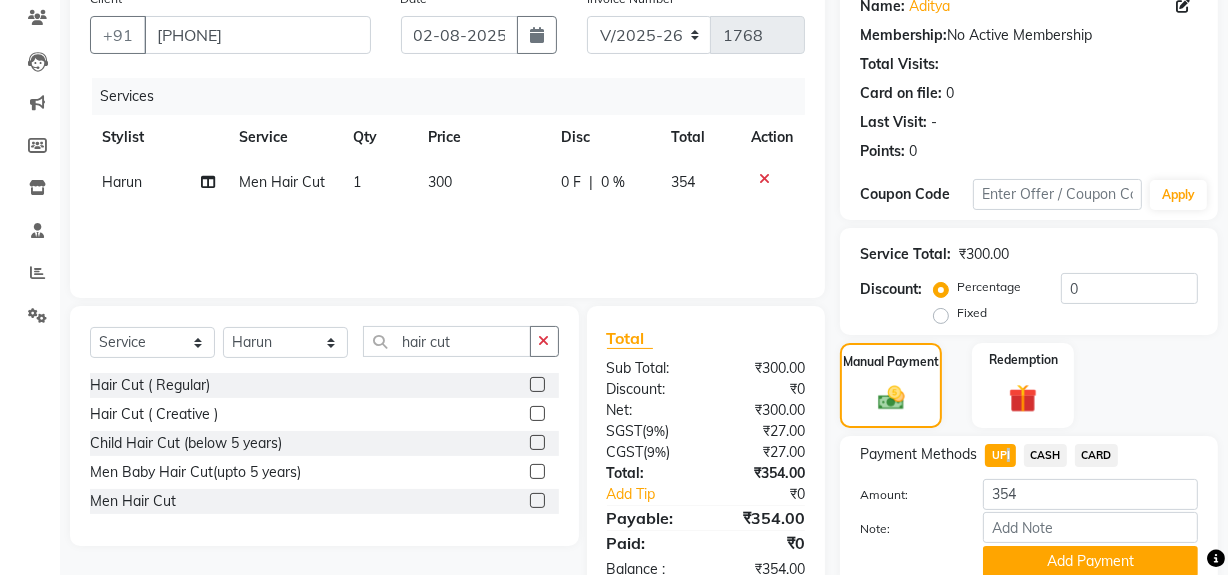 drag, startPoint x: 1060, startPoint y: 565, endPoint x: 1136, endPoint y: 516, distance: 90.426765 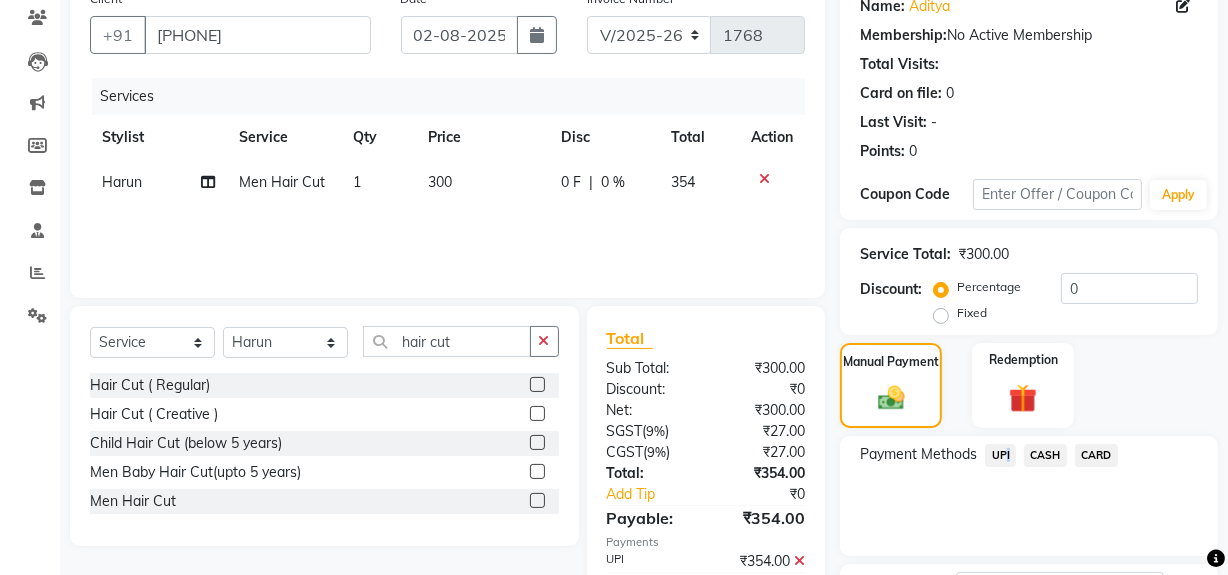 scroll, scrollTop: 333, scrollLeft: 0, axis: vertical 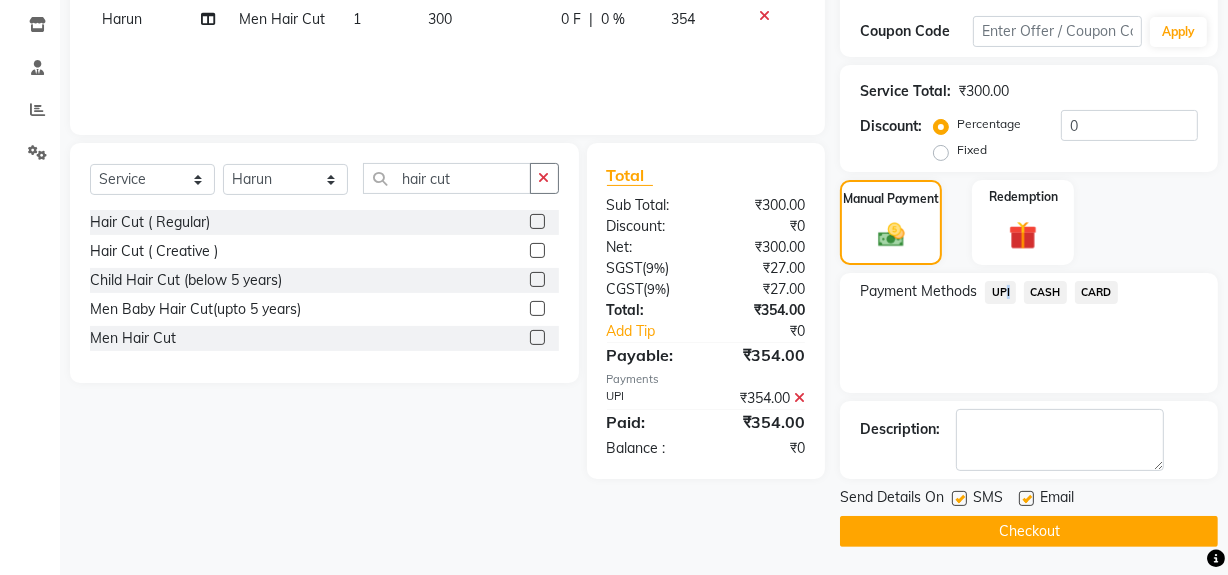 click on "Checkout" 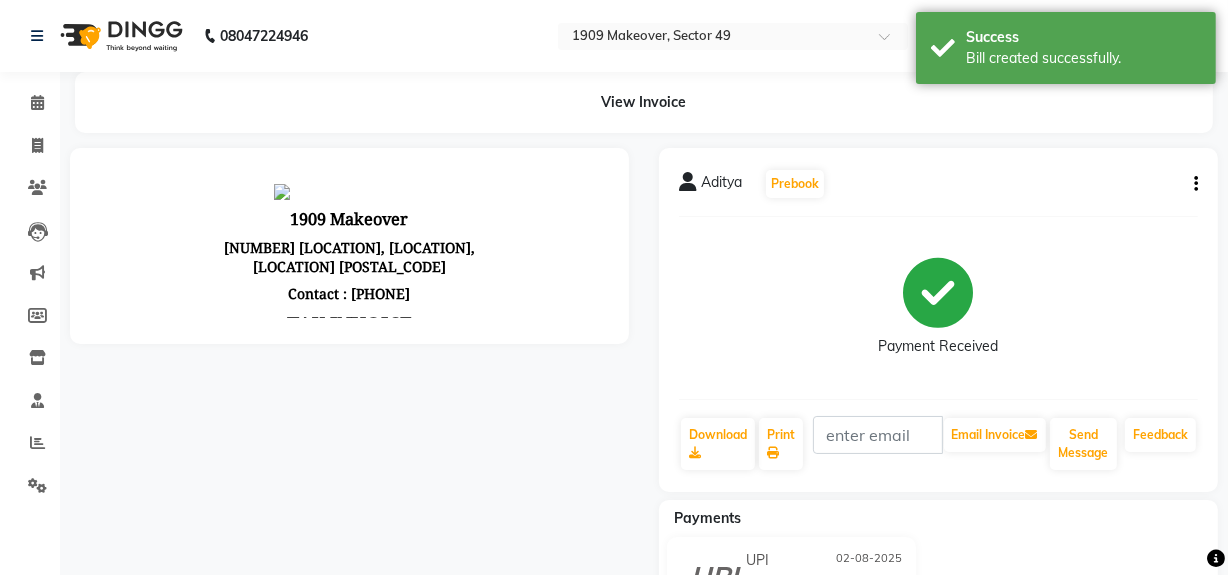 scroll, scrollTop: 0, scrollLeft: 0, axis: both 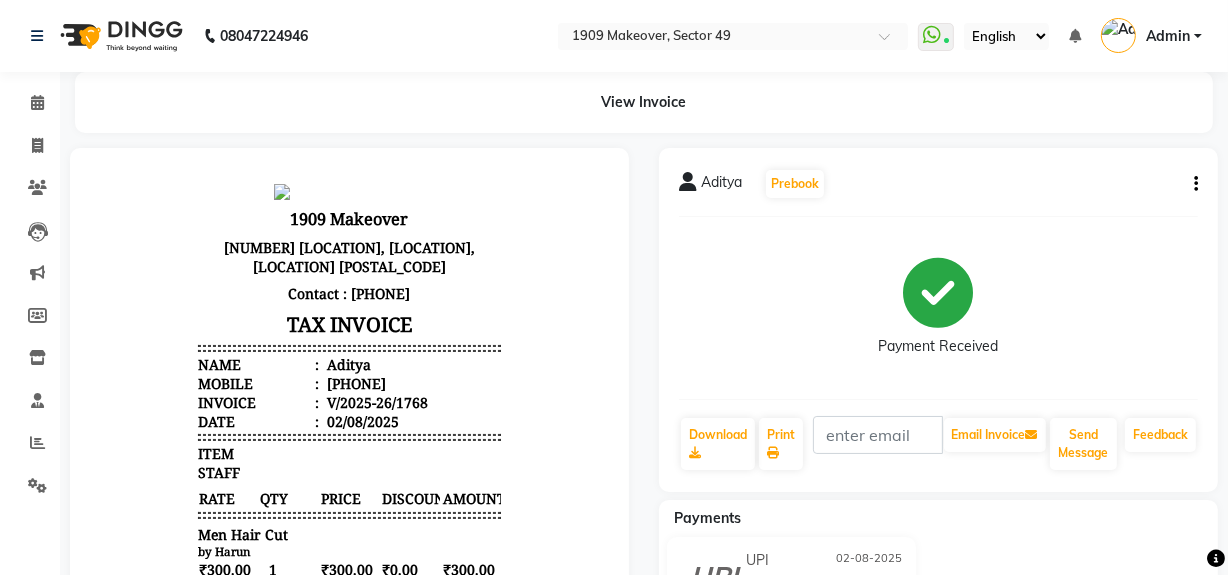 click on "Payment Received" 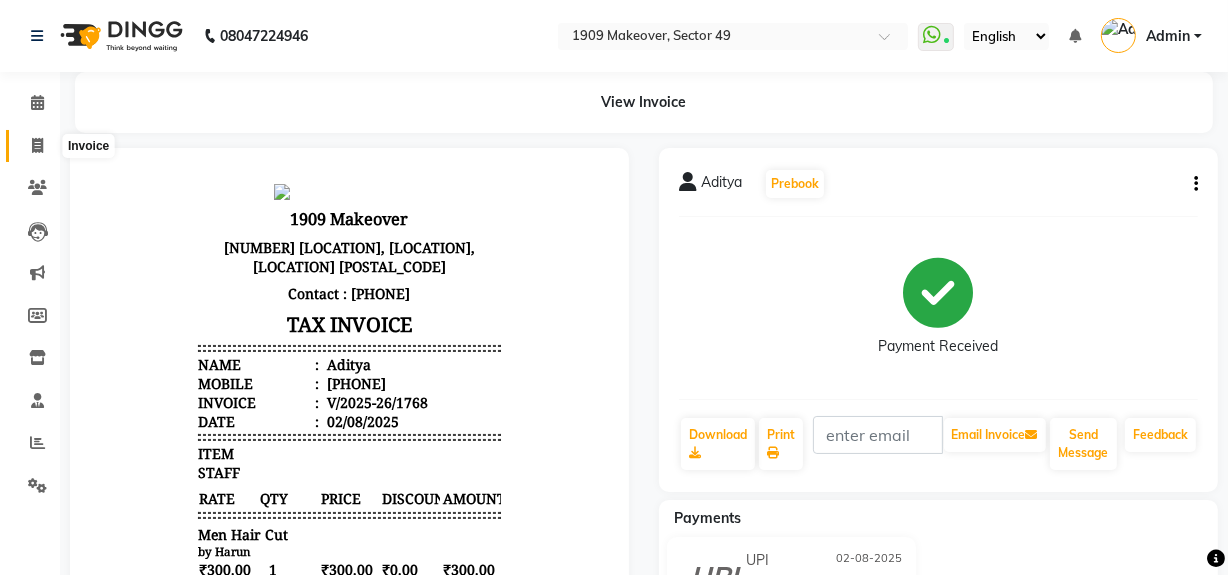 click 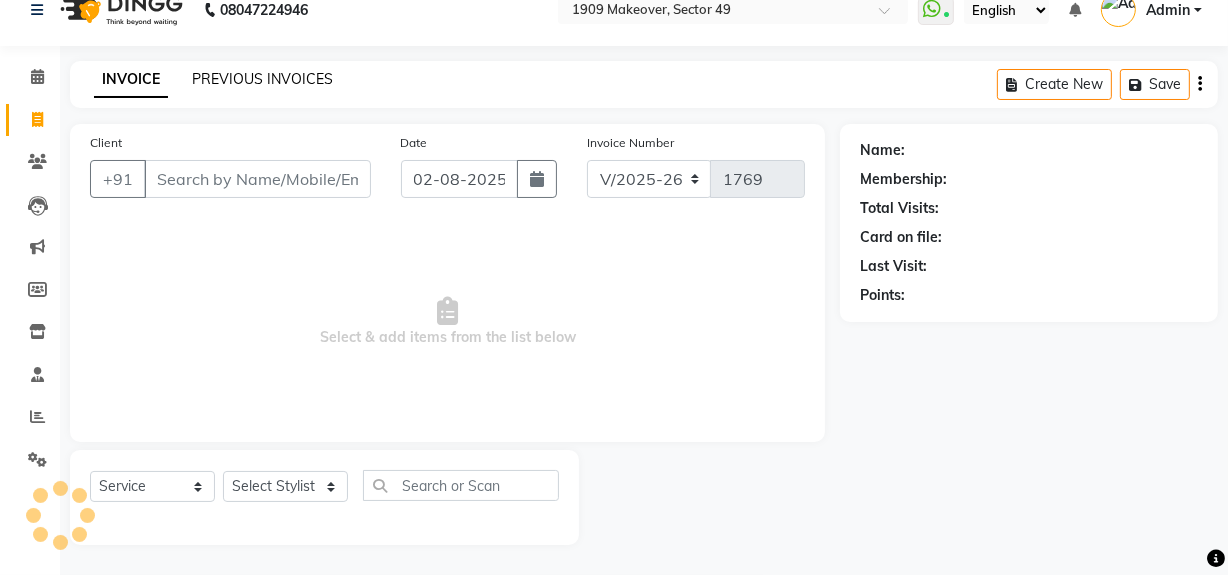 click on "PREVIOUS INVOICES" 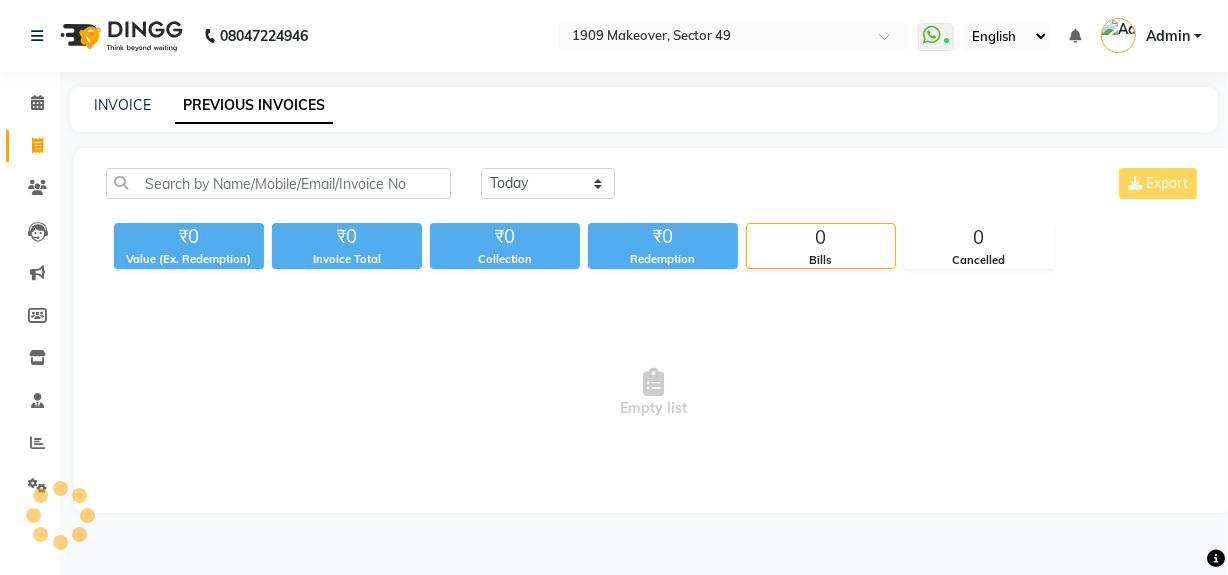 scroll, scrollTop: 0, scrollLeft: 0, axis: both 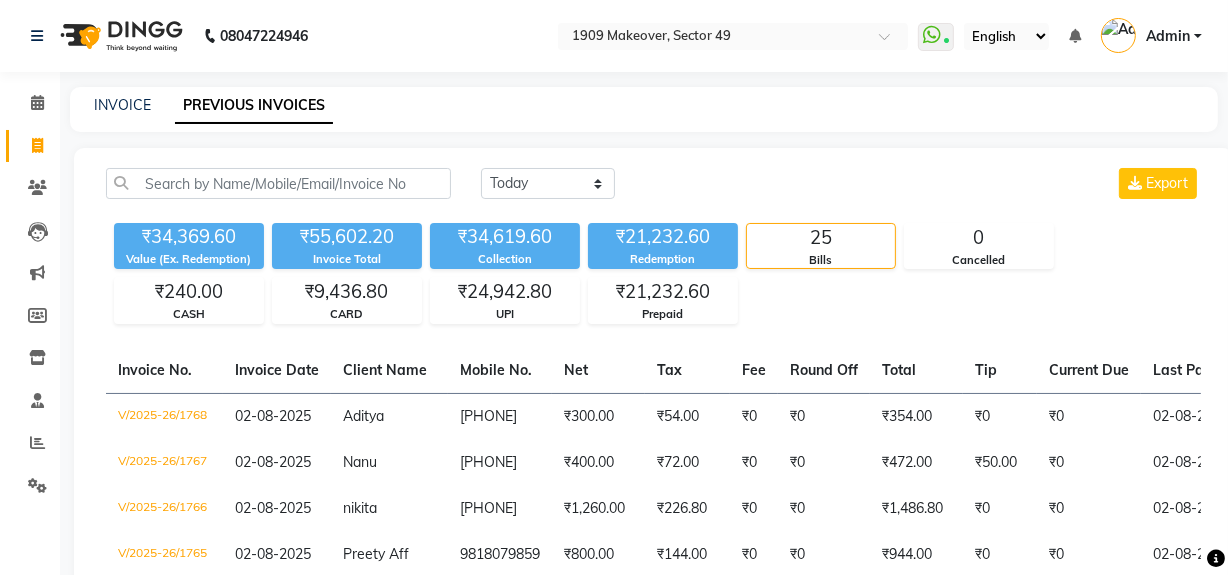 click on "INVOICE" 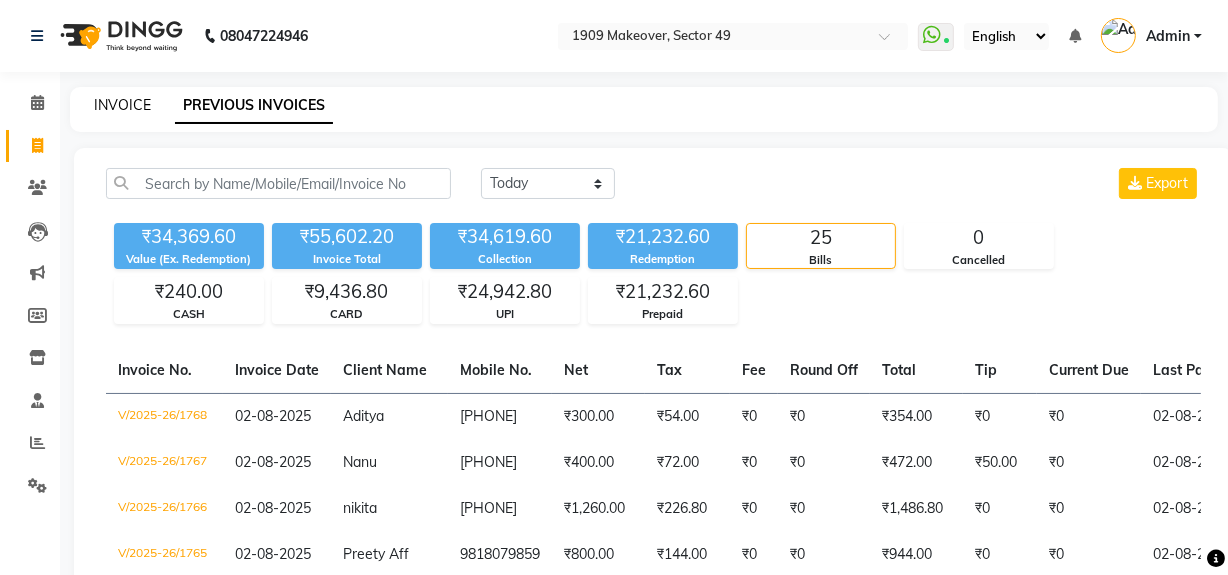 click on "INVOICE" 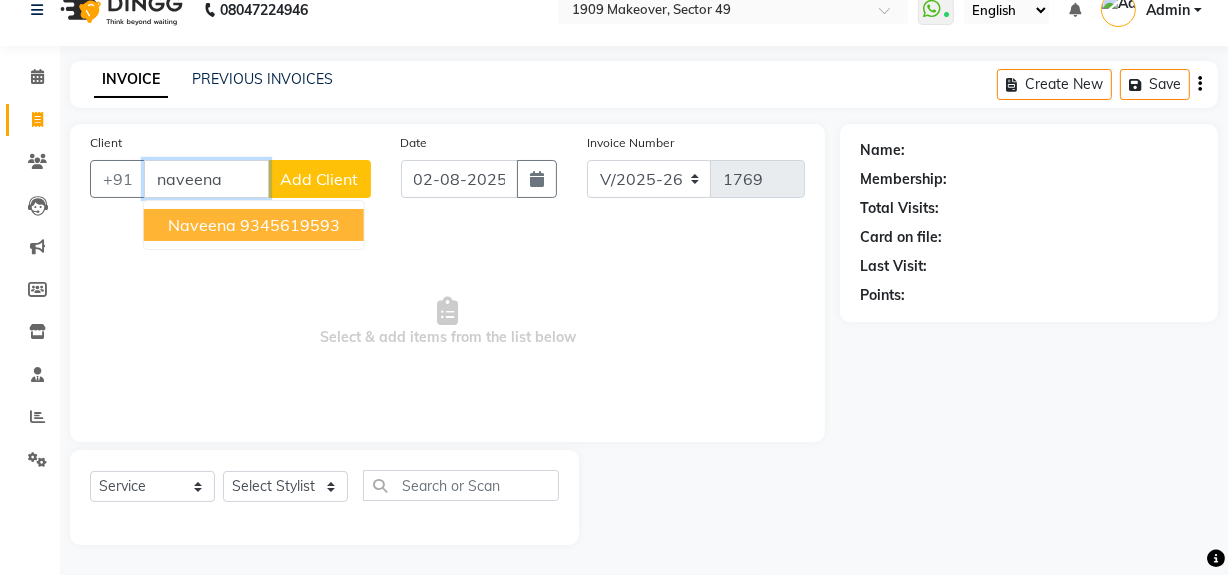 click on "9345619593" at bounding box center (290, 225) 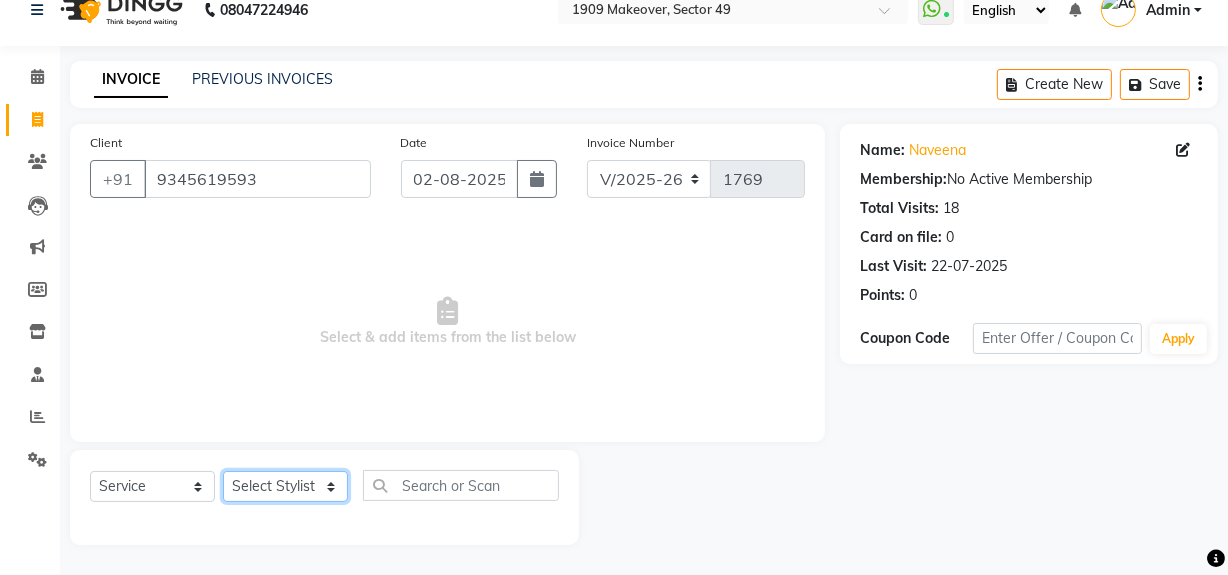 click on "Select Stylist Abdul Ahmed Arif Harun House Sale Jyoti Nisha Rehaan Ujjwal Umesh Veer vikram mehta Vishal" 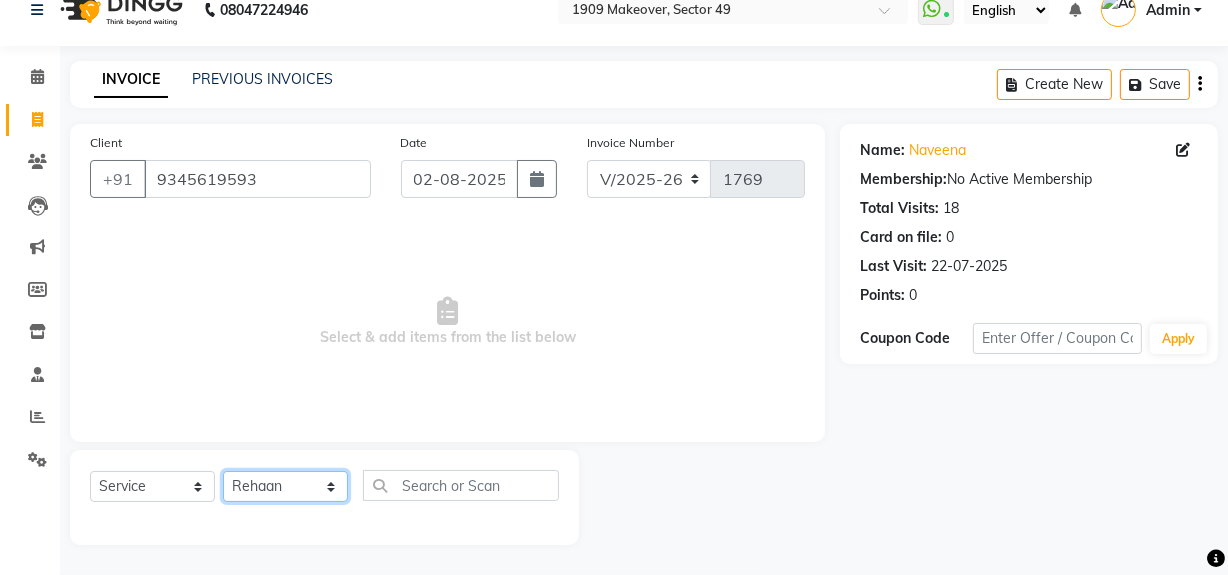 click on "Select Stylist Abdul Ahmed Arif Harun House Sale Jyoti Nisha Rehaan Ujjwal Umesh Veer vikram mehta Vishal" 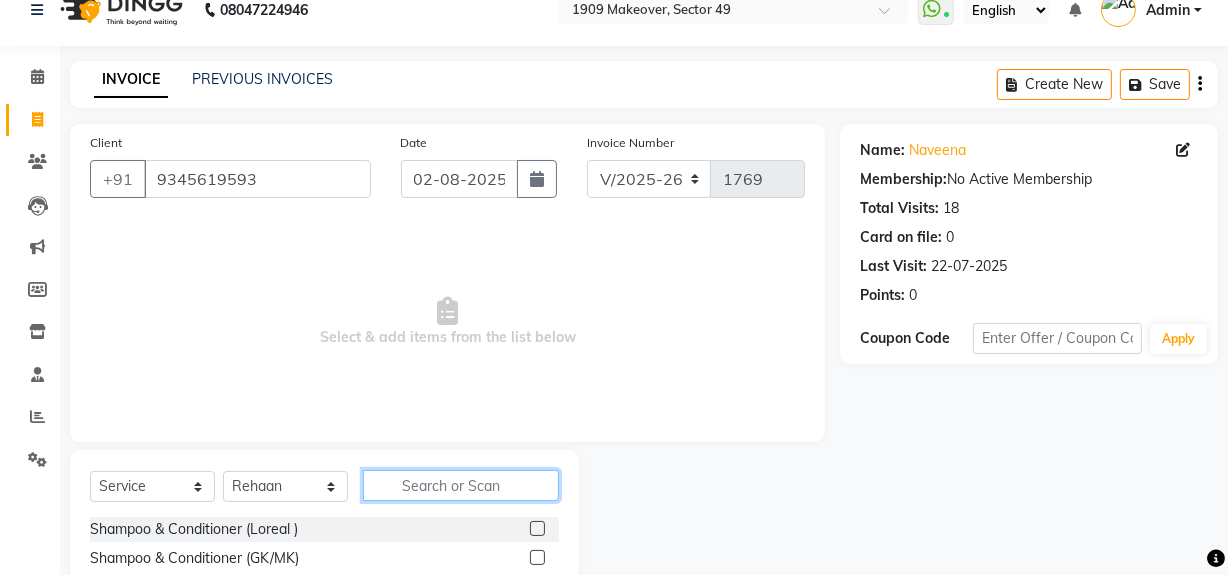 drag, startPoint x: 465, startPoint y: 493, endPoint x: 465, endPoint y: 482, distance: 11 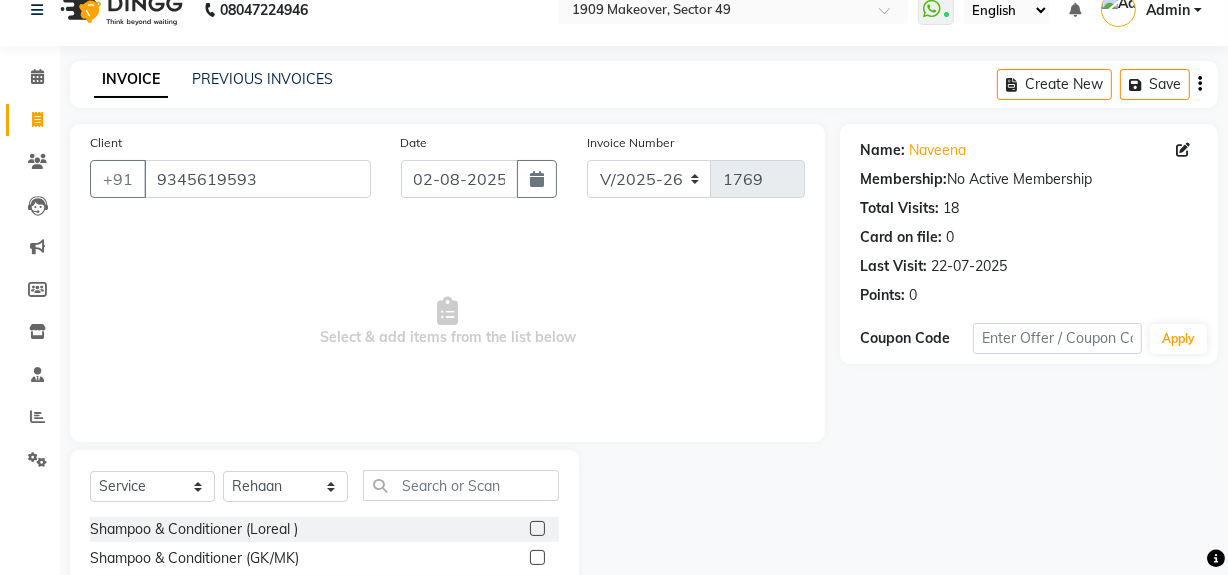 click 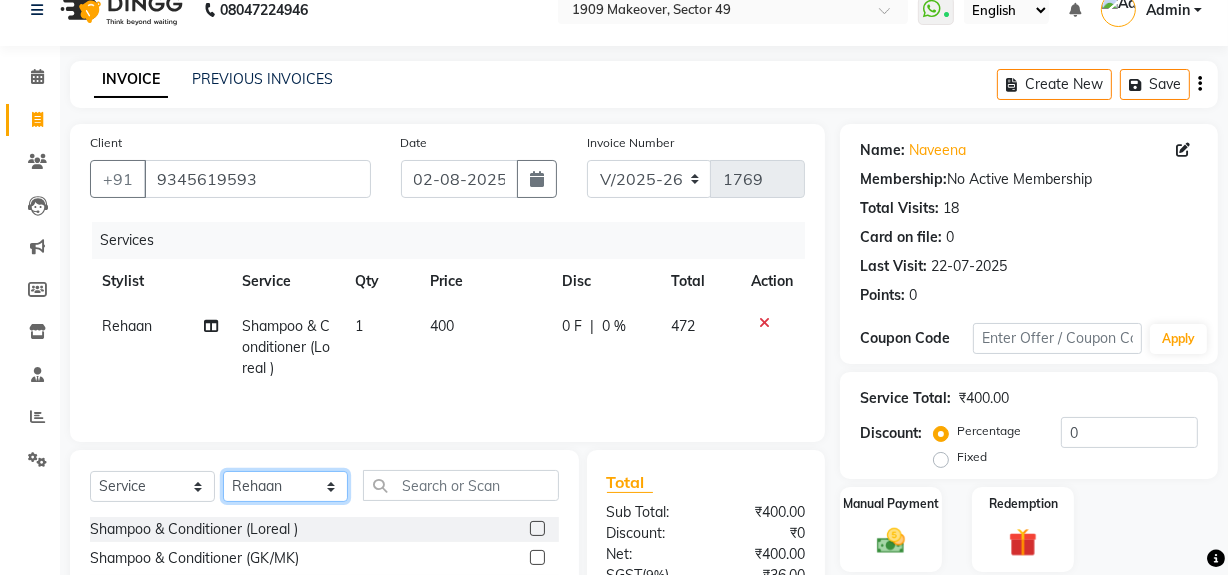 click on "Select Stylist Abdul Ahmed Arif Harun House Sale Jyoti Nisha Rehaan Ujjwal Umesh Veer vikram mehta Vishal" 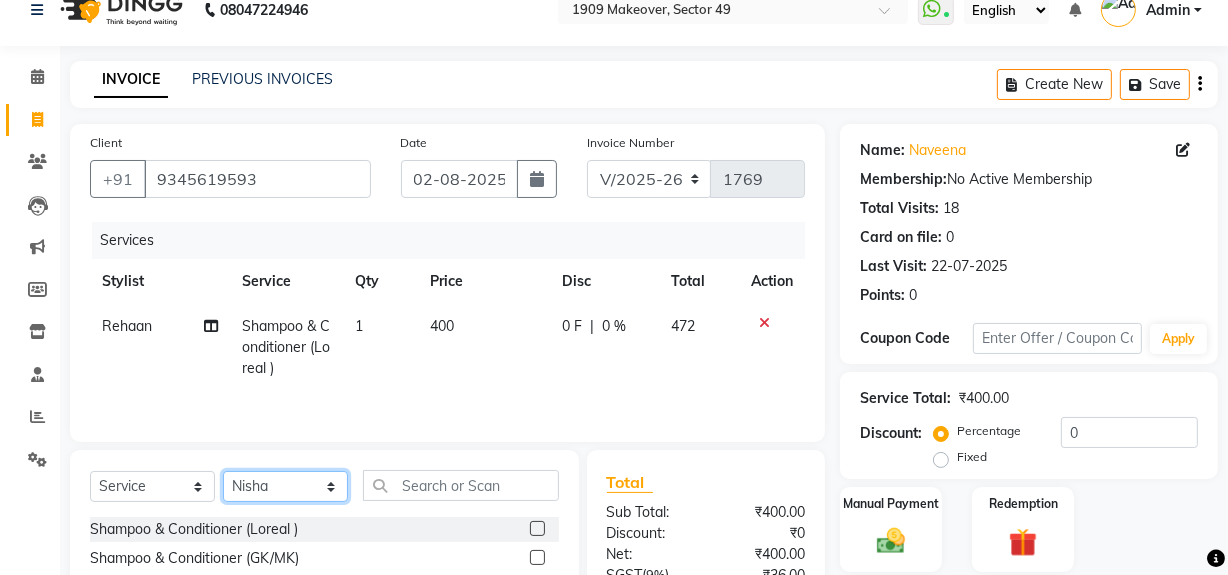 click on "Select Stylist Abdul Ahmed Arif Harun House Sale Jyoti Nisha Rehaan Ujjwal Umesh Veer vikram mehta Vishal" 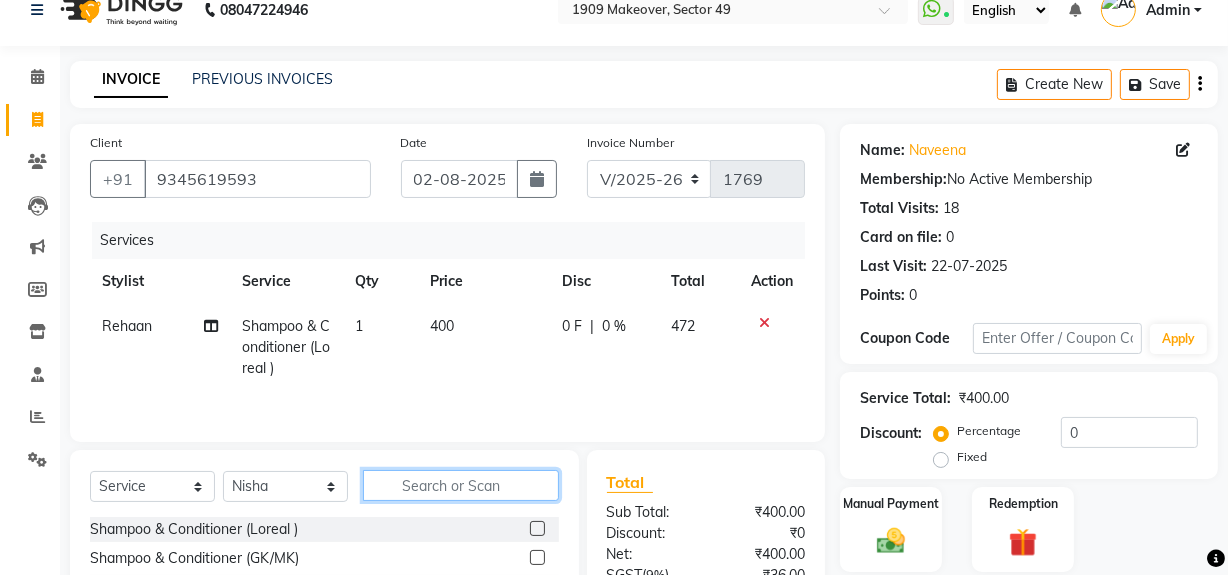 click 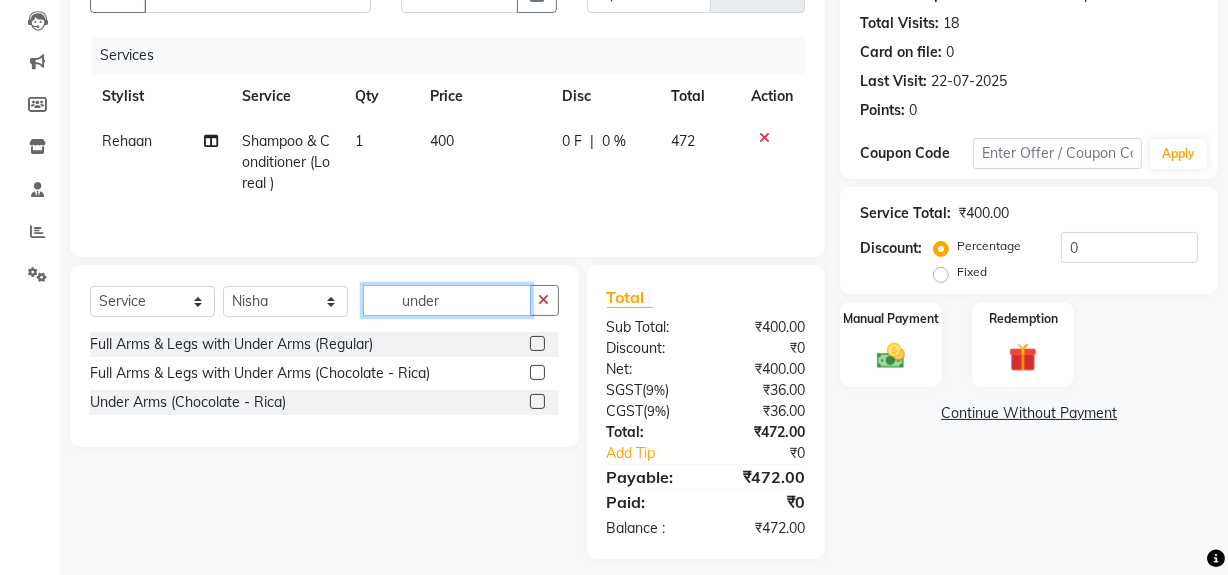 scroll, scrollTop: 225, scrollLeft: 0, axis: vertical 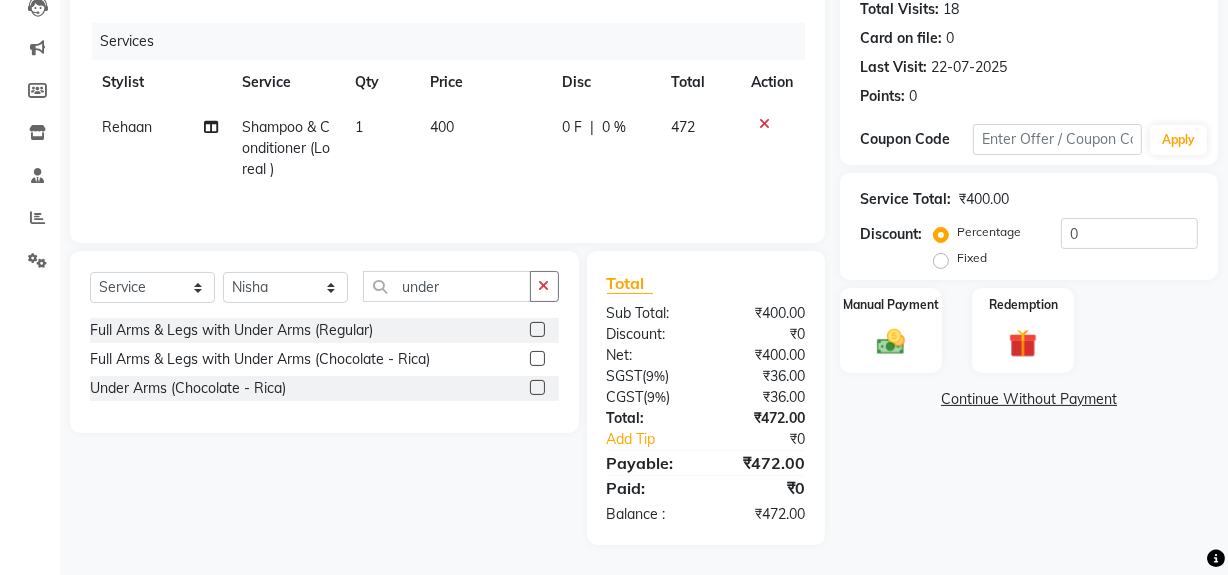 click 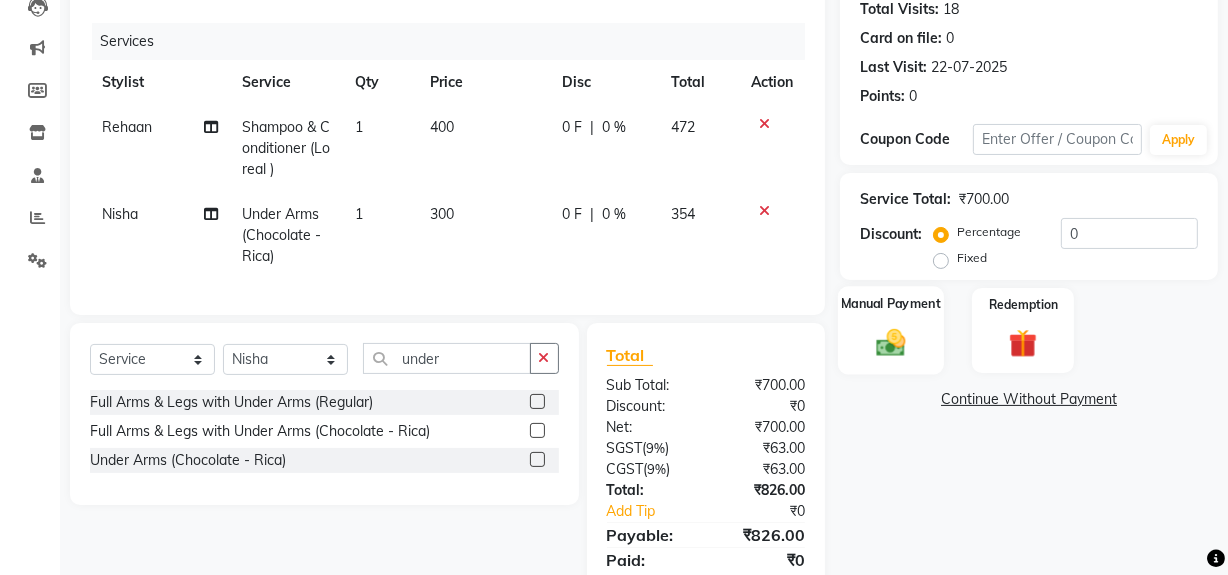 click 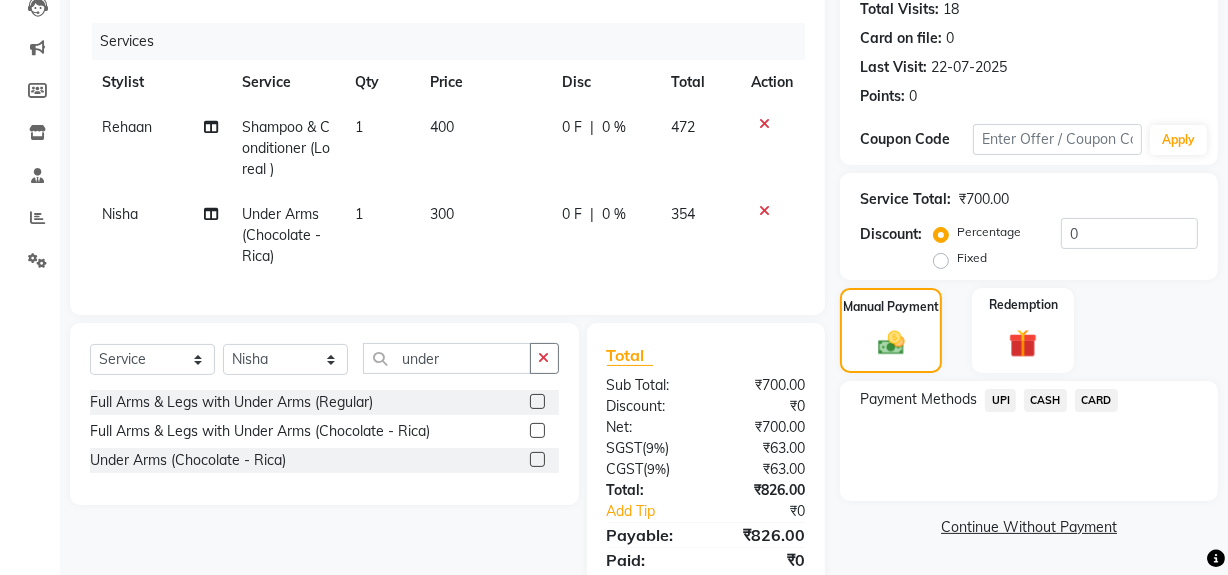 click on "UPI" 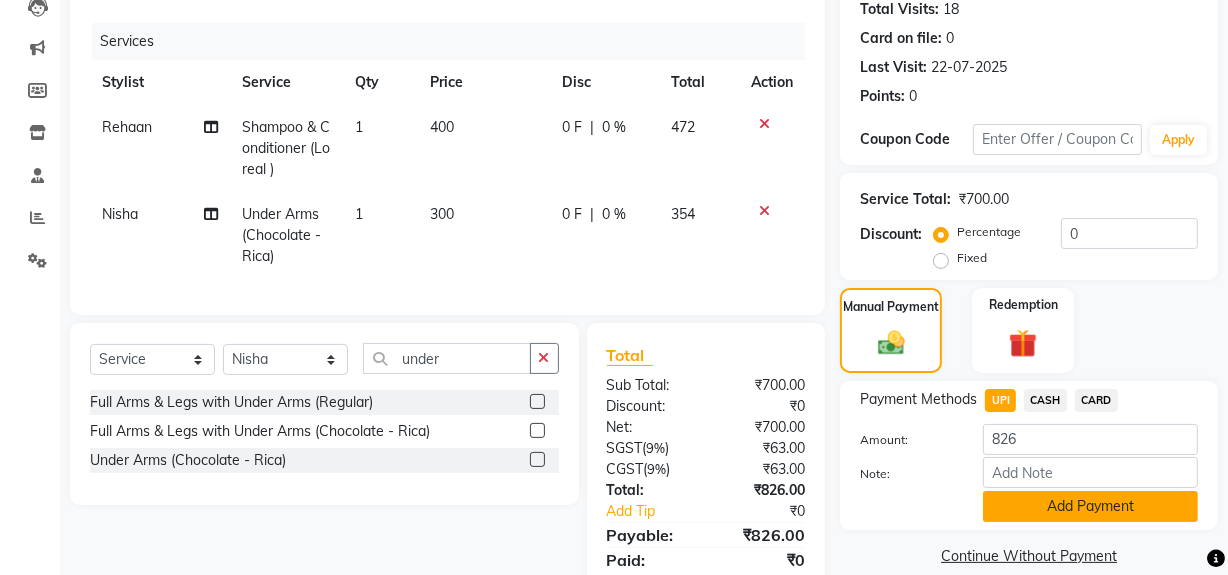 click on "Add Payment" 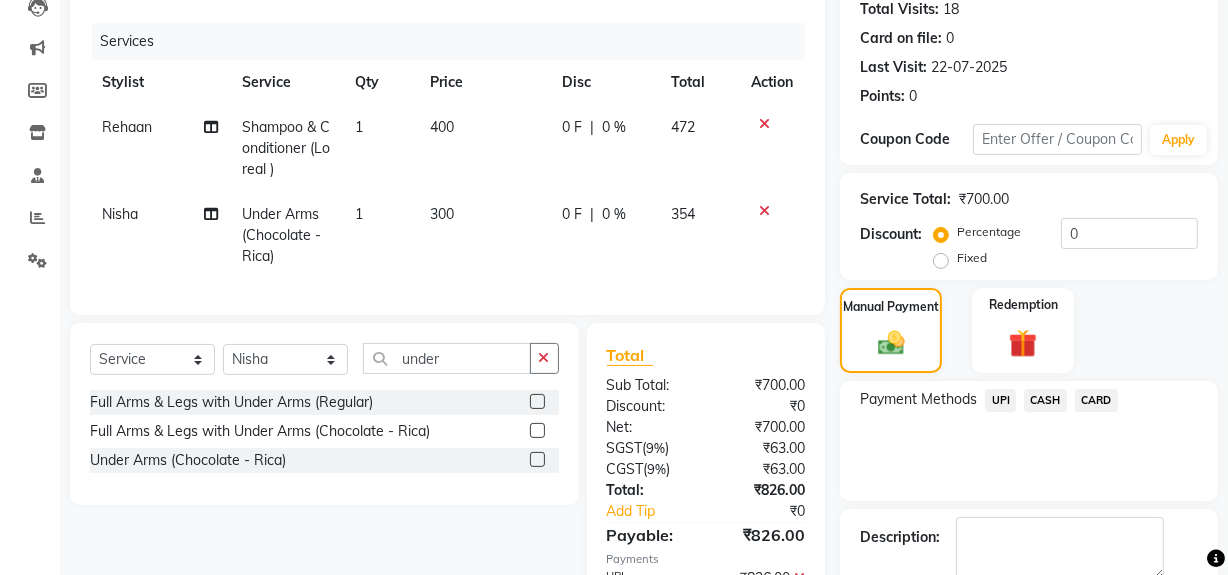 scroll, scrollTop: 352, scrollLeft: 0, axis: vertical 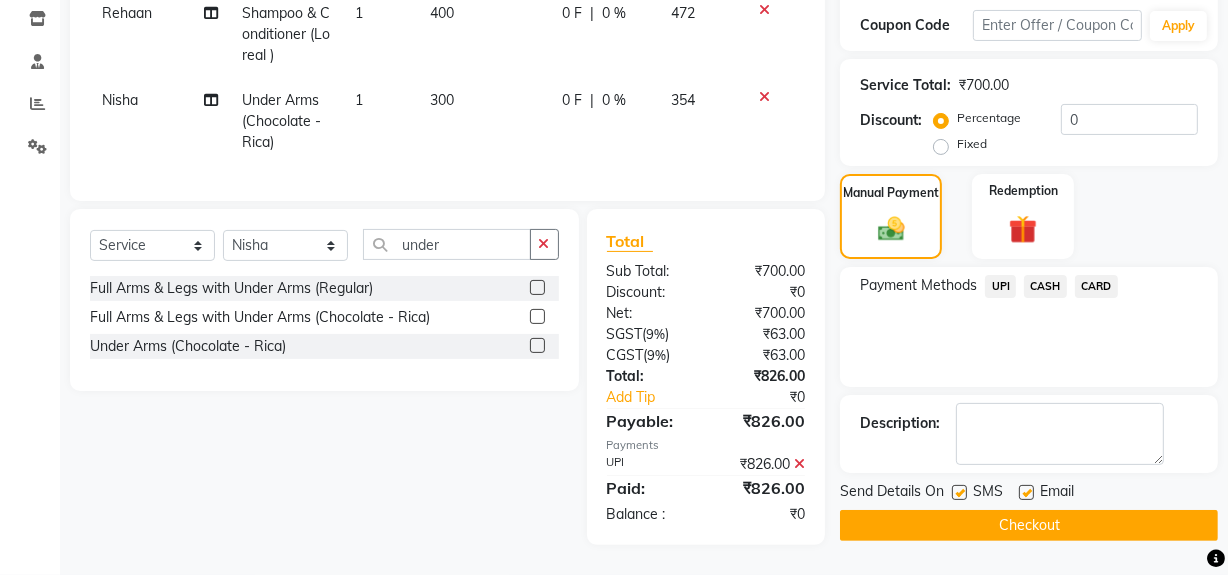 click on "Checkout" 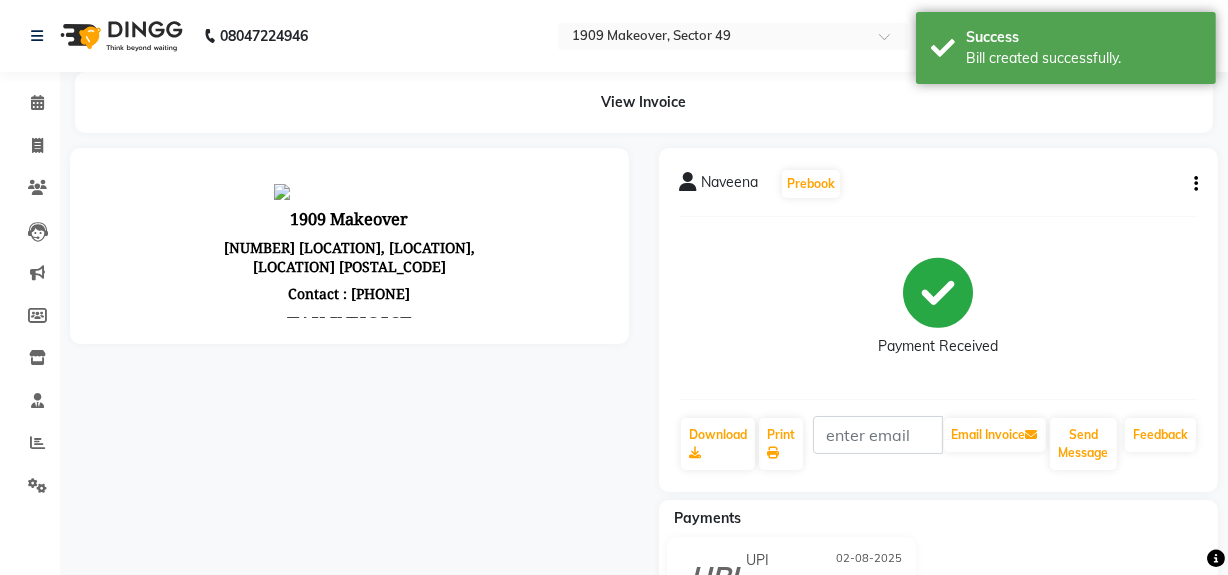 scroll, scrollTop: 0, scrollLeft: 0, axis: both 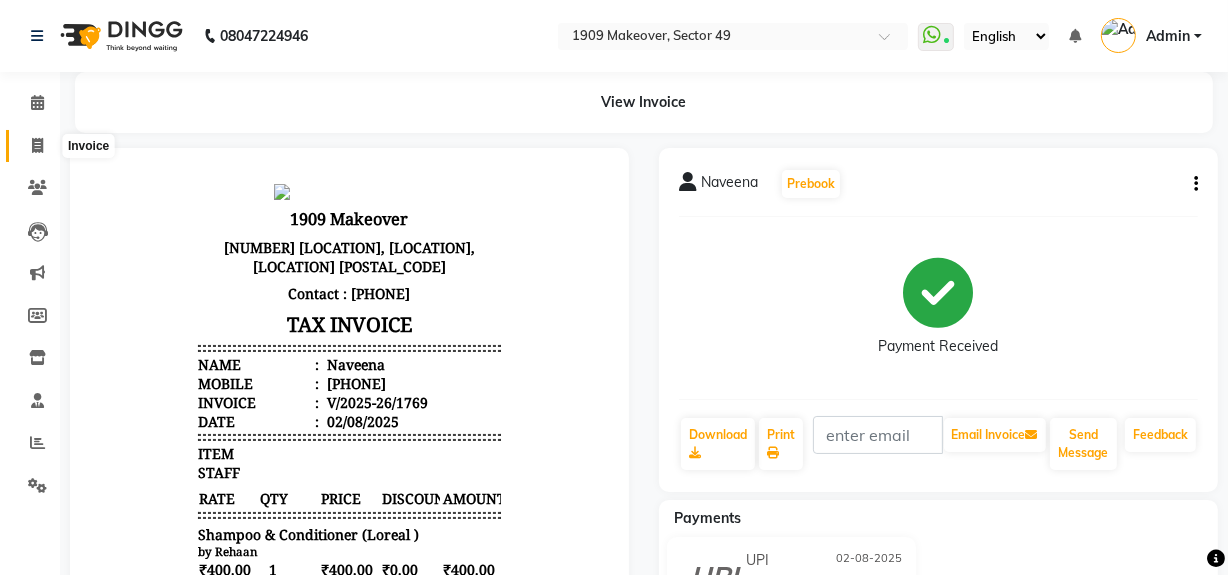 click 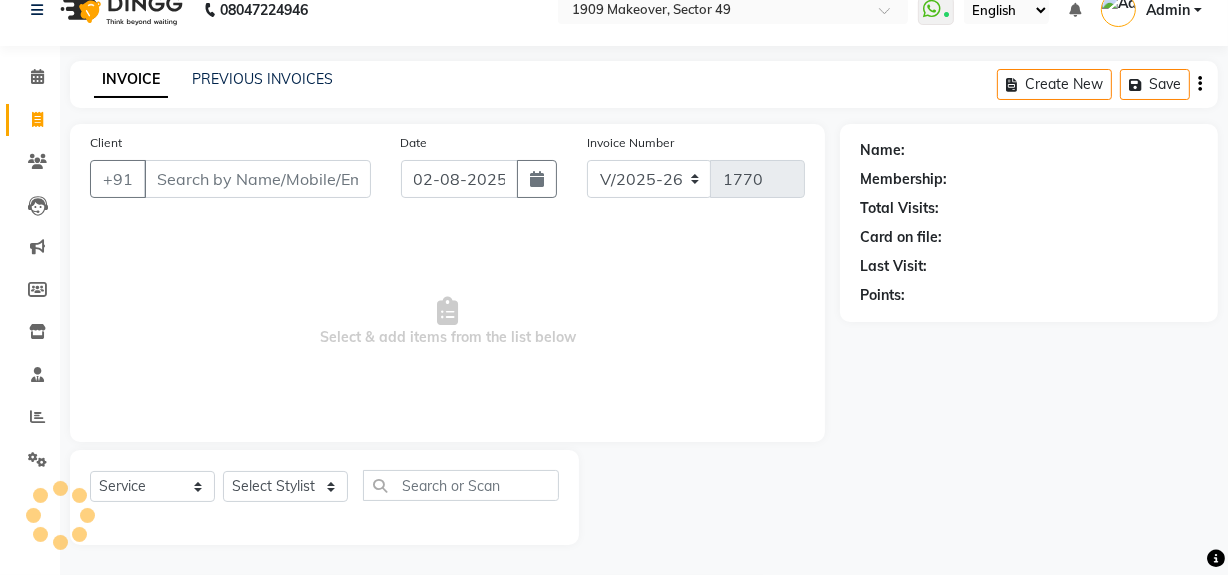 click on "Client" at bounding box center (257, 179) 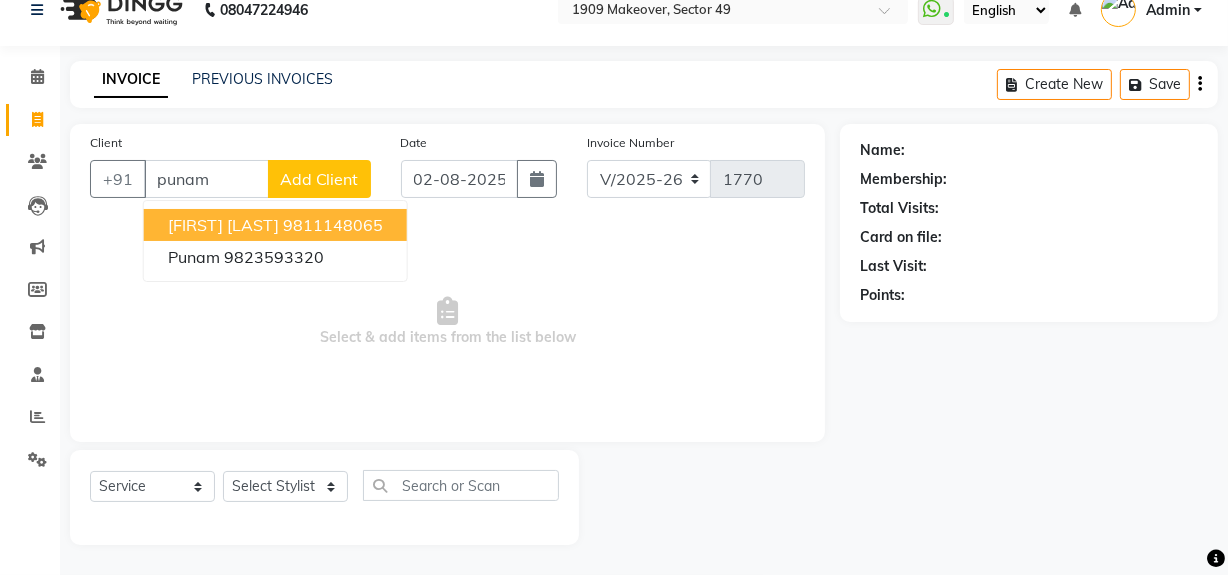 click on "[FIRST] [LAST] [PHONE]" at bounding box center (275, 225) 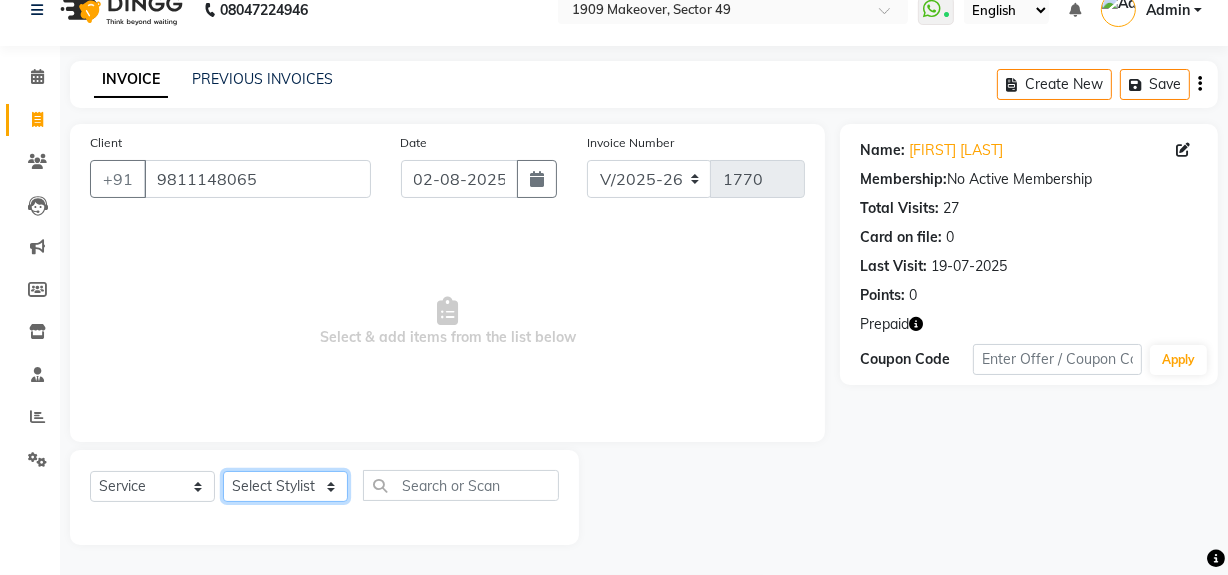 click on "Select Stylist Abdul Ahmed Arif Harun House Sale Jyoti Nisha Rehaan Ujjwal Umesh Veer vikram mehta Vishal" 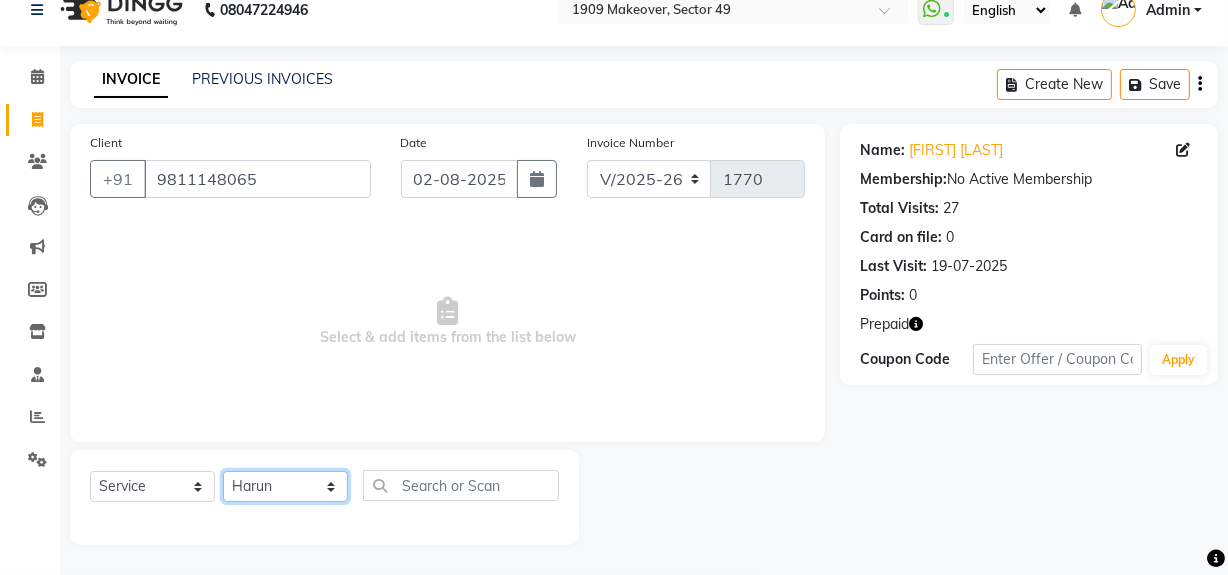 click on "Select Stylist Abdul Ahmed Arif Harun House Sale Jyoti Nisha Rehaan Ujjwal Umesh Veer vikram mehta Vishal" 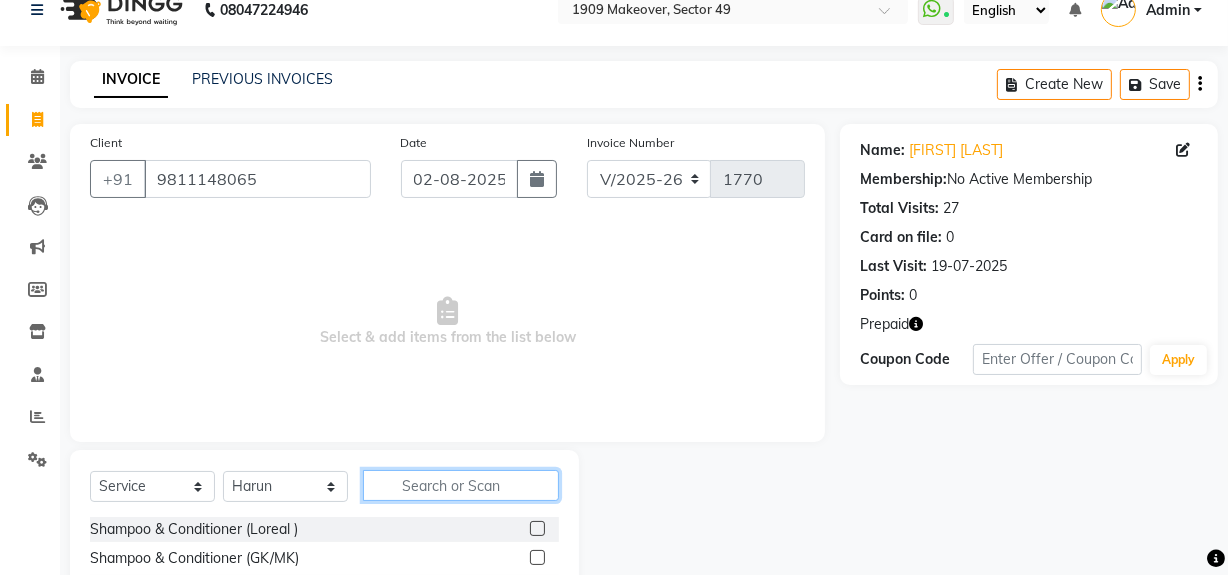 click 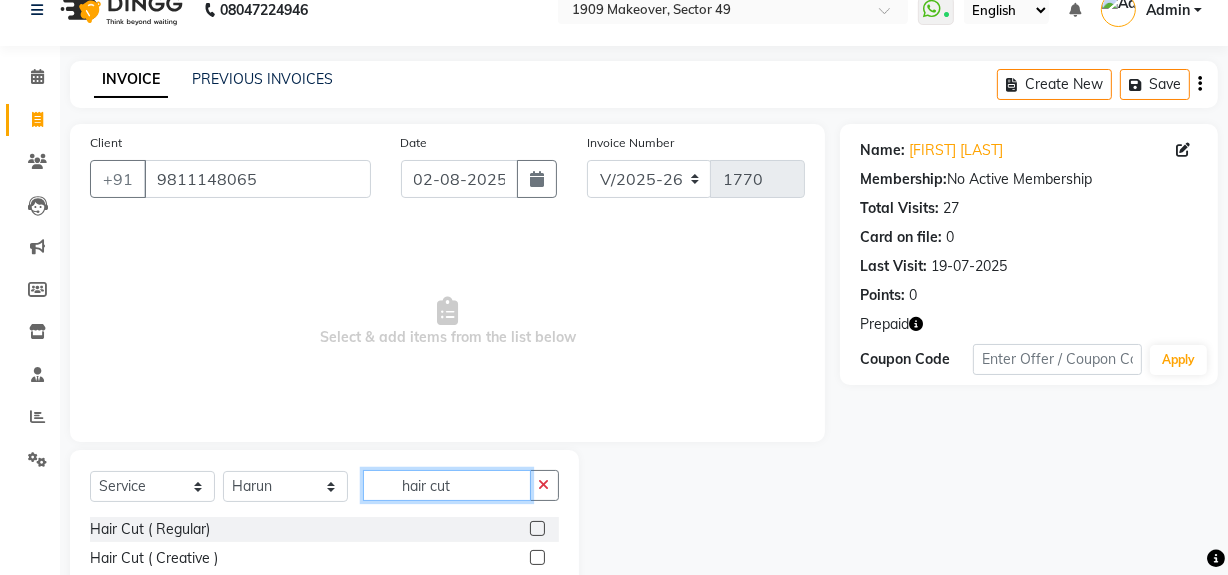 scroll, scrollTop: 170, scrollLeft: 0, axis: vertical 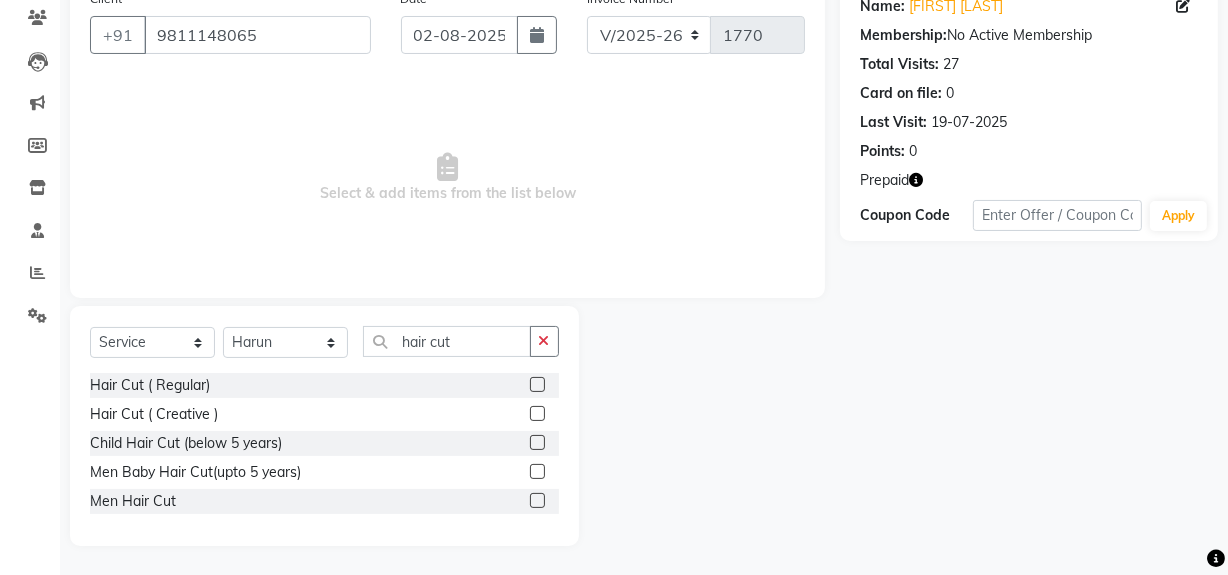 click 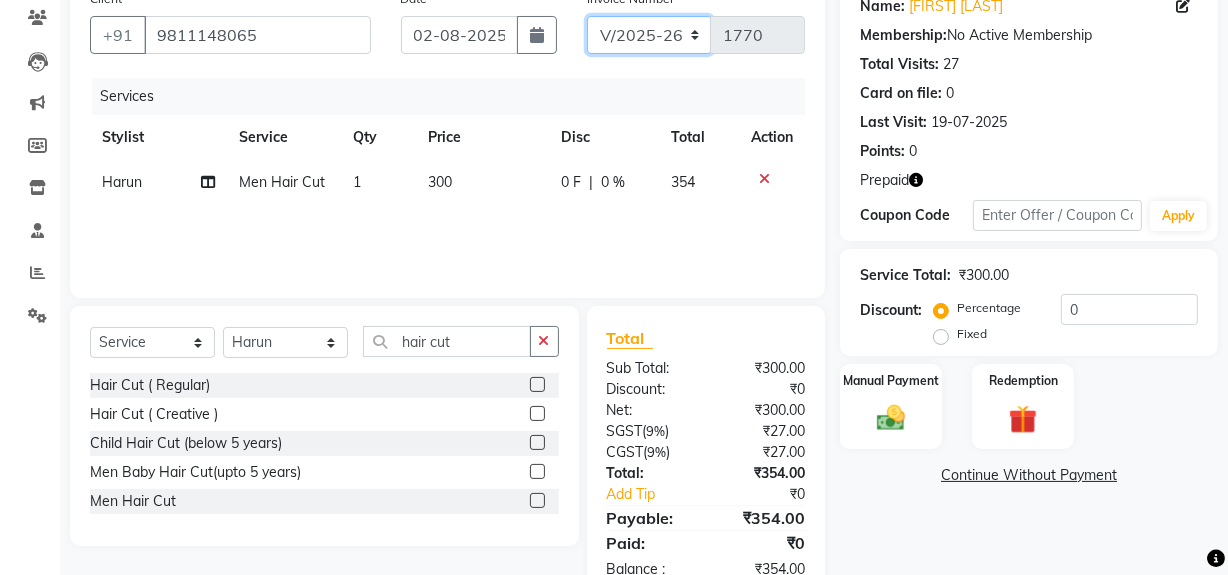 click on "V/2025 V/2025-26" 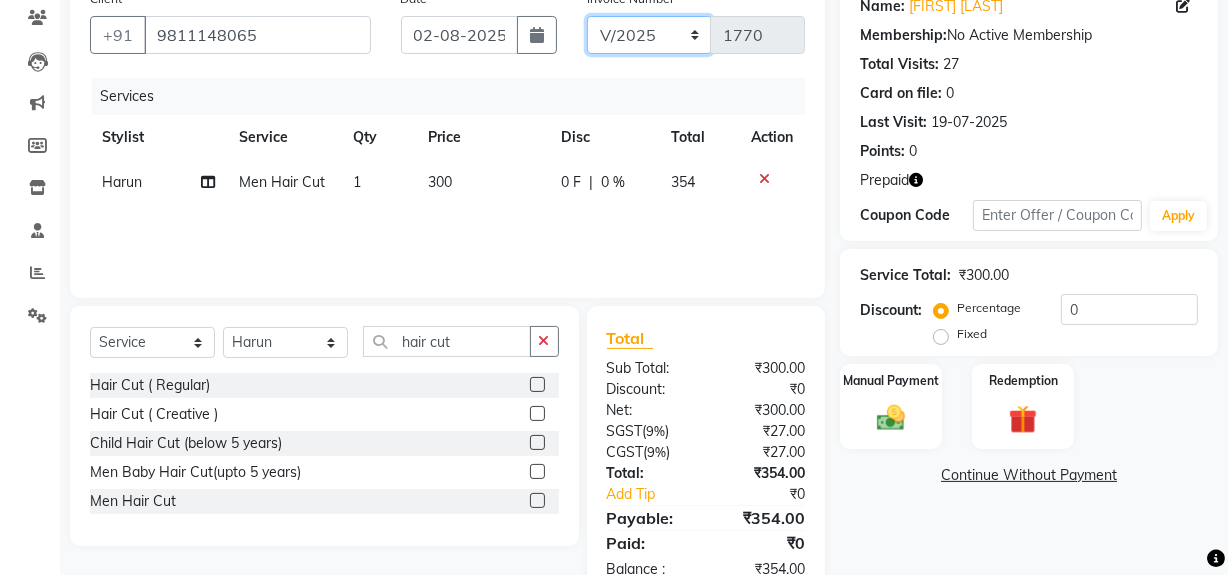 click on "V/2025 V/2025-26" 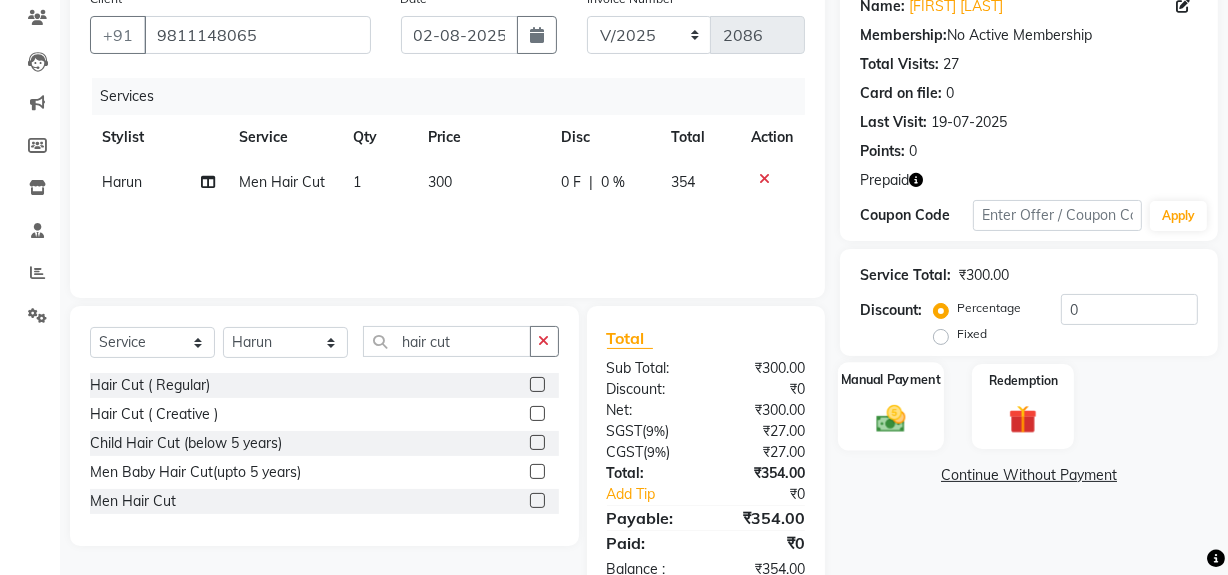 click on "Manual Payment" 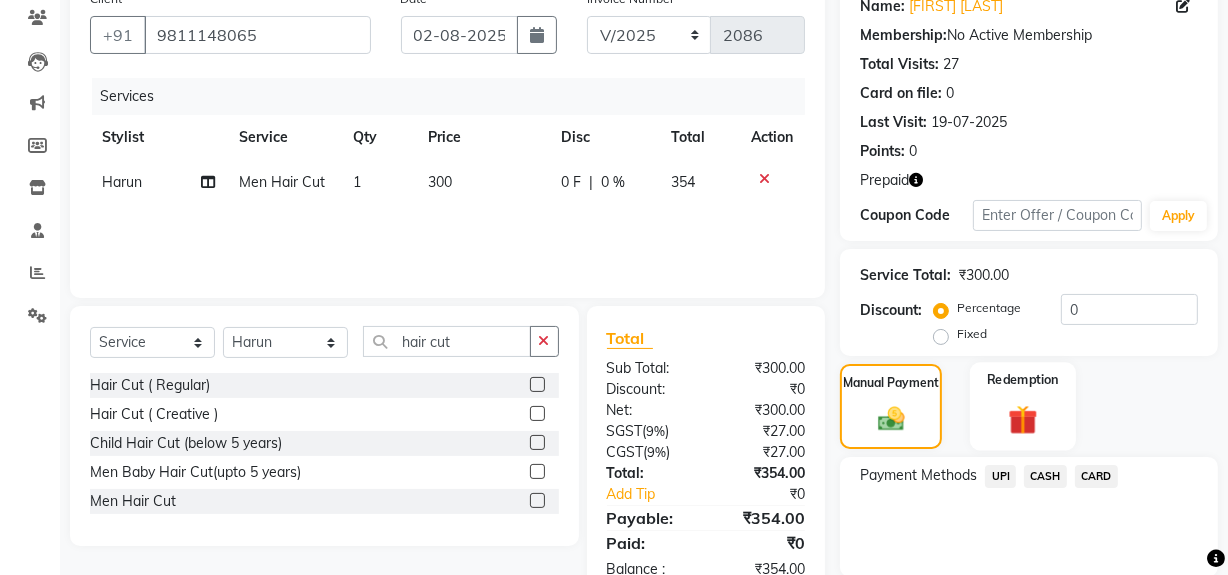 click 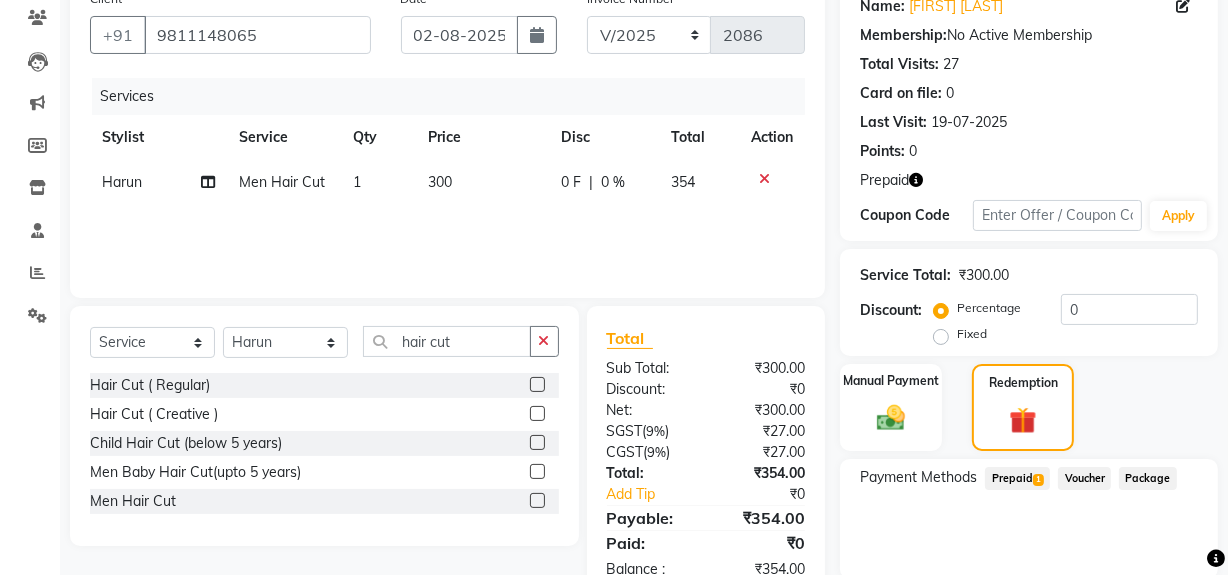 drag, startPoint x: 1014, startPoint y: 470, endPoint x: 1064, endPoint y: 493, distance: 55.03635 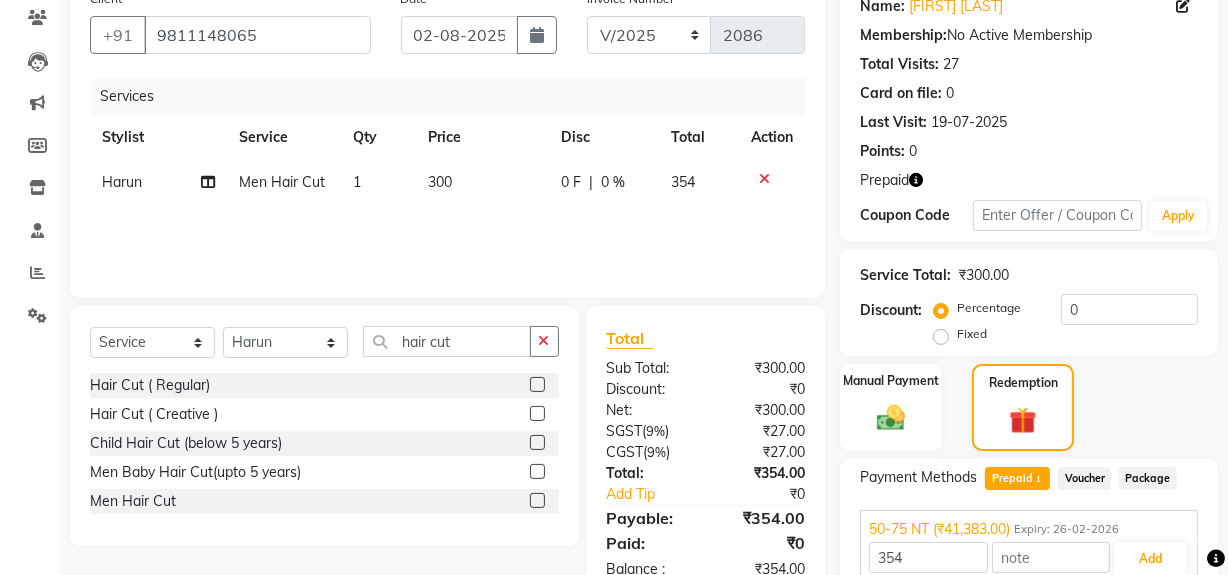 scroll, scrollTop: 260, scrollLeft: 0, axis: vertical 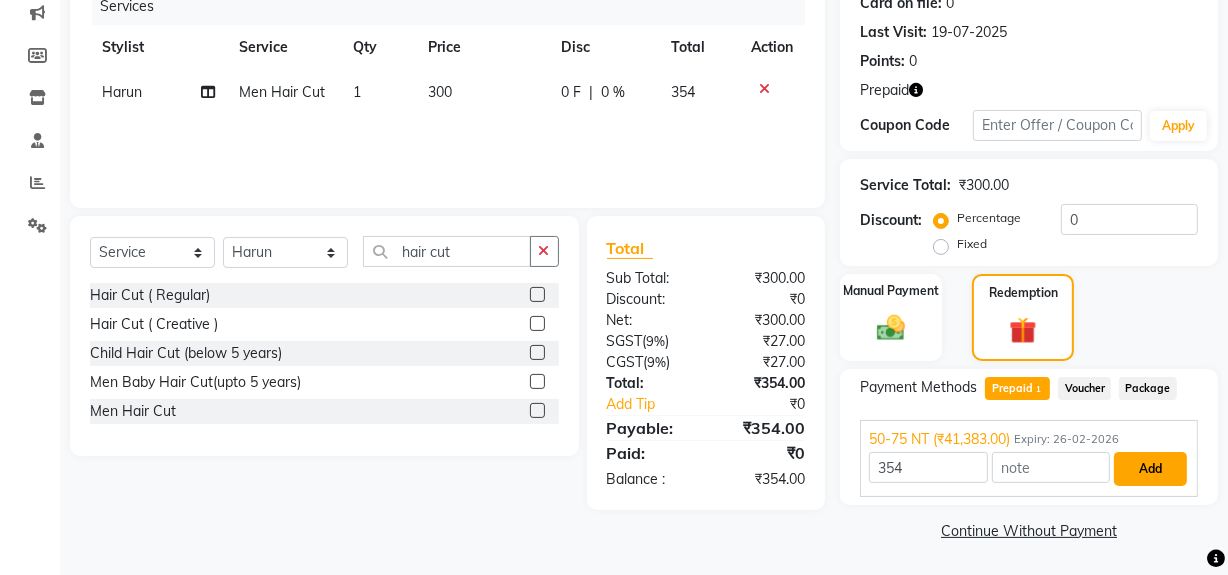 click on "Add" at bounding box center [1150, 469] 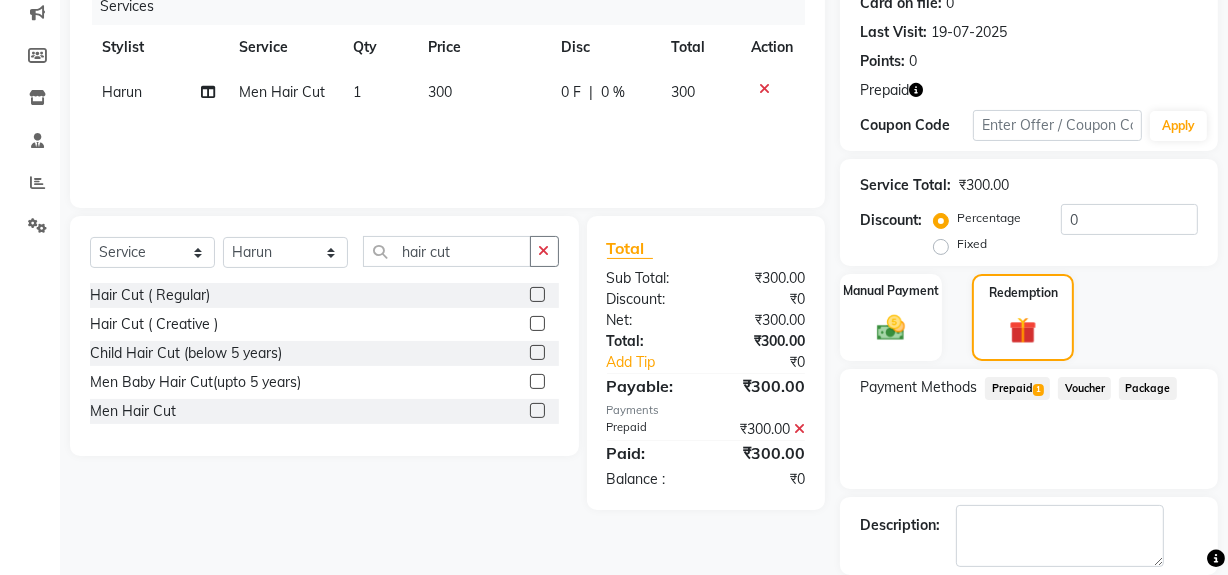 scroll, scrollTop: 356, scrollLeft: 0, axis: vertical 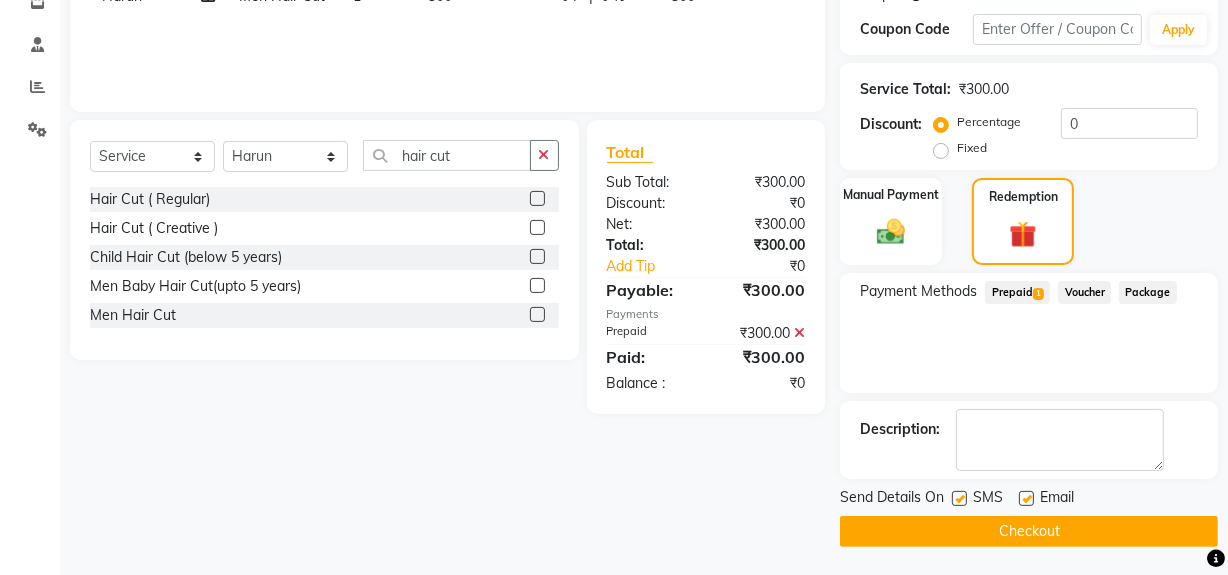 click on "Checkout" 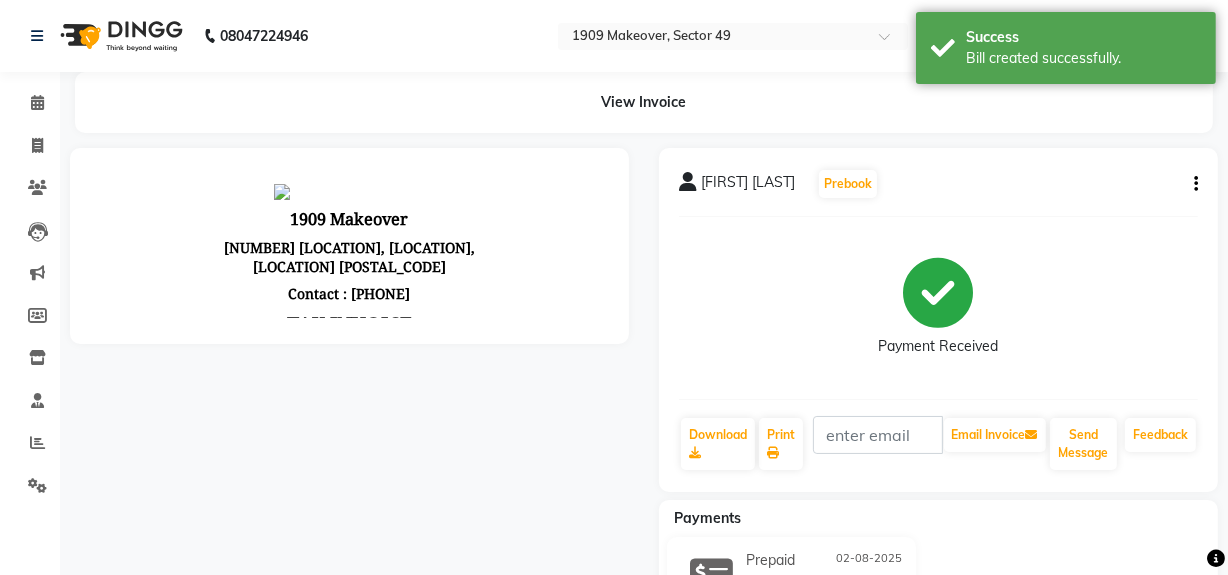scroll, scrollTop: 0, scrollLeft: 0, axis: both 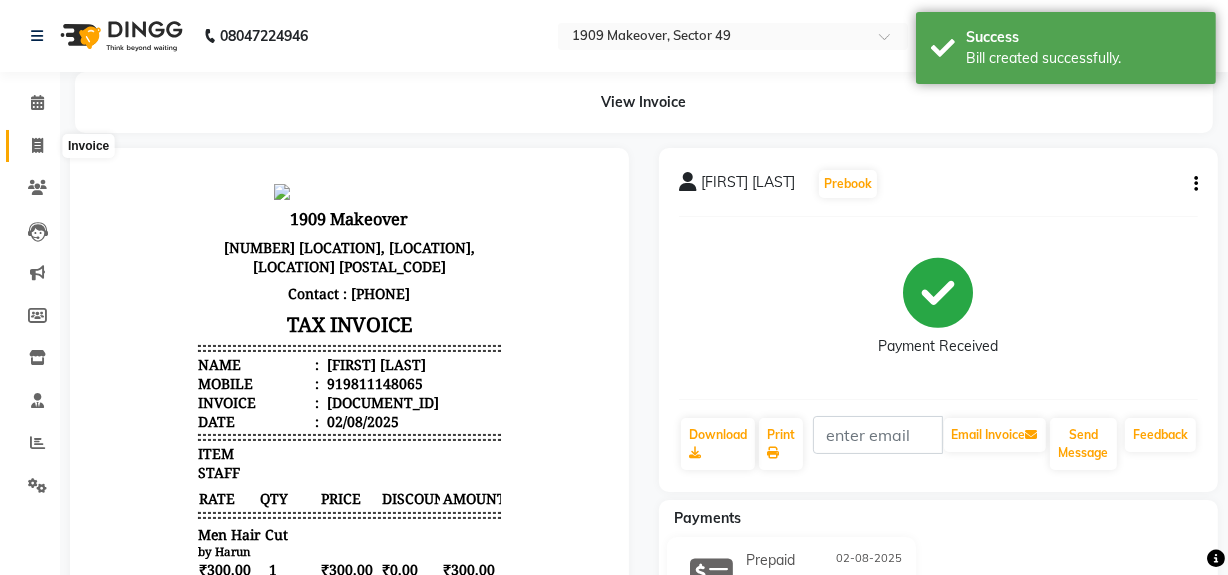click 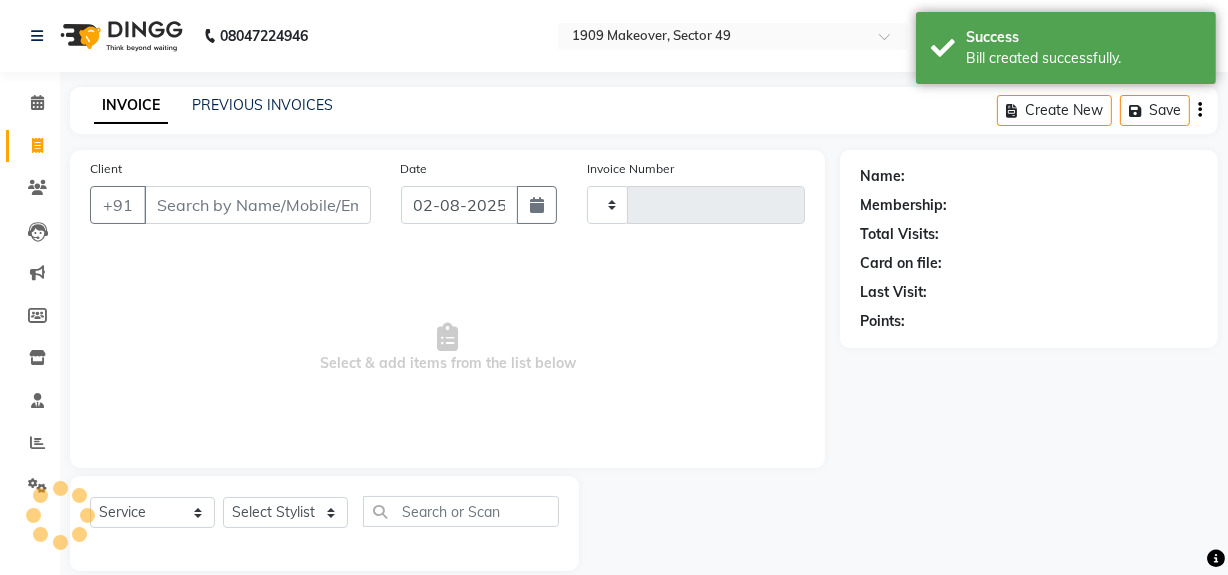 scroll, scrollTop: 26, scrollLeft: 0, axis: vertical 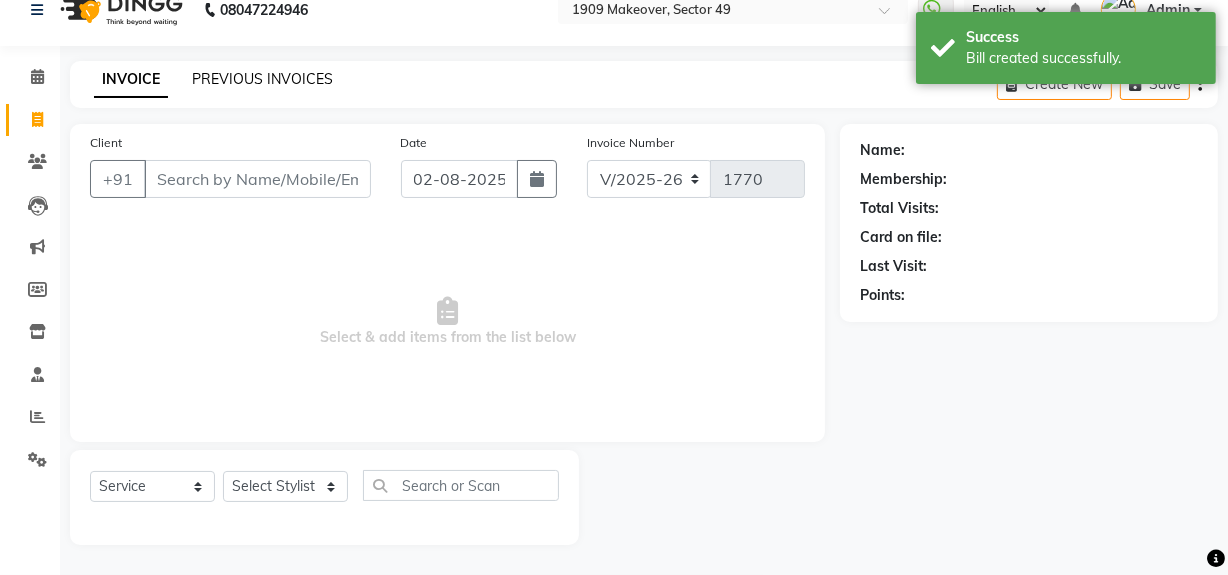 click on "PREVIOUS INVOICES" 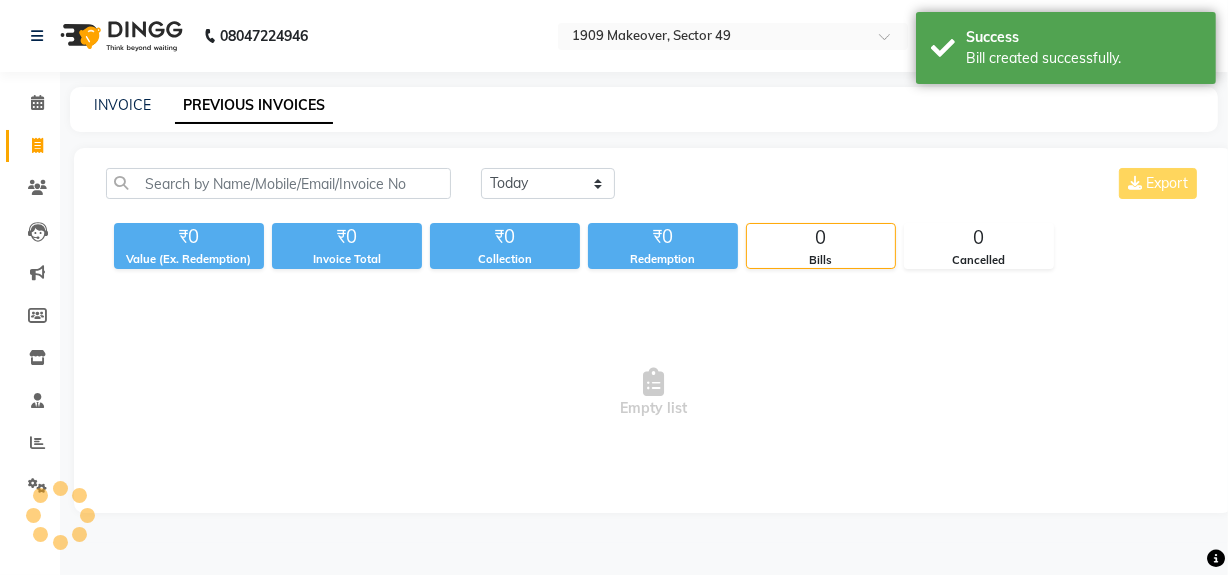 scroll, scrollTop: 0, scrollLeft: 0, axis: both 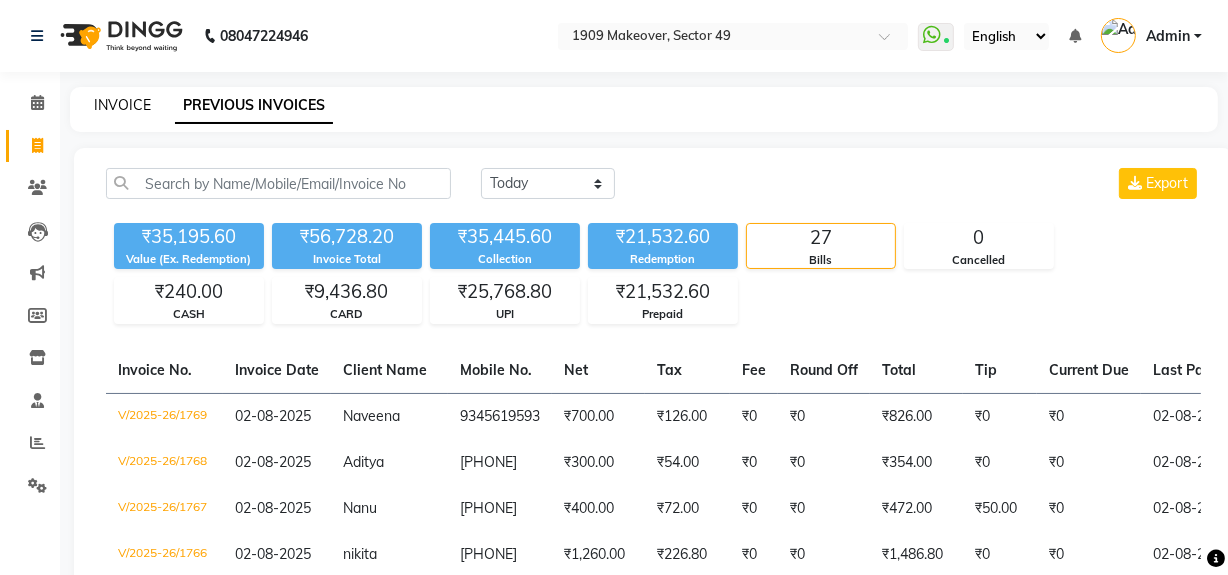 click on "INVOICE" 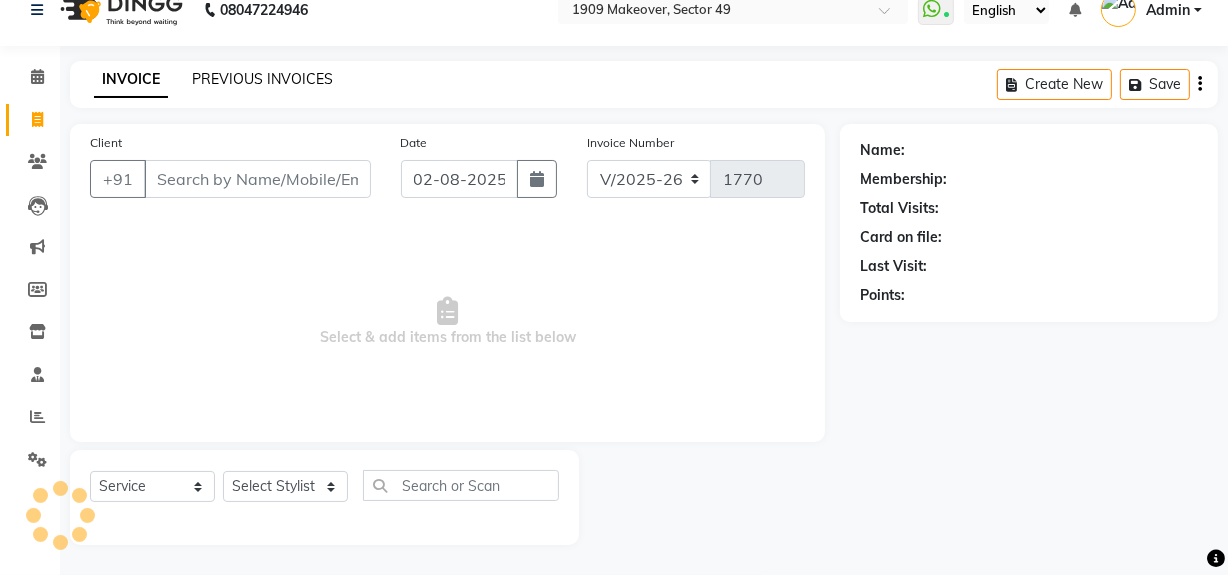 click on "PREVIOUS INVOICES" 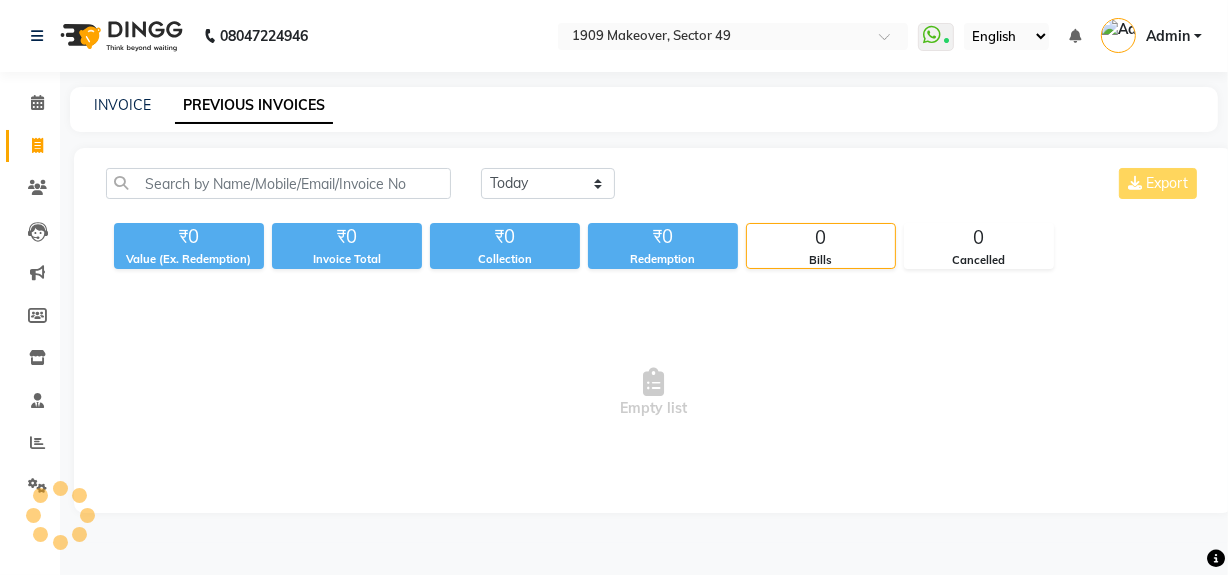 scroll, scrollTop: 0, scrollLeft: 0, axis: both 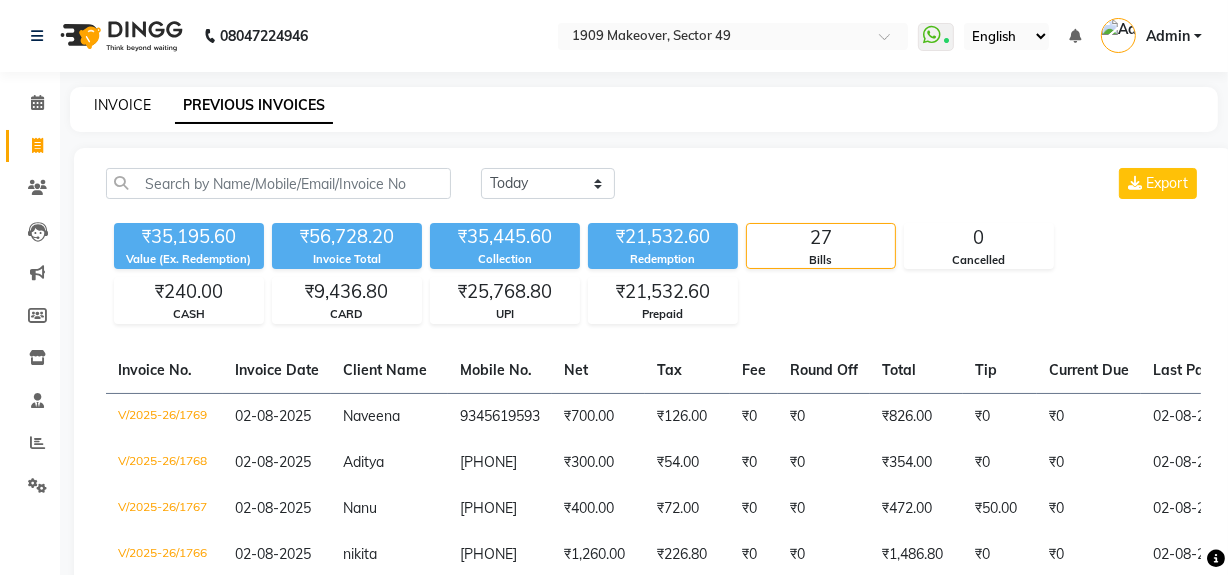 click on "INVOICE" 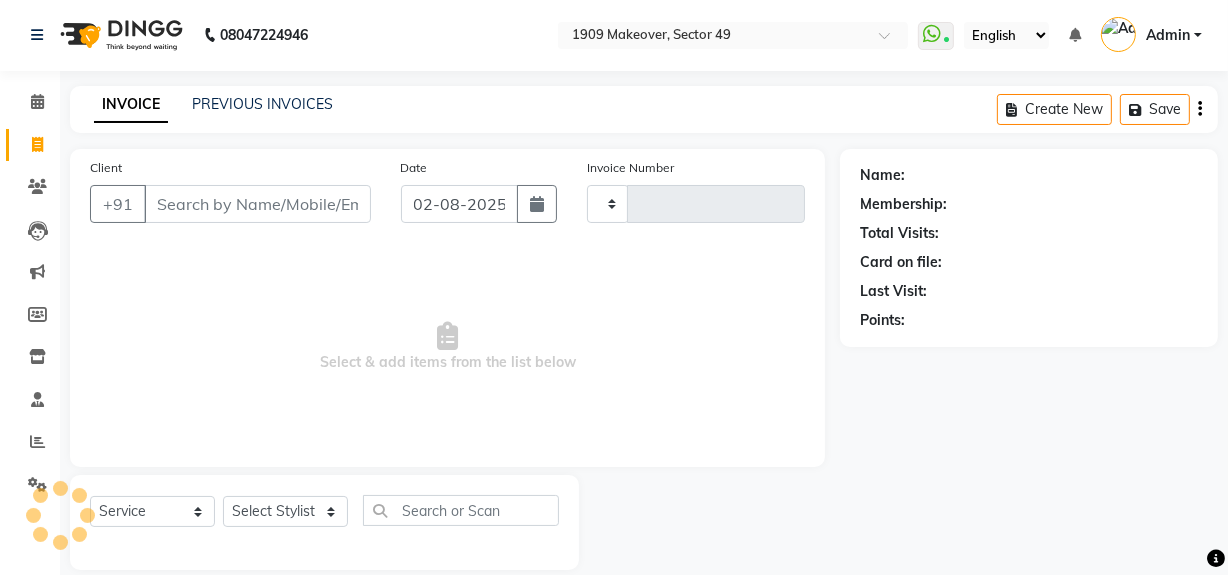 scroll, scrollTop: 26, scrollLeft: 0, axis: vertical 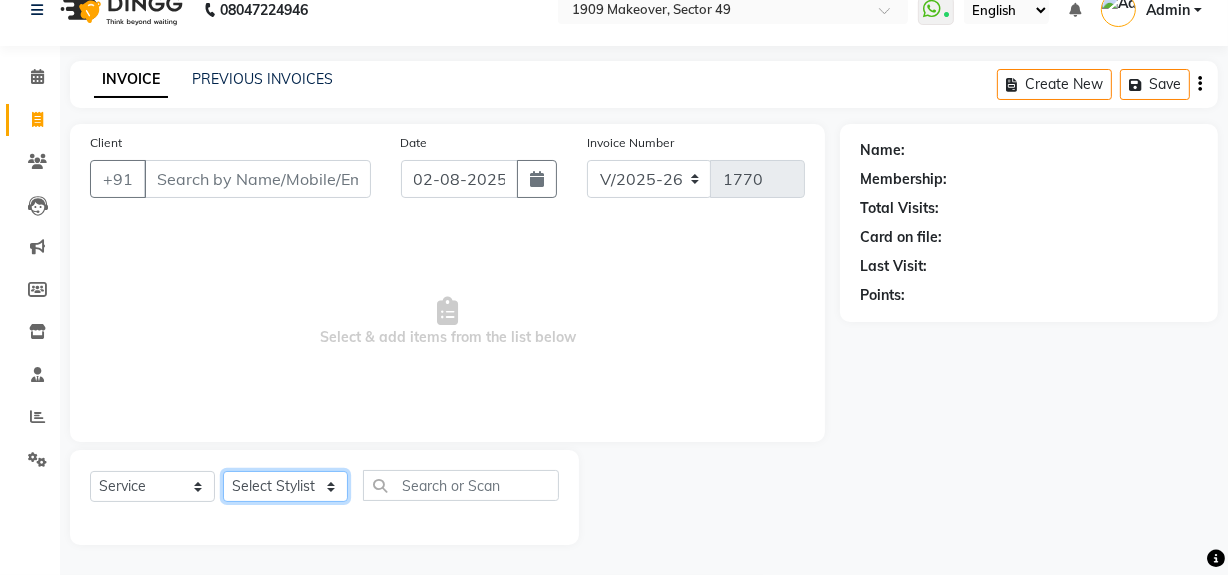 click on "Select Stylist Abdul Ahmed Arif Harun House Sale Jyoti Nisha Rehaan Ujjwal Umesh Veer vikram mehta Vishal" 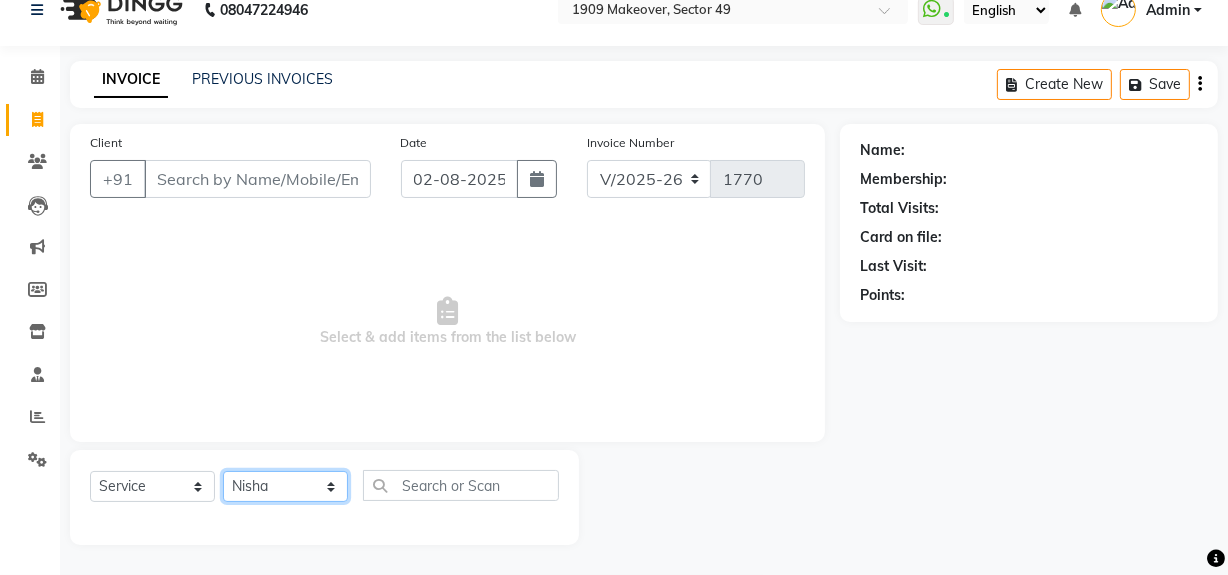 click on "Select Stylist Abdul Ahmed Arif Harun House Sale Jyoti Nisha Rehaan Ujjwal Umesh Veer vikram mehta Vishal" 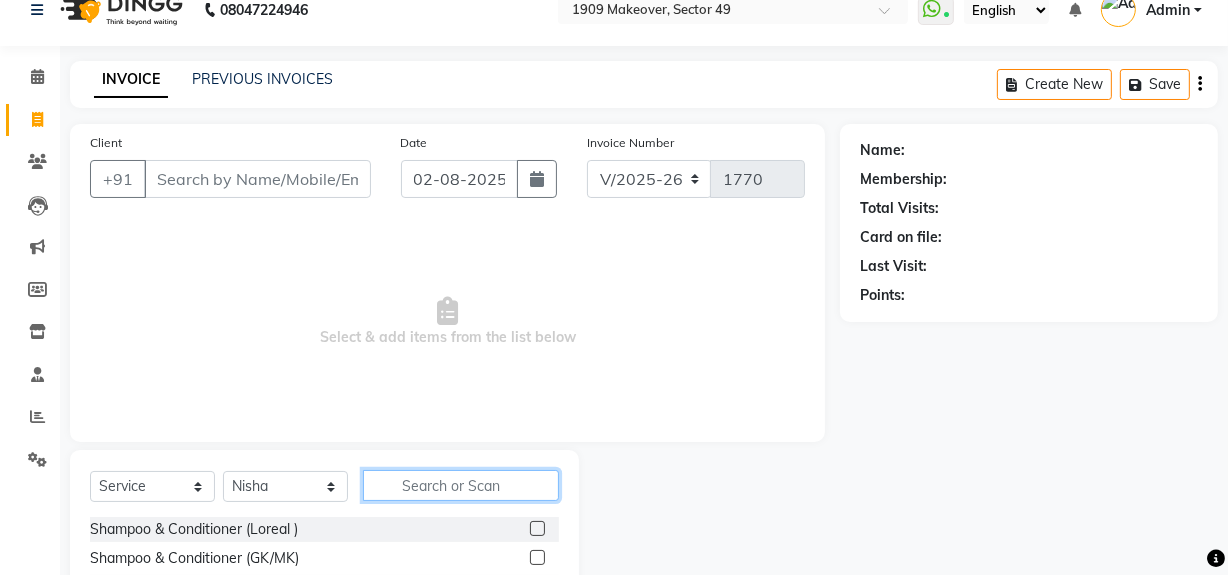click 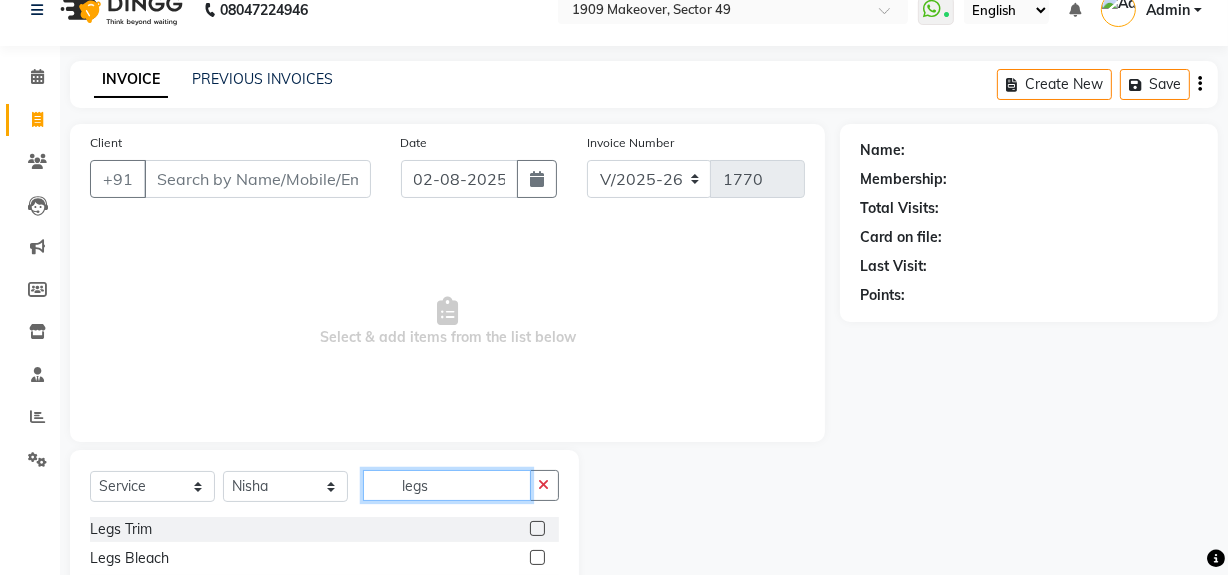 scroll, scrollTop: 200, scrollLeft: 0, axis: vertical 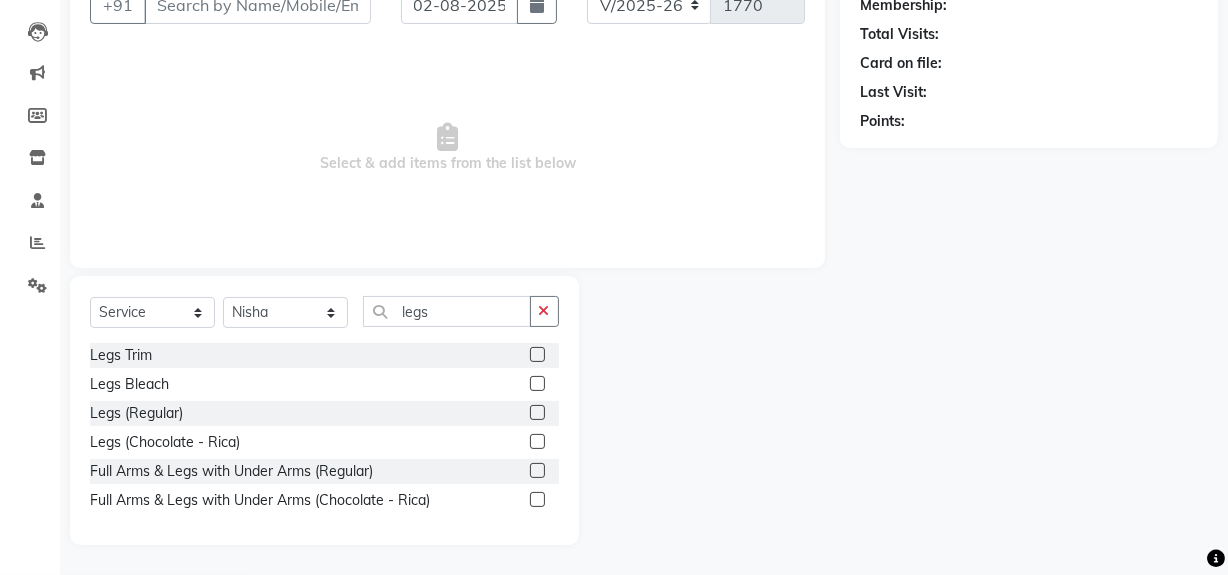 click 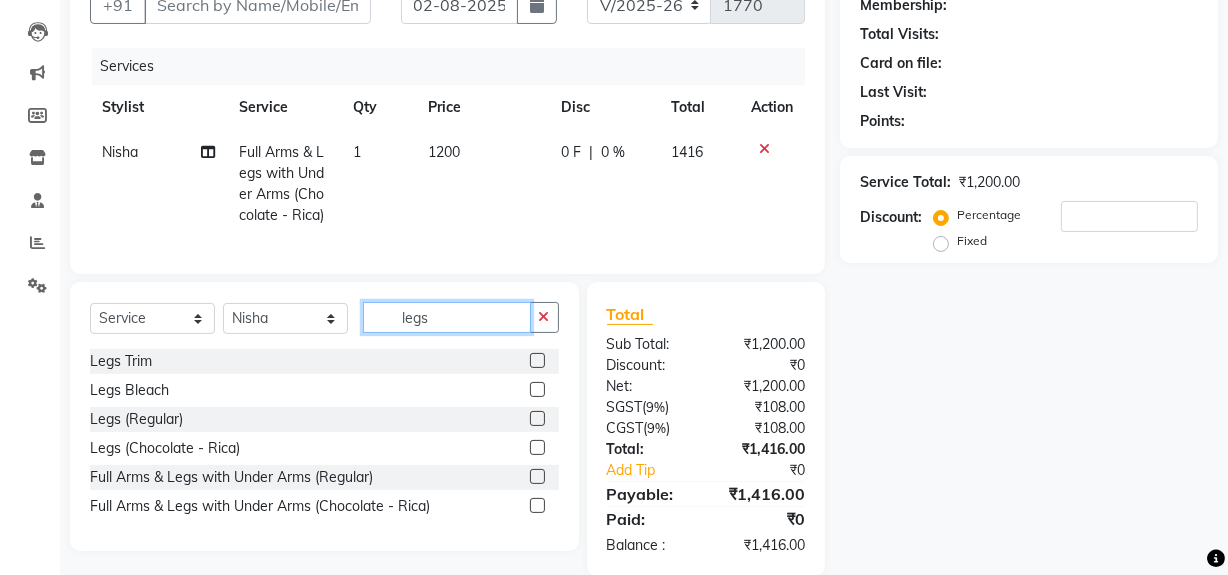 click on "legs" 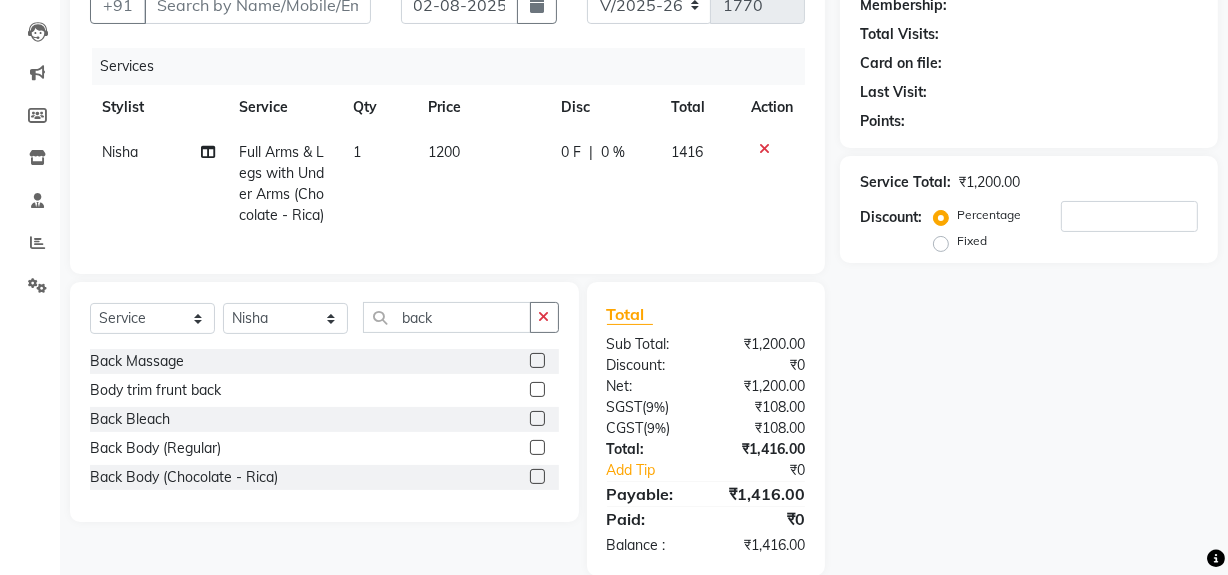 click 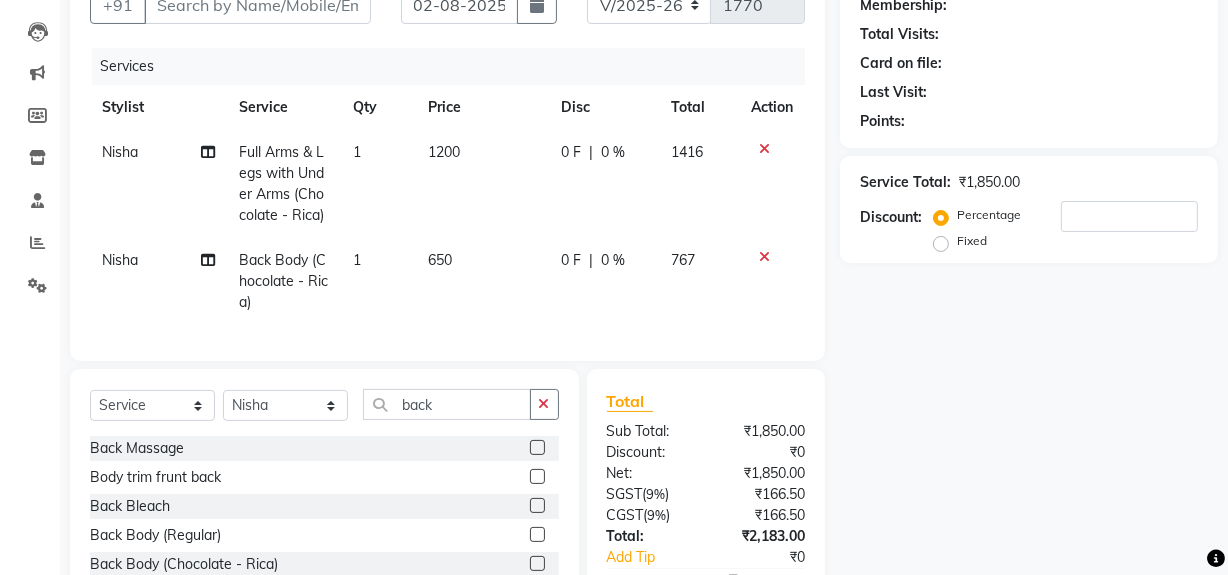 drag, startPoint x: 434, startPoint y: 266, endPoint x: 473, endPoint y: 290, distance: 45.79301 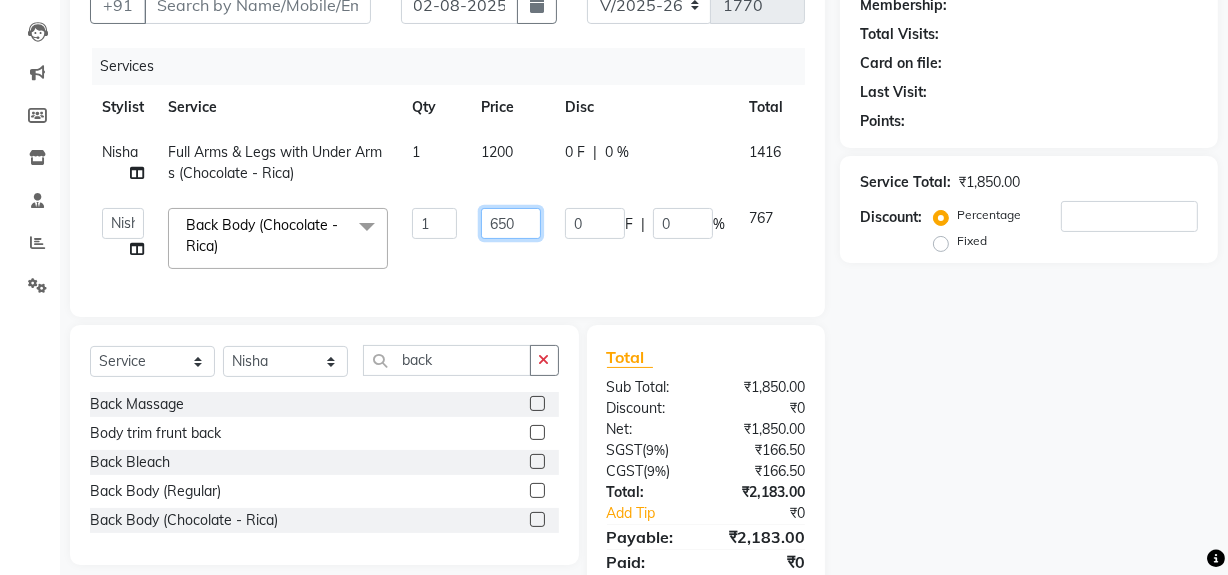 click on "650" 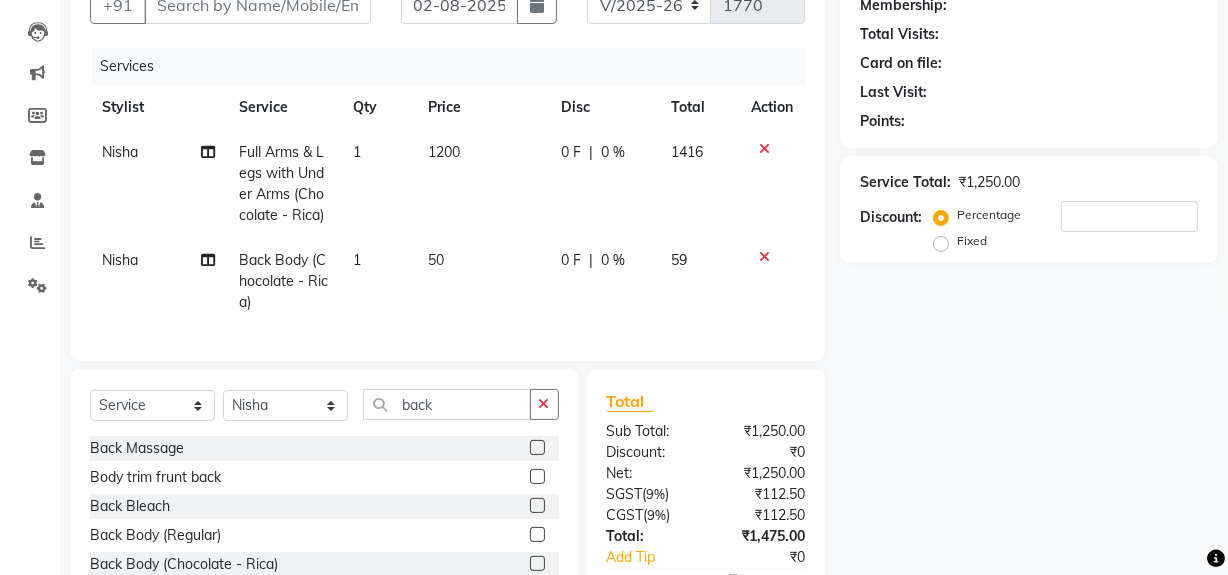 drag, startPoint x: 436, startPoint y: 276, endPoint x: 473, endPoint y: 279, distance: 37.12142 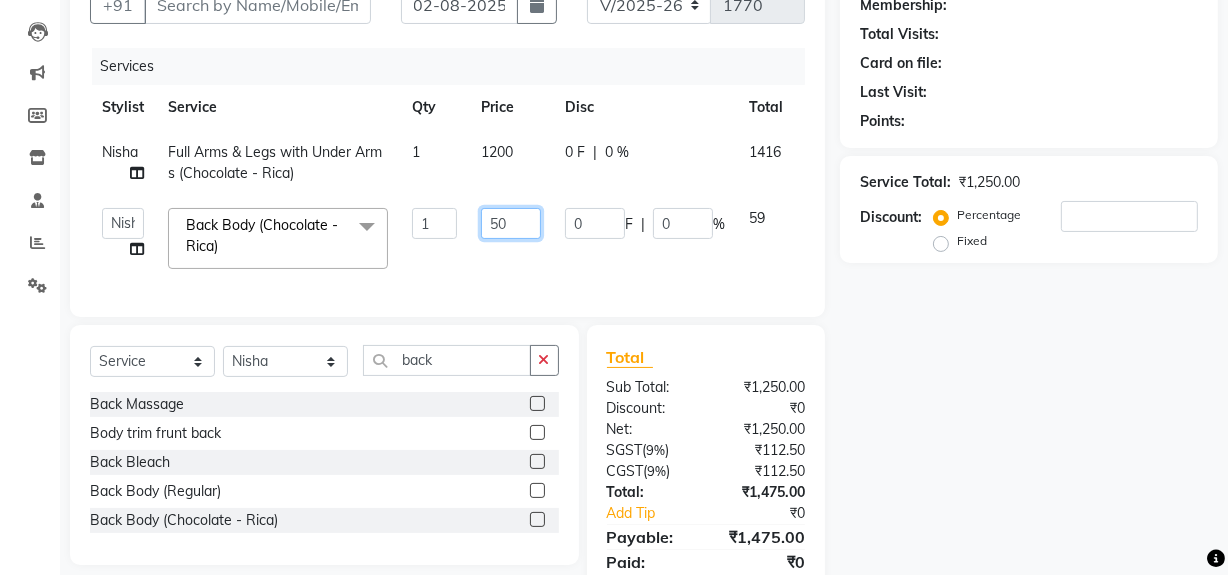 click on "50" 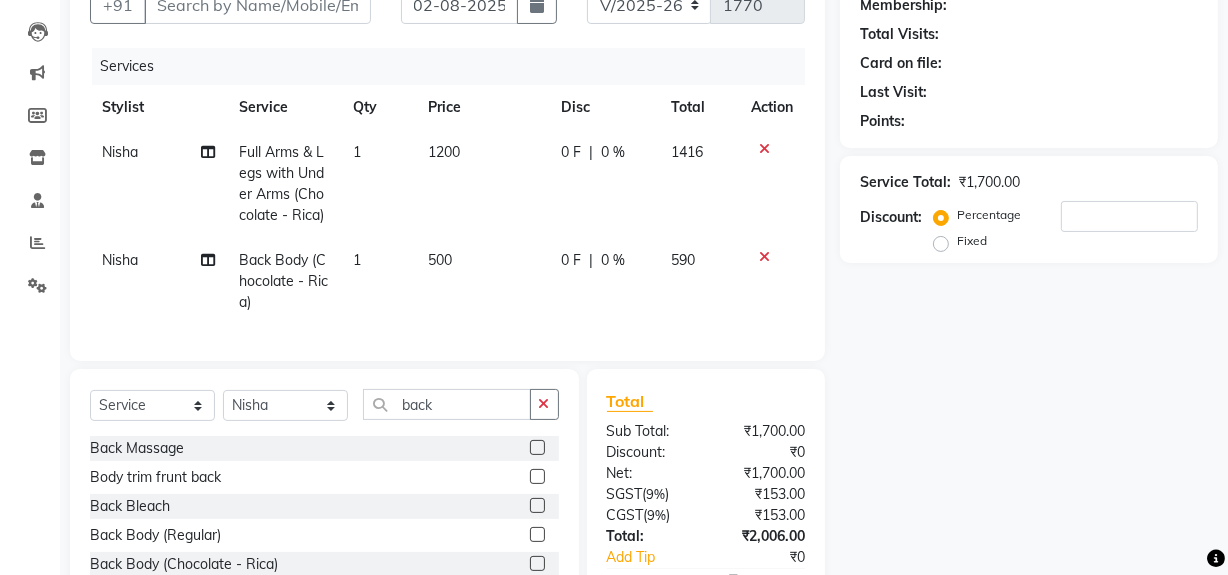 click on "Back Massage  Body trim frunt back  Back Bleach  Back Body (Regular)  Back Body (Chocolate - Rica)" 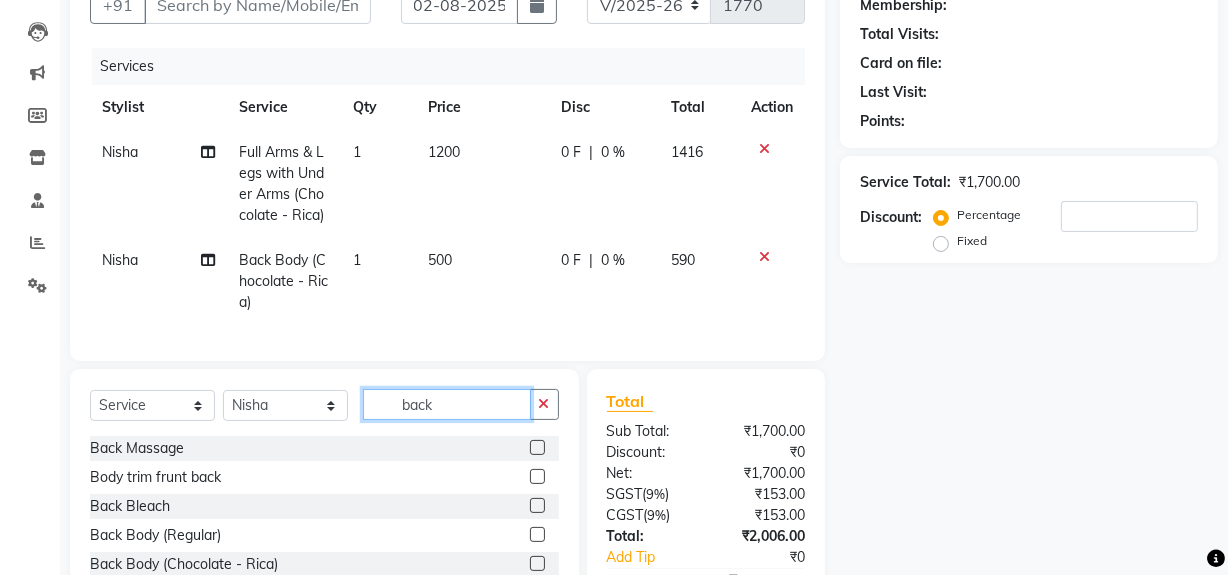 drag, startPoint x: 391, startPoint y: 416, endPoint x: 508, endPoint y: 412, distance: 117.06836 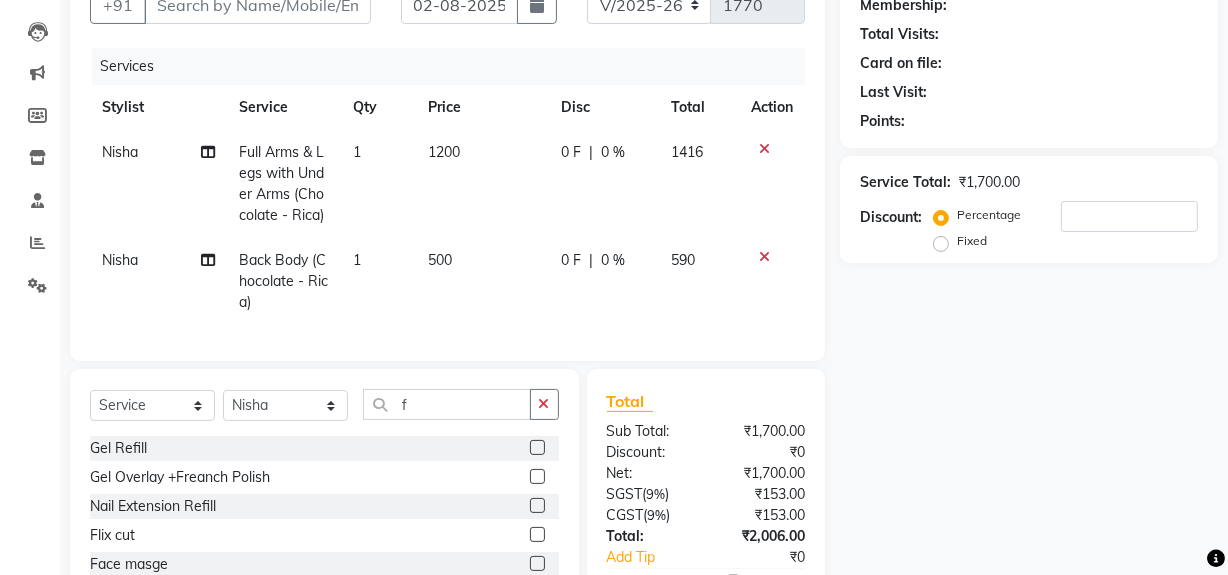 click on "500" 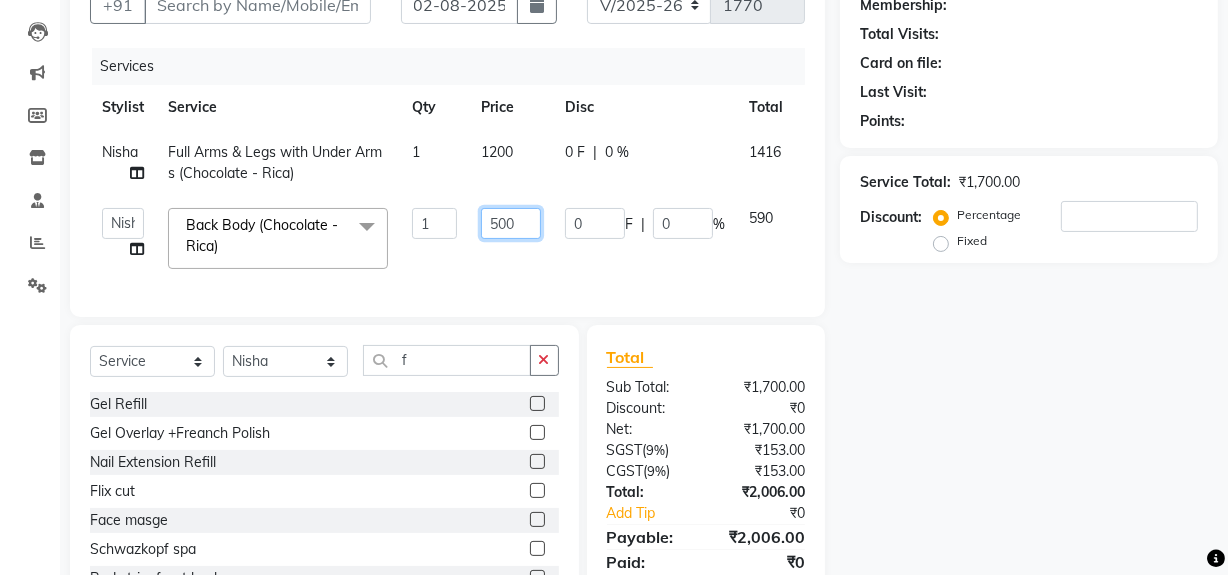 click on "500" 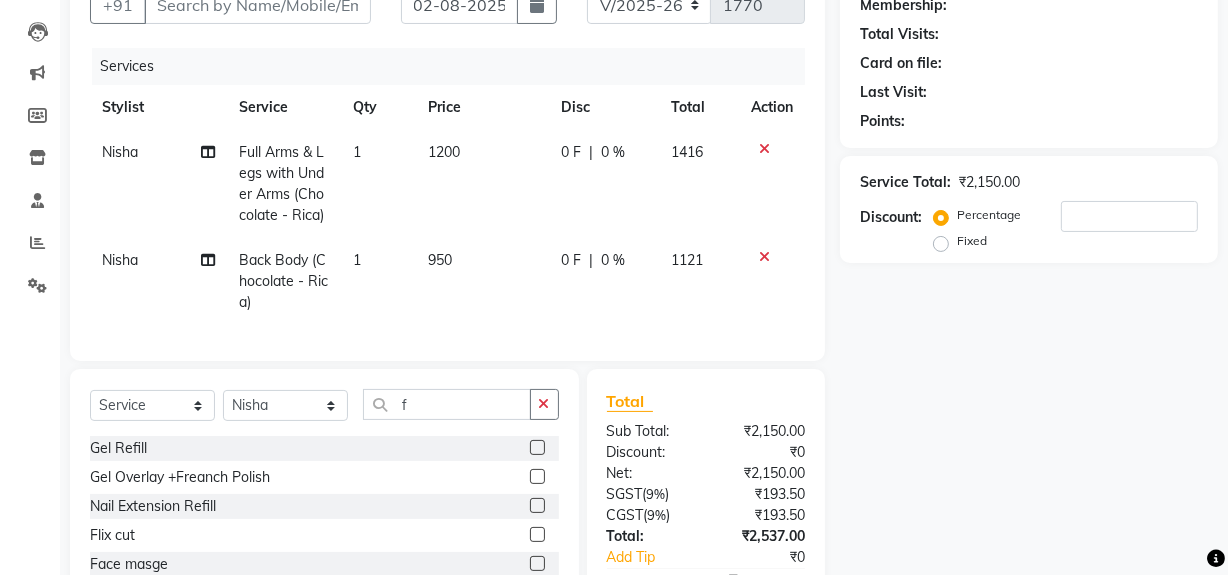 click on "Name: Membership: Total Visits: Card on file: Last Visit:  Points:  Service Total:  ₹2,150.00  Discount:  Percentage   Fixed" 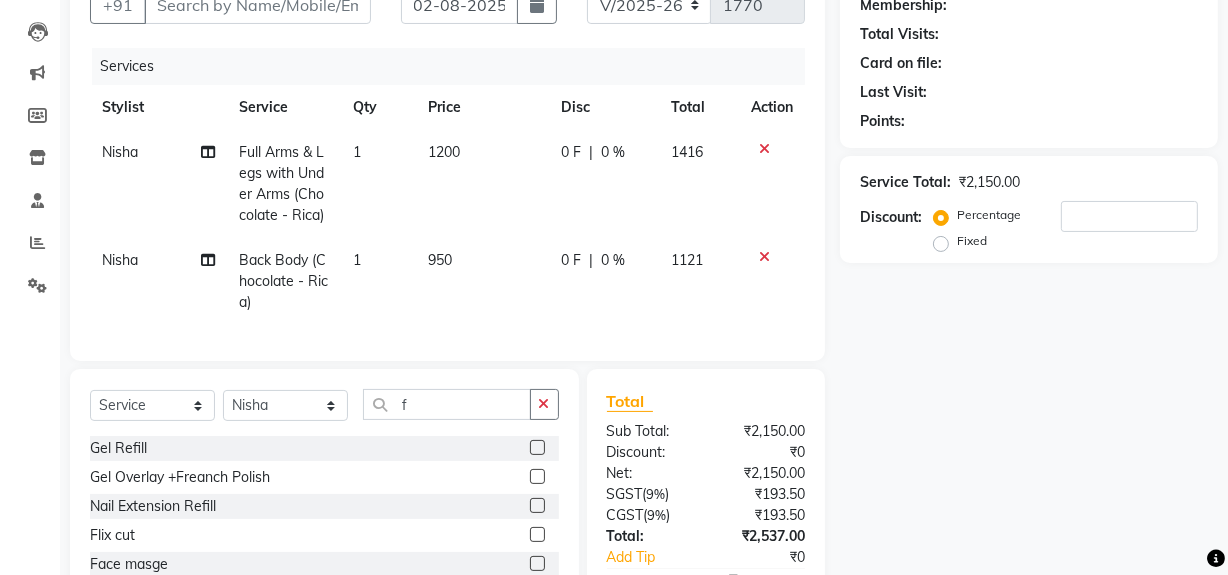 scroll, scrollTop: 0, scrollLeft: 0, axis: both 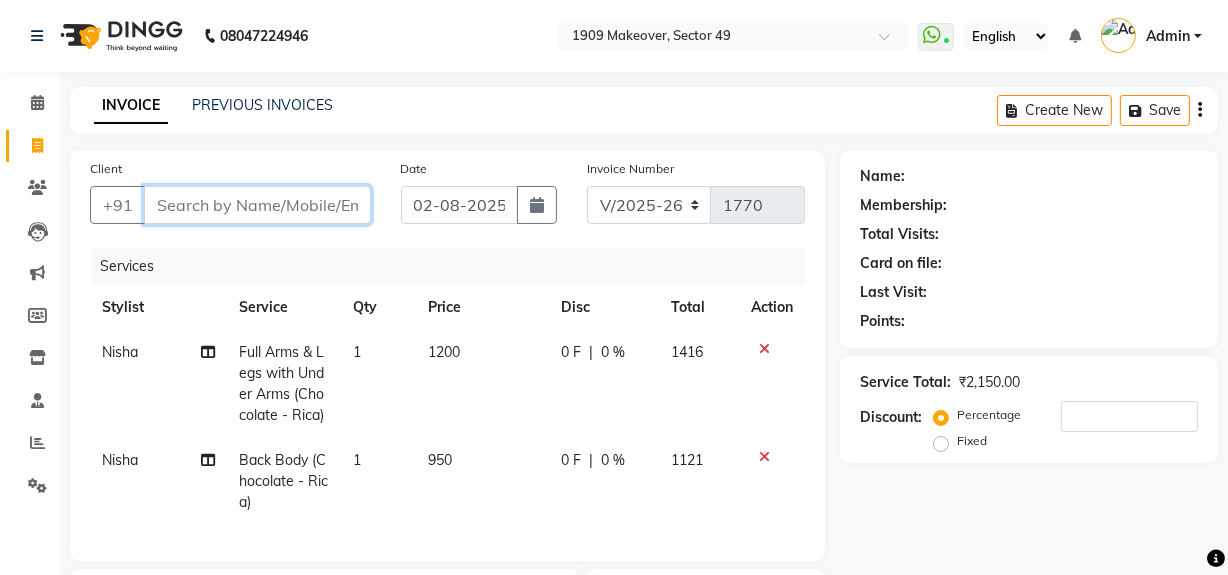 click on "Client" at bounding box center [257, 205] 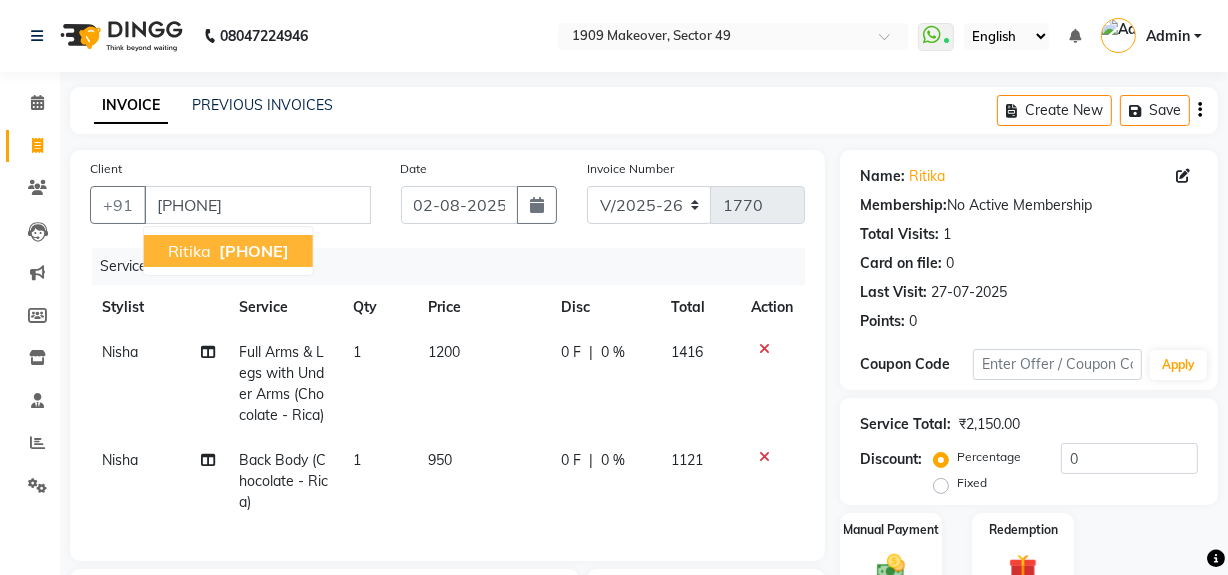 click on "[PHONE]" at bounding box center [254, 251] 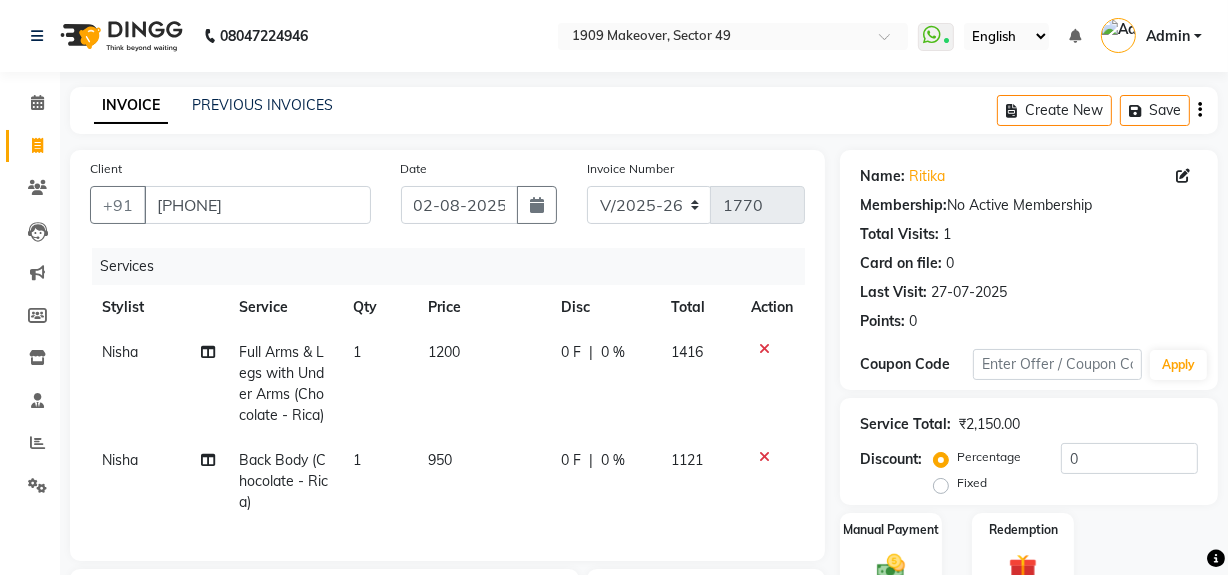 scroll, scrollTop: 332, scrollLeft: 0, axis: vertical 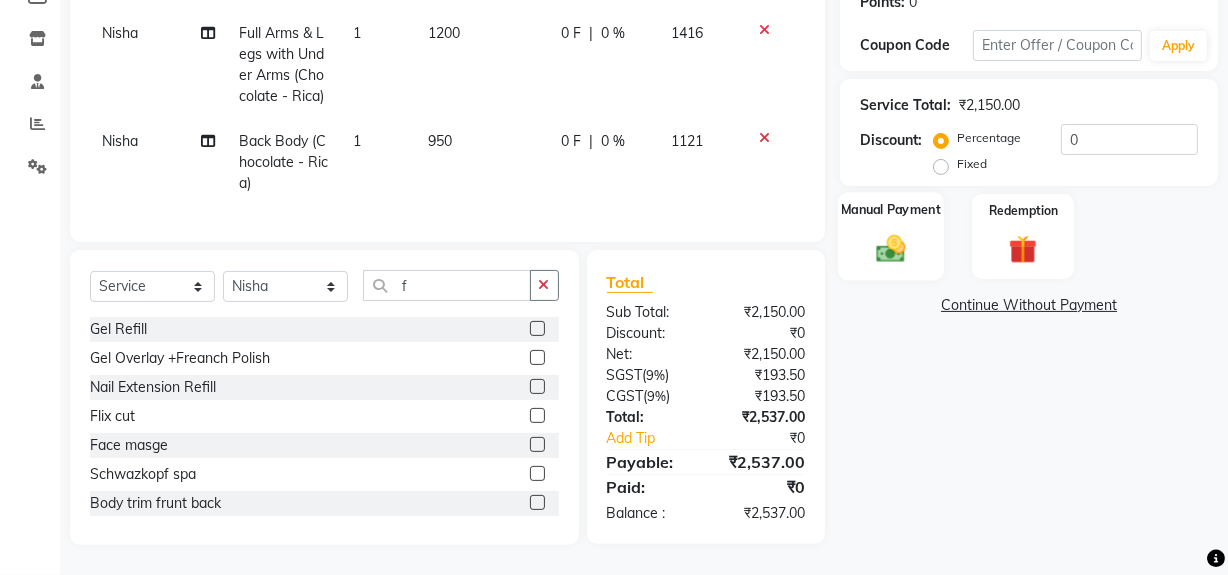 click 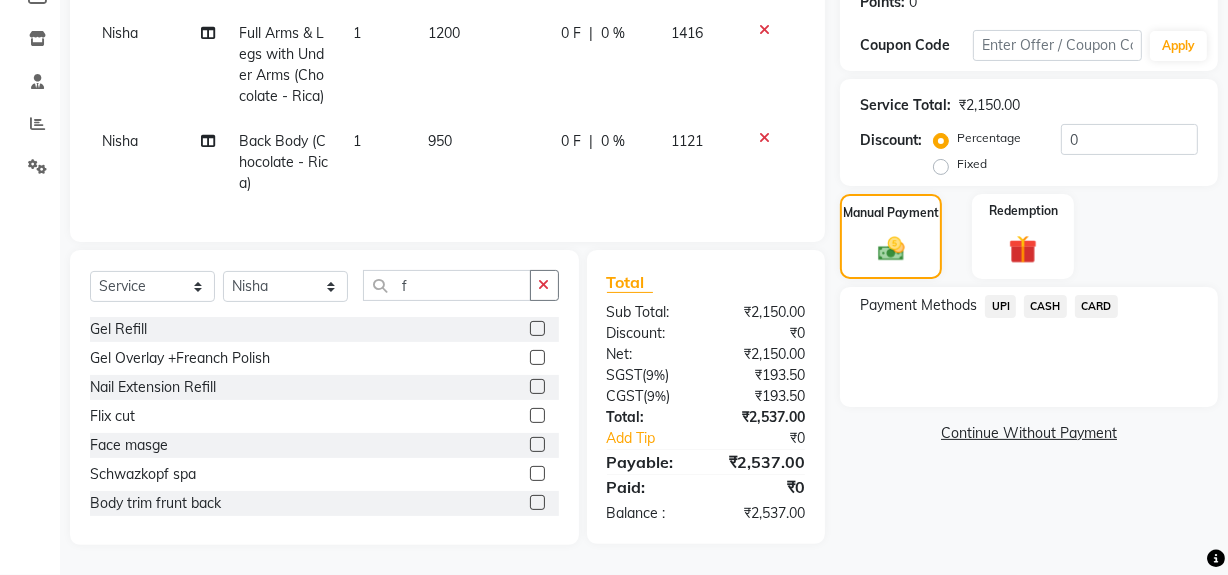 click on "UPI" 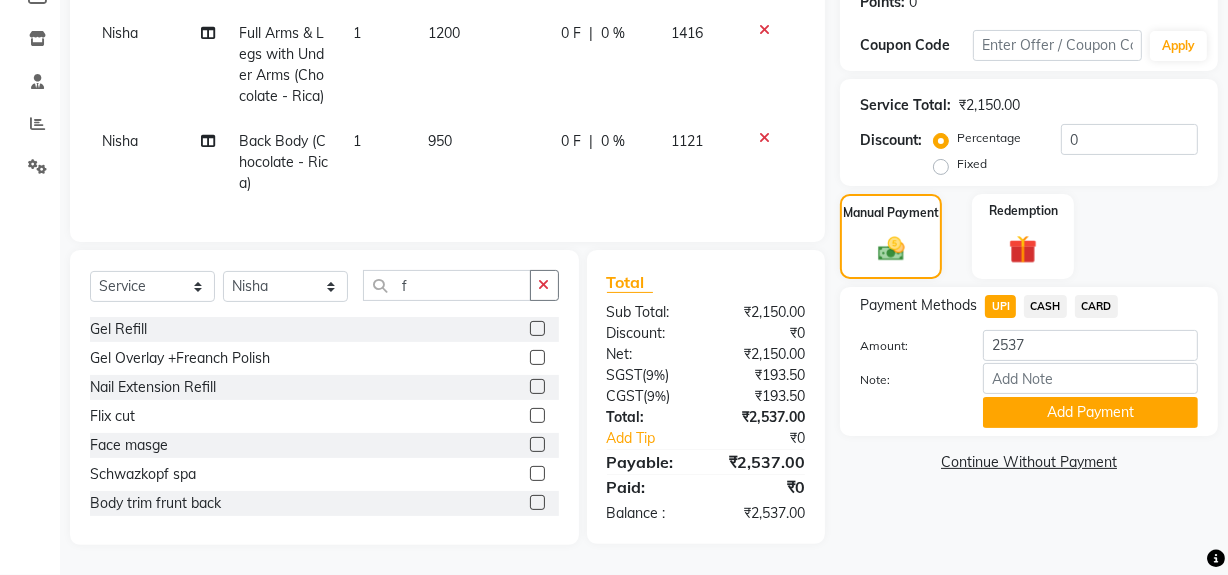 click on "Add Payment" 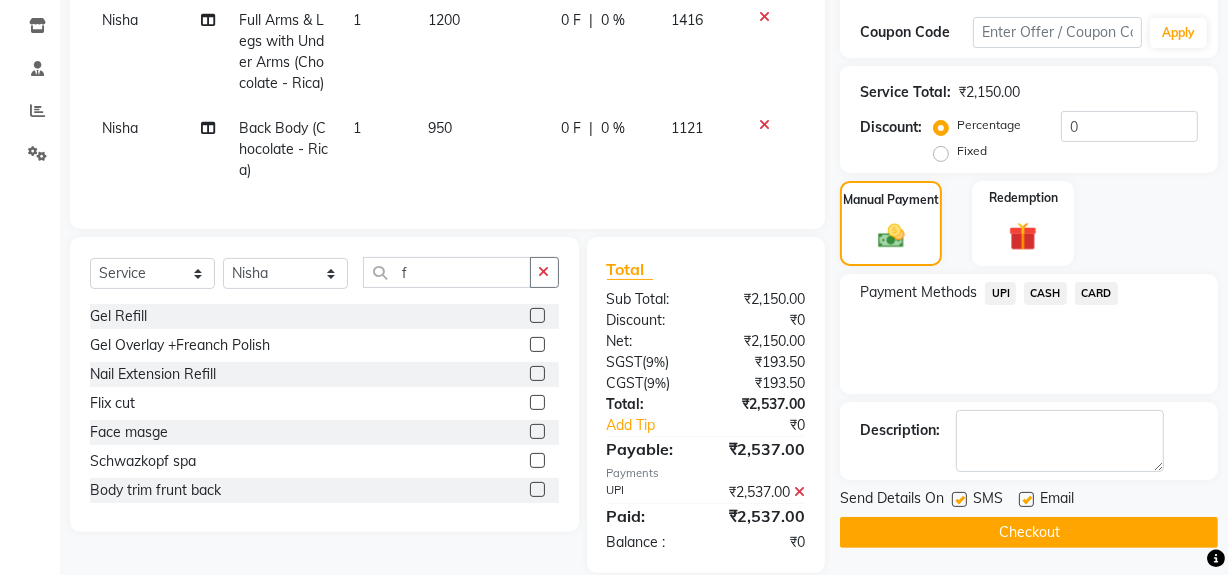 scroll, scrollTop: 373, scrollLeft: 0, axis: vertical 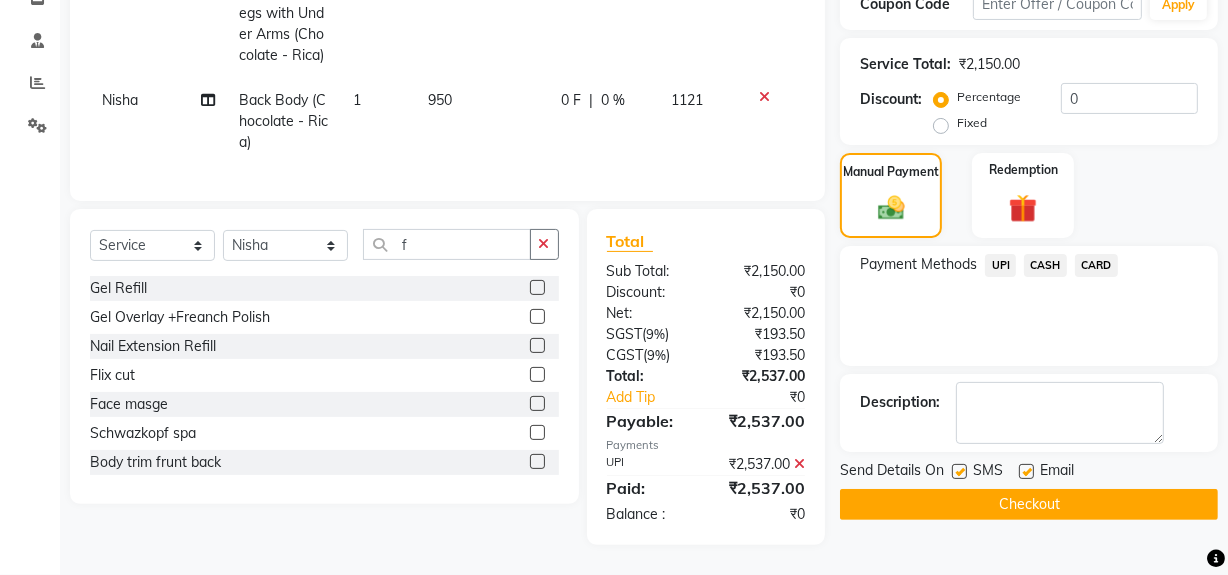 click on "Checkout" 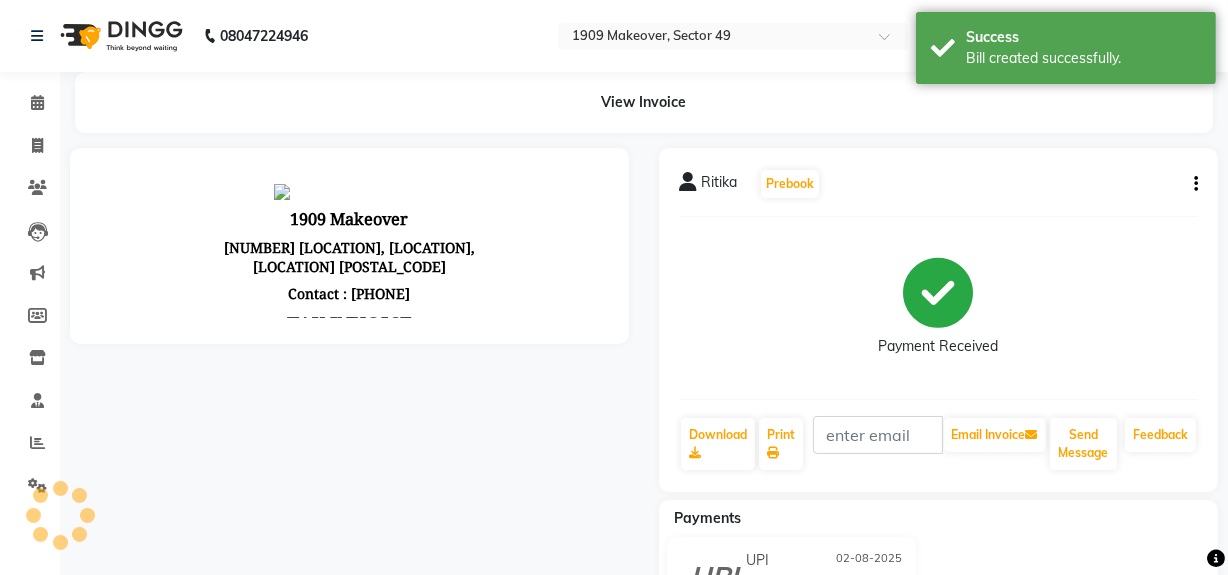 scroll, scrollTop: 0, scrollLeft: 0, axis: both 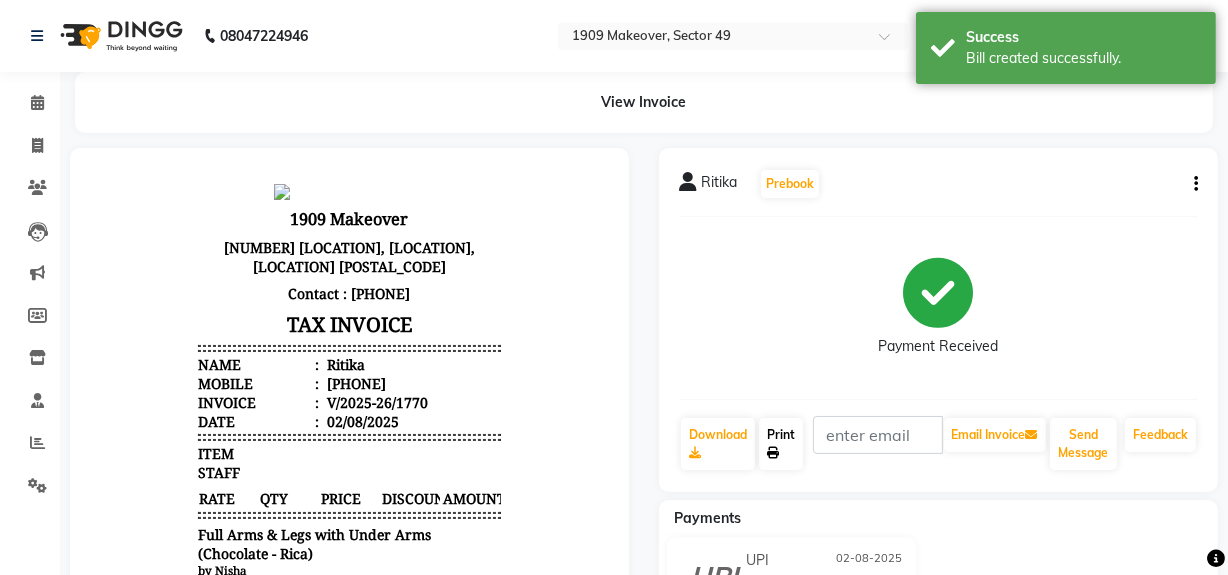 click on "Print" 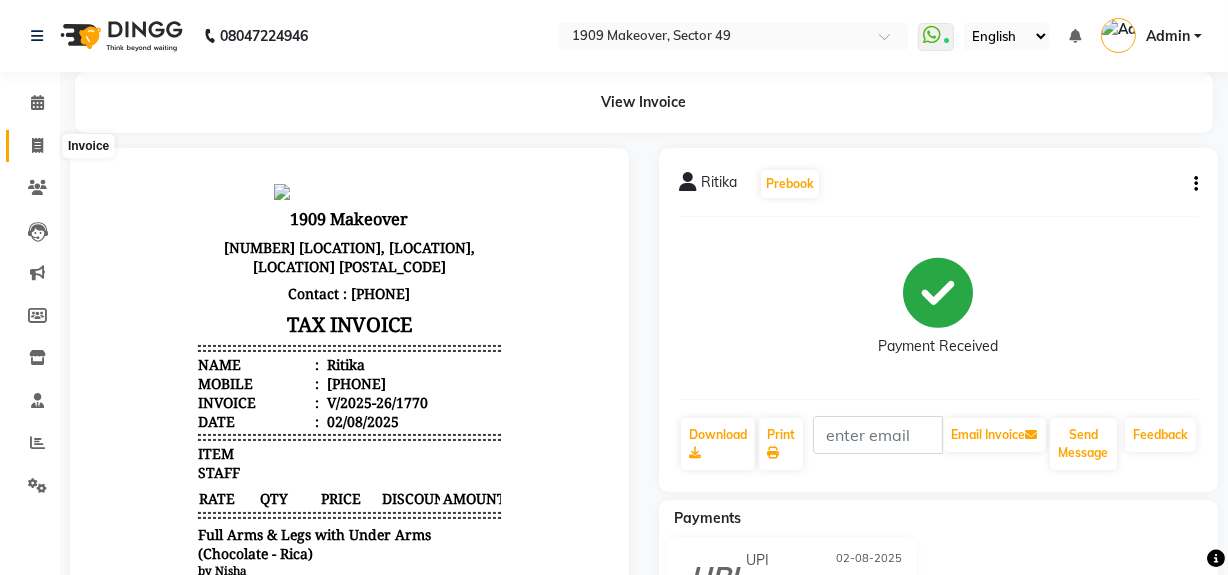 click 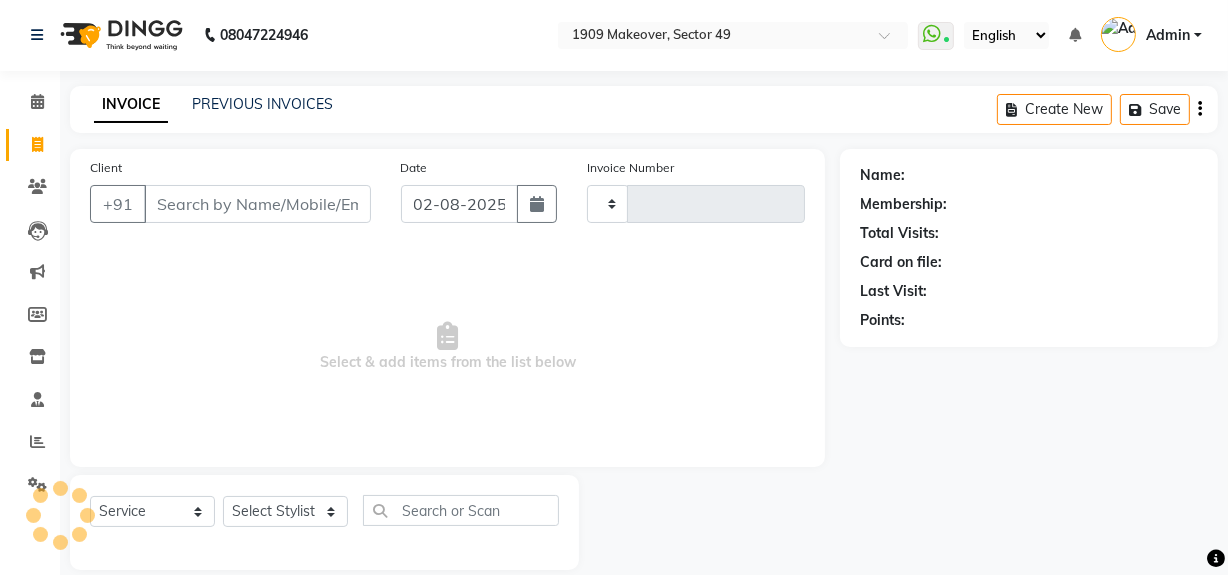 scroll, scrollTop: 26, scrollLeft: 0, axis: vertical 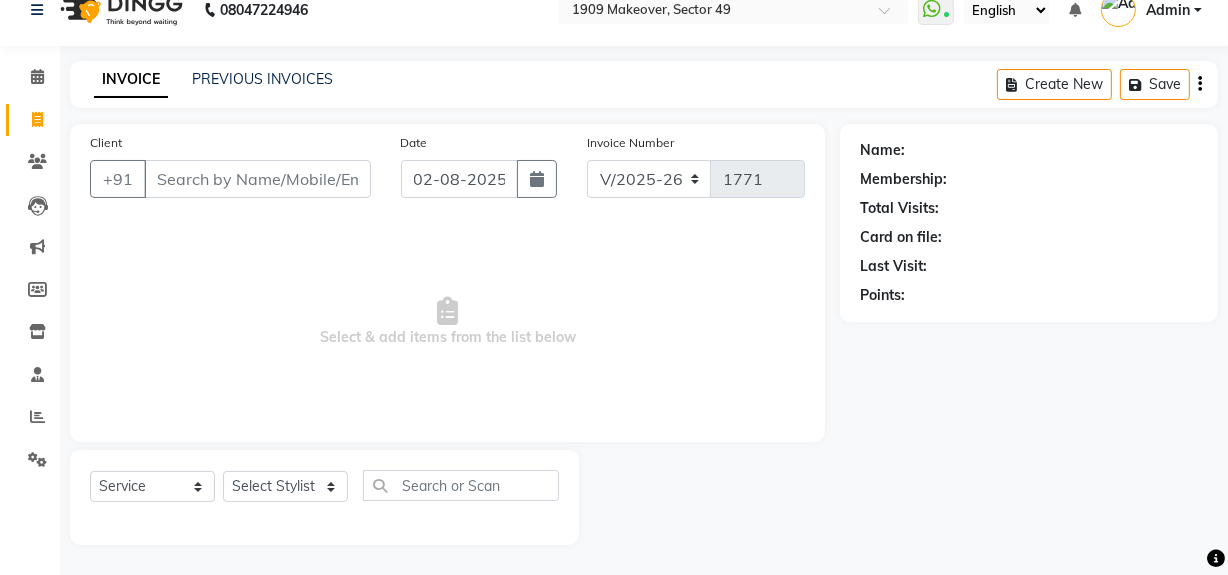 click on "Client" at bounding box center [257, 179] 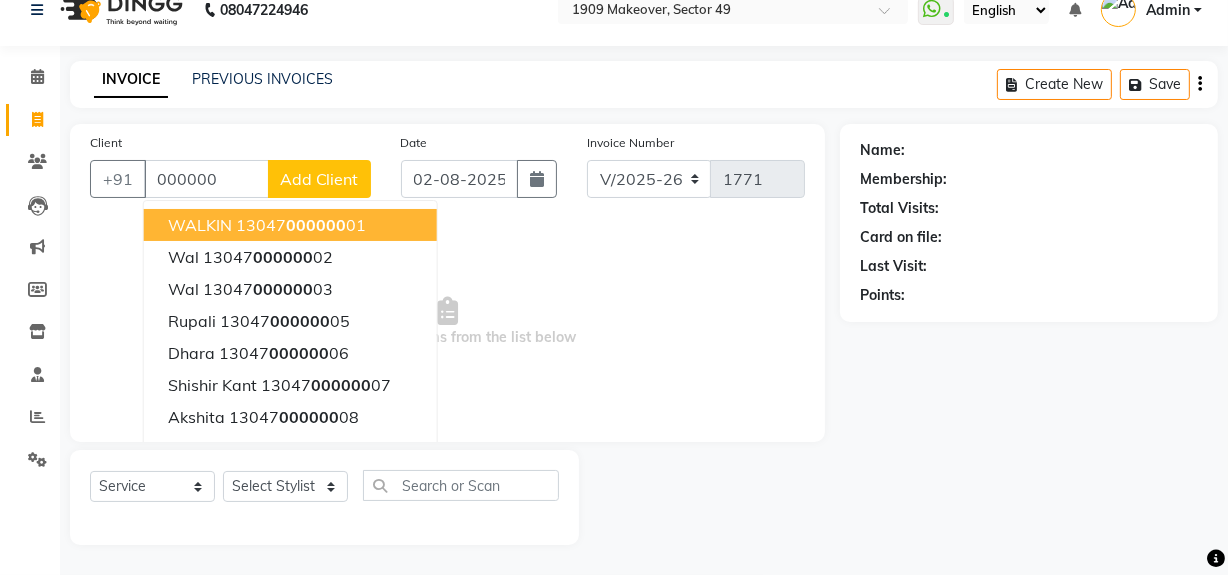click on "WALKIN  [NUMBER] 000000 01" at bounding box center (290, 225) 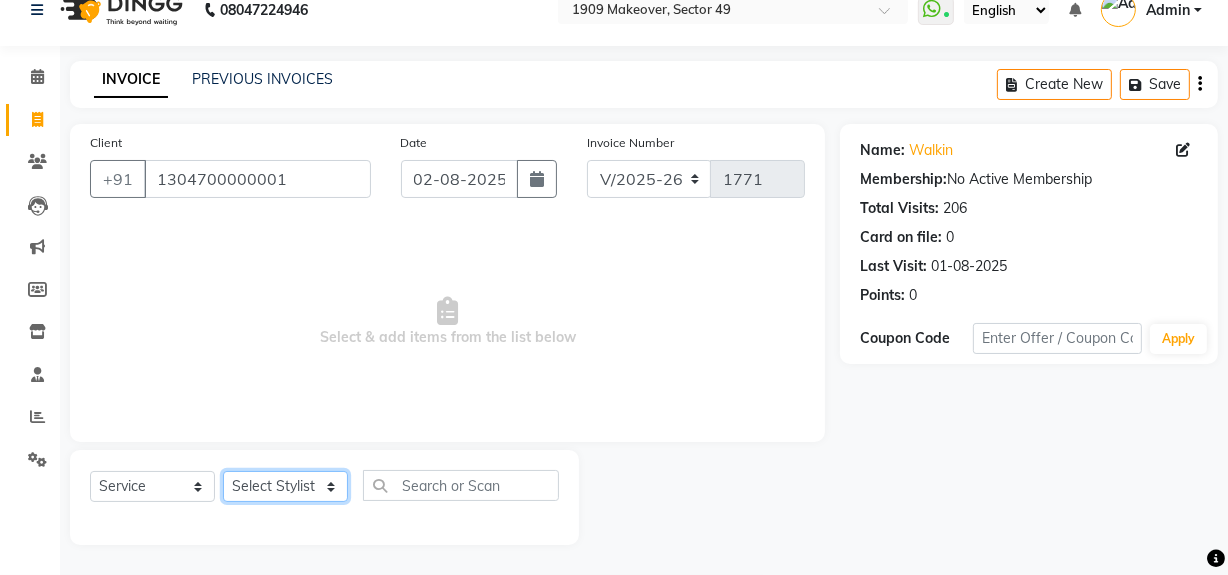 click on "Select Stylist Abdul Ahmed Arif Harun House Sale Jyoti Nisha Rehaan Ujjwal Umesh Veer vikram mehta Vishal" 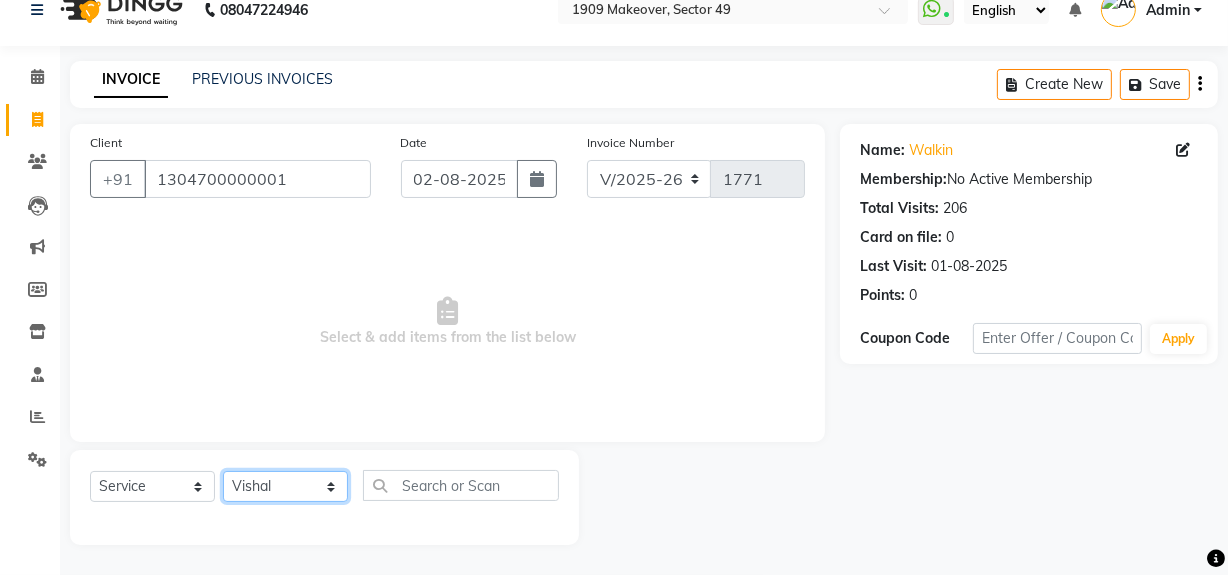click on "Select Stylist Abdul Ahmed Arif Harun House Sale Jyoti Nisha Rehaan Ujjwal Umesh Veer vikram mehta Vishal" 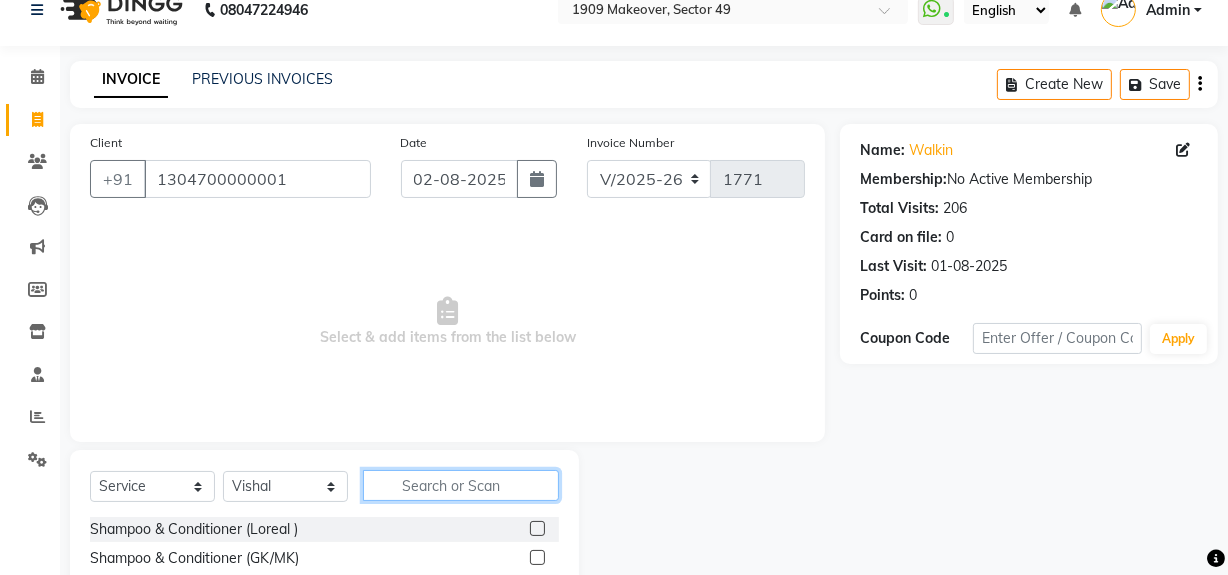 click 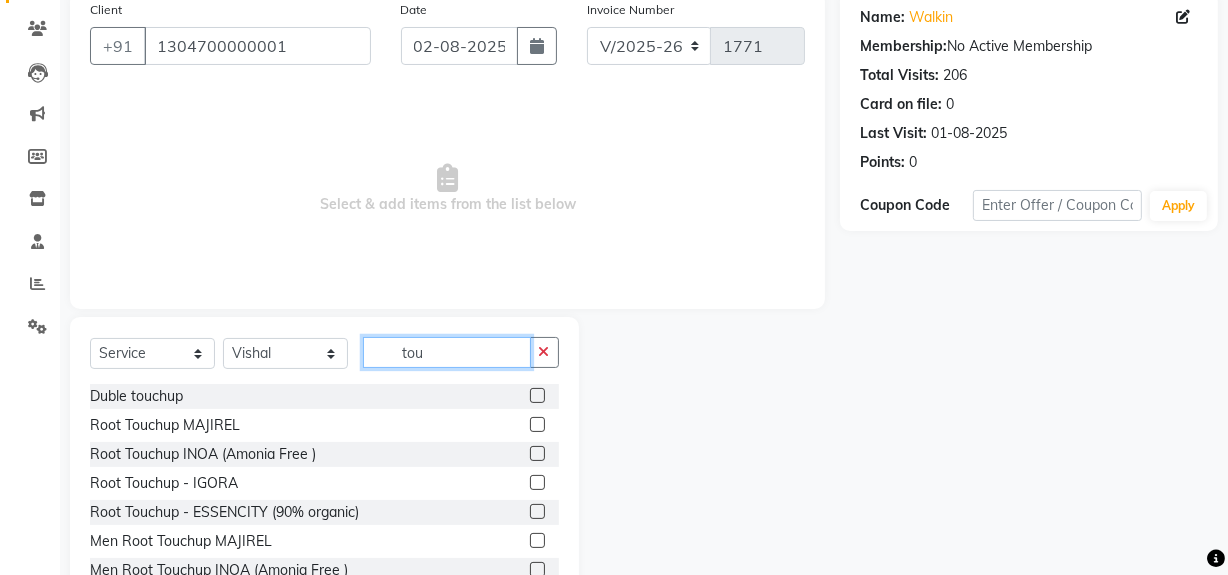 scroll, scrollTop: 175, scrollLeft: 0, axis: vertical 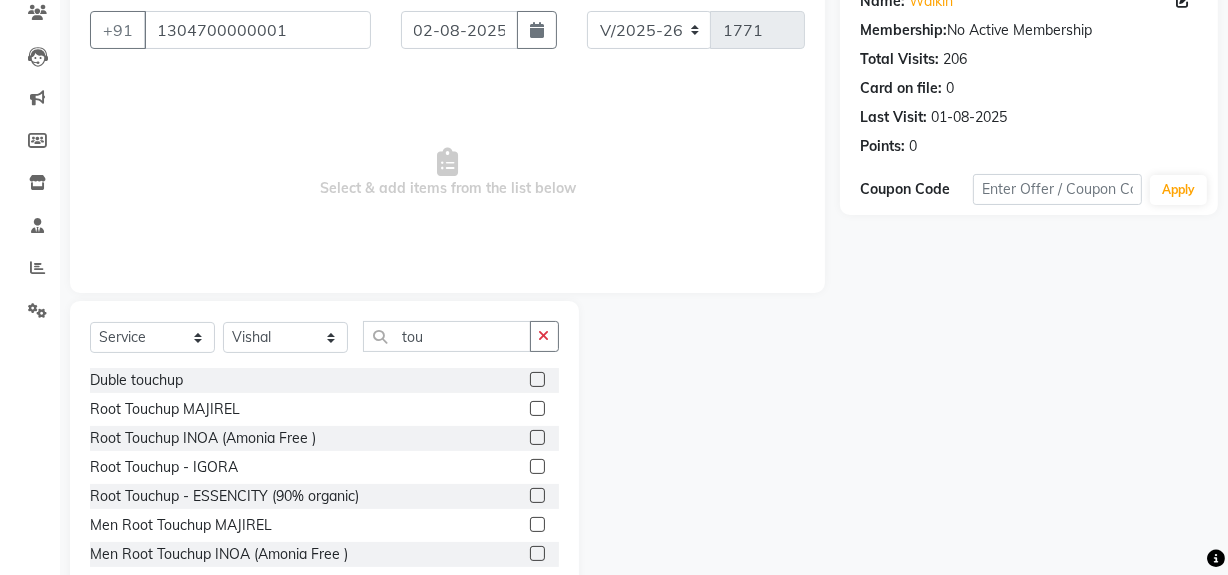 click 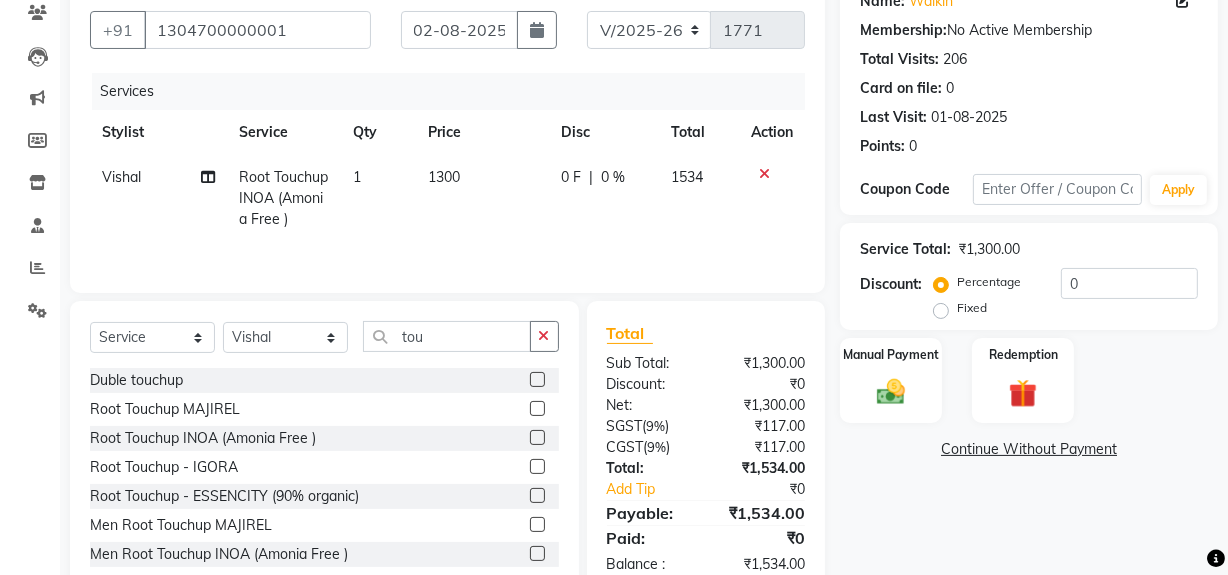 click on "1300" 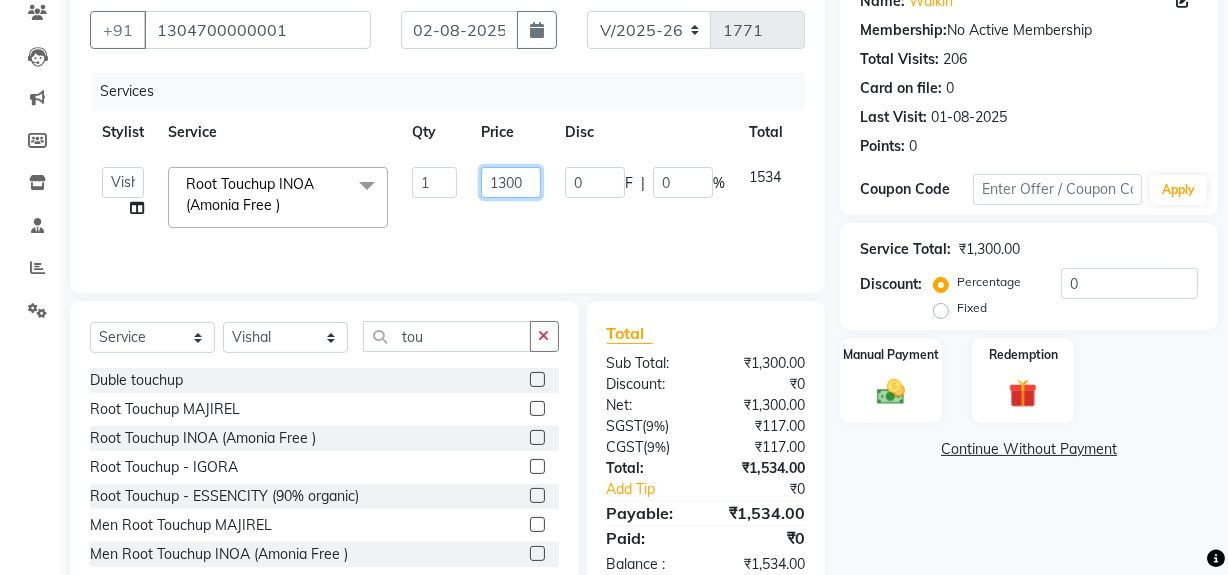 drag, startPoint x: 508, startPoint y: 180, endPoint x: 547, endPoint y: 187, distance: 39.623226 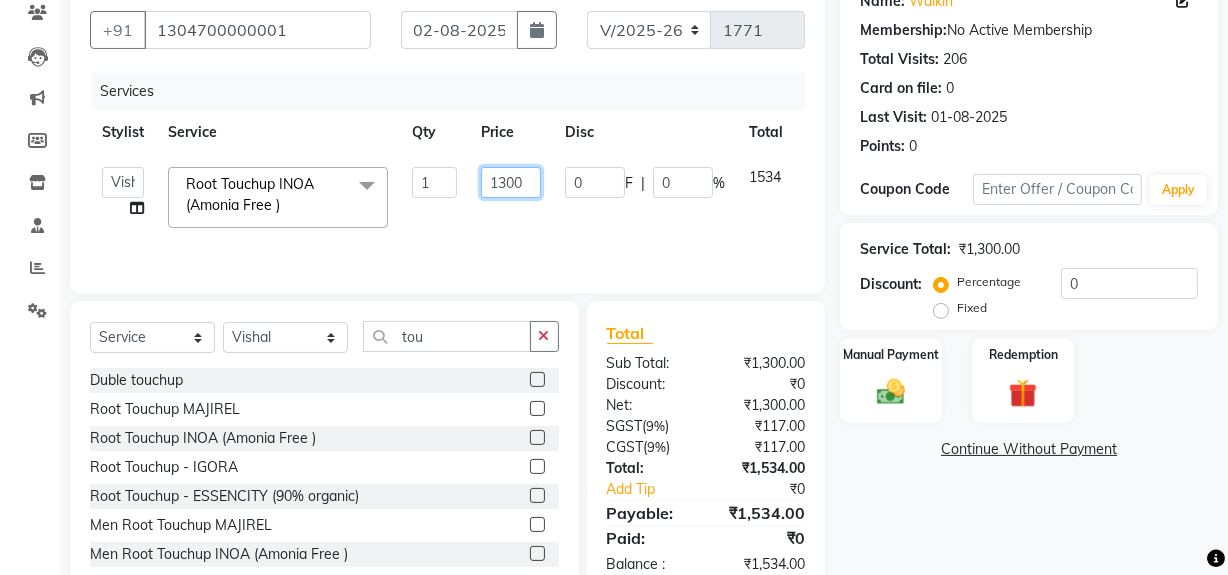 click on "1300" 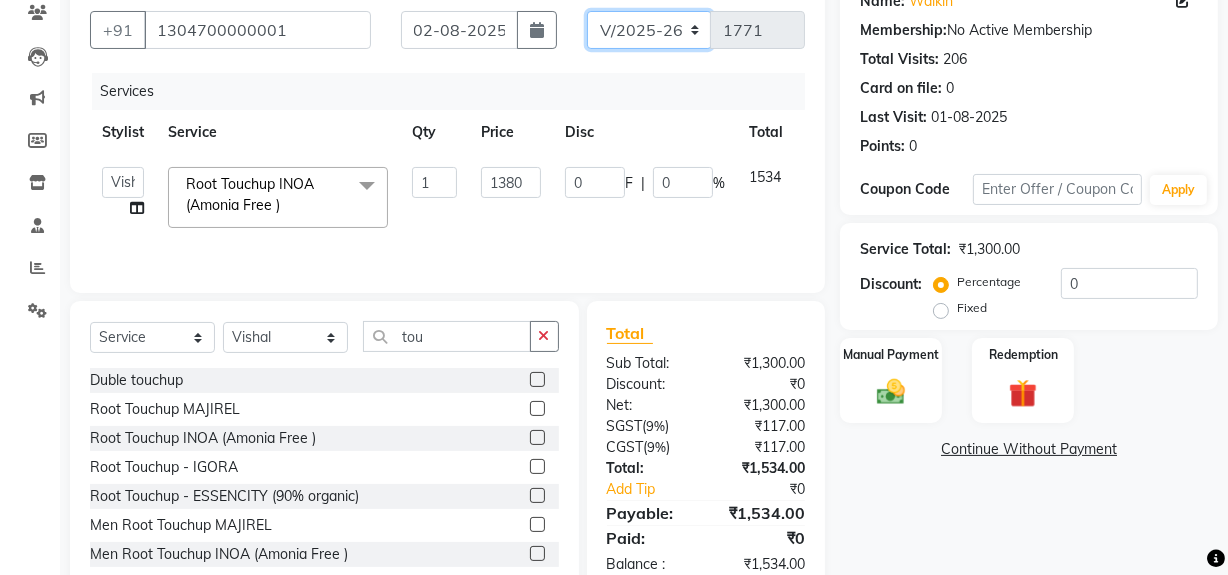 drag, startPoint x: 670, startPoint y: 33, endPoint x: 670, endPoint y: 47, distance: 14 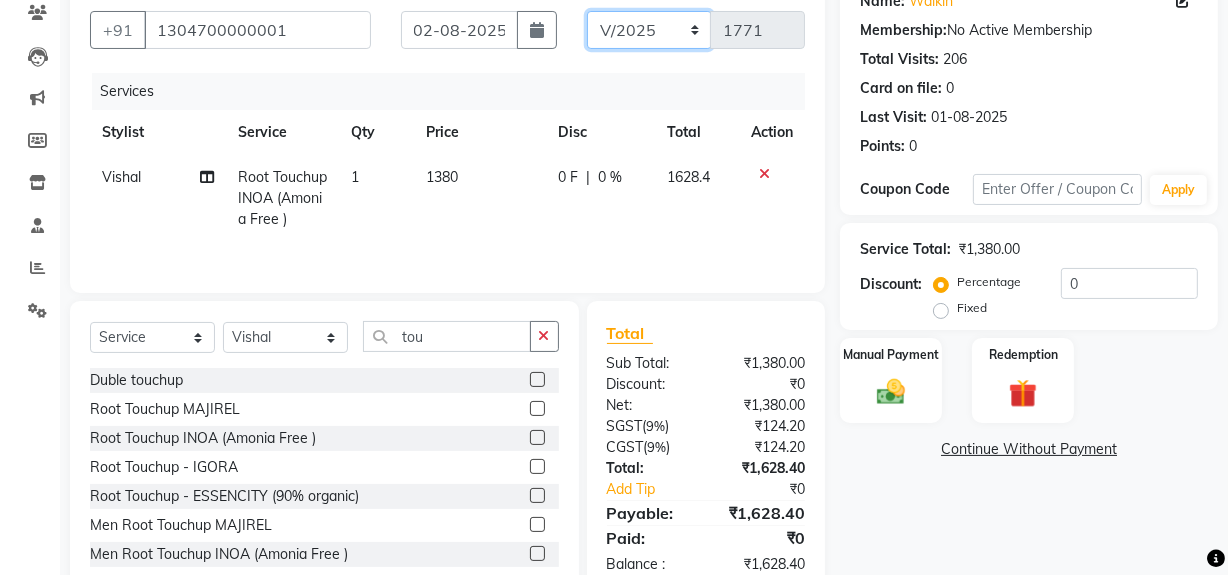 click on "V/2025 V/2025-26" 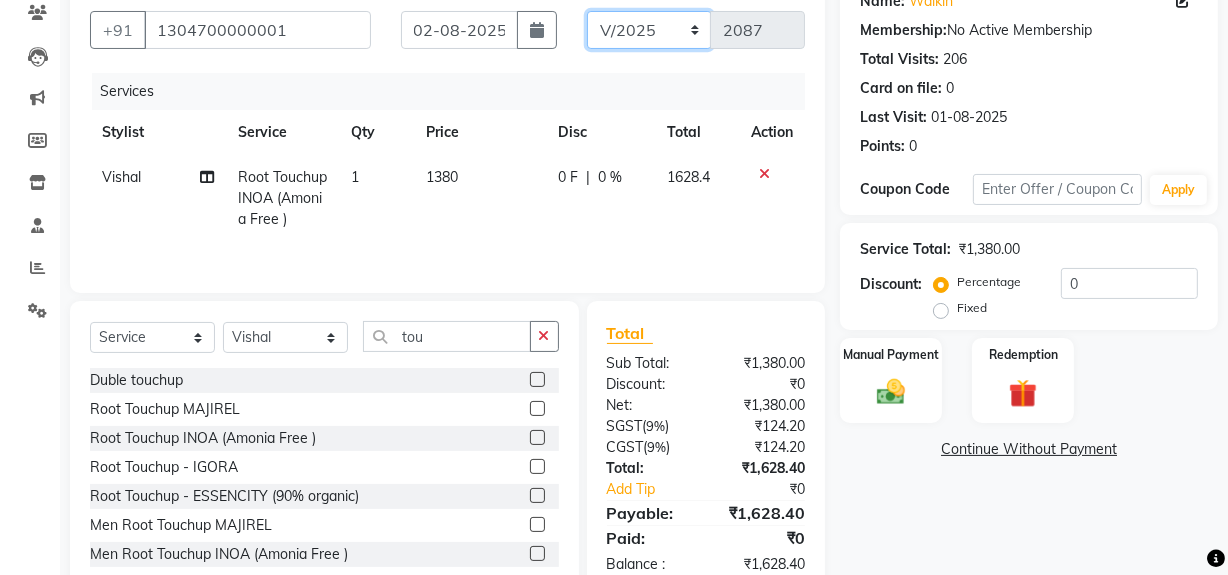 scroll, scrollTop: 0, scrollLeft: 0, axis: both 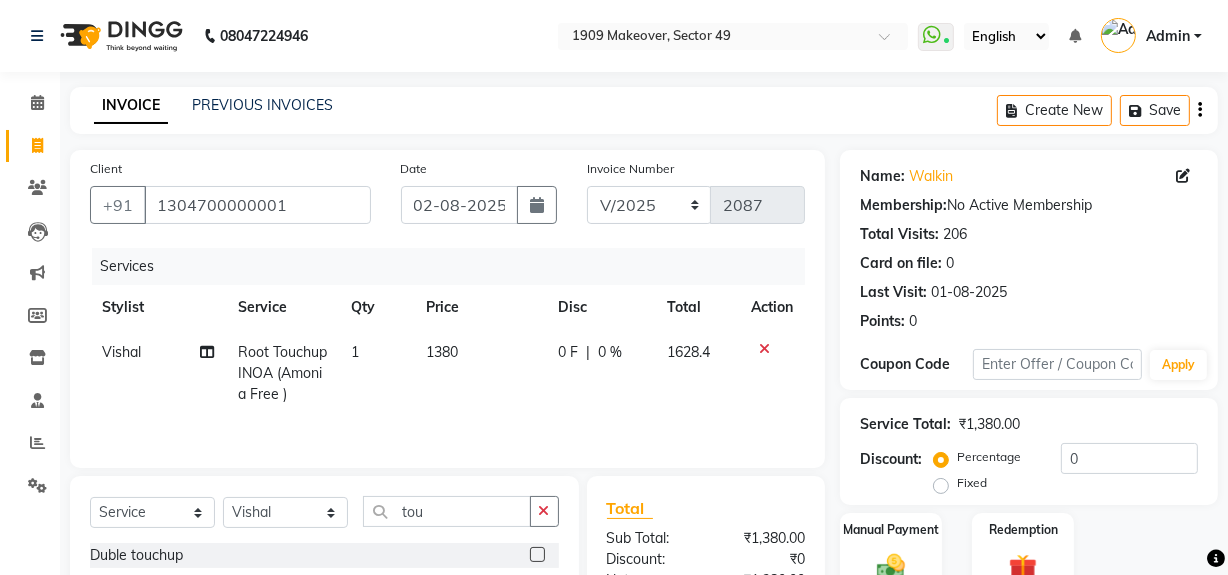 click 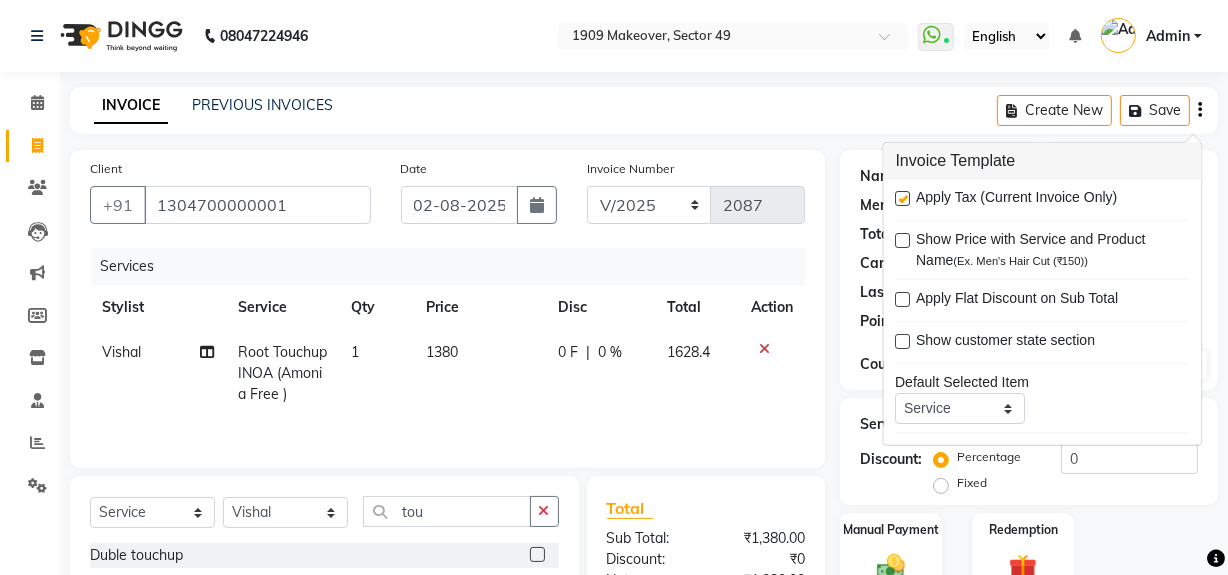click at bounding box center [903, 198] 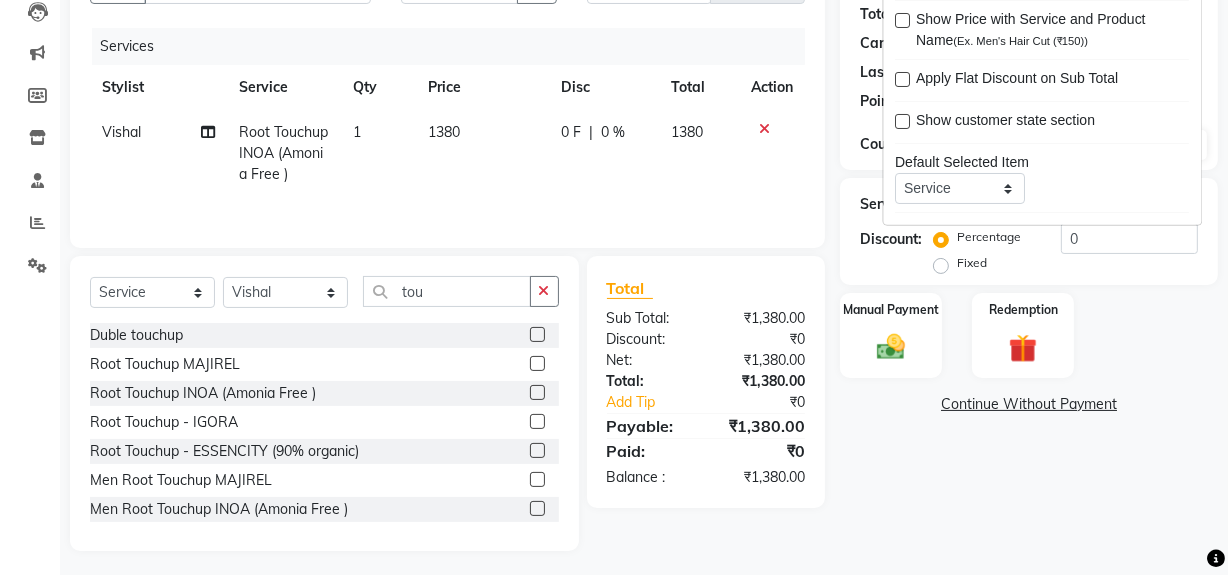 scroll, scrollTop: 226, scrollLeft: 0, axis: vertical 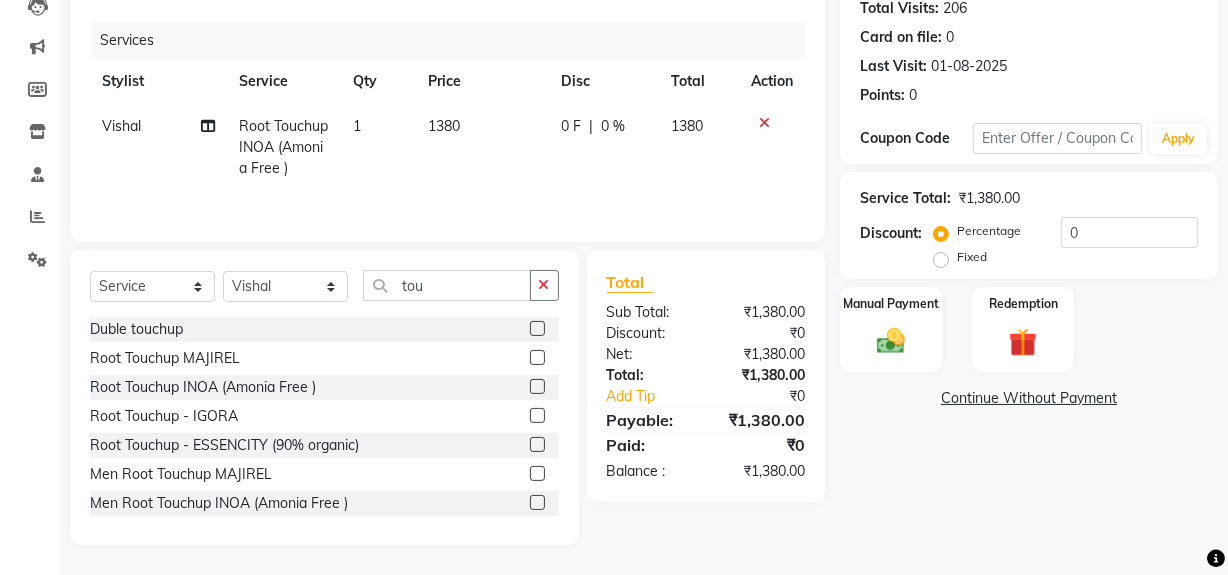 click on "Name: Walkin Membership: No Active Membership Total Visits: 206 Card on file: 0 Last Visit: [DATE] Points: 0 Coupon Code Apply Service Total: ₹1,380.00 Discount: Percentage Fixed 0 Manual Payment Redemption Continue Without Payment" 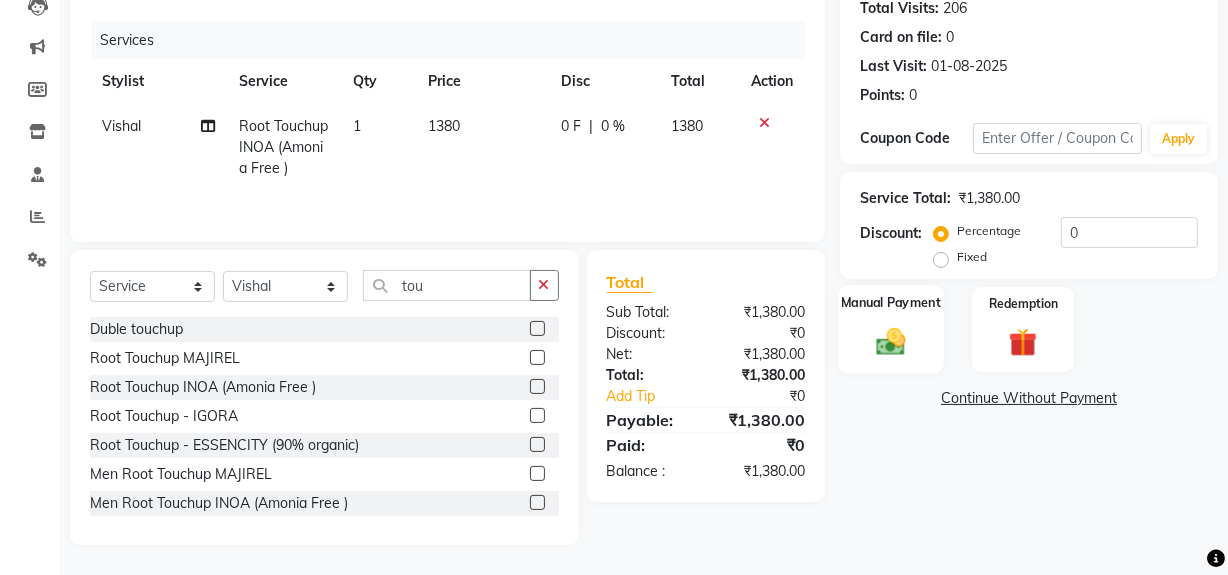 click 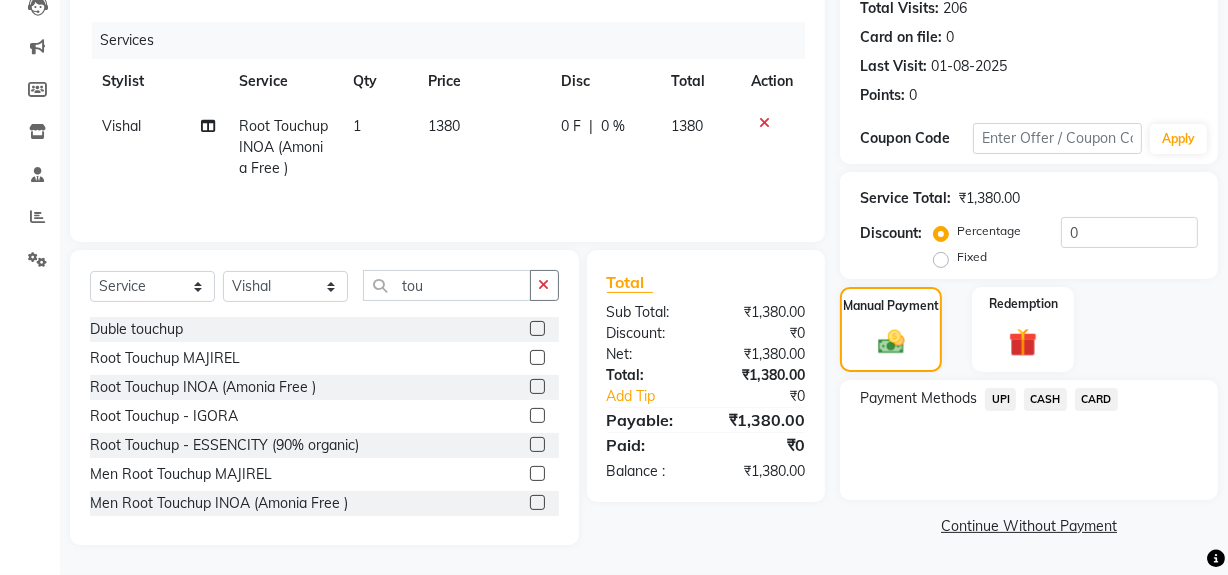 click on "UPI" 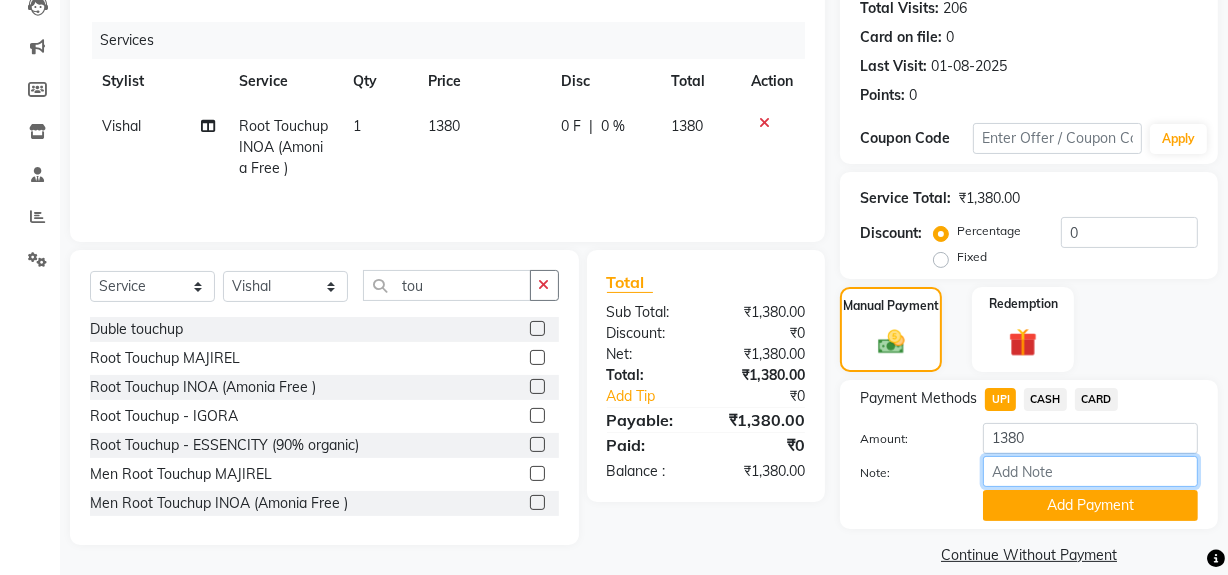 drag, startPoint x: 1049, startPoint y: 476, endPoint x: 1060, endPoint y: 474, distance: 11.18034 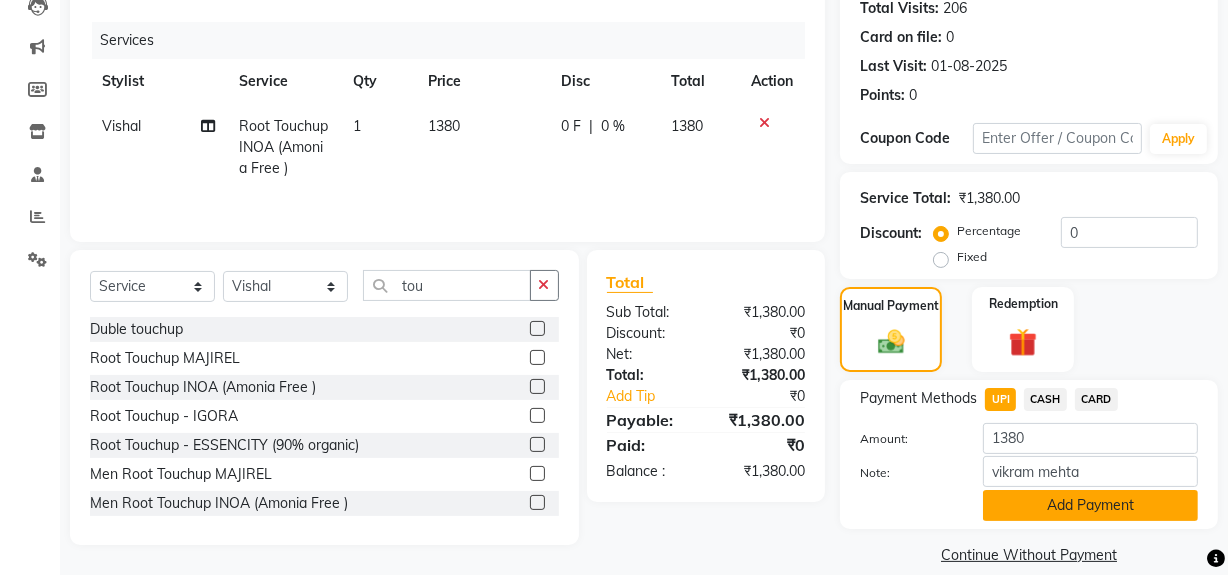 click on "Add Payment" 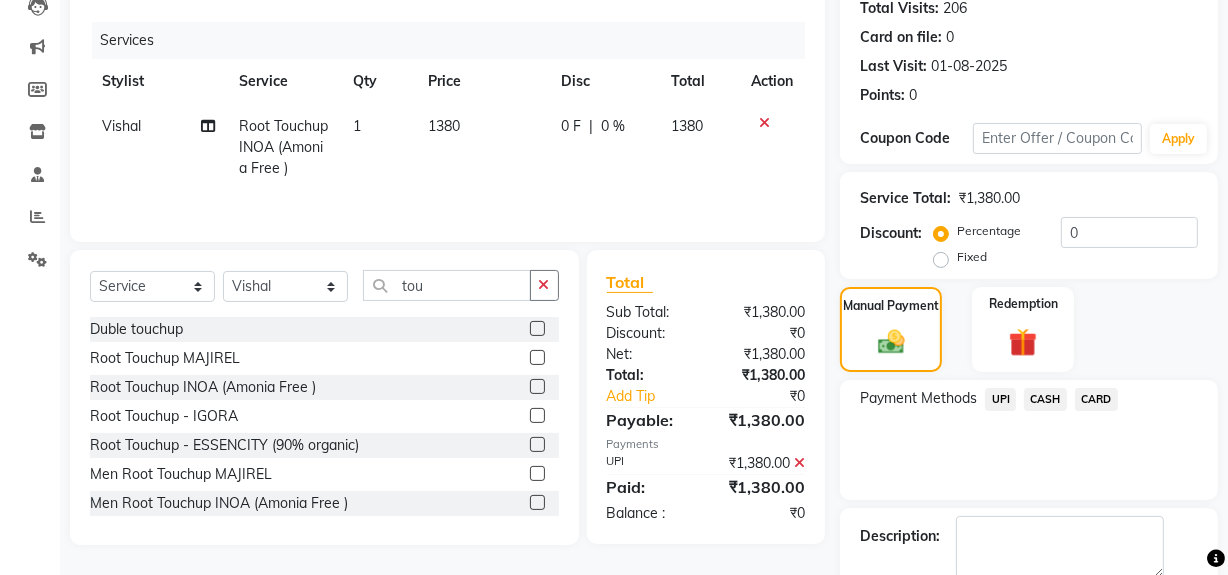 scroll, scrollTop: 333, scrollLeft: 0, axis: vertical 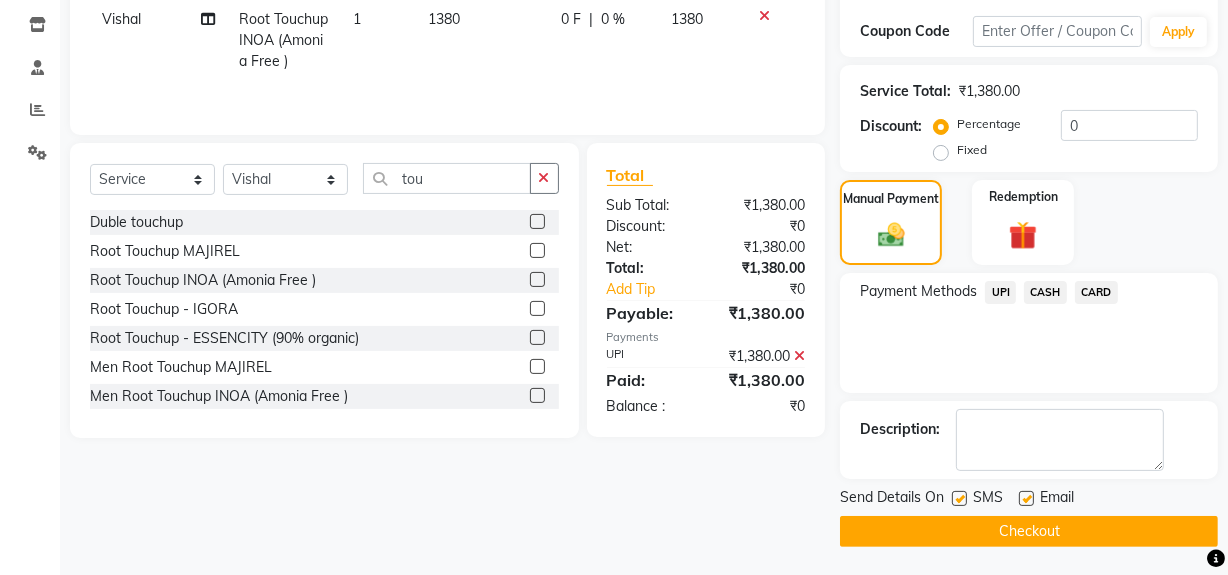 click 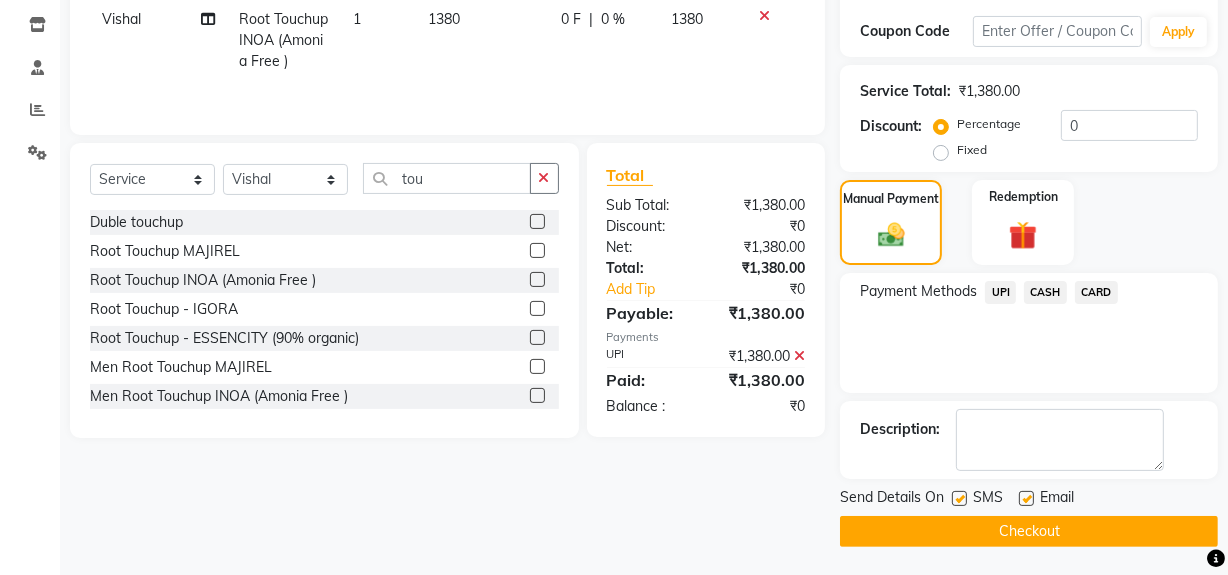 click at bounding box center [958, 499] 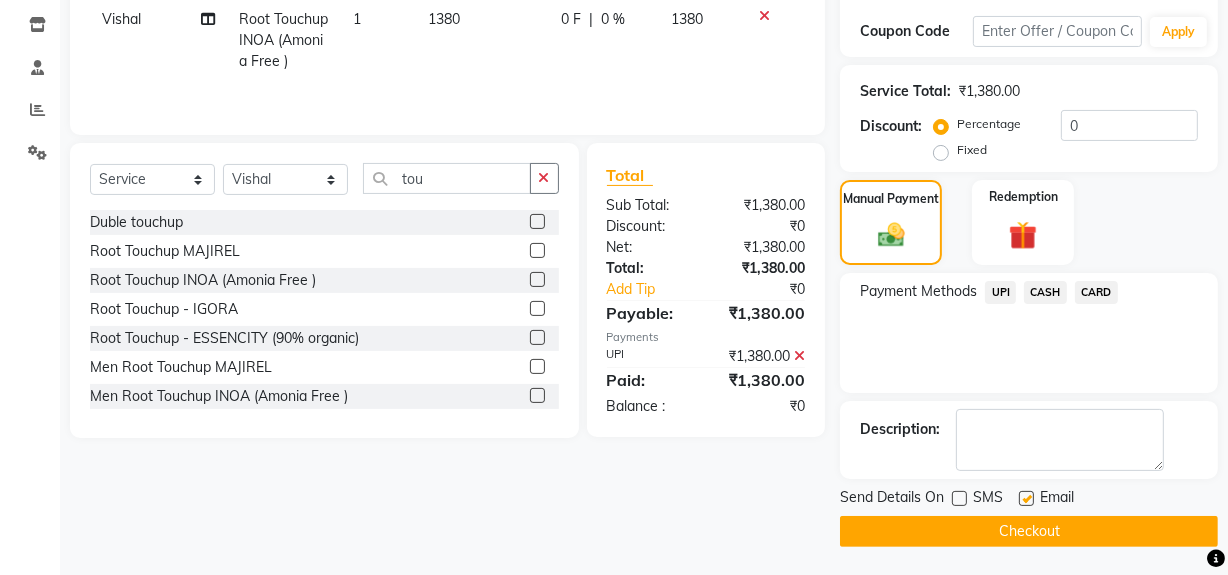 click on "Checkout" 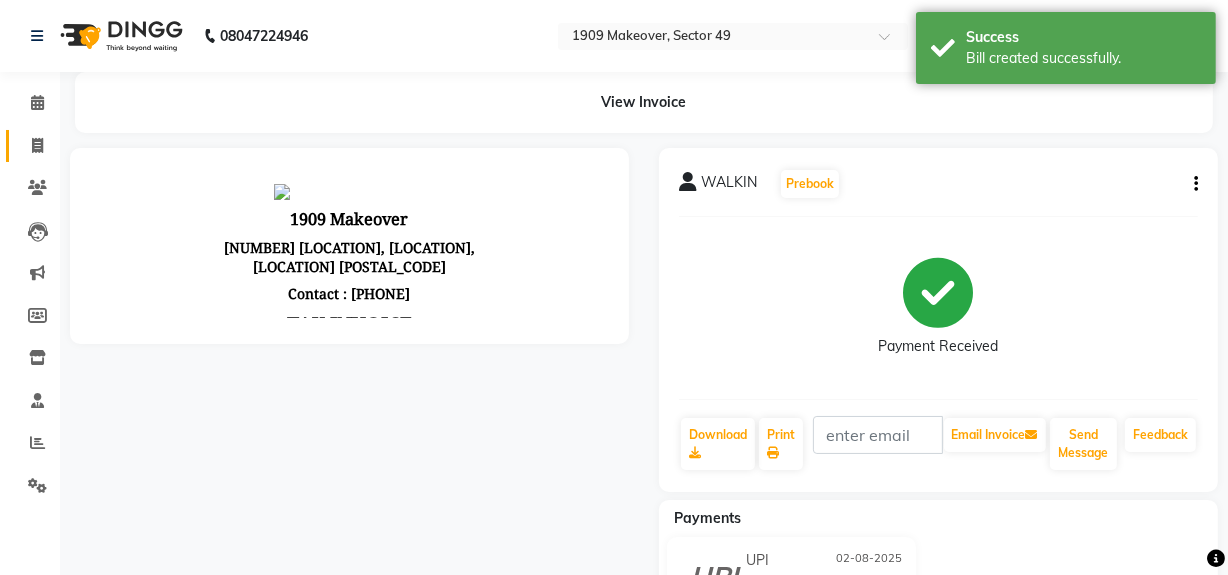 scroll, scrollTop: 0, scrollLeft: 0, axis: both 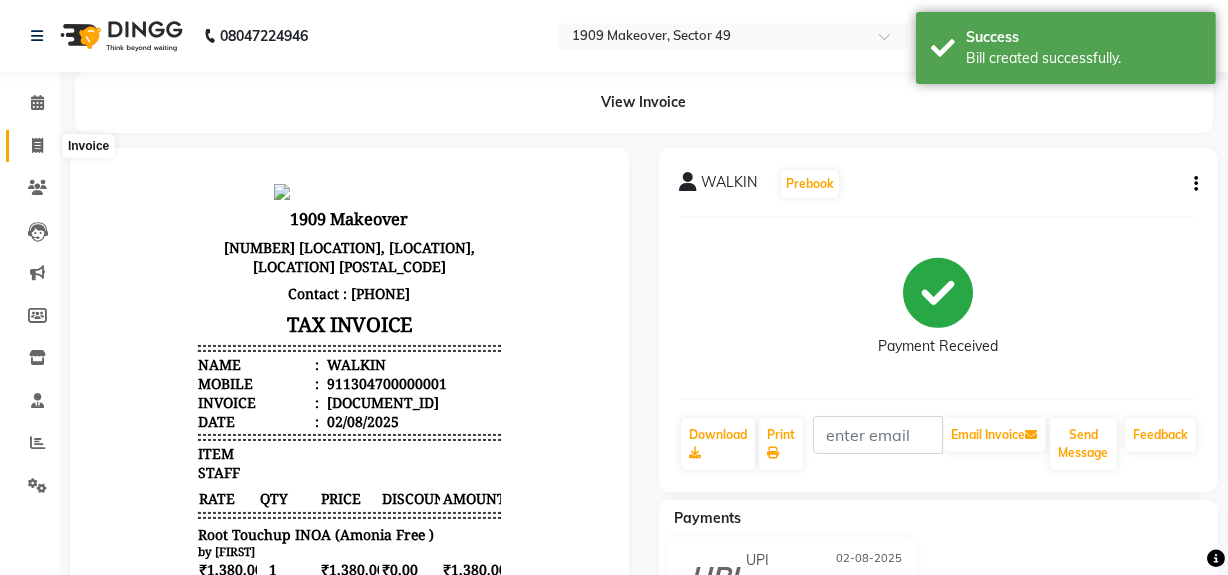 click 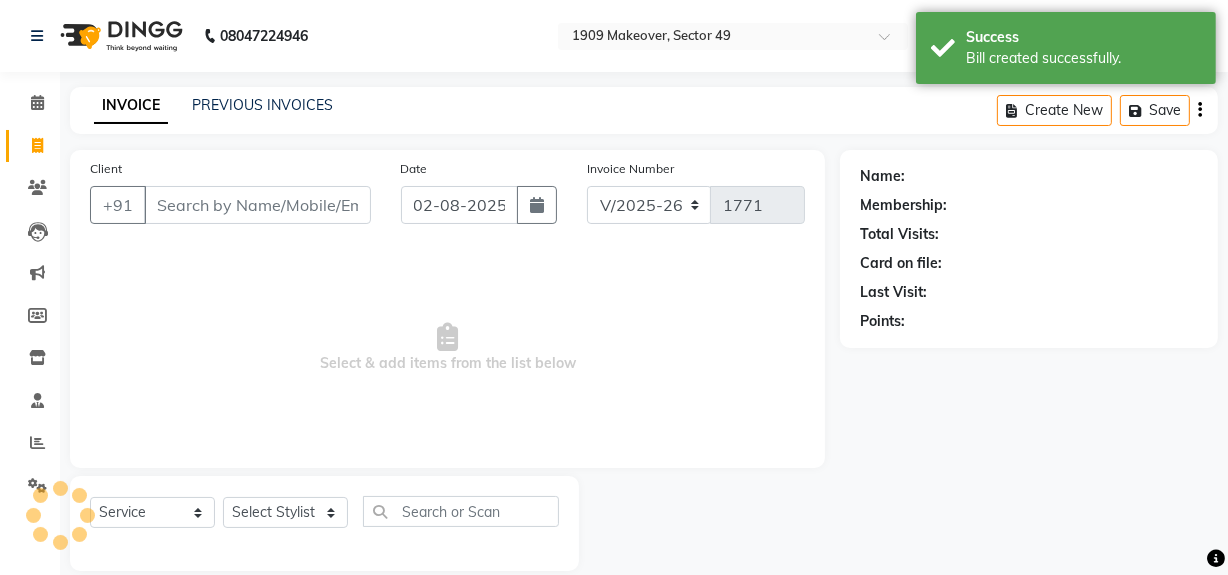 scroll, scrollTop: 26, scrollLeft: 0, axis: vertical 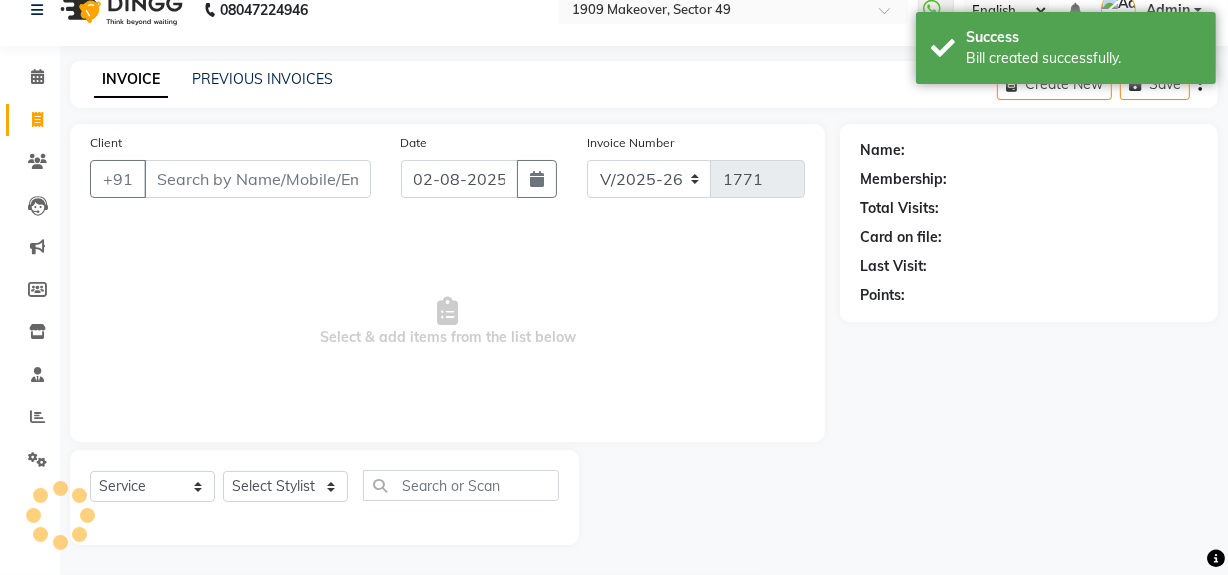 click on "Client" at bounding box center (257, 179) 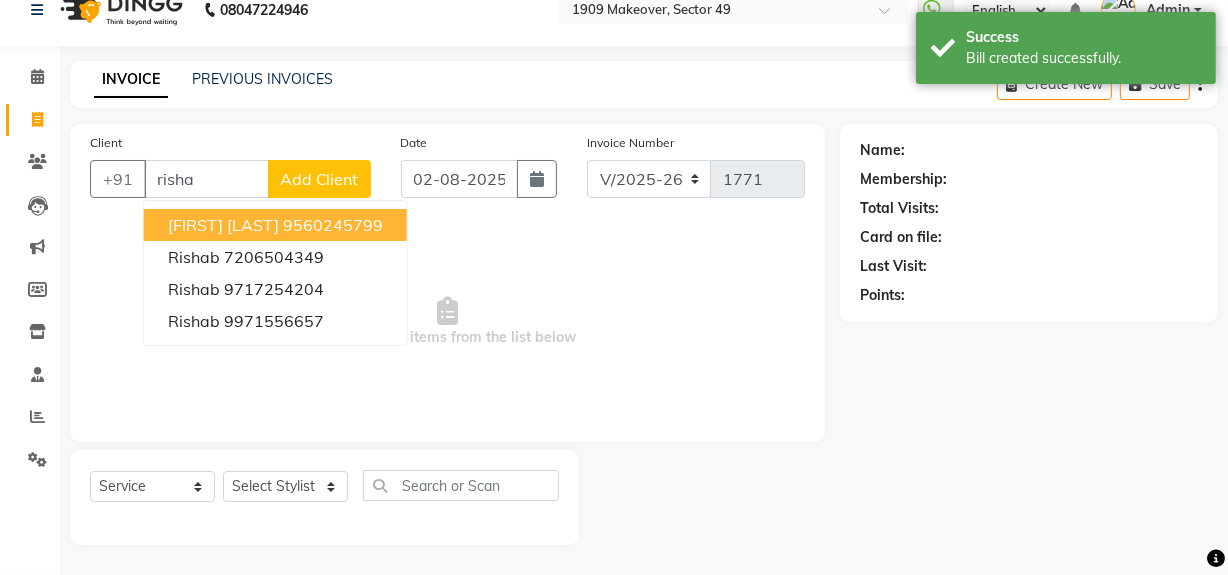 click on "[FIRST] [LAST]" at bounding box center [223, 225] 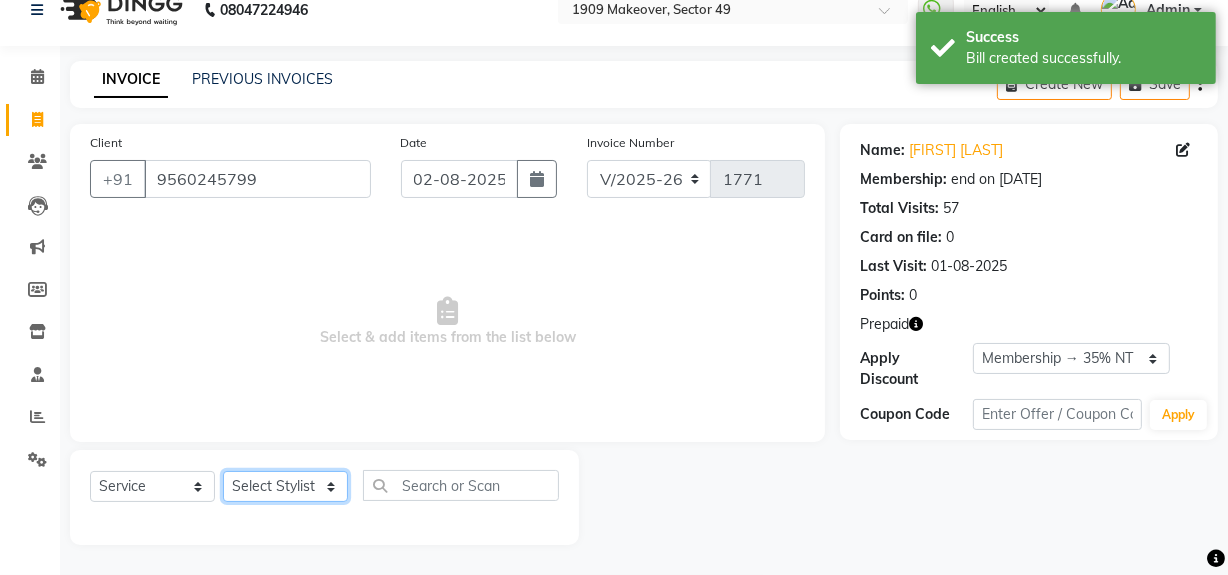 click on "Select Stylist Abdul Ahmed Arif Harun House Sale Jyoti Nisha Rehaan Ujjwal Umesh Veer vikram mehta Vishal" 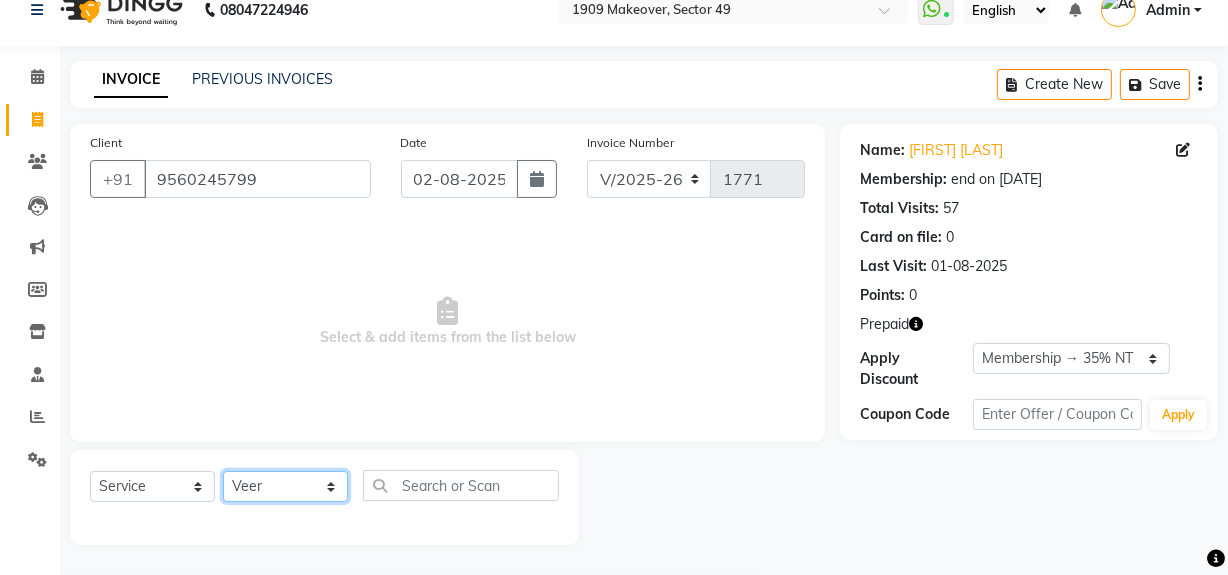 click on "Select Stylist Abdul Ahmed Arif Harun House Sale Jyoti Nisha Rehaan Ujjwal Umesh Veer vikram mehta Vishal" 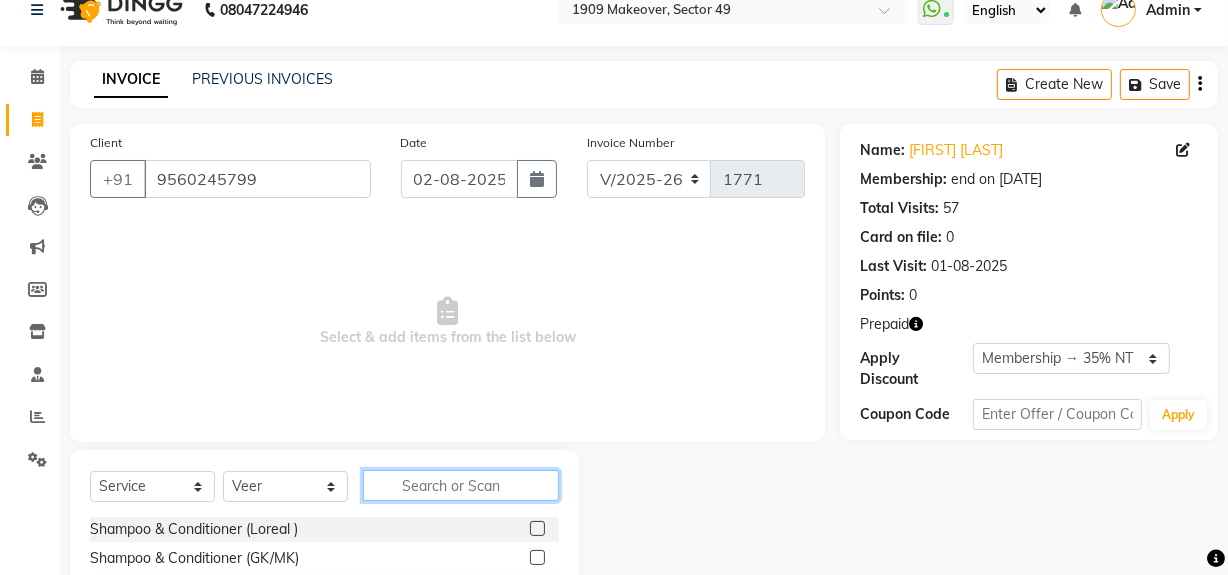click 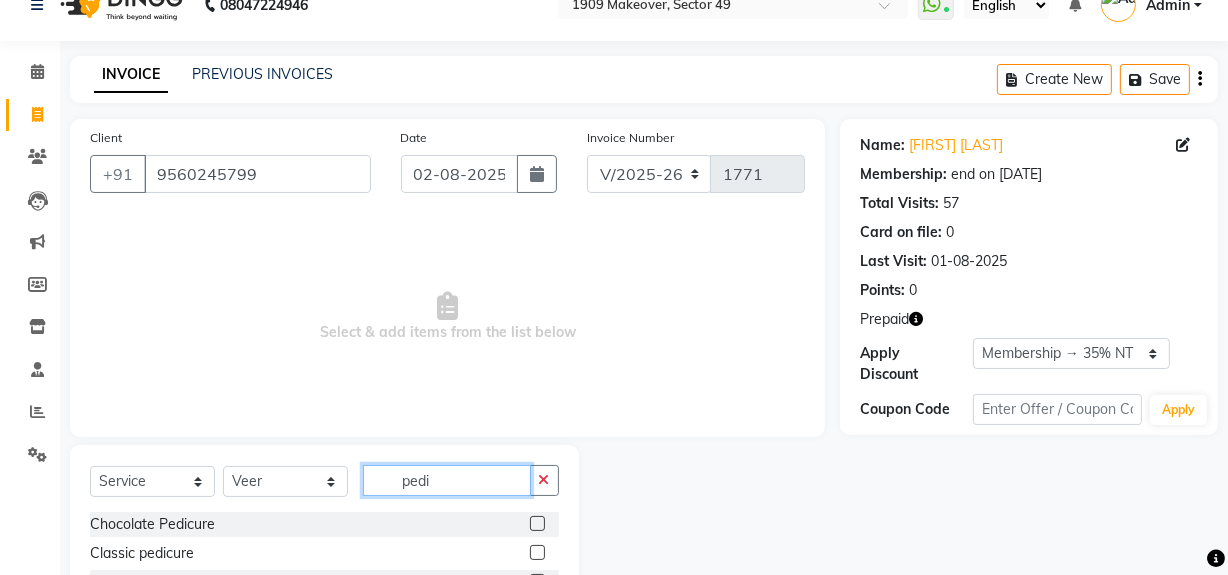 scroll, scrollTop: 226, scrollLeft: 0, axis: vertical 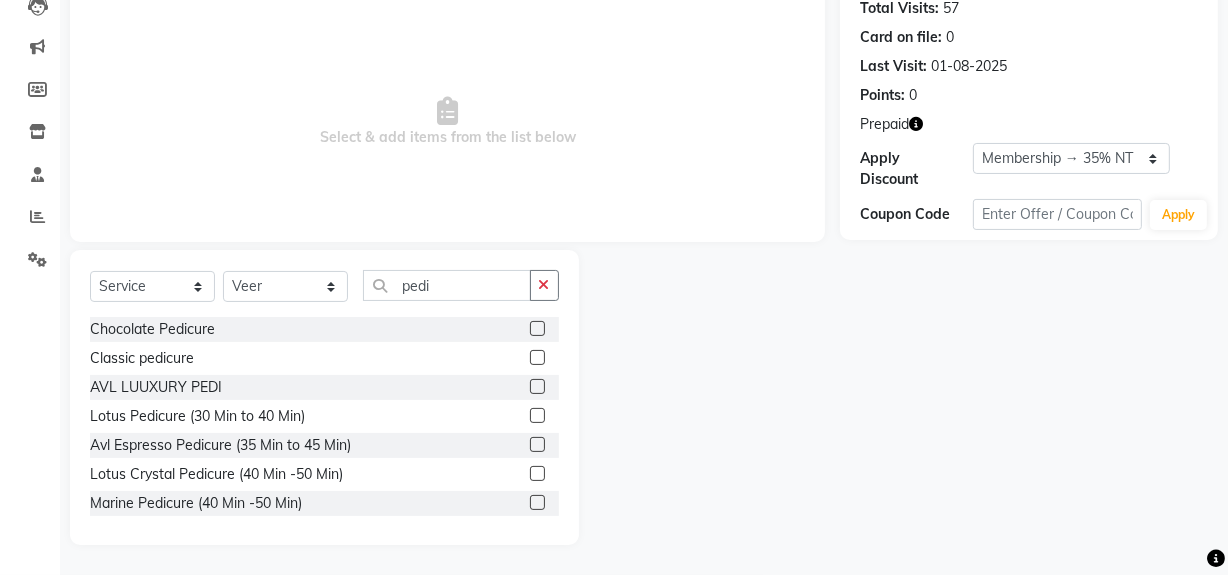 click 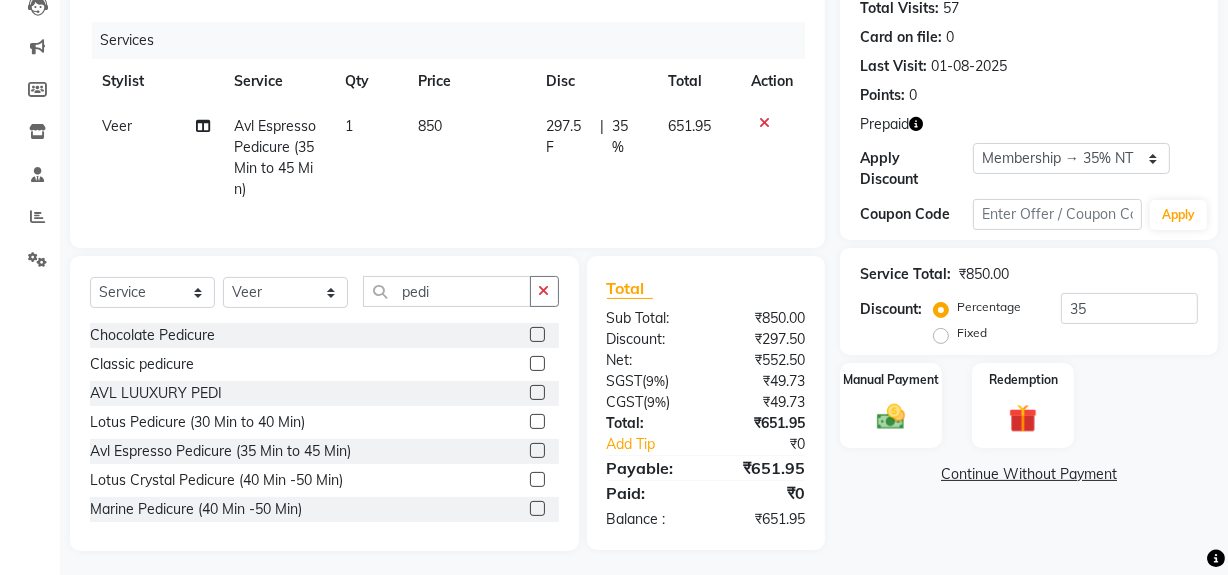 click 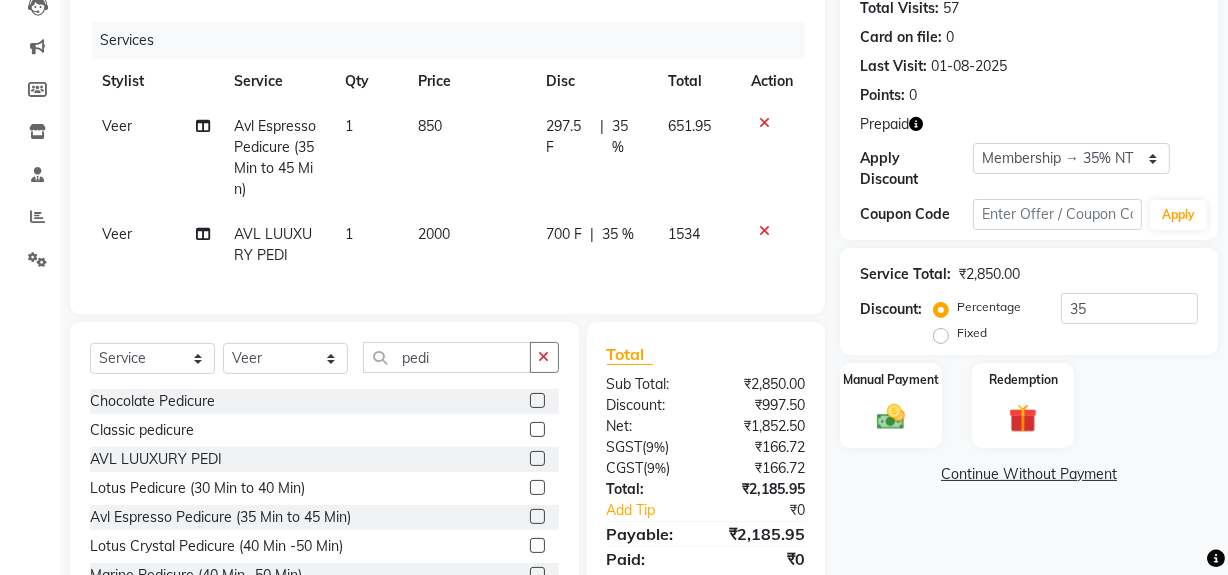 click 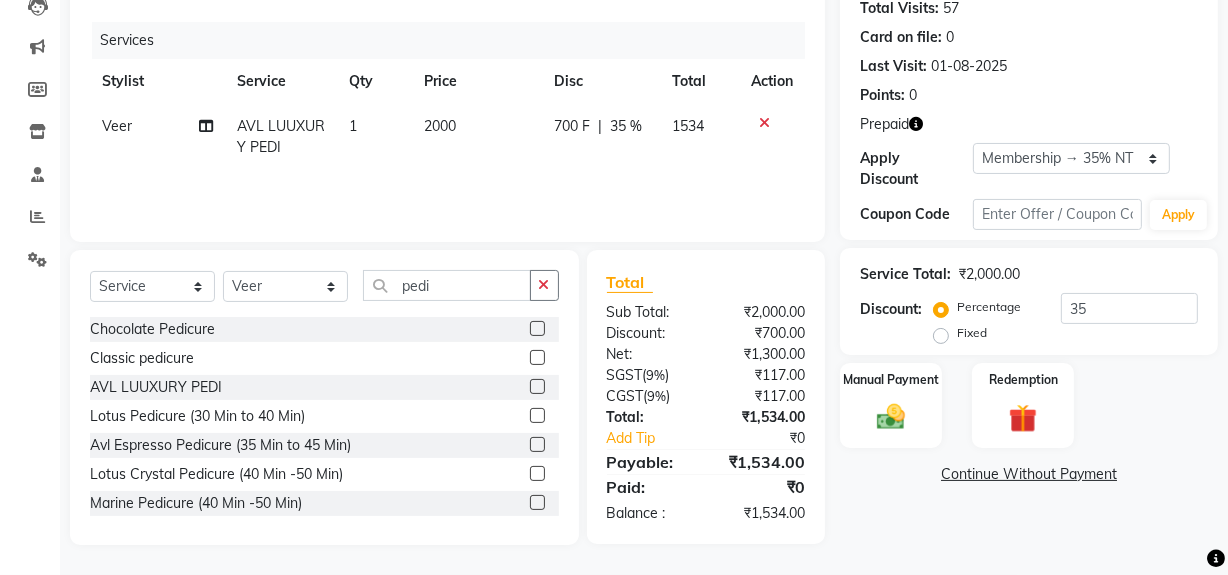 click on "2000" 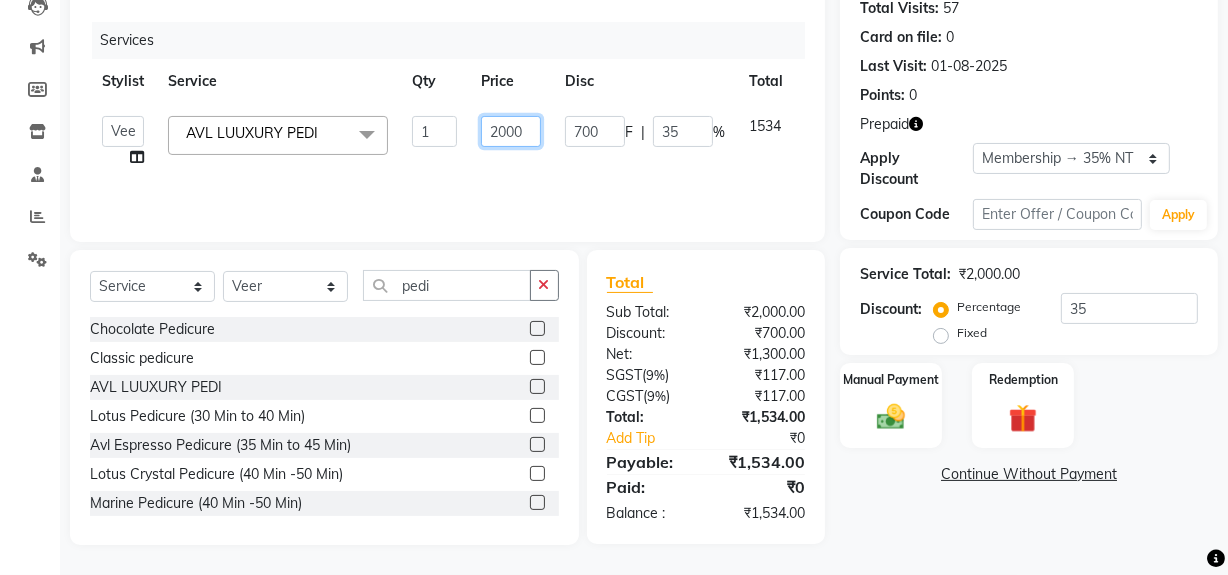 click on "2000" 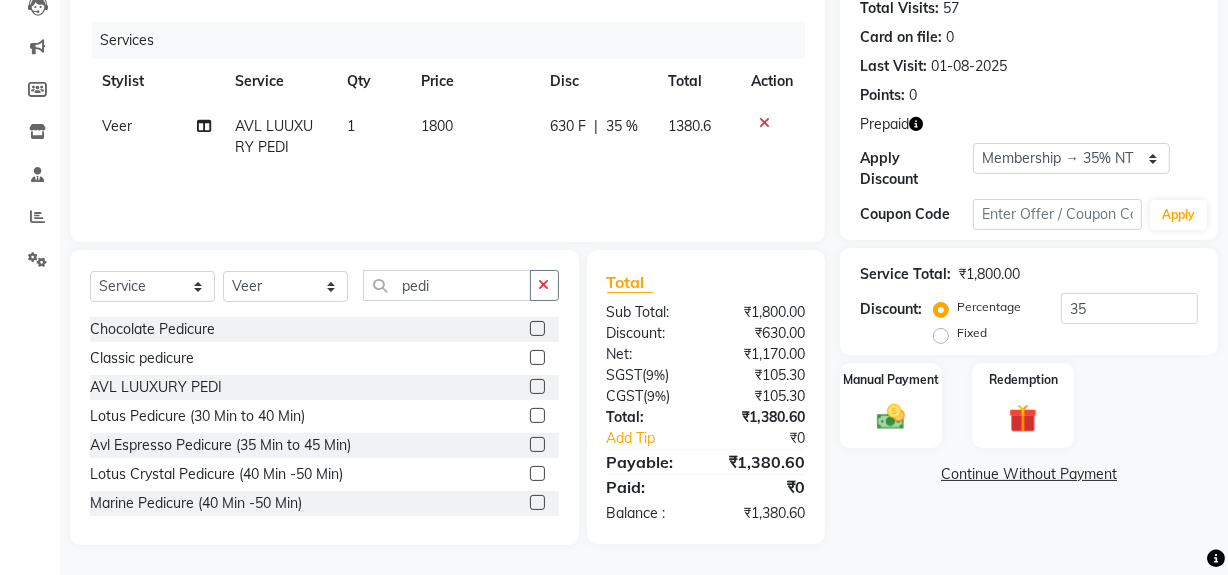 click on "Name: [FIRST] [LAST] Membership: end on [DATE] Total Visits: 57 Card on file: 0 Last Visit: [DATE] Points: 0 Prepaid Apply Discount Select Membership → 35% NT Coupon Code Apply Service Total: ₹1,800.00 Discount: Percentage Fixed 35 Manual Payment Redemption Continue Without Payment" 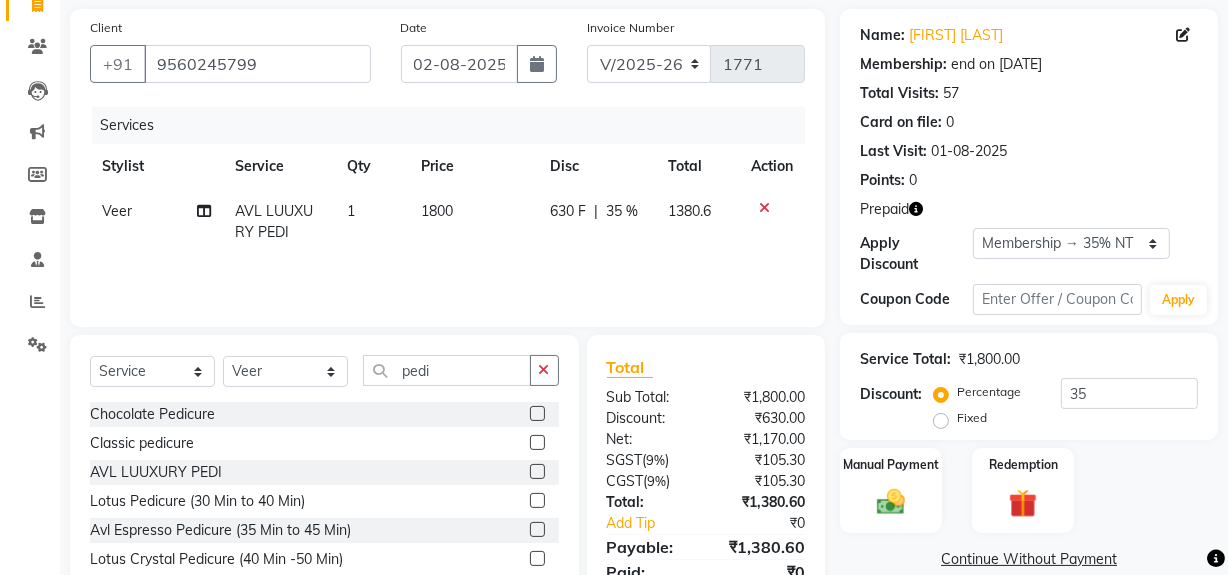 scroll, scrollTop: 0, scrollLeft: 0, axis: both 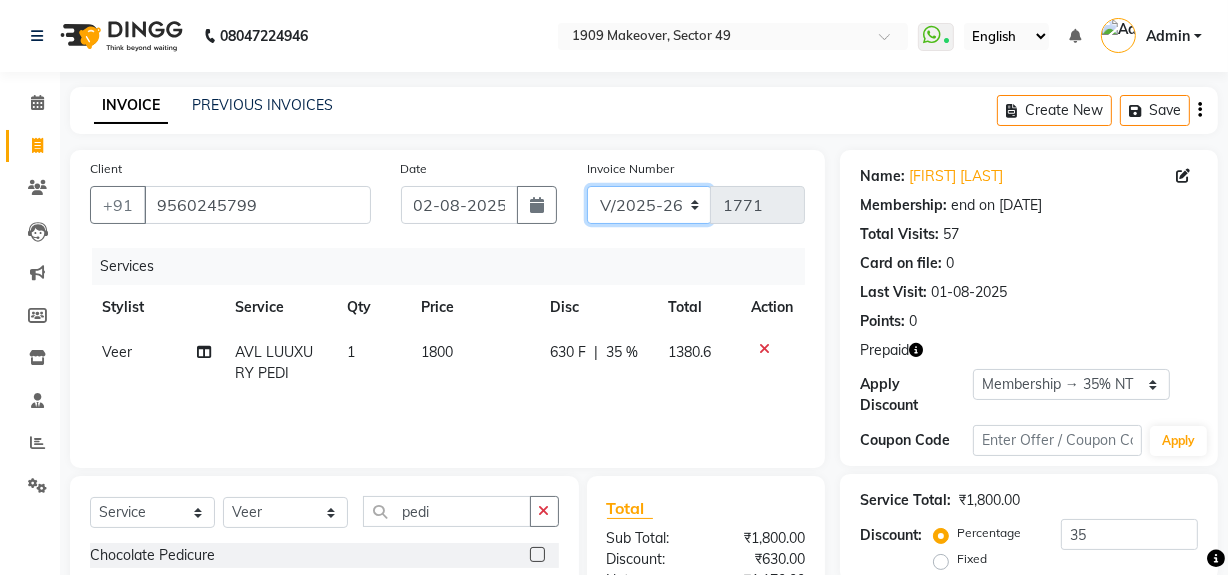 click on "V/2025 V/2025-26" 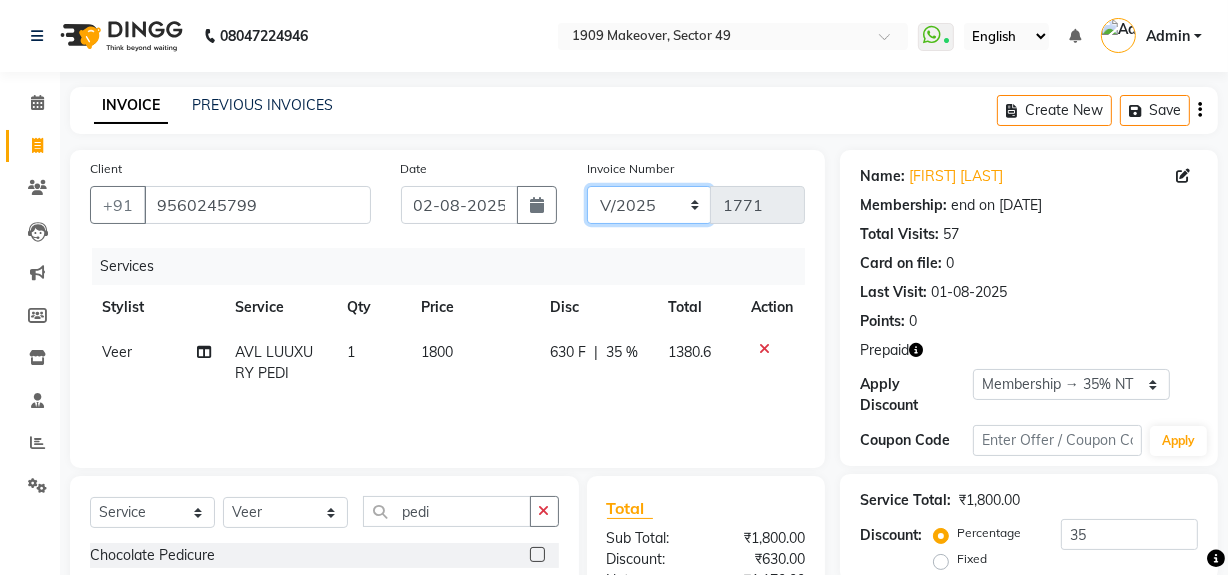 click on "V/2025 V/2025-26" 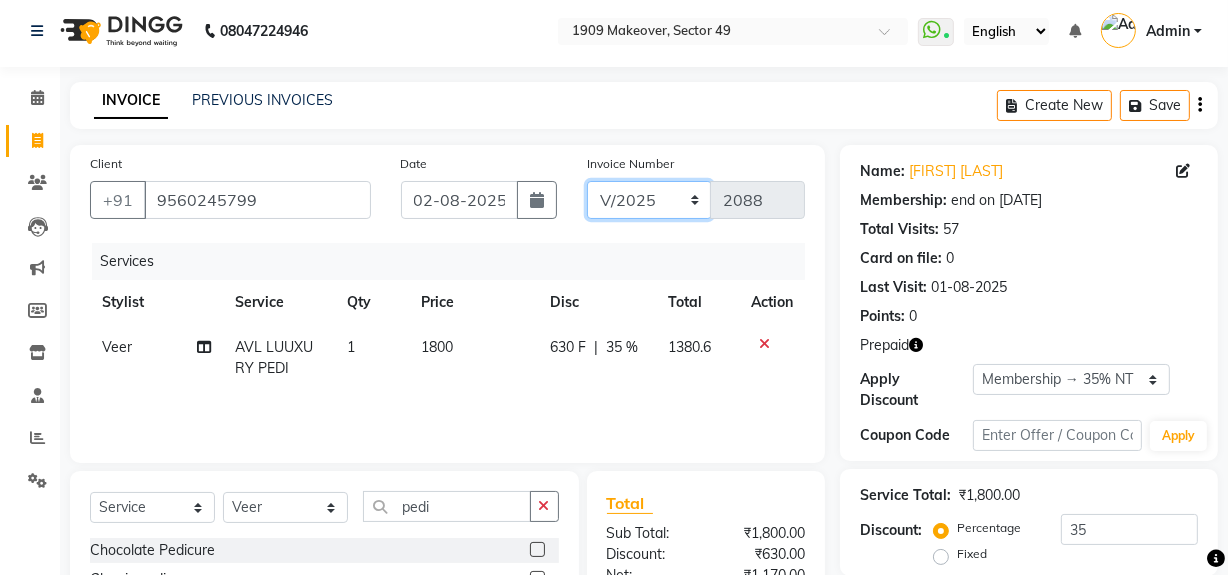 scroll, scrollTop: 226, scrollLeft: 0, axis: vertical 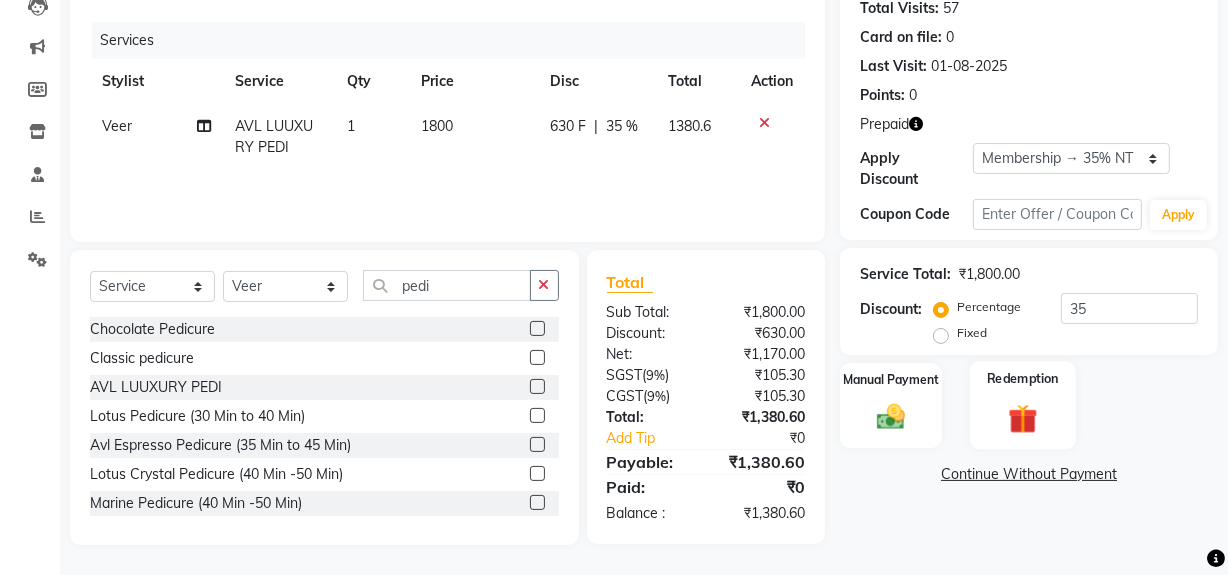 click 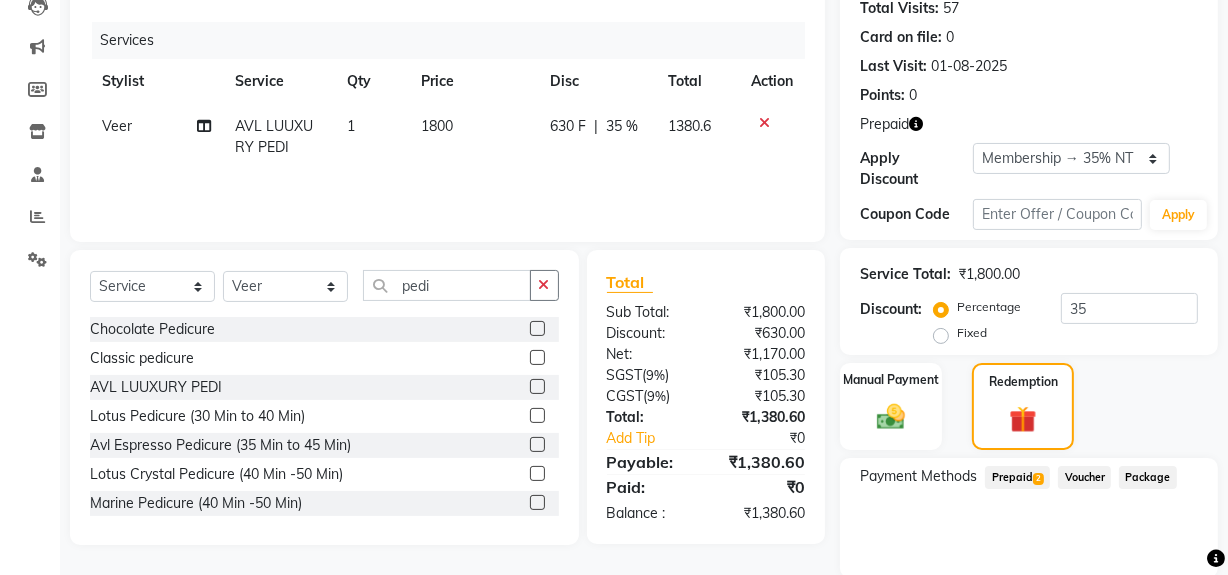 click on "Prepaid  2" 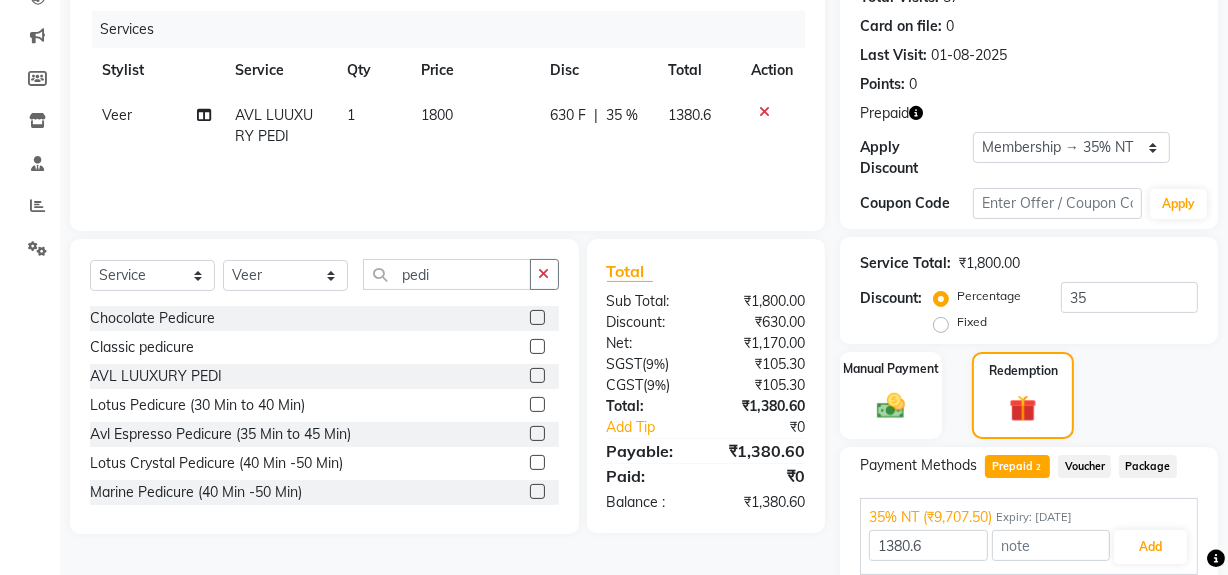 scroll, scrollTop: 361, scrollLeft: 0, axis: vertical 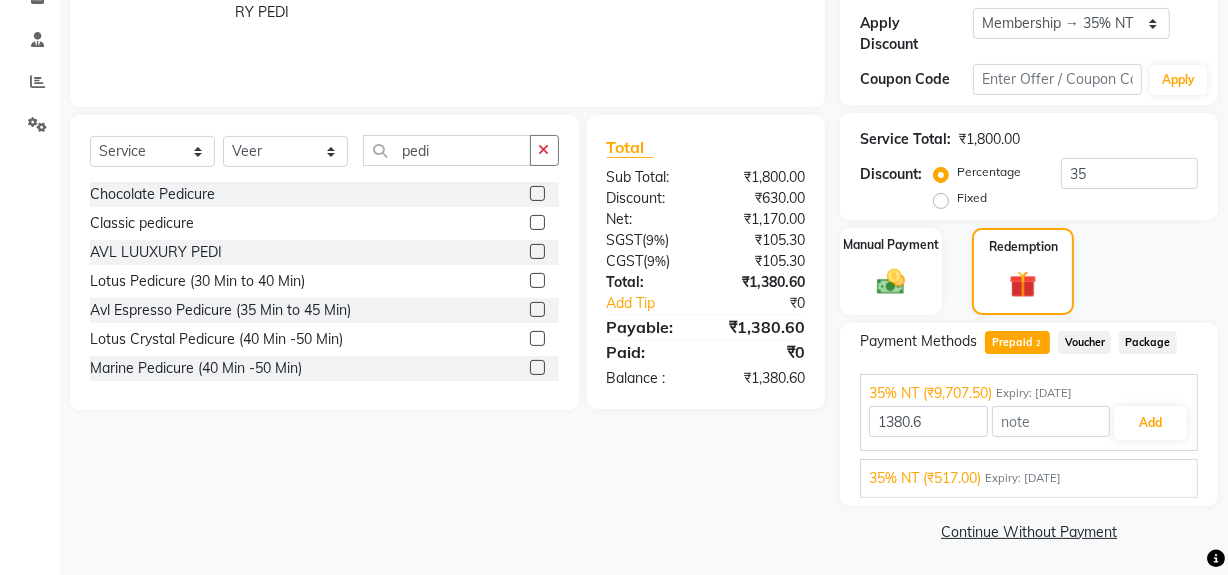 click on "35% NT (₹517.00) Expiry: [DATE]" at bounding box center [1029, 478] 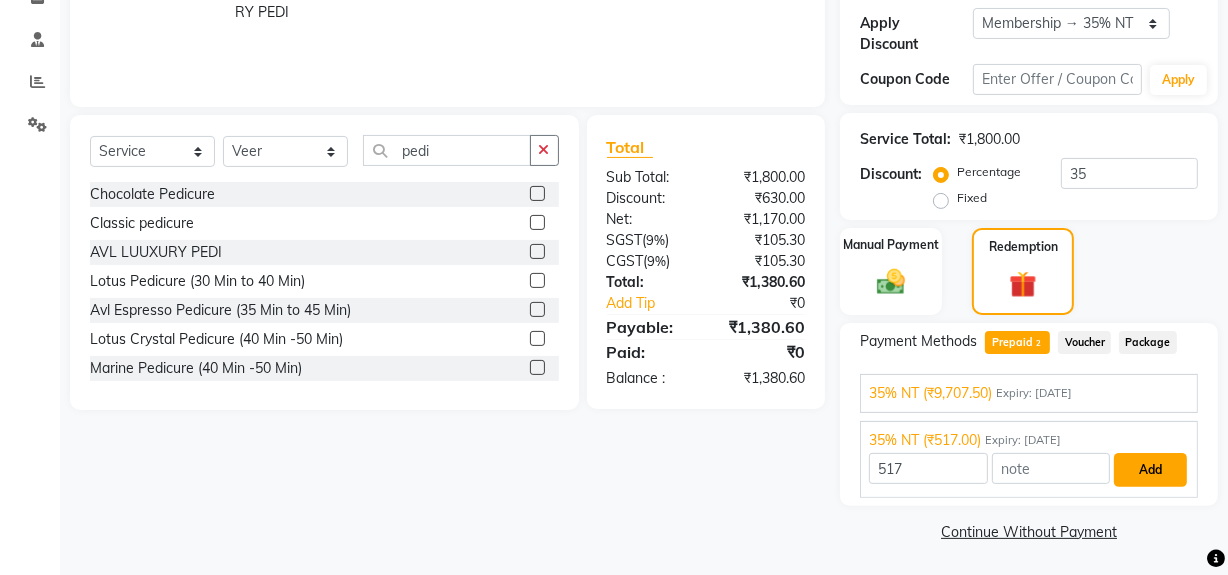 click on "Add" at bounding box center (1150, 470) 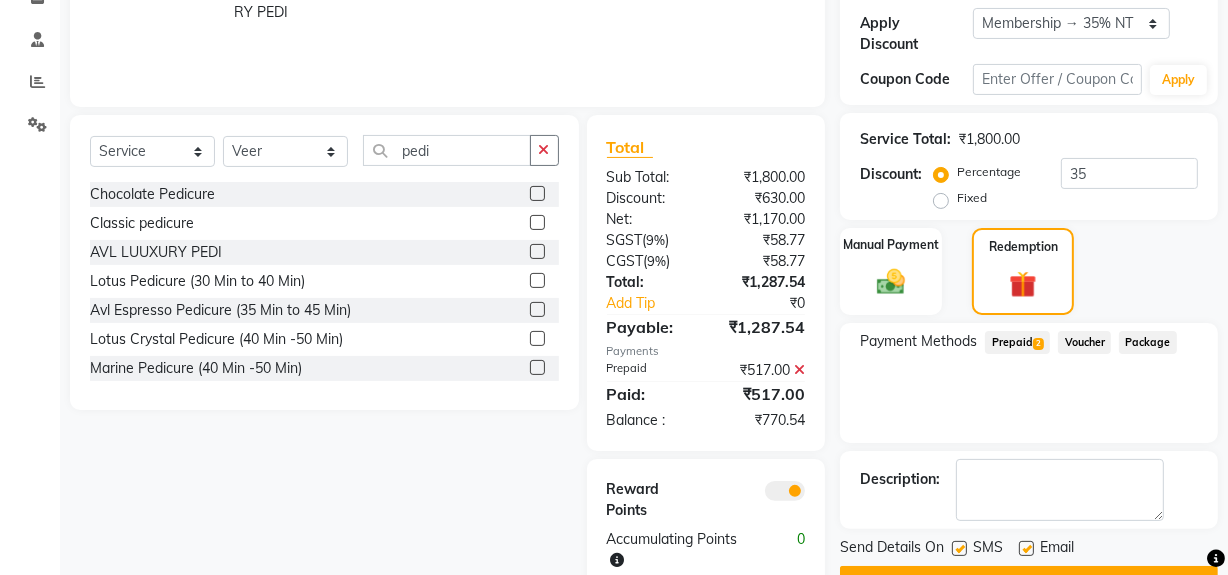 drag, startPoint x: 1028, startPoint y: 337, endPoint x: 1042, endPoint y: 351, distance: 19.79899 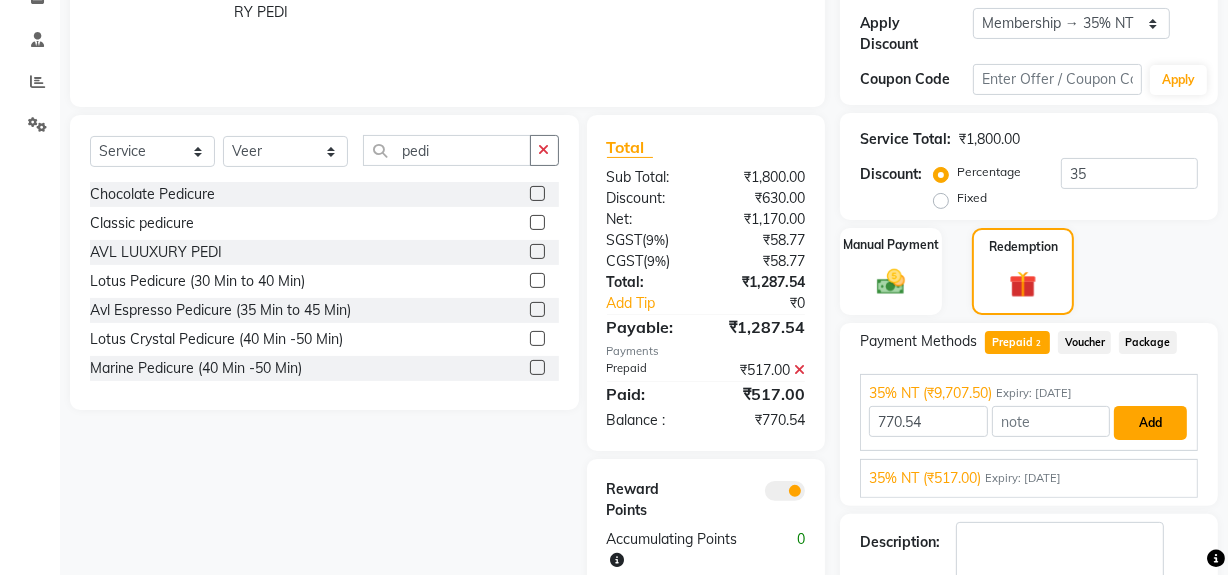 click on "Add" at bounding box center [1150, 423] 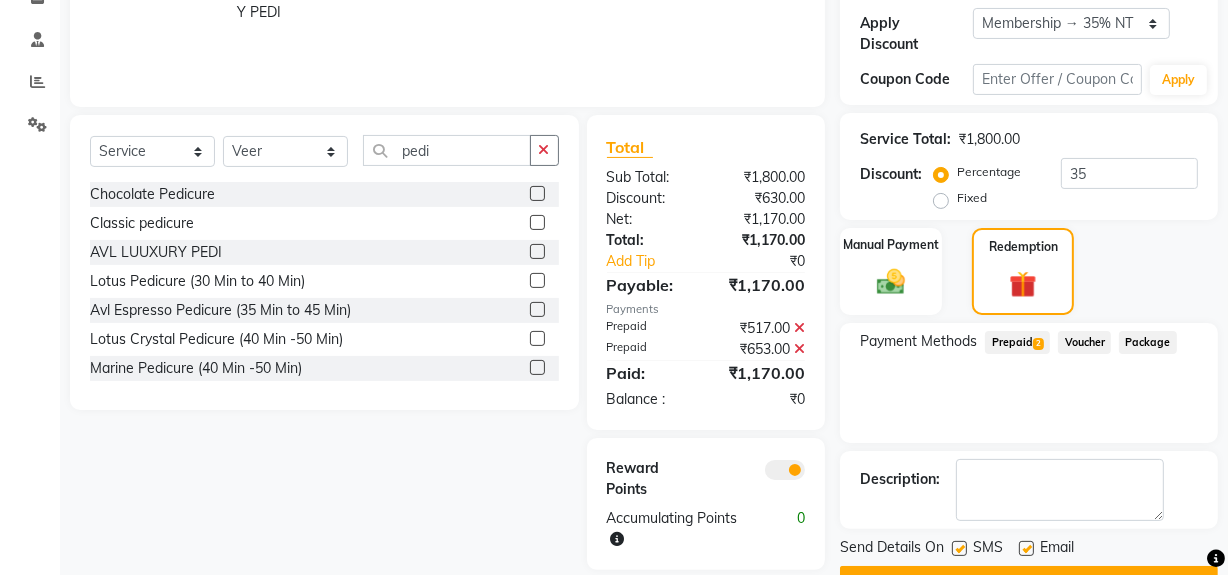 scroll, scrollTop: 411, scrollLeft: 0, axis: vertical 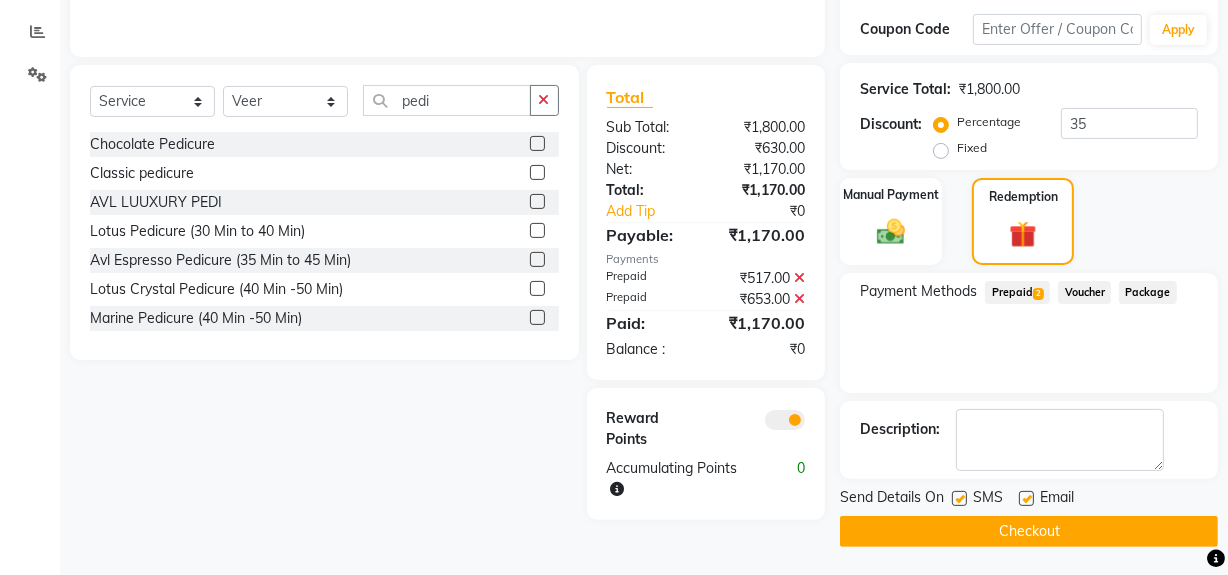 click on "Checkout" 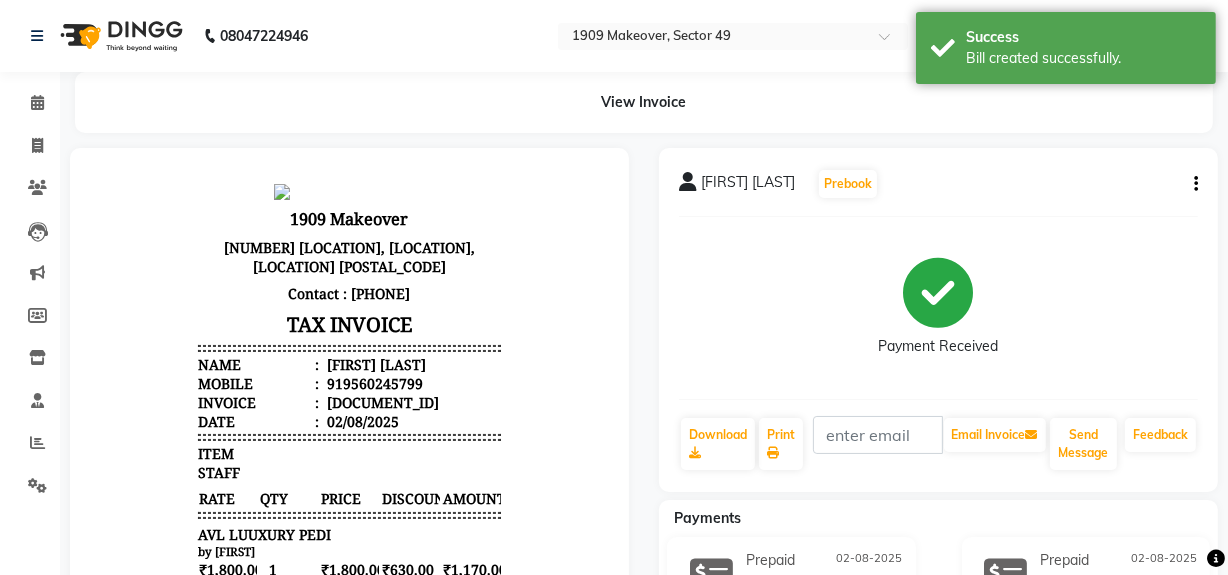 scroll, scrollTop: 0, scrollLeft: 0, axis: both 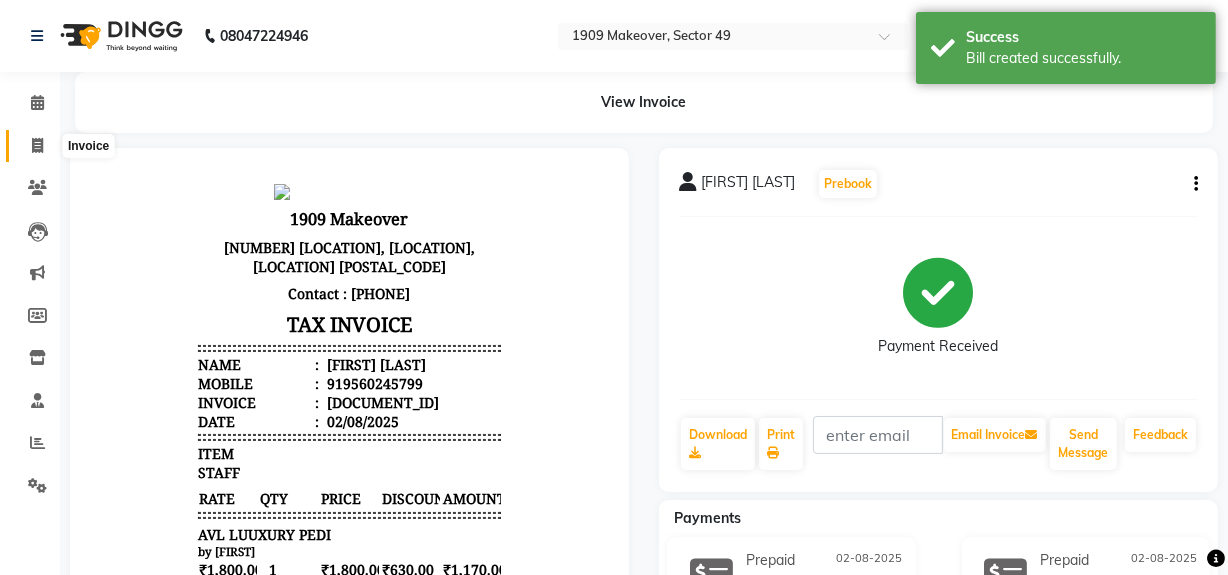 click 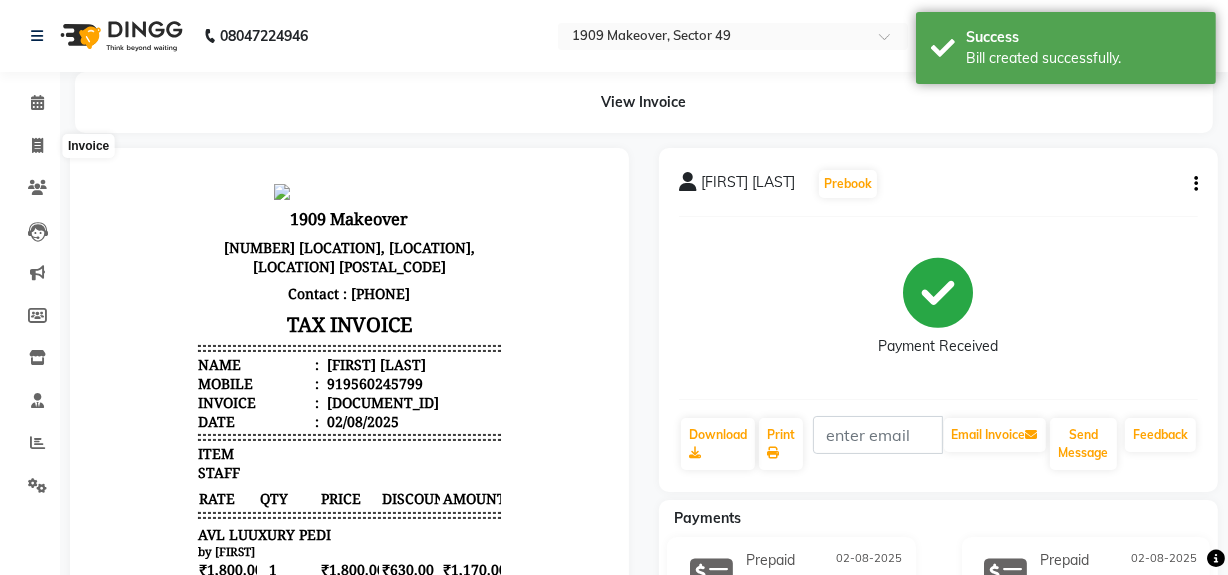 scroll, scrollTop: 26, scrollLeft: 0, axis: vertical 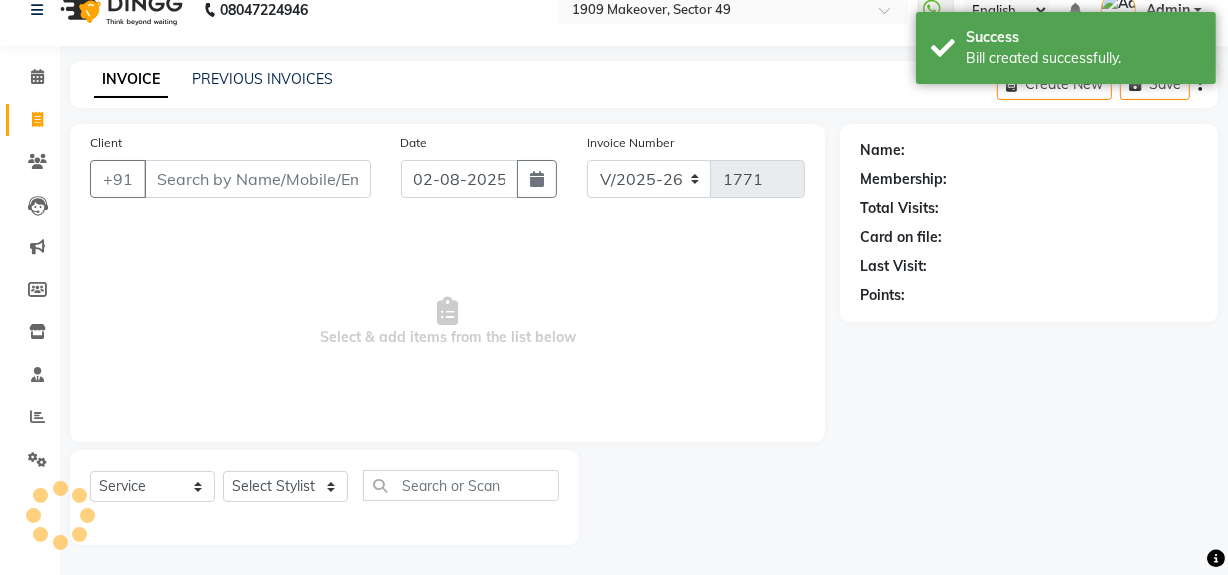 click on "Client" at bounding box center (257, 179) 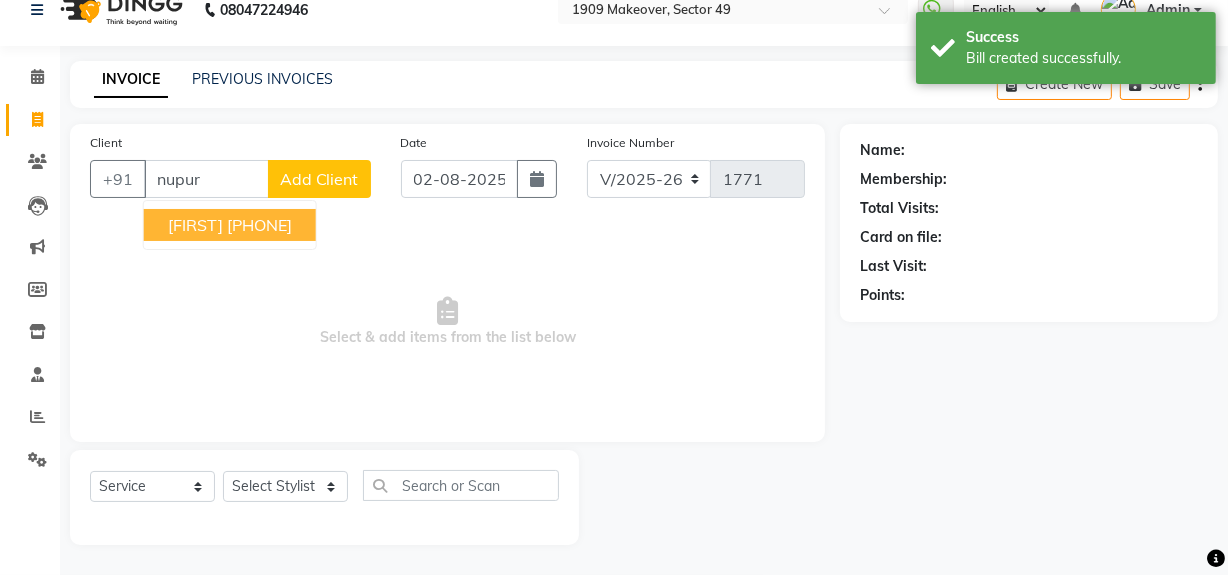 click on "[FIRST]" at bounding box center (195, 225) 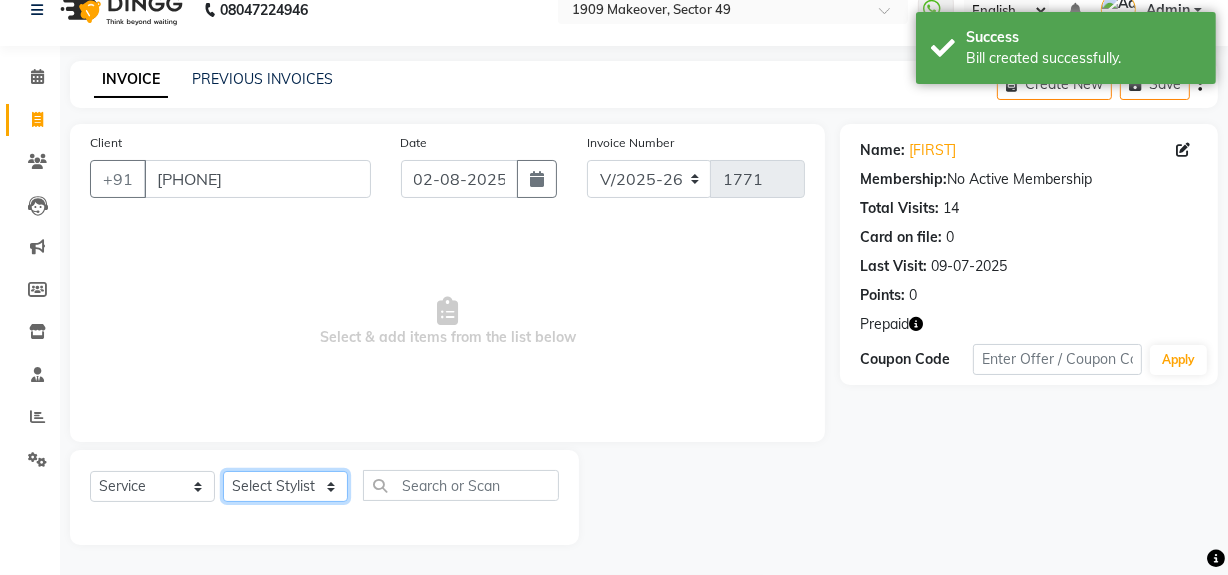 click on "Select Stylist Abdul Ahmed Arif Harun House Sale Jyoti Nisha Rehaan Ujjwal Umesh Veer vikram mehta Vishal" 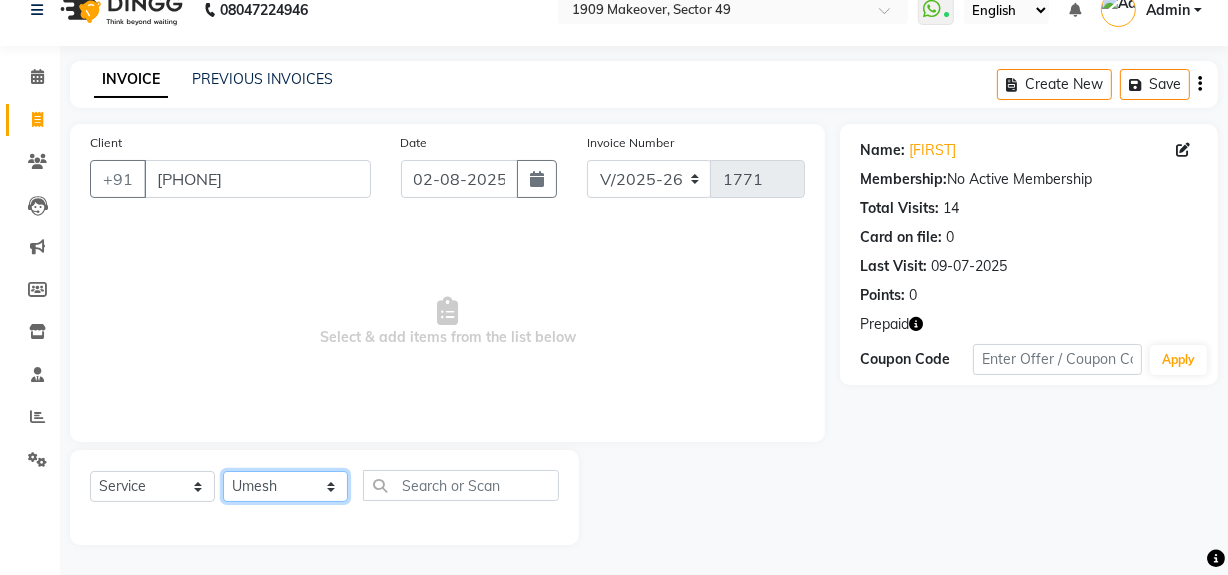click on "Select Stylist Abdul Ahmed Arif Harun House Sale Jyoti Nisha Rehaan Ujjwal Umesh Veer vikram mehta Vishal" 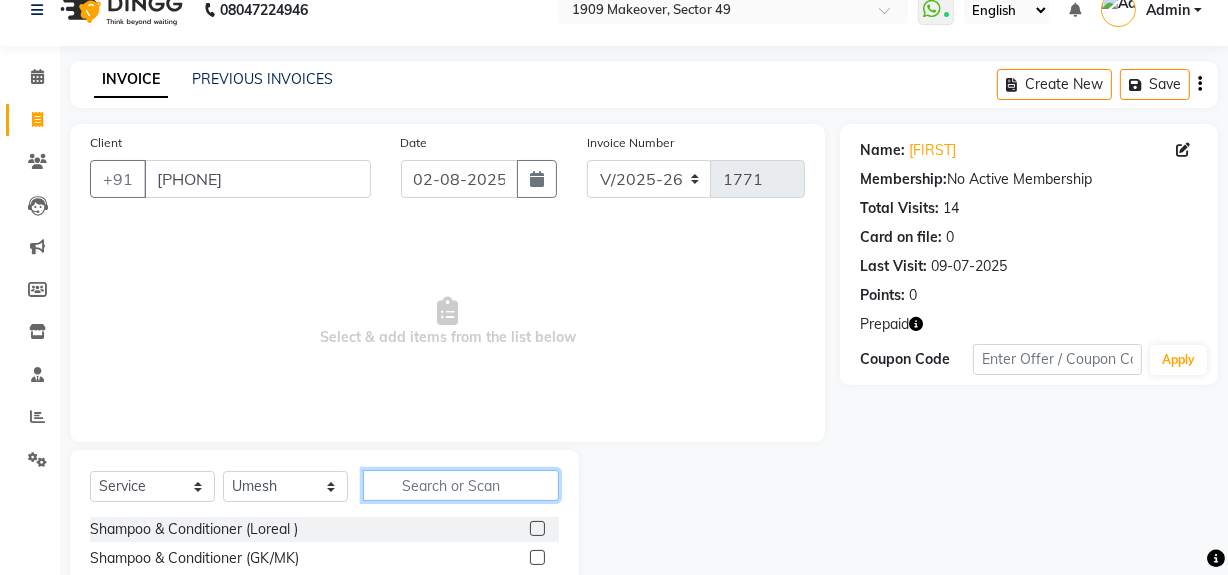 click 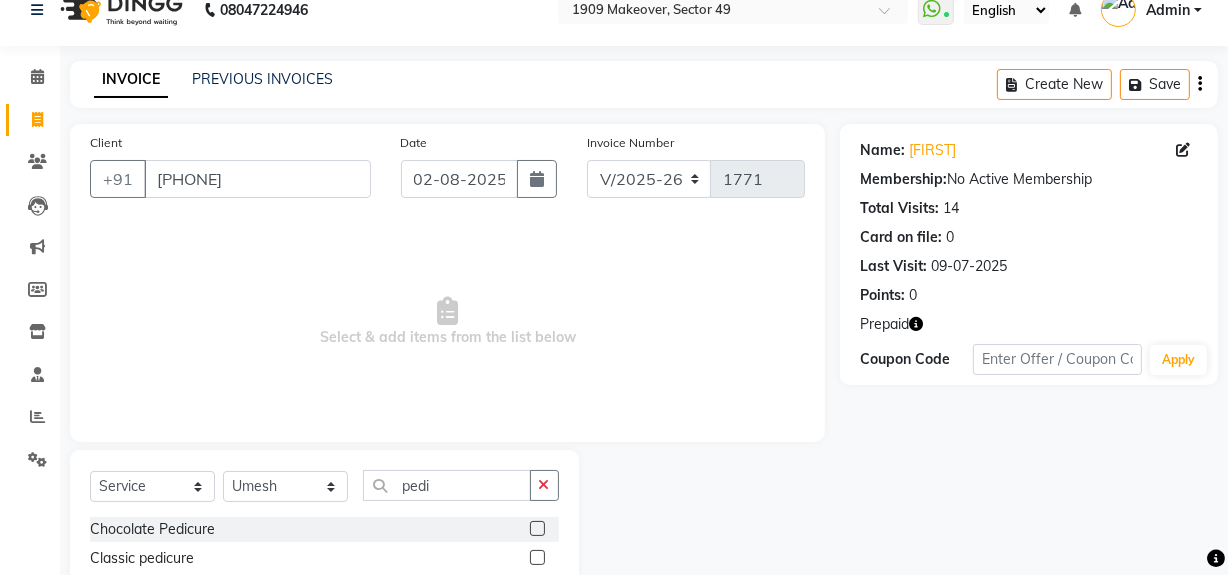 click 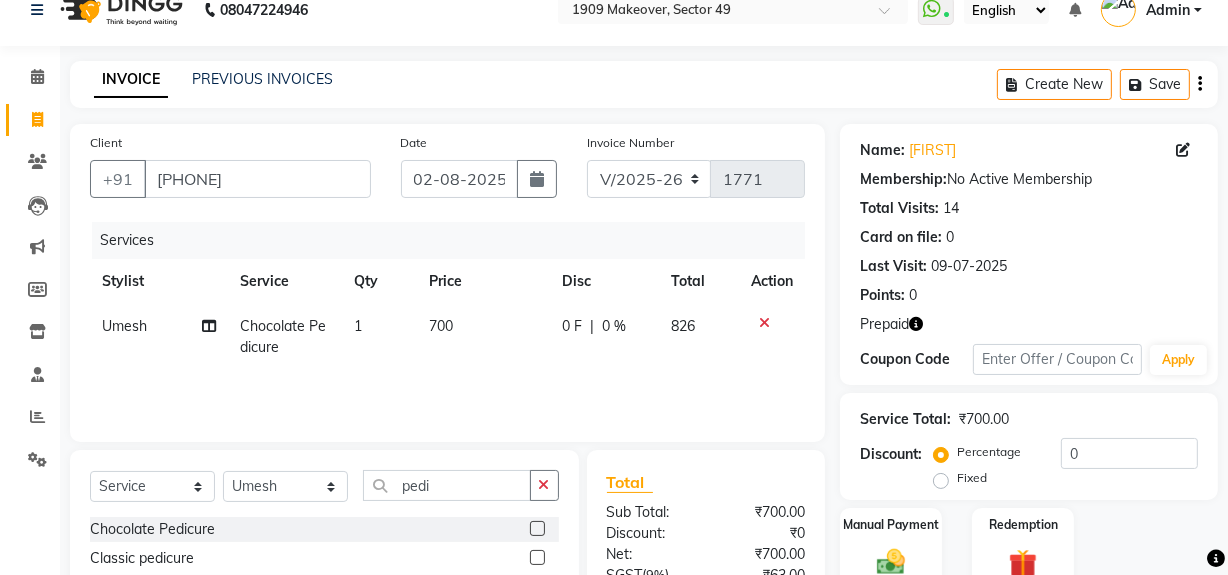 click 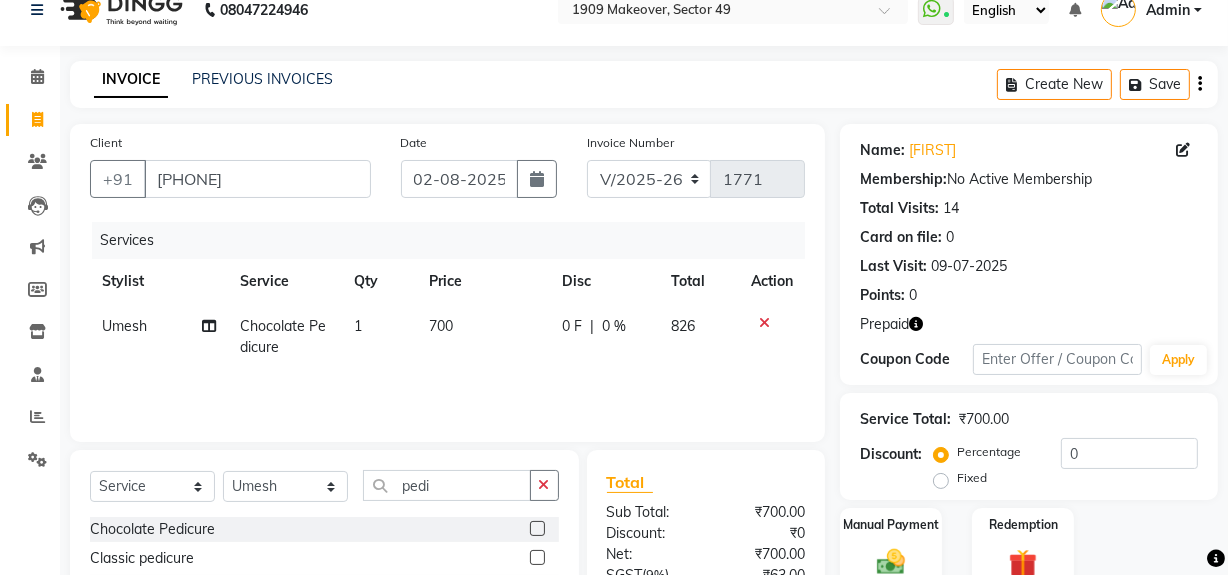 click at bounding box center (536, 529) 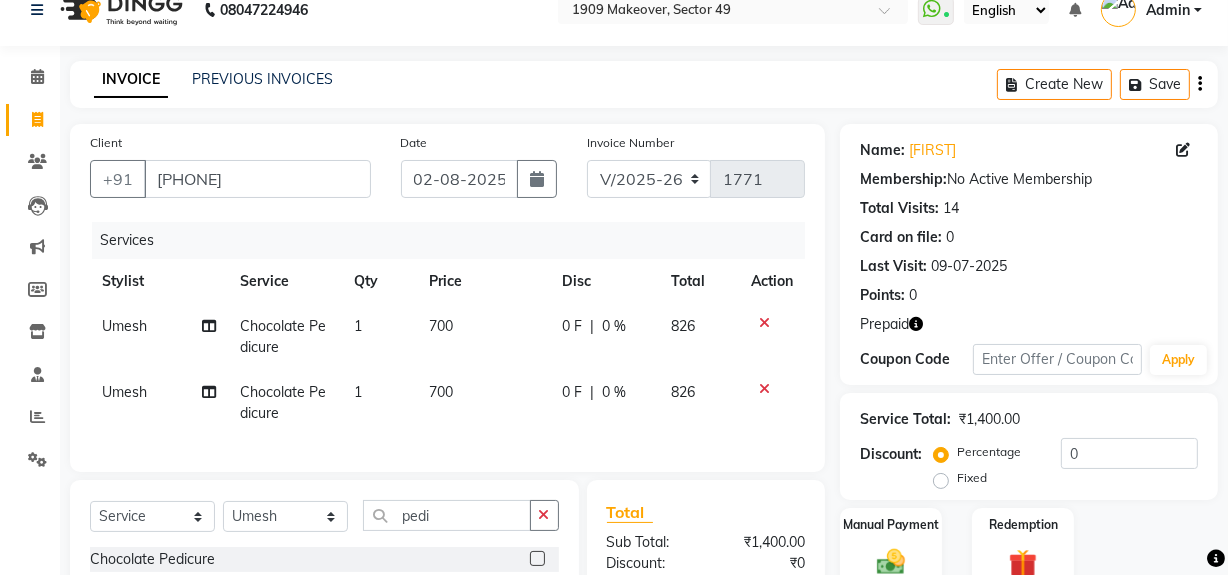 click on "Umesh" 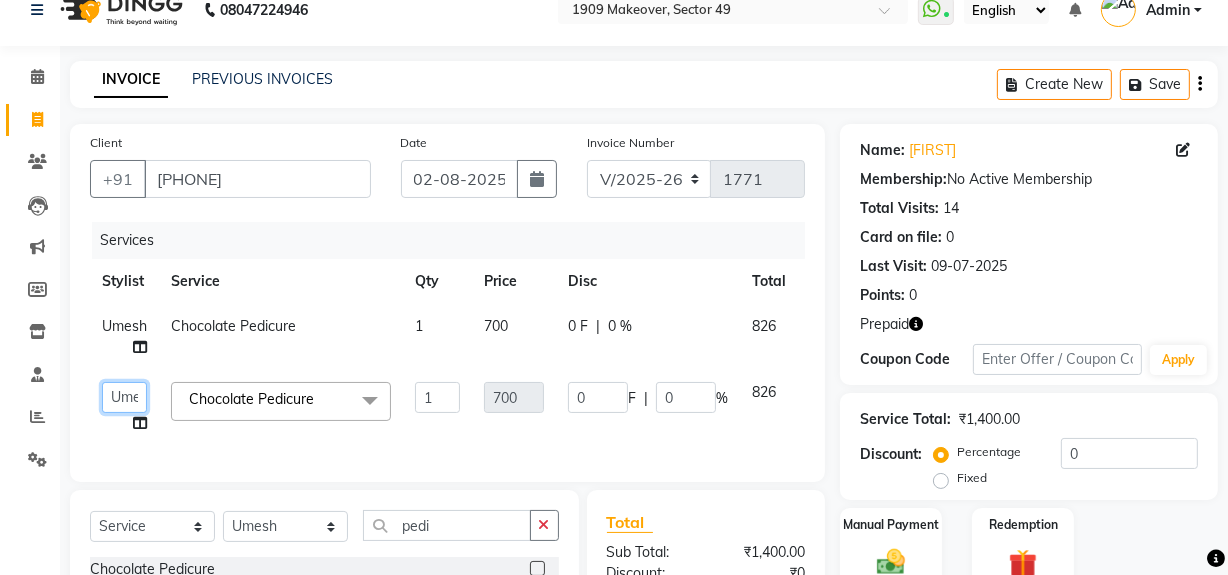 click on "[FIRST] [LAST] [FIRST] [FIRST] [FIRST] [FIRST] [FIRST] [FIRST] [FIRST] [FIRST] [FIRST] [FIRST] [FIRST]" 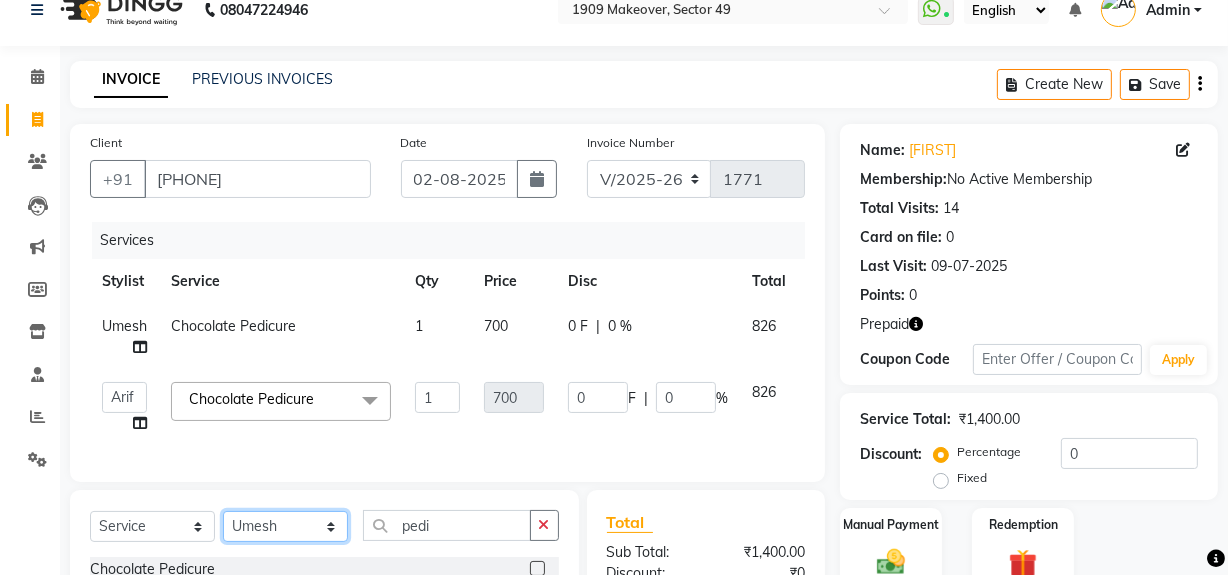 click on "Select Stylist Abdul Ahmed Arif Harun House Sale Jyoti Nisha Rehaan Ujjwal Umesh Veer vikram mehta Vishal" 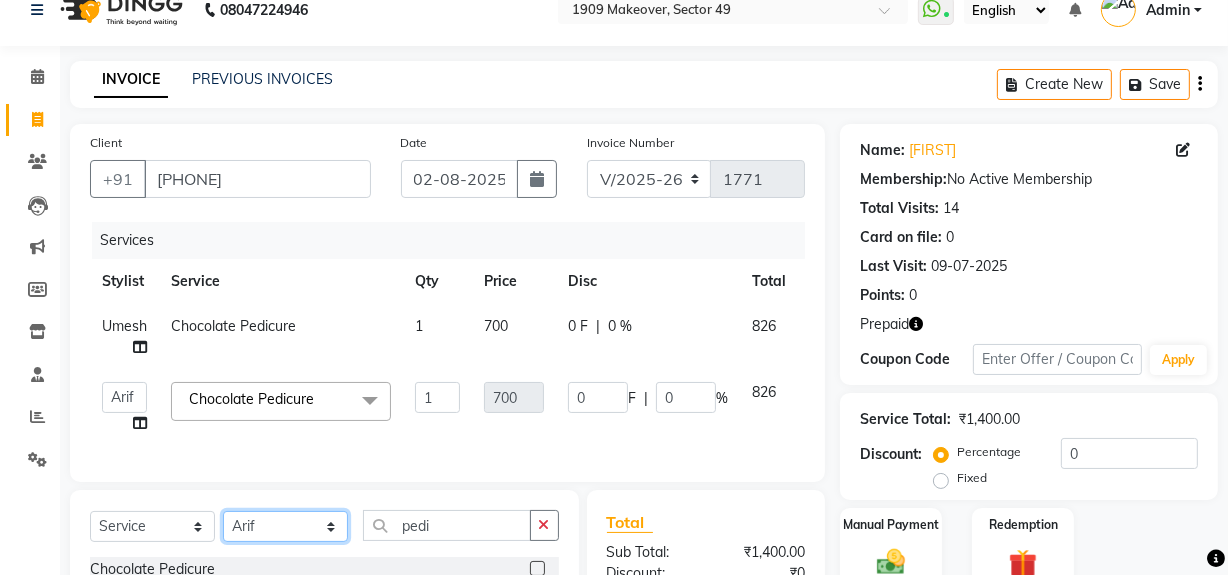 click on "Select Stylist Abdul Ahmed Arif Harun House Sale Jyoti Nisha Rehaan Ujjwal Umesh Veer vikram mehta Vishal" 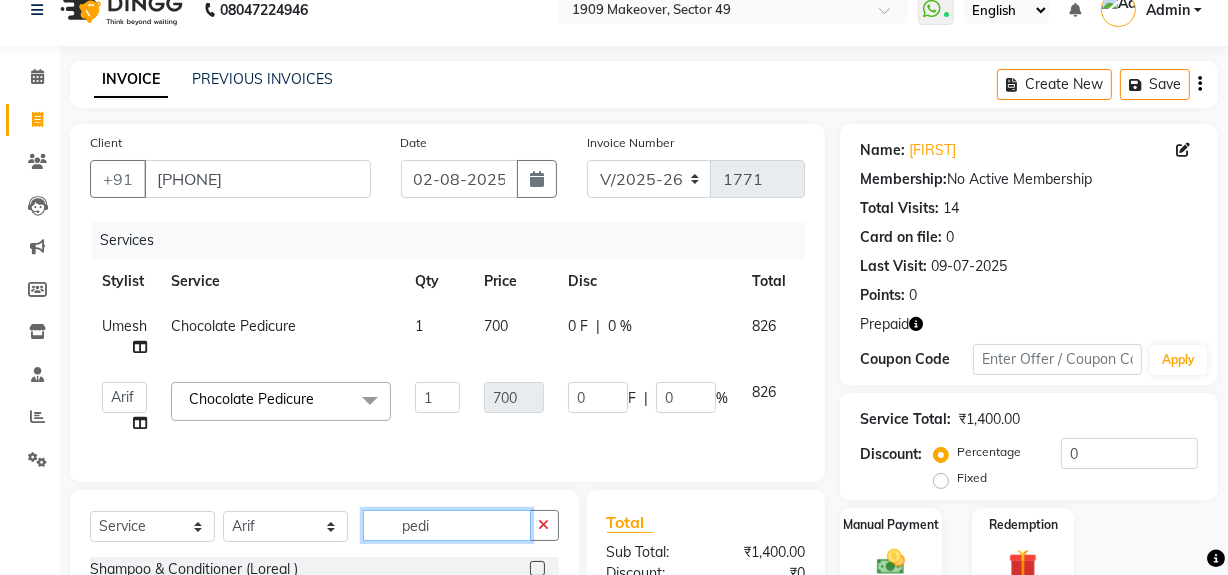 click on "pedi" 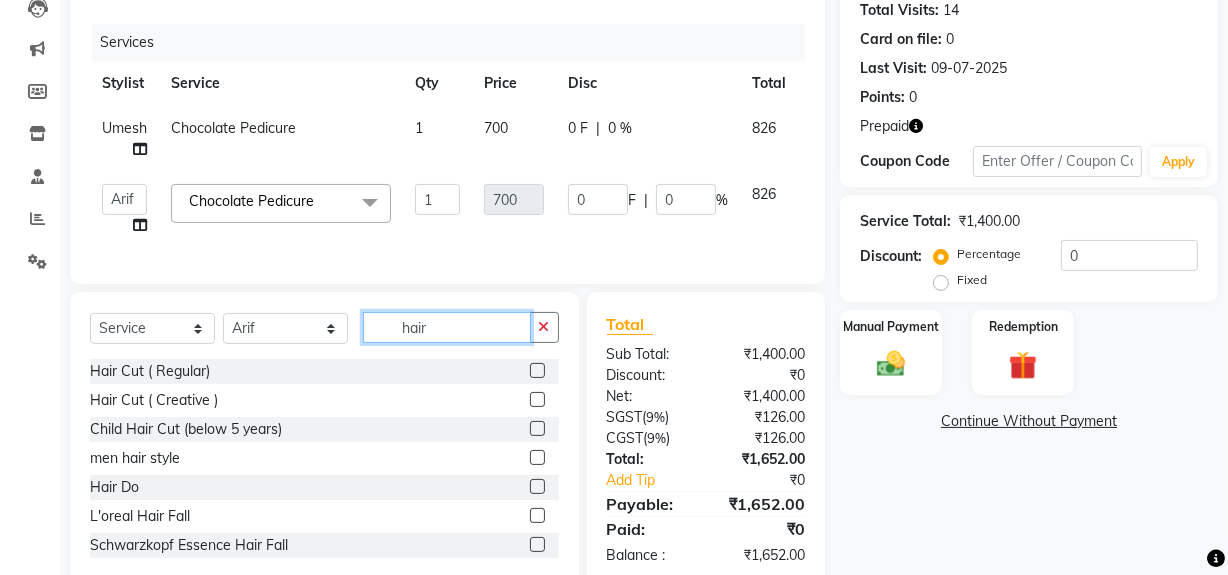 scroll, scrollTop: 280, scrollLeft: 0, axis: vertical 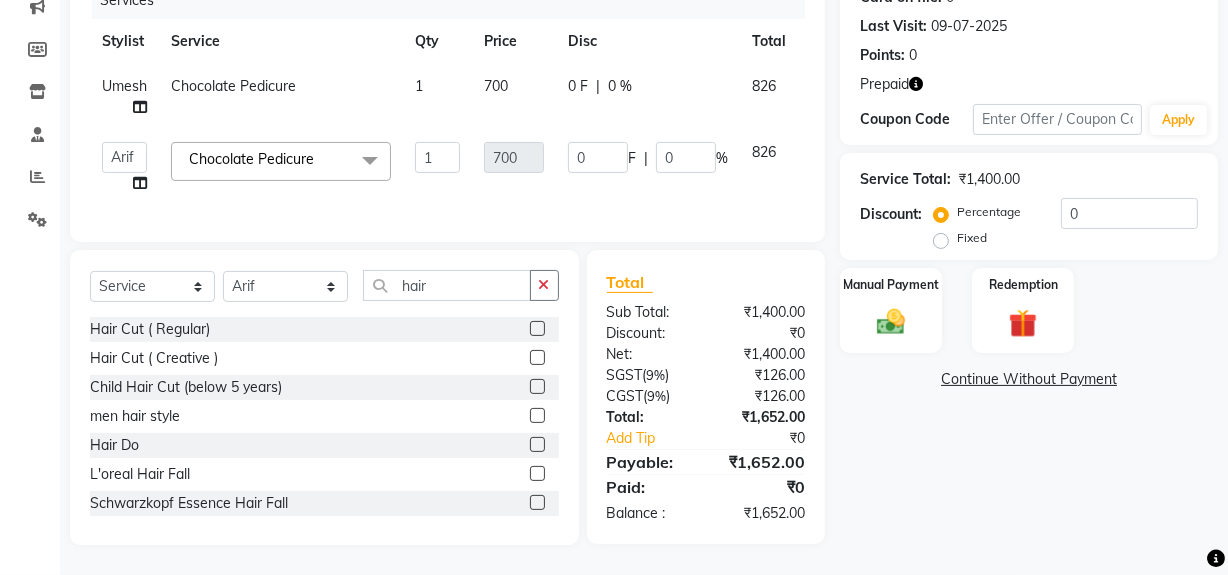 click 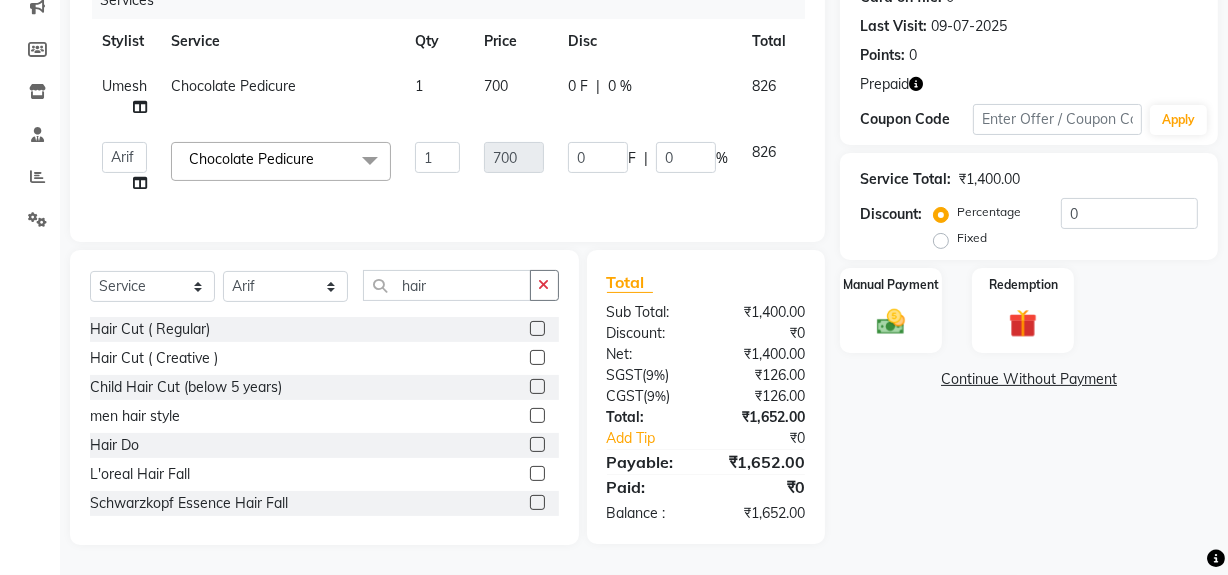 click at bounding box center (536, 358) 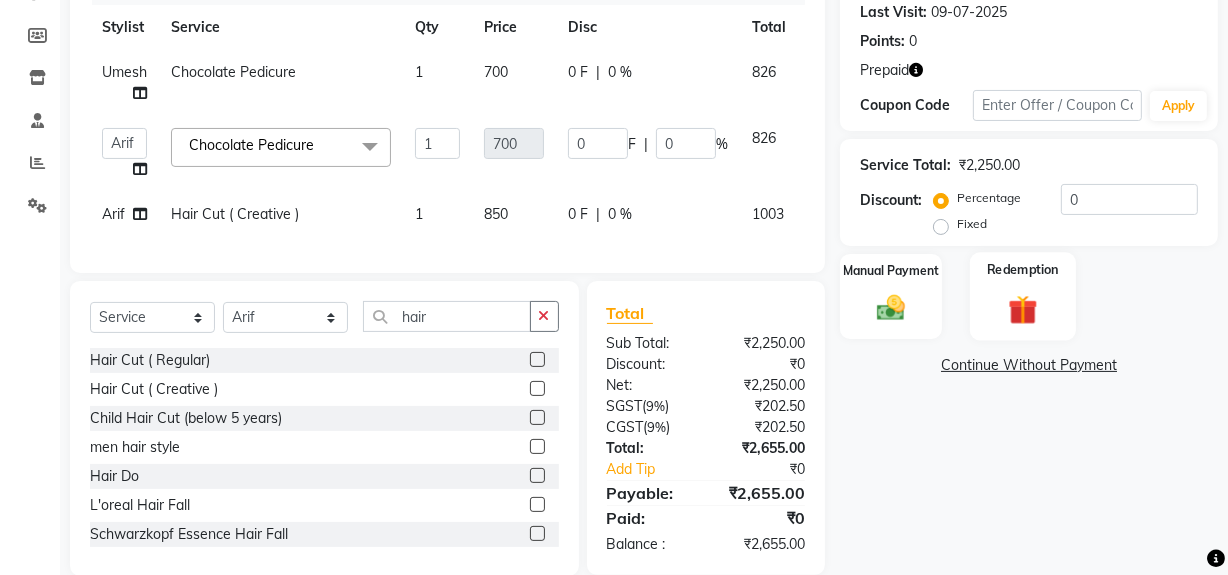 click 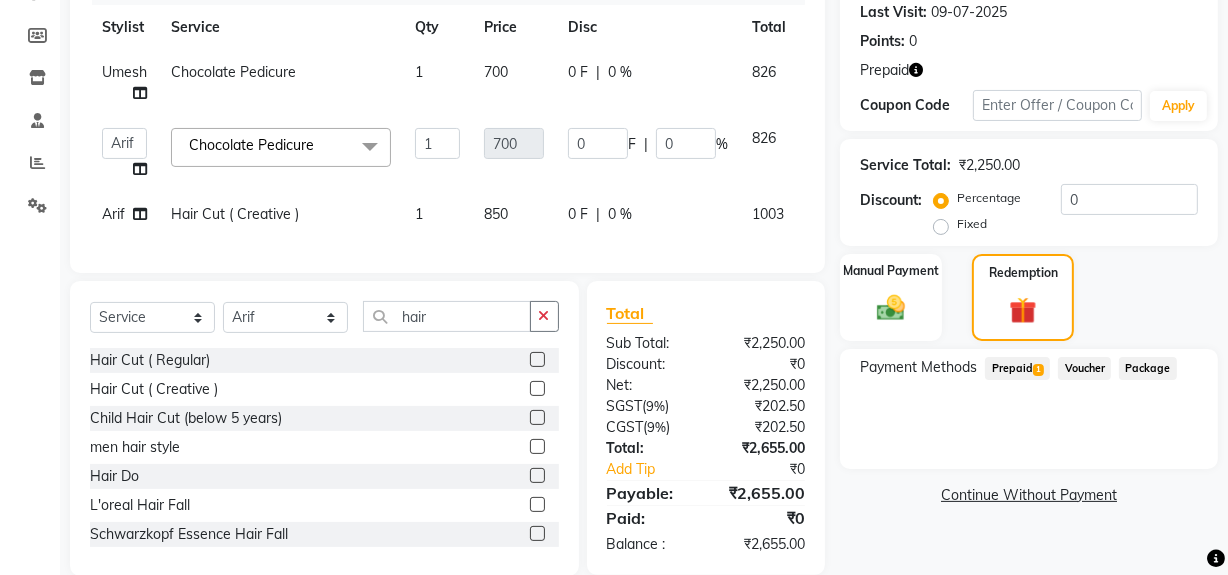 click on "Prepaid  1" 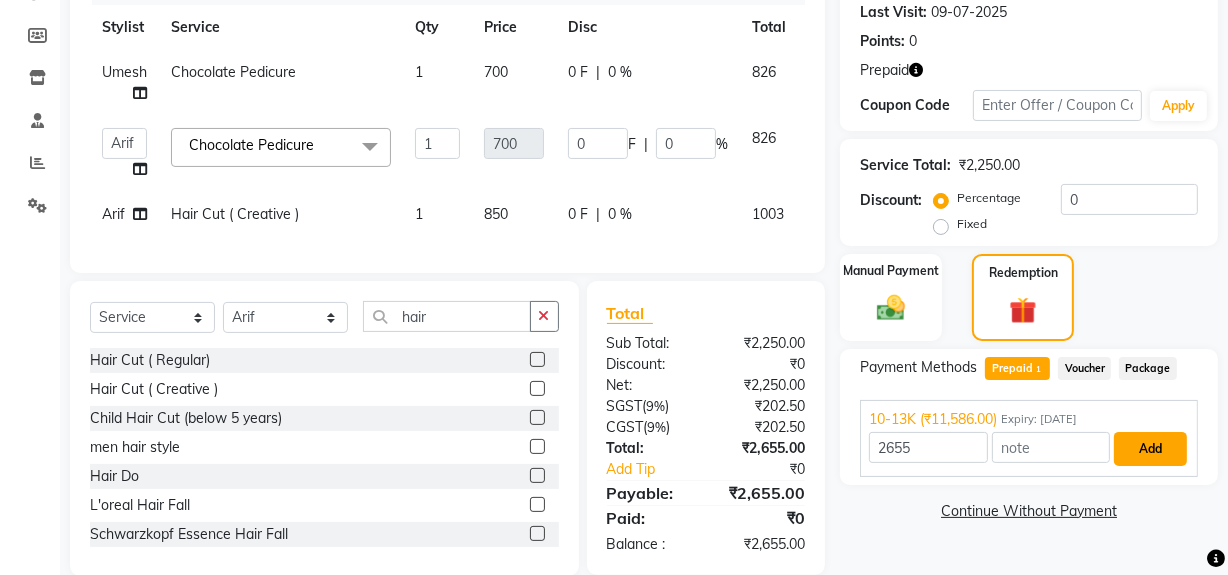 click on "Add" at bounding box center [1150, 449] 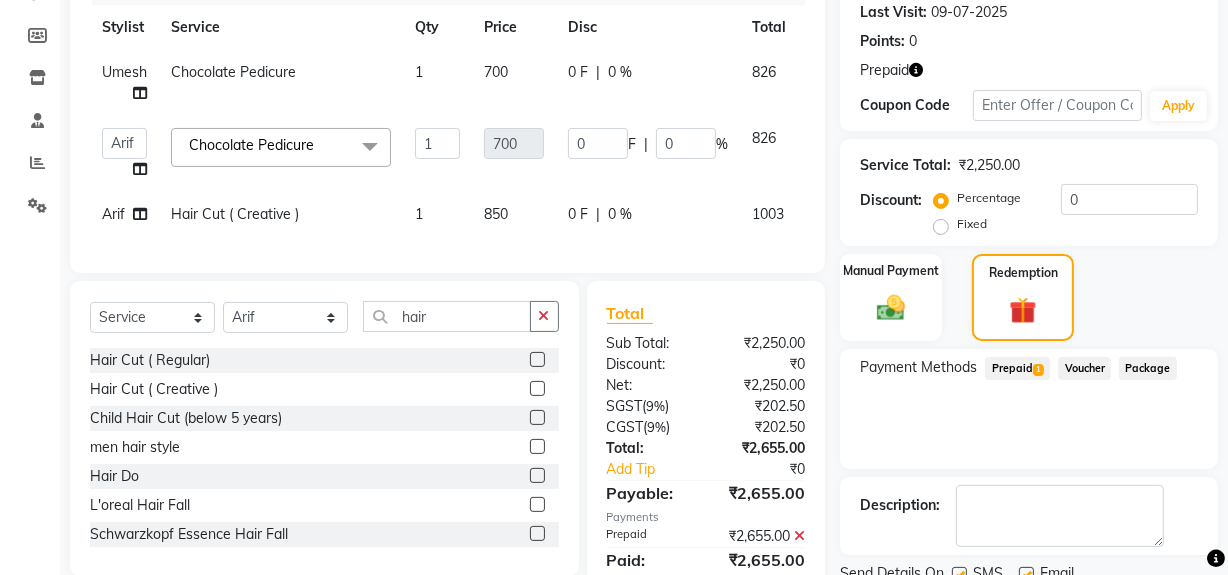 scroll, scrollTop: 365, scrollLeft: 0, axis: vertical 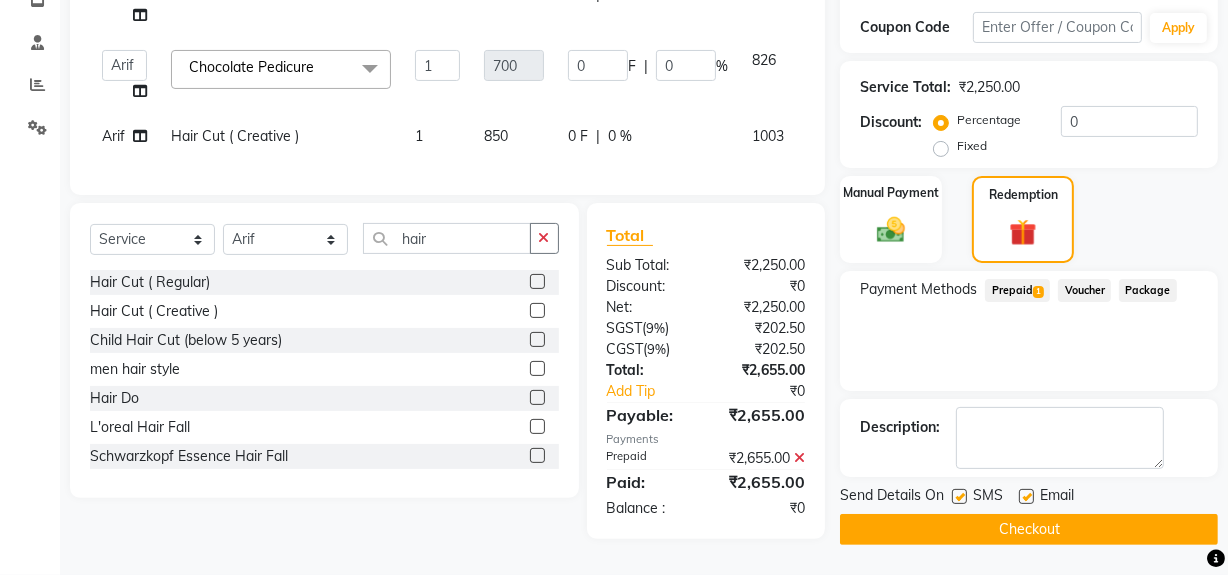 drag, startPoint x: 1110, startPoint y: 509, endPoint x: 1100, endPoint y: 511, distance: 10.198039 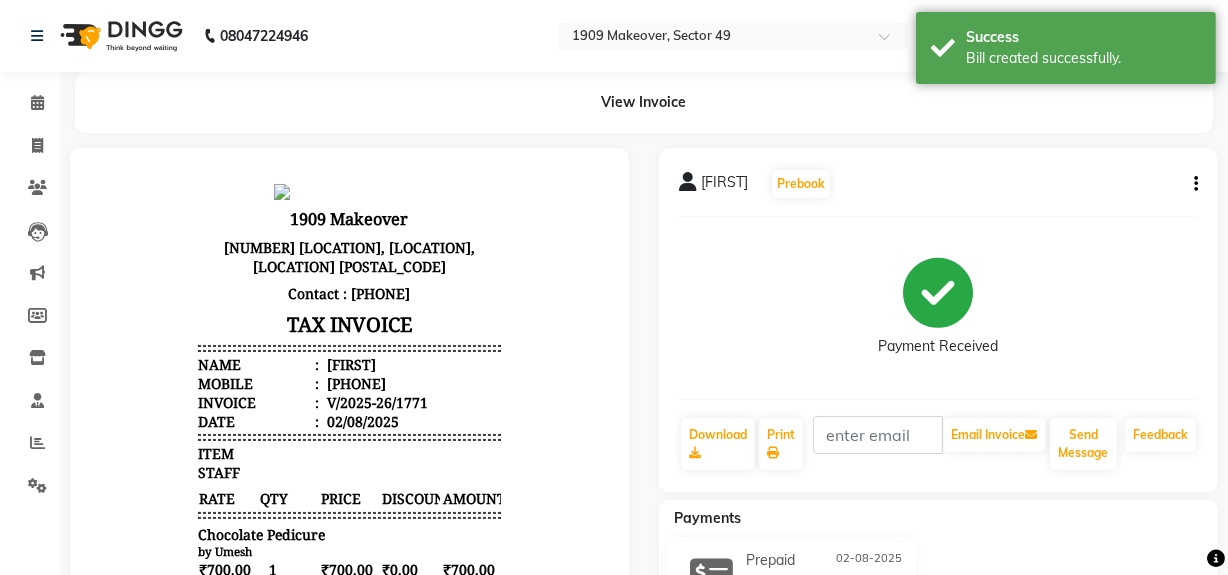 scroll, scrollTop: 0, scrollLeft: 0, axis: both 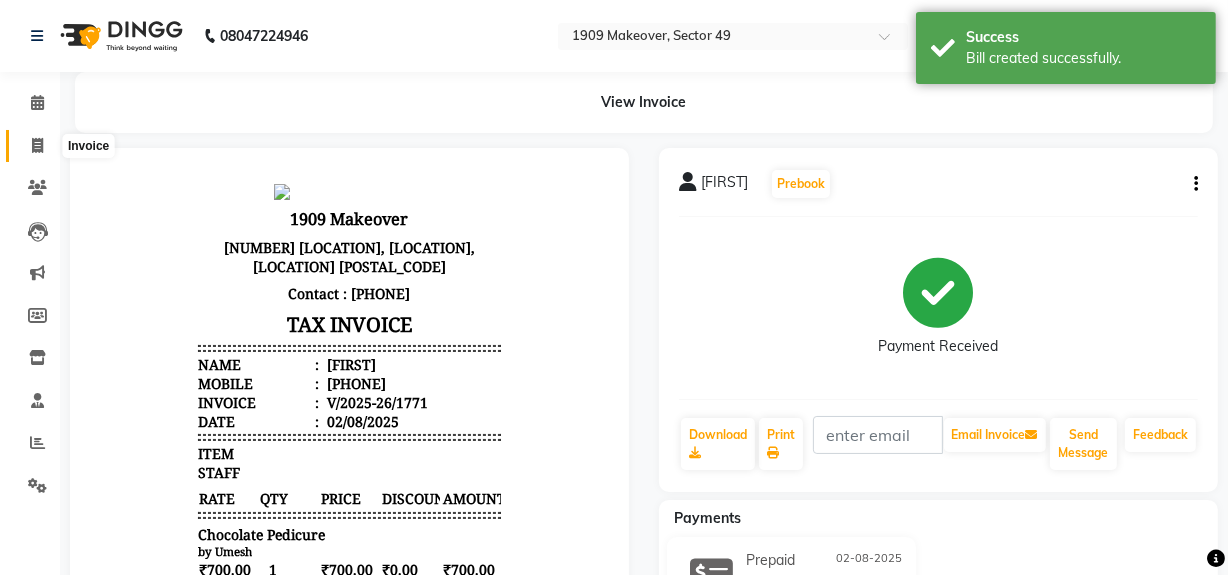 click 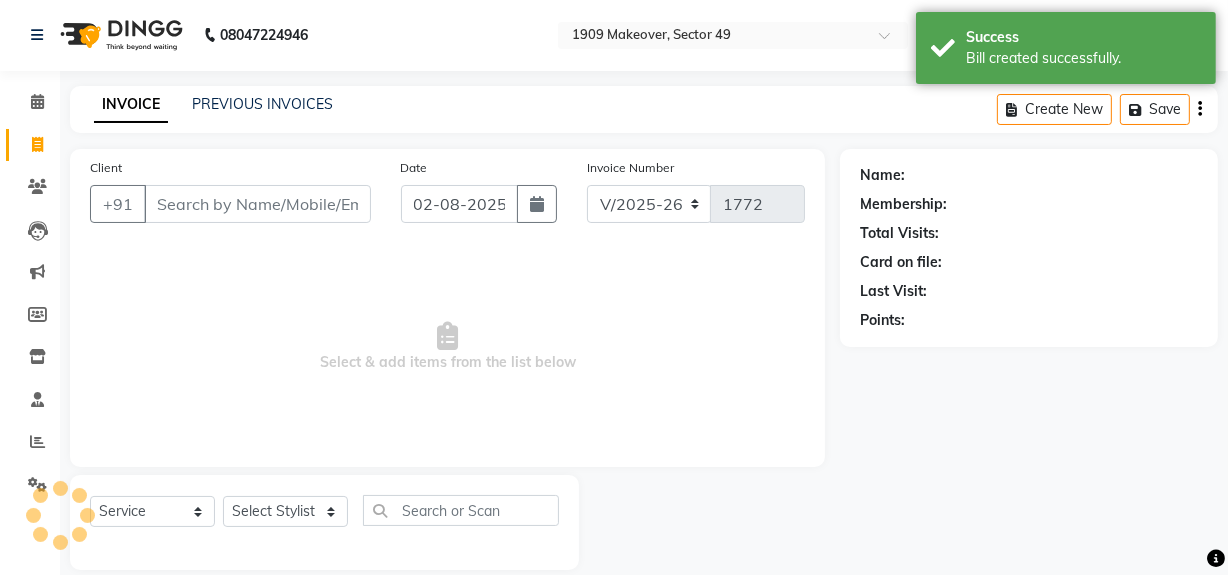 scroll, scrollTop: 26, scrollLeft: 0, axis: vertical 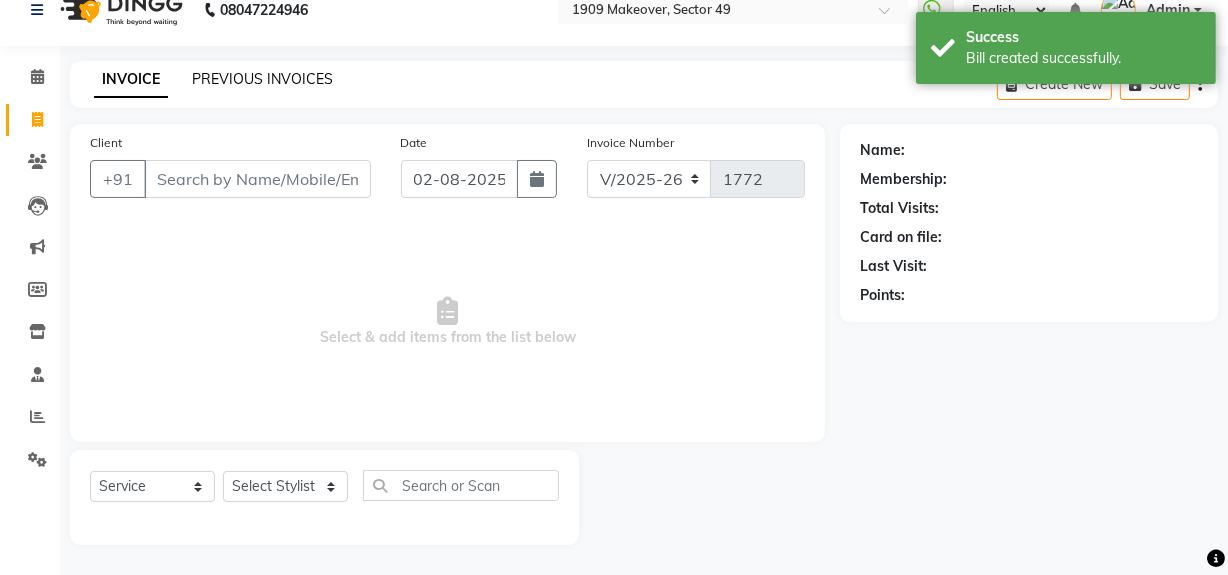click on "PREVIOUS INVOICES" 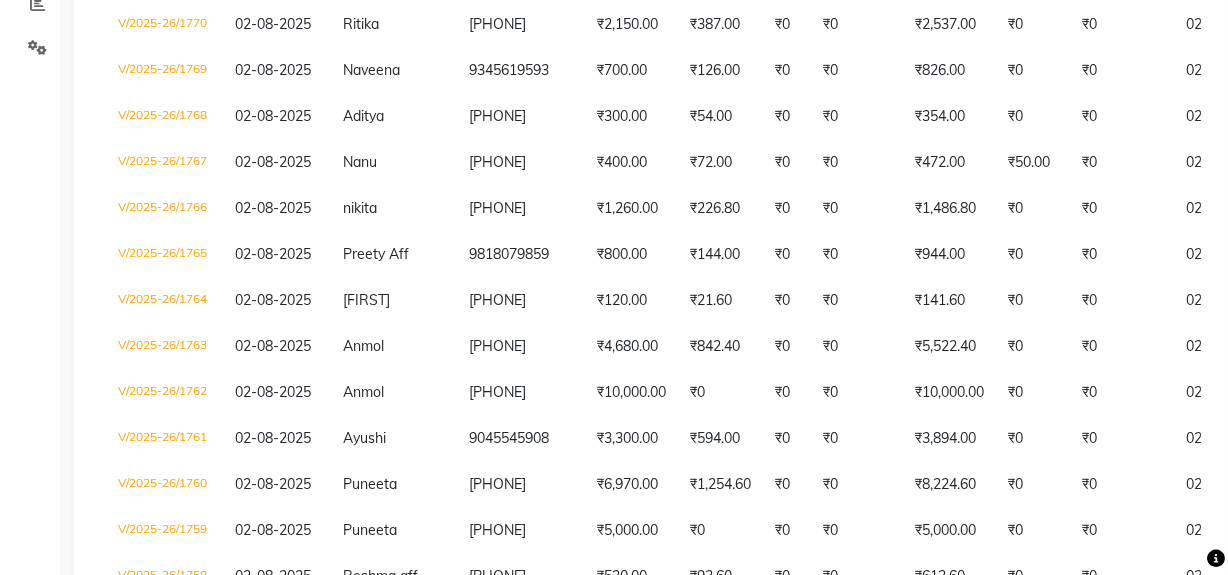 scroll, scrollTop: 440, scrollLeft: 0, axis: vertical 